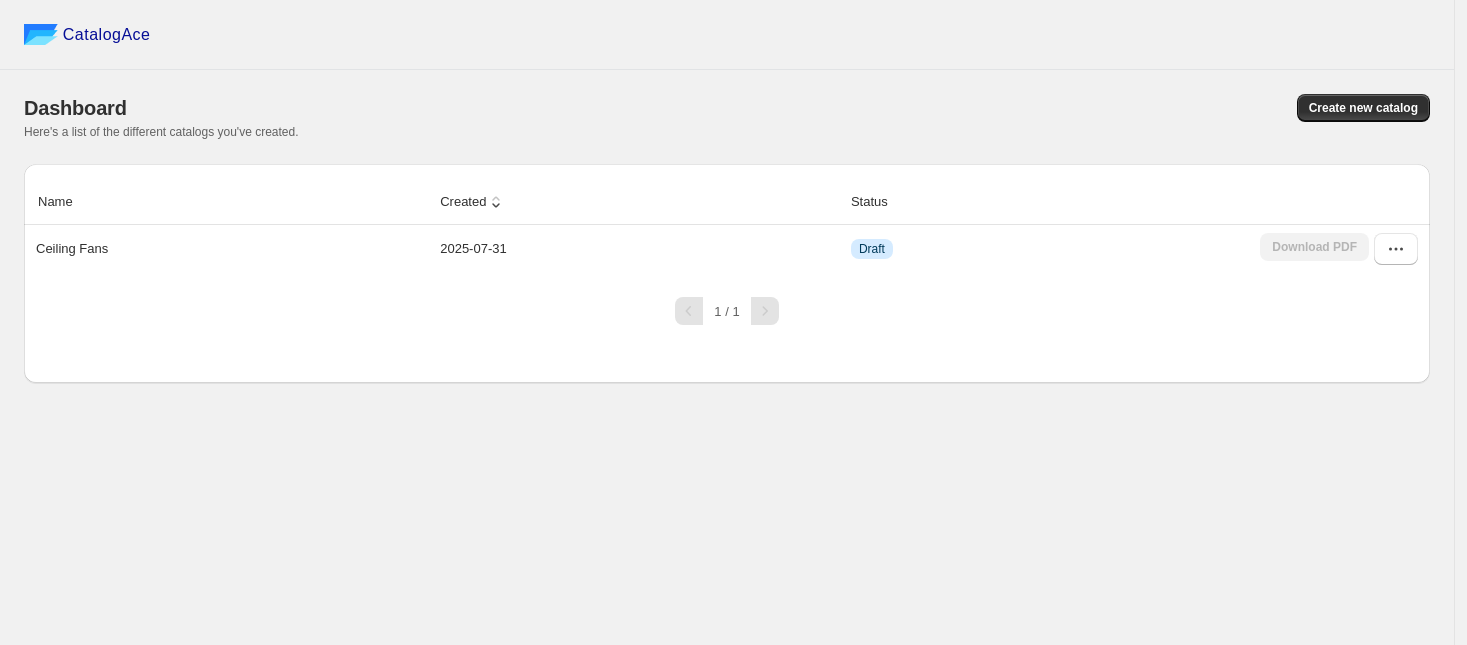 scroll, scrollTop: 0, scrollLeft: 0, axis: both 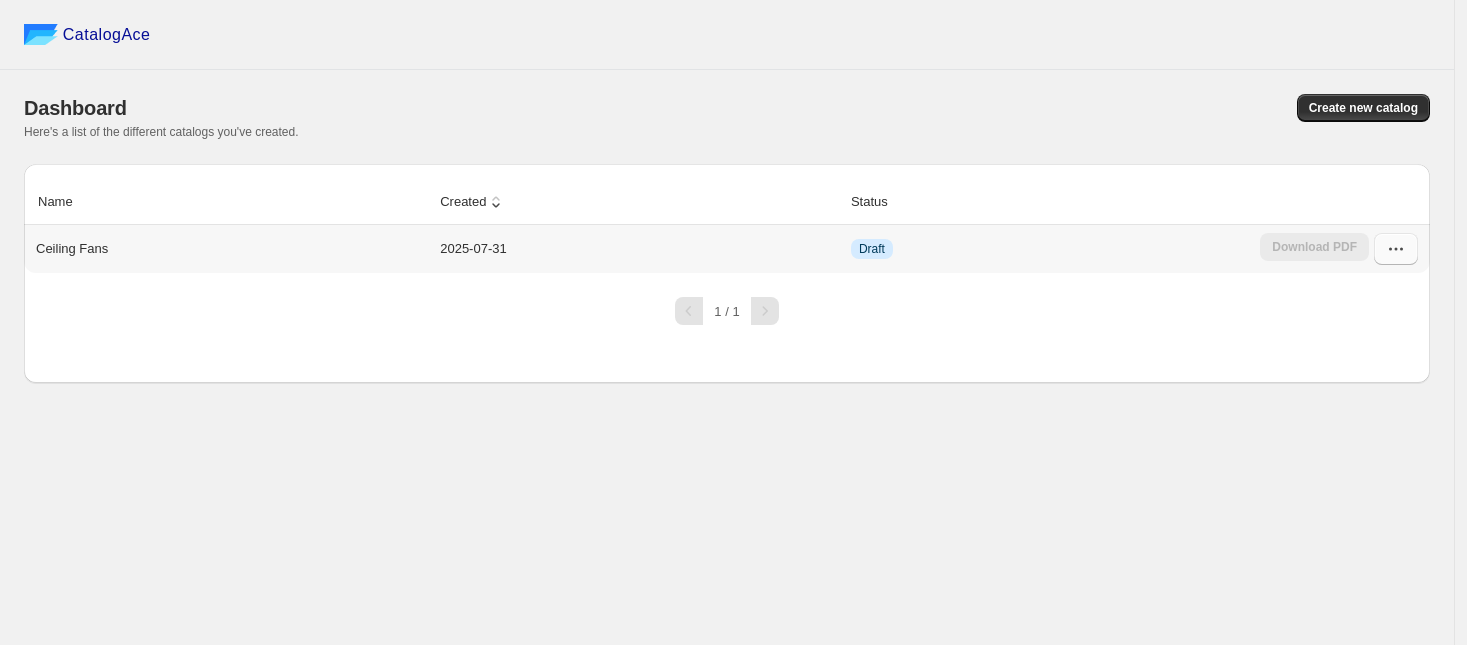 click 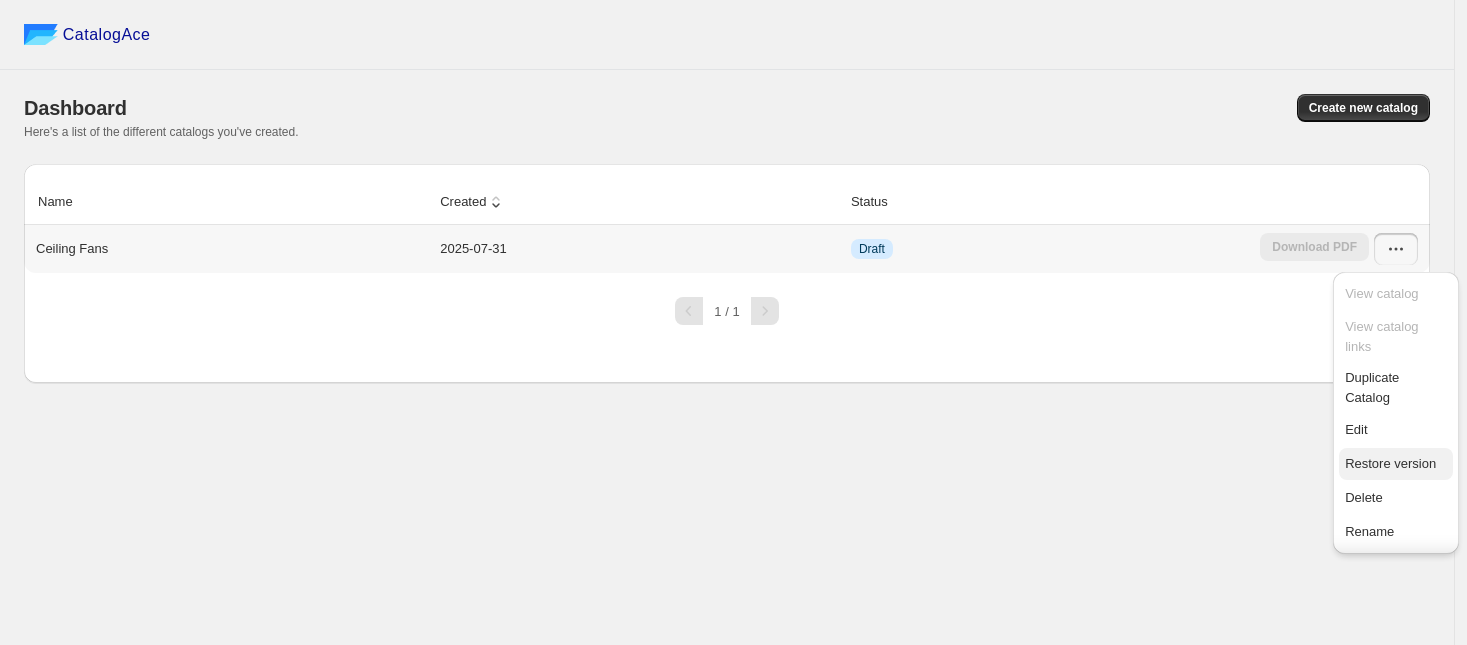 click on "Restore version" at bounding box center [1390, 463] 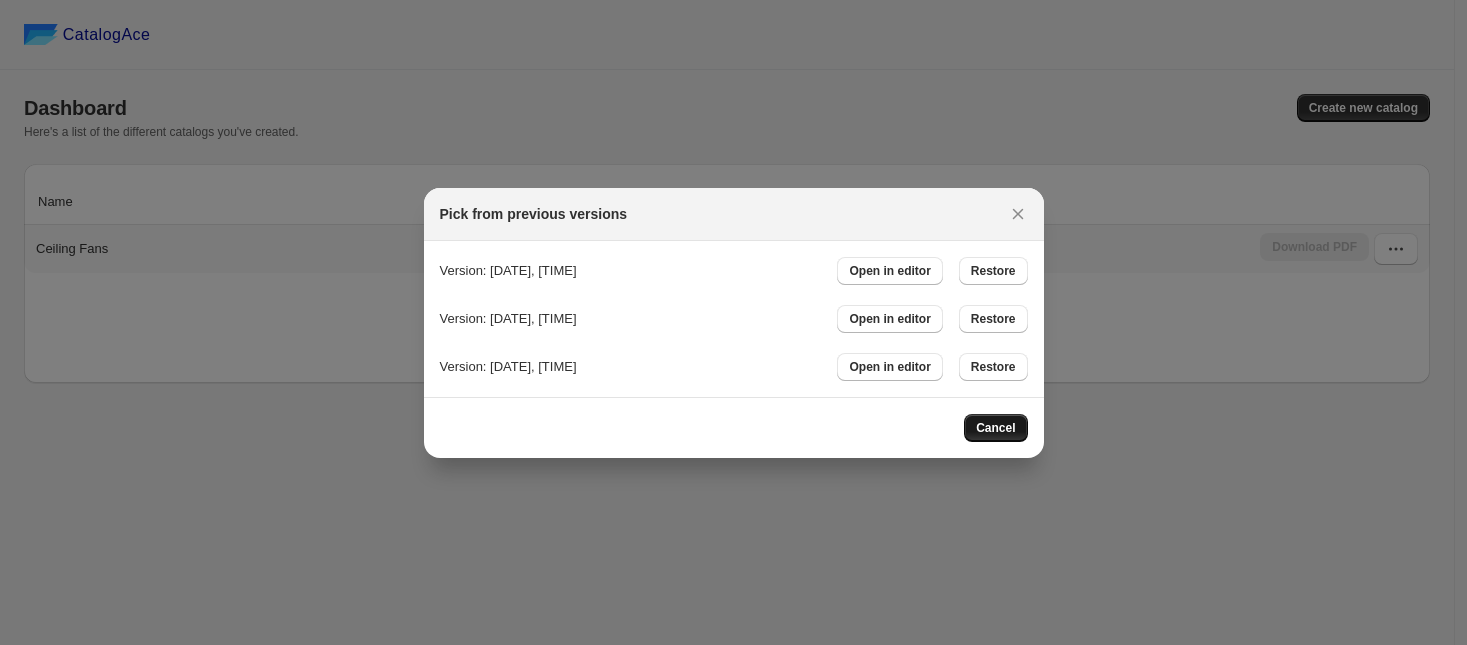 click on "Cancel" at bounding box center [995, 428] 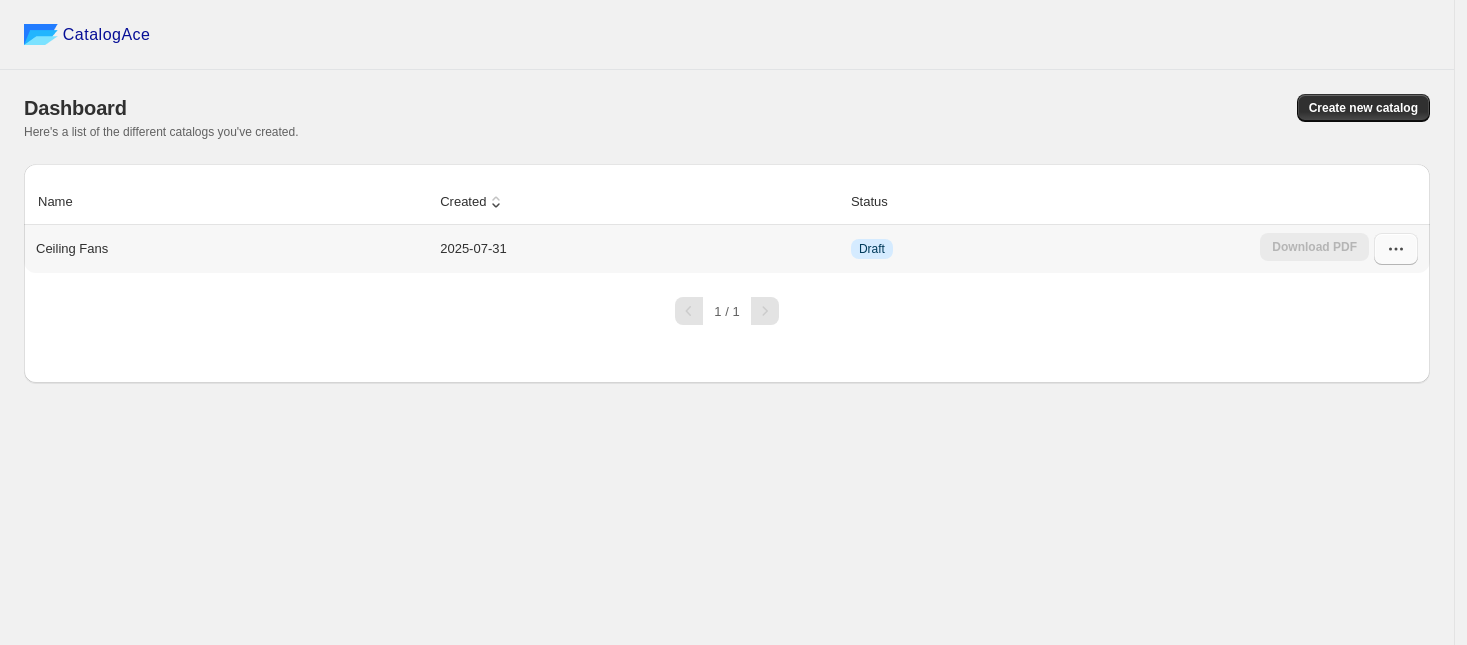 click 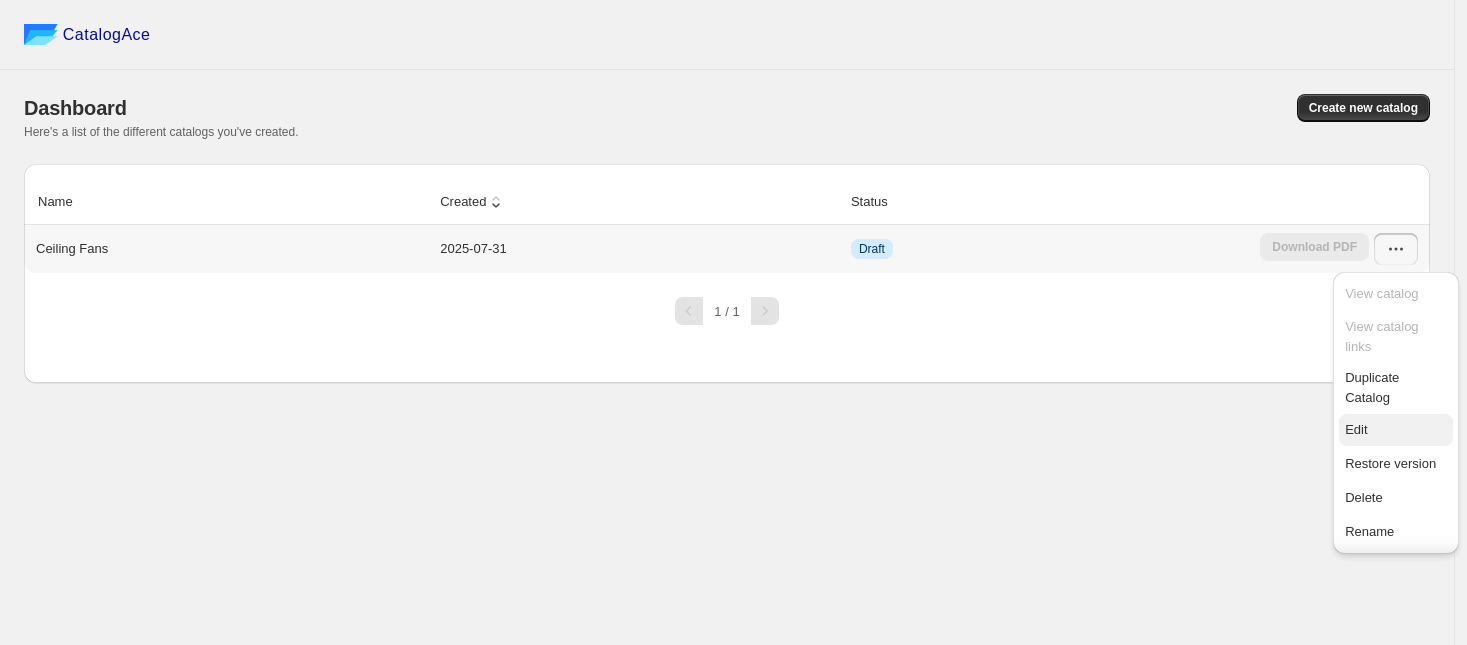 click on "Edit" at bounding box center [1396, 430] 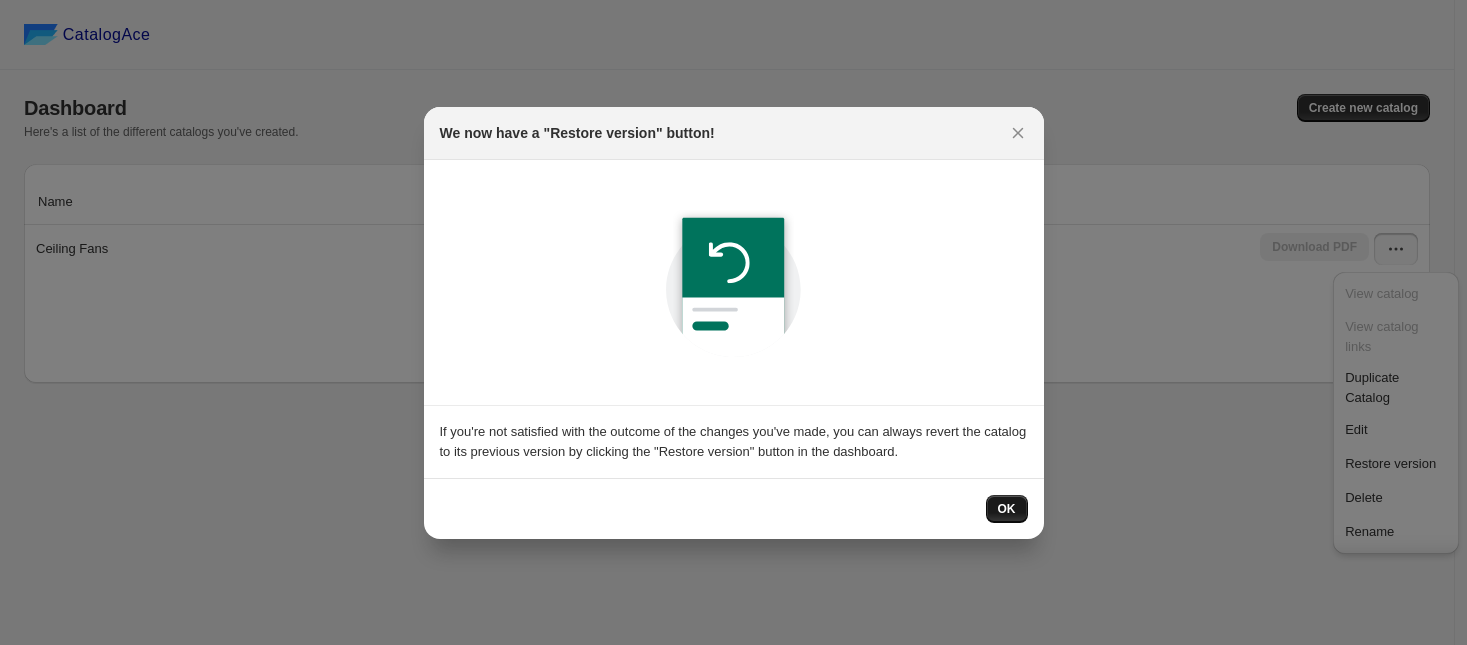 click on "OK" at bounding box center [1007, 509] 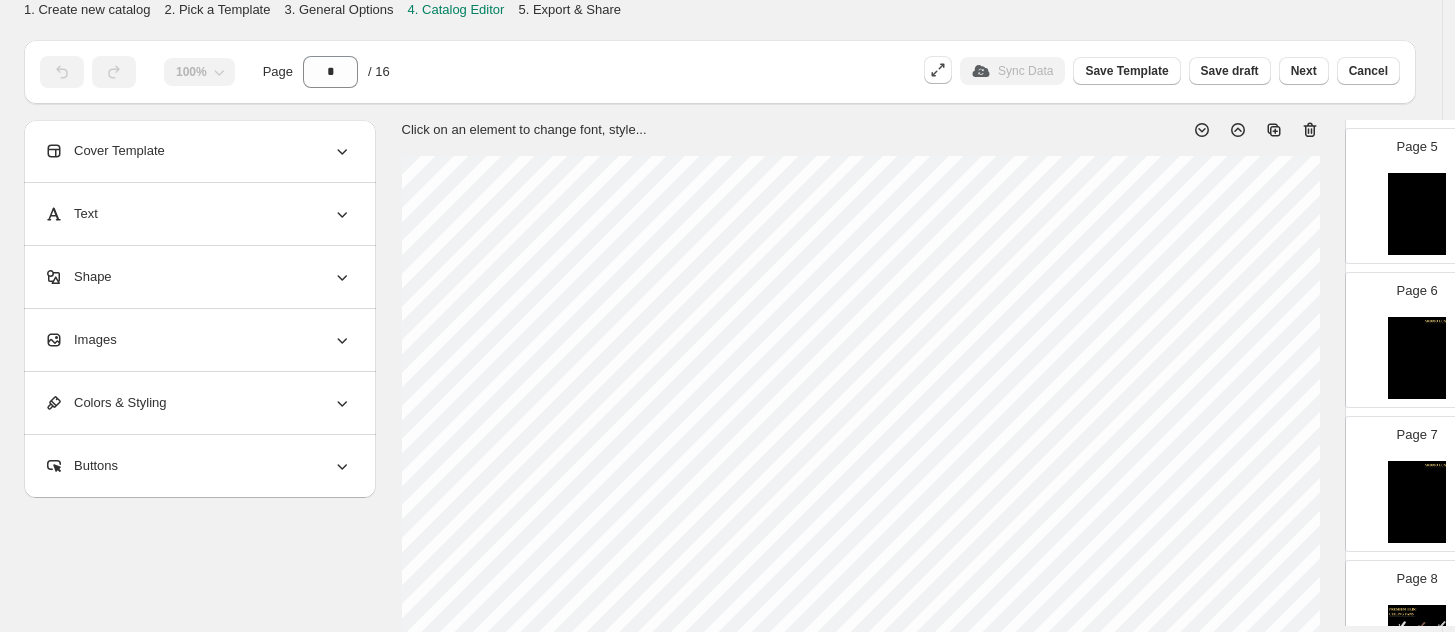 scroll, scrollTop: 625, scrollLeft: 0, axis: vertical 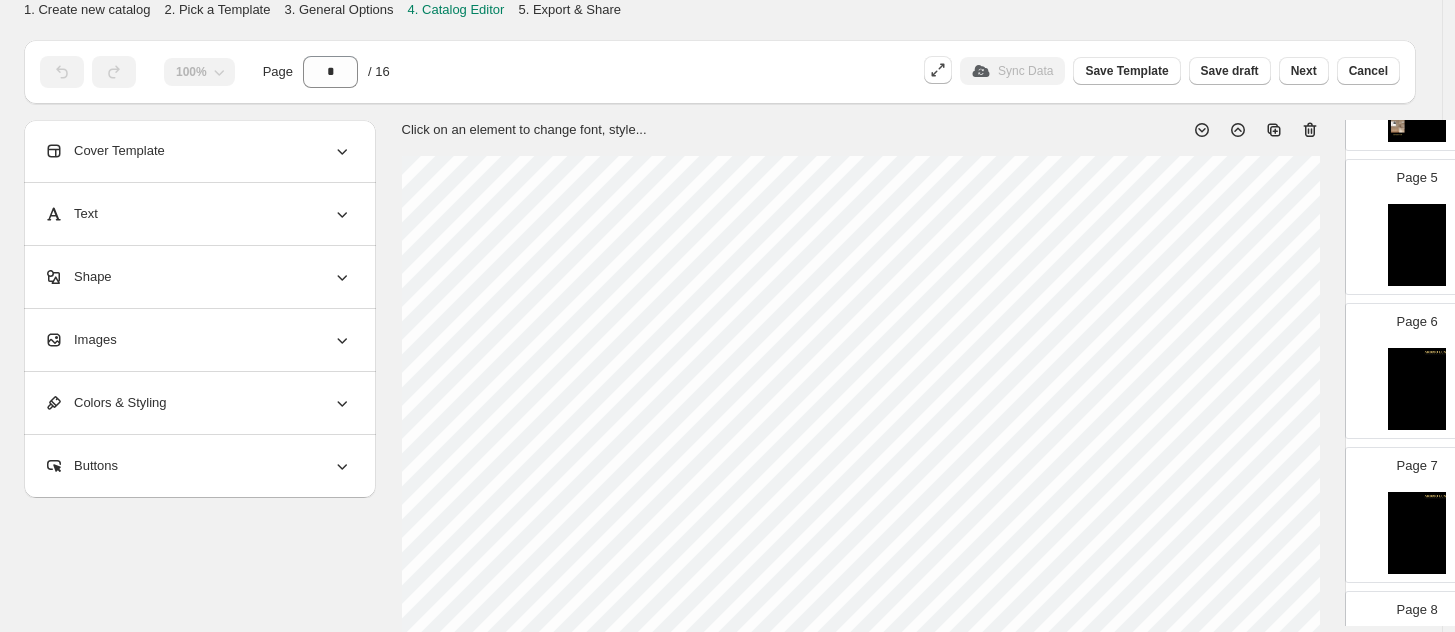 click at bounding box center (1417, 245) 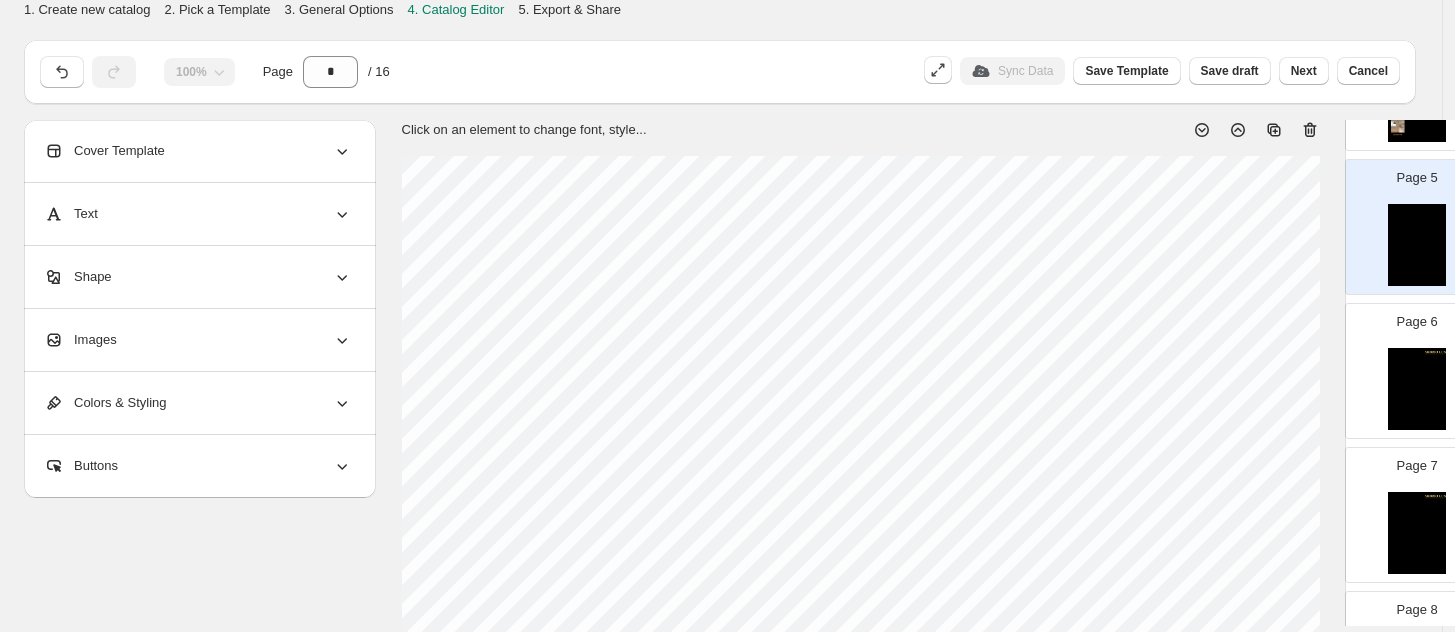 click at bounding box center [1417, 389] 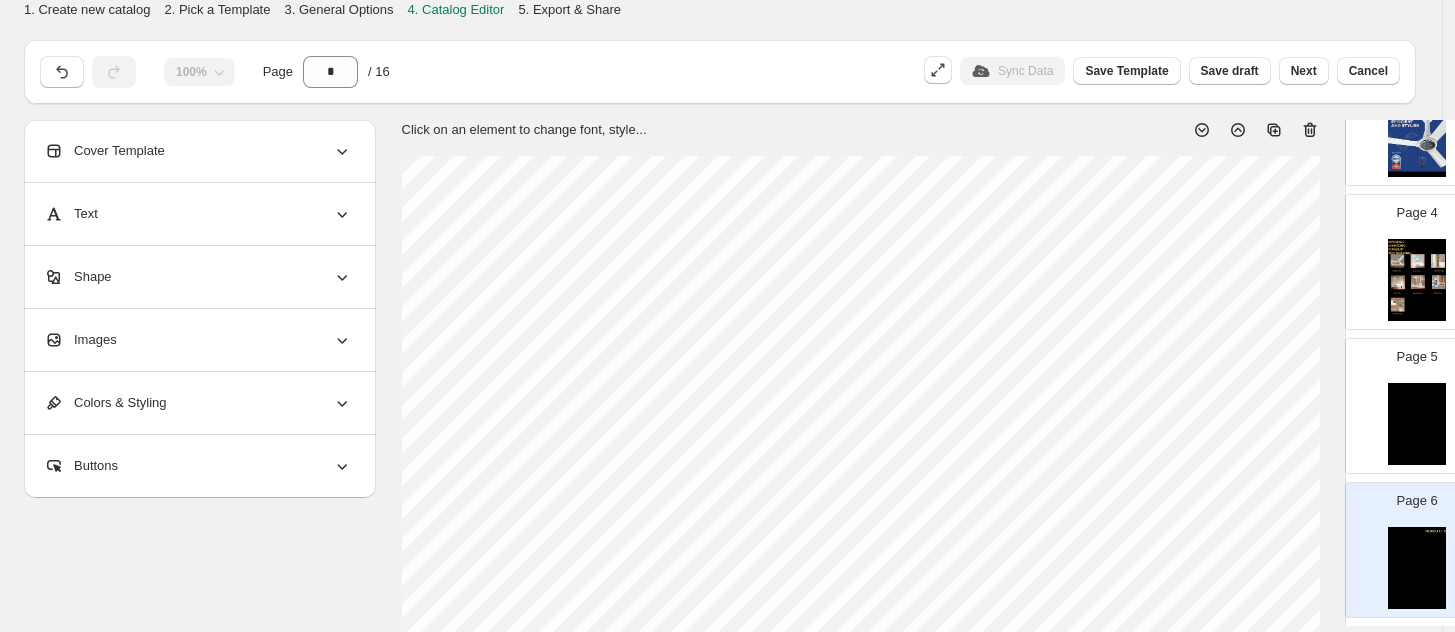 scroll, scrollTop: 375, scrollLeft: 0, axis: vertical 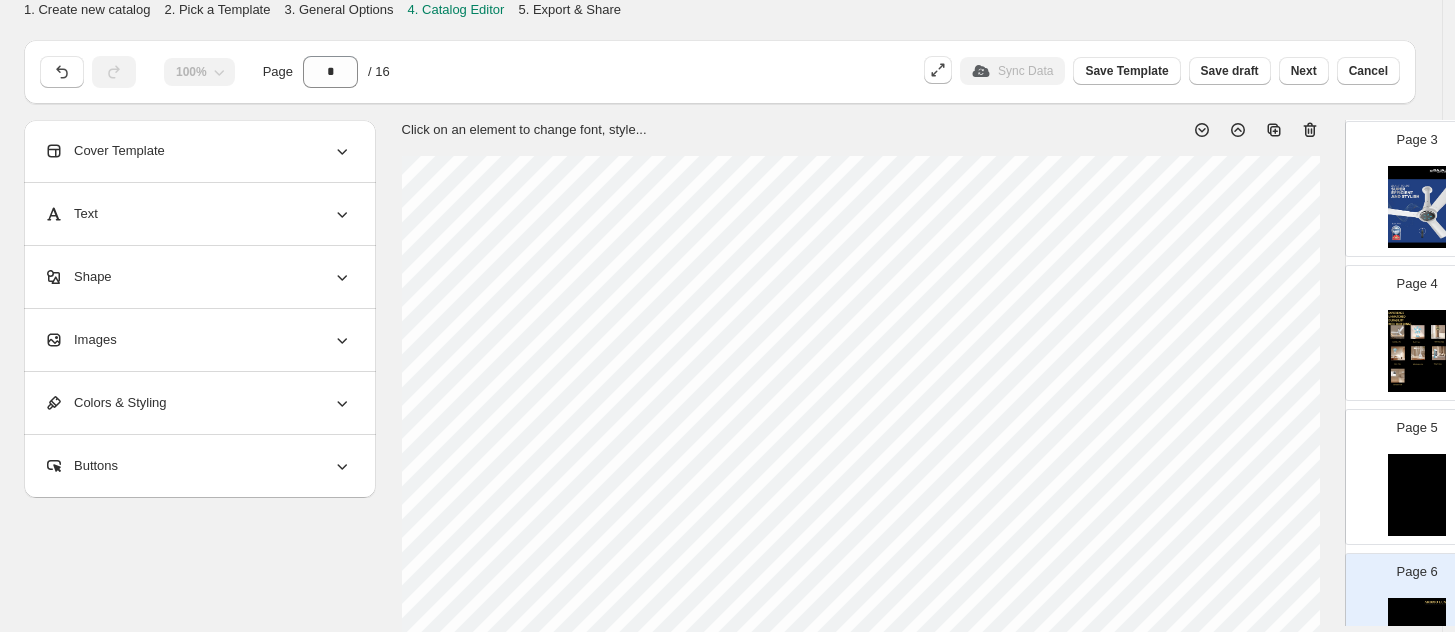 click at bounding box center [1417, 351] 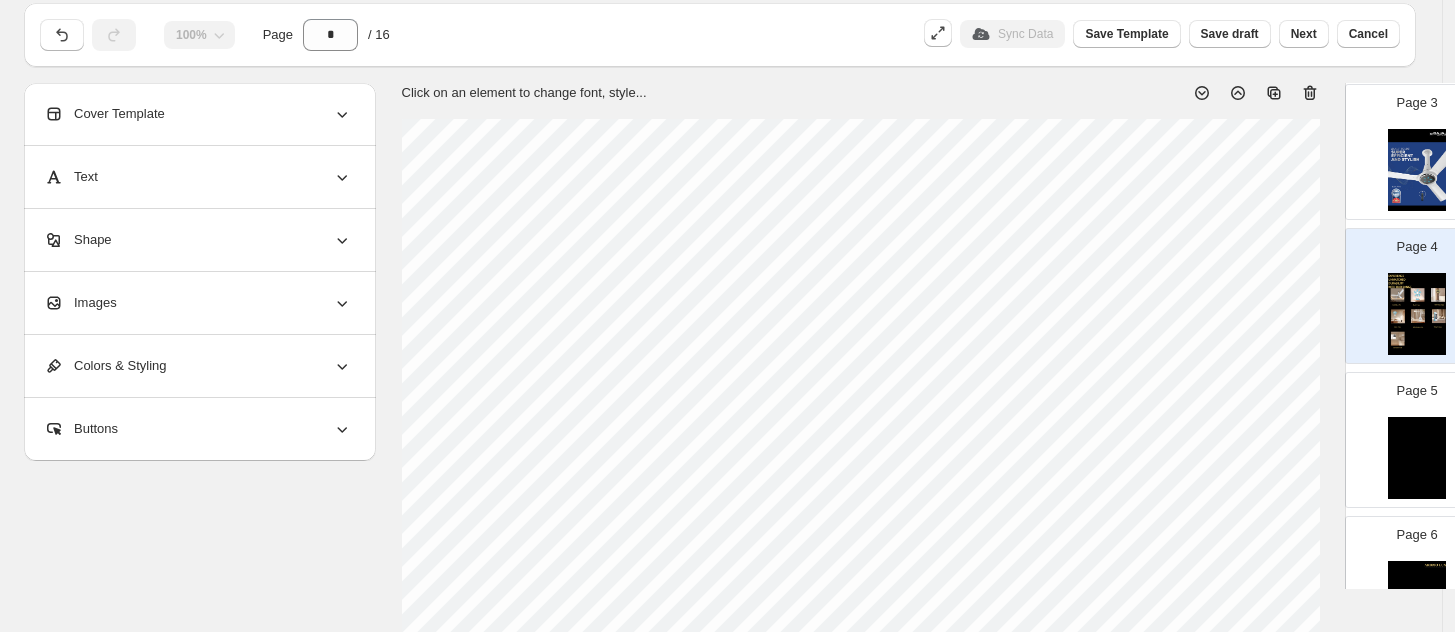 scroll, scrollTop: 36, scrollLeft: 0, axis: vertical 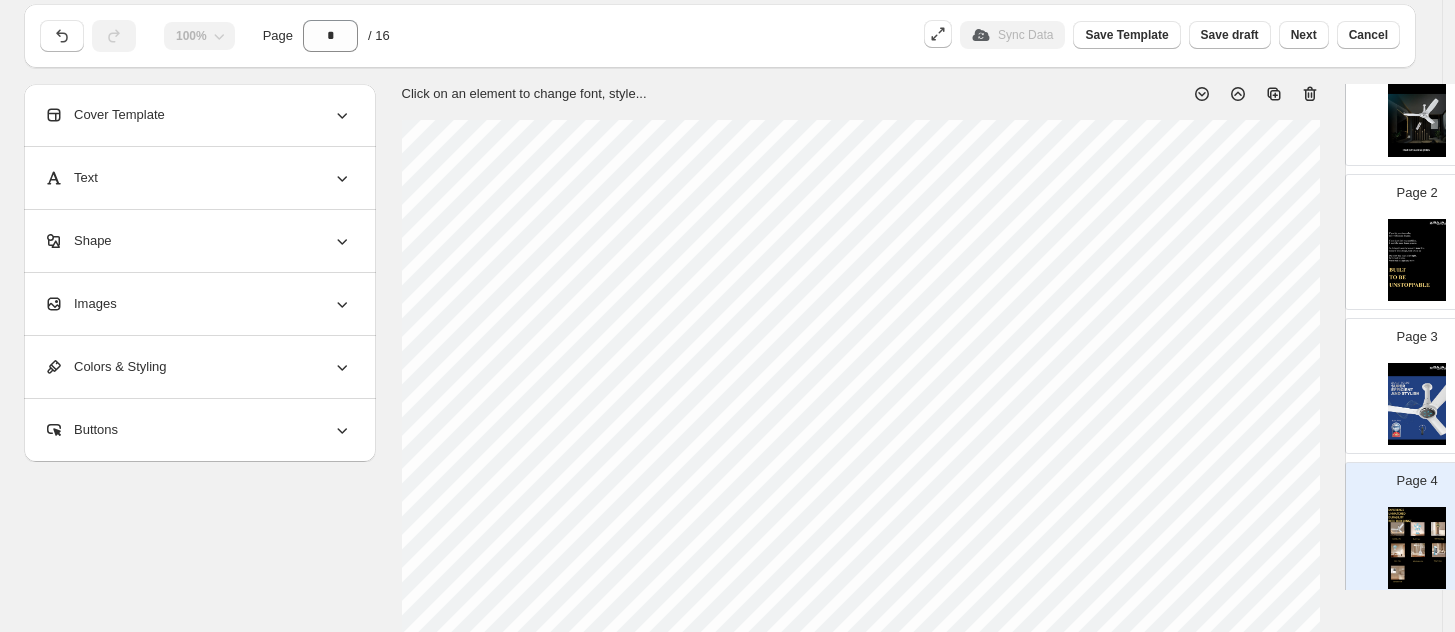 click at bounding box center [1417, 260] 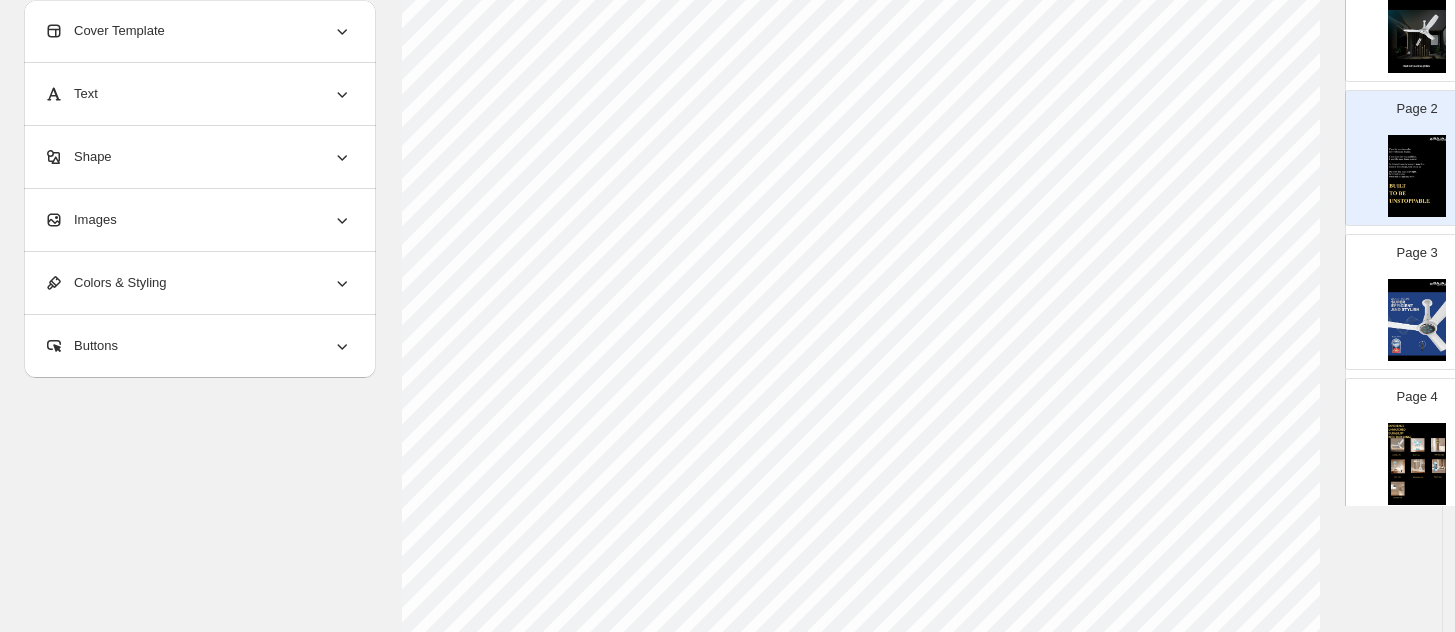 scroll, scrollTop: 426, scrollLeft: 0, axis: vertical 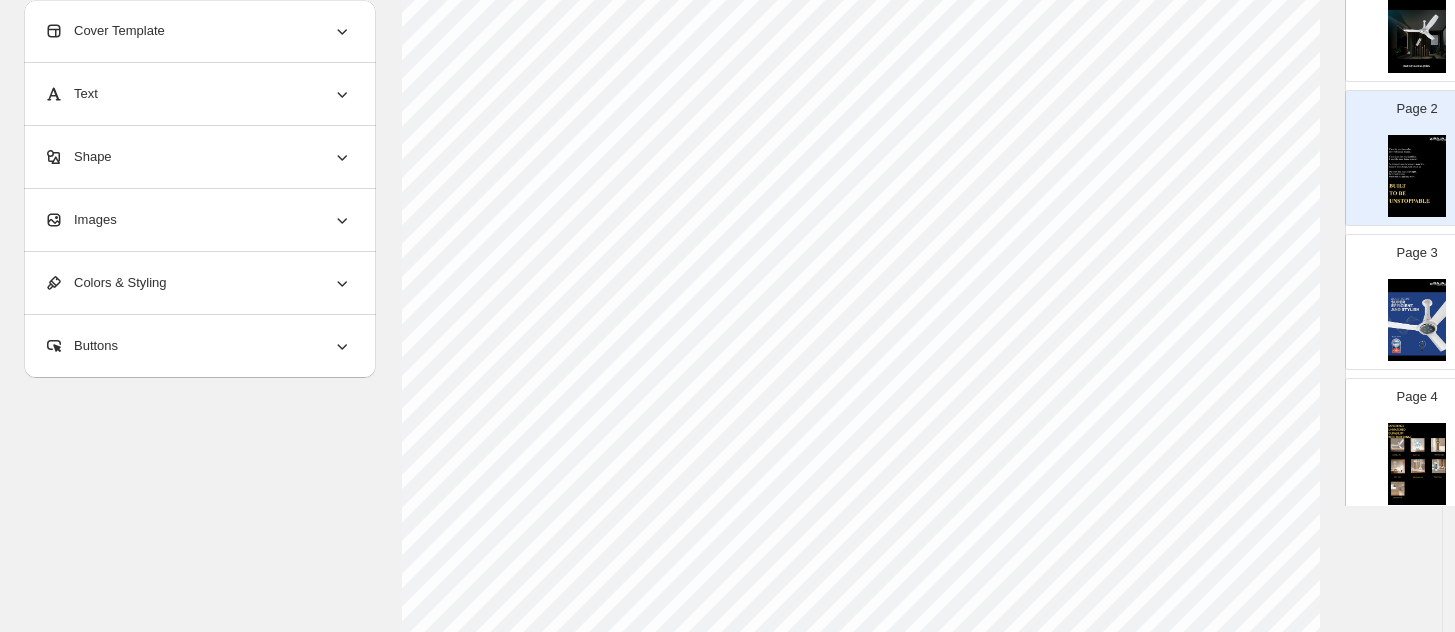 click at bounding box center [1417, 320] 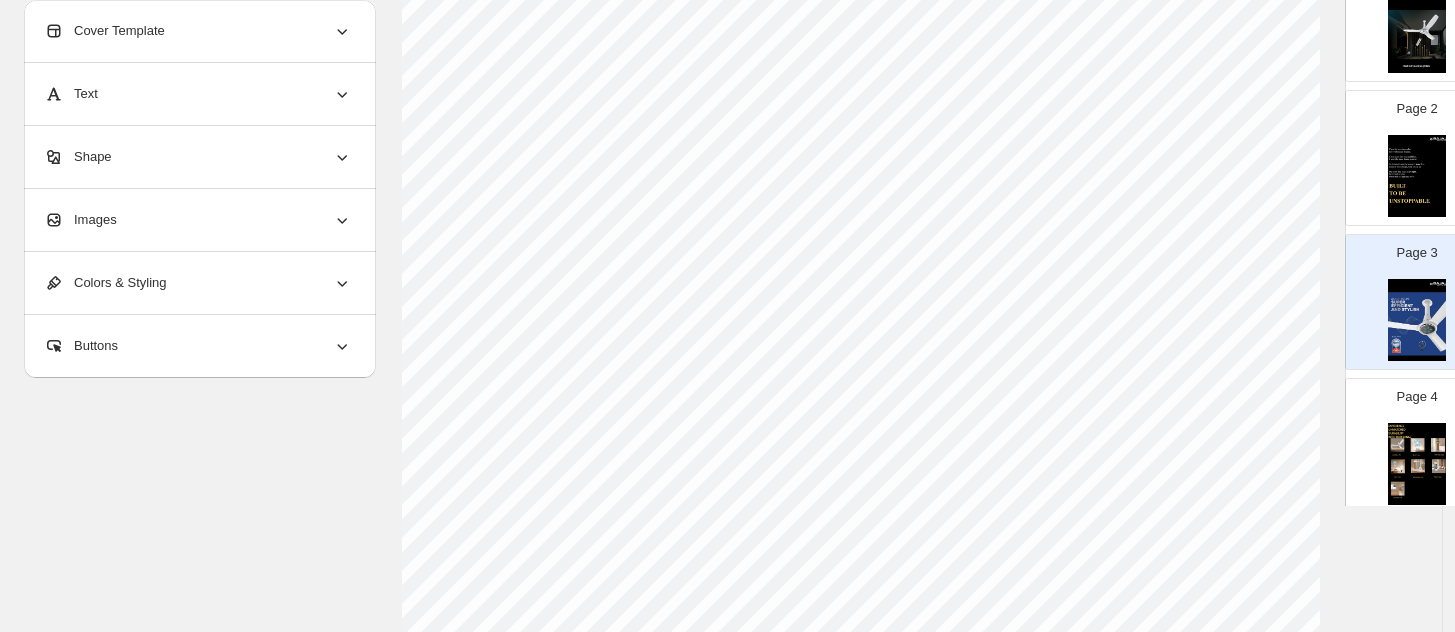 scroll, scrollTop: 535, scrollLeft: 0, axis: vertical 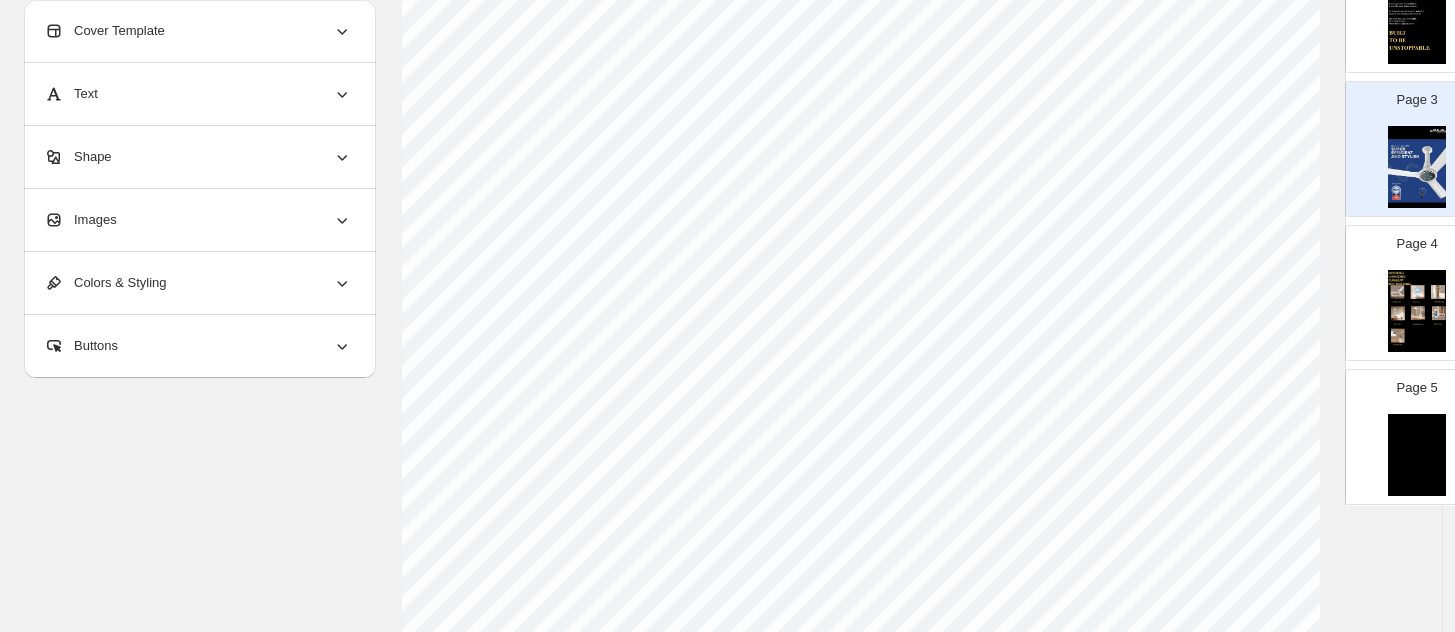click at bounding box center (1417, 311) 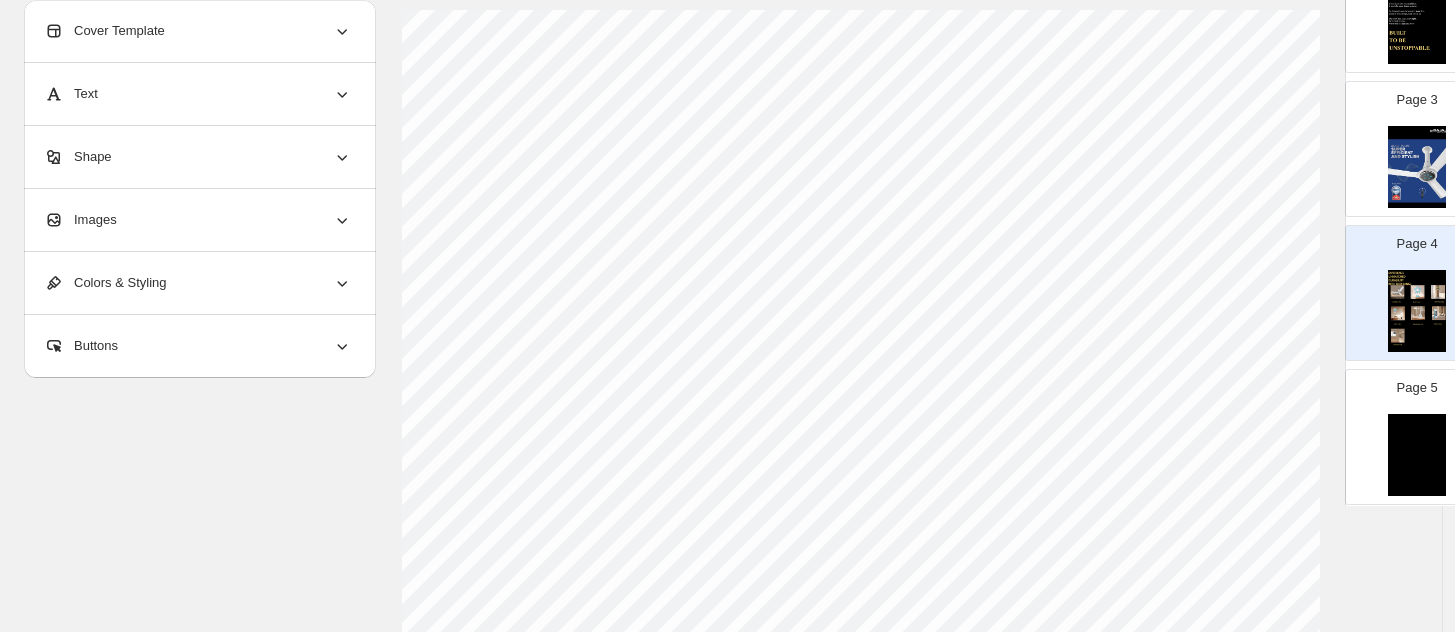 scroll, scrollTop: 145, scrollLeft: 0, axis: vertical 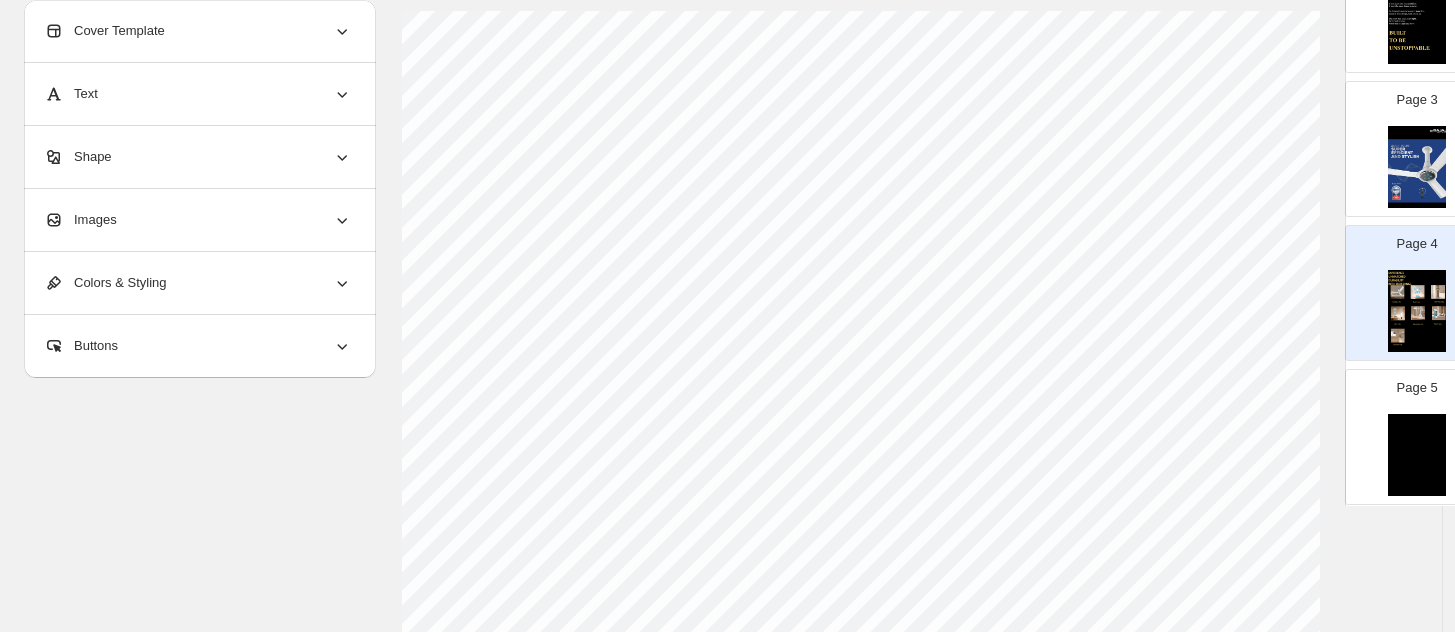 select on "********" 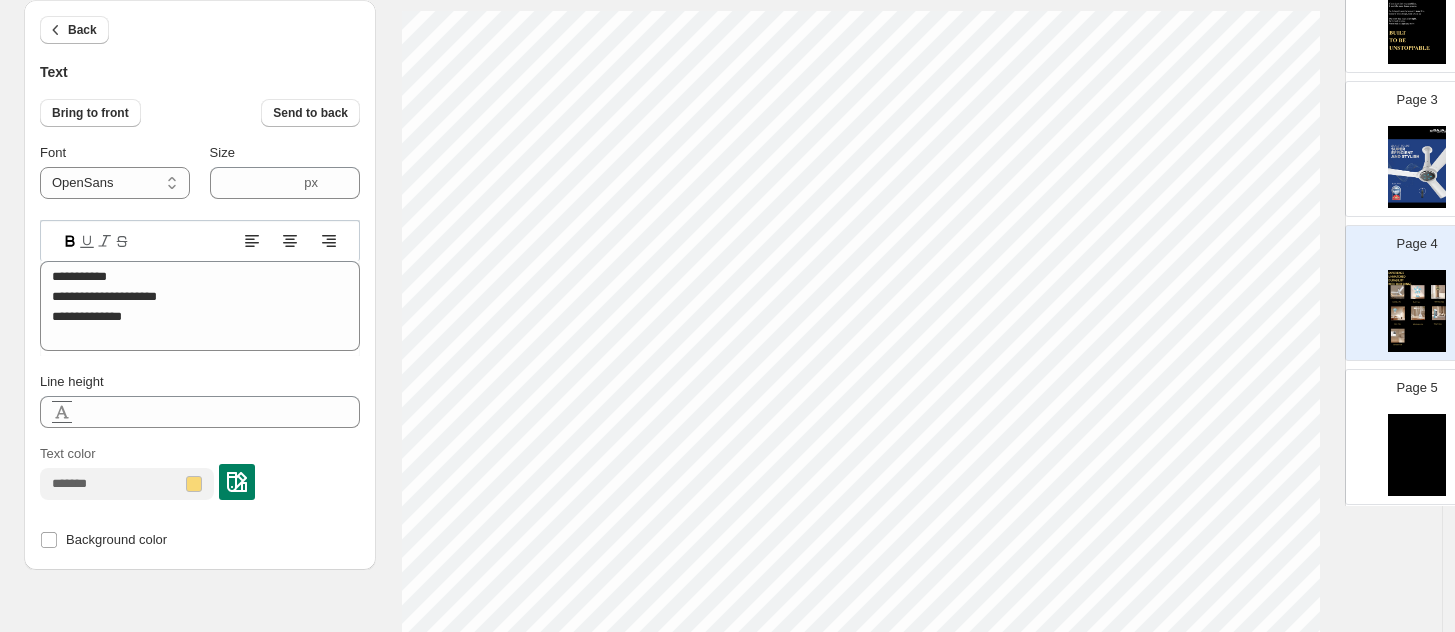 type on "****" 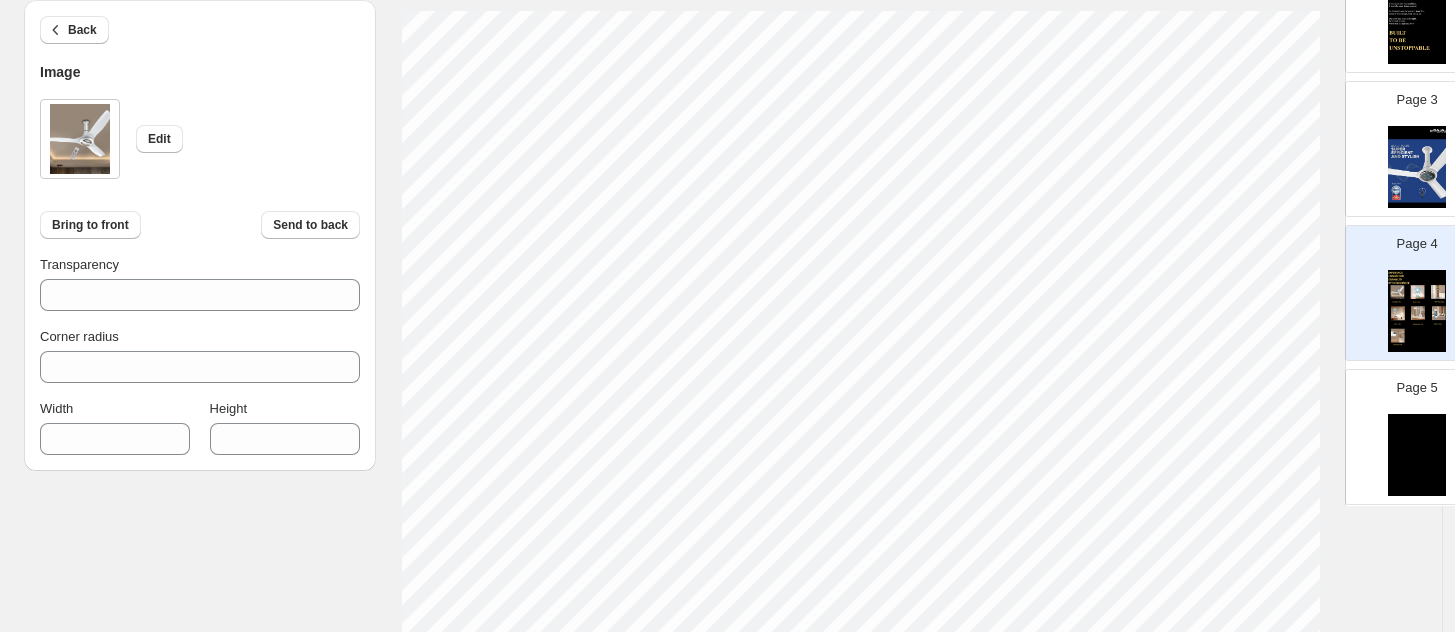 select on "********" 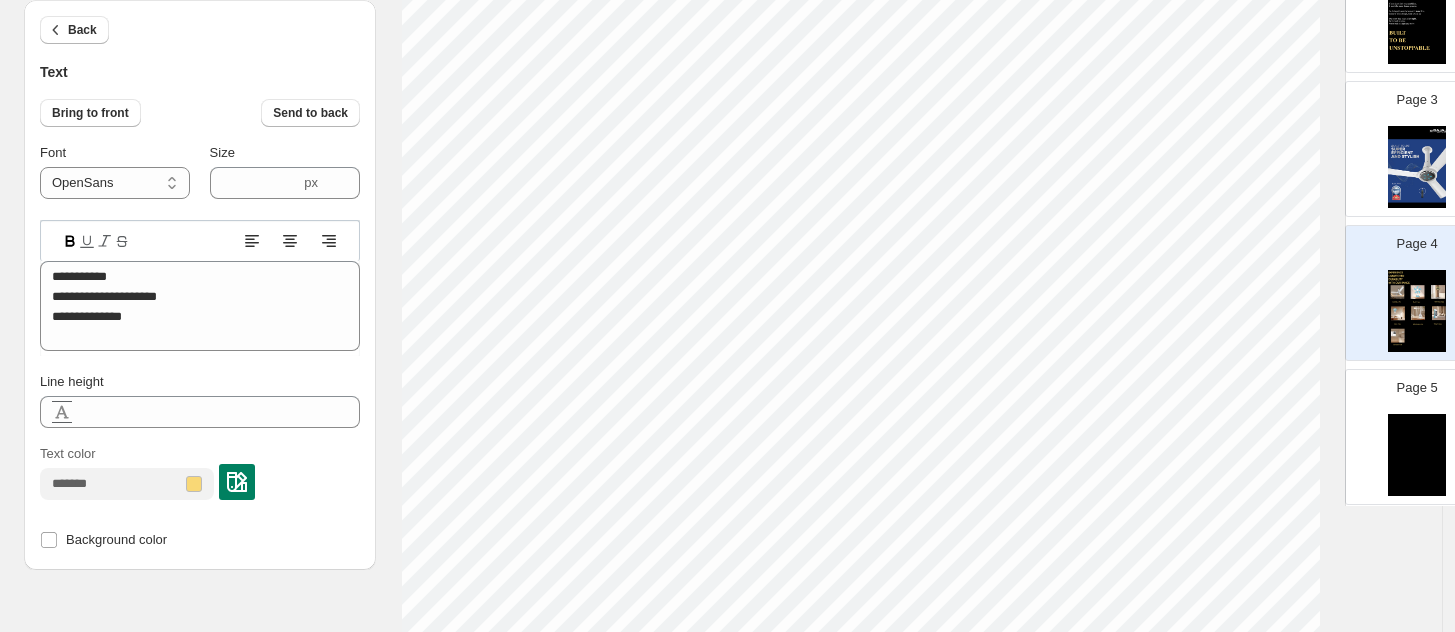 scroll, scrollTop: 221, scrollLeft: 0, axis: vertical 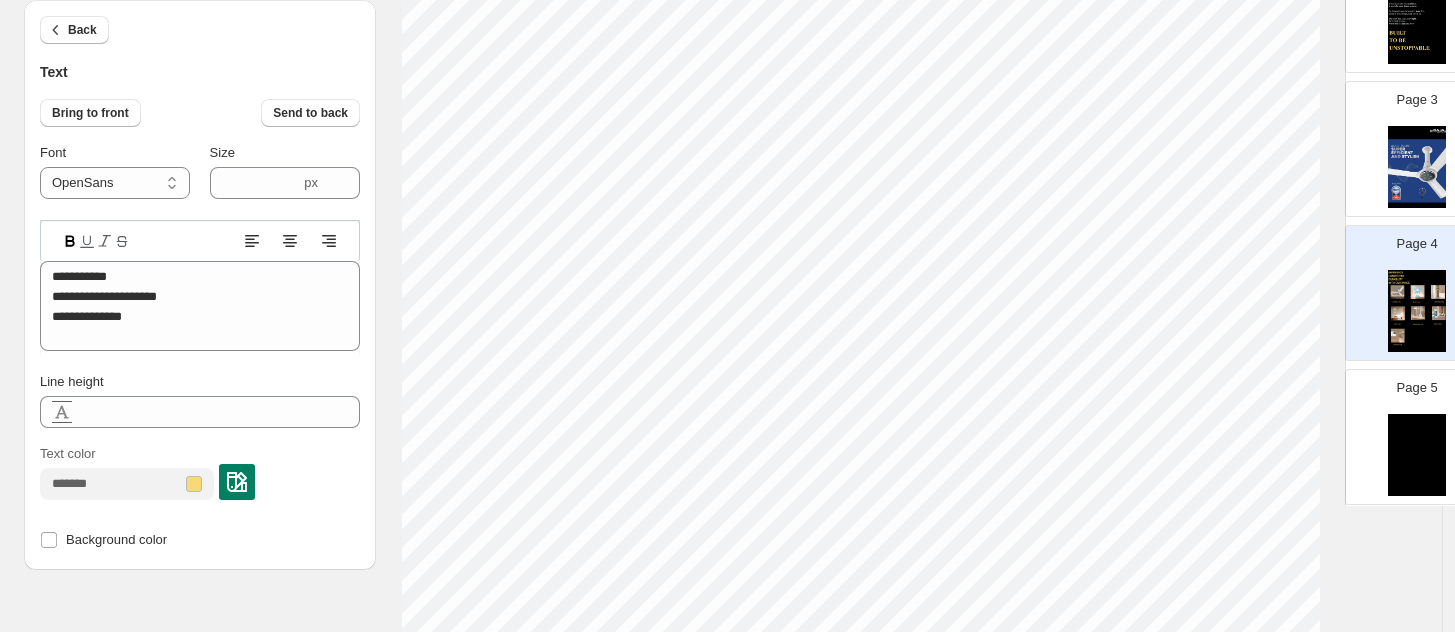 click at bounding box center (1417, 311) 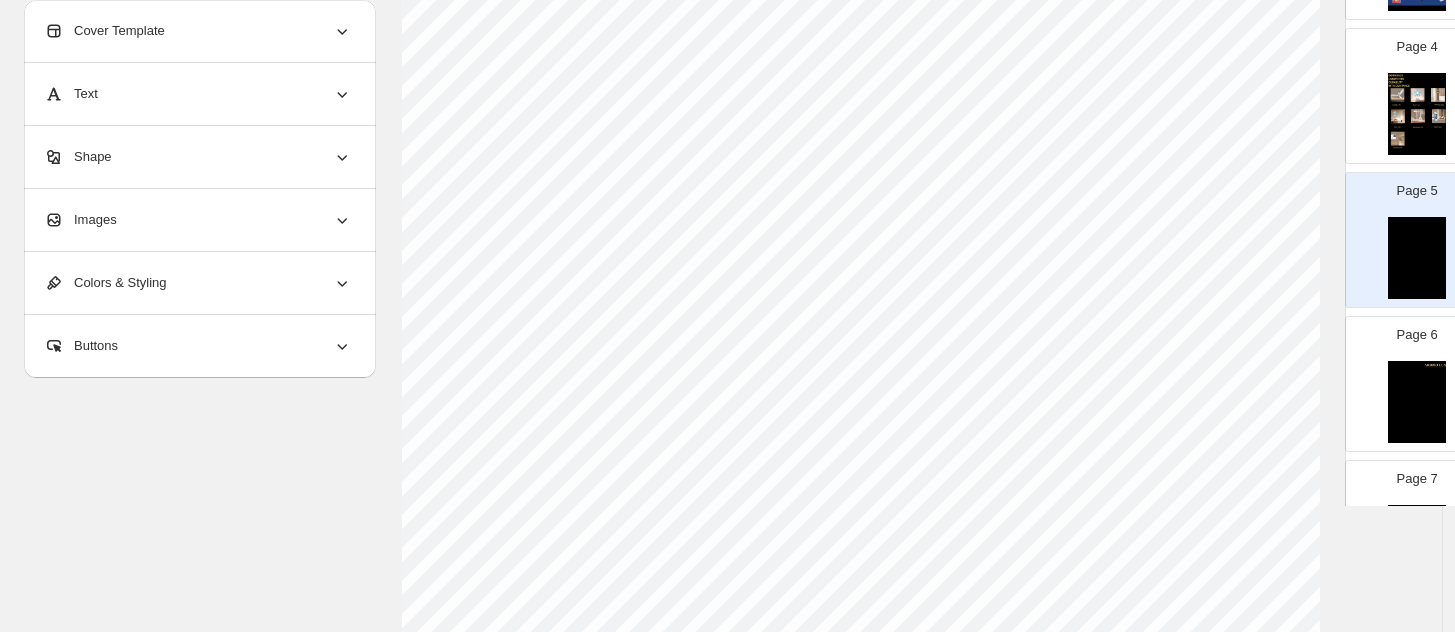 scroll, scrollTop: 516, scrollLeft: 0, axis: vertical 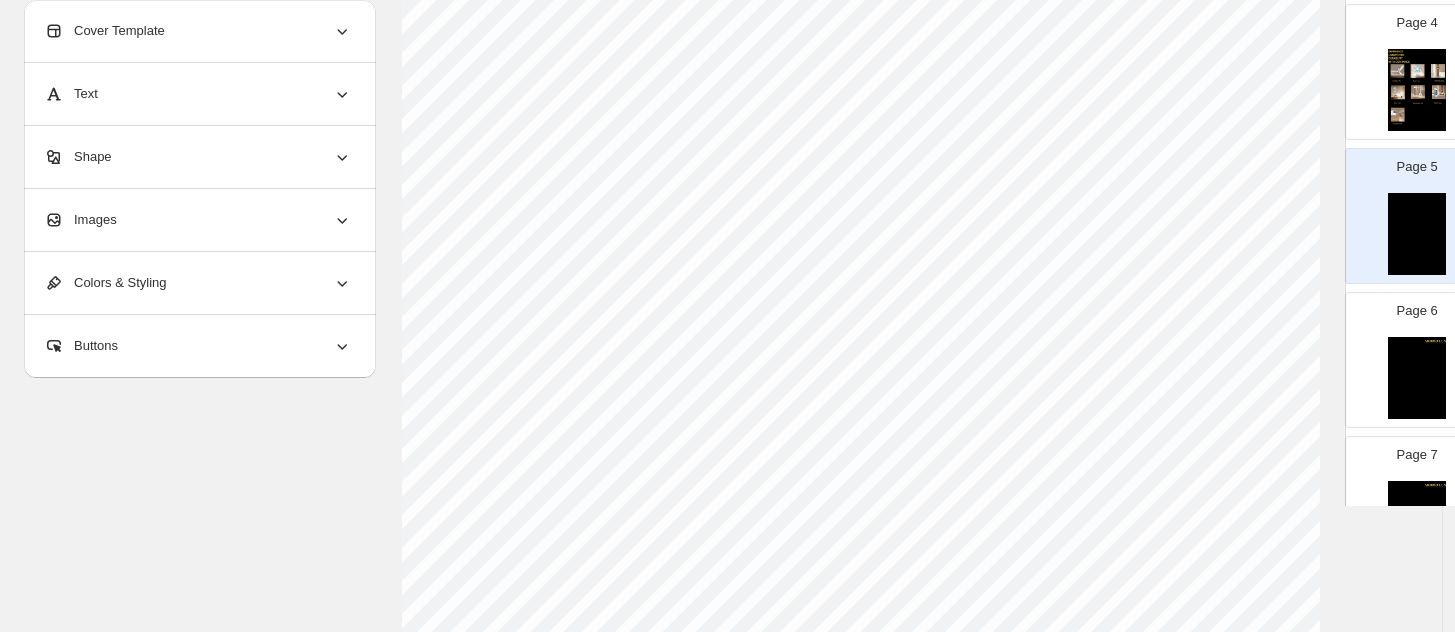 click at bounding box center (1417, 378) 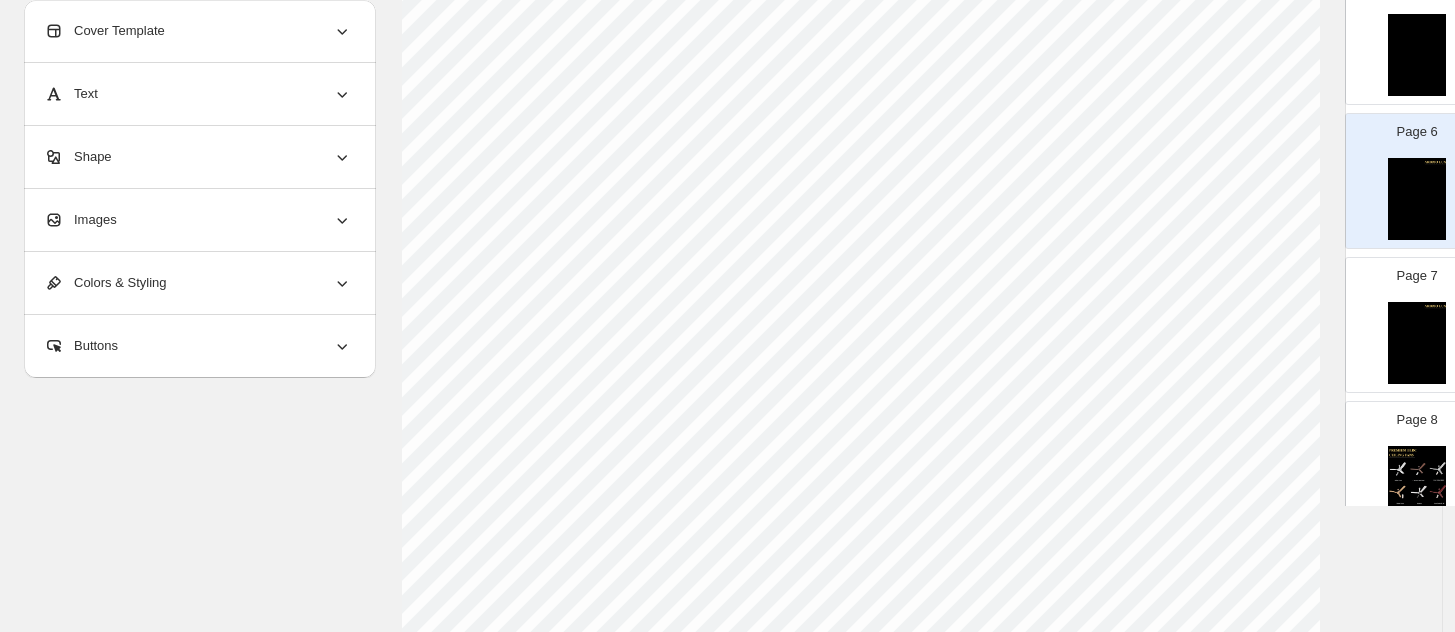 scroll, scrollTop: 697, scrollLeft: 0, axis: vertical 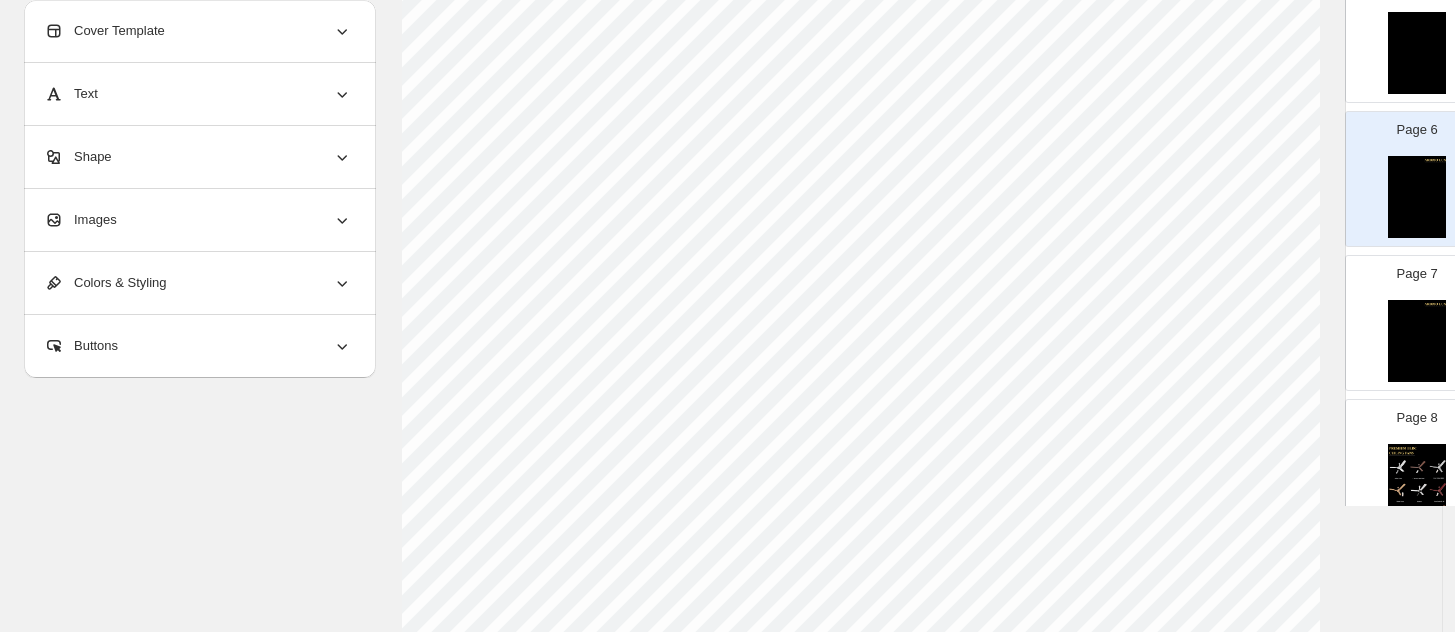 click at bounding box center (1417, 341) 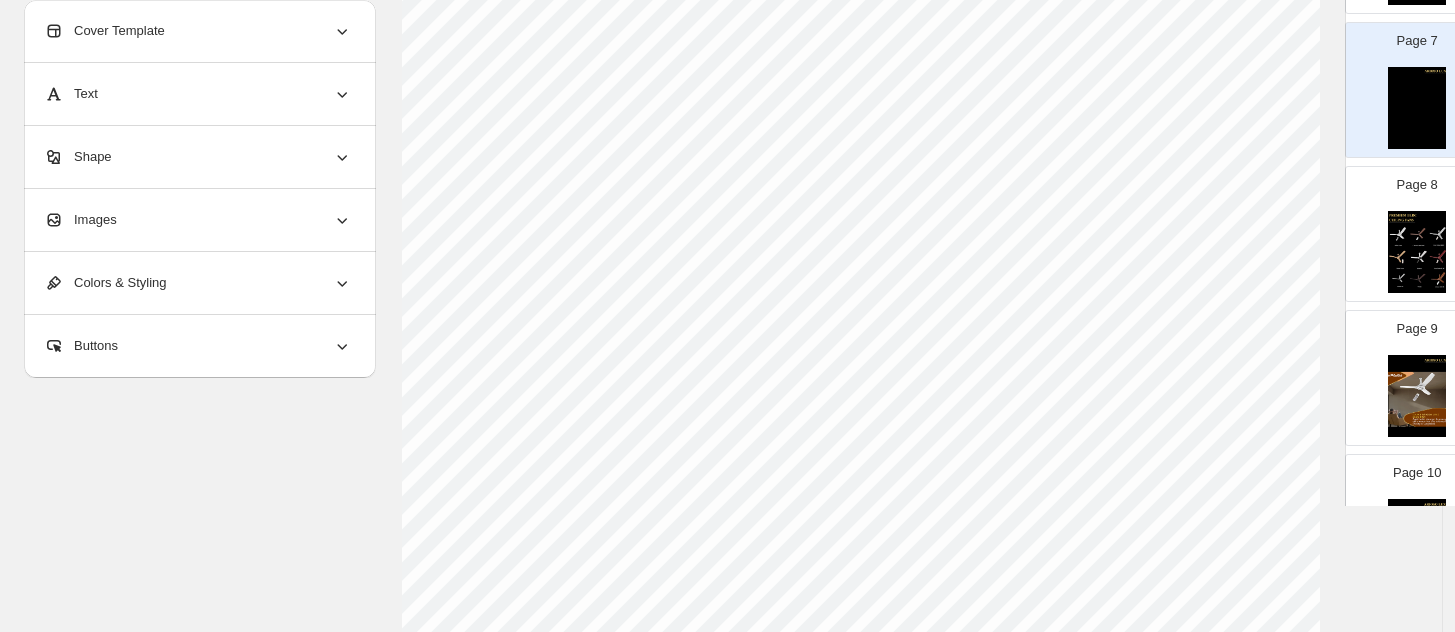 click at bounding box center [1417, 252] 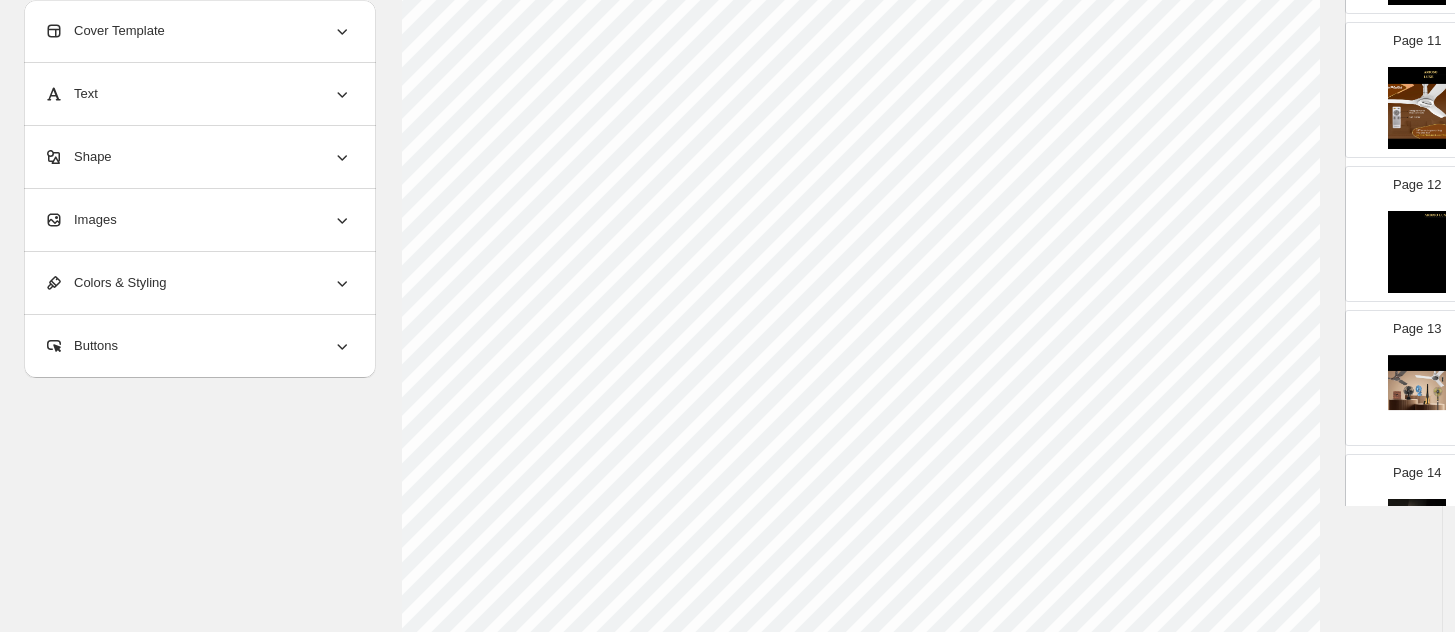click at bounding box center [1417, 252] 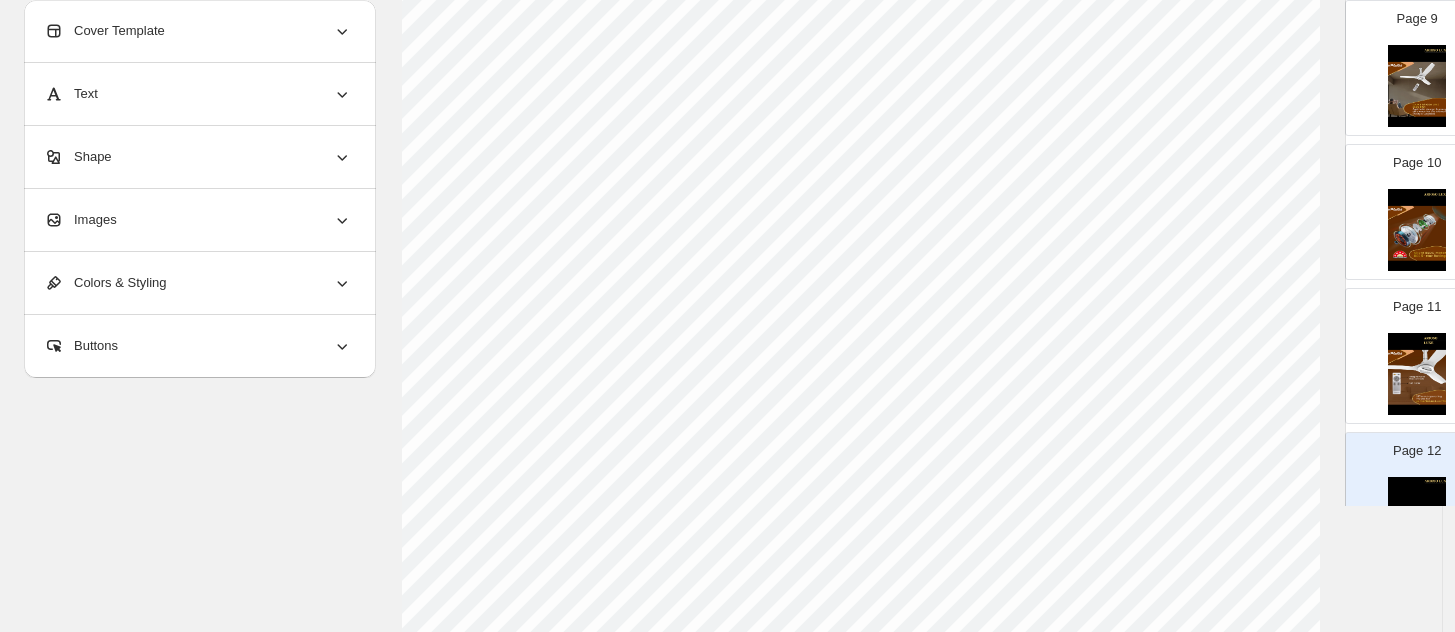 scroll, scrollTop: 1238, scrollLeft: 0, axis: vertical 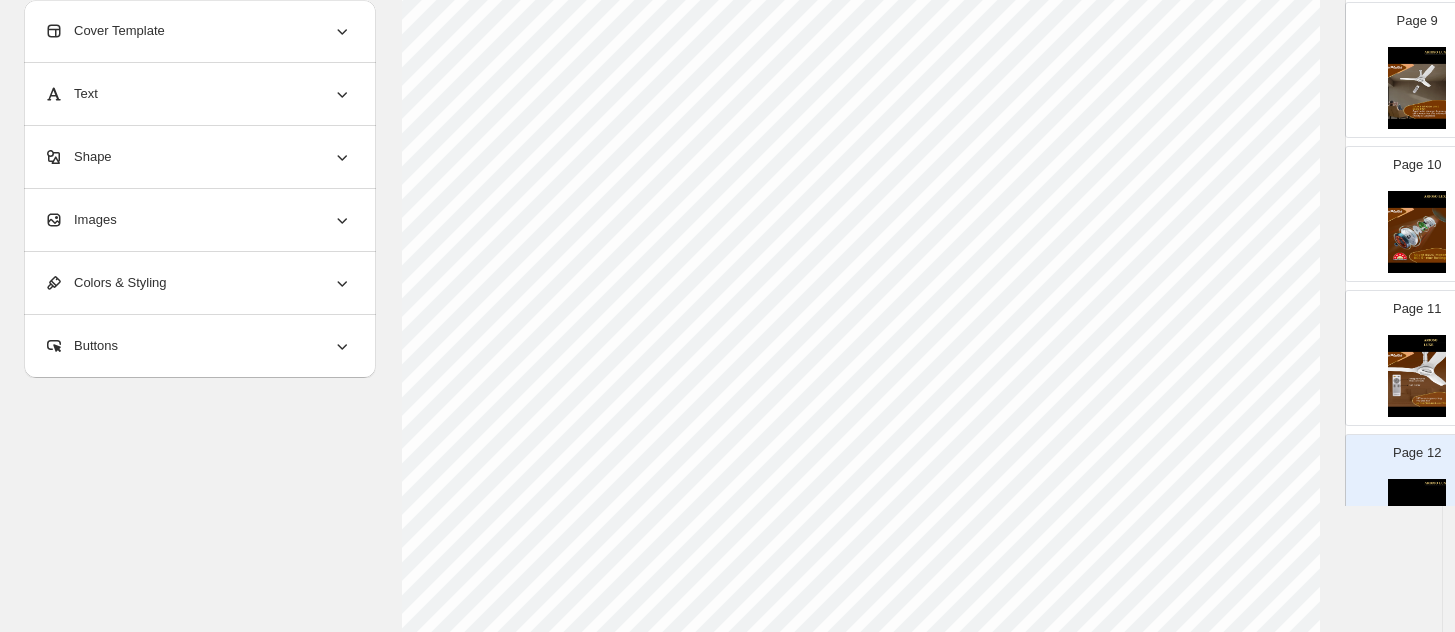 click at bounding box center [1417, 376] 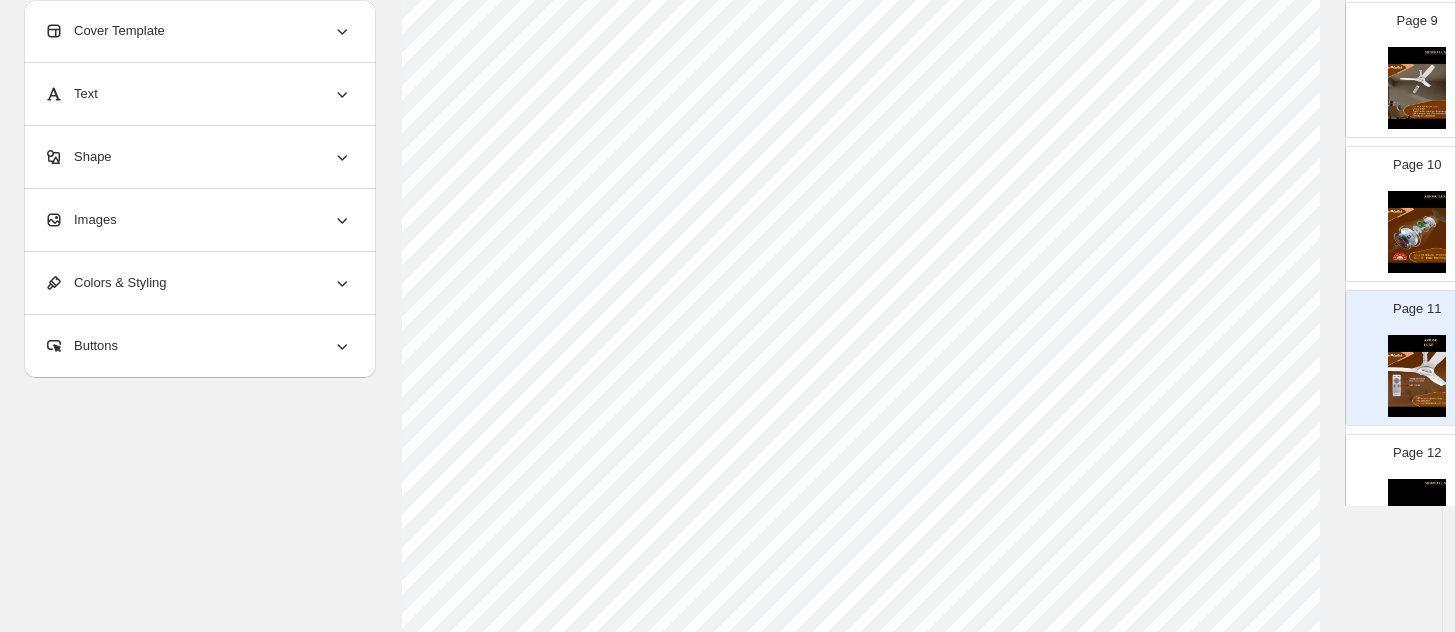 click at bounding box center (1417, 232) 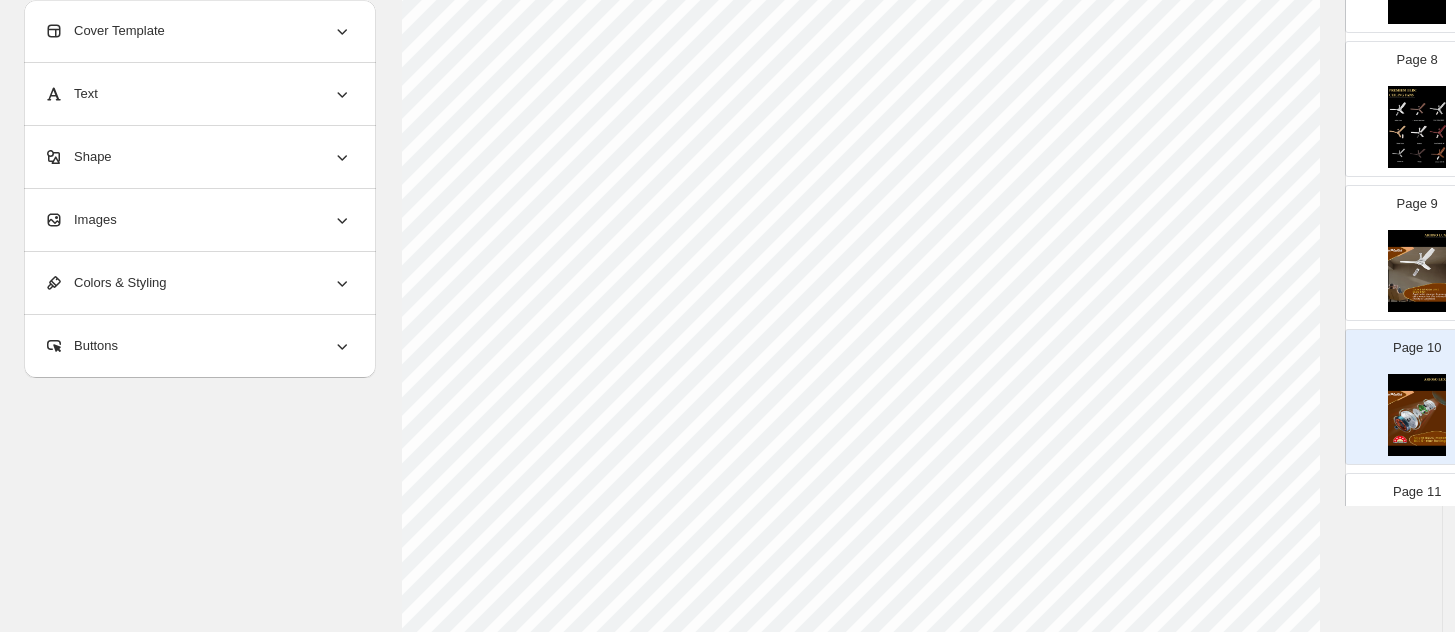 scroll, scrollTop: 1047, scrollLeft: 0, axis: vertical 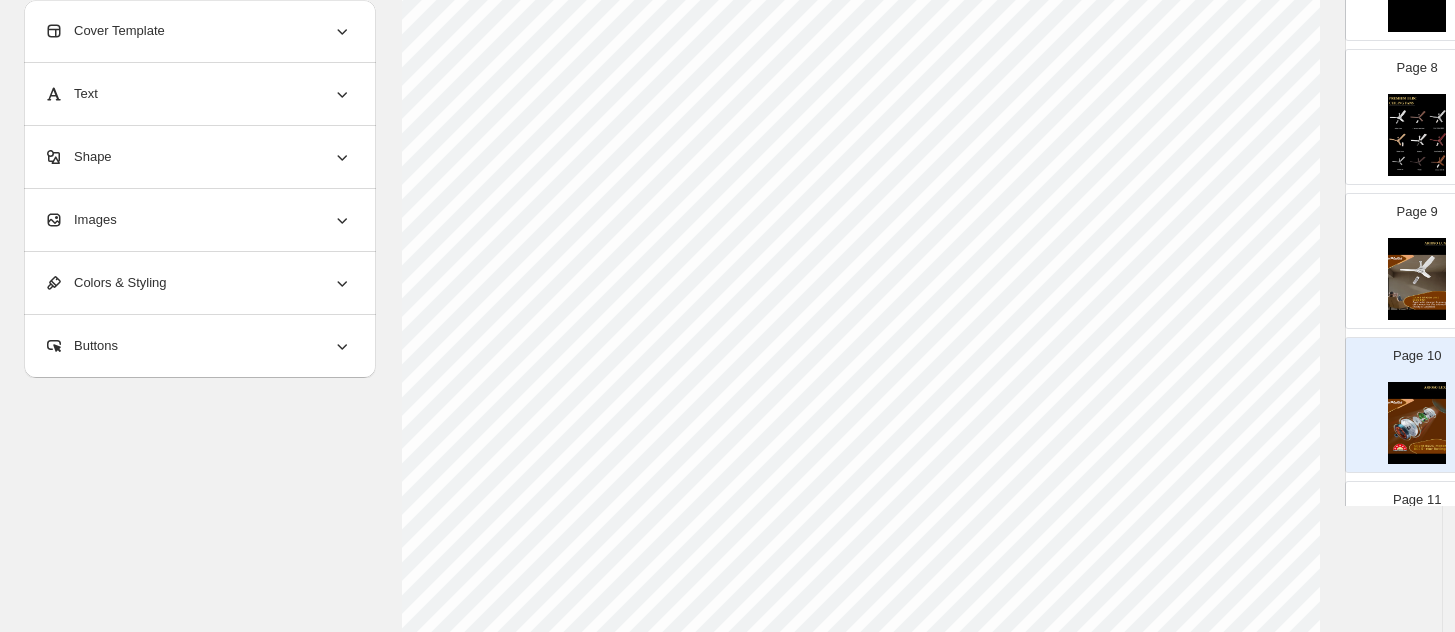 click at bounding box center (1417, 135) 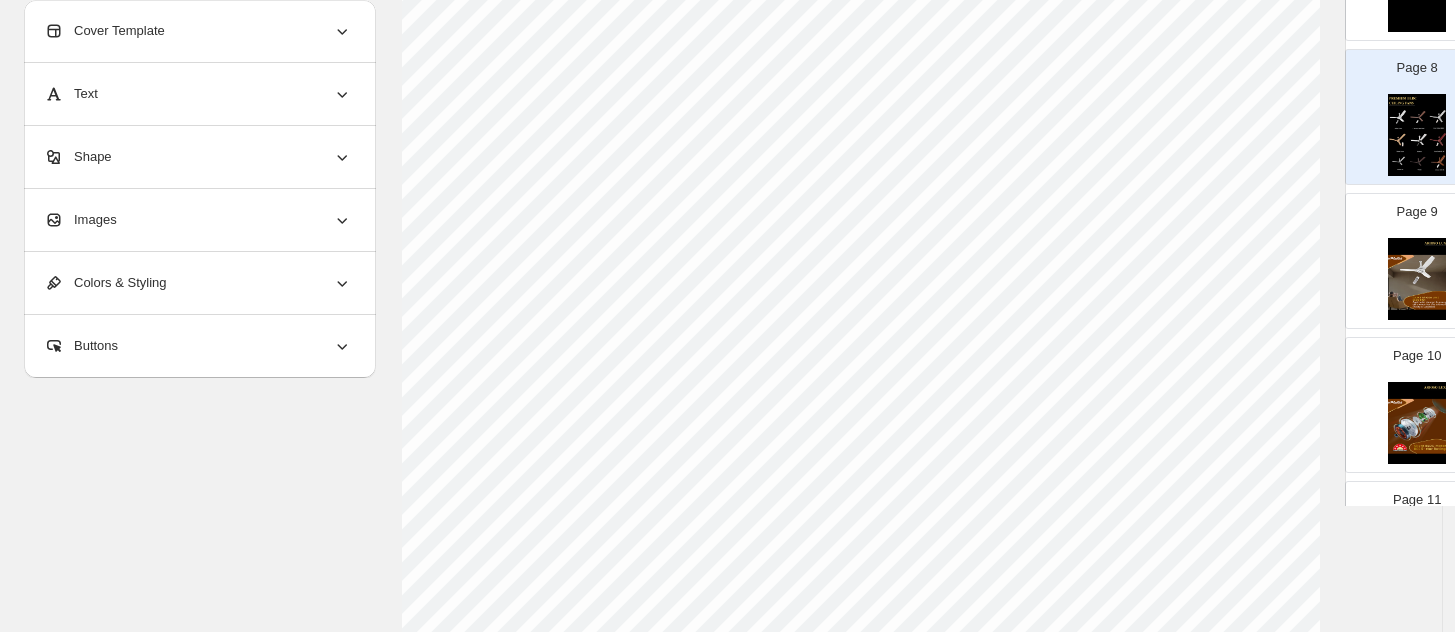click at bounding box center (1417, 279) 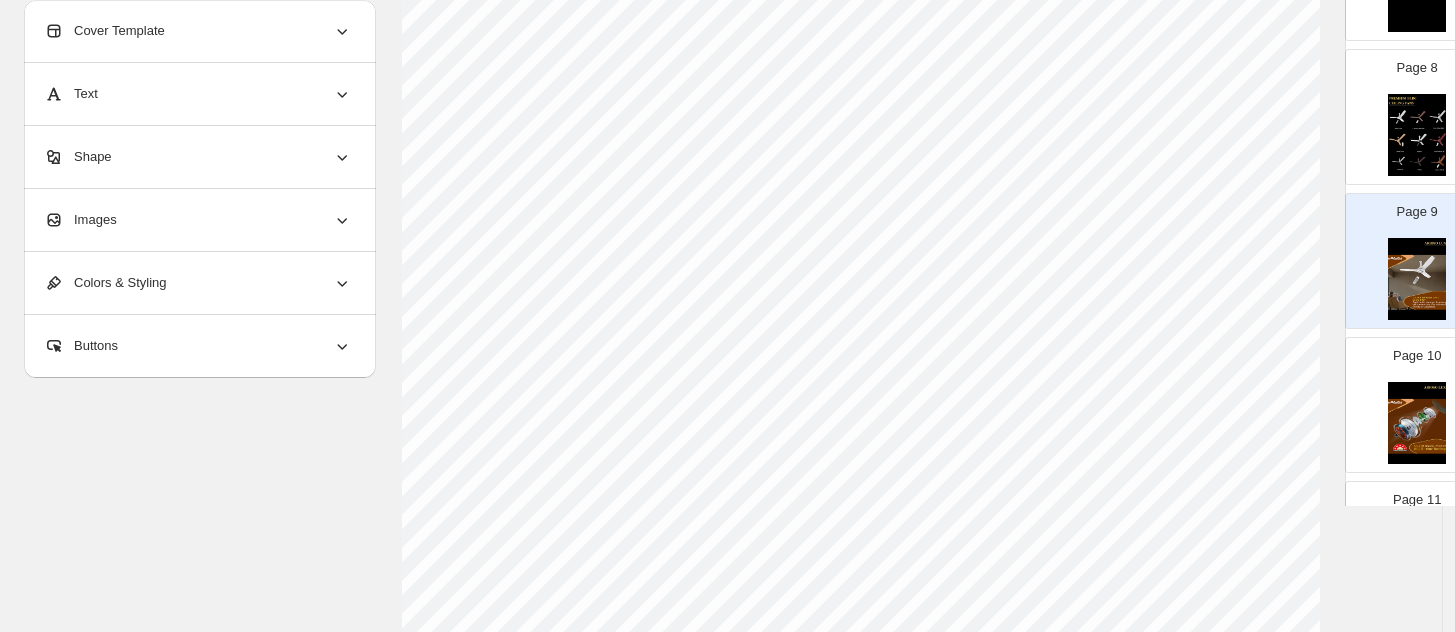 click at bounding box center (1417, 423) 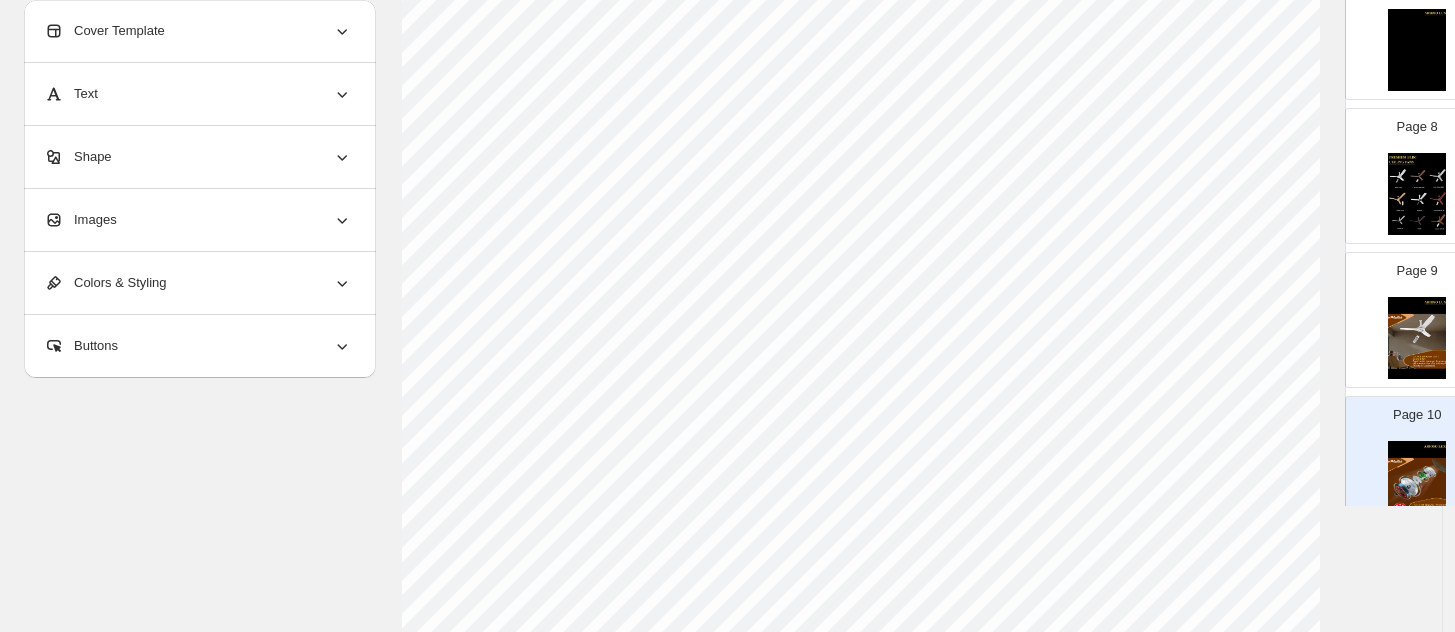 scroll, scrollTop: 987, scrollLeft: 0, axis: vertical 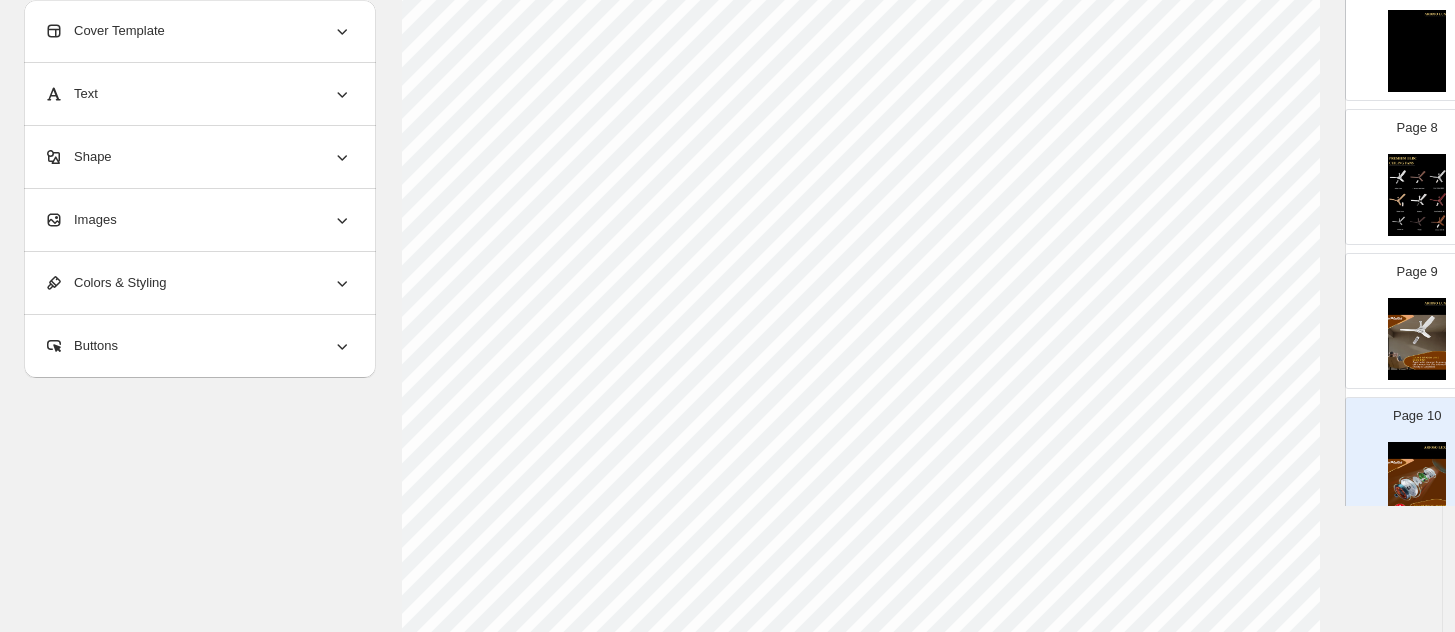 click at bounding box center [1417, 339] 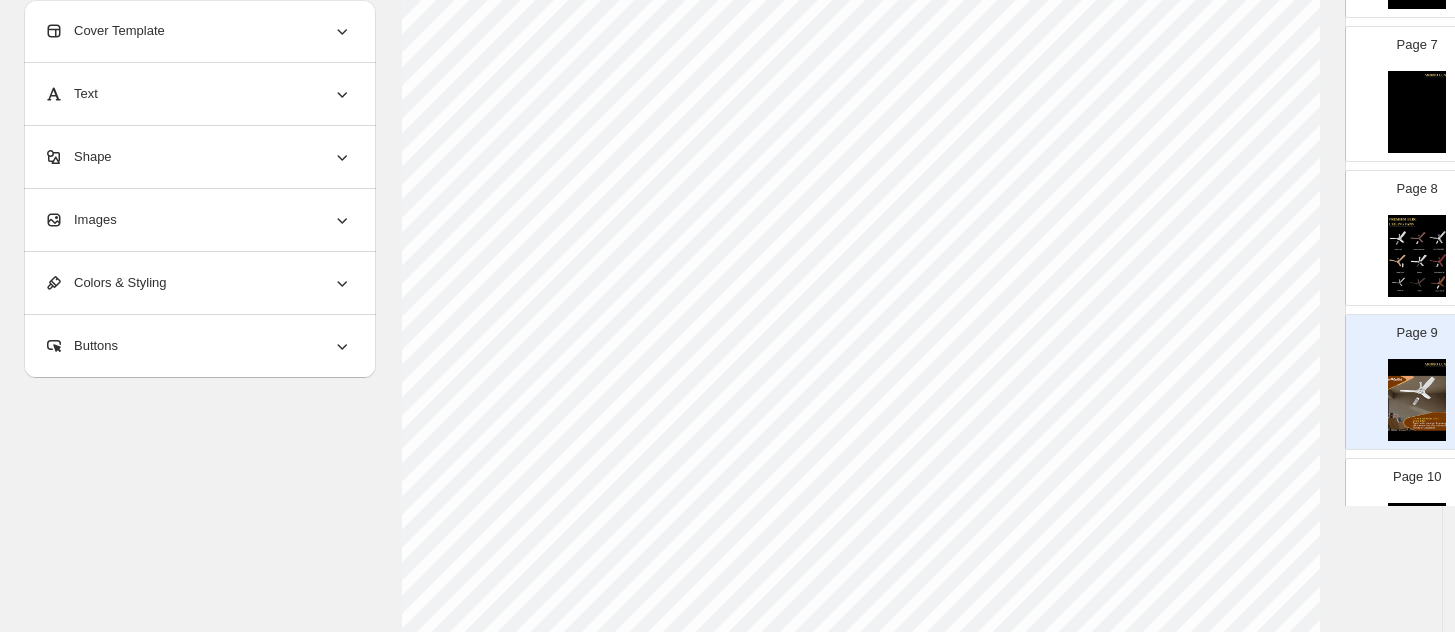 click at bounding box center (1417, 256) 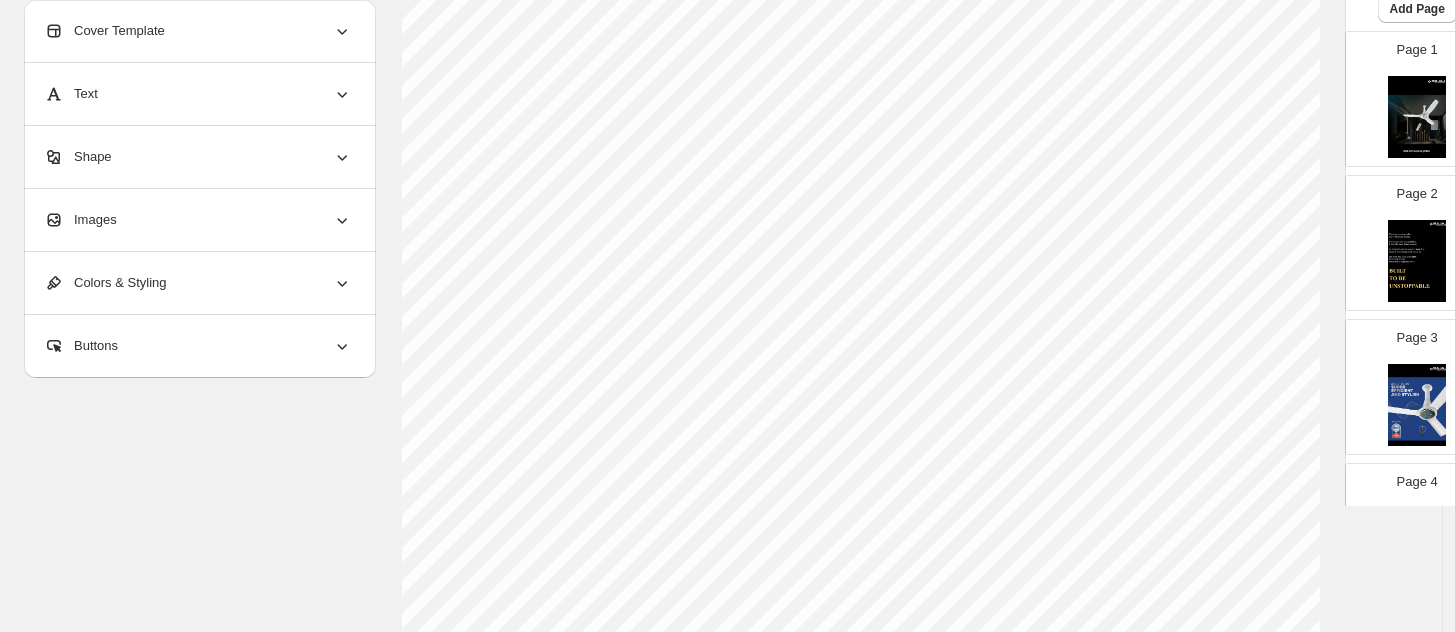 scroll, scrollTop: 0, scrollLeft: 0, axis: both 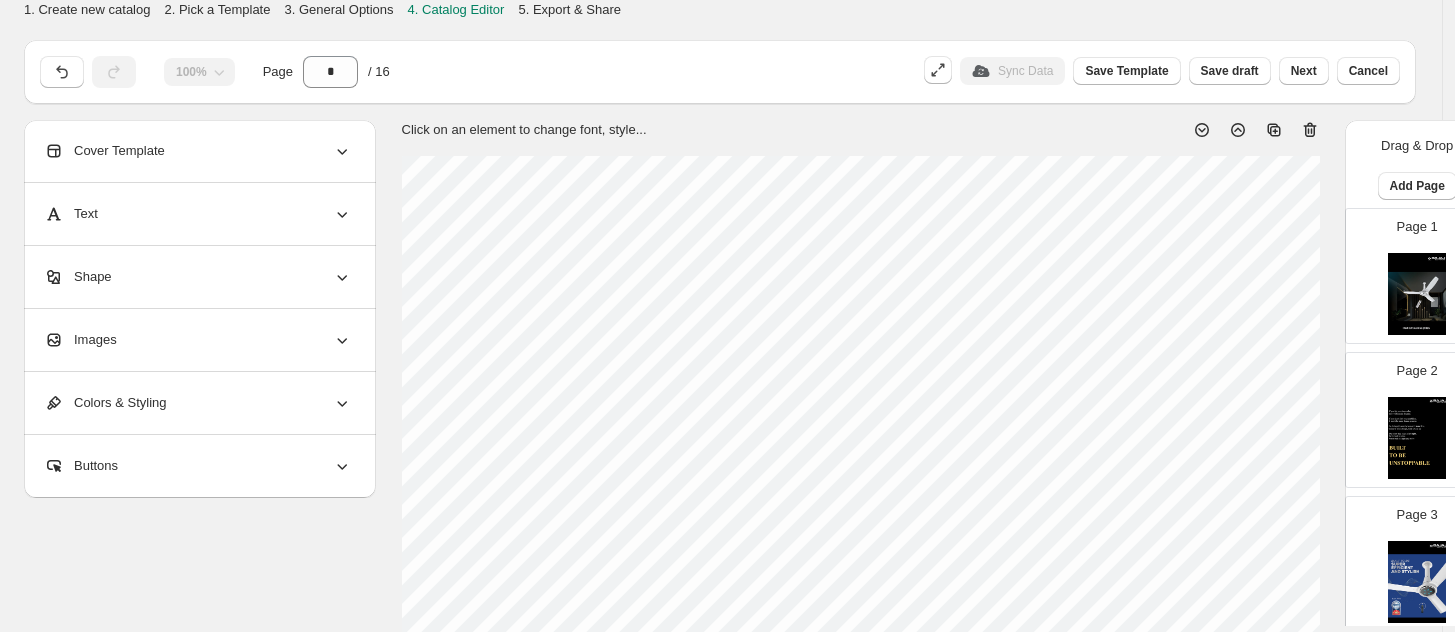 click at bounding box center (1417, 438) 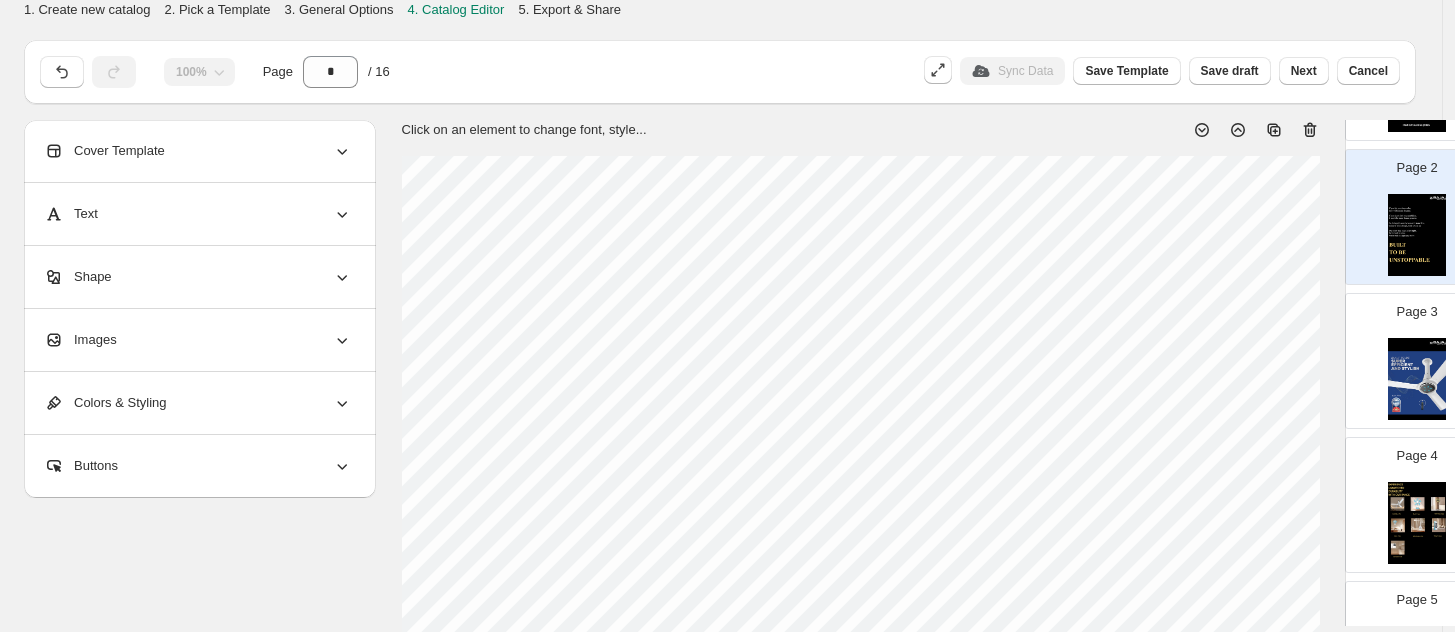 scroll, scrollTop: 200, scrollLeft: 0, axis: vertical 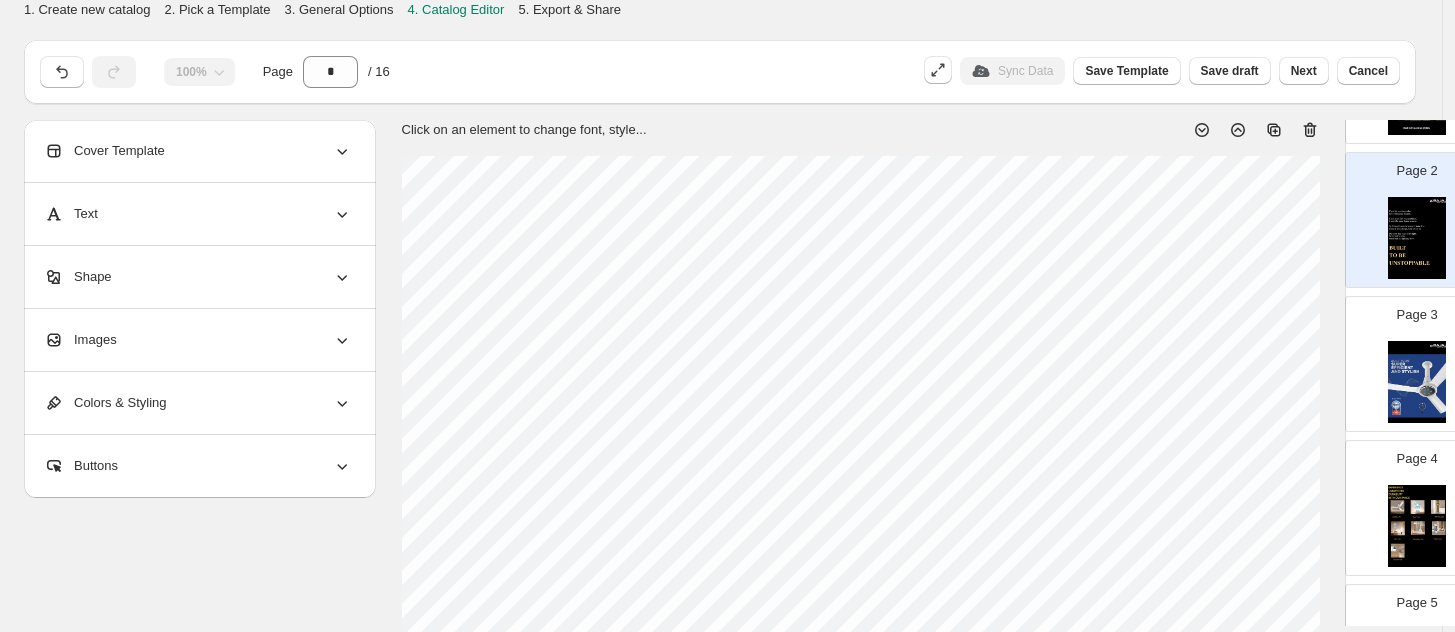 click at bounding box center [1417, 382] 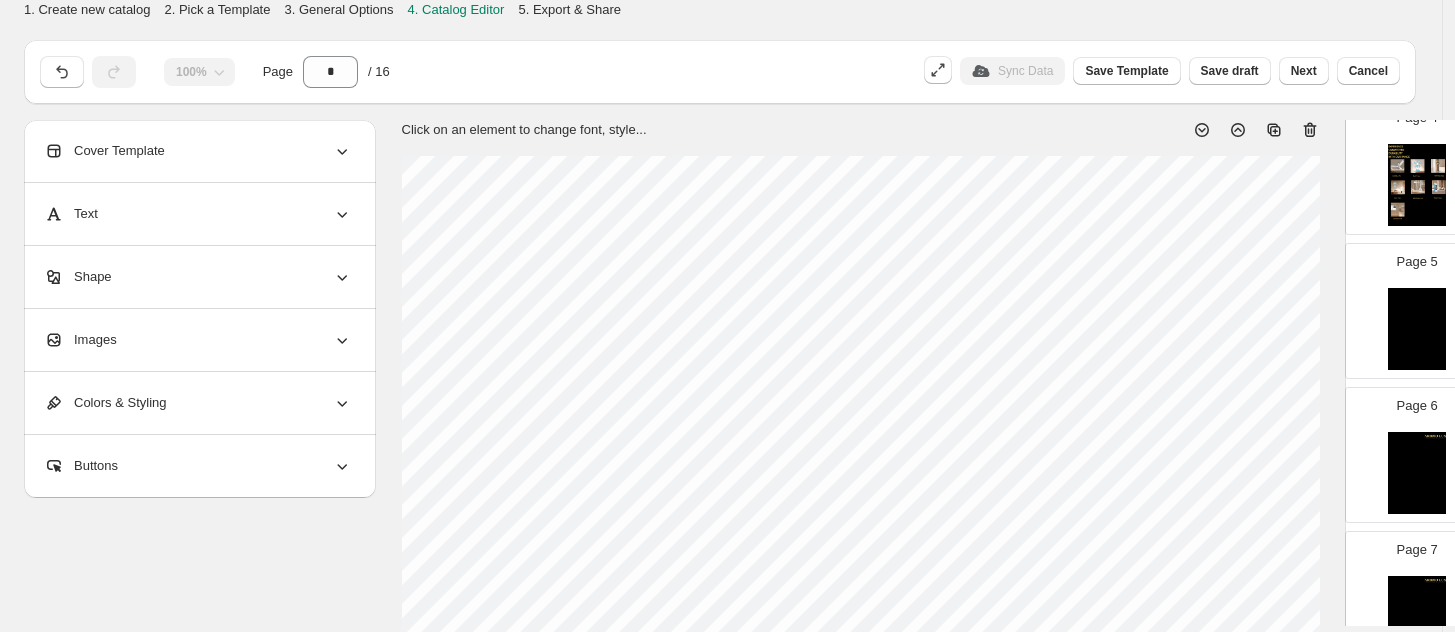 scroll, scrollTop: 542, scrollLeft: 0, axis: vertical 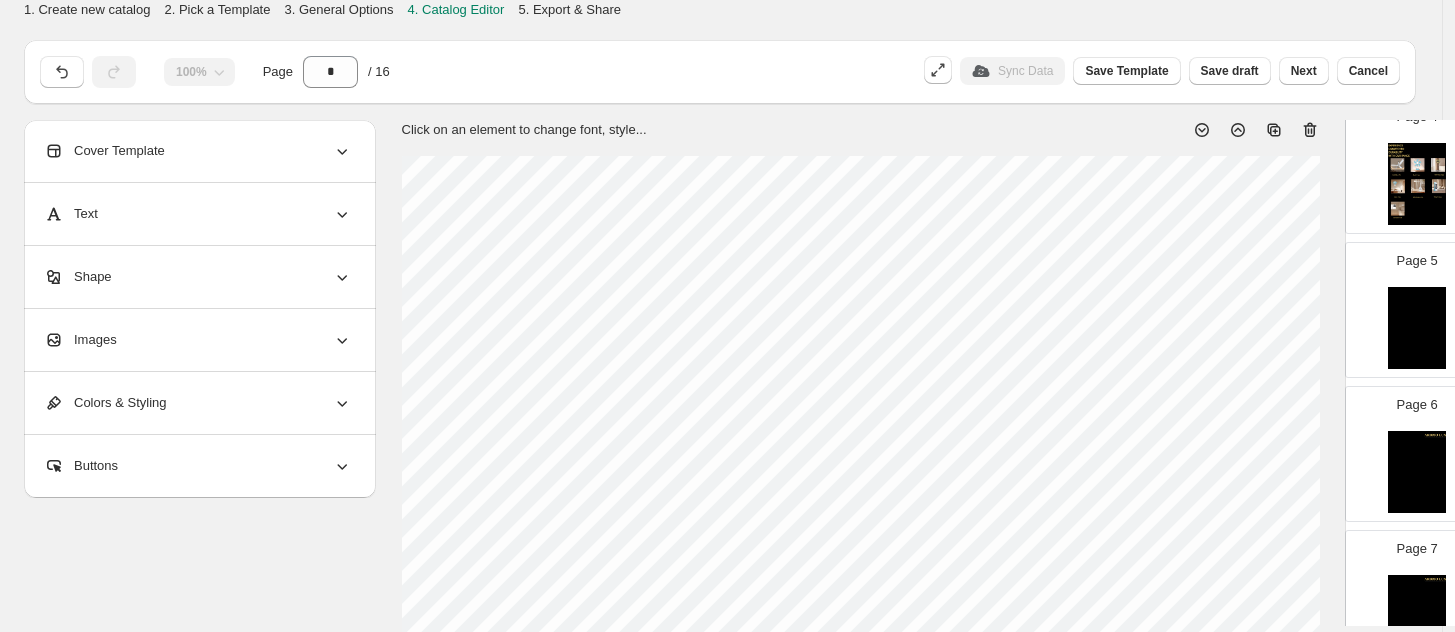 click at bounding box center [1417, 328] 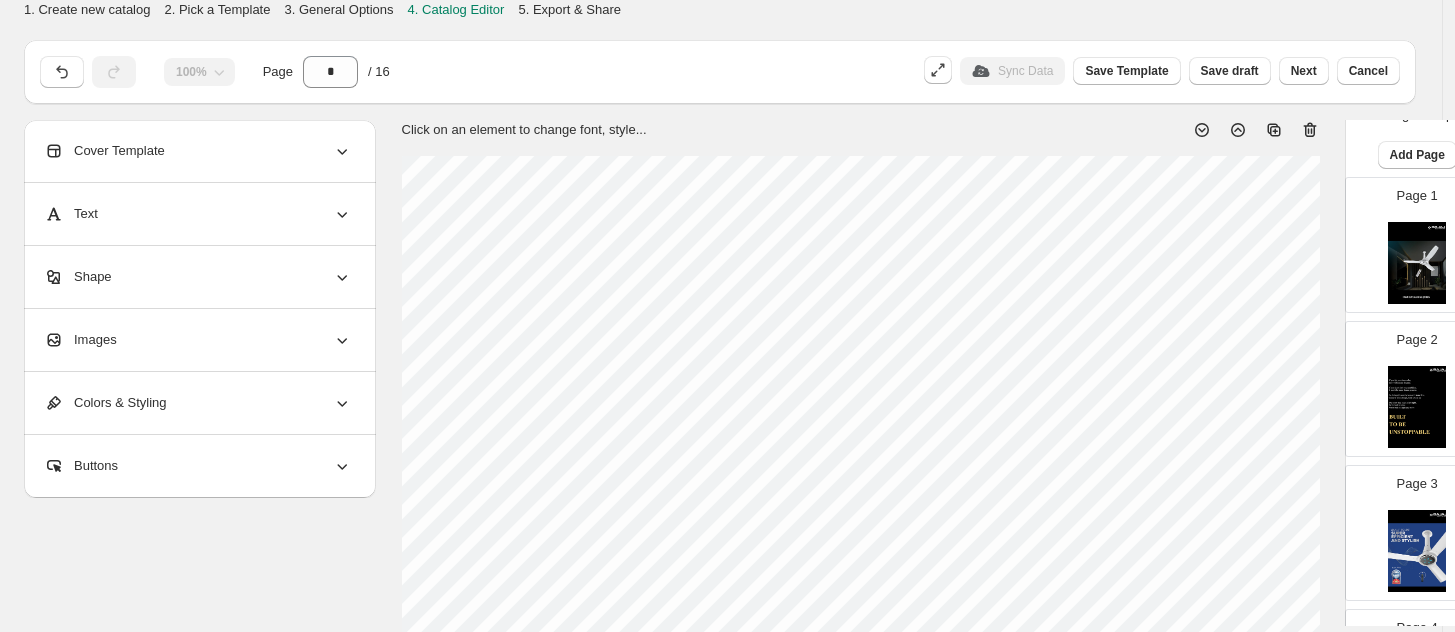 scroll, scrollTop: 0, scrollLeft: 0, axis: both 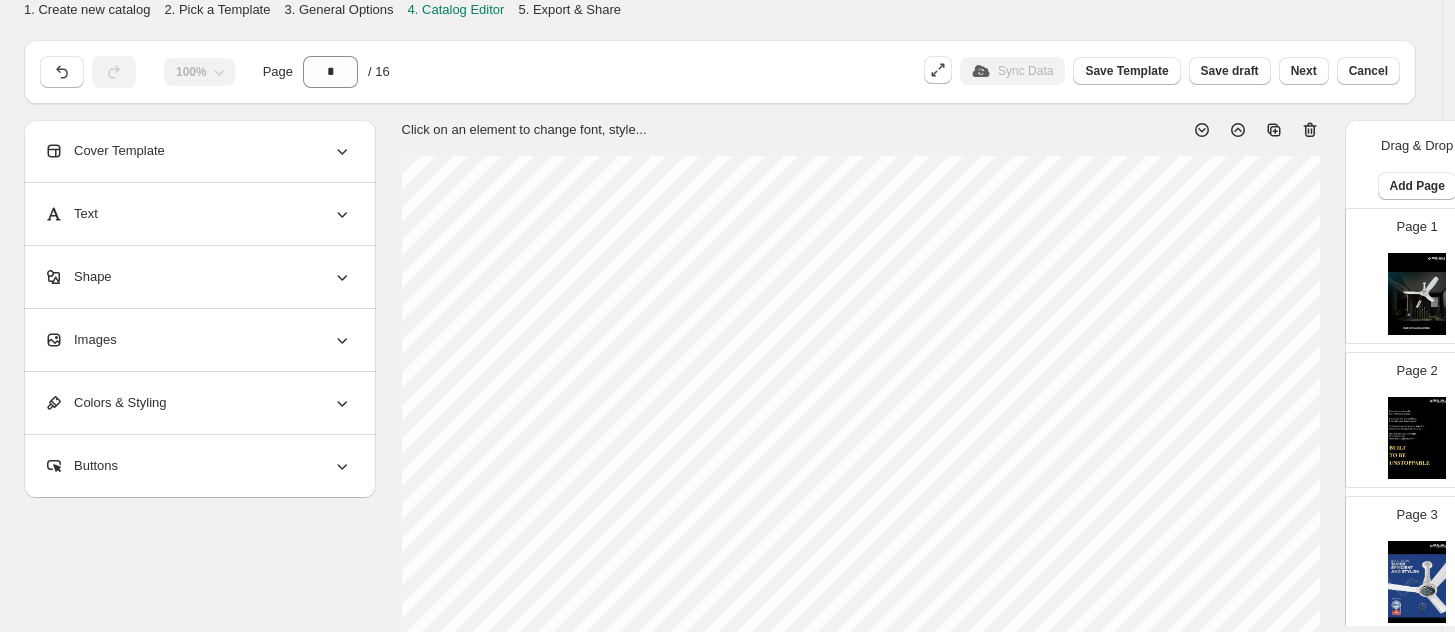 click at bounding box center [1417, 294] 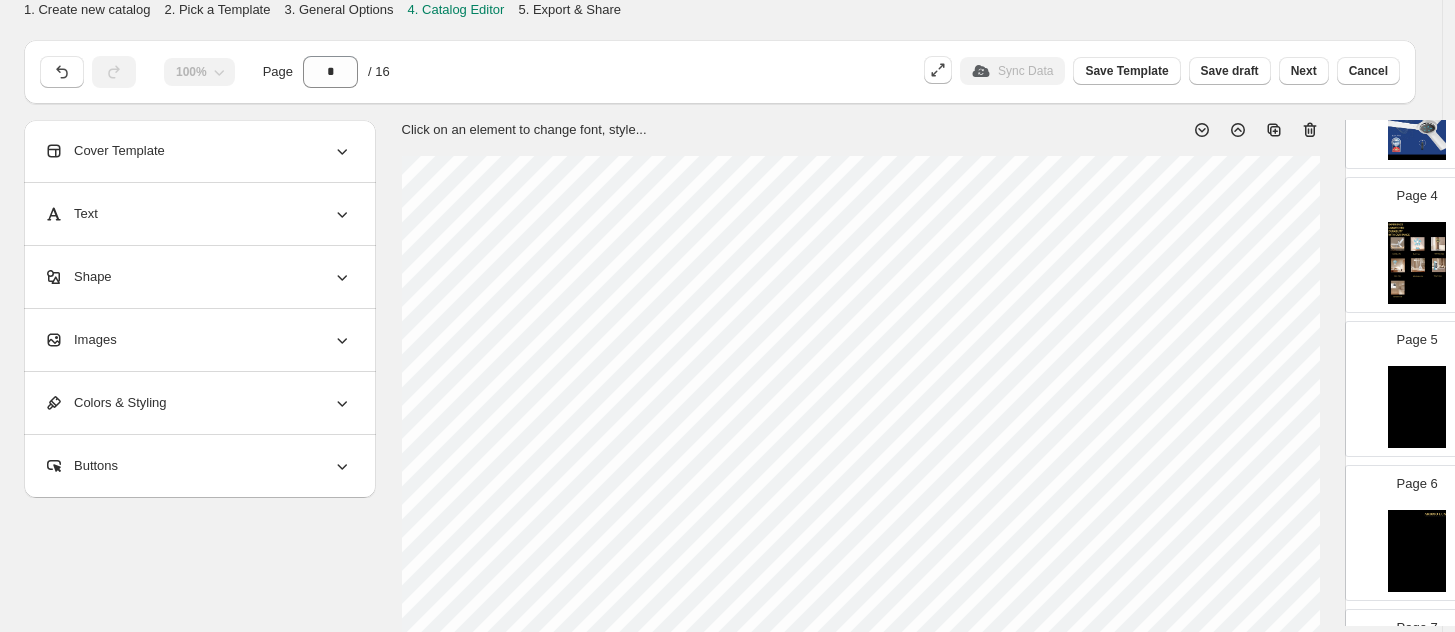 scroll, scrollTop: 466, scrollLeft: 0, axis: vertical 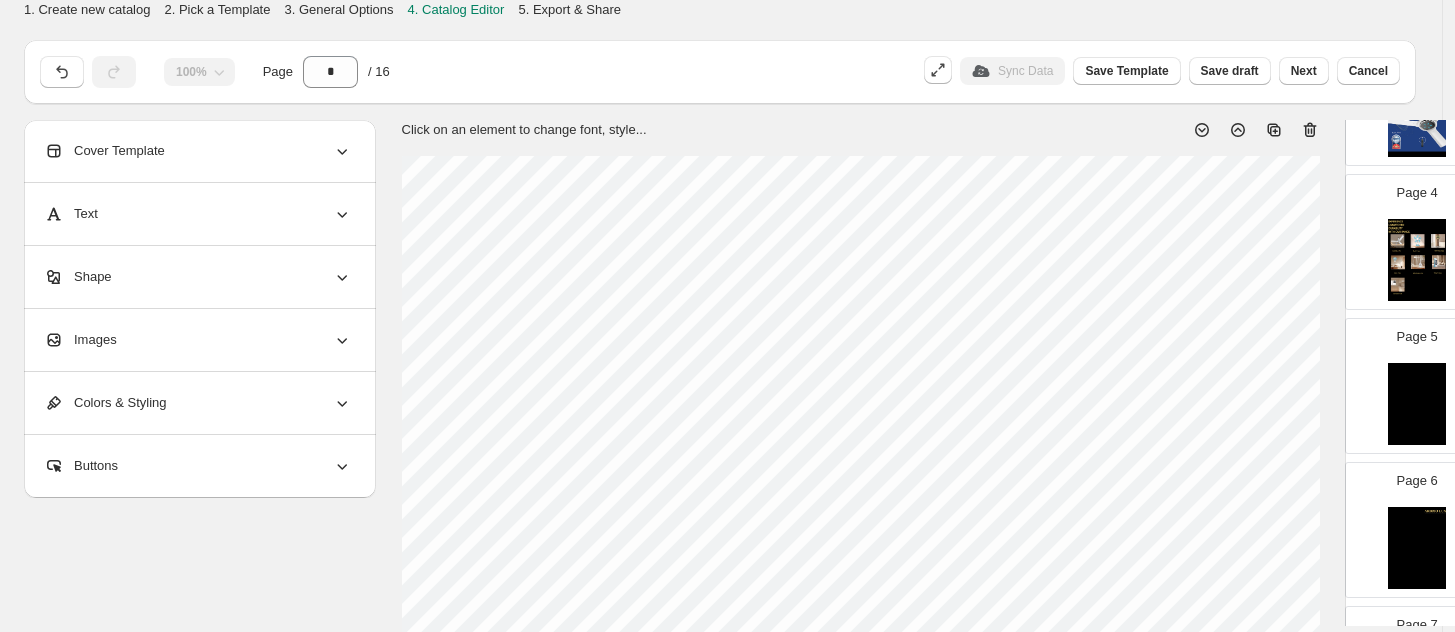 click at bounding box center (1417, 260) 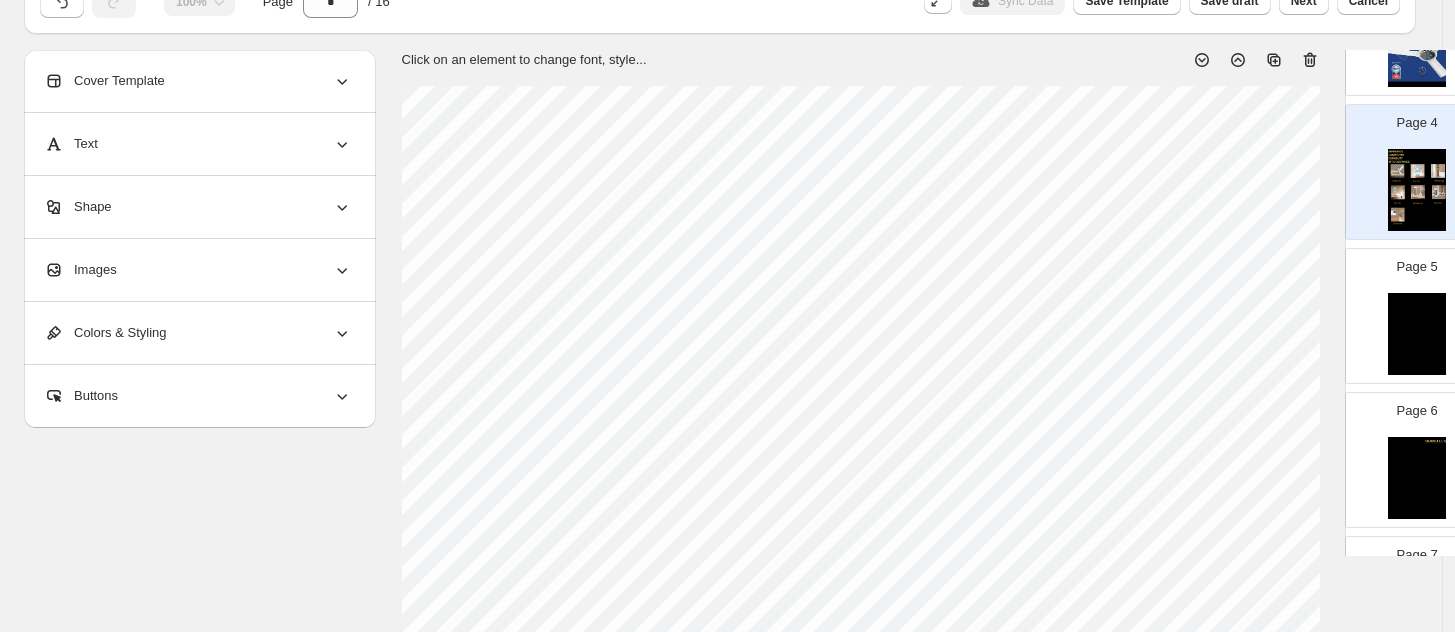 scroll, scrollTop: 0, scrollLeft: 0, axis: both 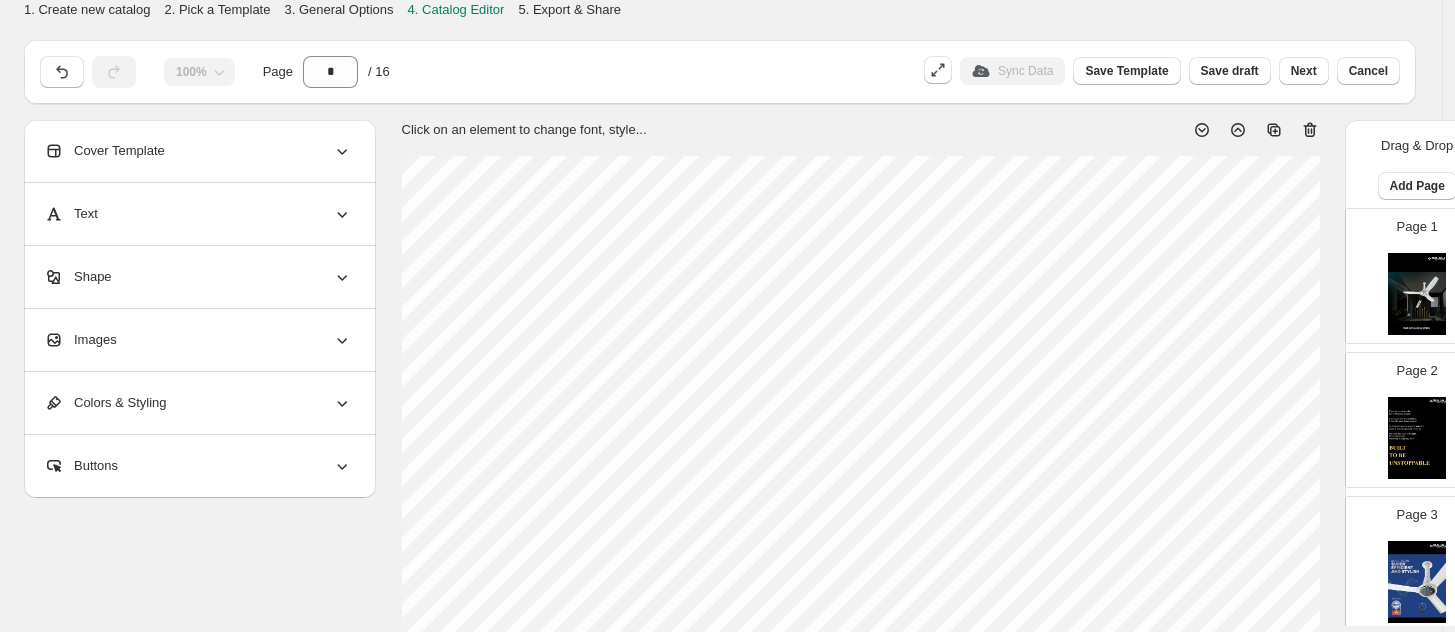 click at bounding box center [1417, 294] 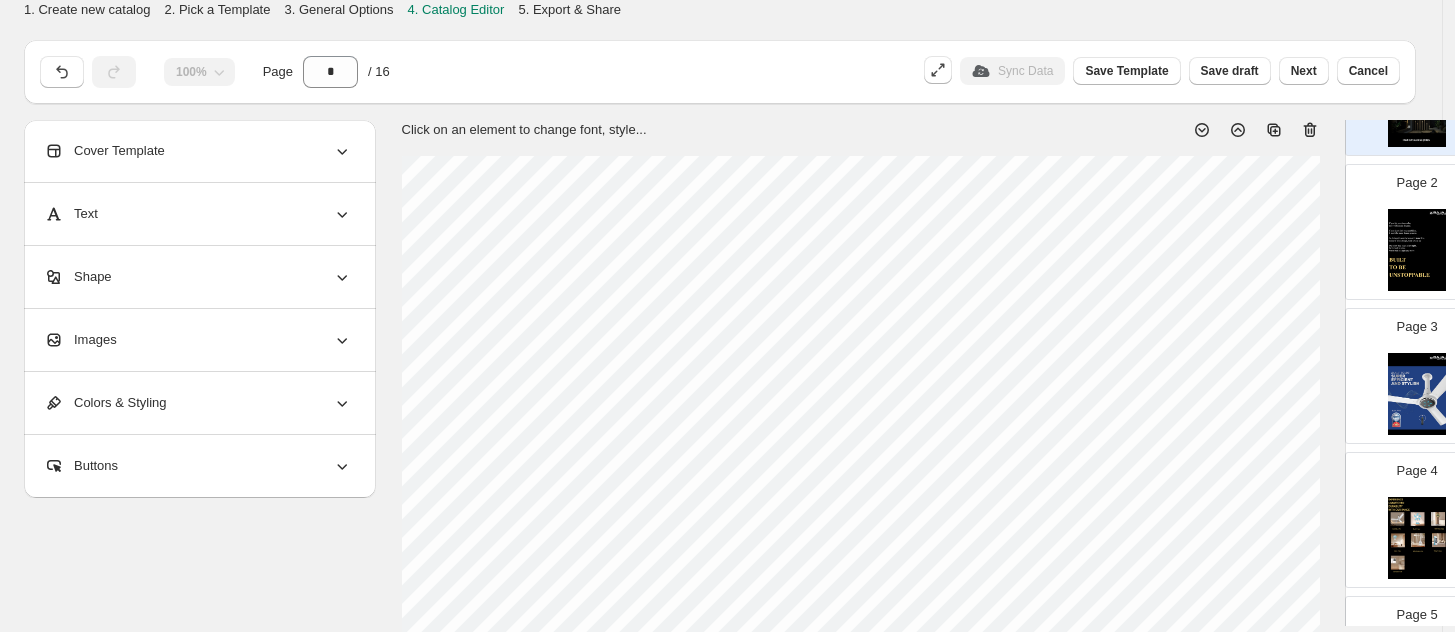 scroll, scrollTop: 250, scrollLeft: 0, axis: vertical 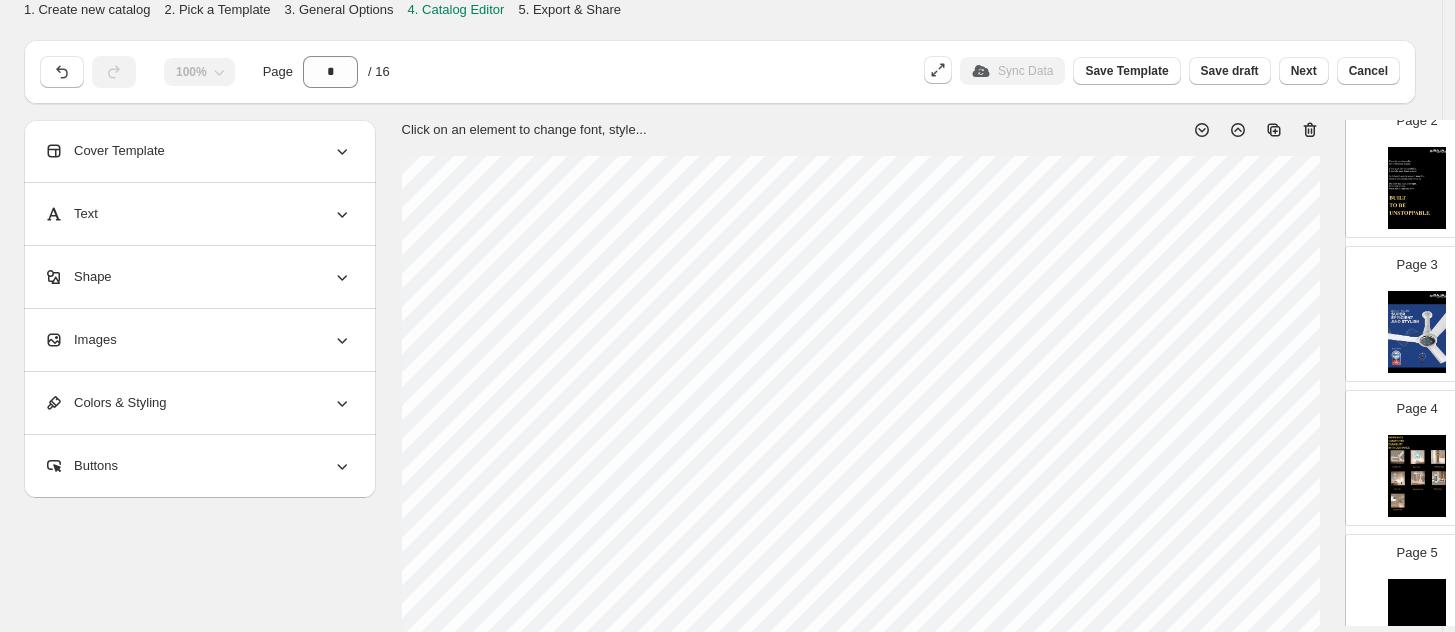 click at bounding box center [1417, 188] 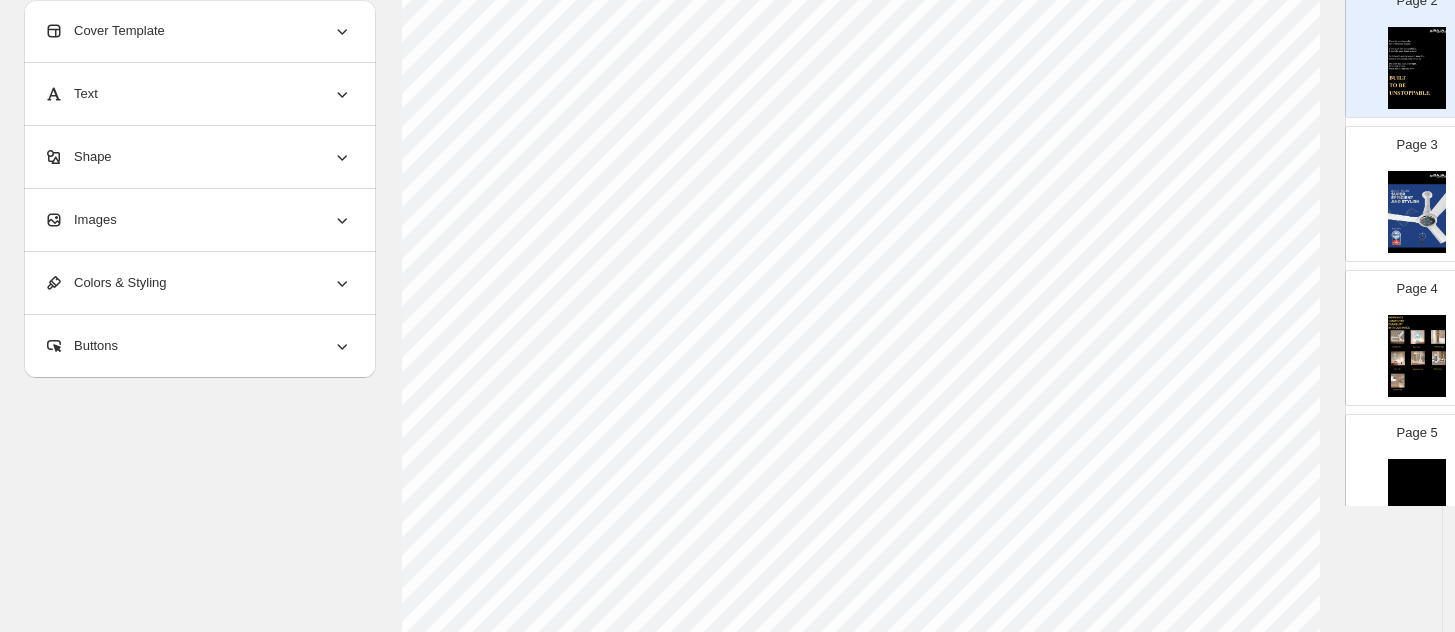 scroll, scrollTop: 750, scrollLeft: 0, axis: vertical 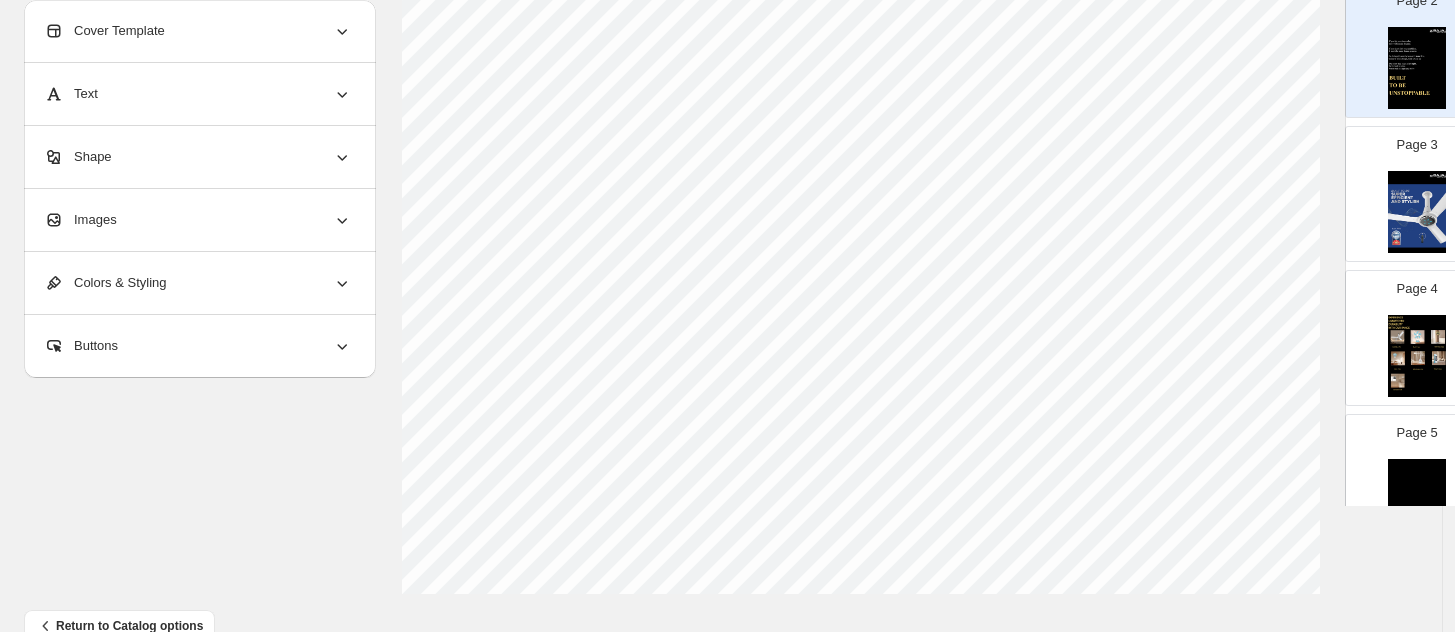 click at bounding box center [1417, 212] 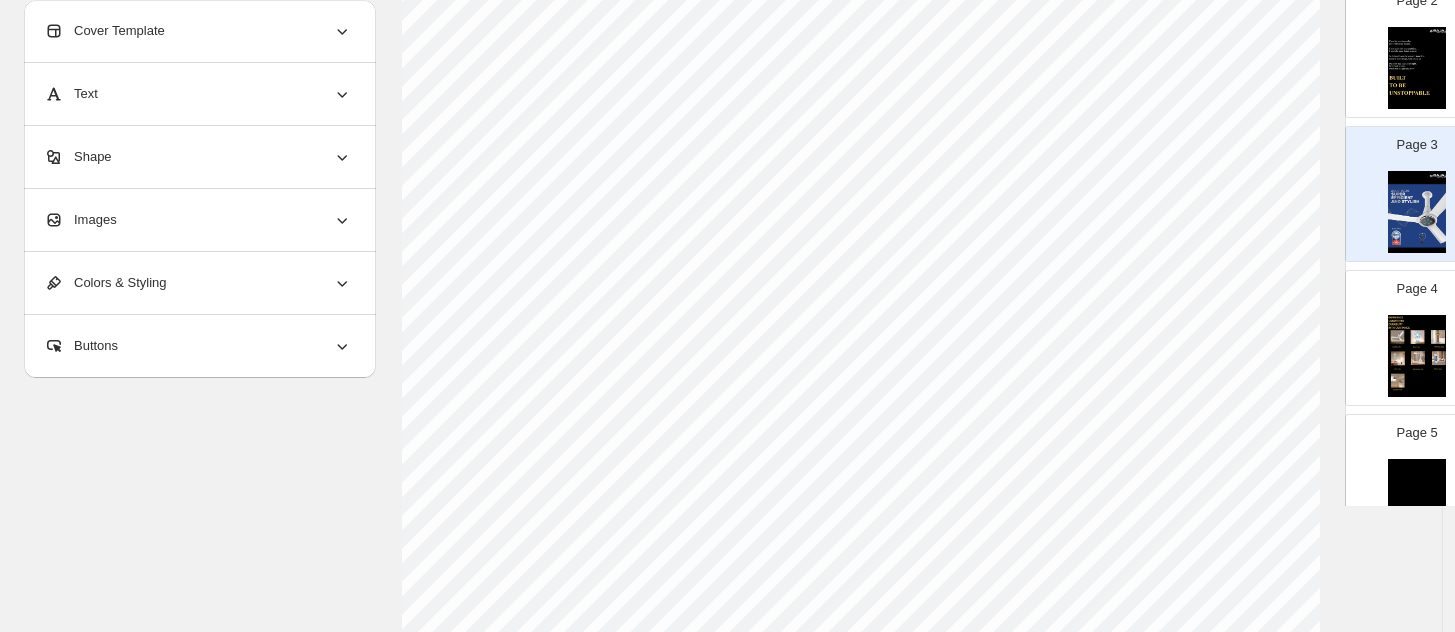 scroll, scrollTop: 542, scrollLeft: 0, axis: vertical 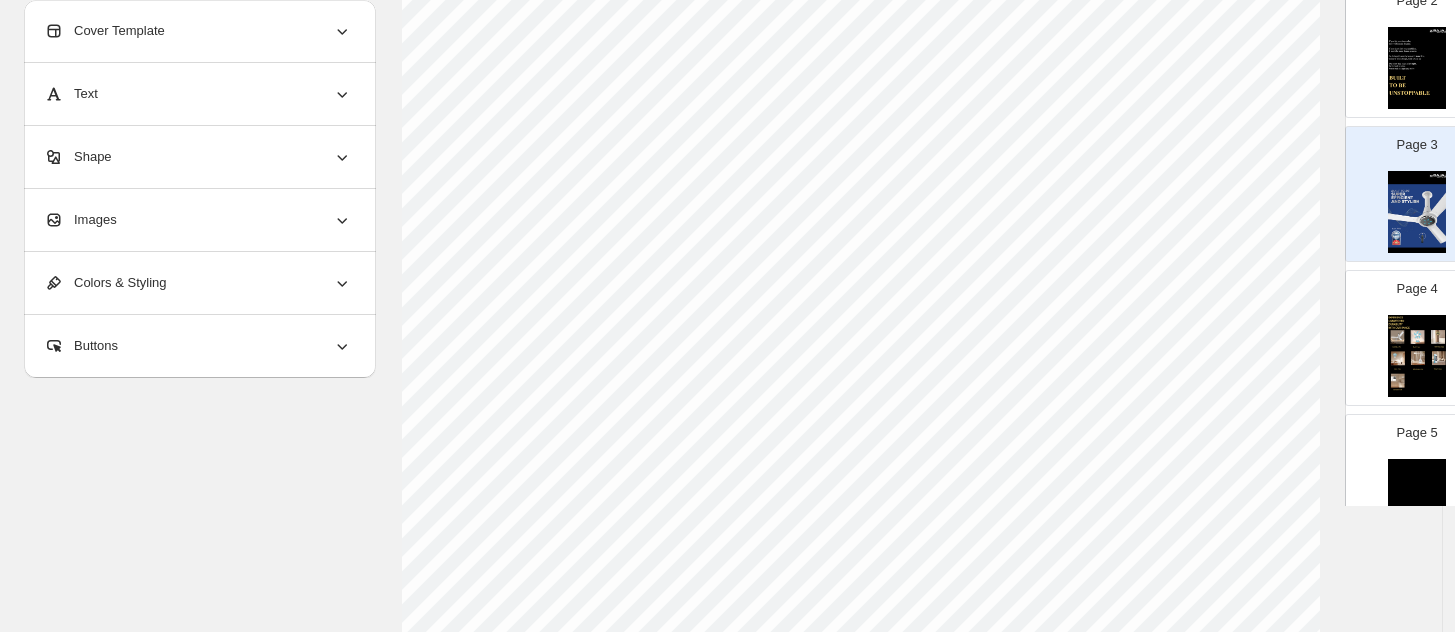 click at bounding box center (1417, 356) 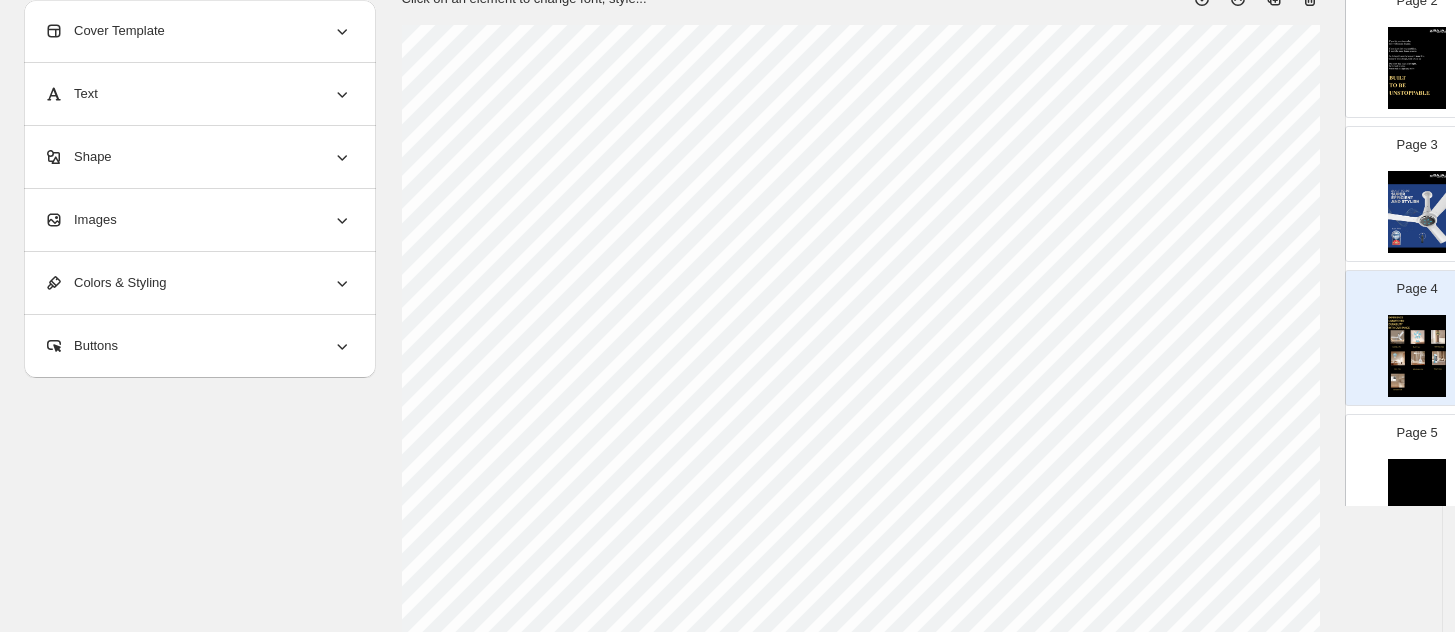 scroll, scrollTop: 167, scrollLeft: 0, axis: vertical 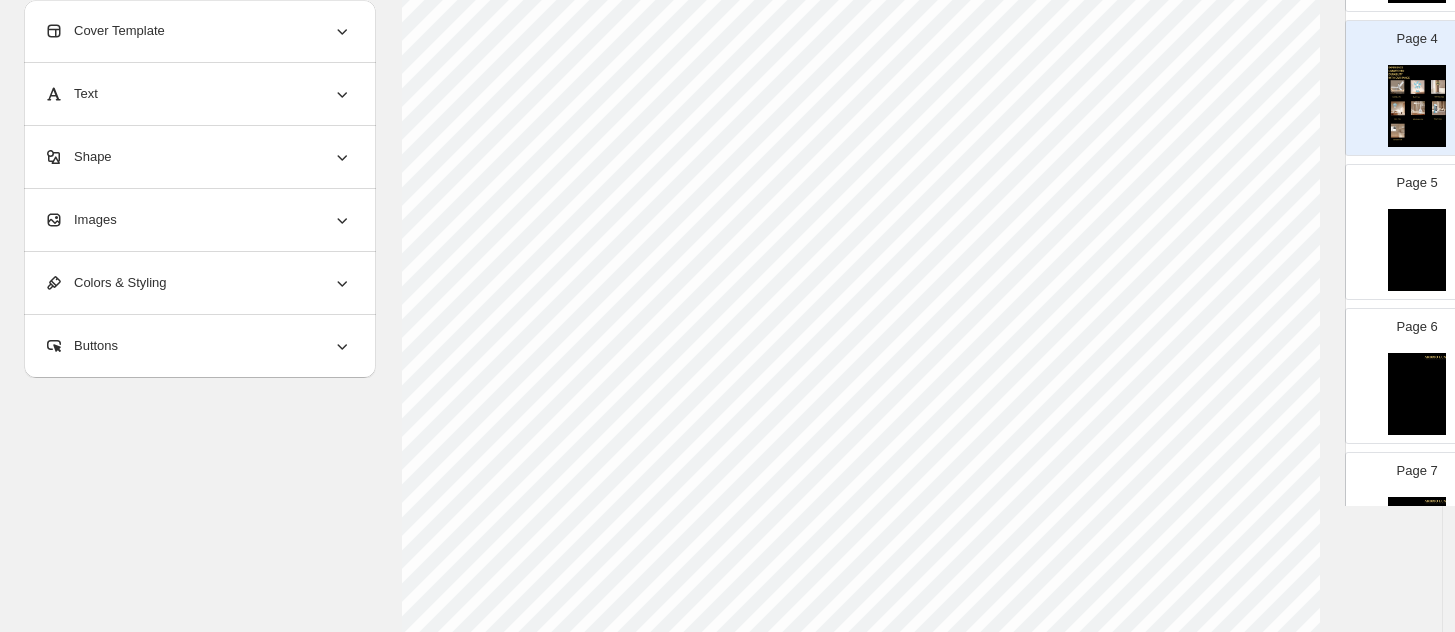 click at bounding box center [1417, 250] 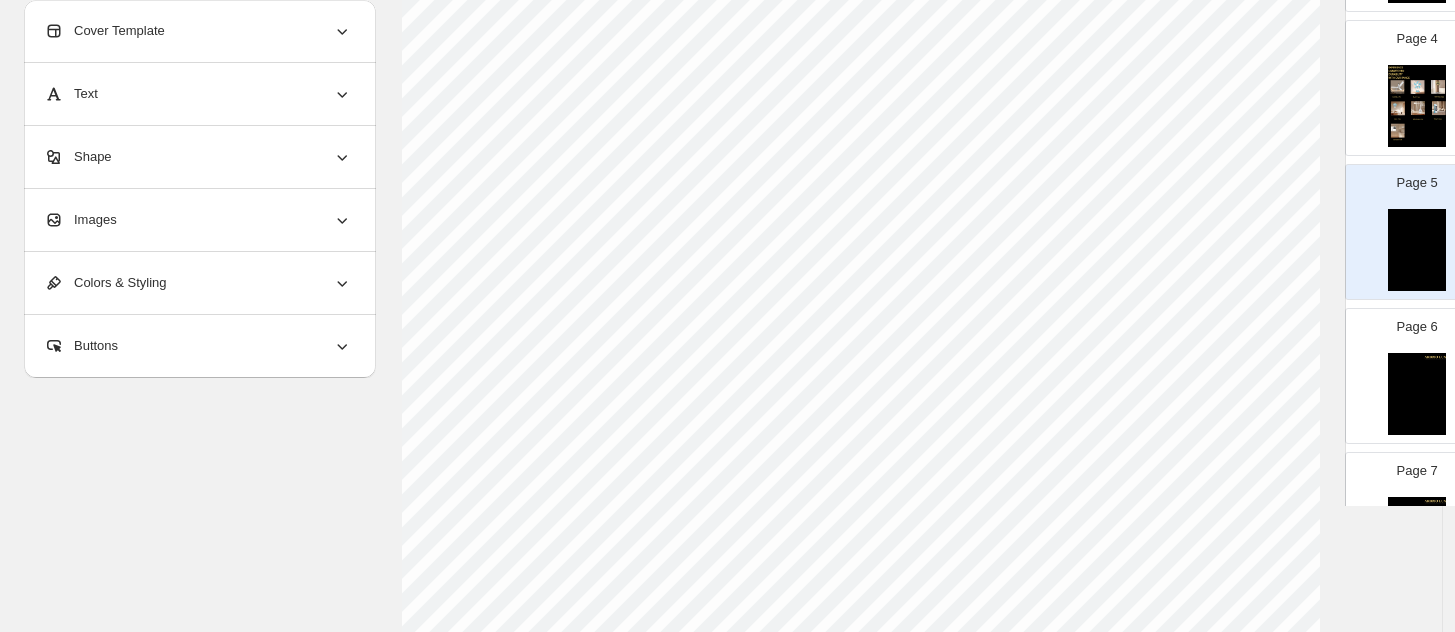 scroll, scrollTop: 250, scrollLeft: 0, axis: vertical 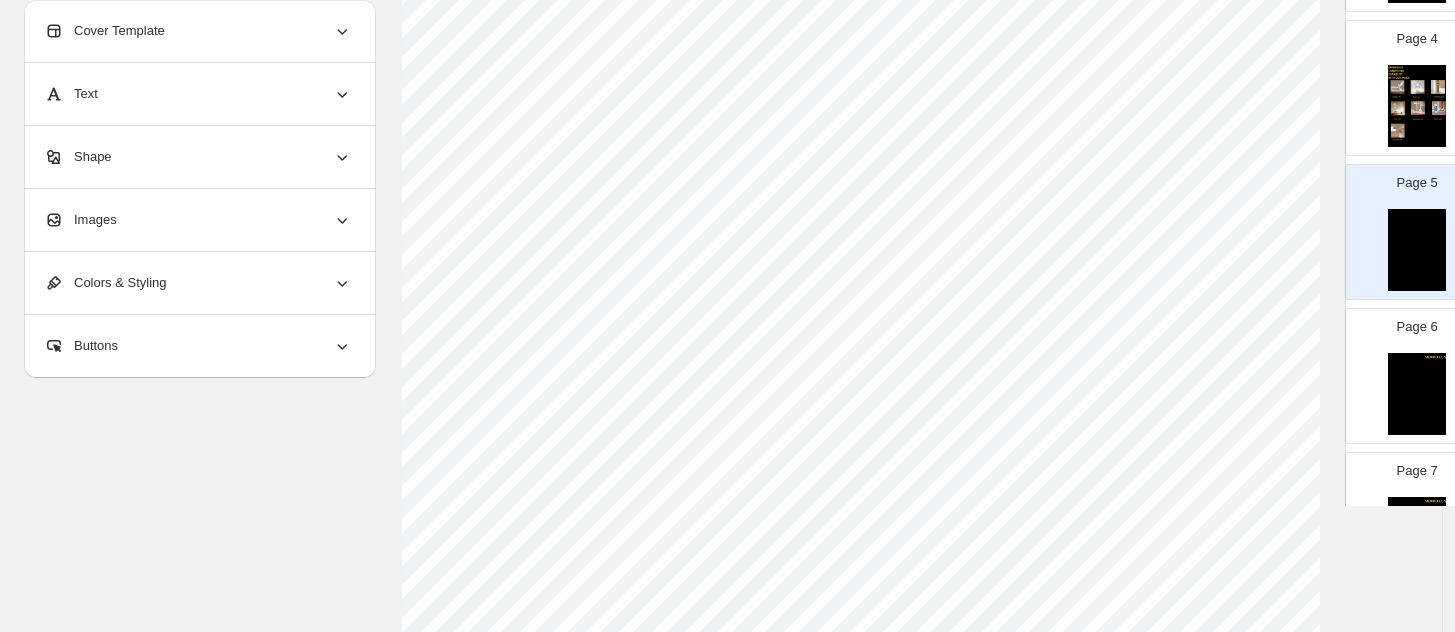 click at bounding box center [1417, 394] 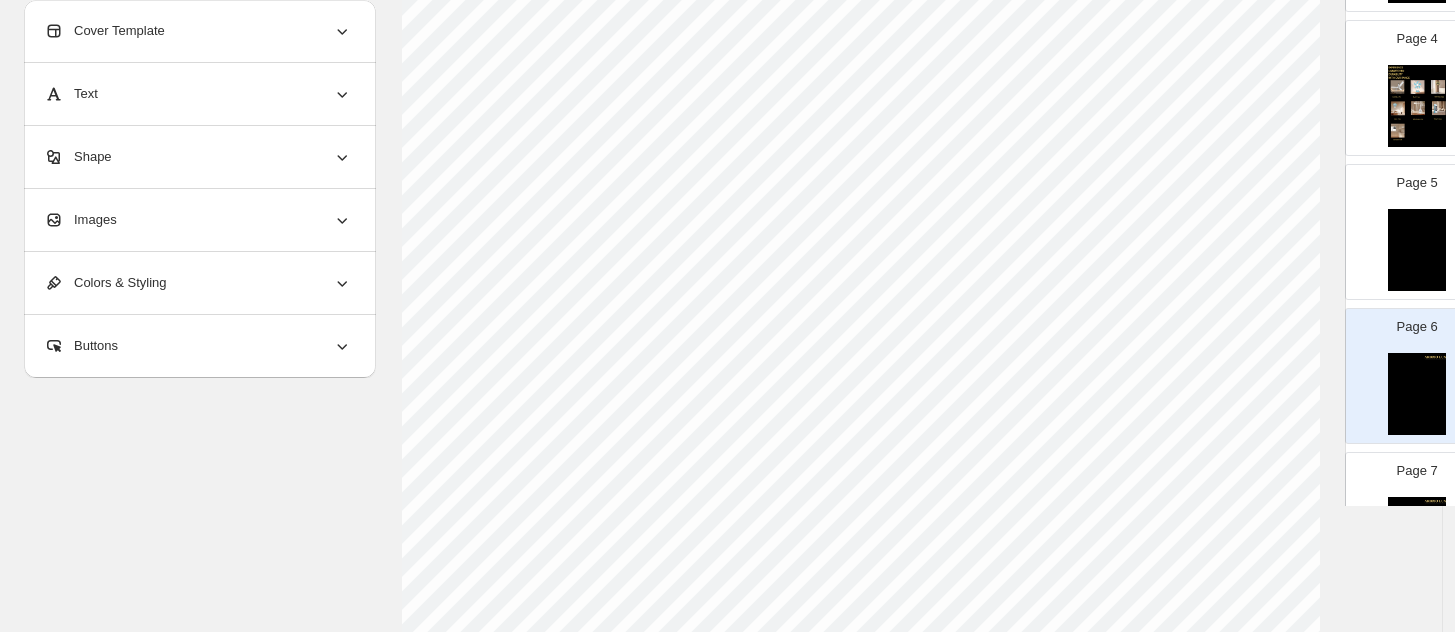 scroll, scrollTop: 500, scrollLeft: 0, axis: vertical 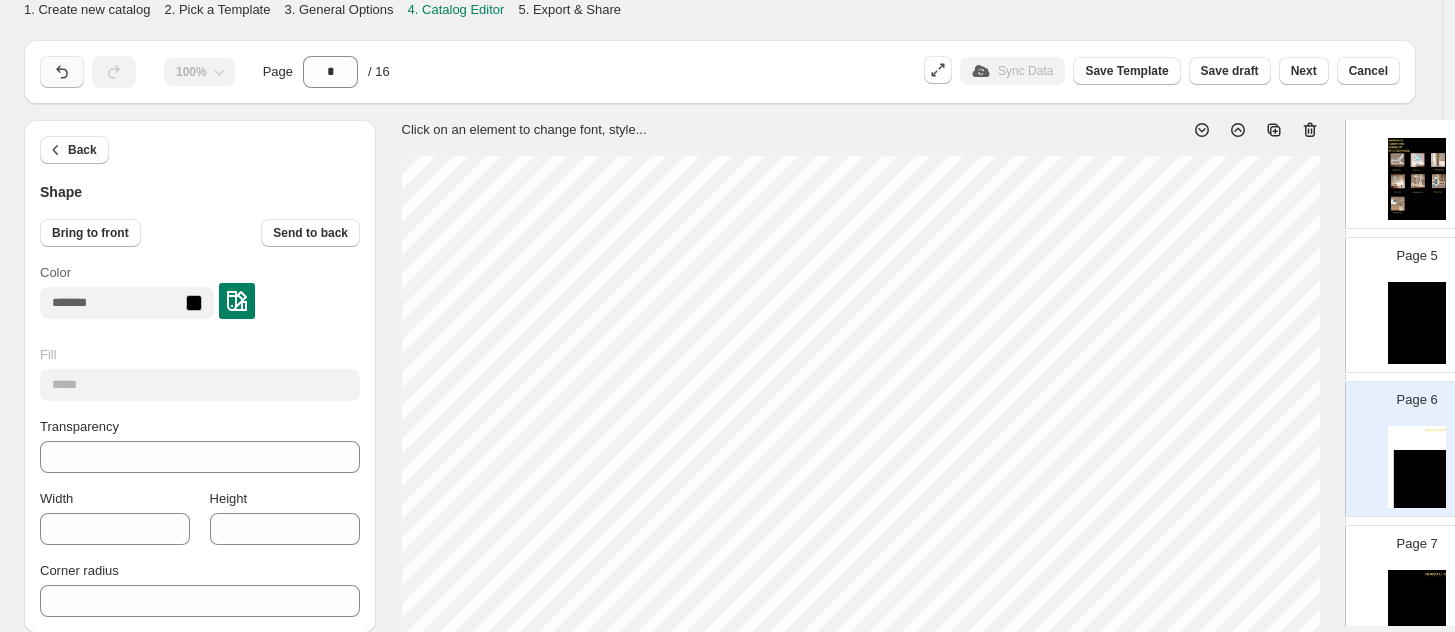click 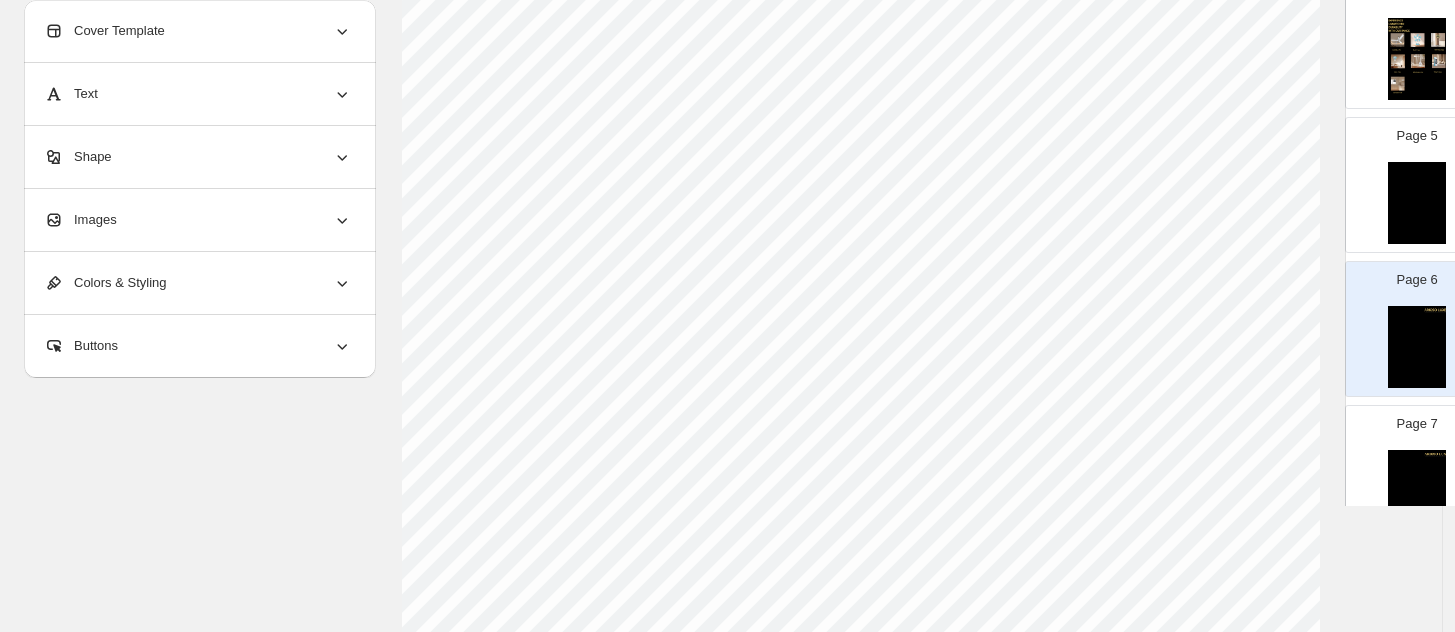 scroll, scrollTop: 375, scrollLeft: 0, axis: vertical 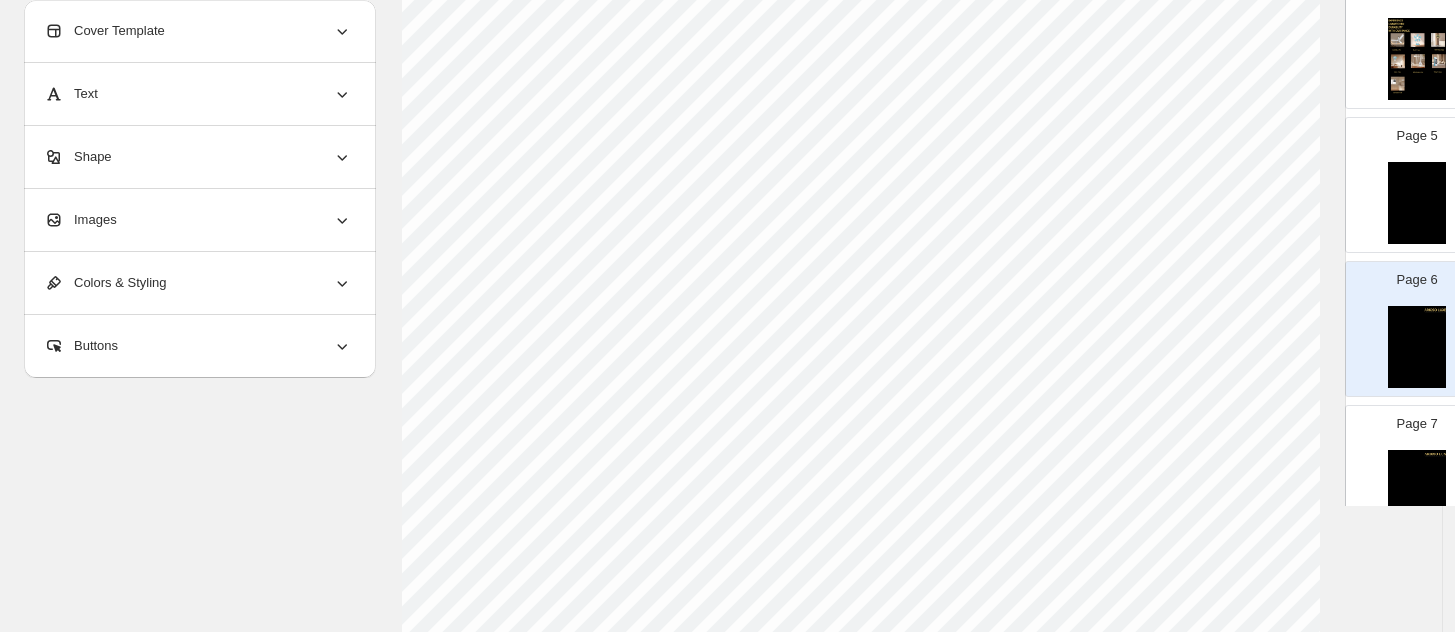 click at bounding box center (1417, 347) 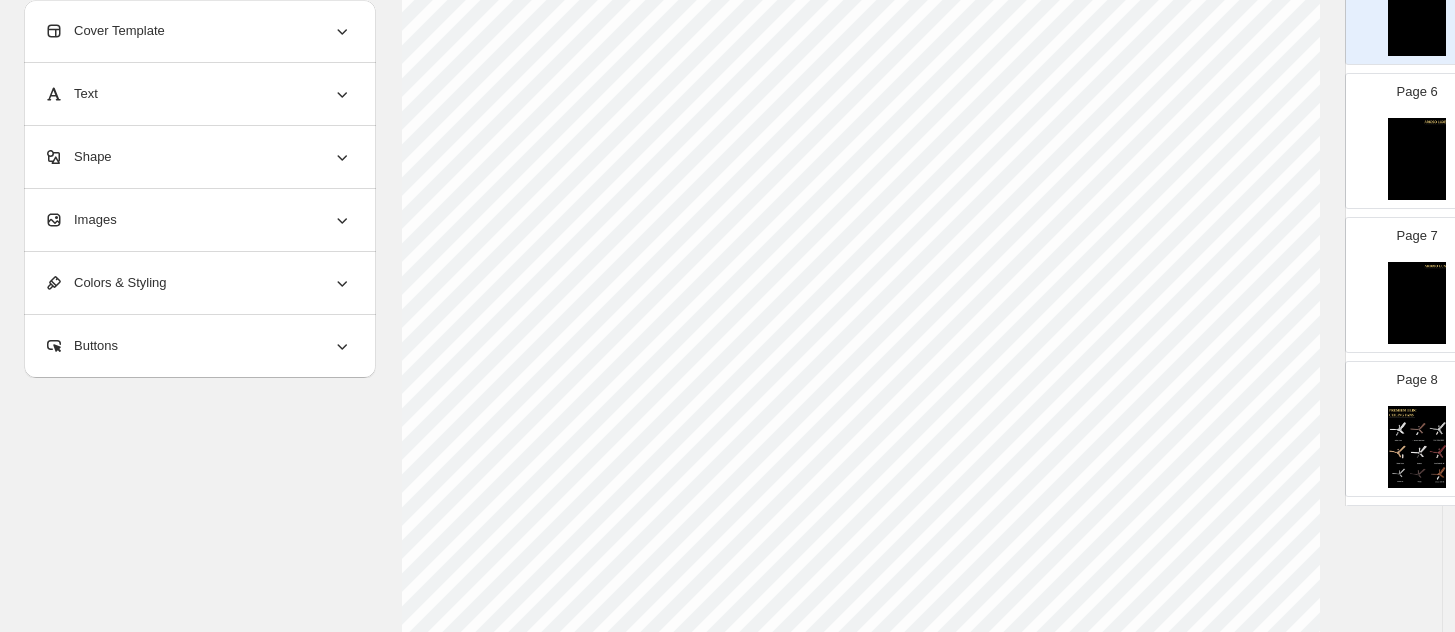 scroll, scrollTop: 672, scrollLeft: 0, axis: vertical 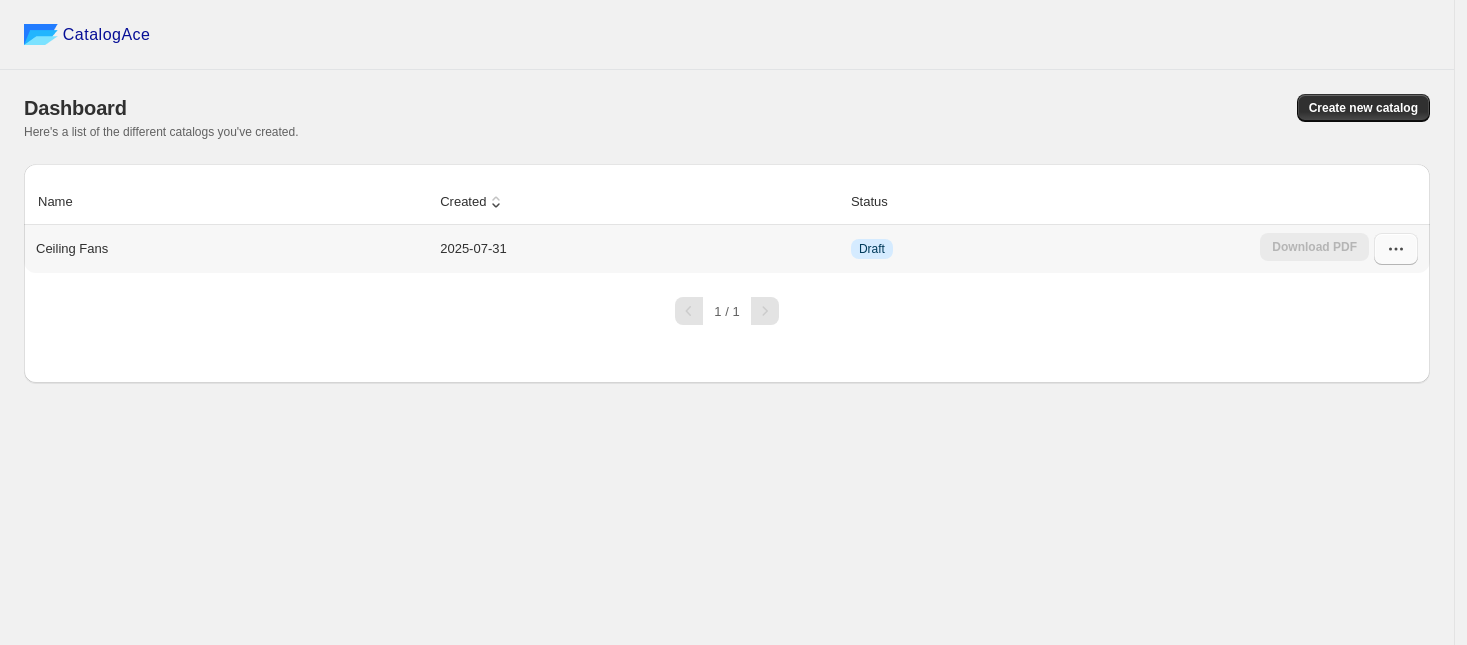 click at bounding box center (1396, 249) 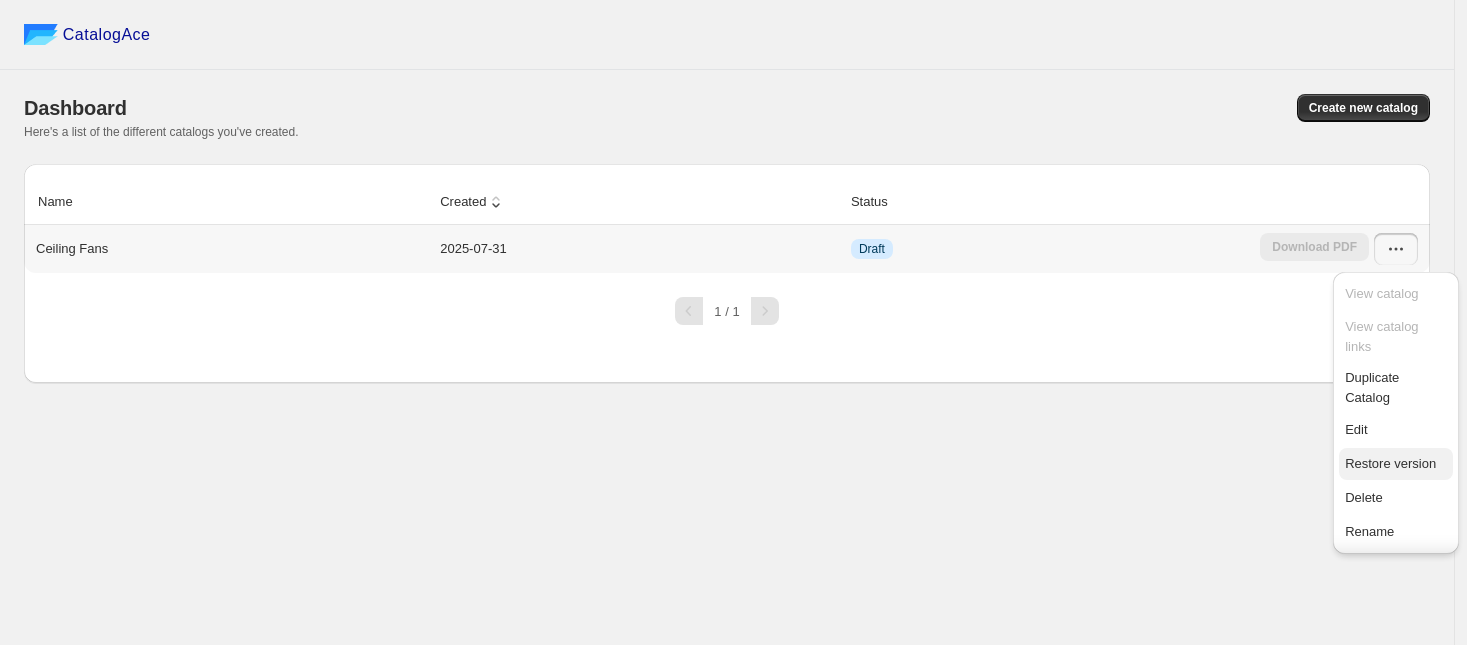 click on "Restore version" at bounding box center (1390, 463) 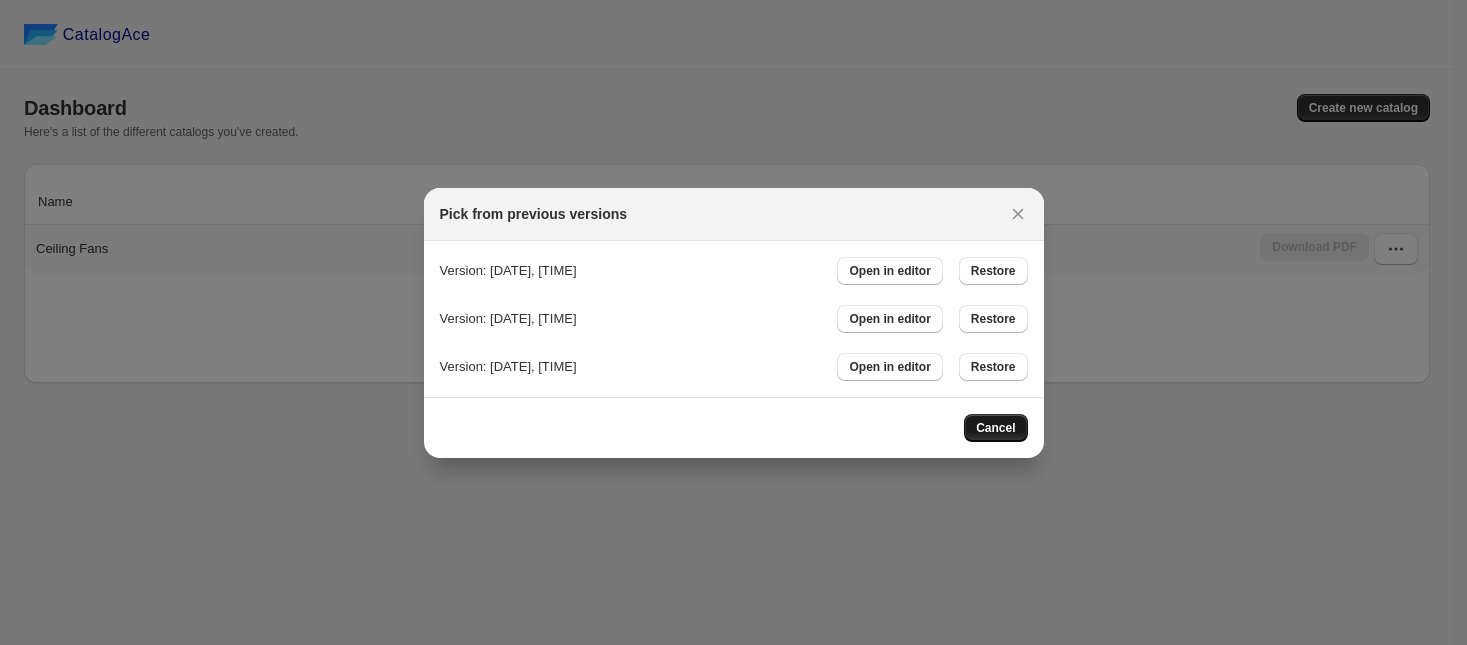 click on "Cancel" at bounding box center [995, 428] 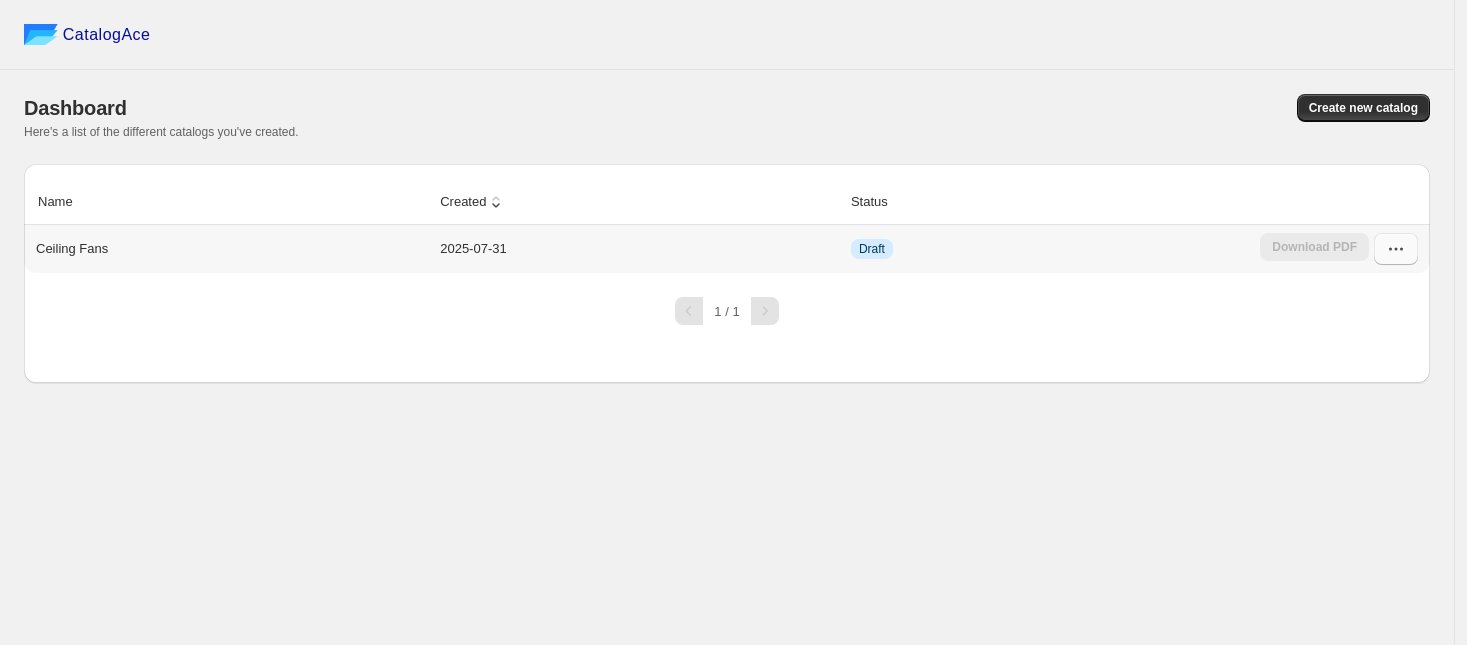 click 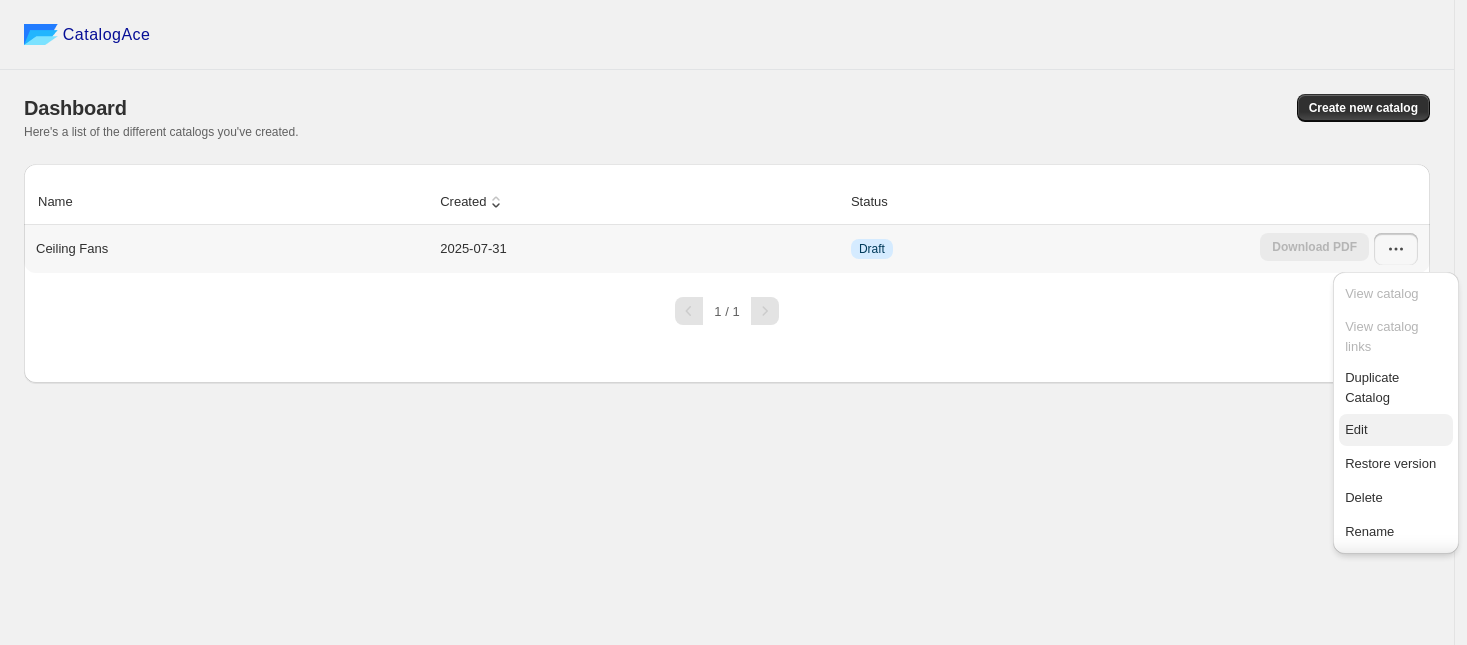 click on "Edit" at bounding box center [1356, 429] 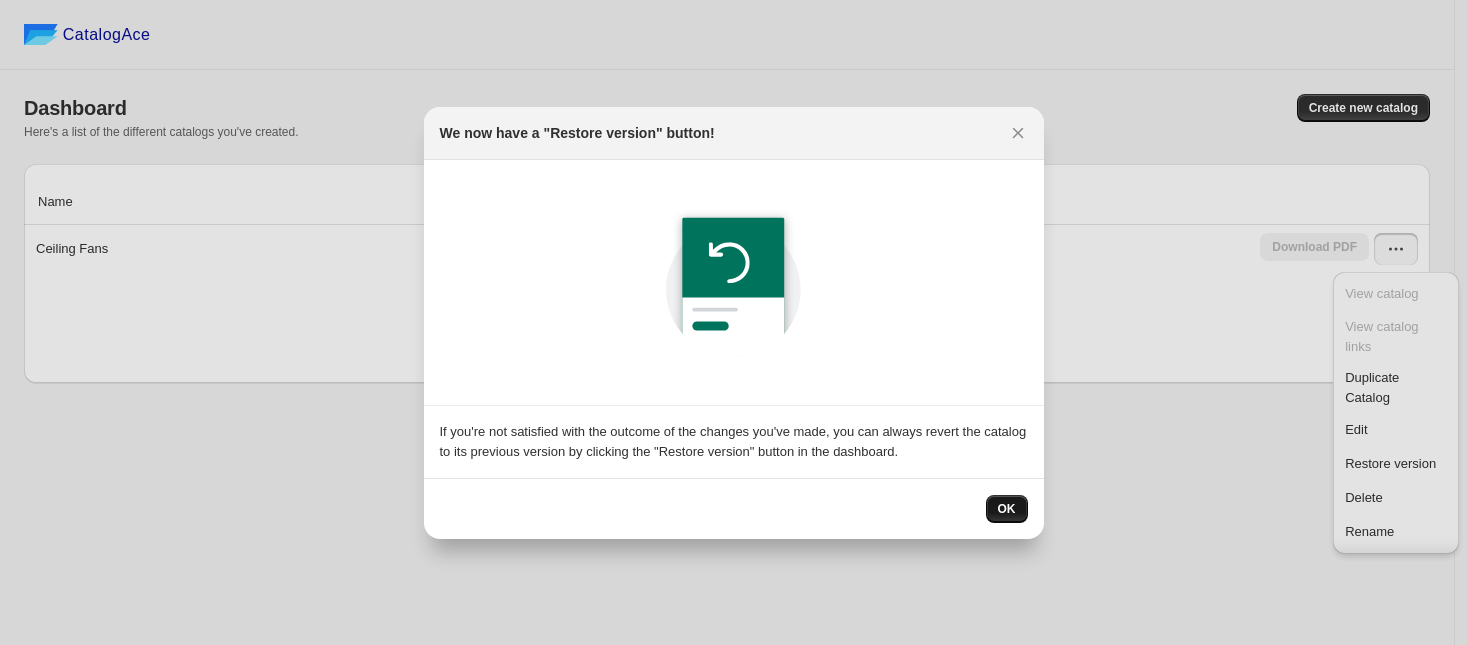 click on "OK" at bounding box center (1007, 509) 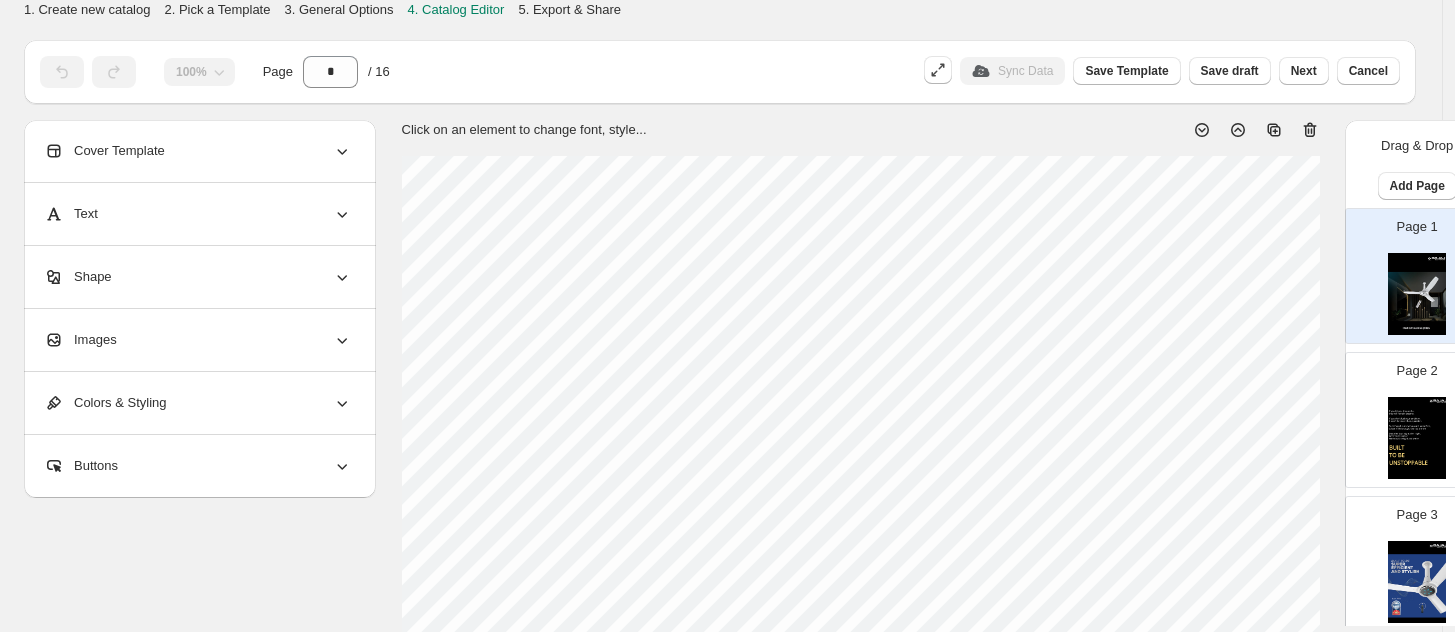 click at bounding box center (1417, 438) 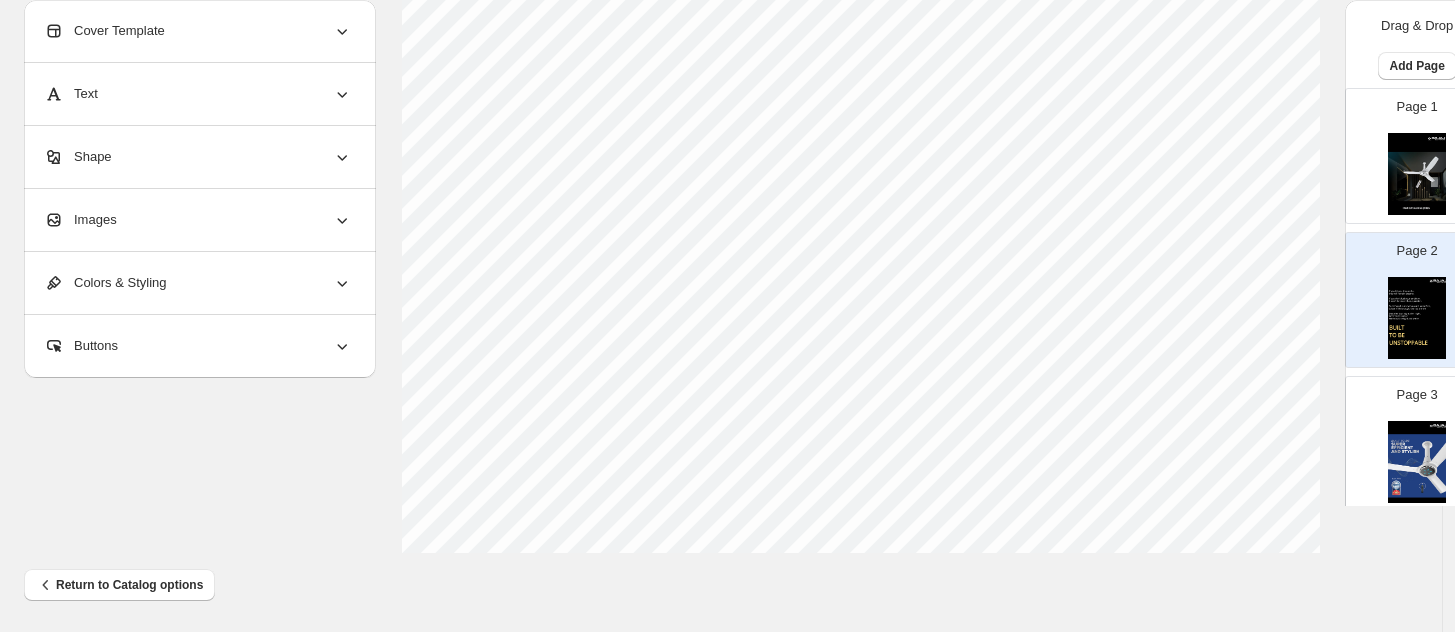 scroll, scrollTop: 792, scrollLeft: 0, axis: vertical 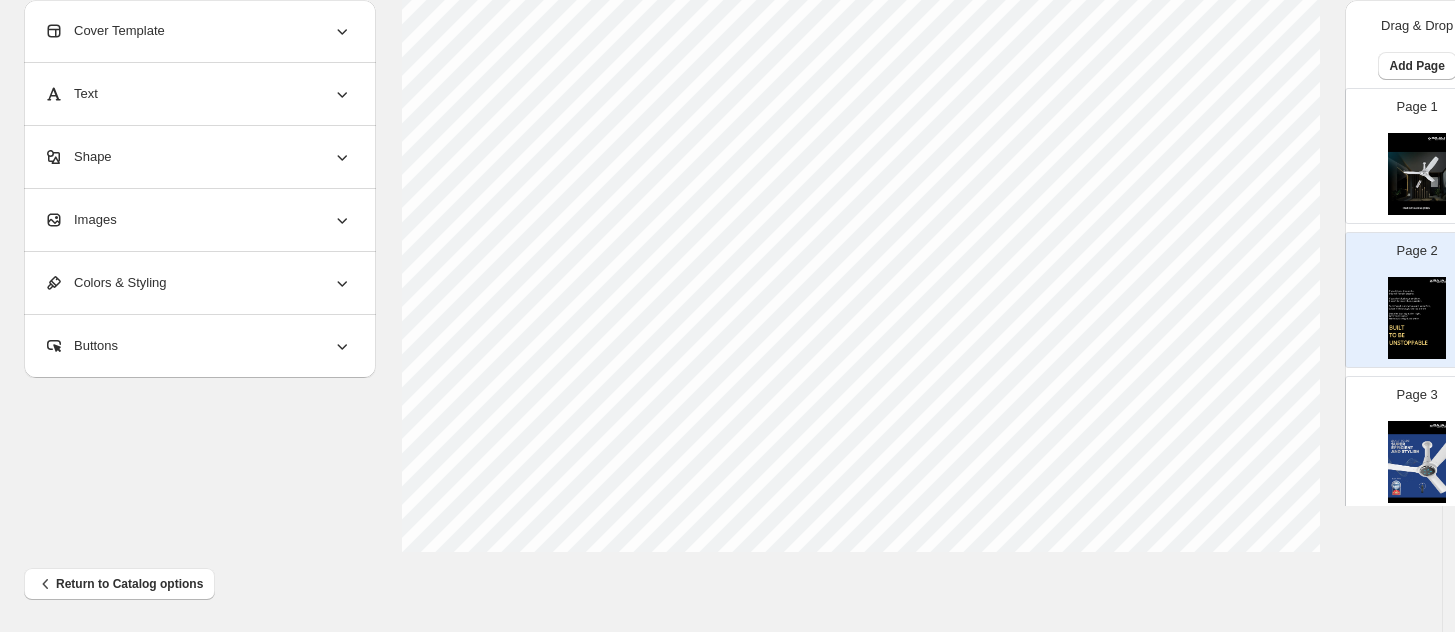 click at bounding box center (1417, 462) 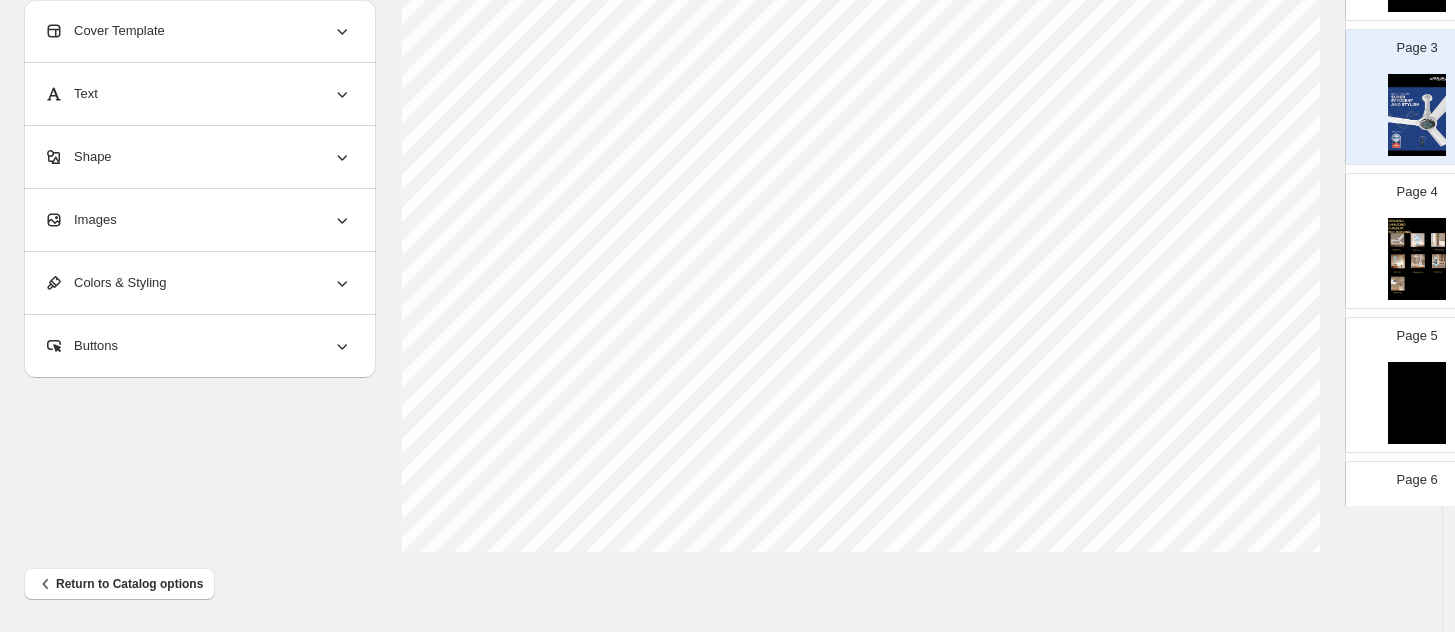 scroll, scrollTop: 375, scrollLeft: 0, axis: vertical 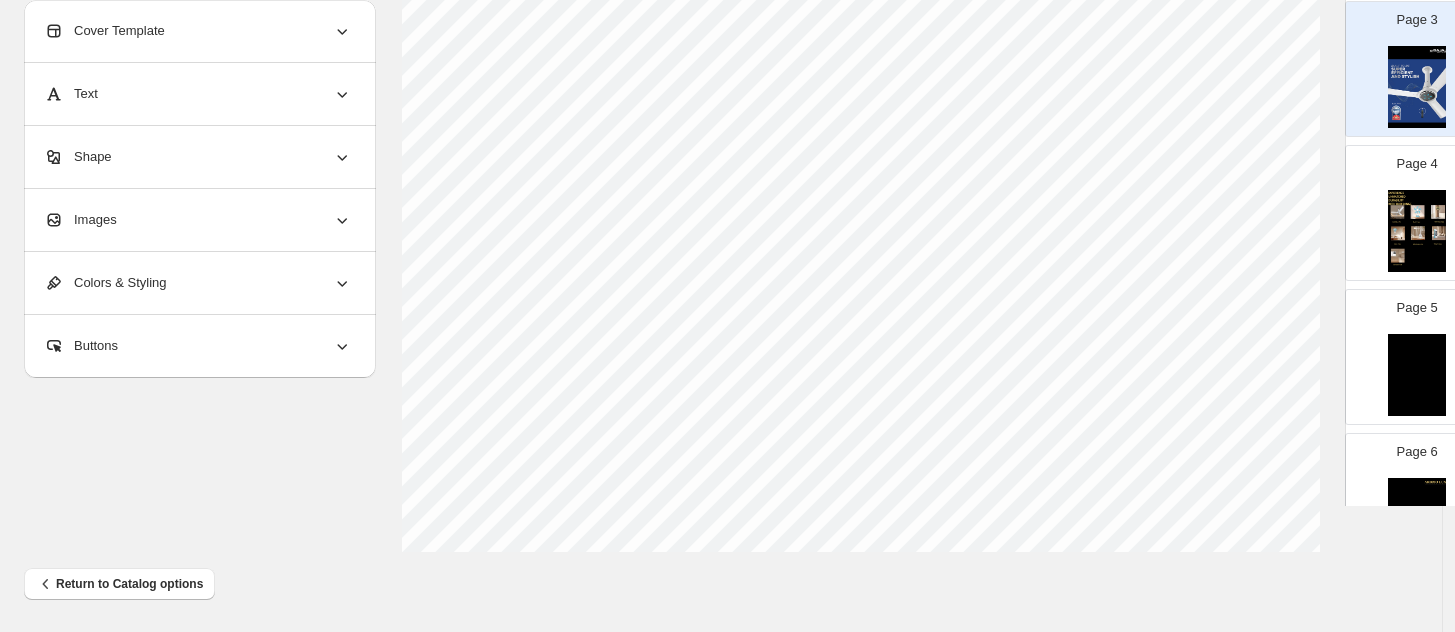 click at bounding box center [1417, 231] 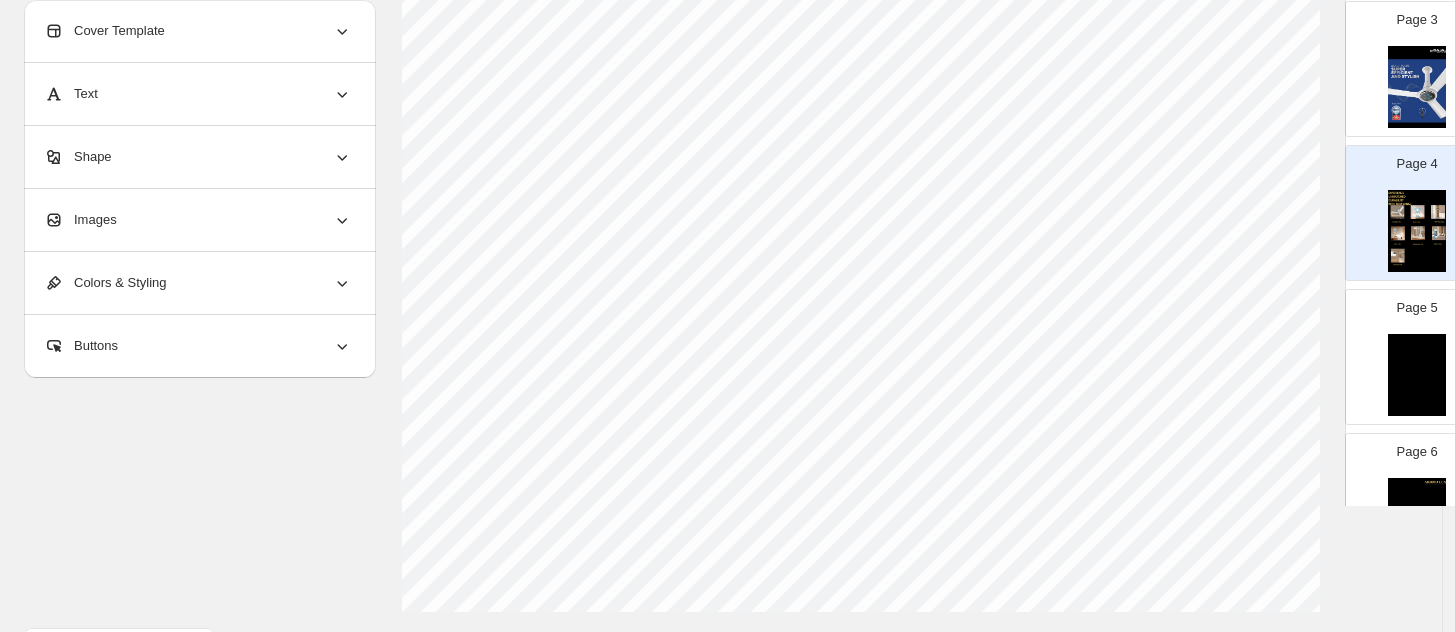 scroll, scrollTop: 750, scrollLeft: 0, axis: vertical 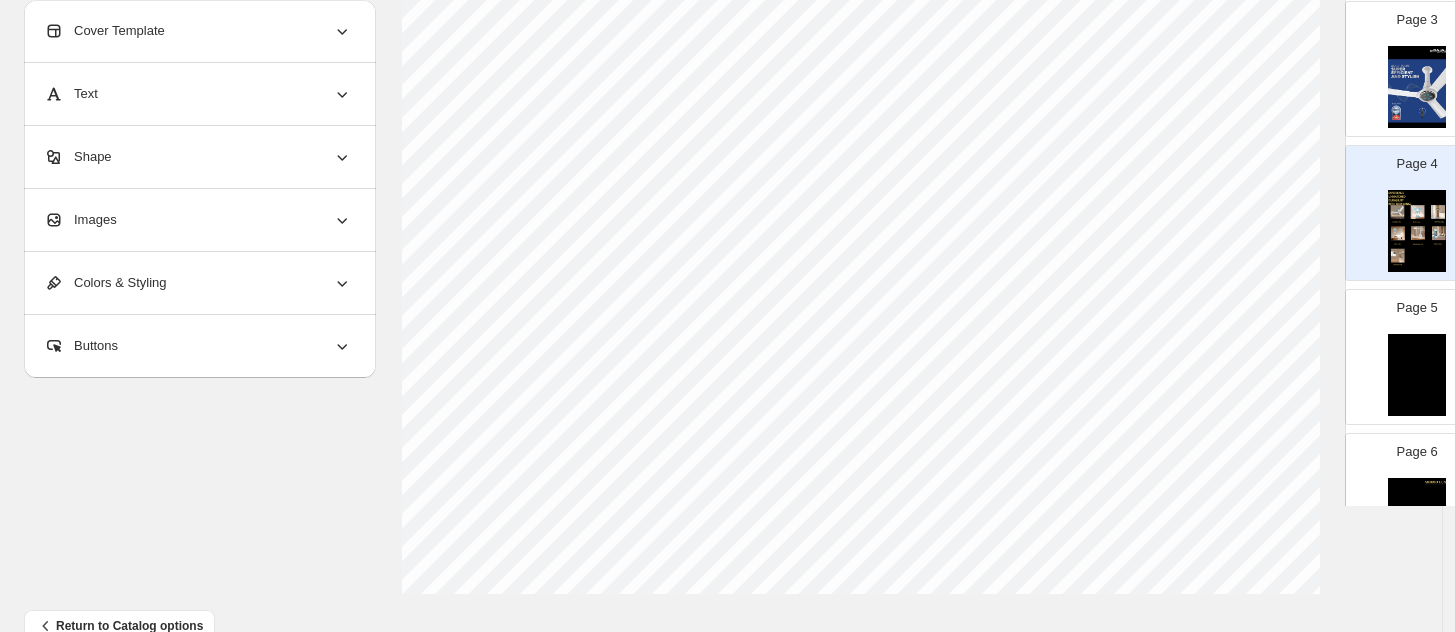 select on "********" 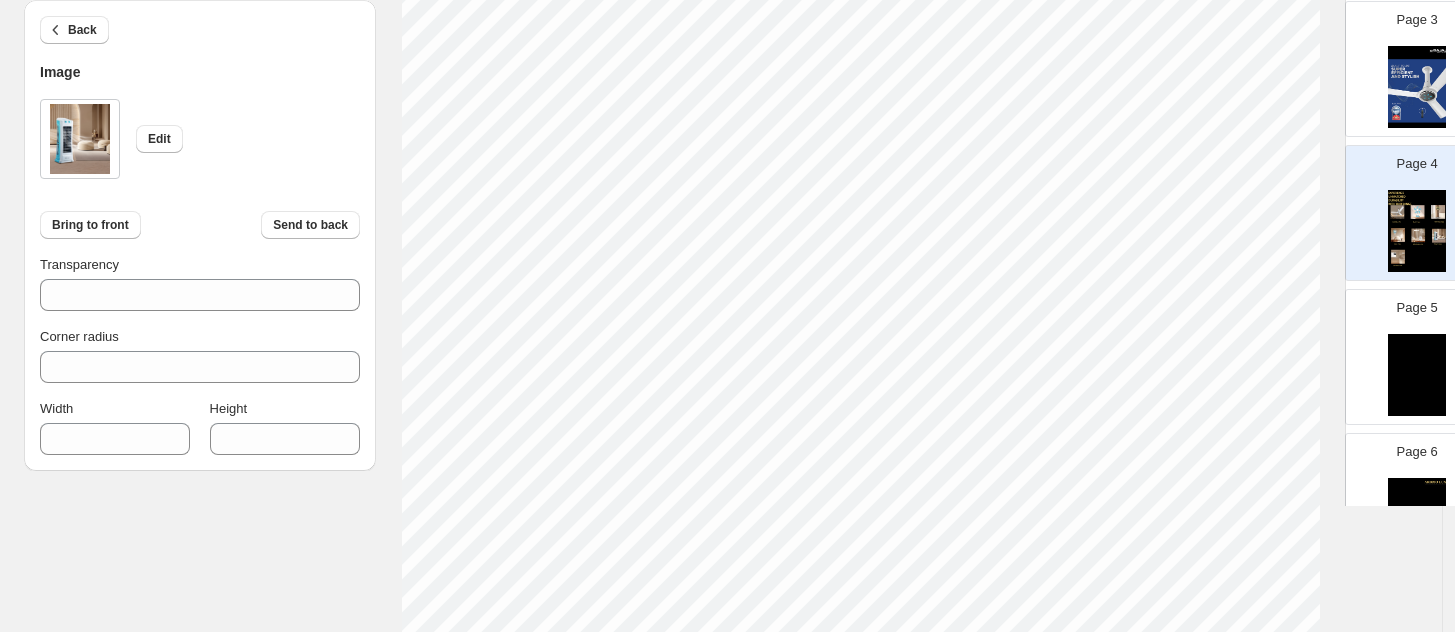 scroll, scrollTop: 250, scrollLeft: 0, axis: vertical 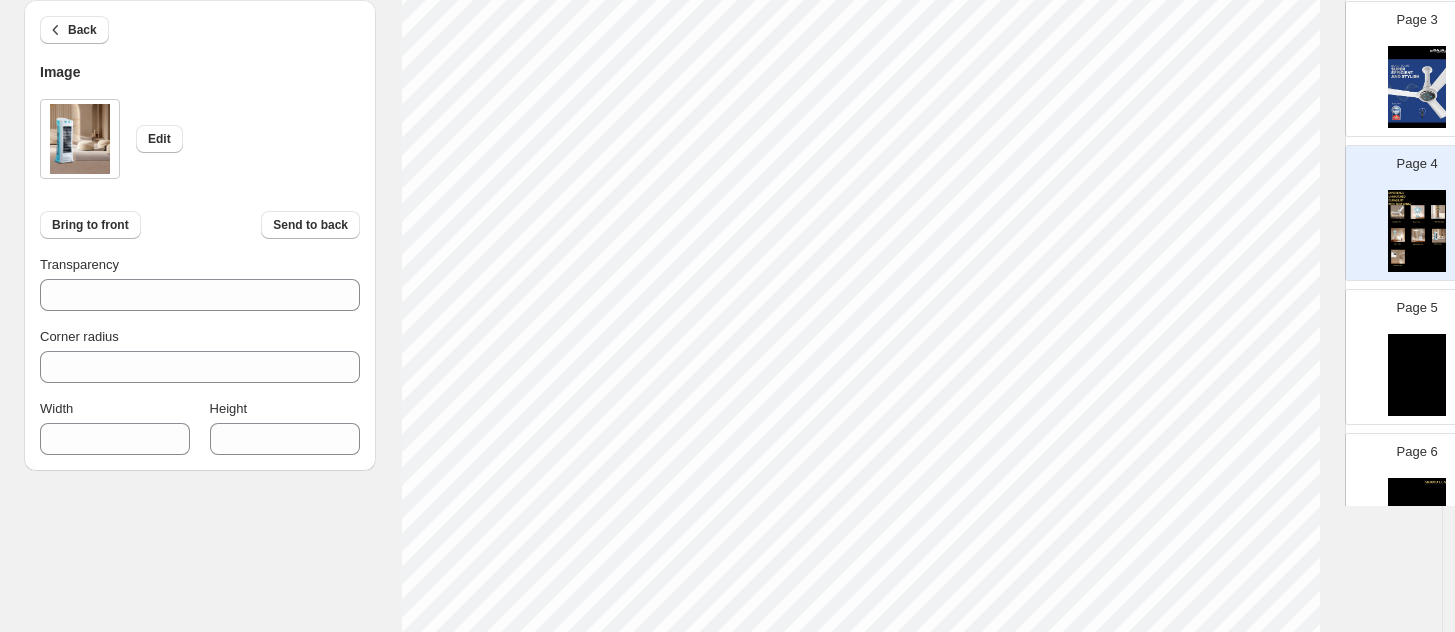 select on "********" 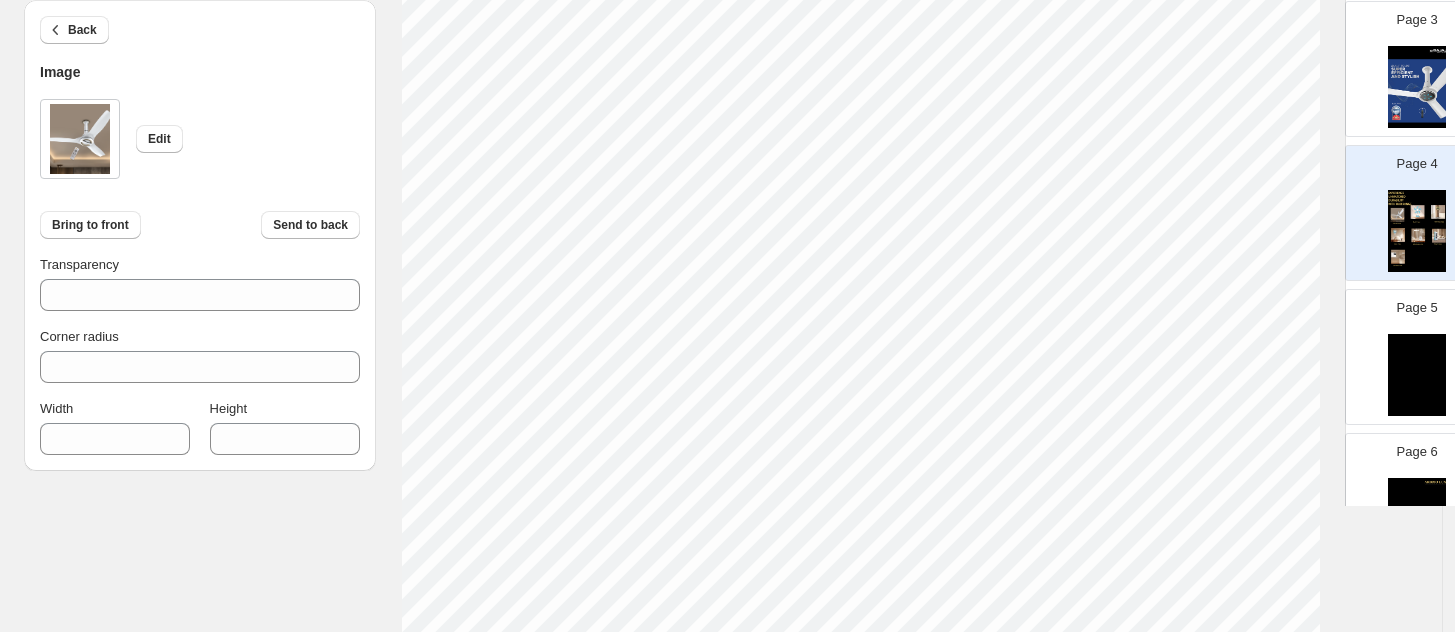 select on "********" 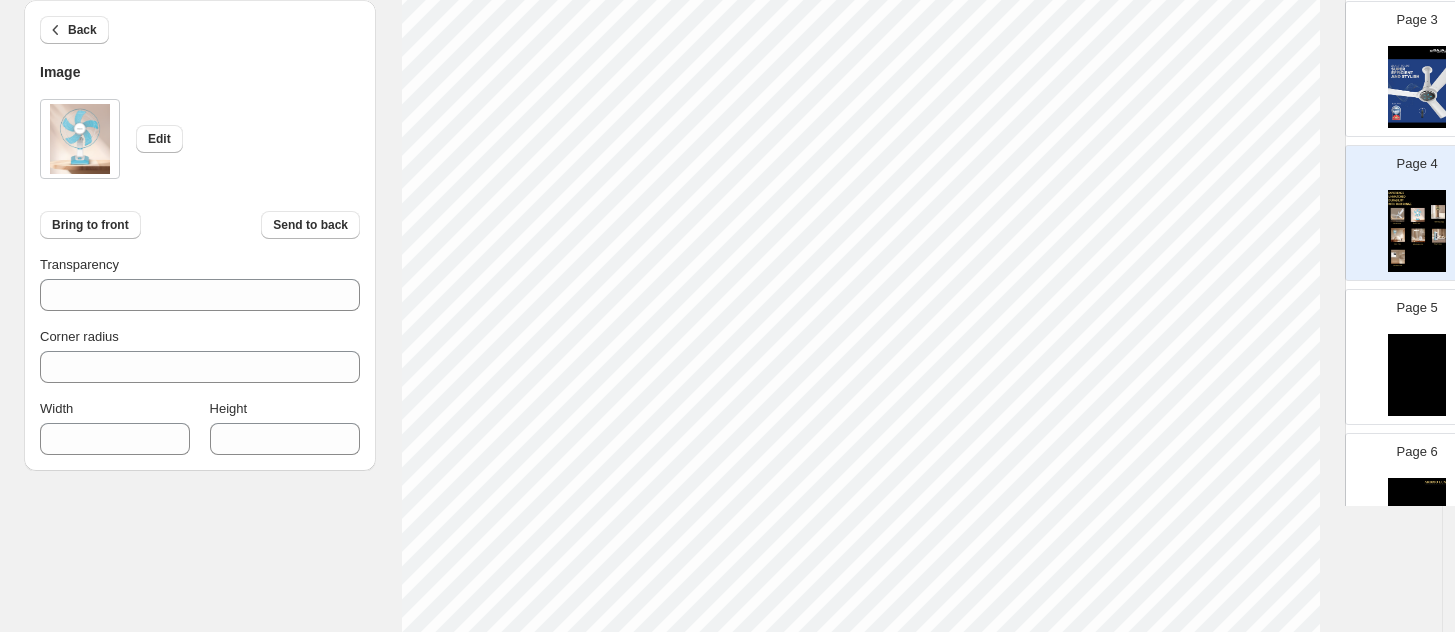 select on "********" 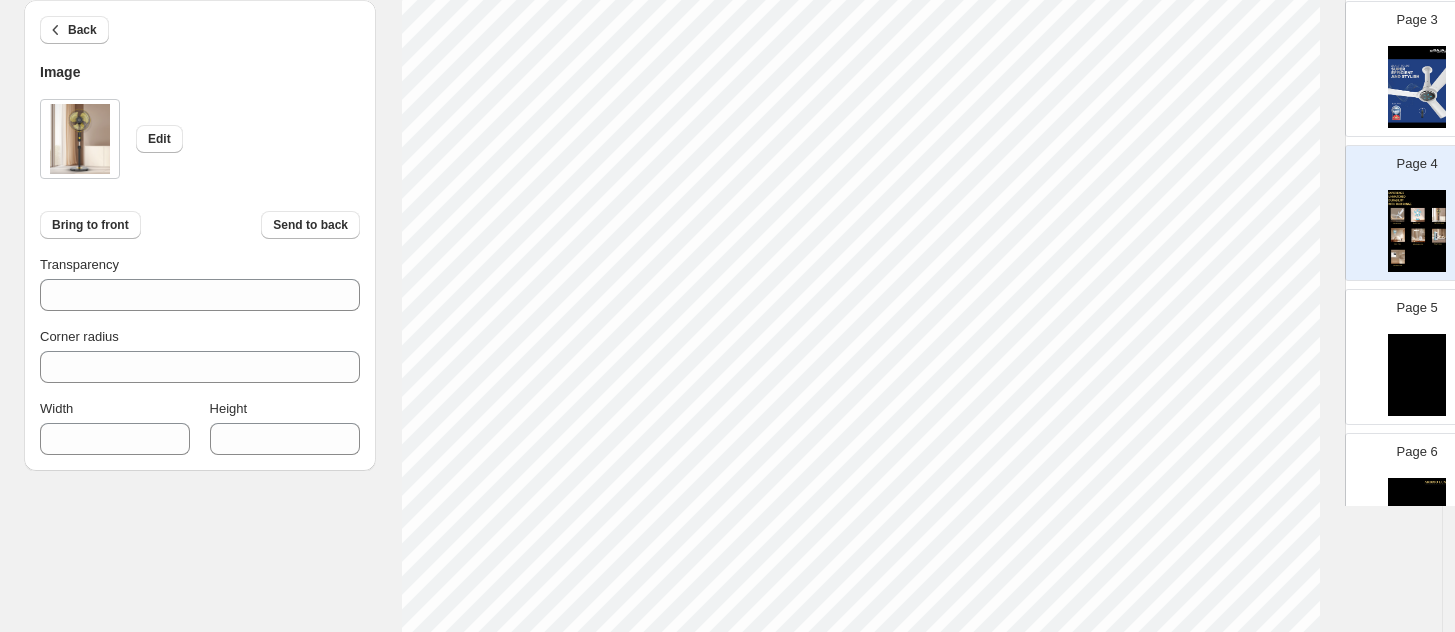 scroll, scrollTop: 500, scrollLeft: 0, axis: vertical 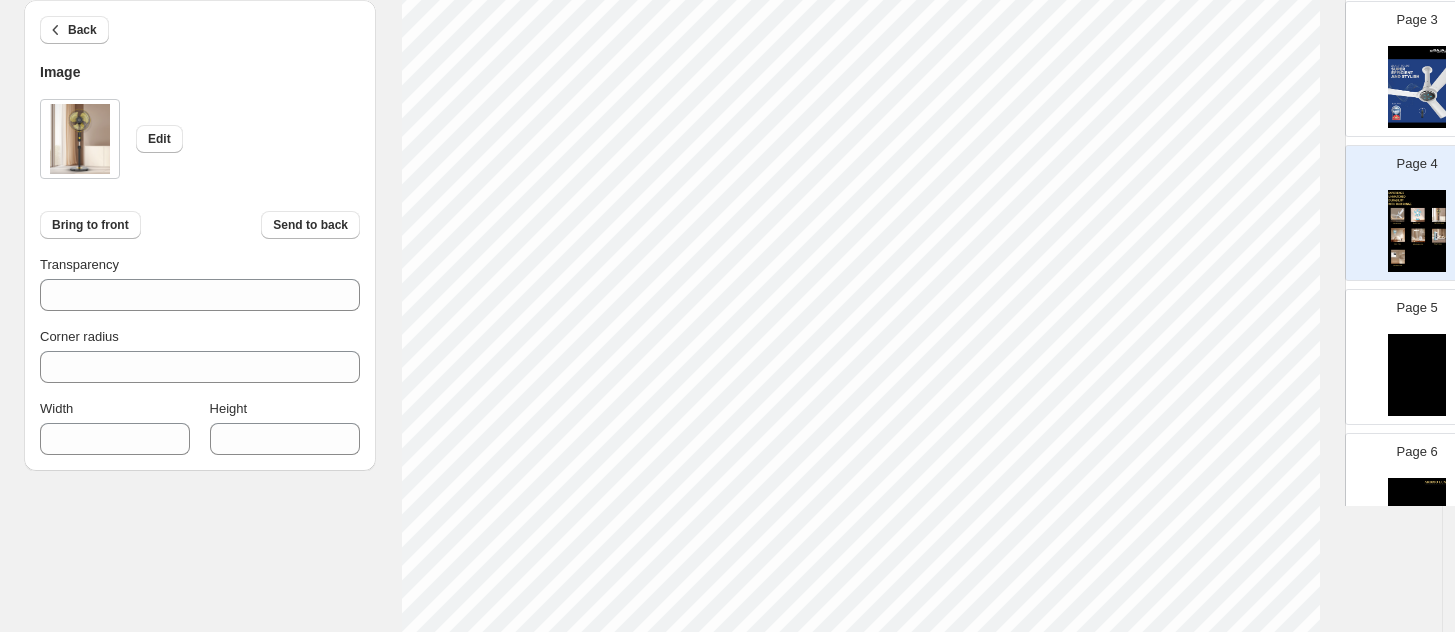 select on "********" 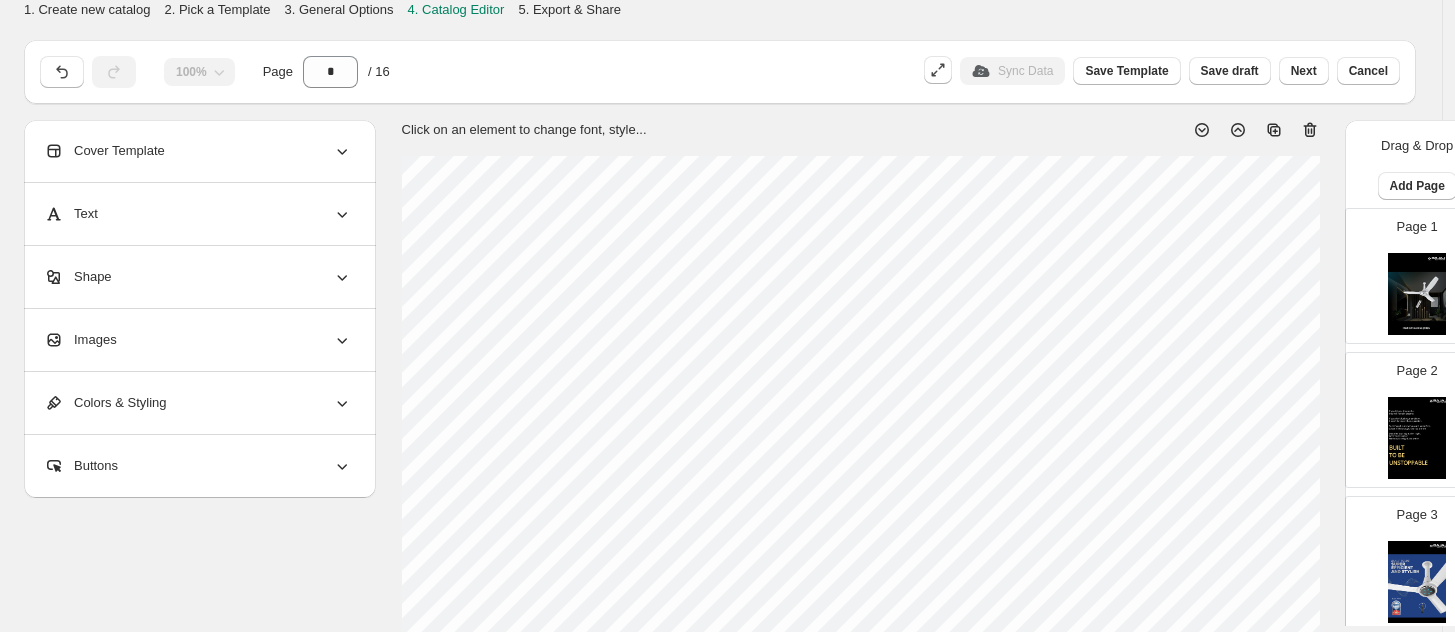 scroll, scrollTop: 0, scrollLeft: 0, axis: both 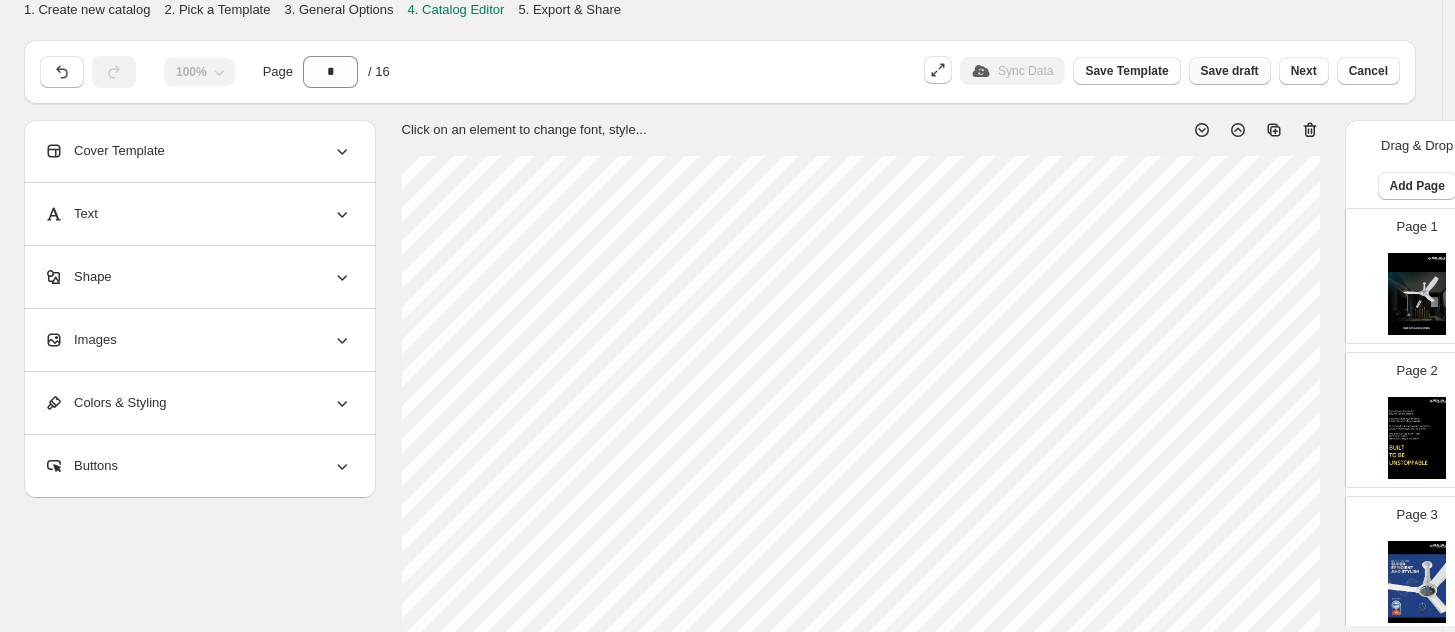 click on "Save draft" at bounding box center [1230, 71] 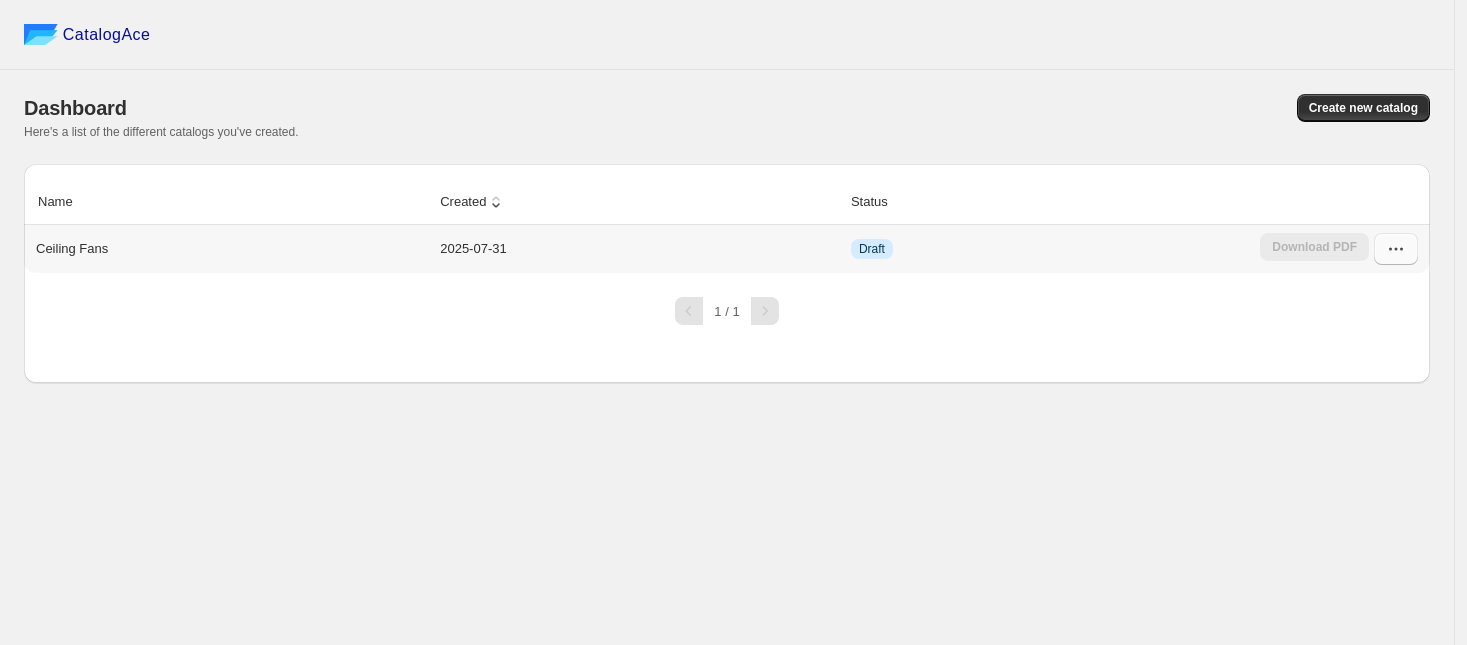 click 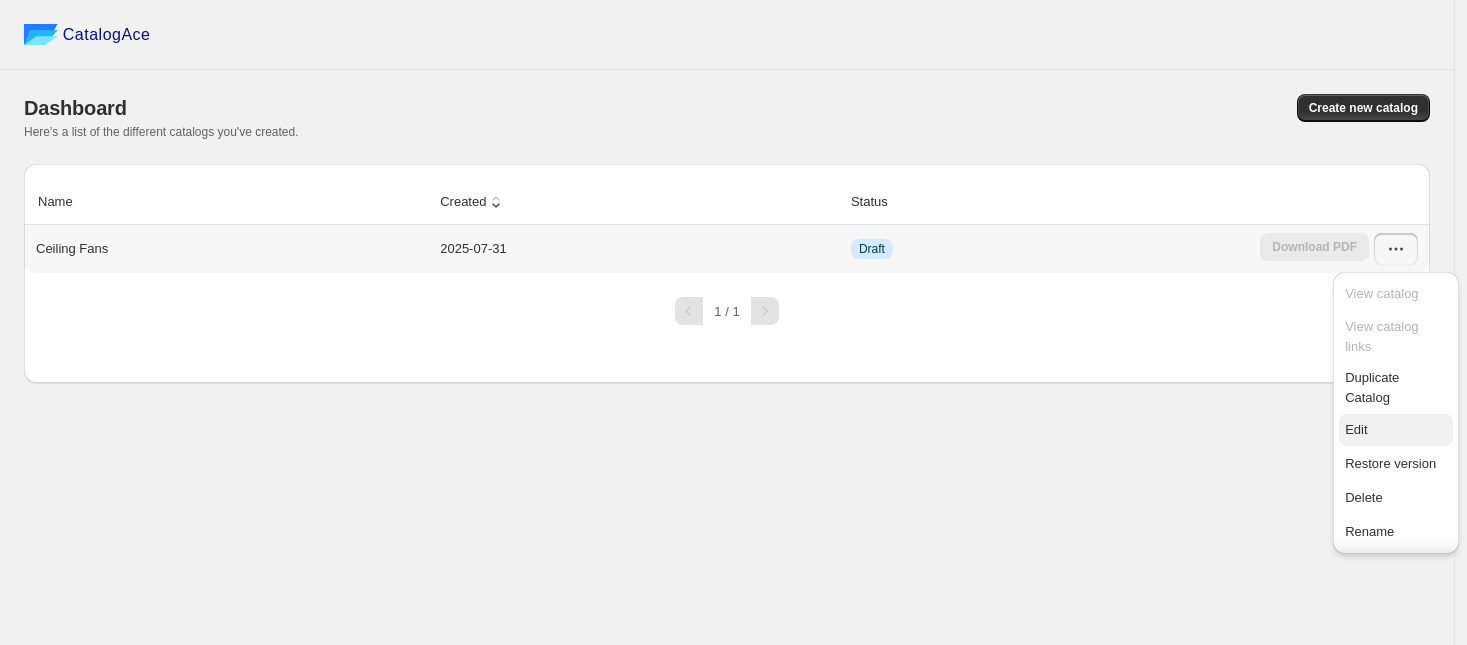 click on "Edit" at bounding box center (1356, 429) 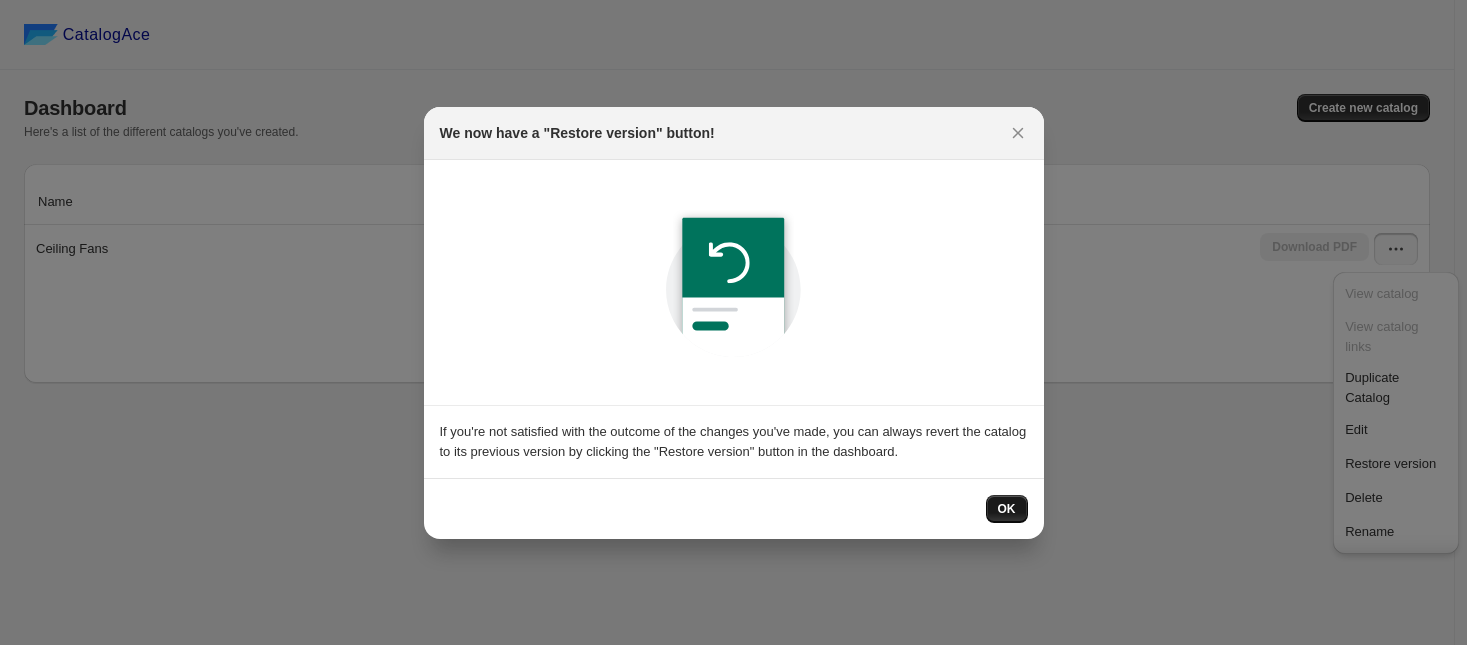 click on "OK" at bounding box center (1007, 509) 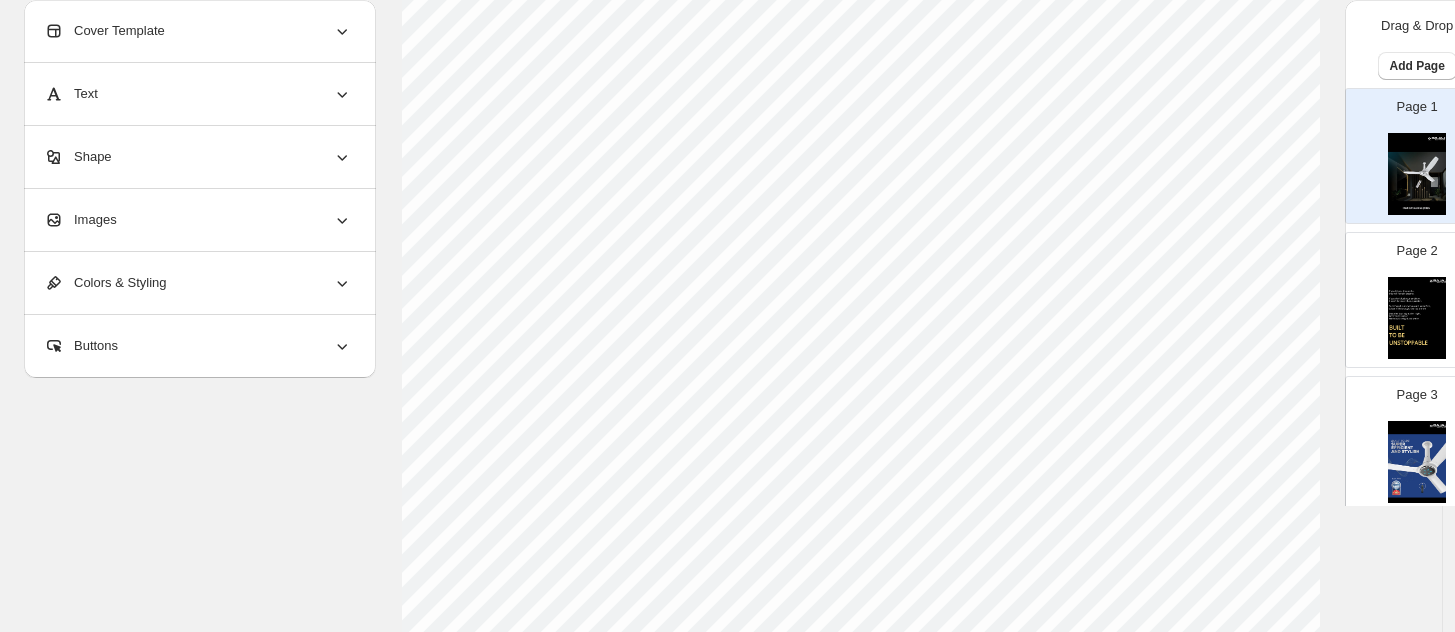 scroll, scrollTop: 792, scrollLeft: 0, axis: vertical 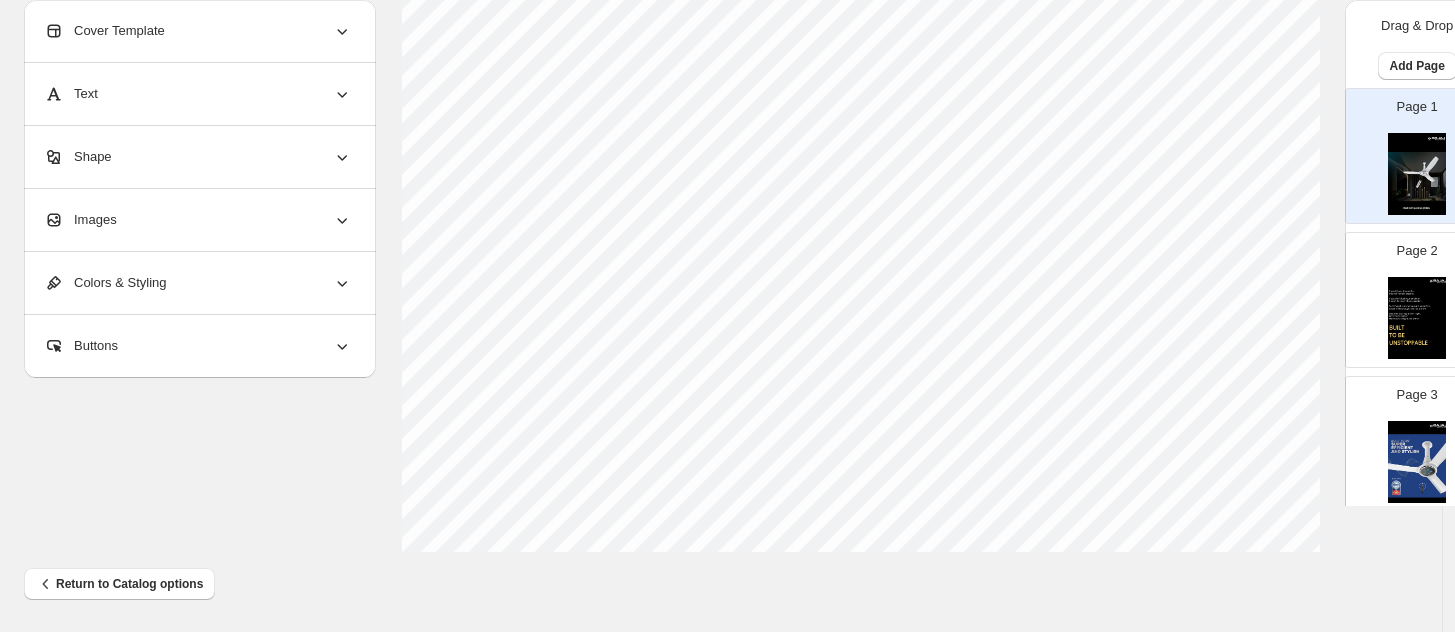 click at bounding box center [1417, 318] 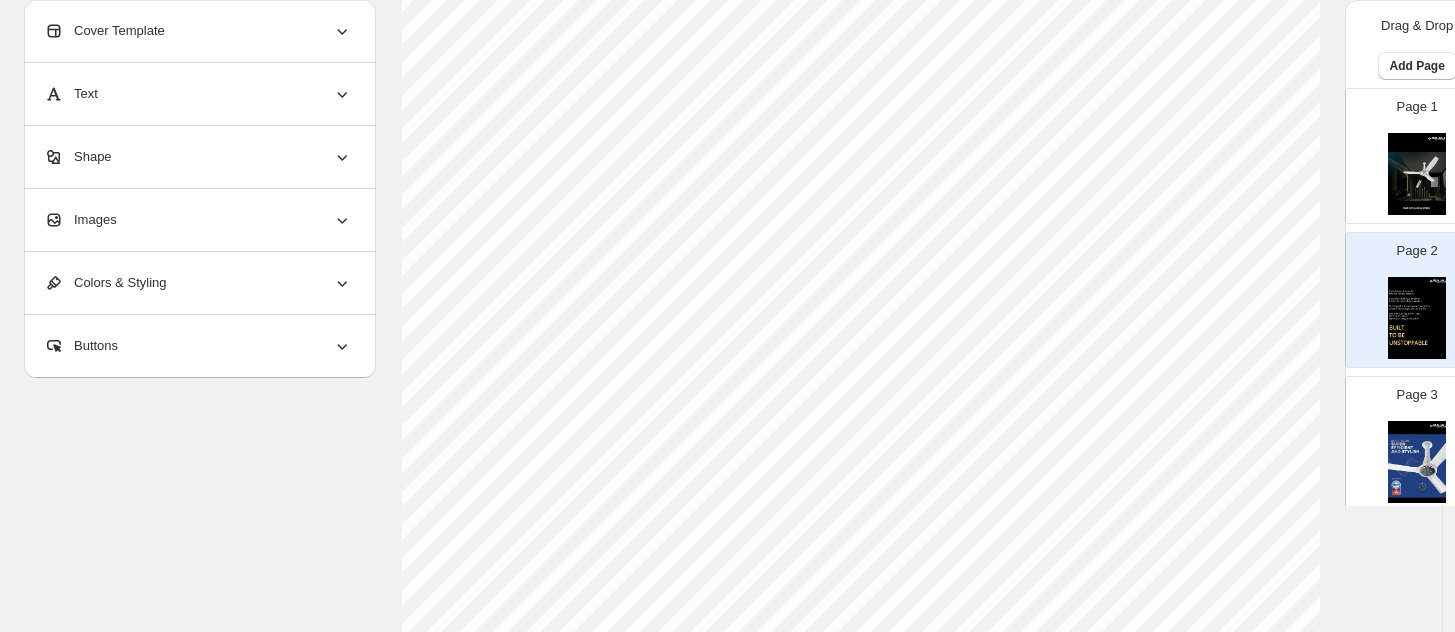 scroll, scrollTop: 667, scrollLeft: 0, axis: vertical 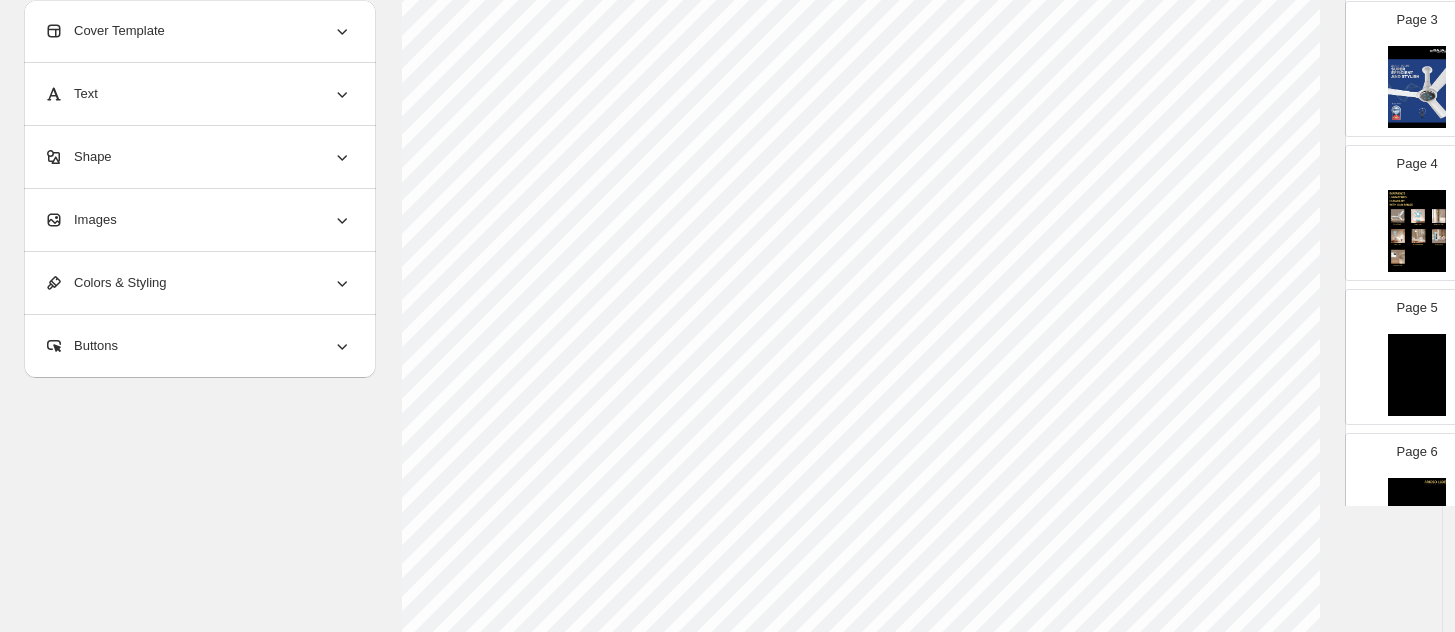 click at bounding box center [1417, 231] 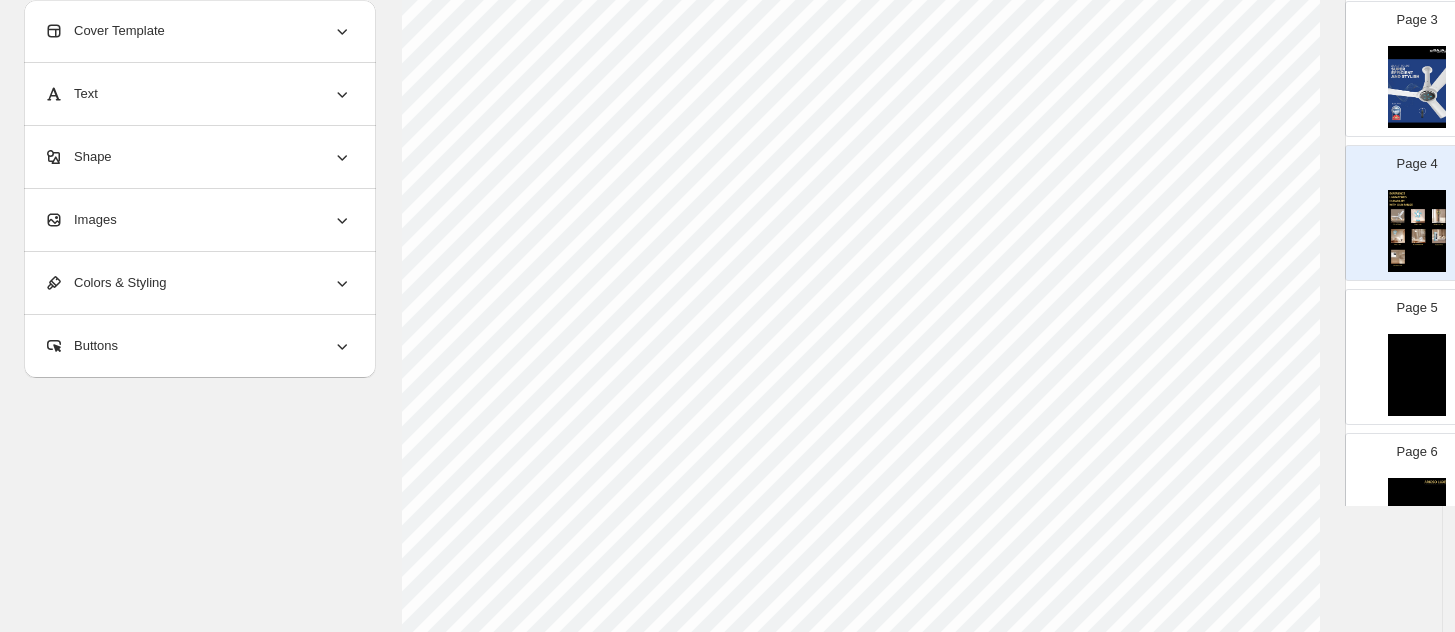 scroll, scrollTop: 667, scrollLeft: 0, axis: vertical 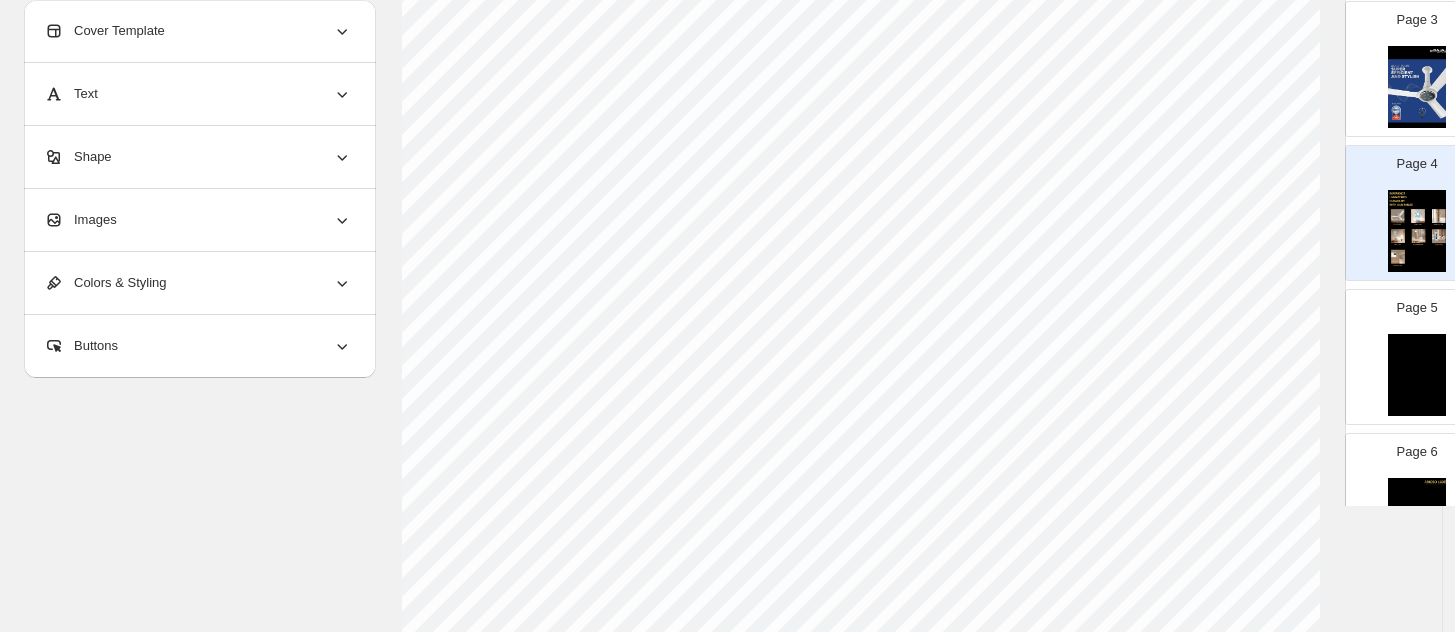 click at bounding box center (1417, 375) 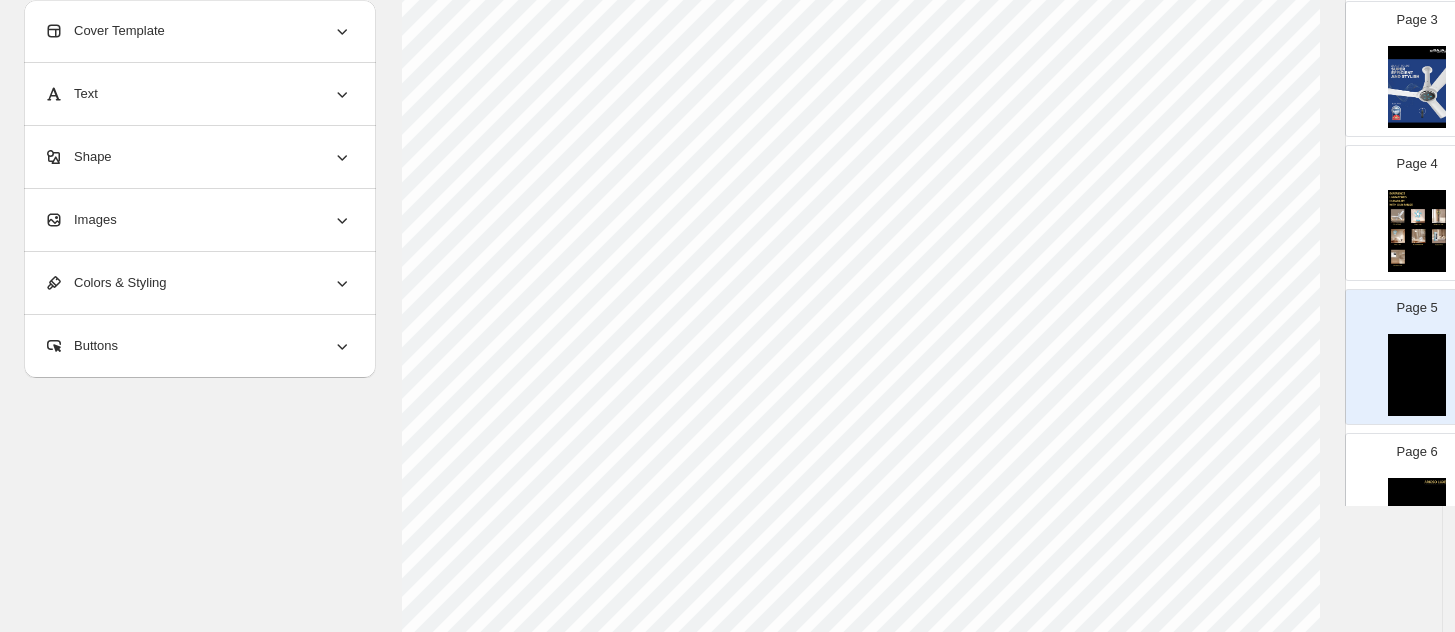 click on "Text" at bounding box center (71, 94) 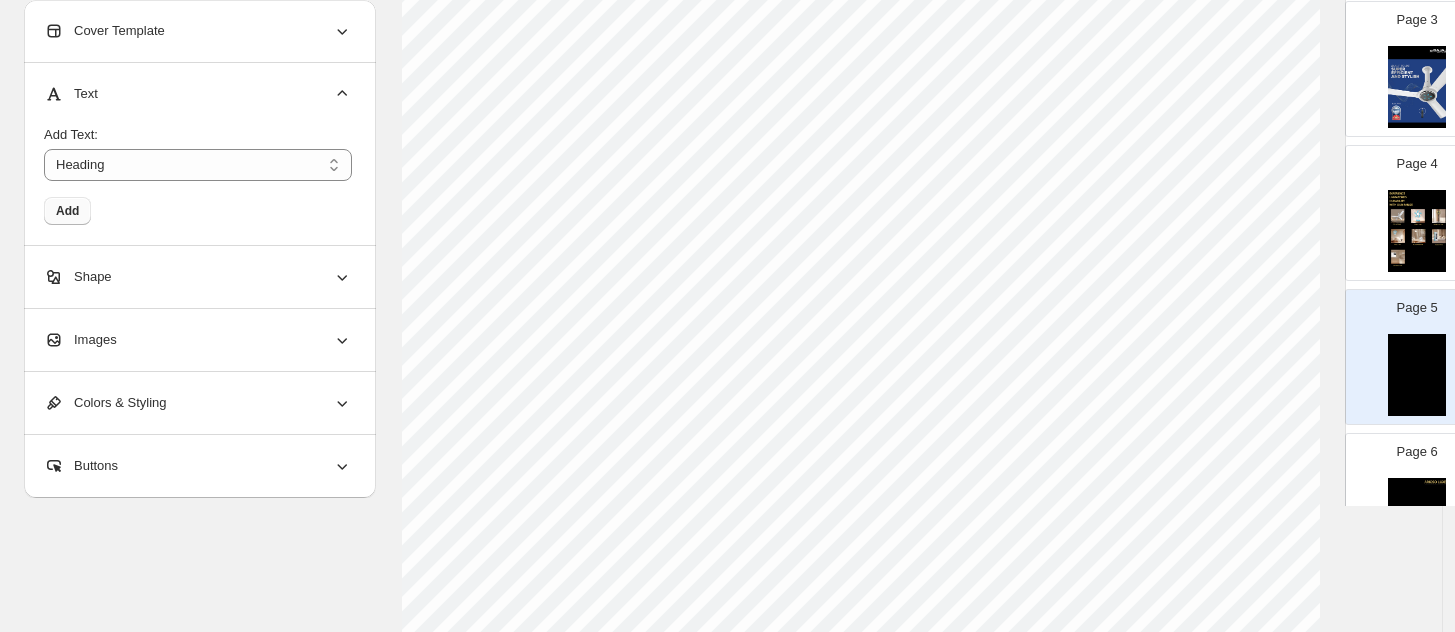 click on "Add" at bounding box center [67, 211] 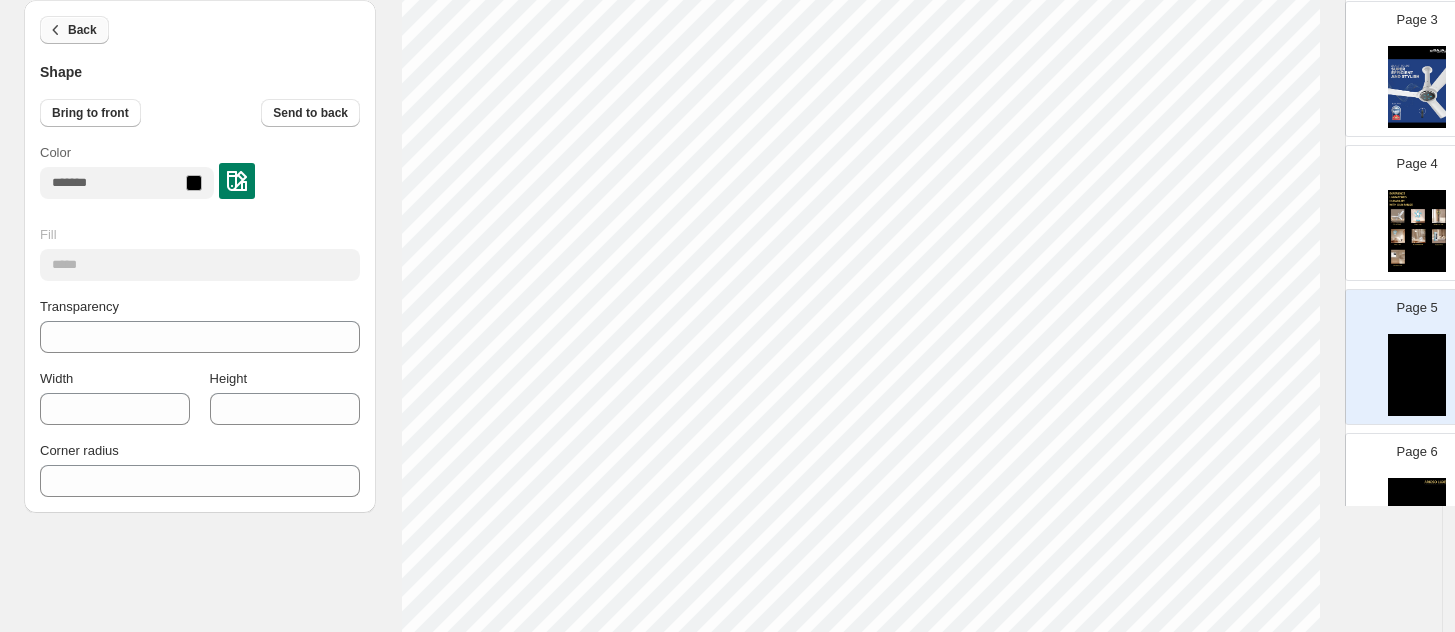 click on "Back" at bounding box center (82, 30) 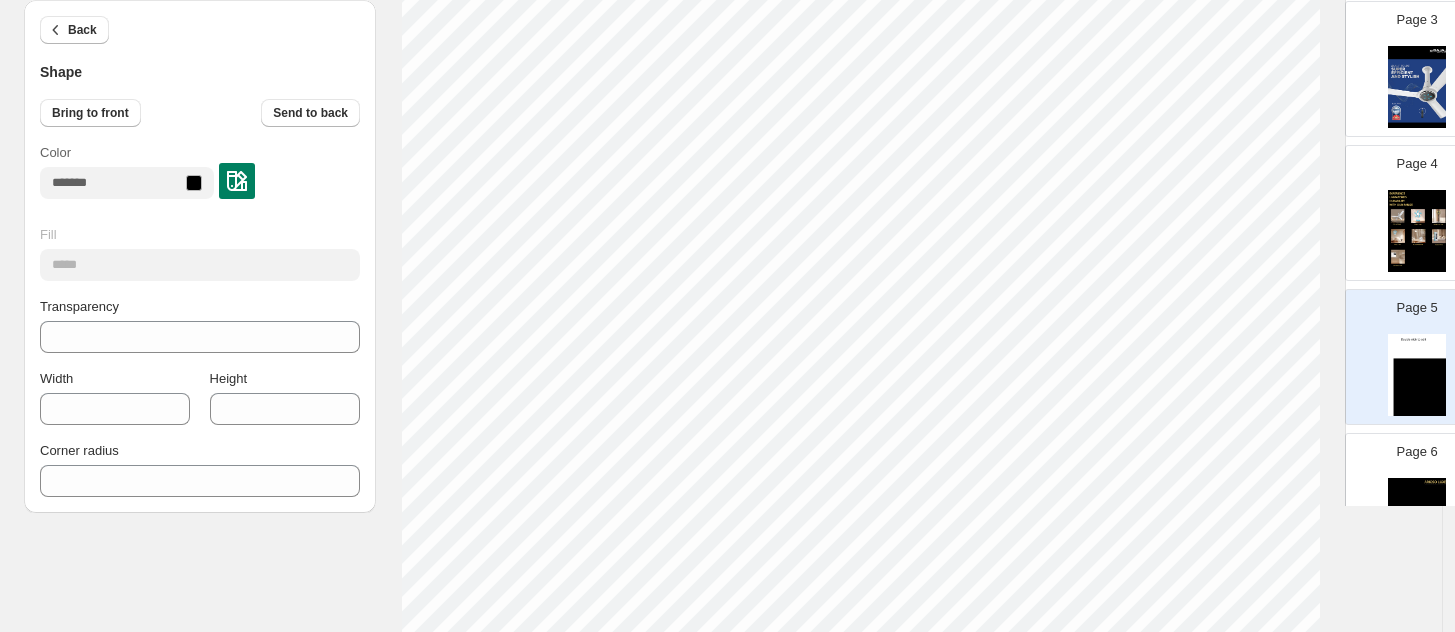 click on "1. Create new catalog 2. Pick a Template 3. General Options 4. Catalog Editor 5. Export & Share 100% Page *  / 16 Sync Data Save Template Save draft Next Cancel Back Shape Bring to front Send to back Color Fill ***** Transparency *** Width **** Height **** Corner radius * Click on an element to change font, style... Drag & Drop Add Page Page 1 Page 2 Page 3 Page 4 Page 5 Page 6 Page 7 Page 8 Page 9 Page 10 Page 11 Page 12 Page 13 Page 14 Page 15 Wholesale Product Catalog Eurostos 1200mm Ceiling Fan - White Aesthetically designed BLDC fan with soothing LED indication White, Bronze Mist Stock Quantity:  4 SKU:  251627EE Weight:  0 Tags:  all, Ceiling Fans, Fans, Home ... Brand:  Bajaj Barcode №:  8901308744028 Ceiling Fans ₹ null ₹ 7999.00 ₹ 6022.00 ₹ 6022.00 BUY NOW Voittaa 1200mm Ceiling Fan - Chocolate Brown Aesthetically designed  BLDC fan with  soothing LED indication Chocolate Brown, Sparkle White, Glaze... Stock Quantity:  4 SKU:  261641EE Weight:  0 Tags:   Brand:  Bajaj Ceiling Fans" at bounding box center [727, -351] 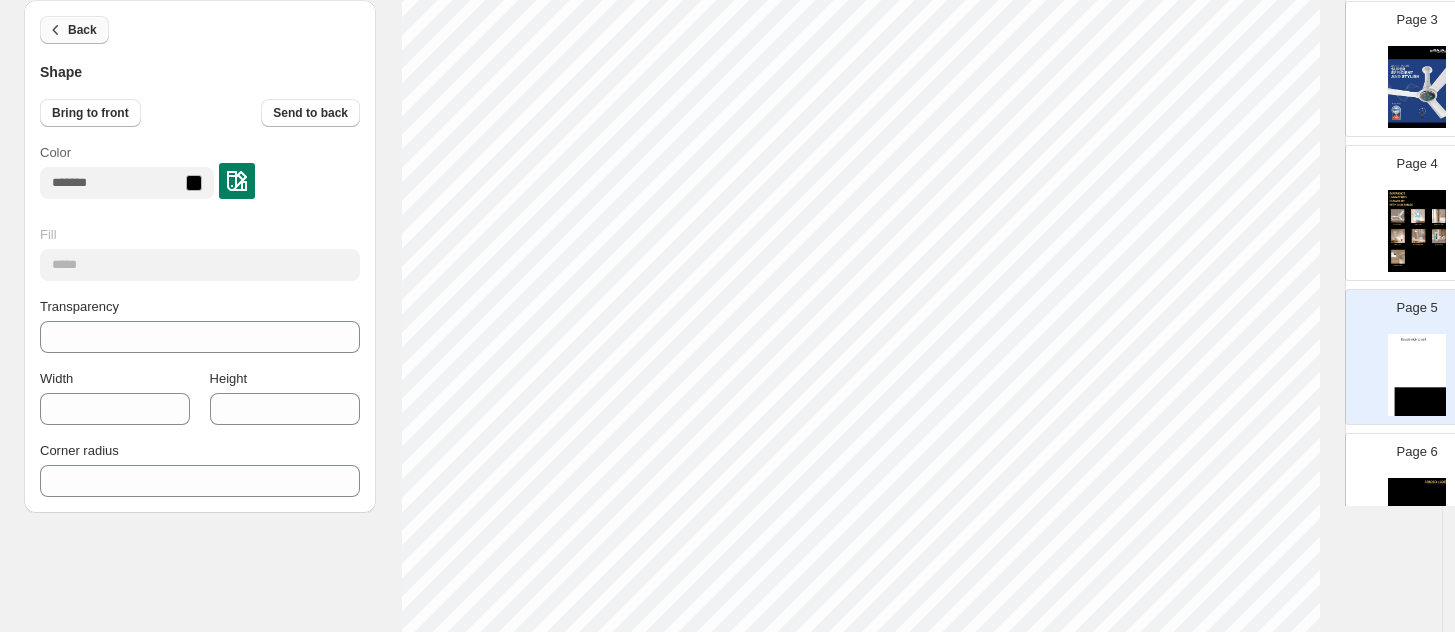 click on "Back" at bounding box center (82, 30) 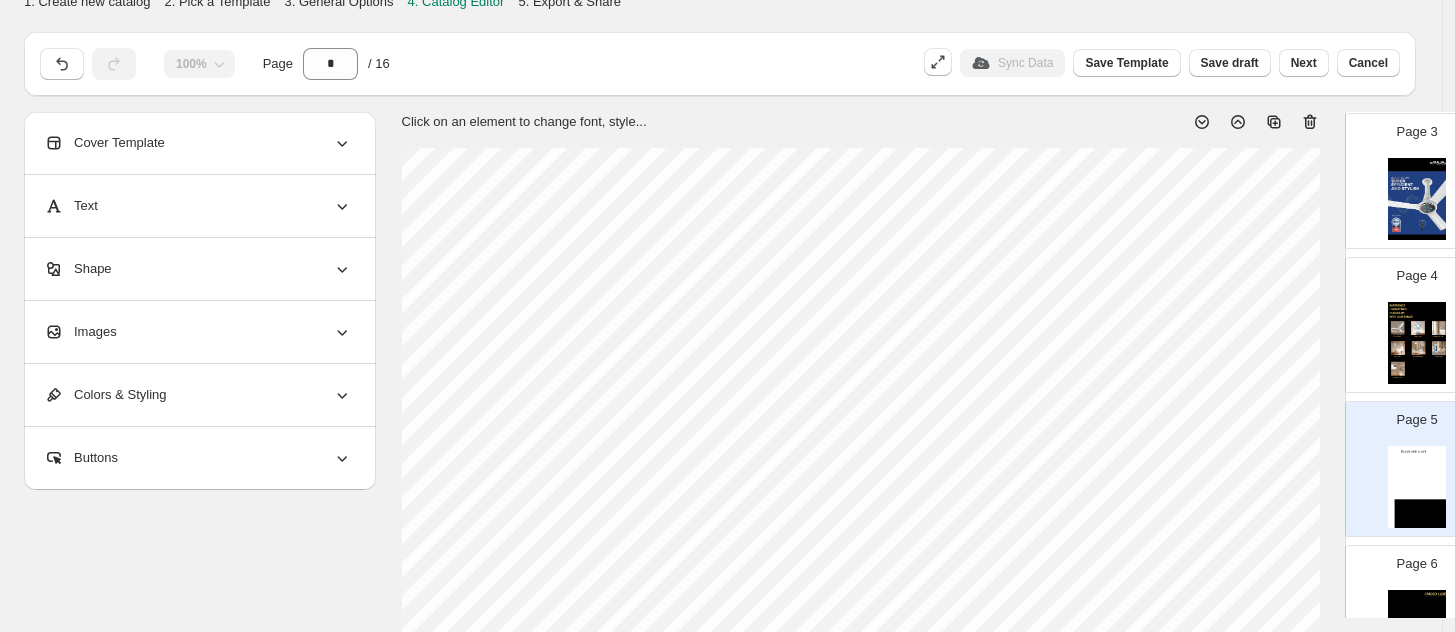 scroll, scrollTop: 0, scrollLeft: 0, axis: both 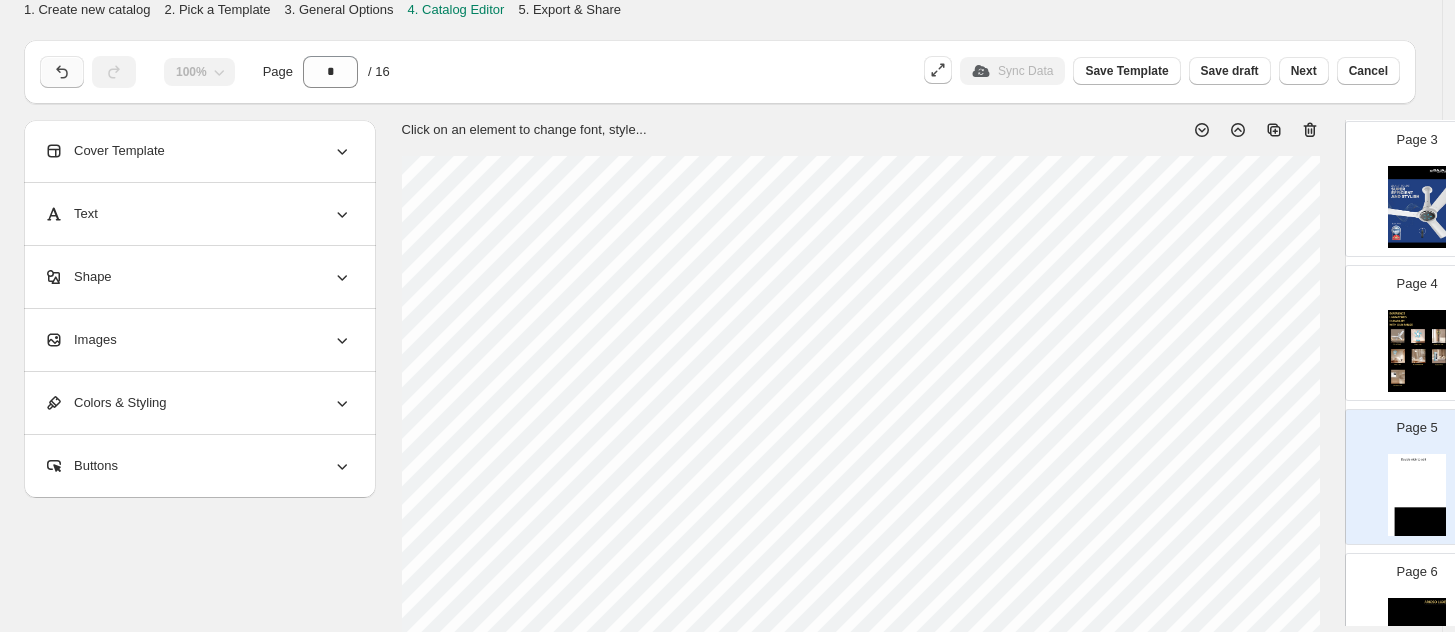 click 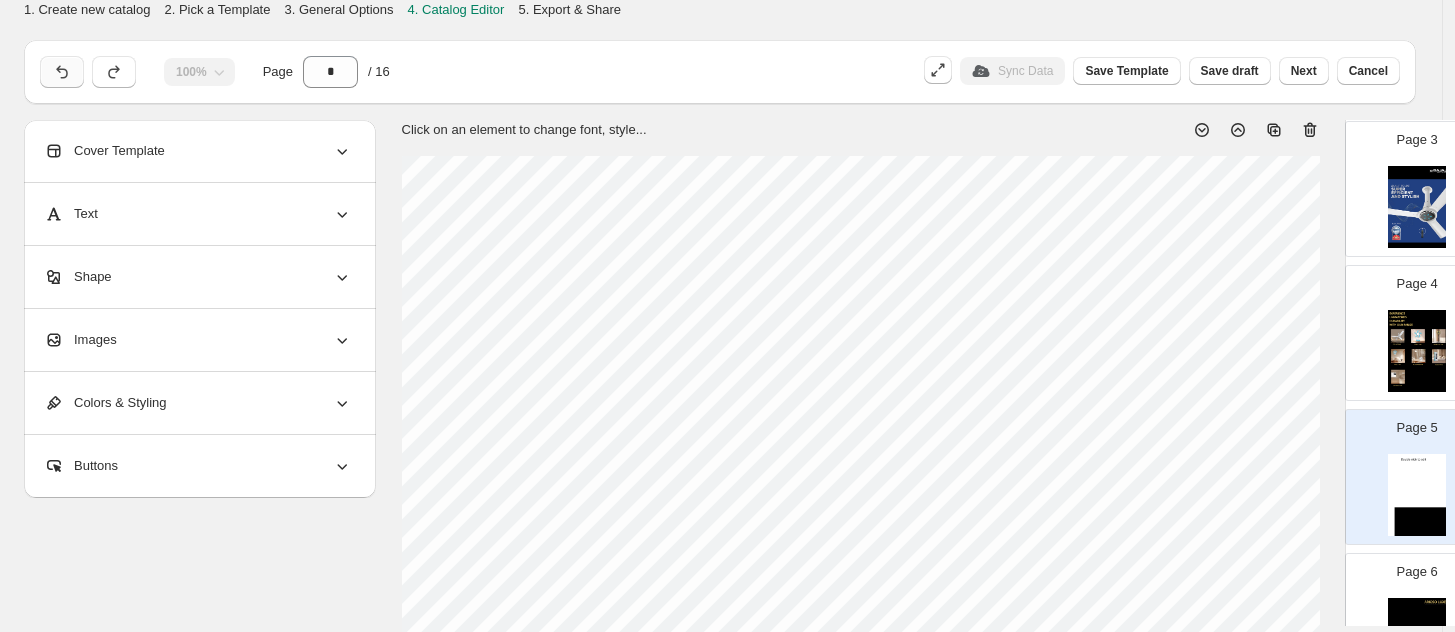 click 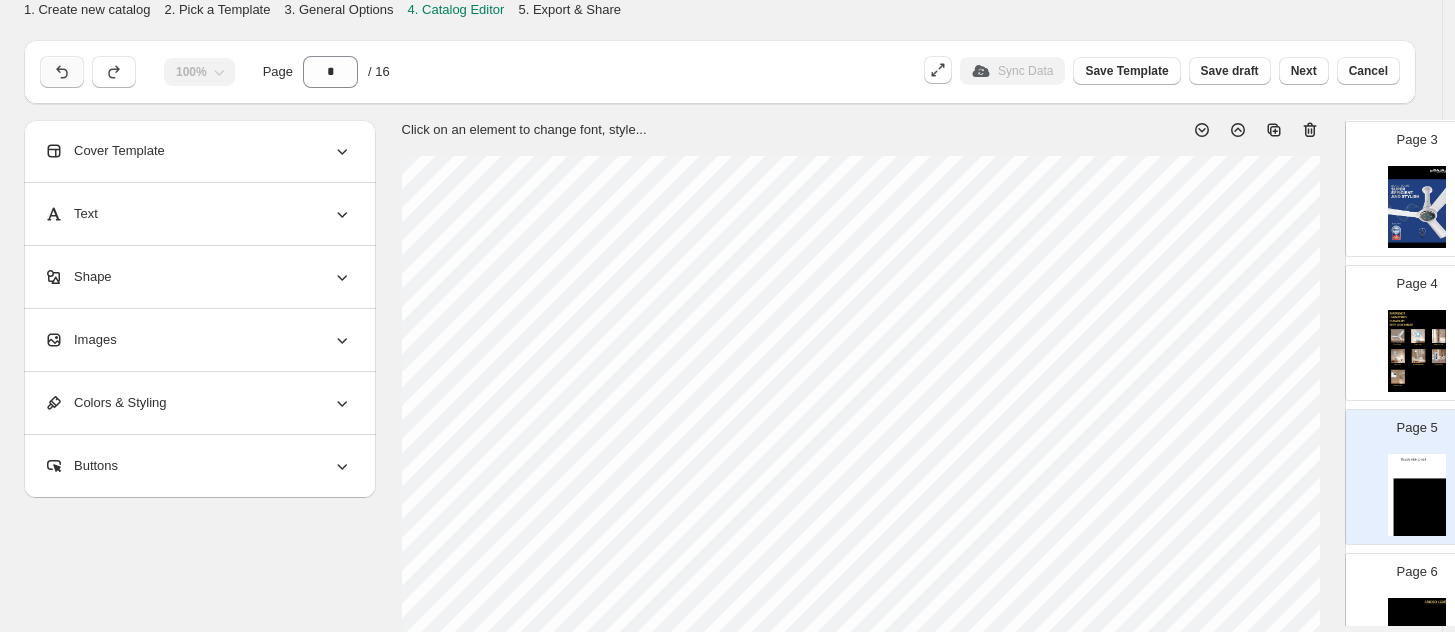 click 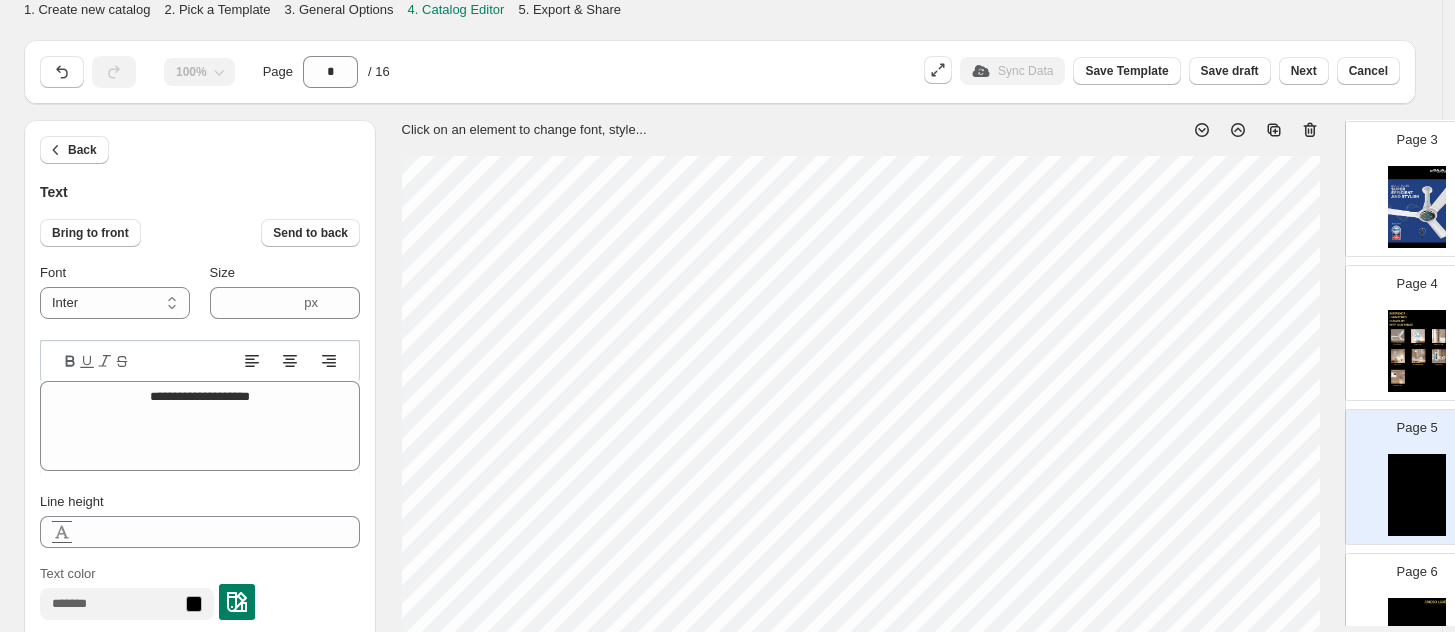 click 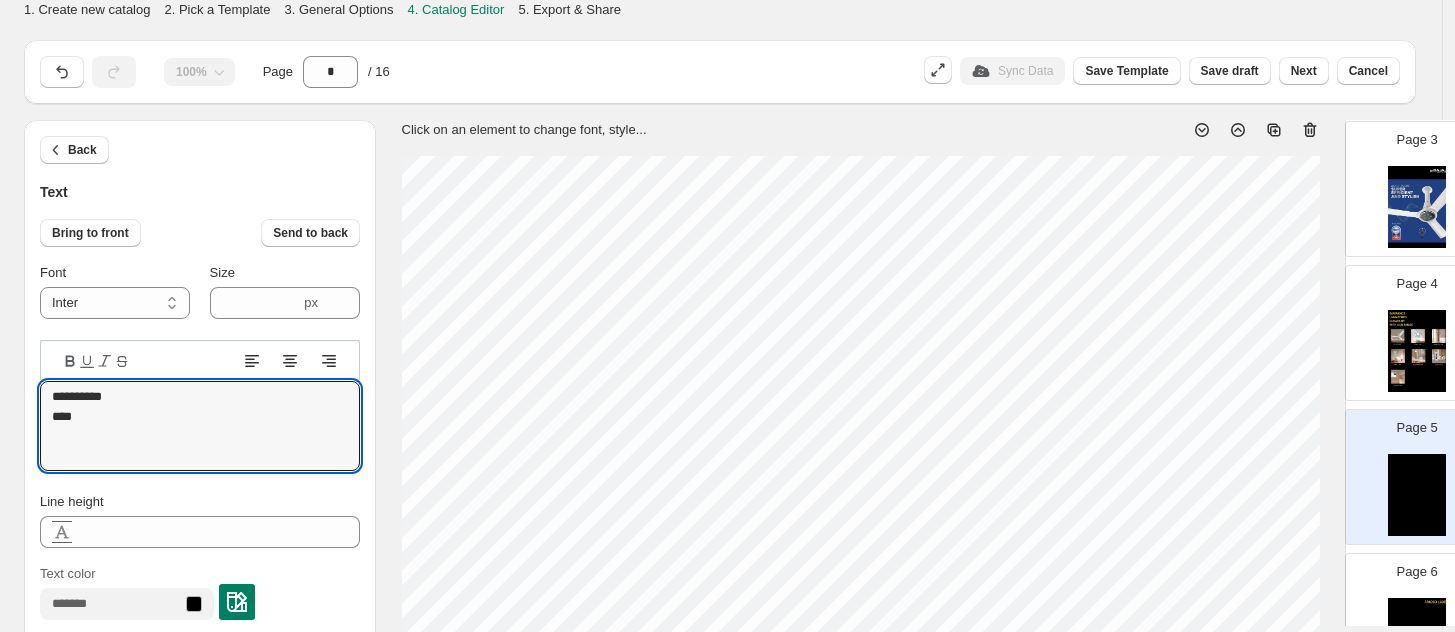 type on "**********" 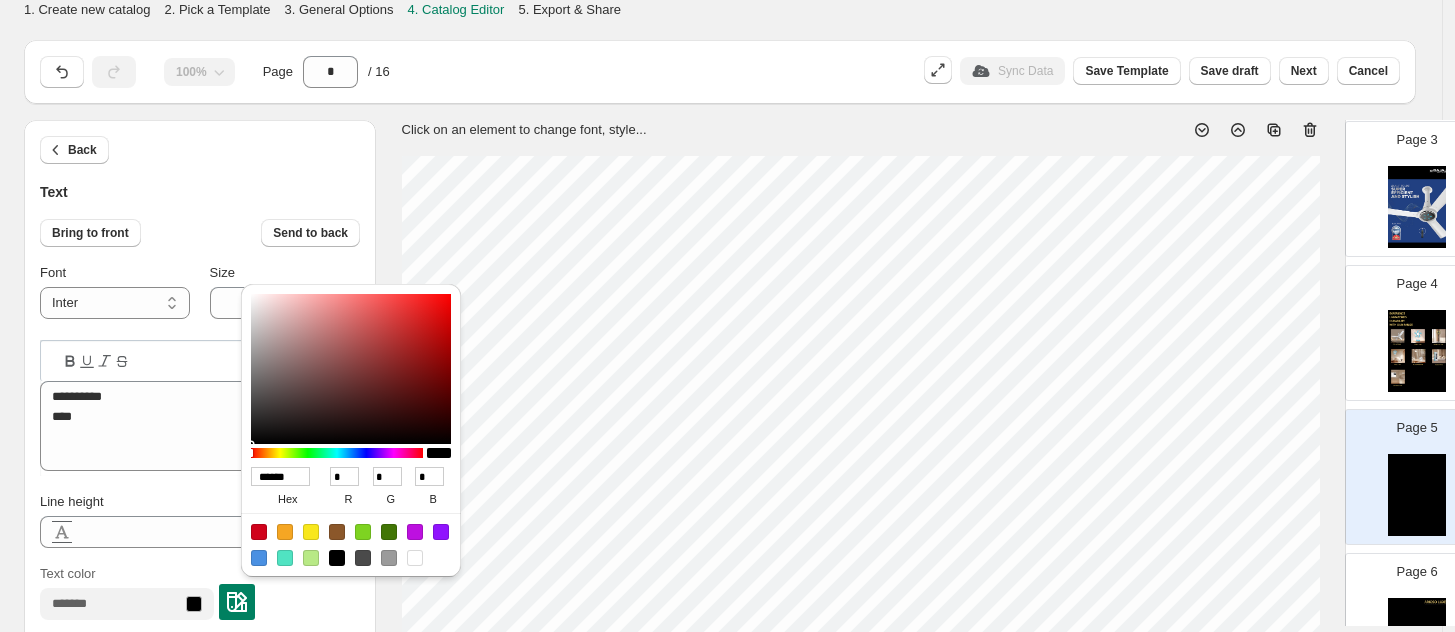 click on "******" at bounding box center (280, 476) 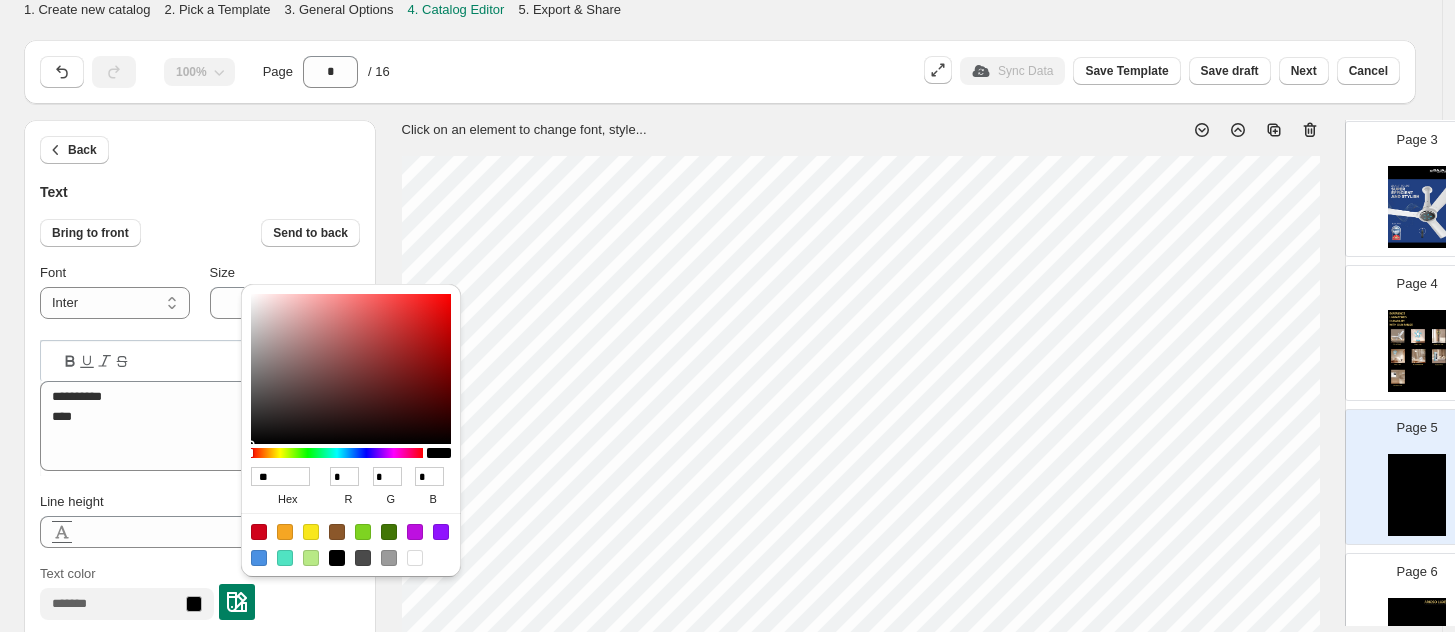 type on "***" 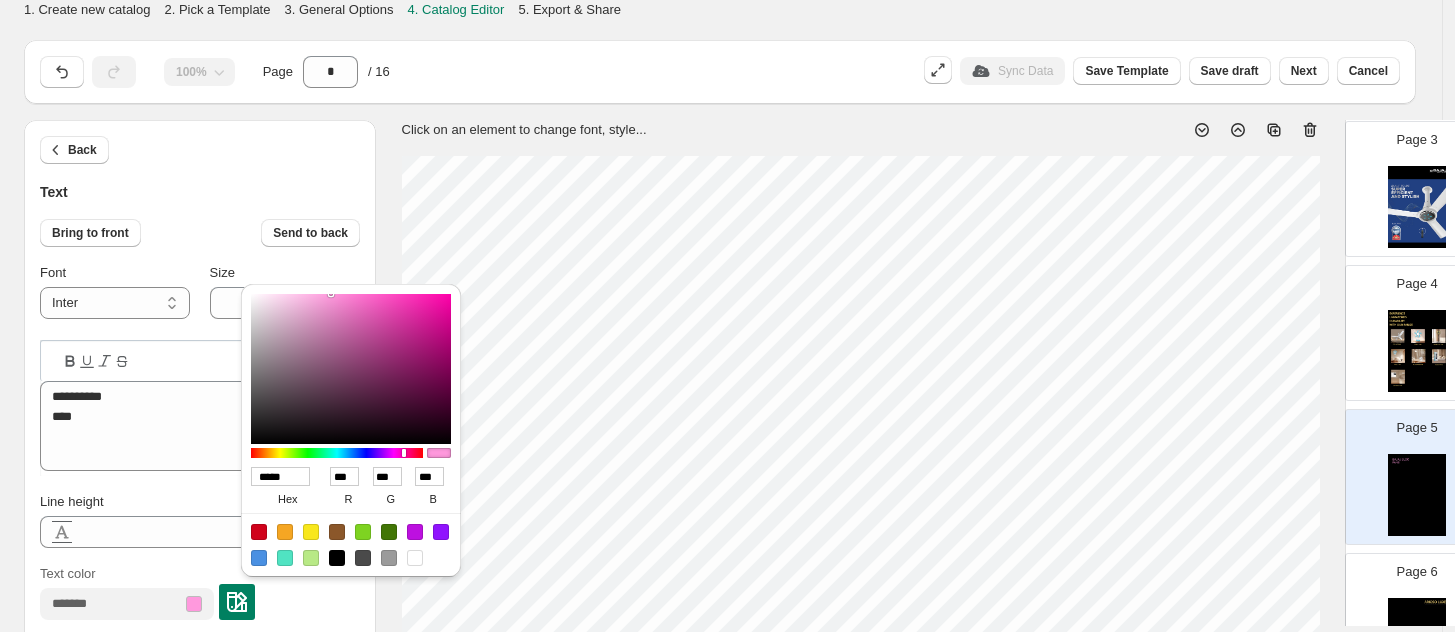 type on "******" 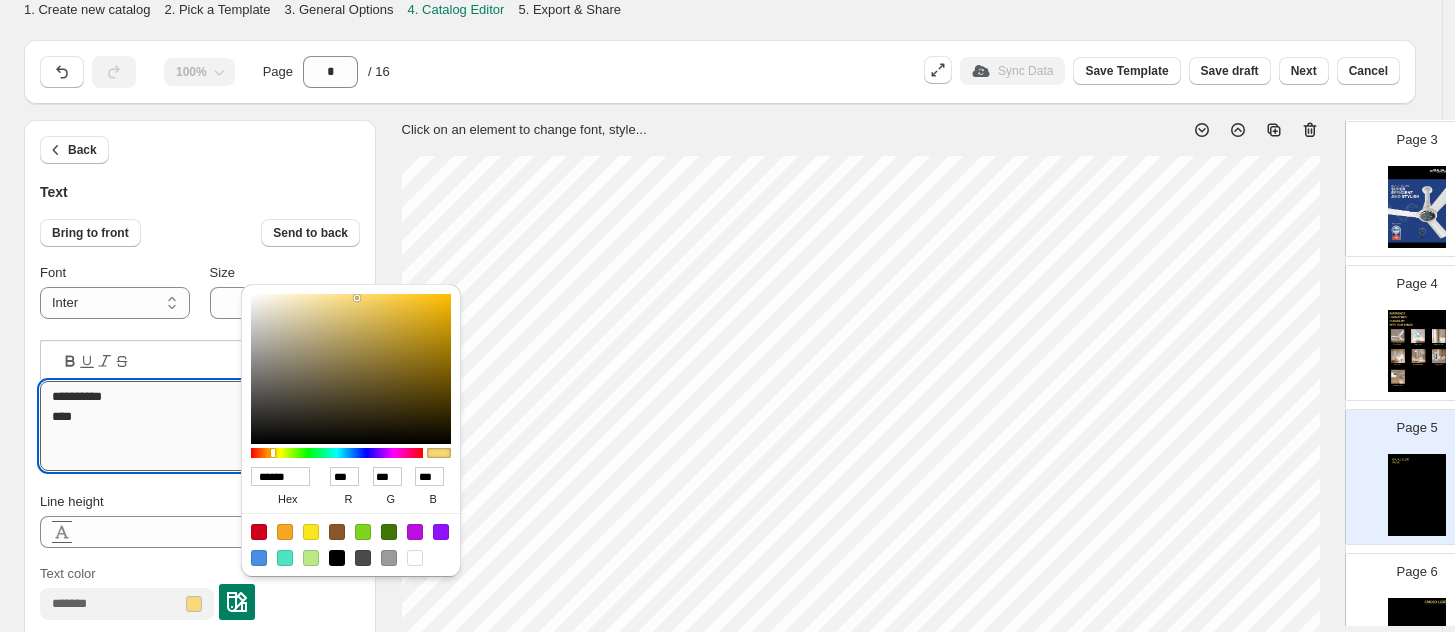 type on "******" 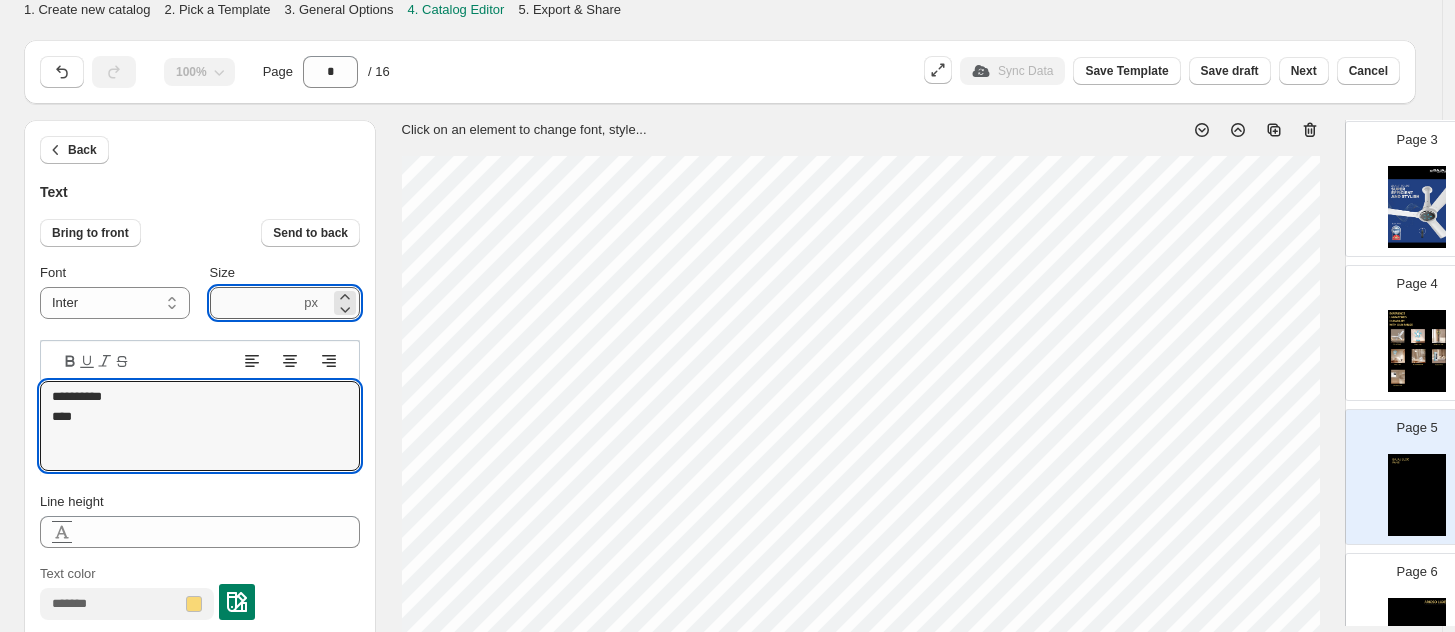 click on "****" at bounding box center [255, 303] 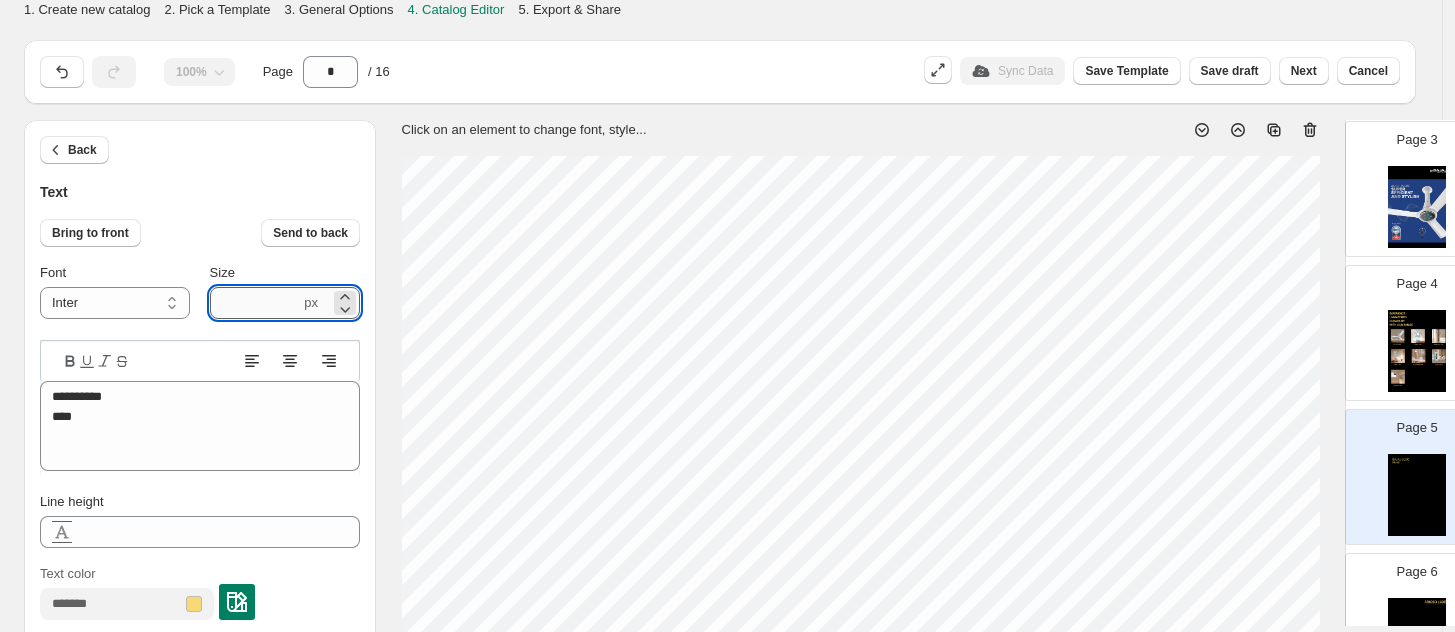 click on "****" at bounding box center (255, 303) 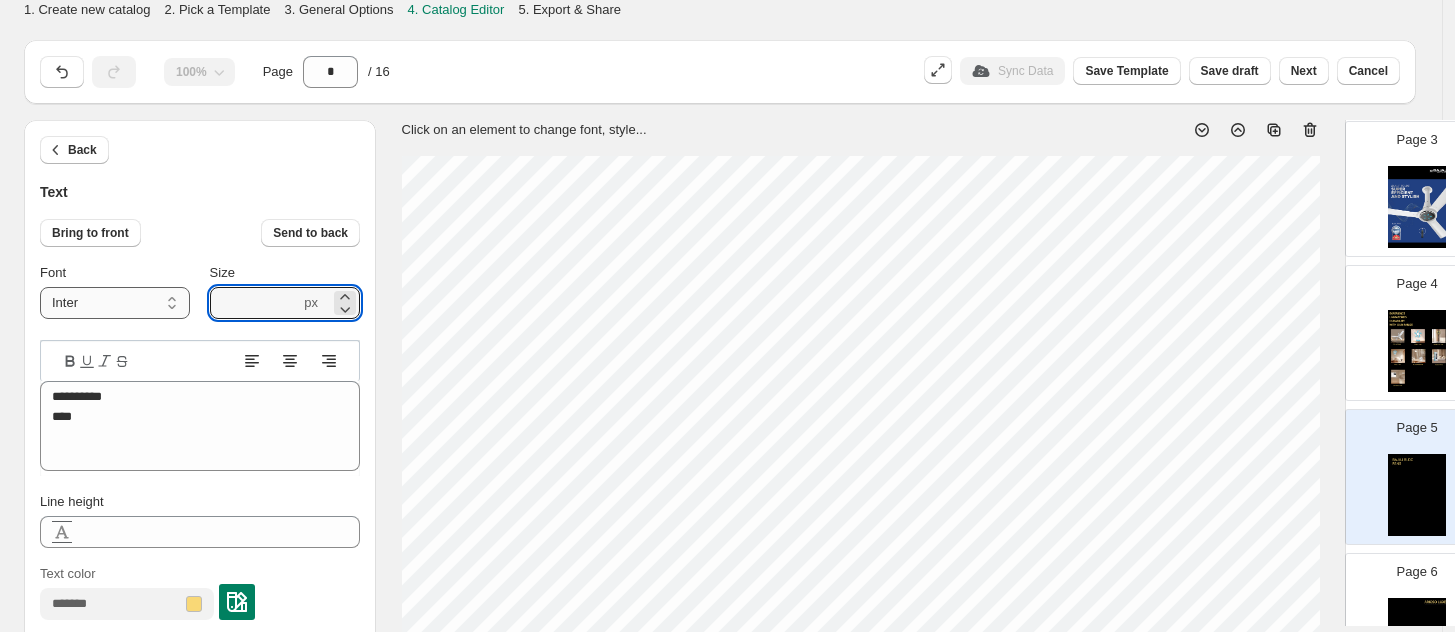 type on "****" 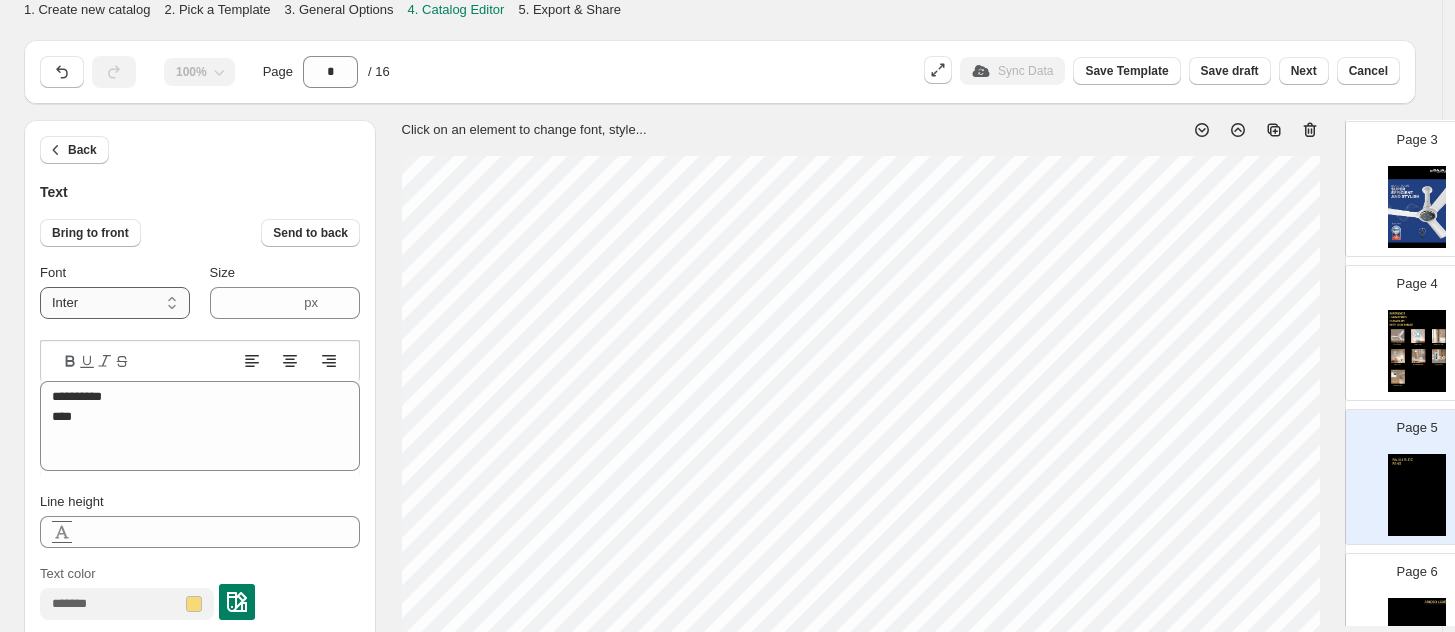 click on "**********" at bounding box center [115, 303] 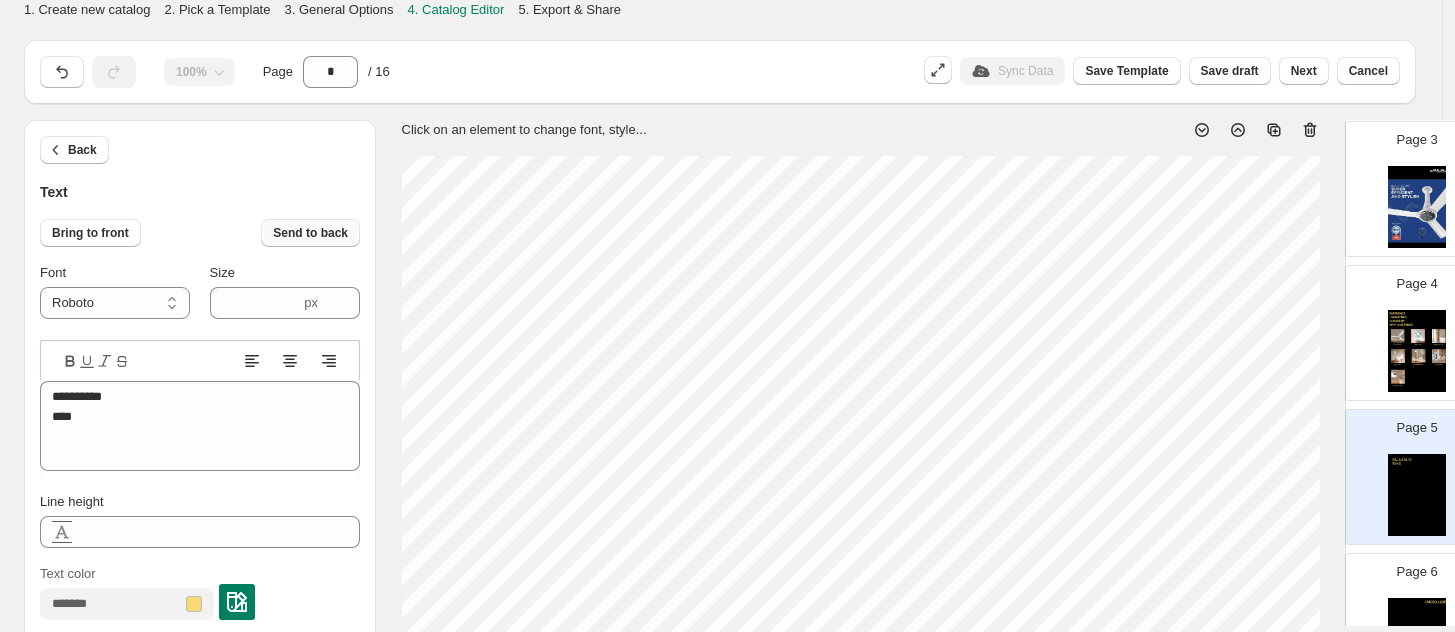 scroll, scrollTop: 20, scrollLeft: 2, axis: both 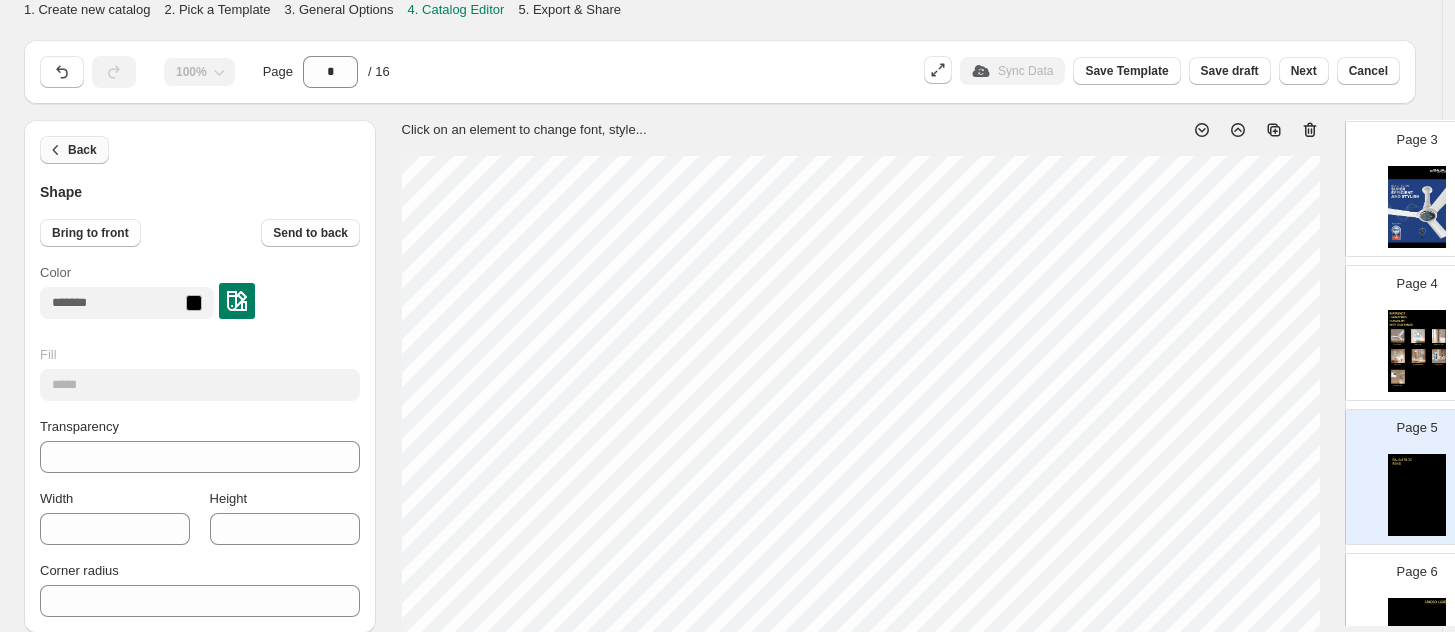 click on "Back" at bounding box center [82, 150] 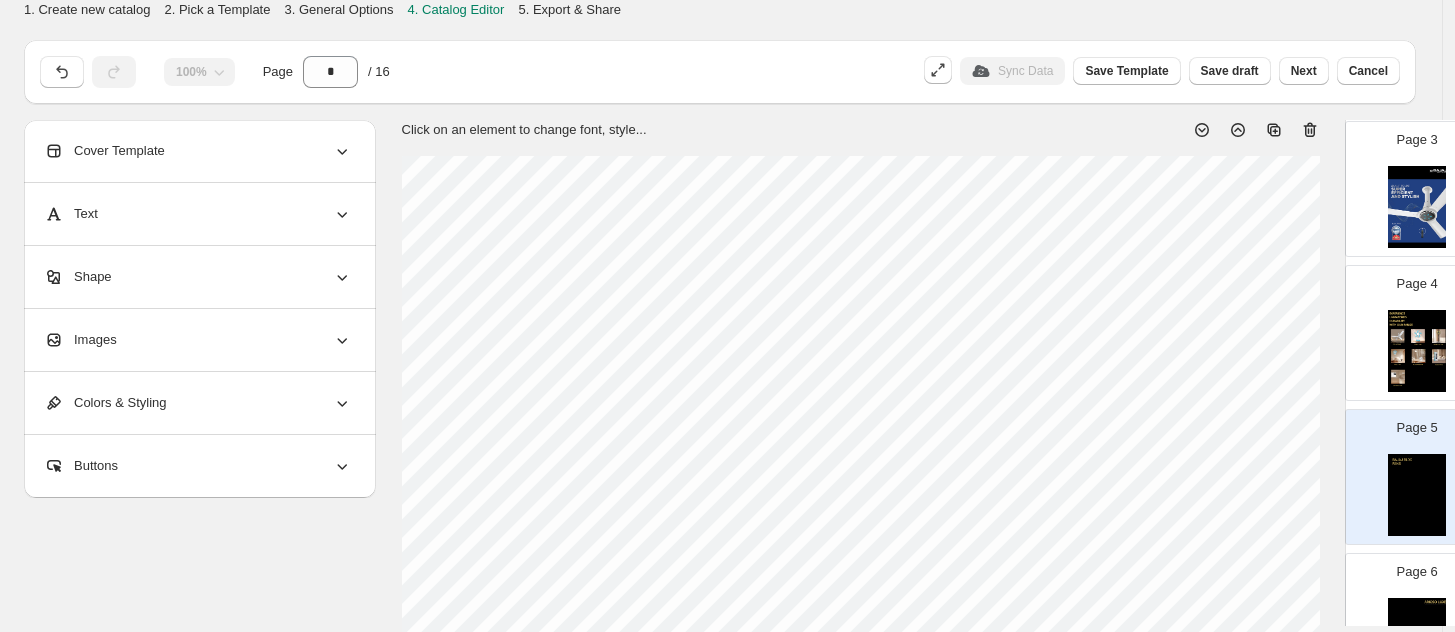 select on "******" 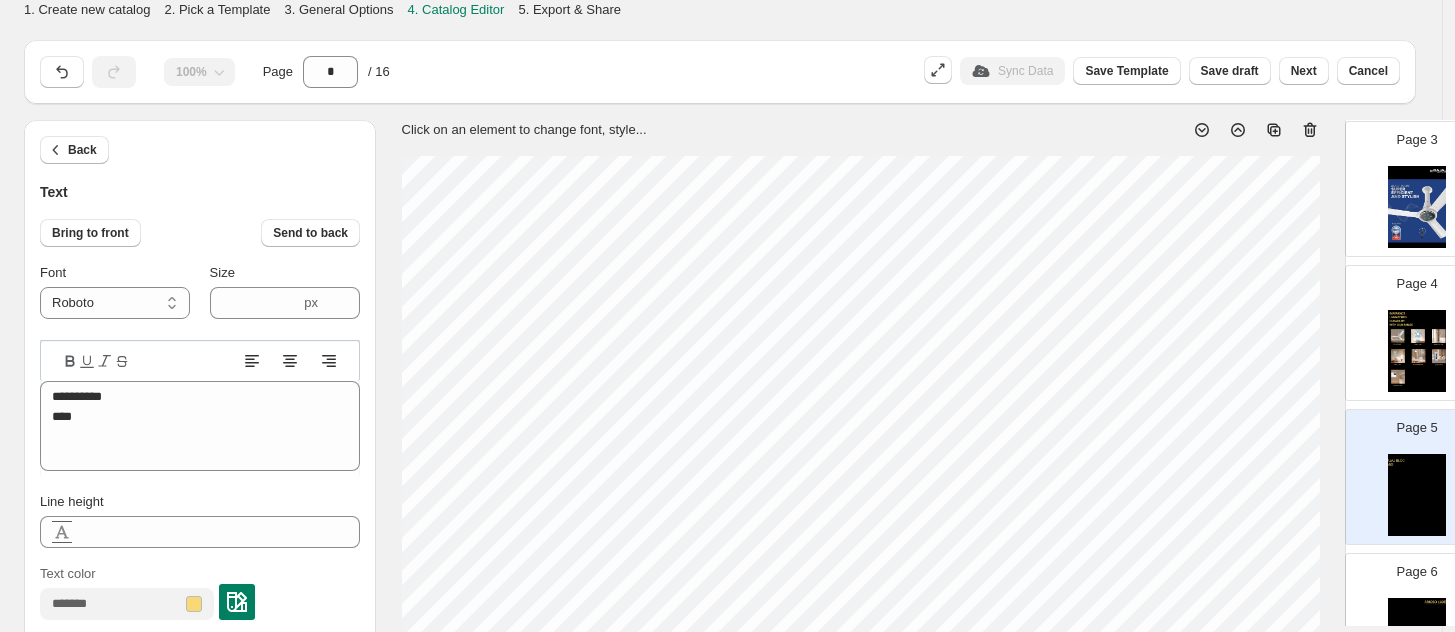 click on "**********" at bounding box center [721, 732] 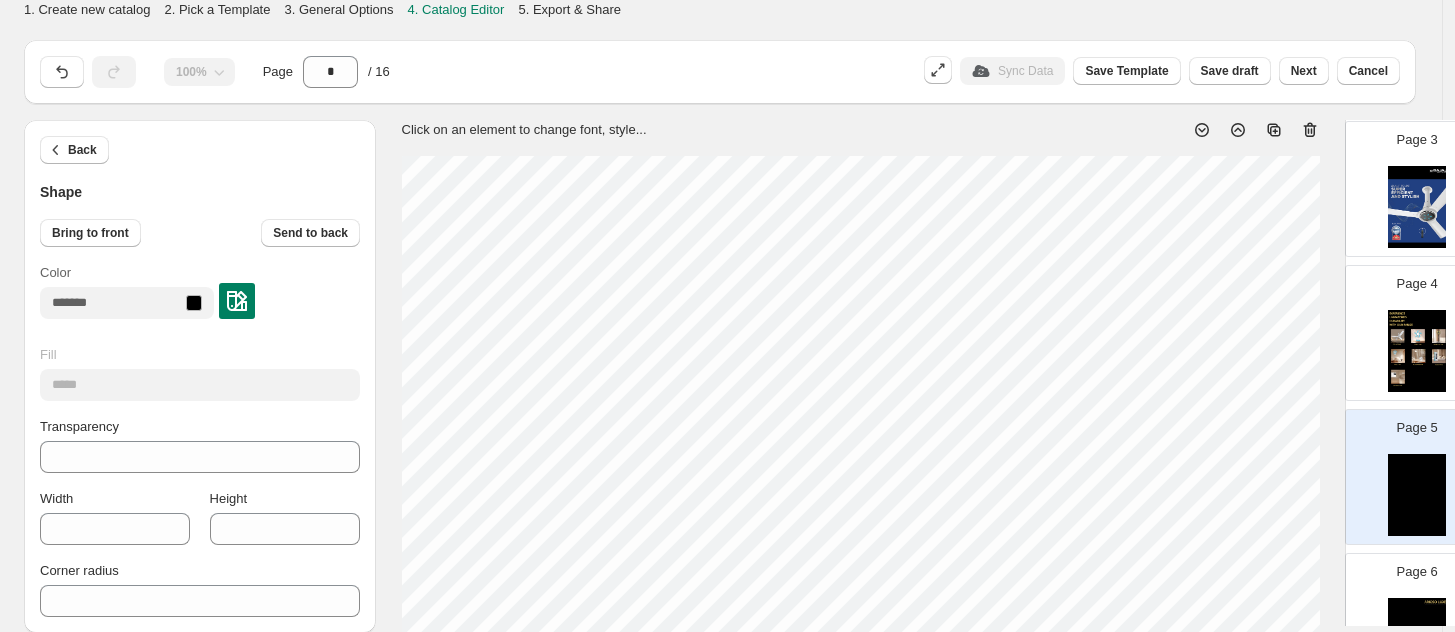 click on "Click on an element to change font, style..." at bounding box center (860, 732) 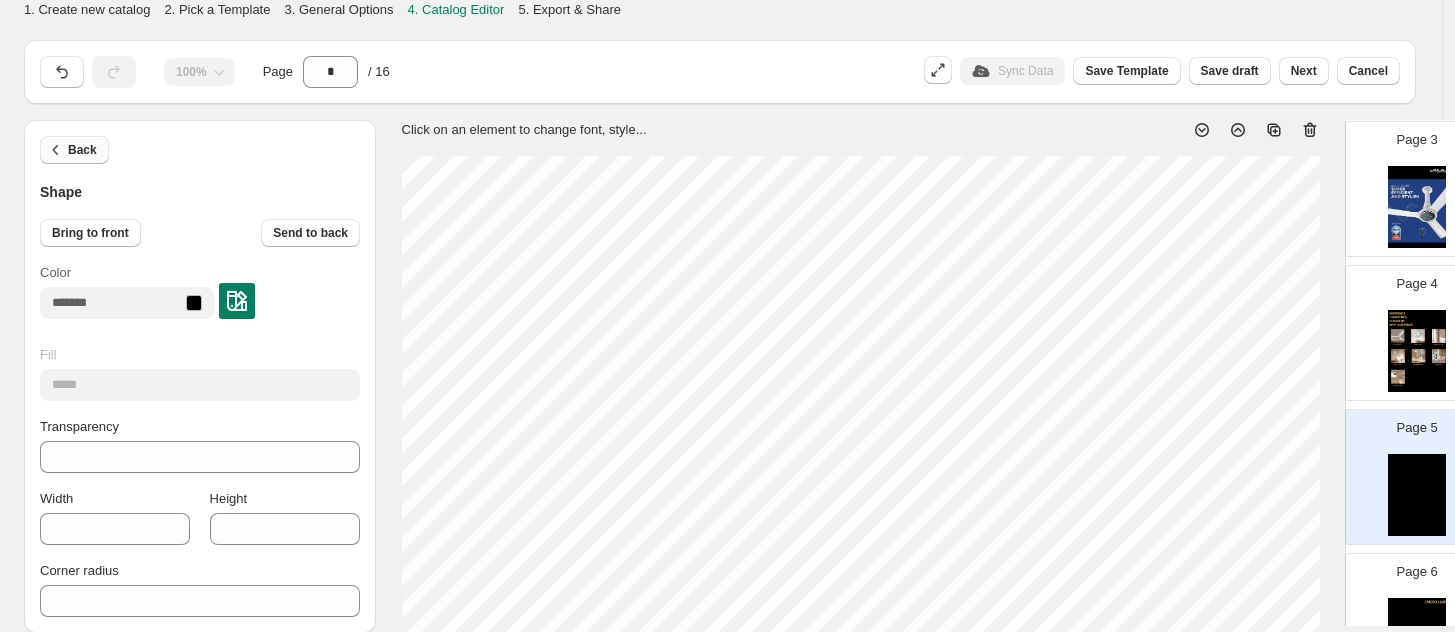 click on "Back" at bounding box center (82, 150) 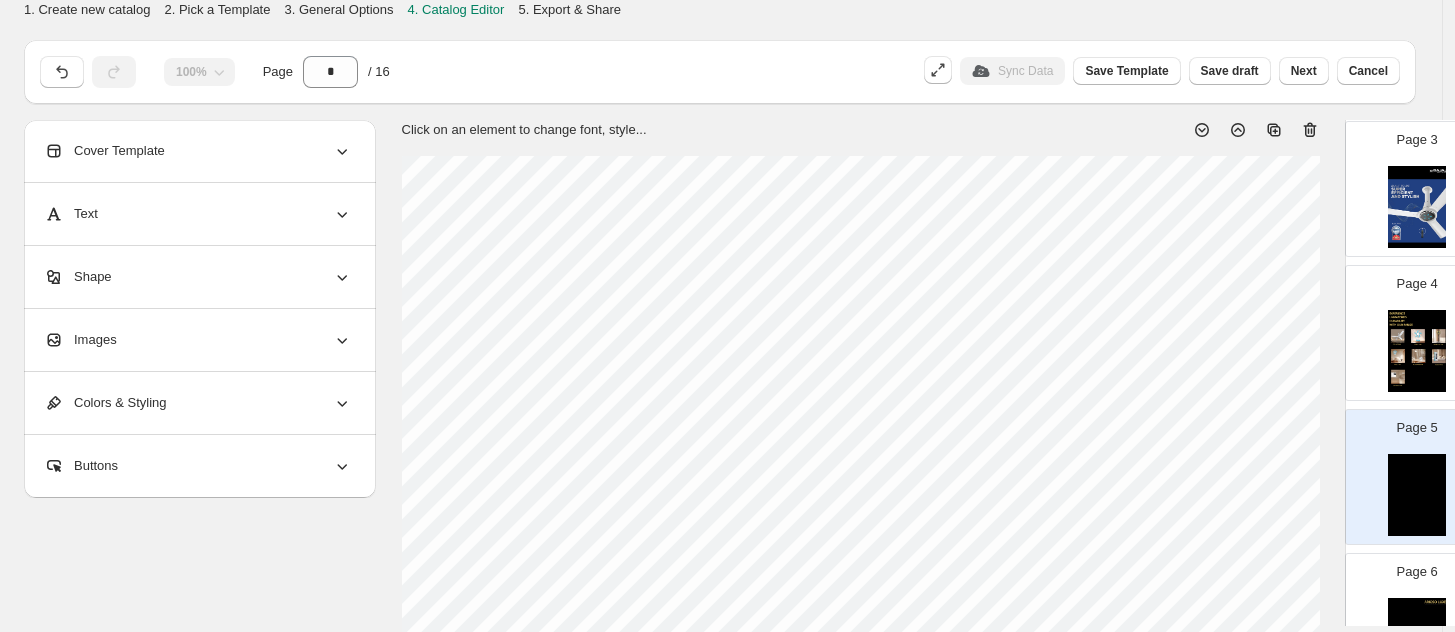 select on "******" 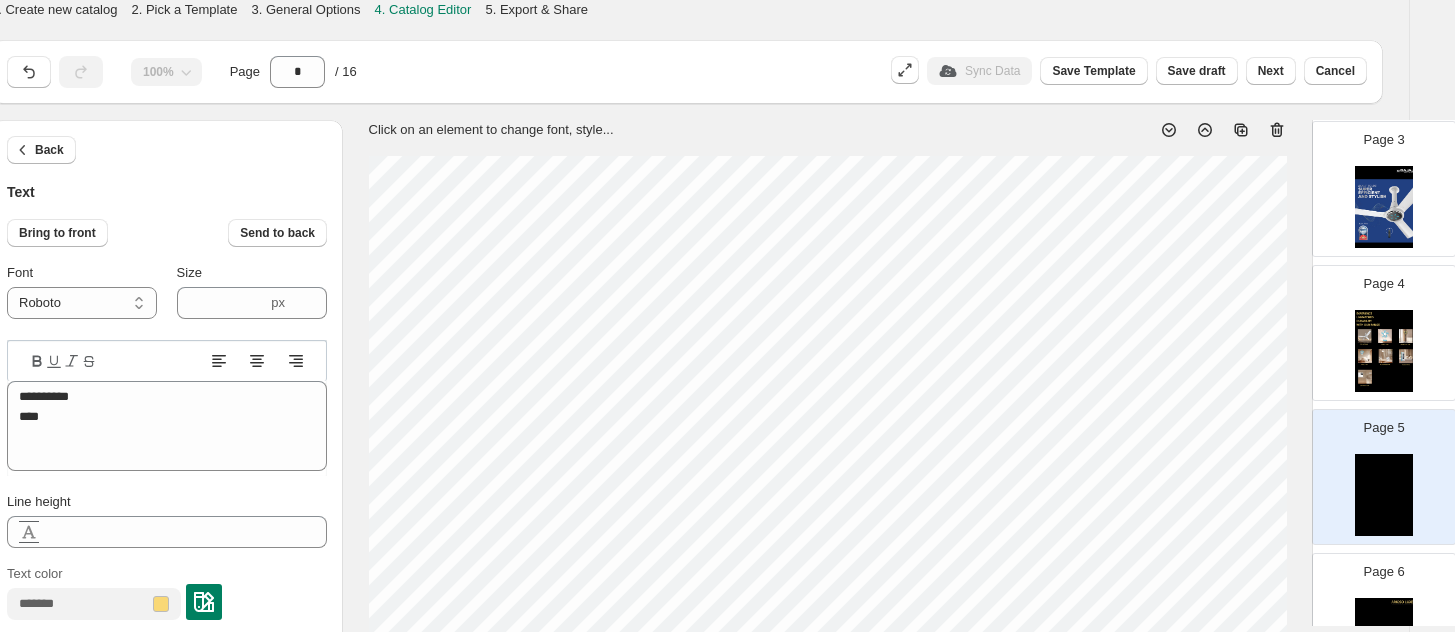 scroll, scrollTop: 0, scrollLeft: 0, axis: both 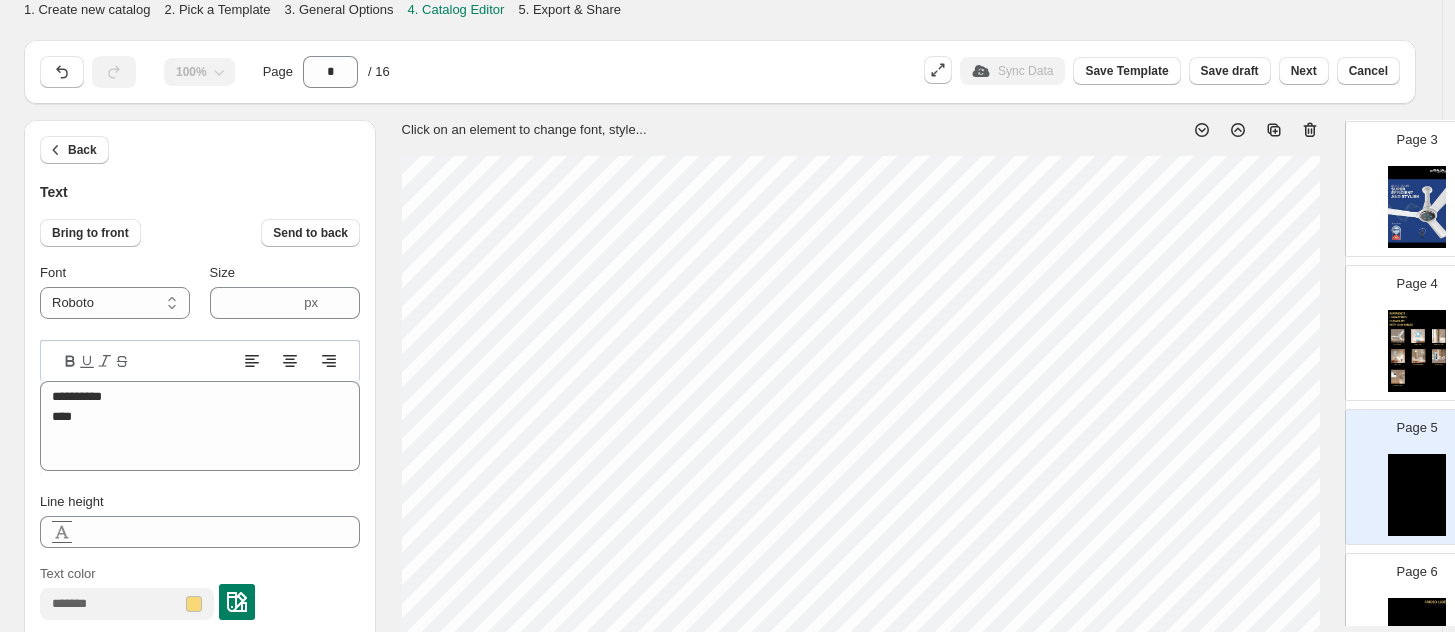 click on "**********" at bounding box center (713, 721) 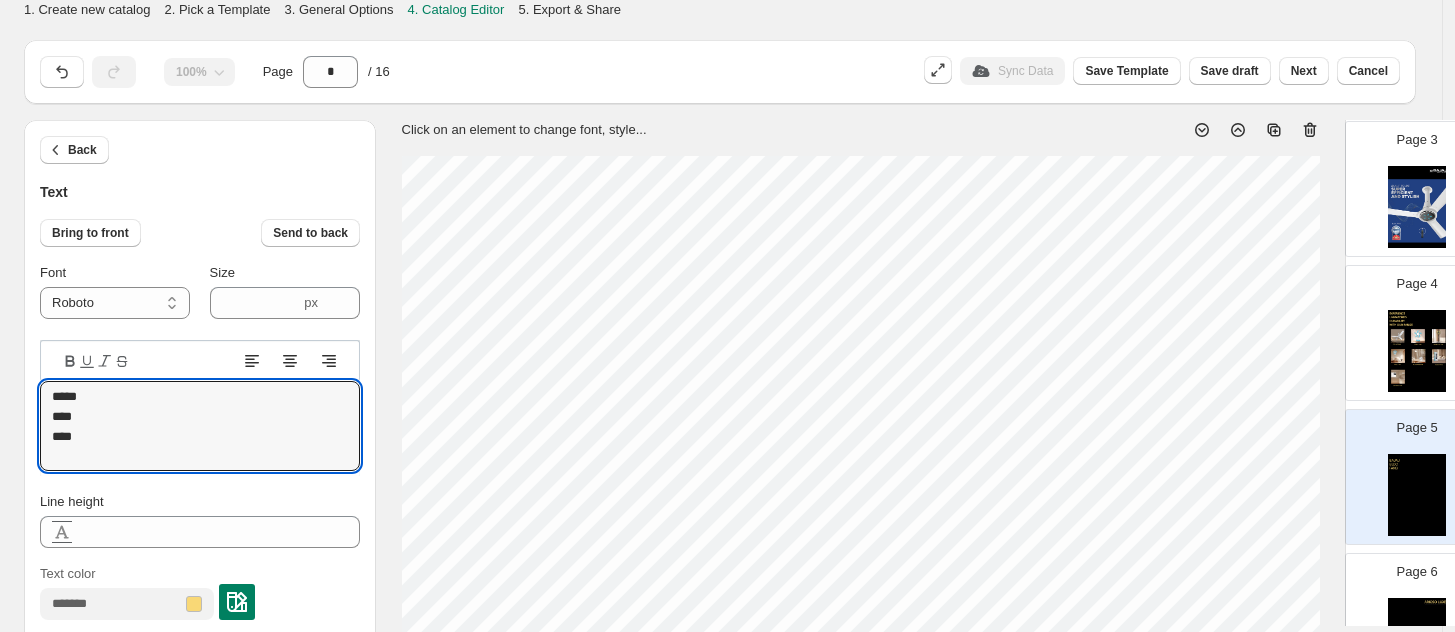 type on "*****
****
****" 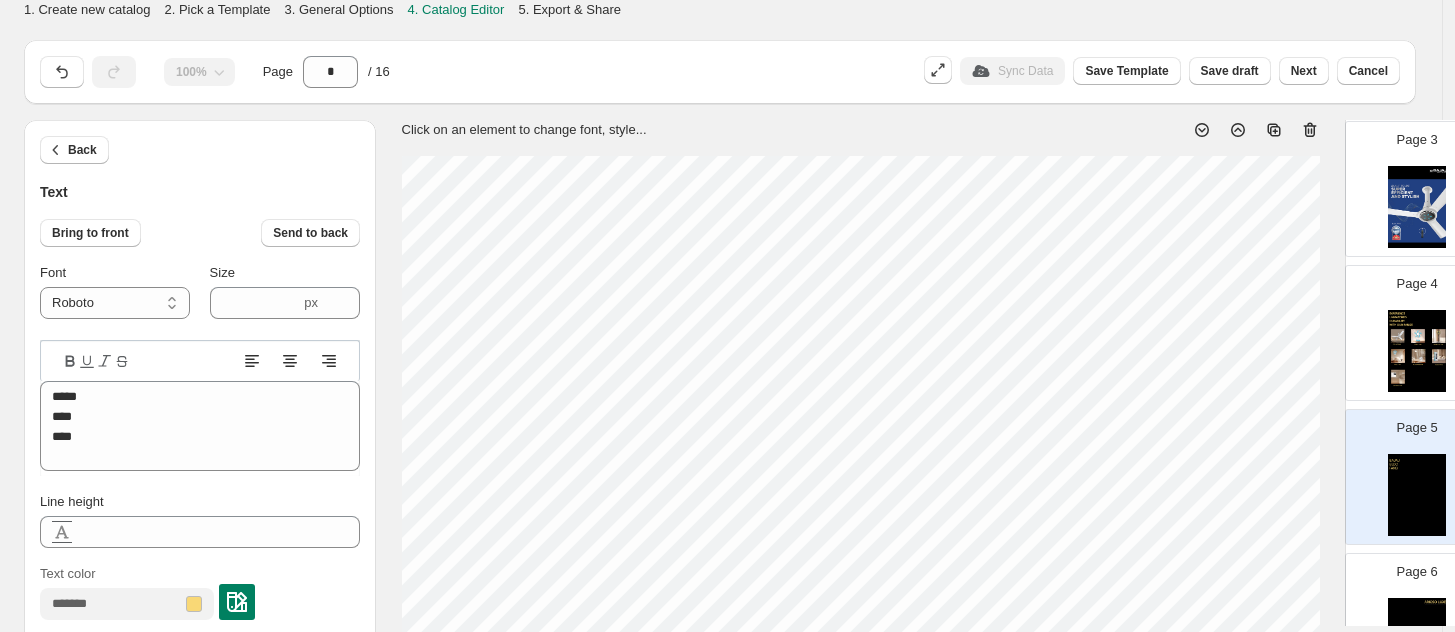 click 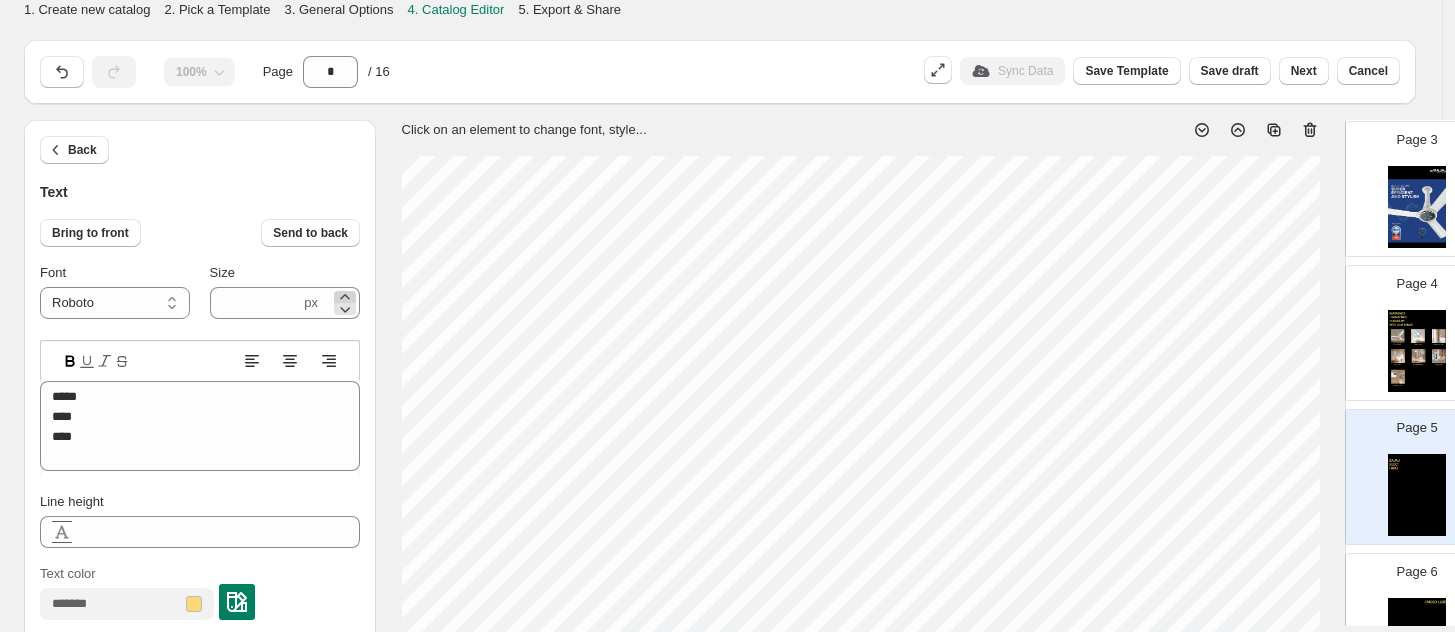 scroll, scrollTop: 20, scrollLeft: 2, axis: both 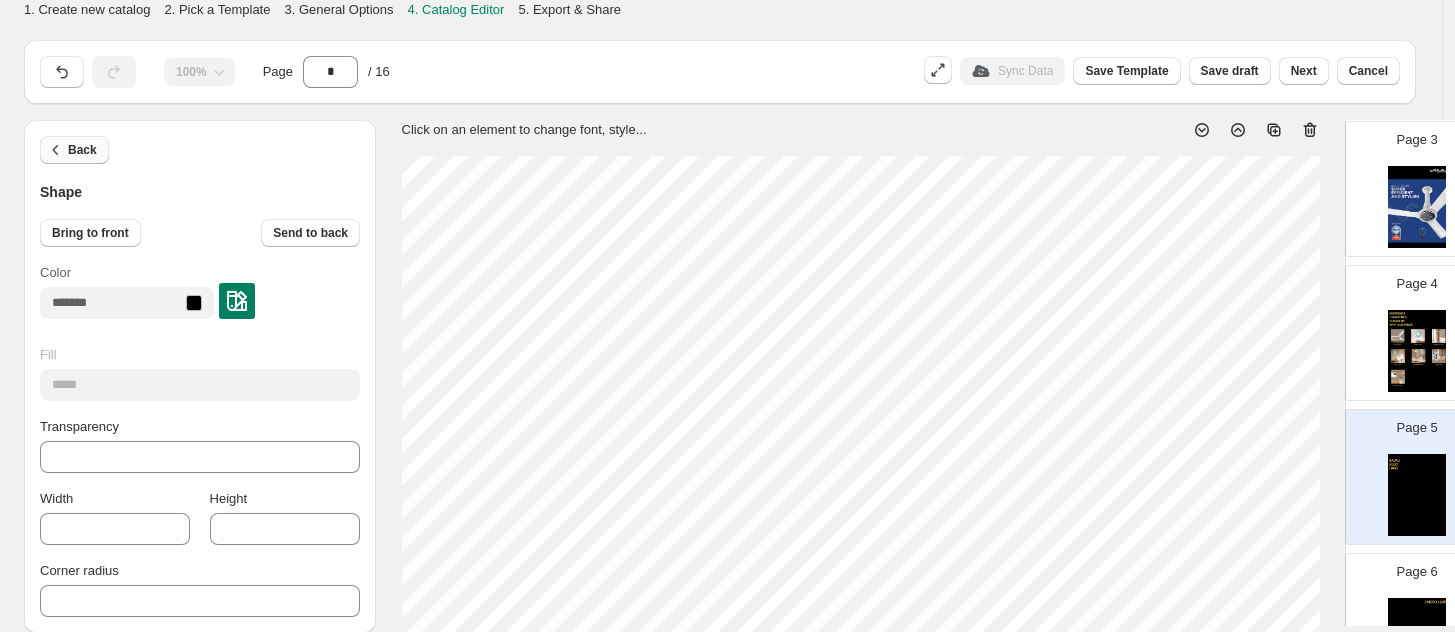 click 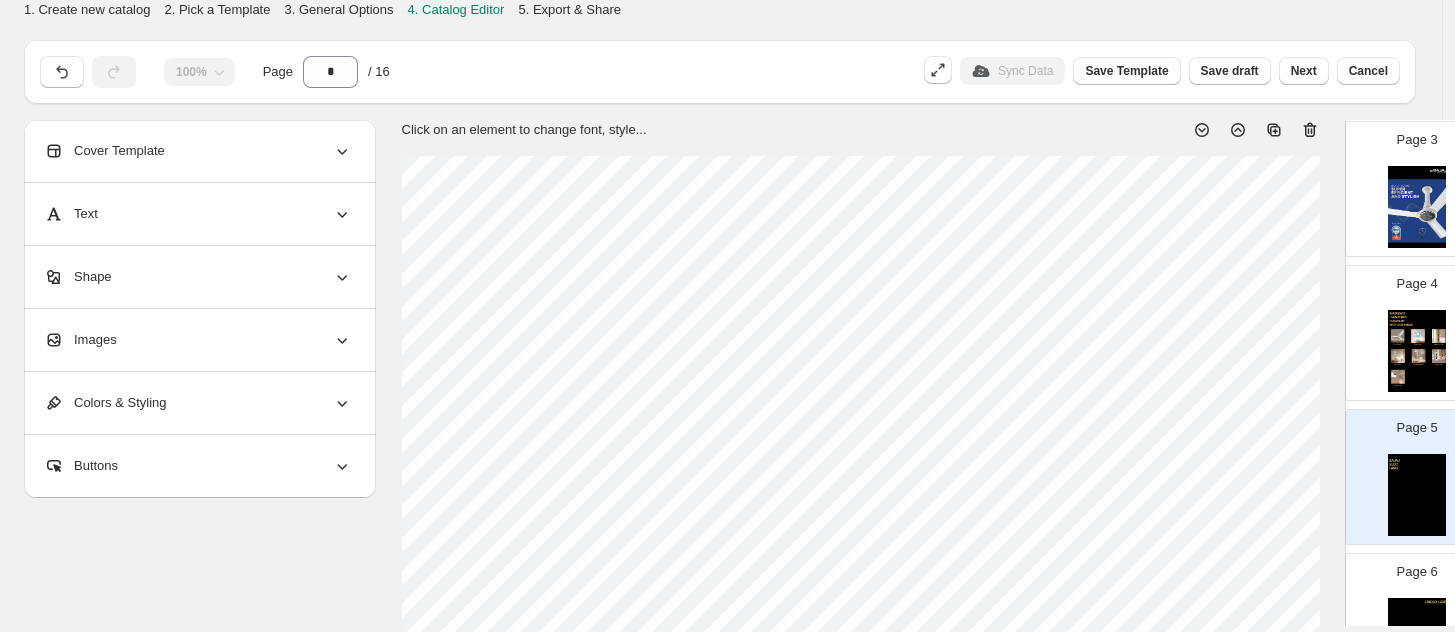 select on "******" 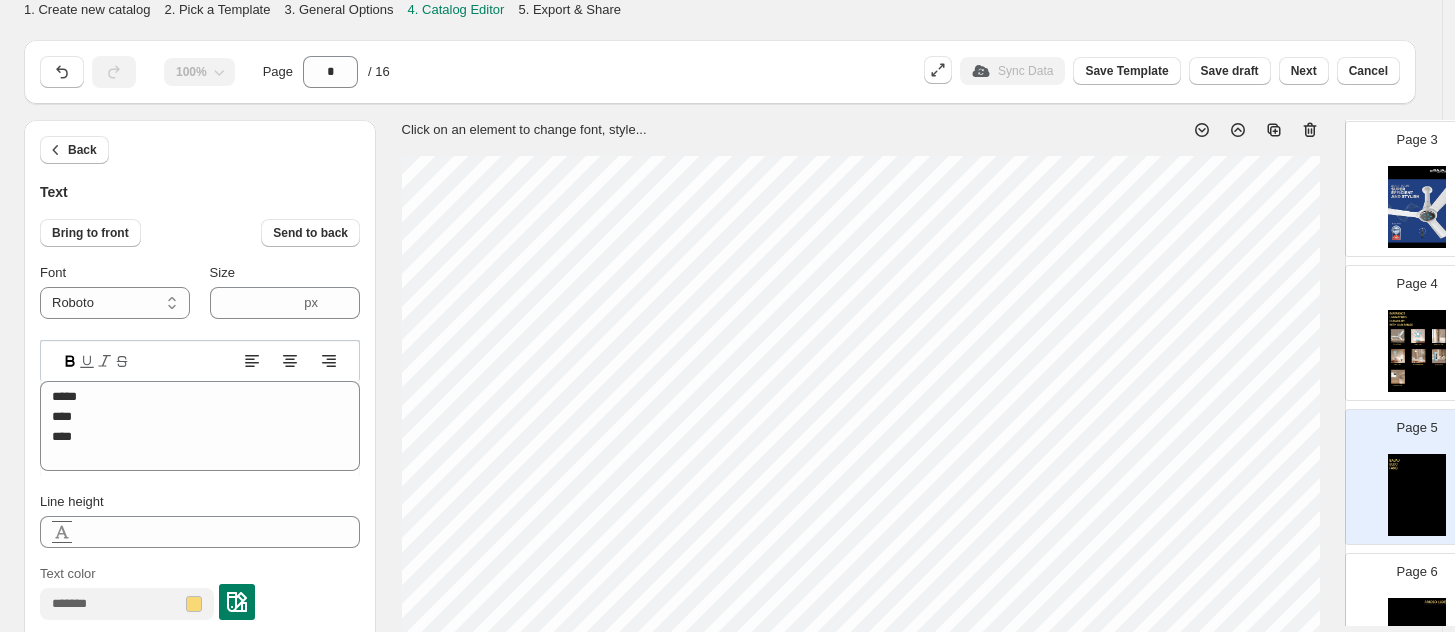 type on "****" 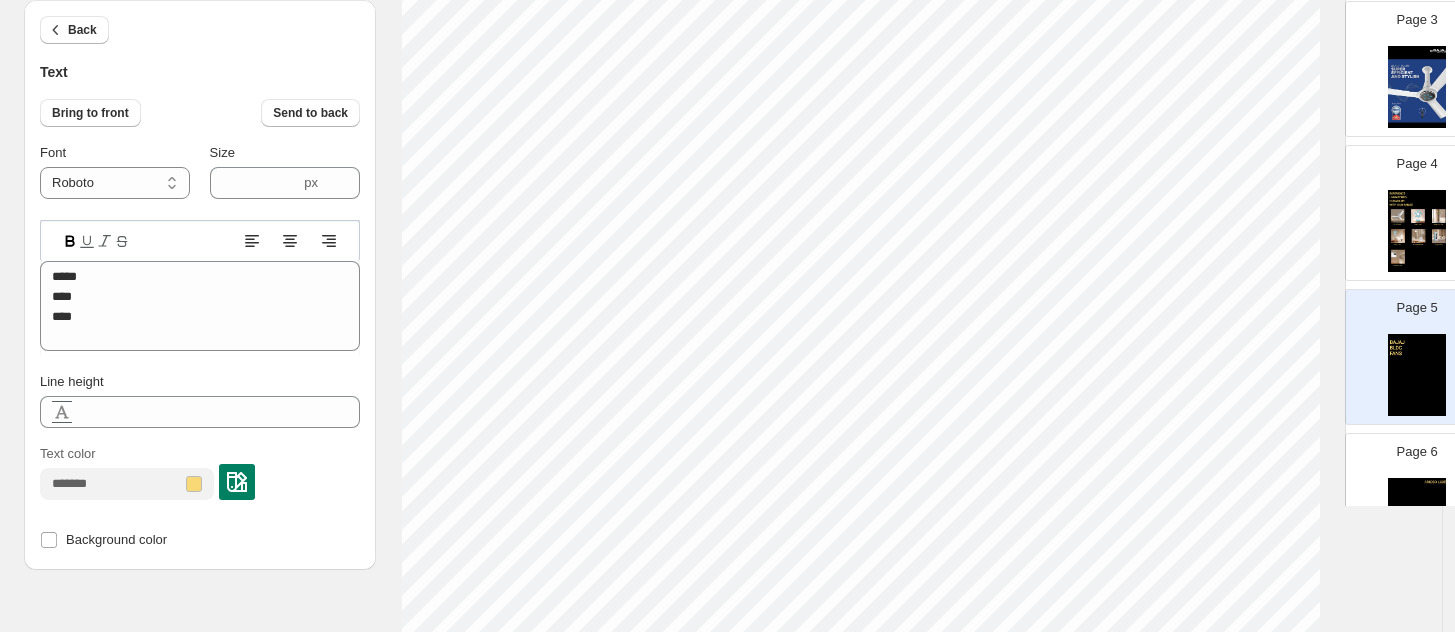 scroll, scrollTop: 250, scrollLeft: 0, axis: vertical 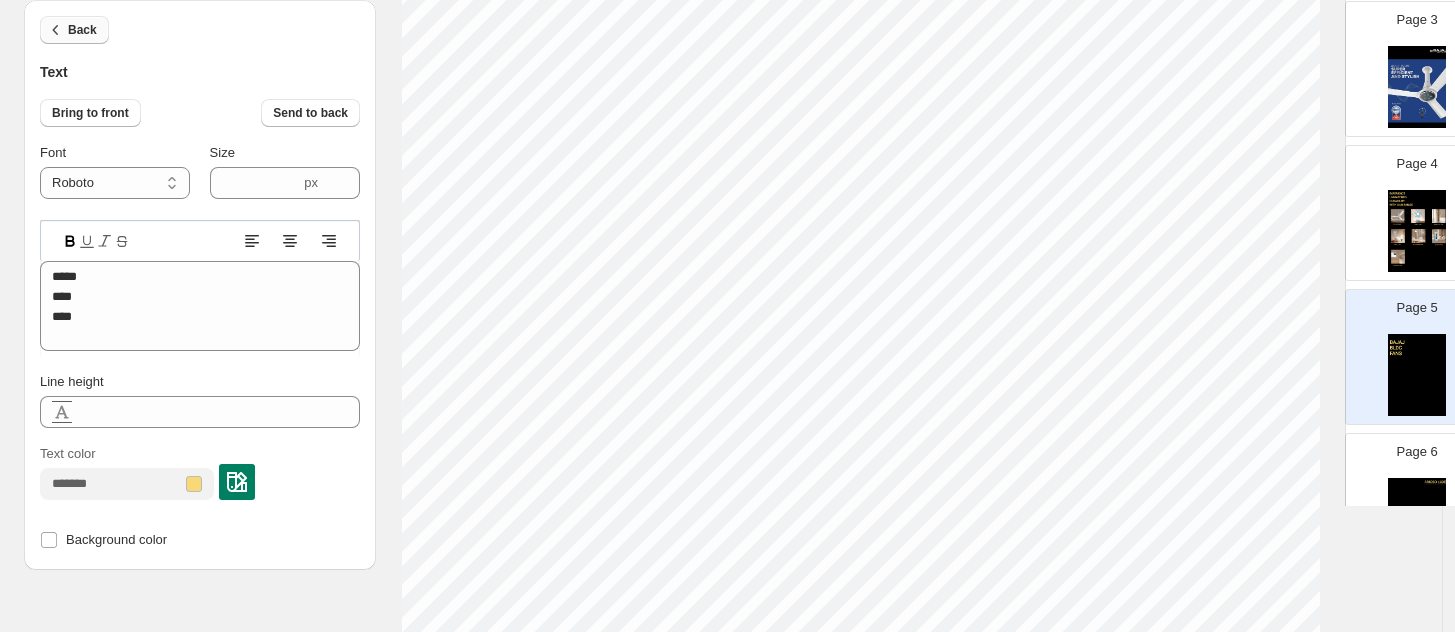 click on "Back" at bounding box center [82, 30] 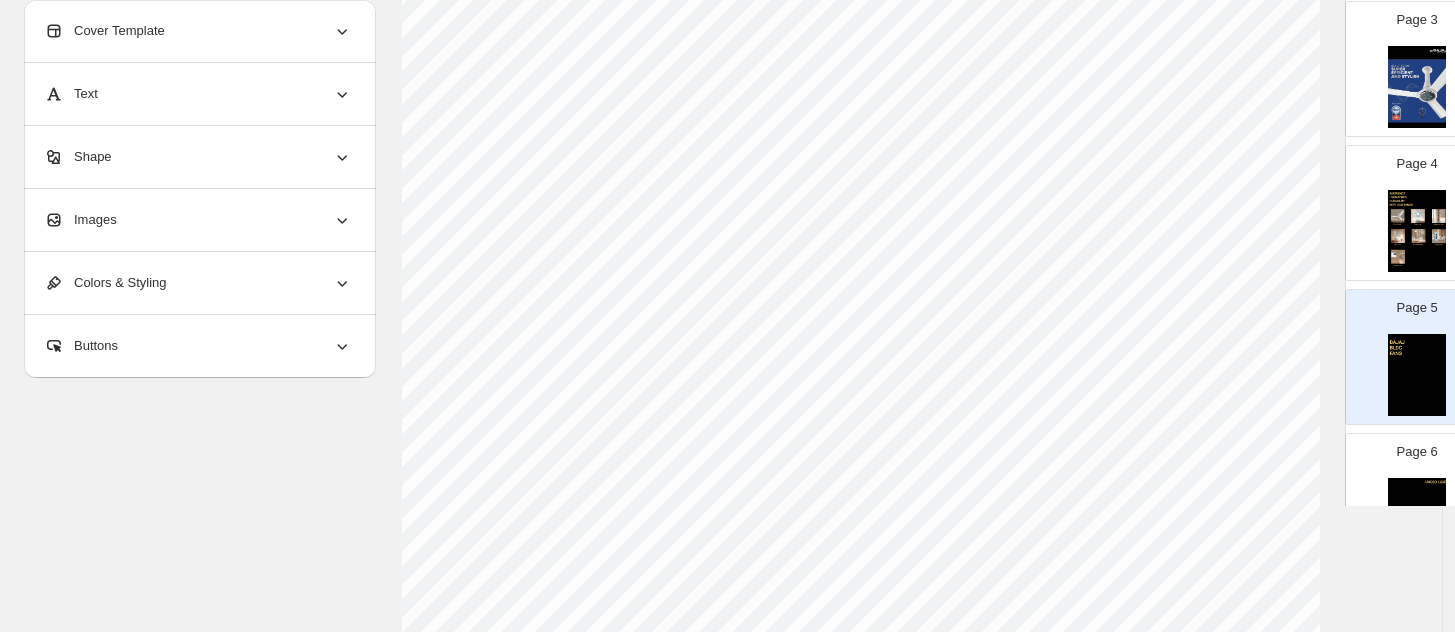 click on "Text" at bounding box center (198, 94) 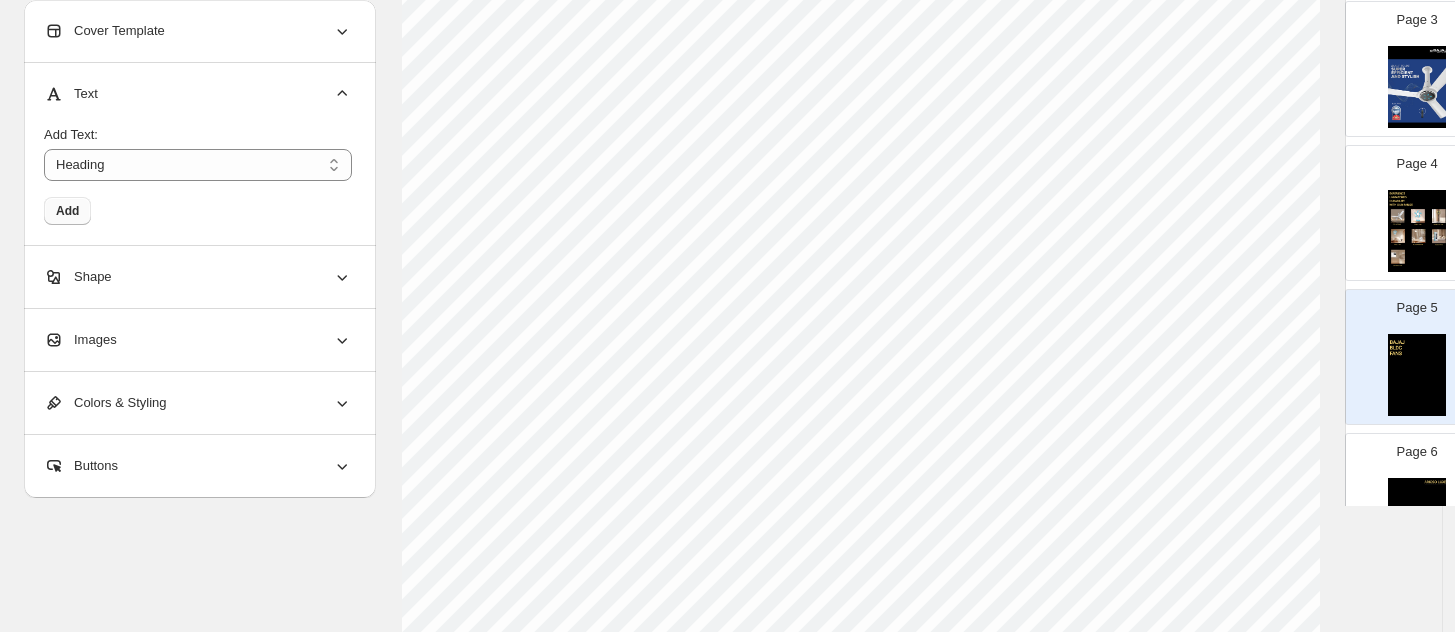 click on "Add" at bounding box center [67, 211] 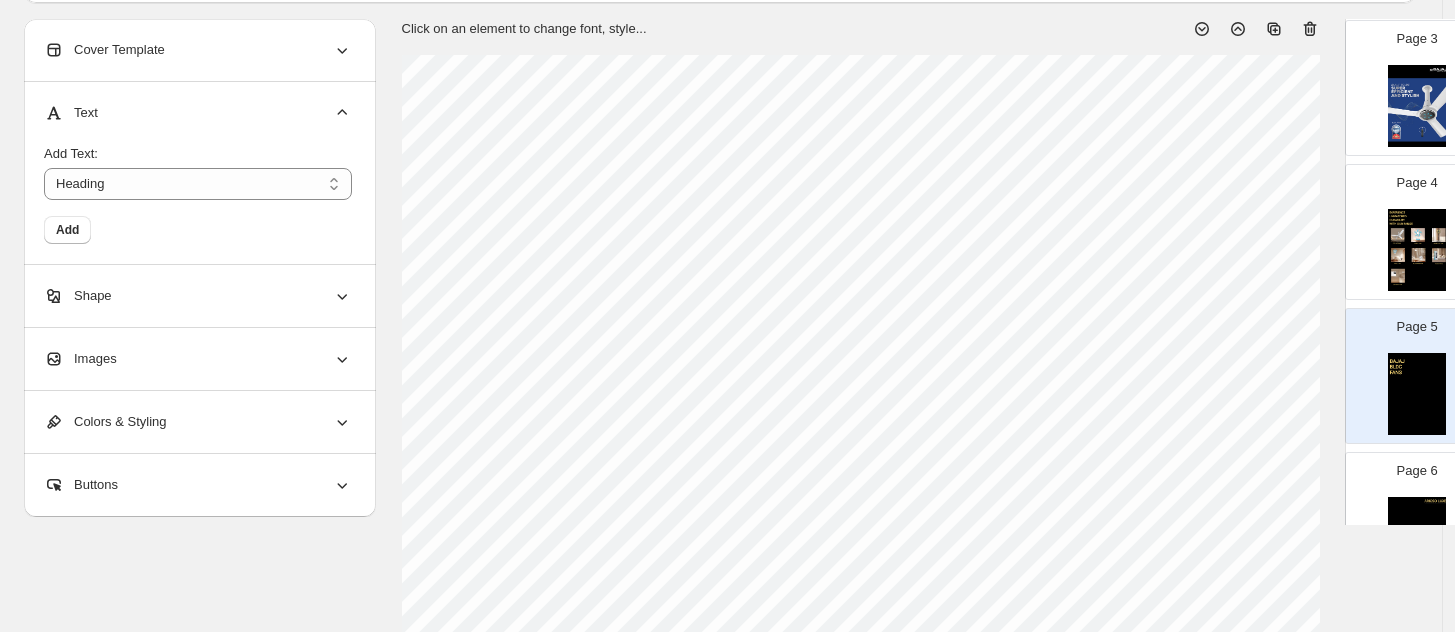 scroll, scrollTop: 100, scrollLeft: 0, axis: vertical 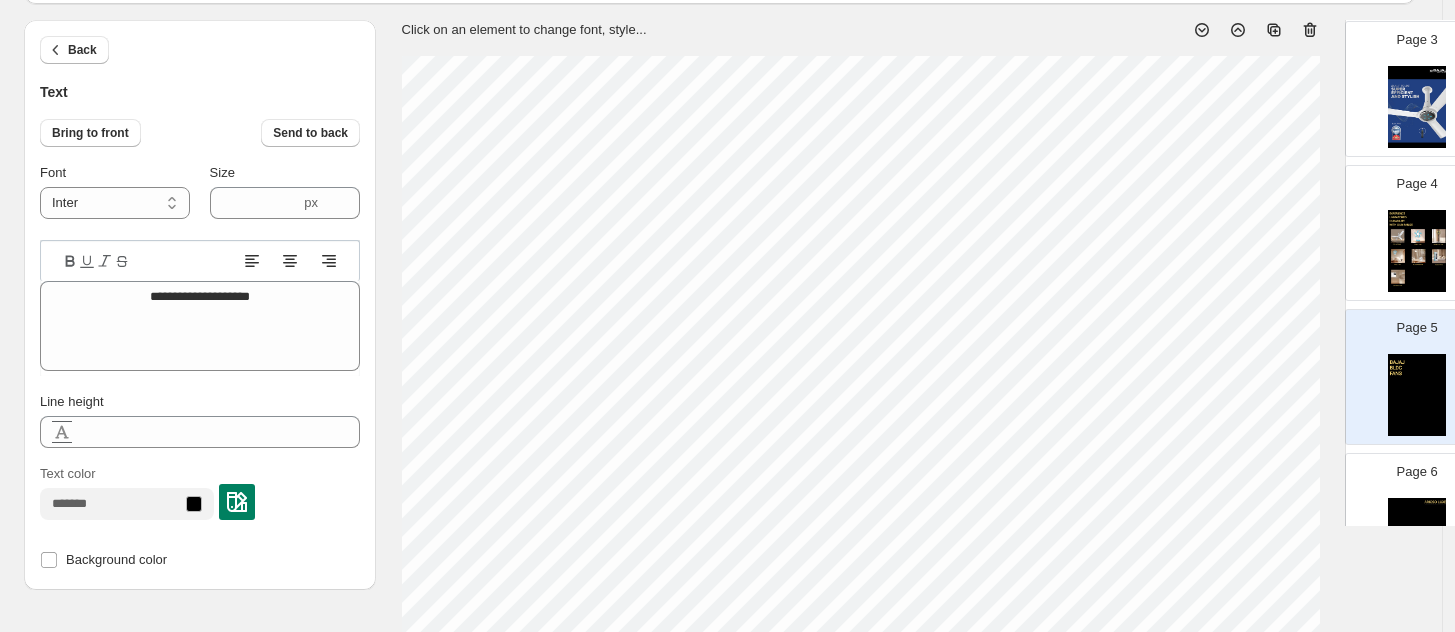 click 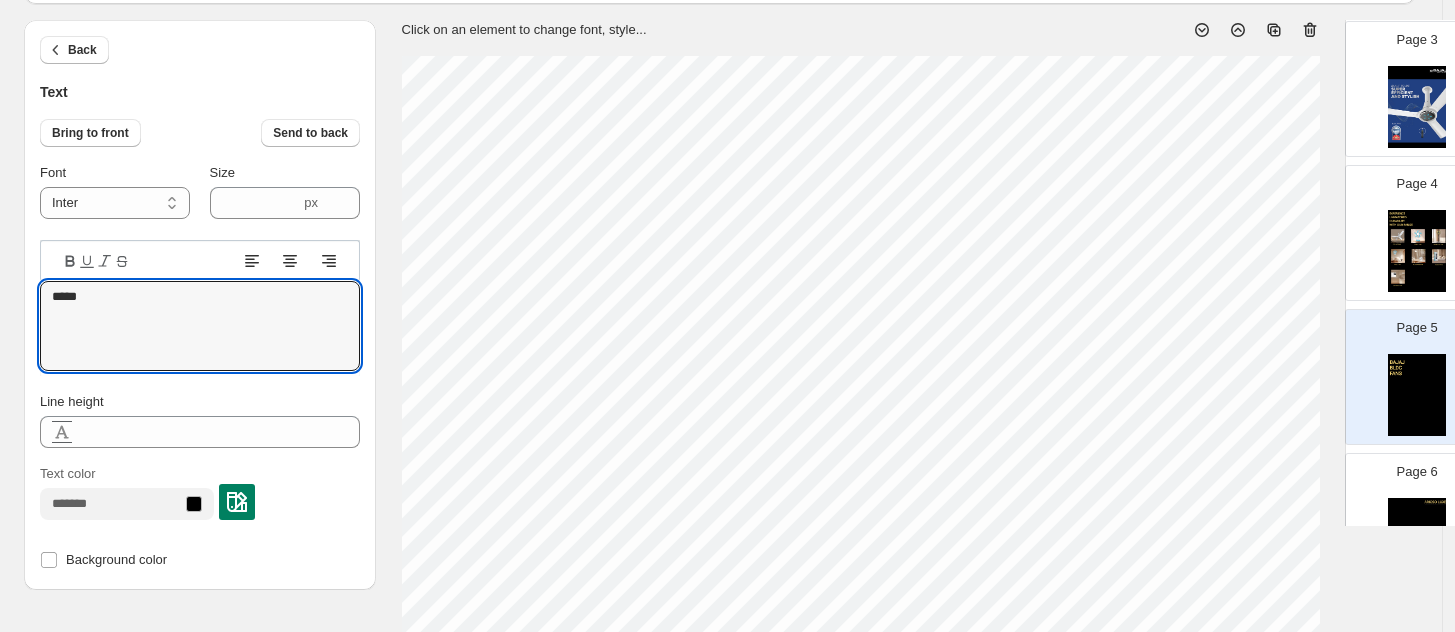 type on "*****" 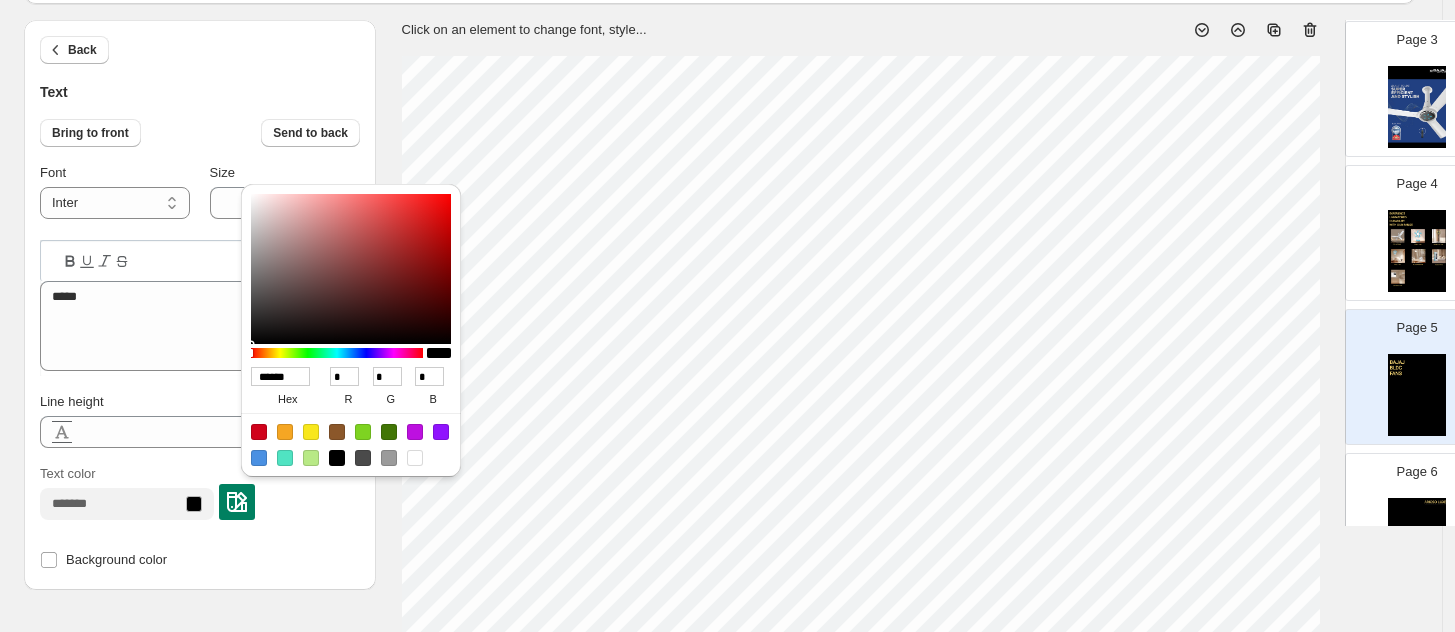 click on "******" at bounding box center (280, 376) 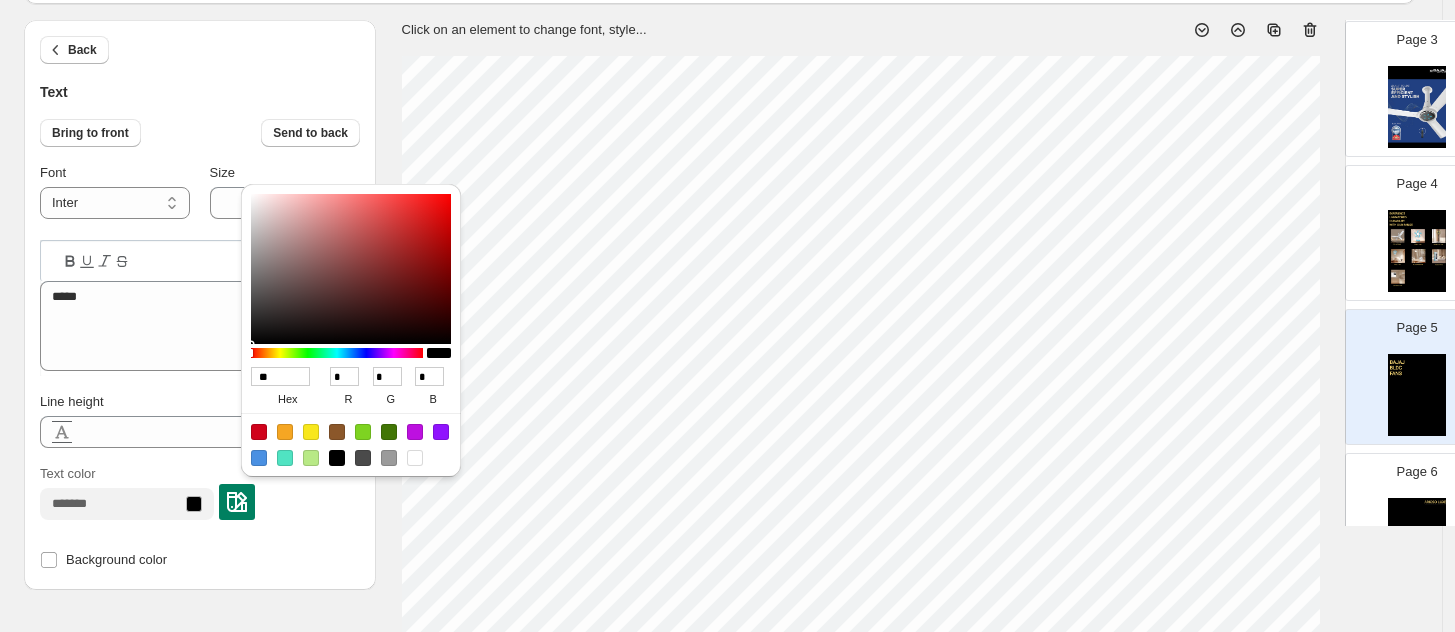 type on "*" 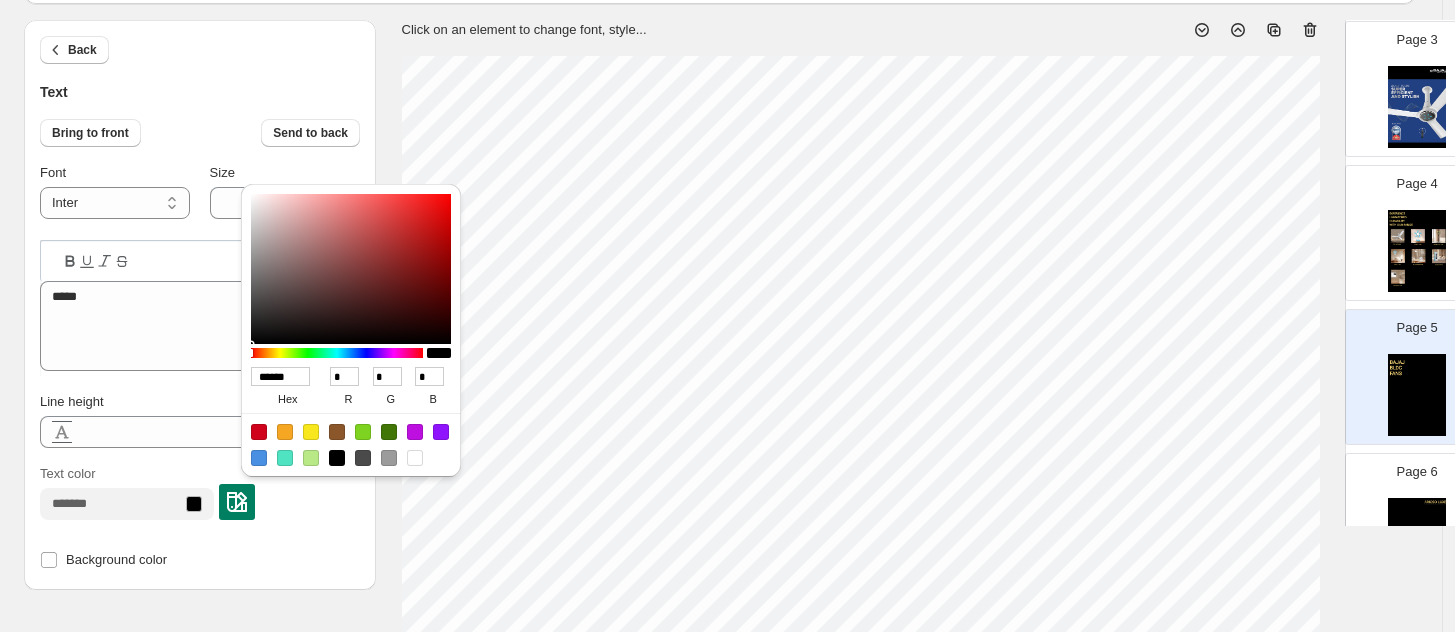 click on "******" at bounding box center [280, 376] 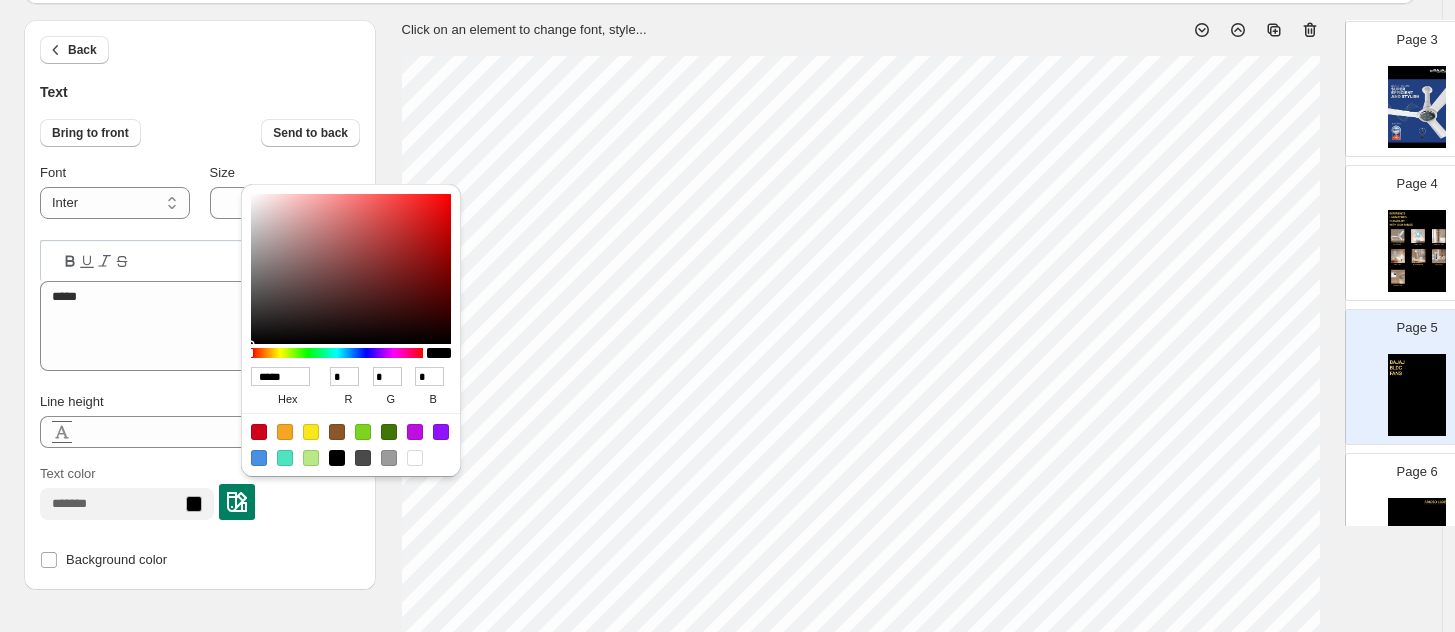 type on "******" 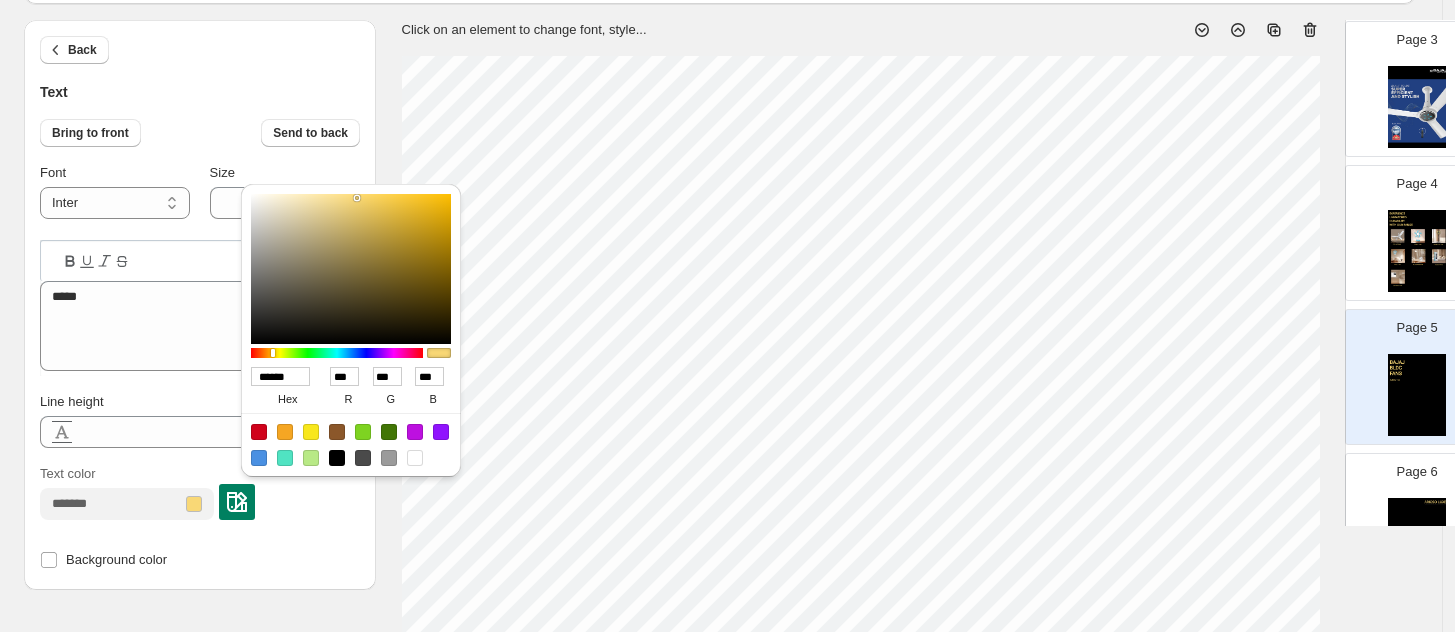 type on "******" 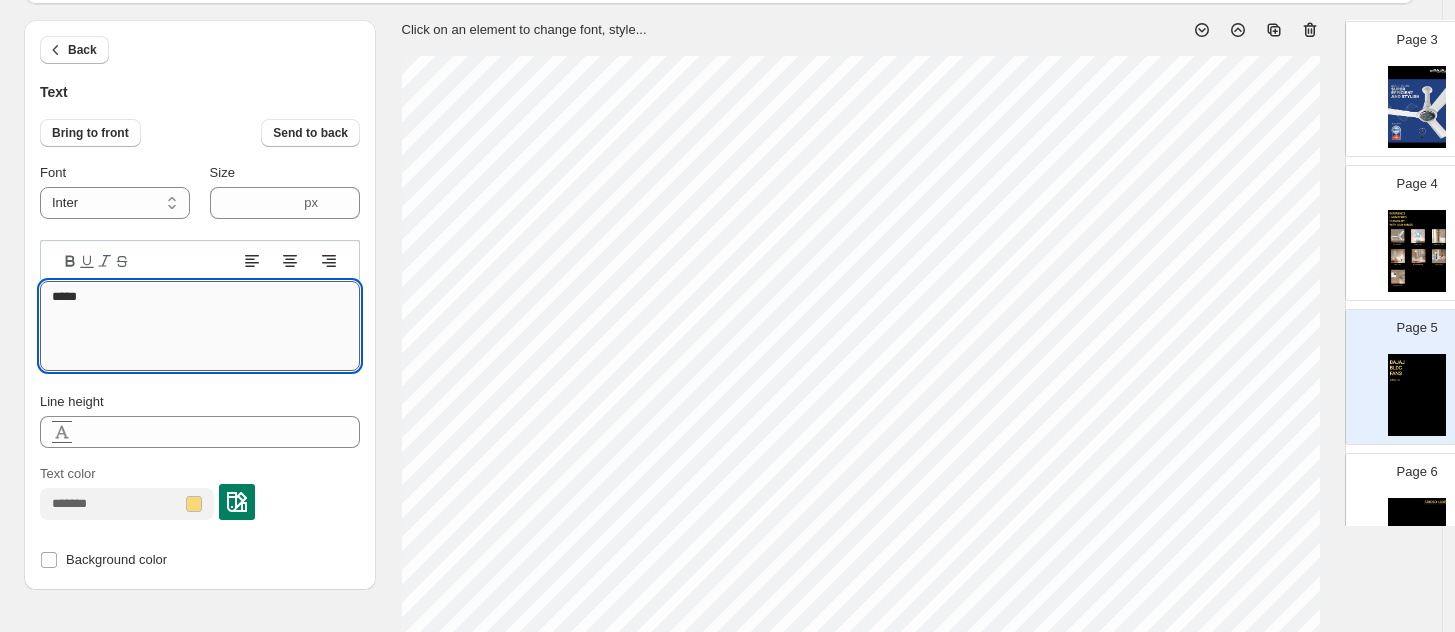 click on "*****" at bounding box center (200, 326) 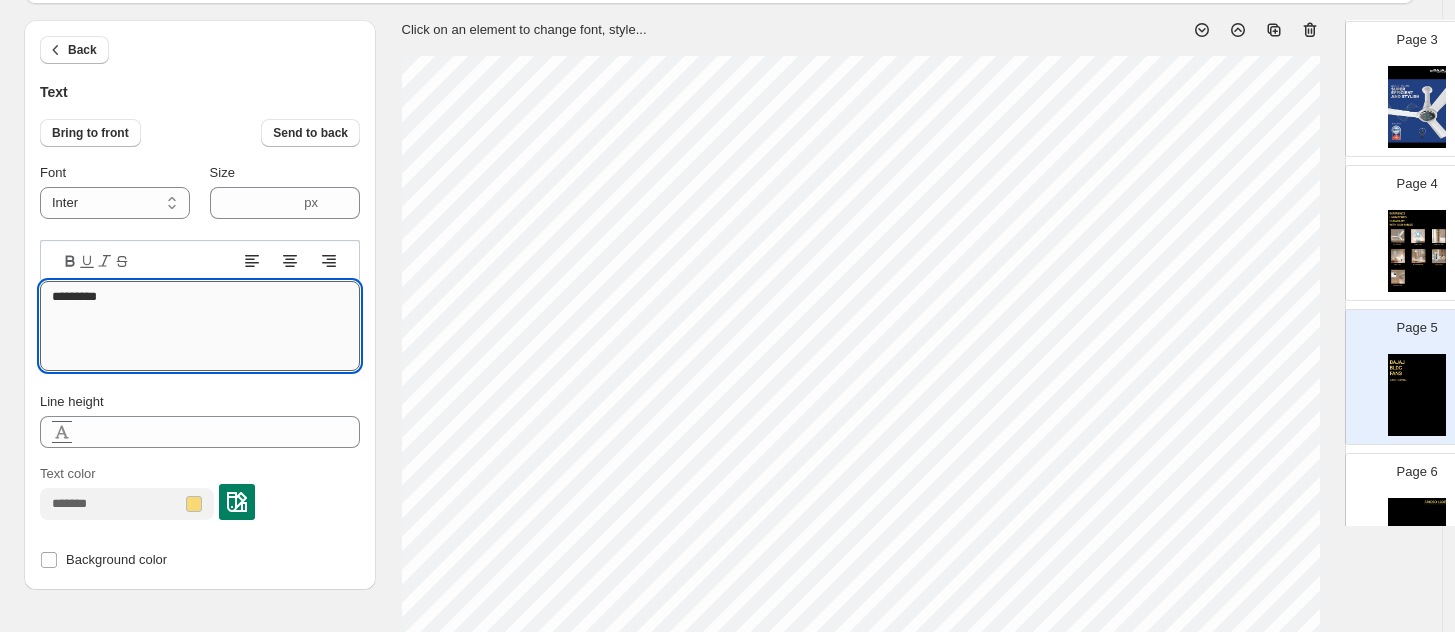 type on "**********" 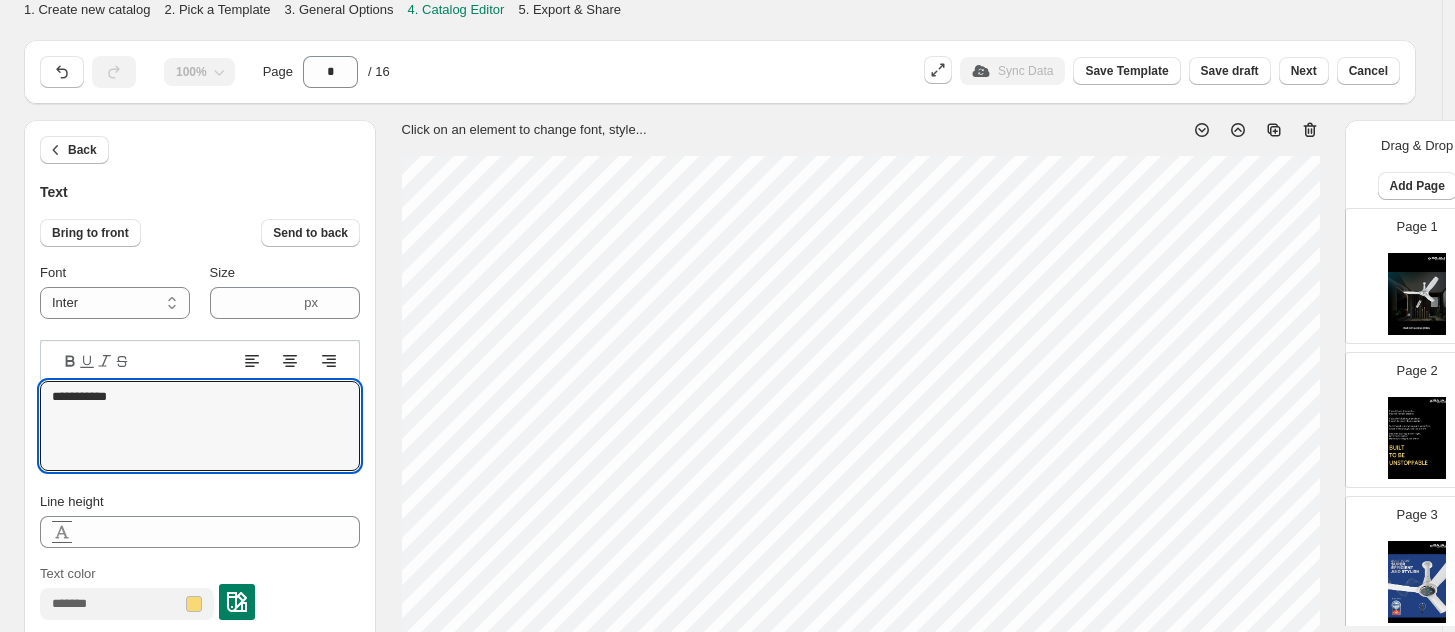 scroll, scrollTop: 100, scrollLeft: 0, axis: vertical 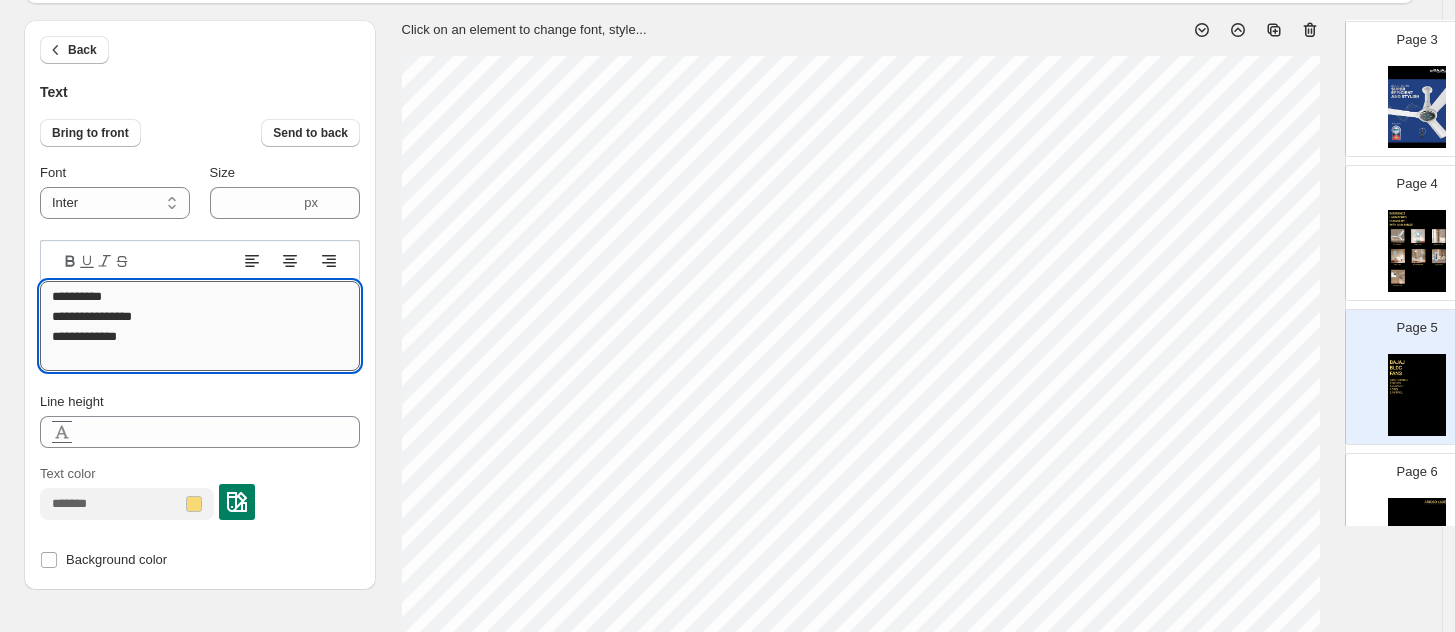 click on "**********" at bounding box center [200, 326] 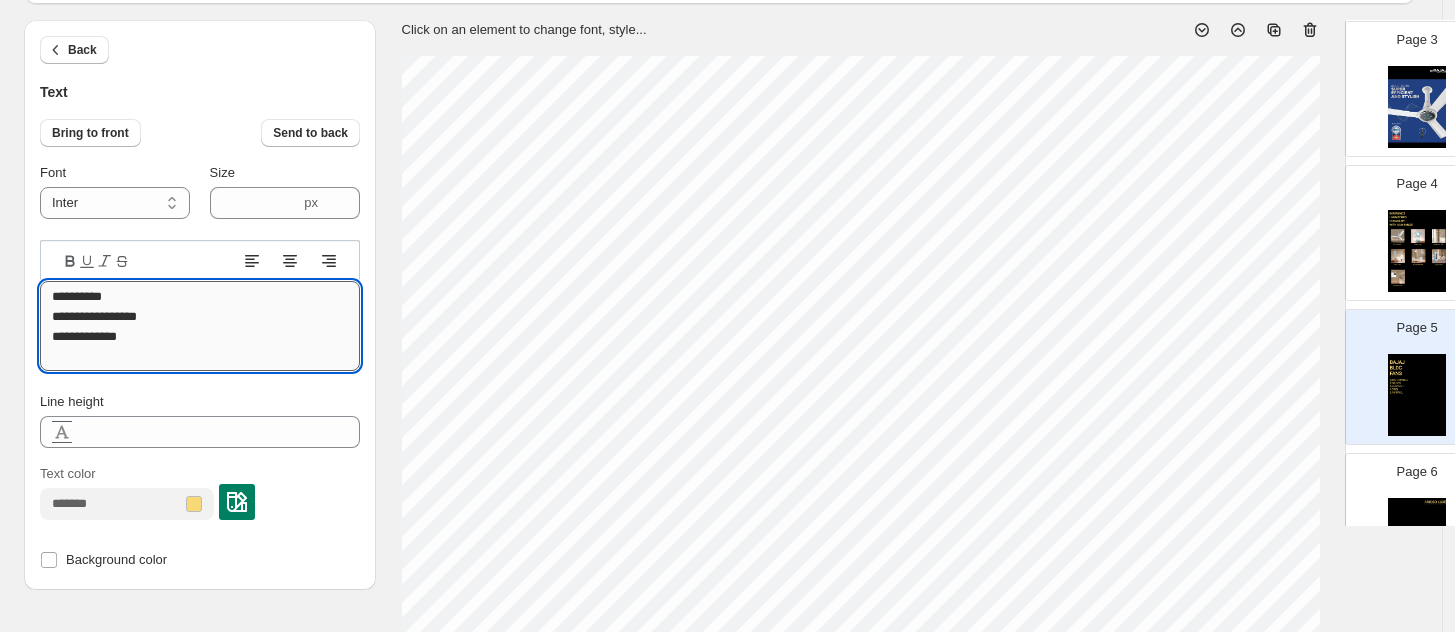 click on "**********" at bounding box center [200, 326] 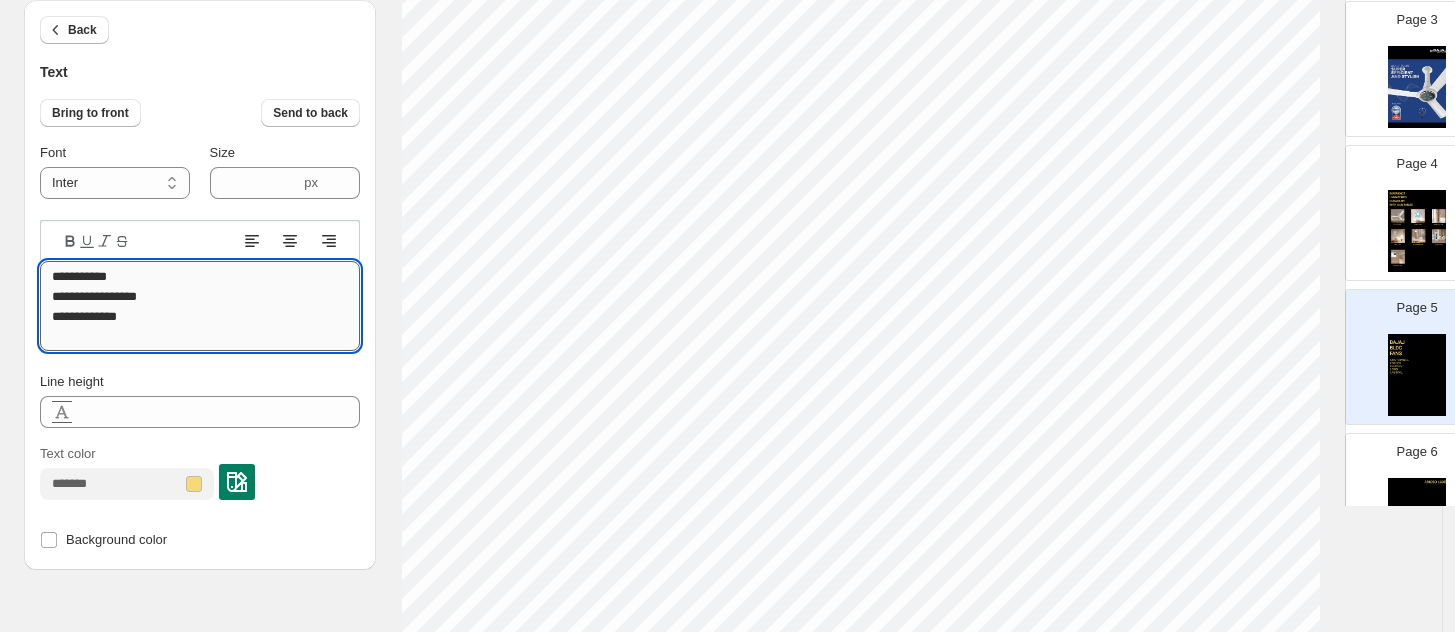 scroll, scrollTop: 225, scrollLeft: 0, axis: vertical 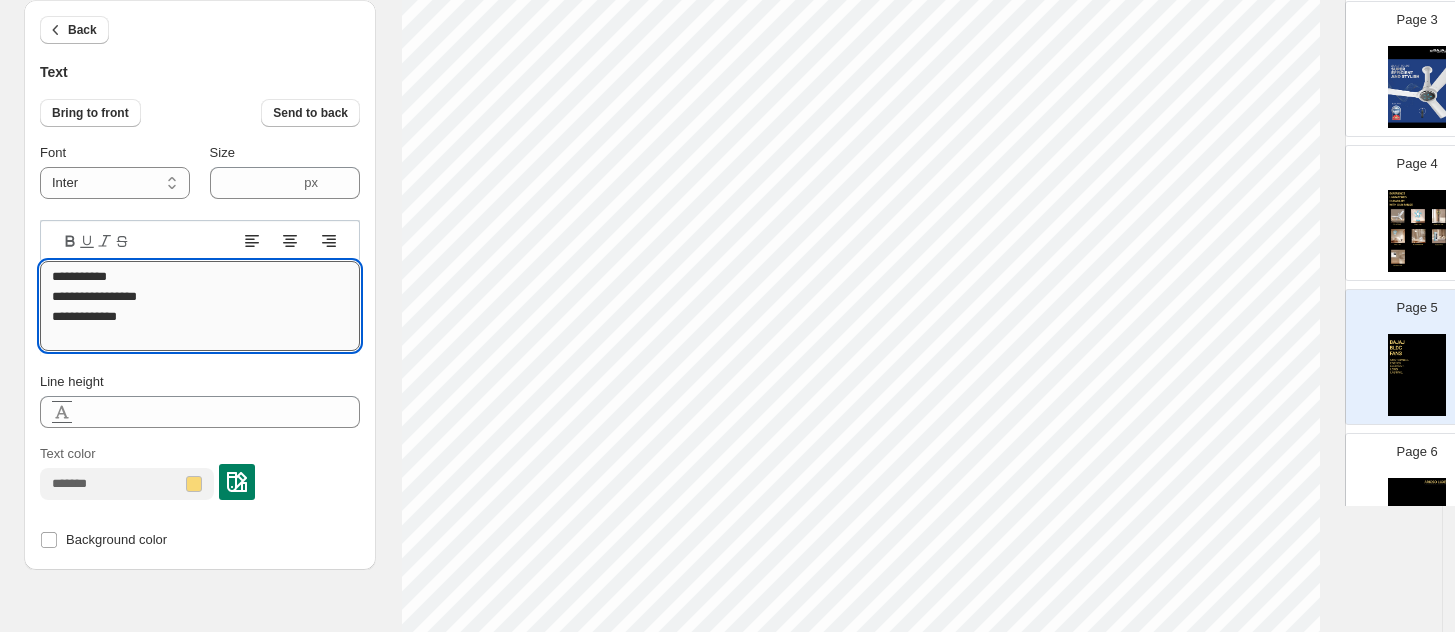 type on "**********" 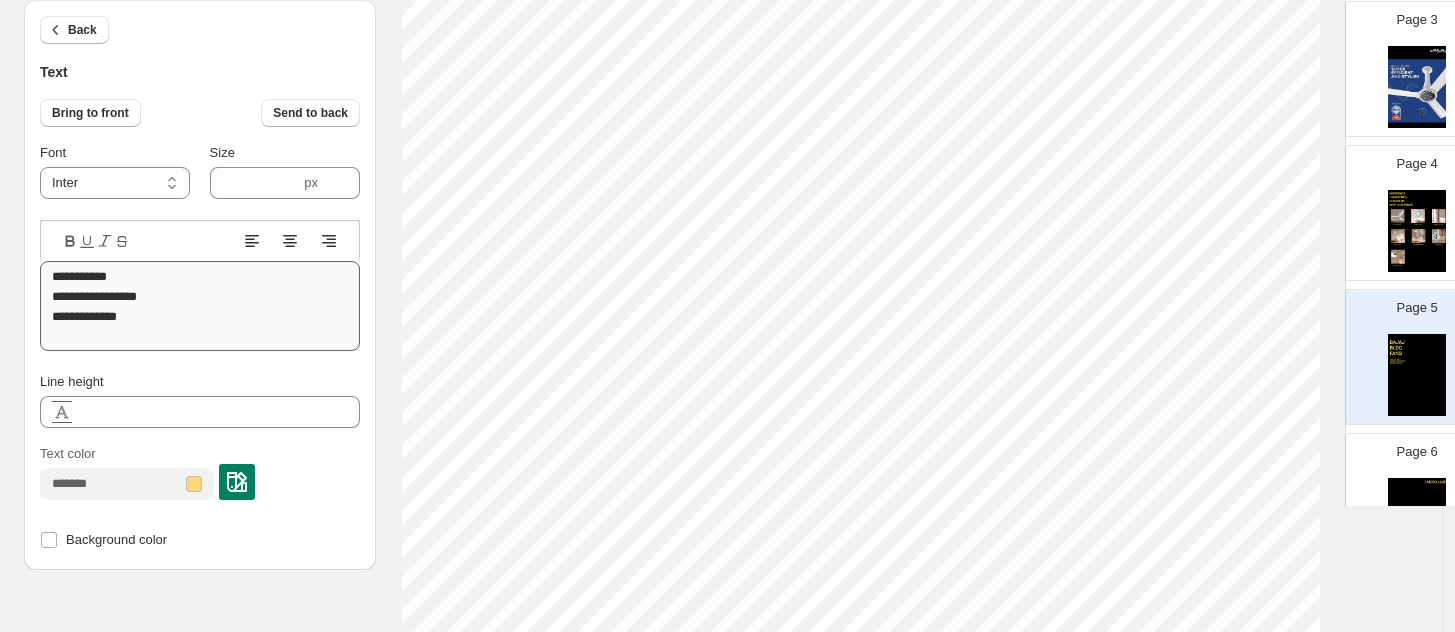 type on "****" 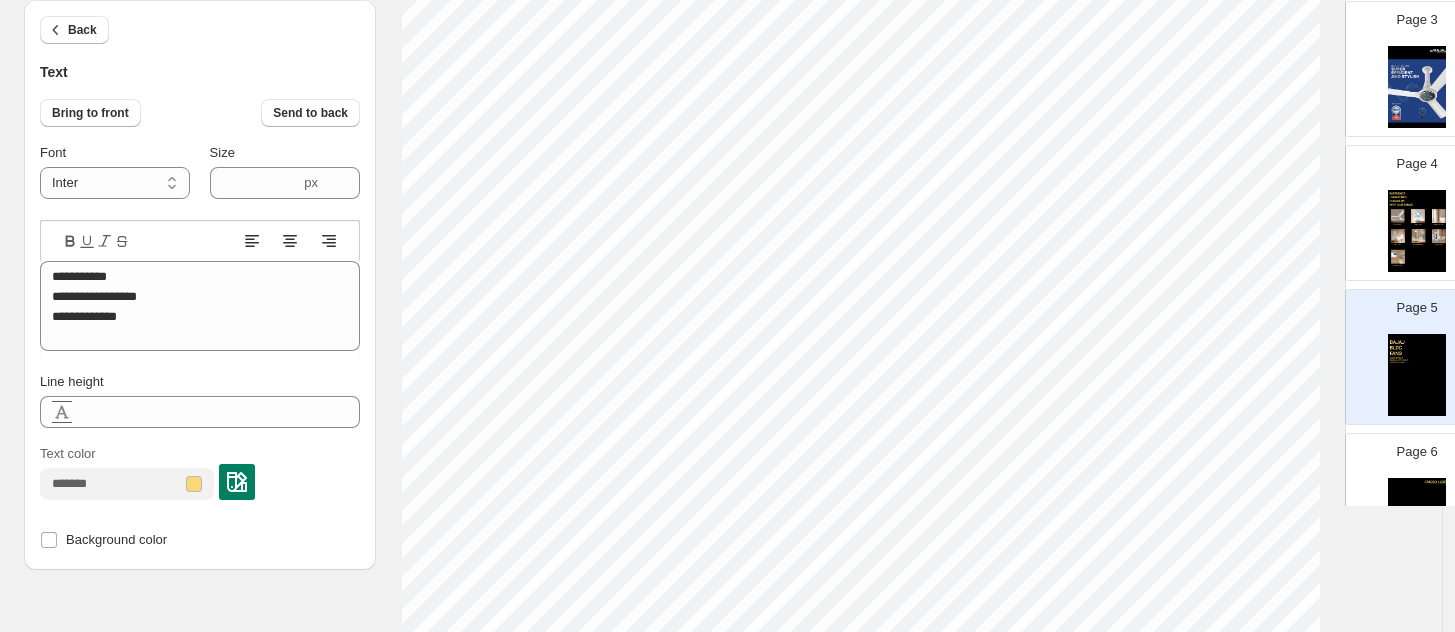 click at bounding box center [194, 484] 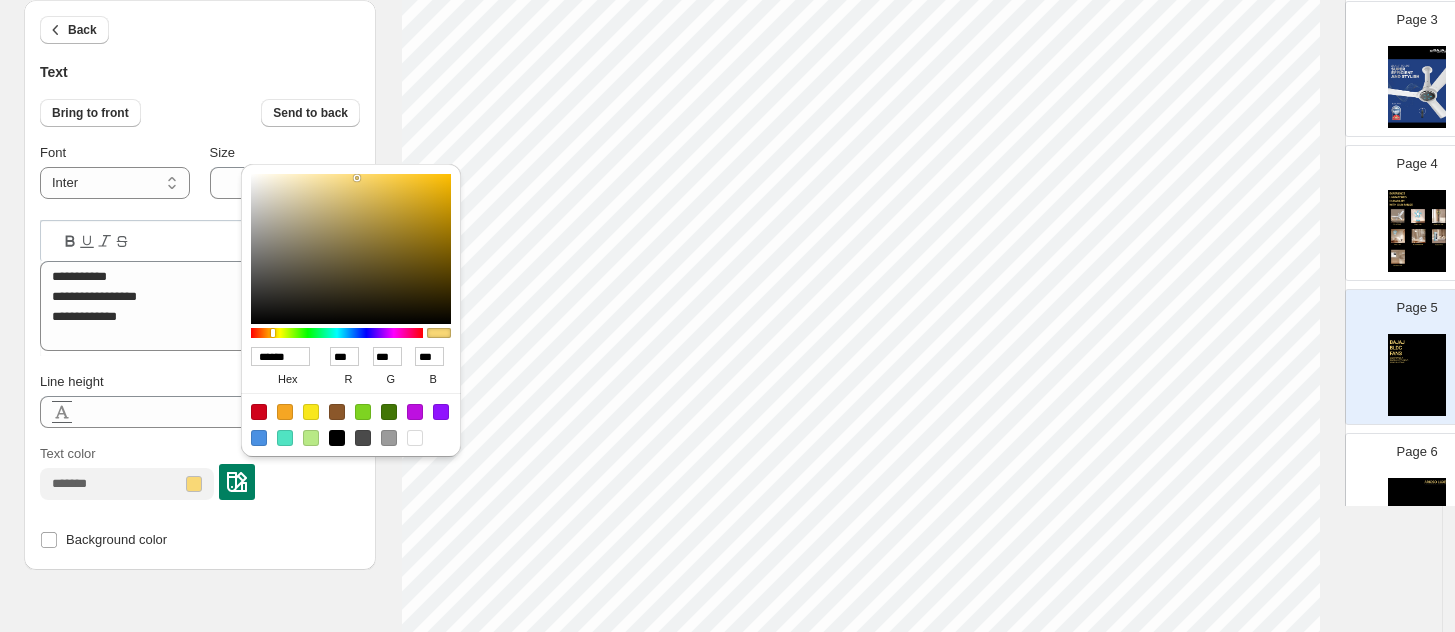 type on "******" 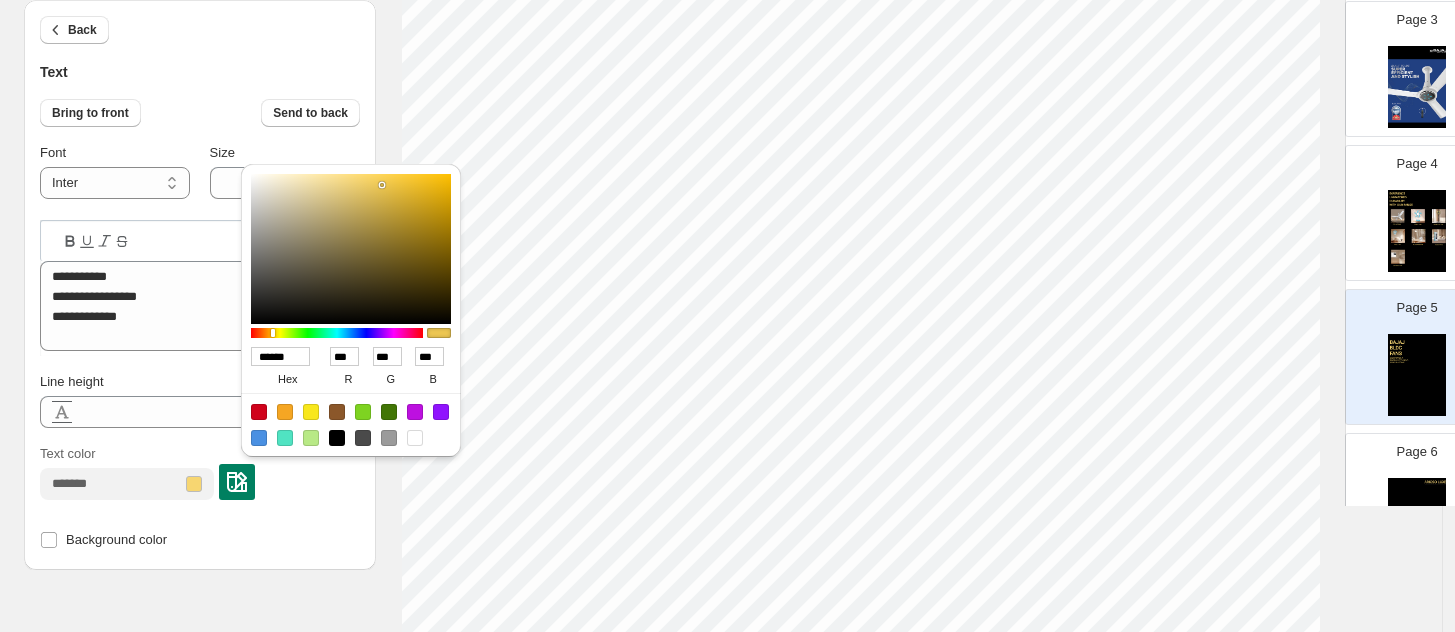 type on "******" 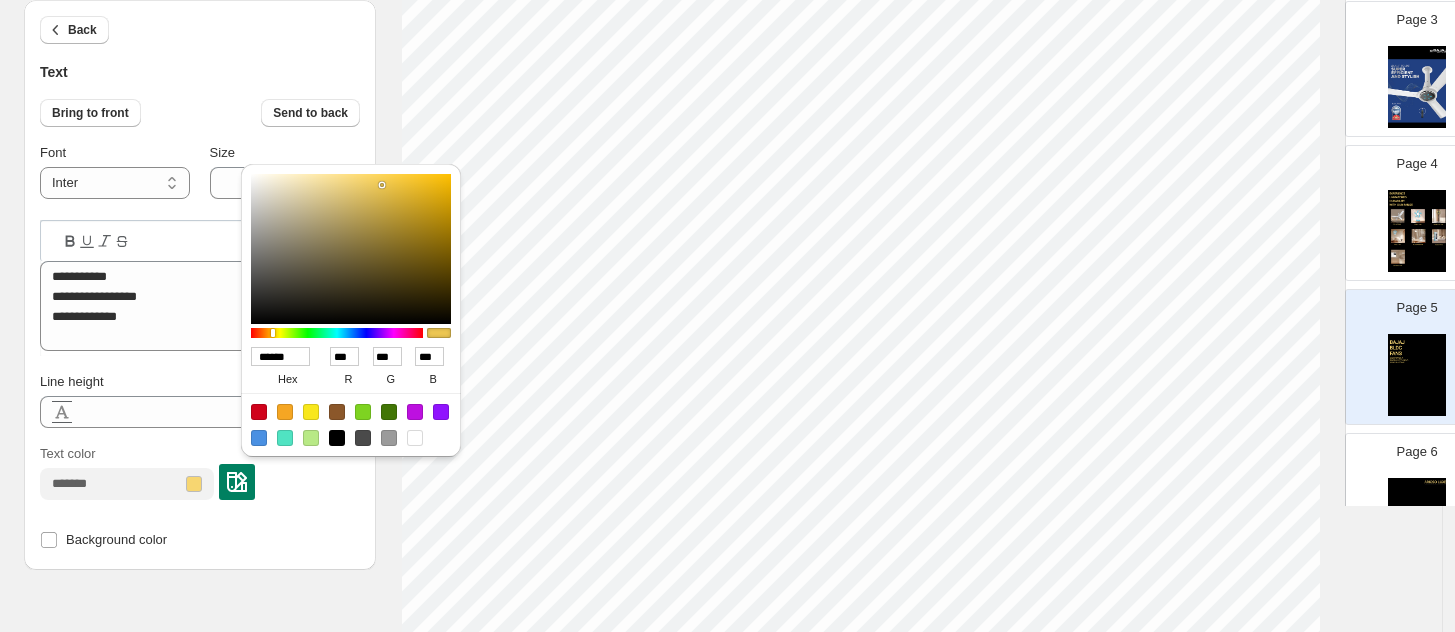 type on "***" 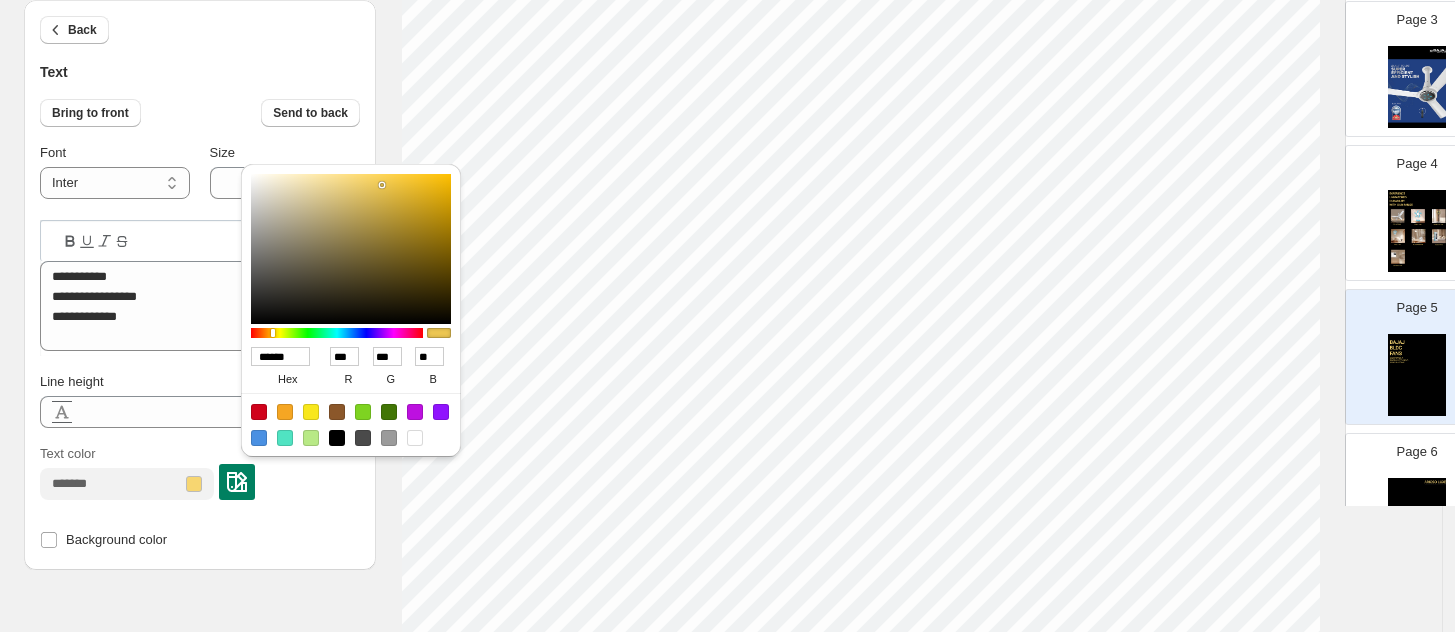 type on "******" 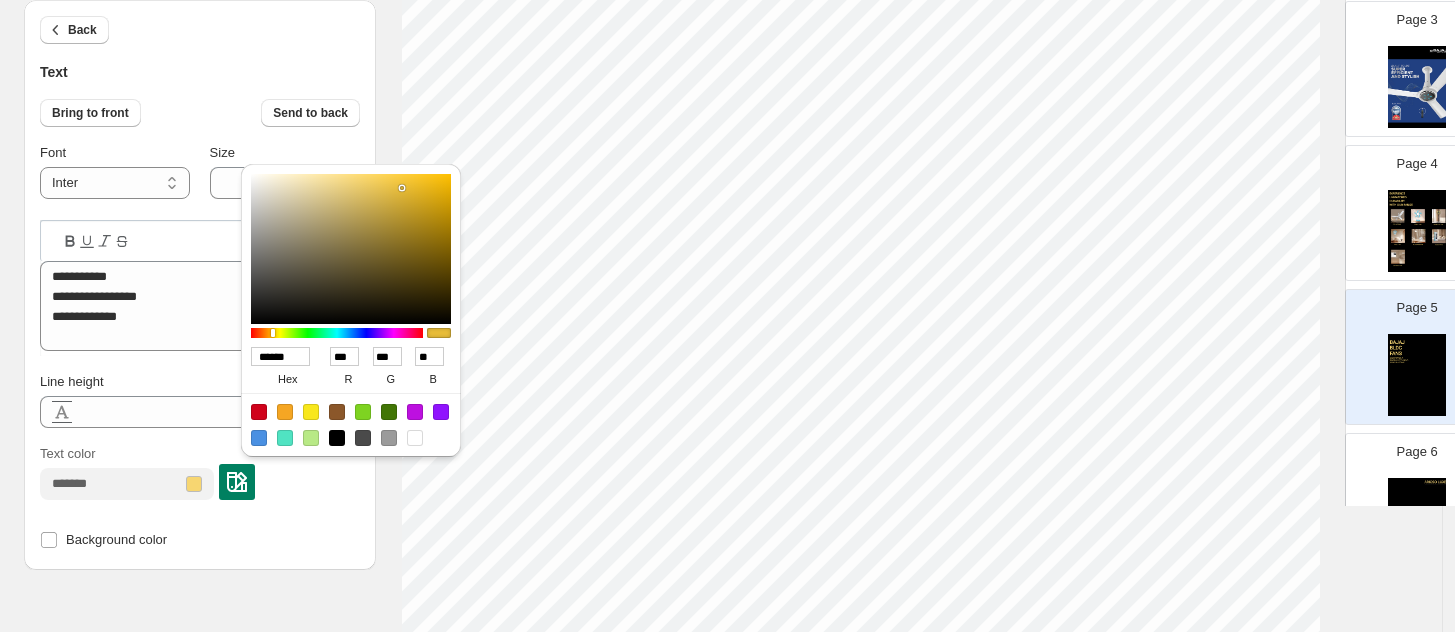 type on "******" 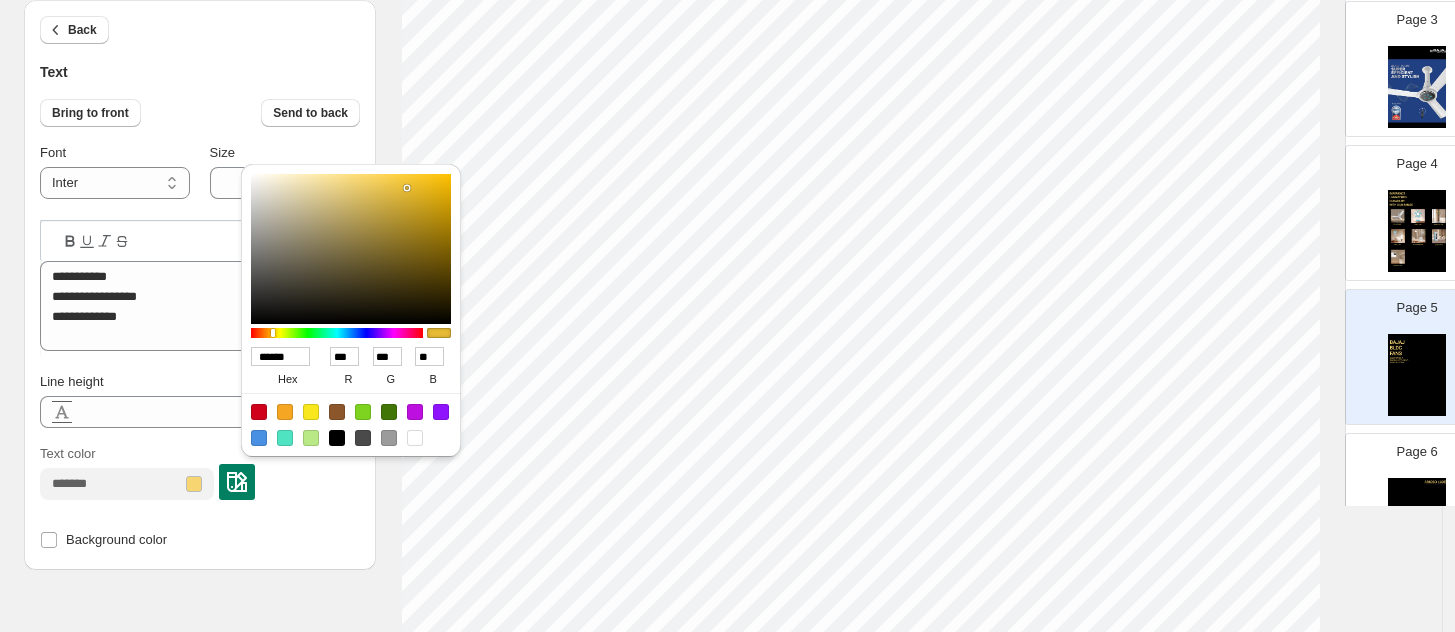 type on "******" 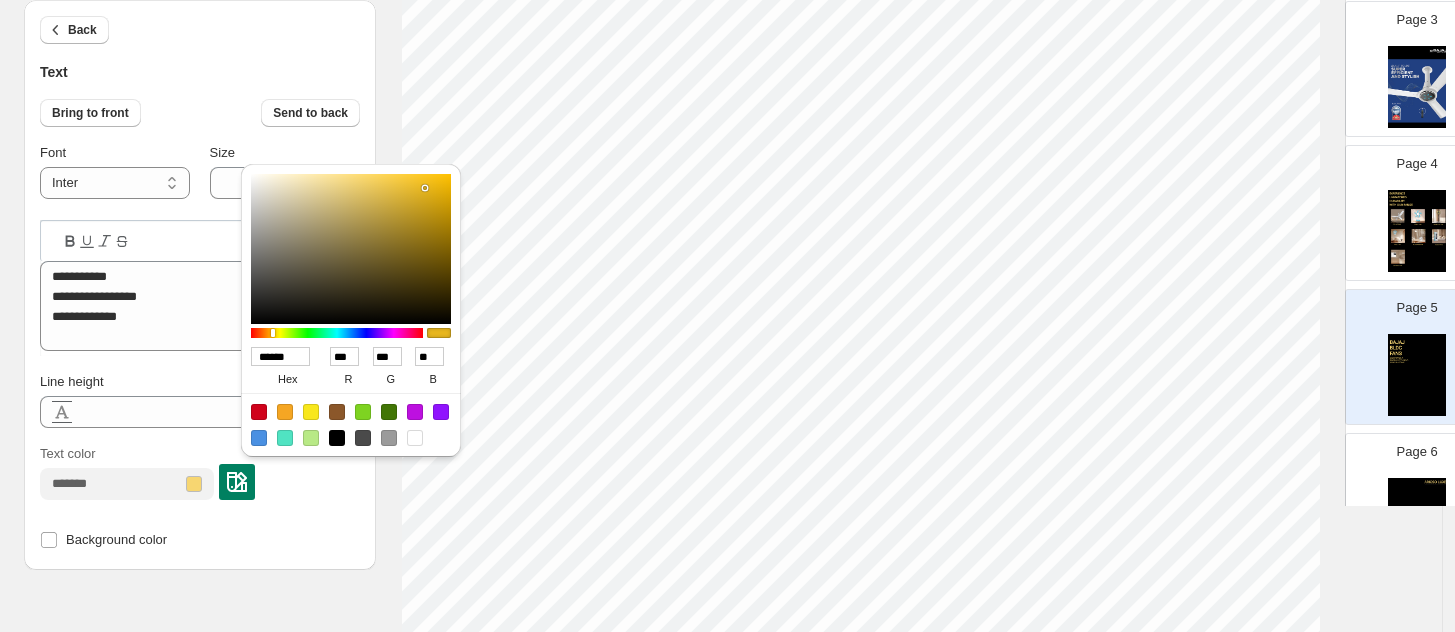 type on "******" 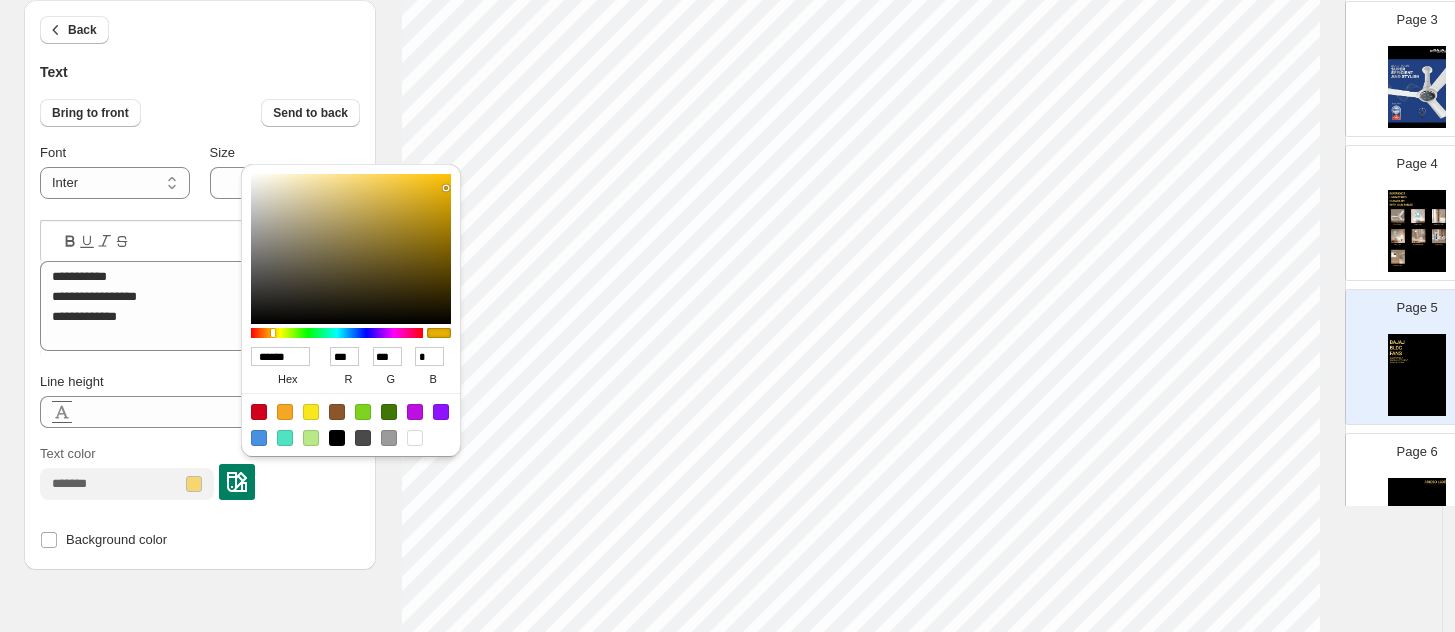 type on "******" 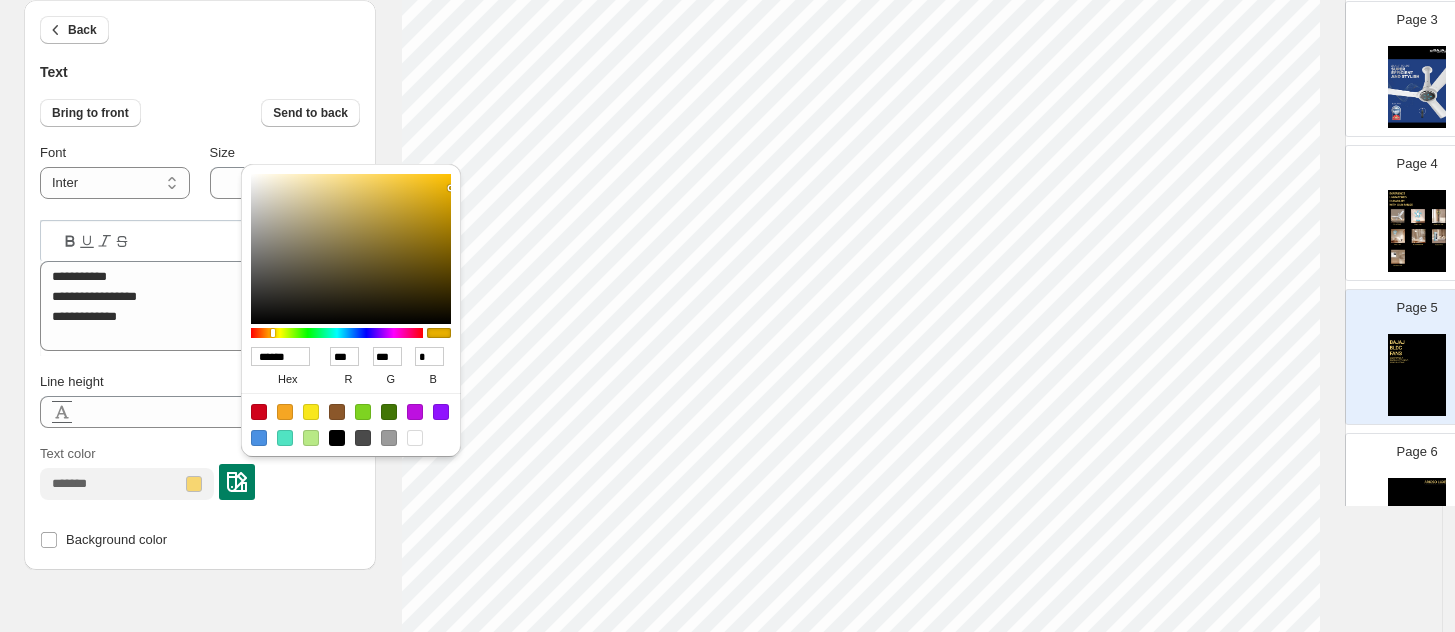 type on "******" 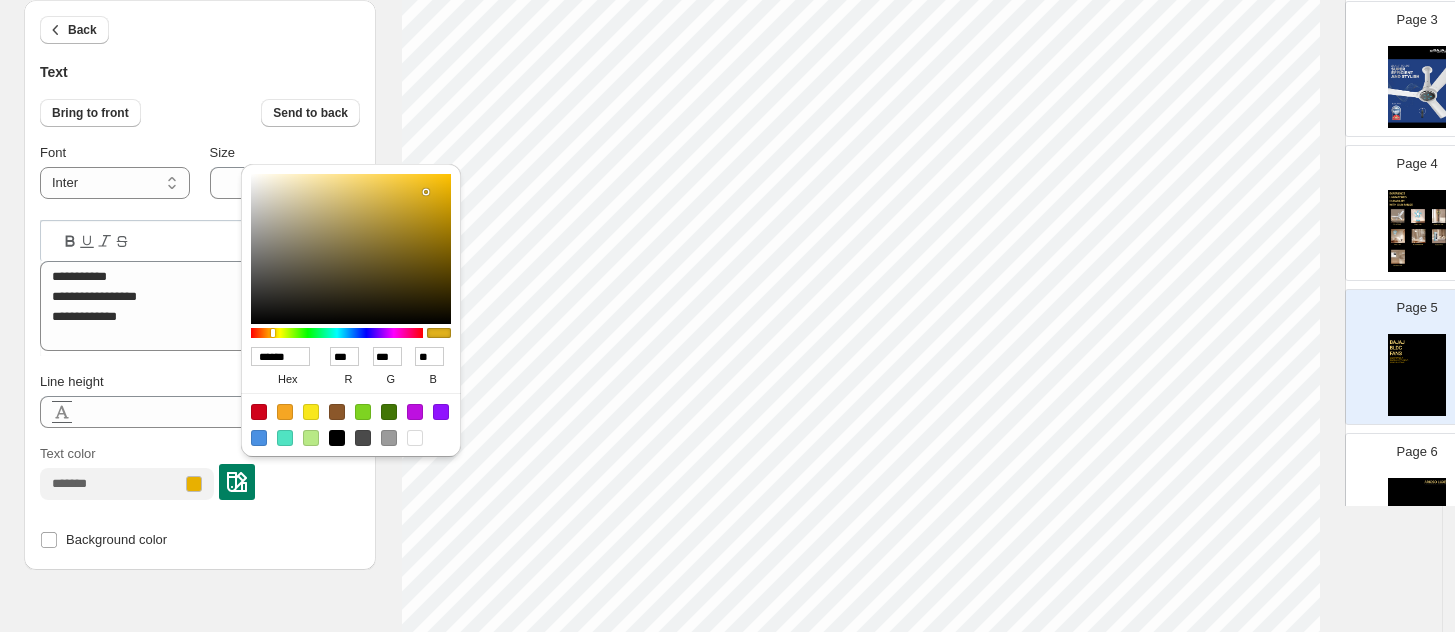 type on "******" 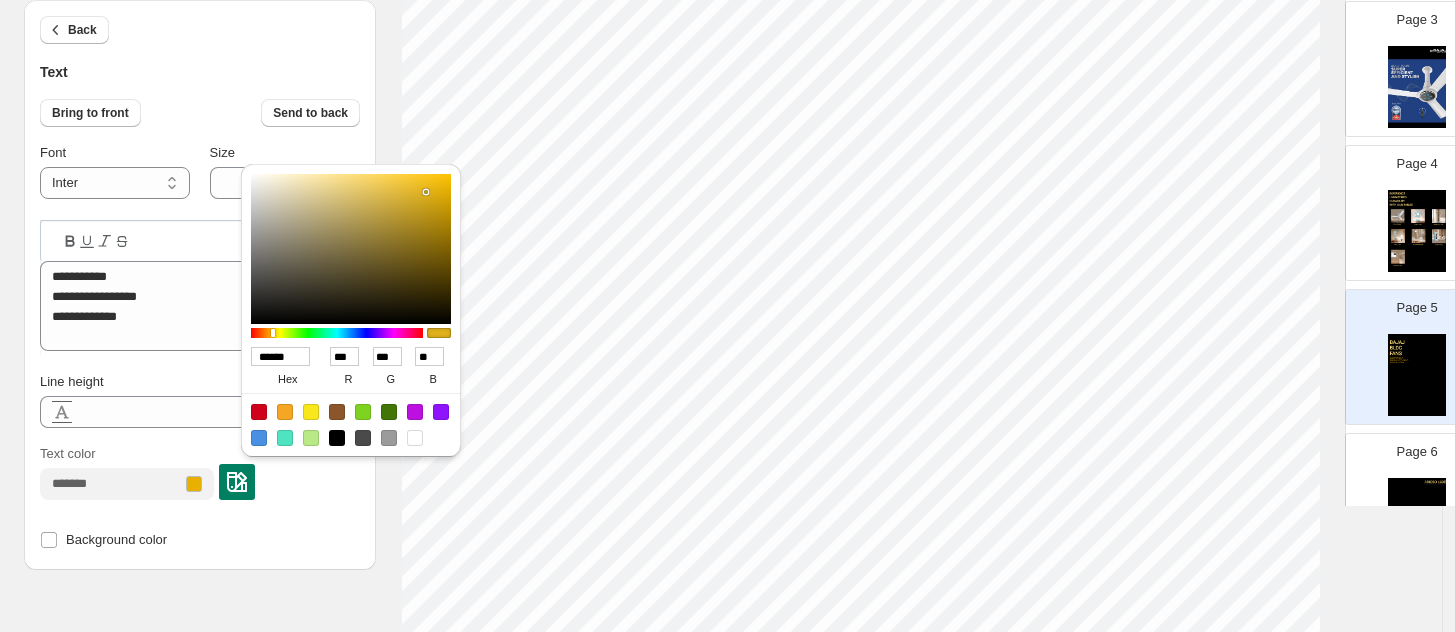 type on "***" 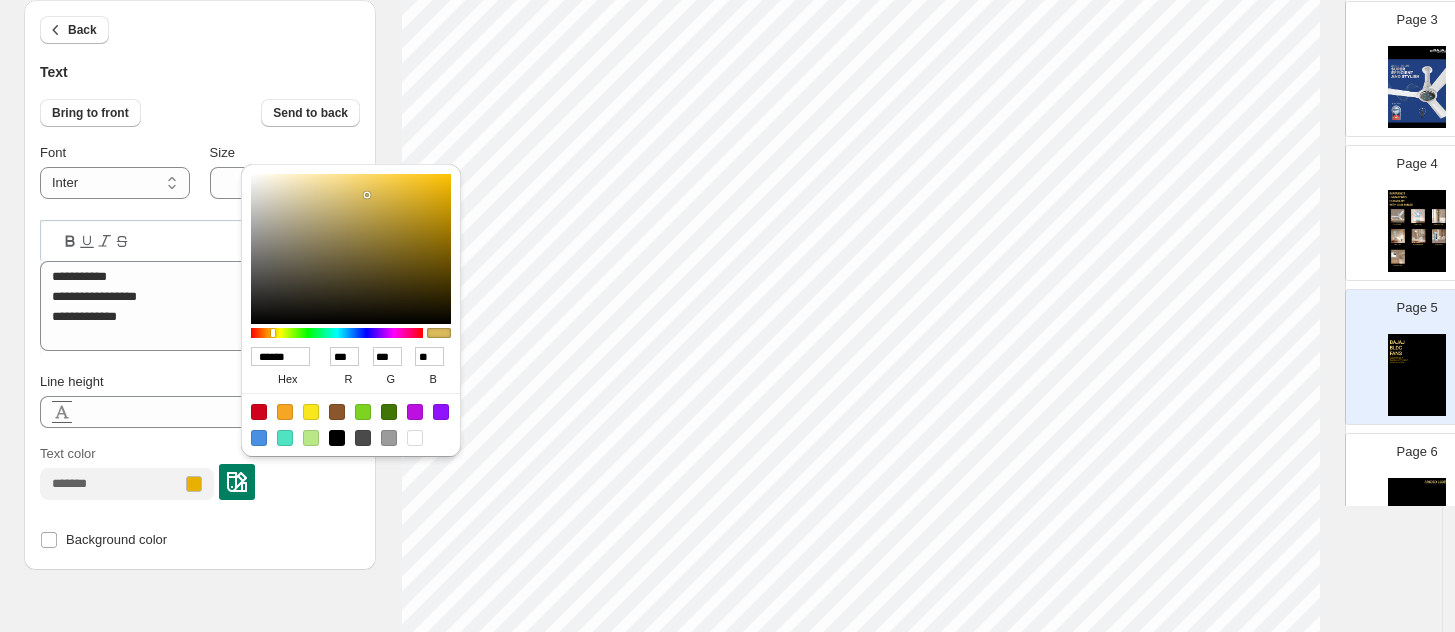 type on "******" 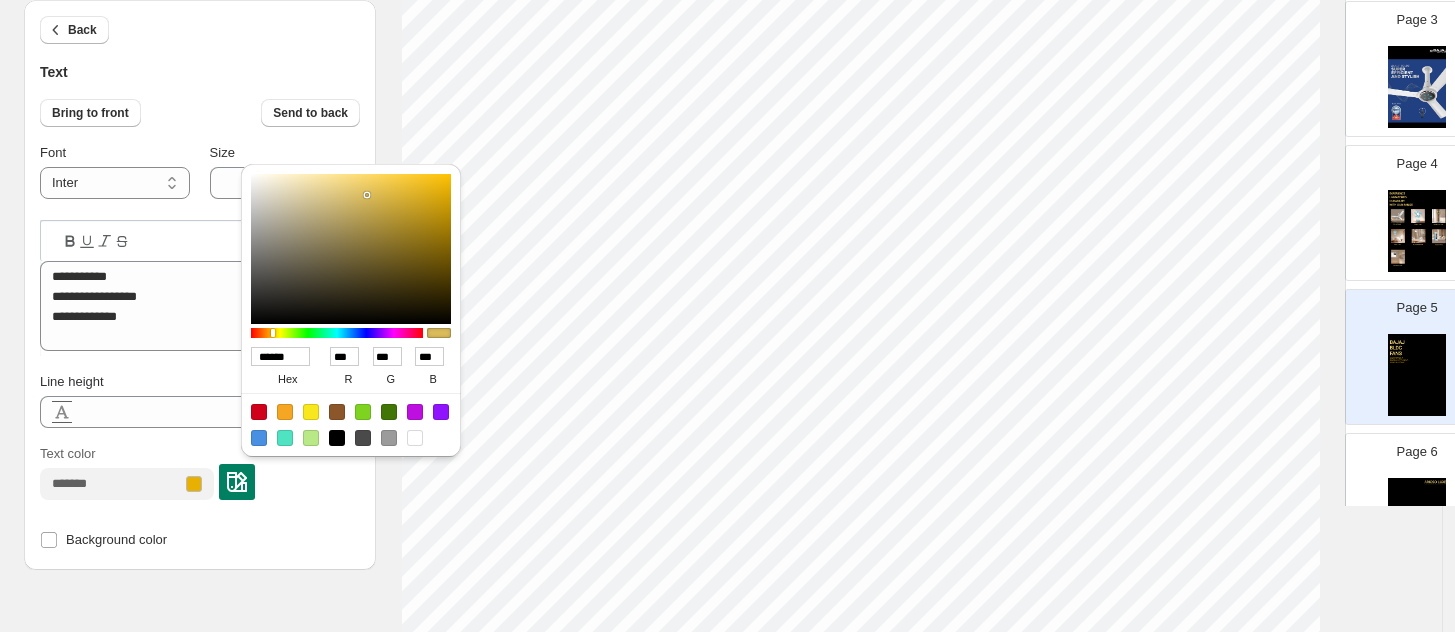 type on "******" 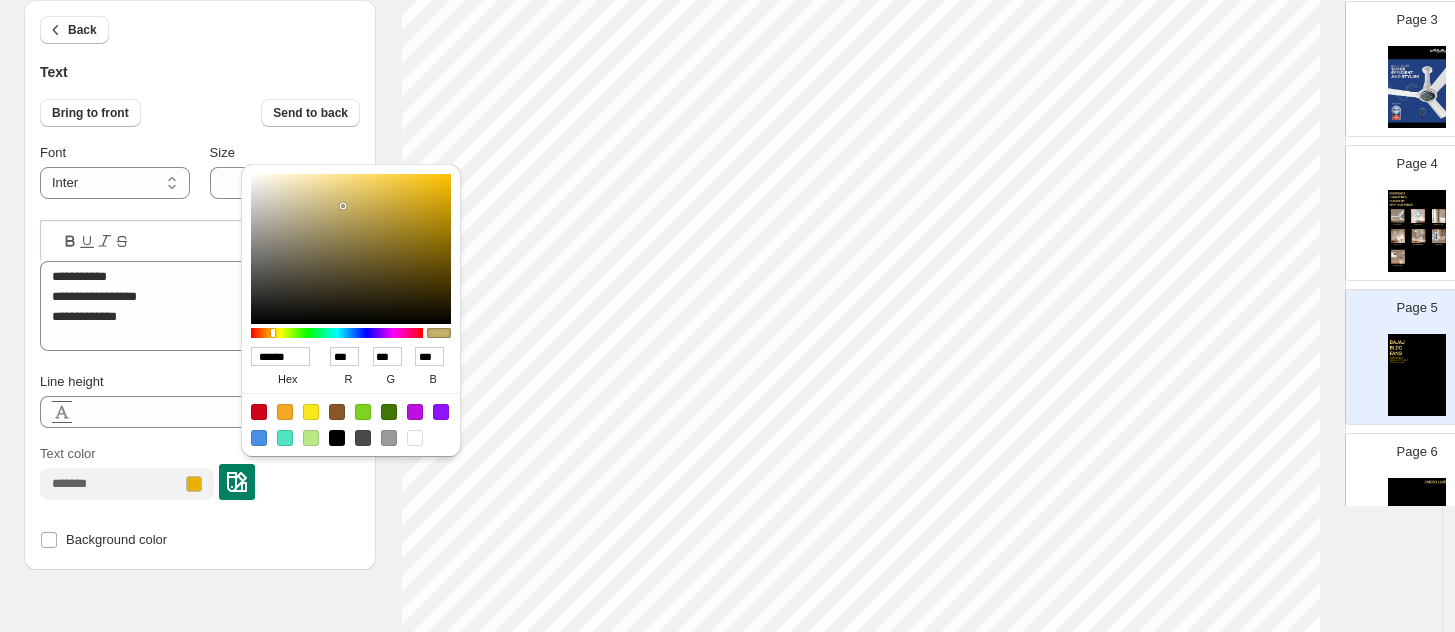 type on "******" 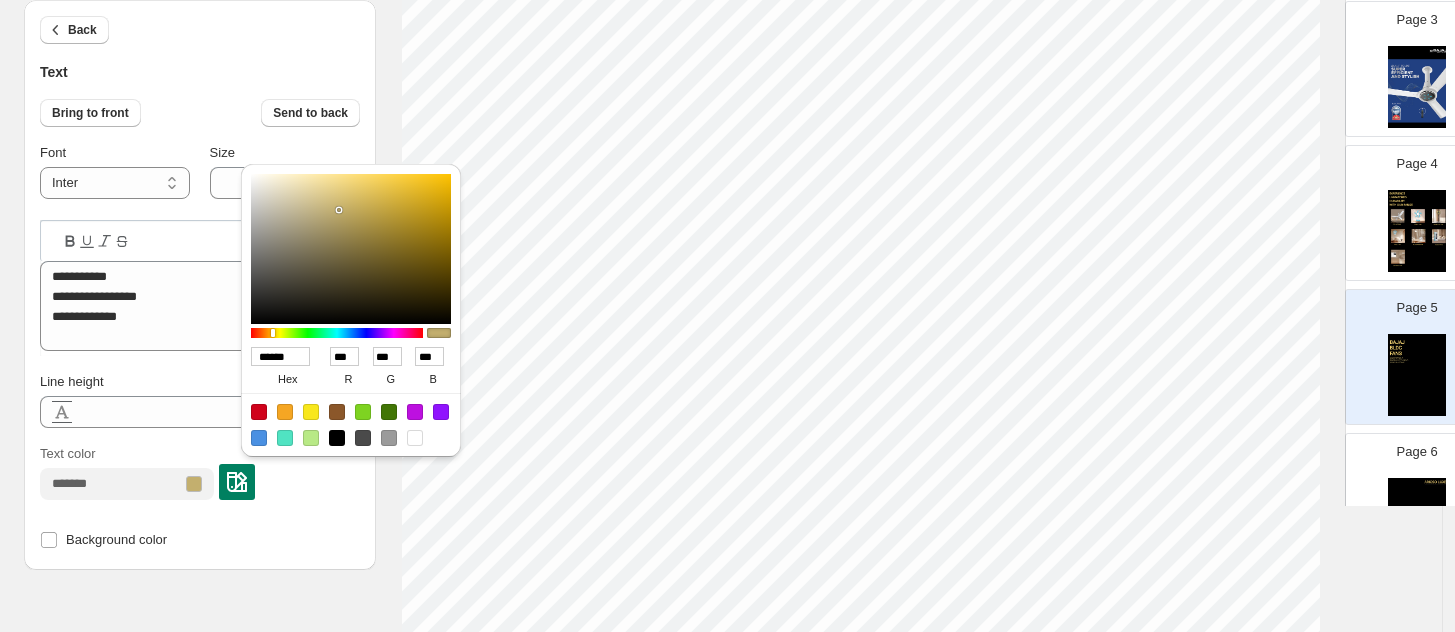 type on "******" 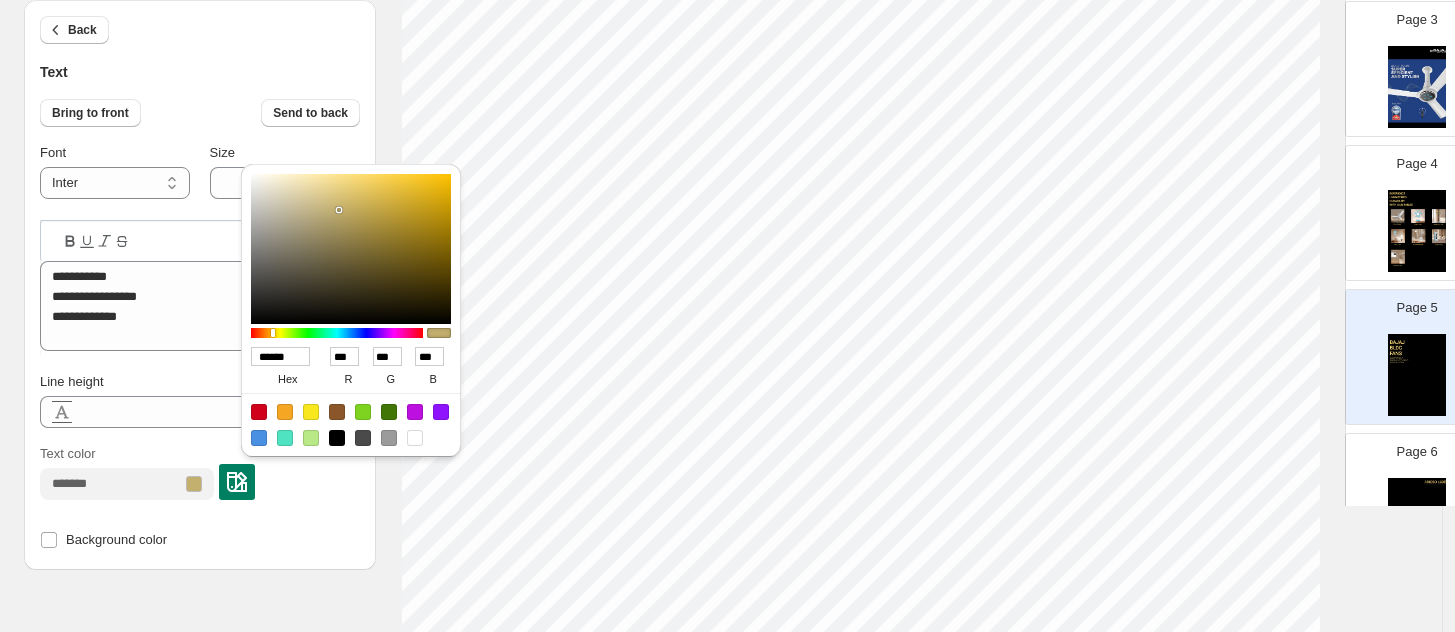 type on "***" 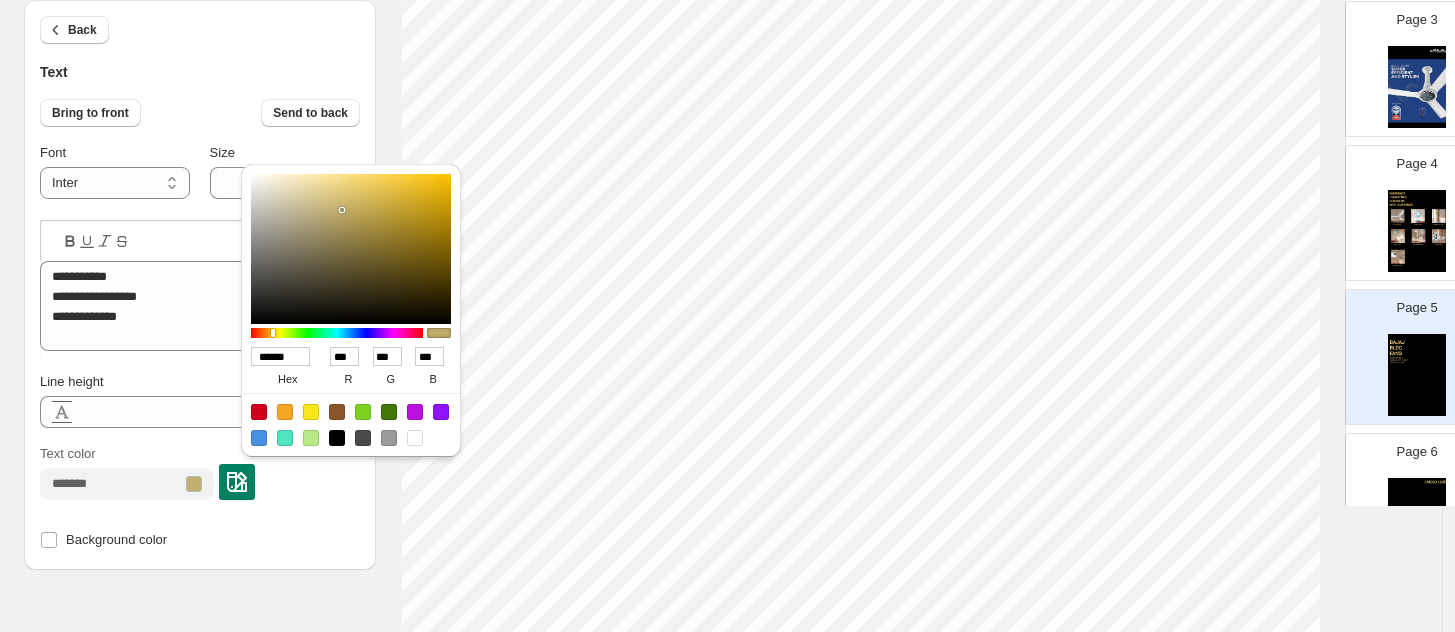 type on "******" 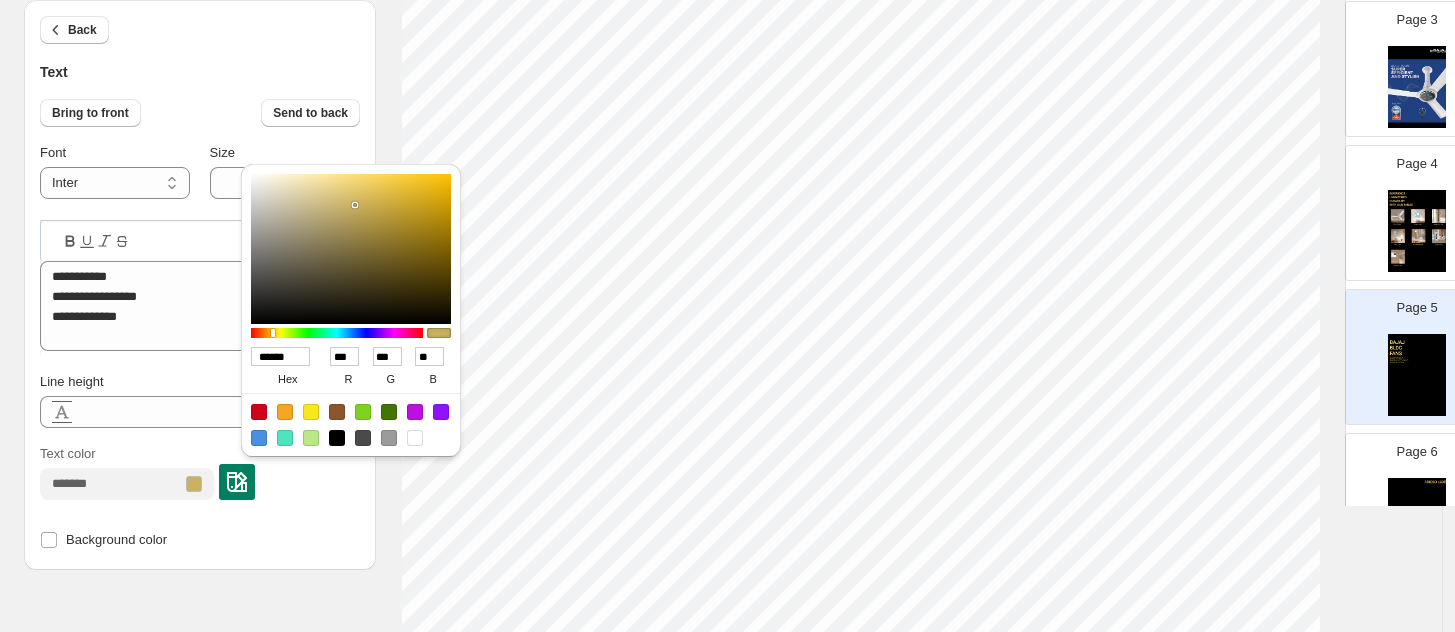 drag, startPoint x: 360, startPoint y: 179, endPoint x: 355, endPoint y: 205, distance: 26.476404 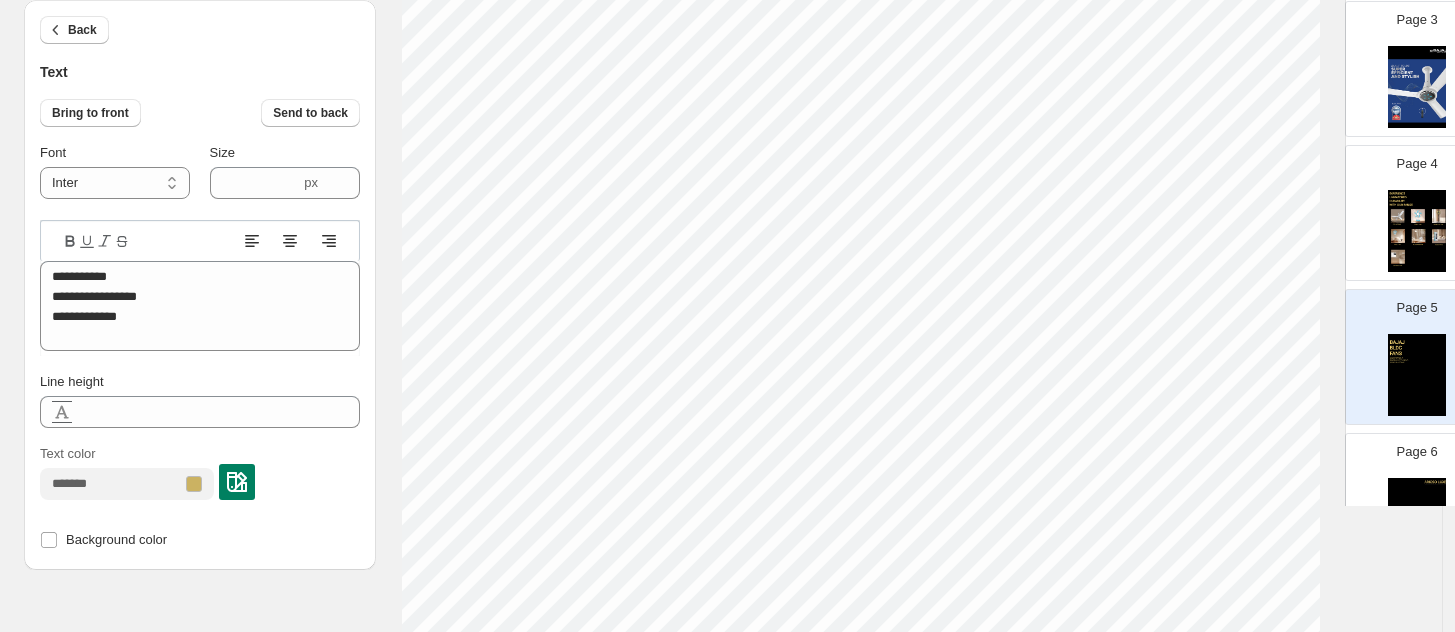 click at bounding box center [237, 482] 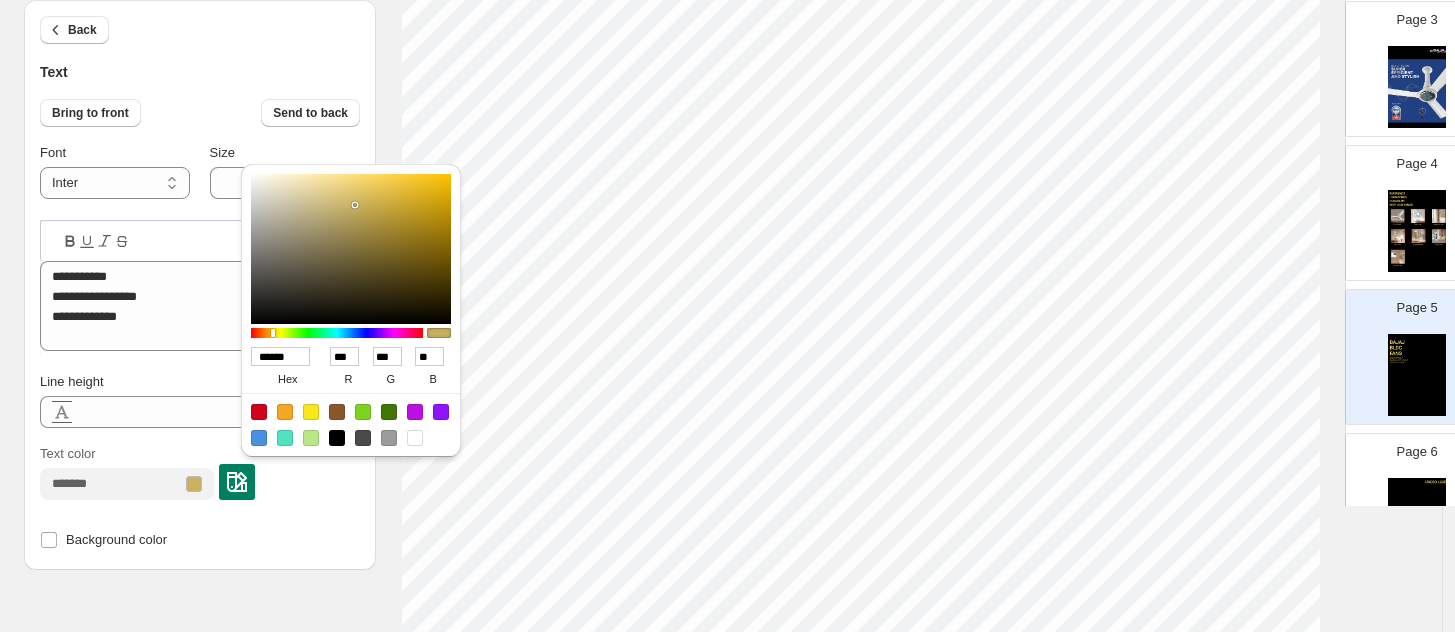 type on "******" 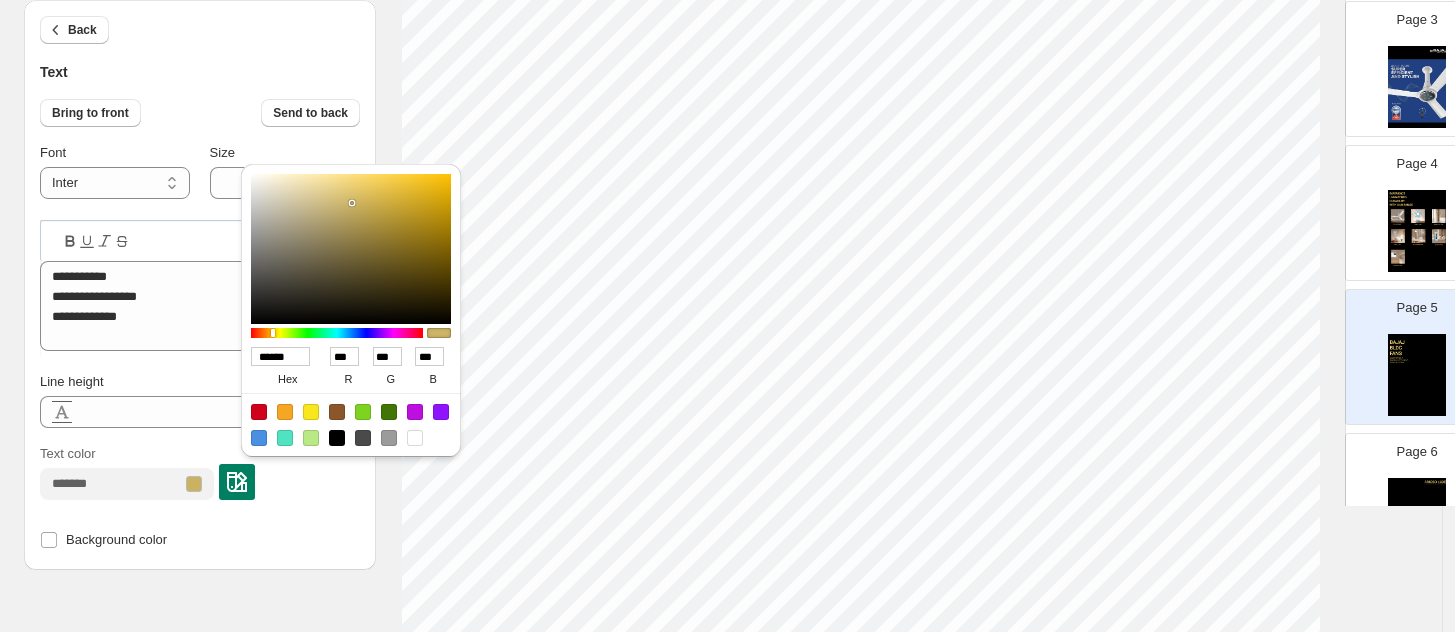 type on "******" 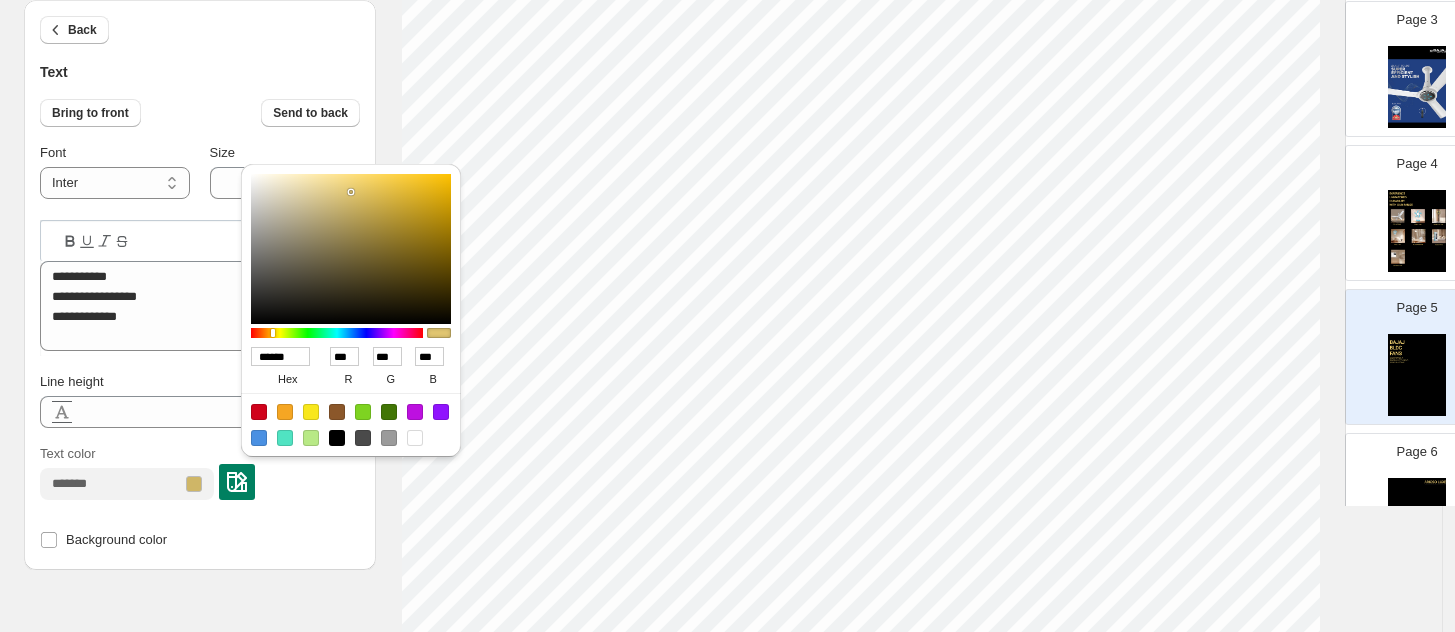 type on "******" 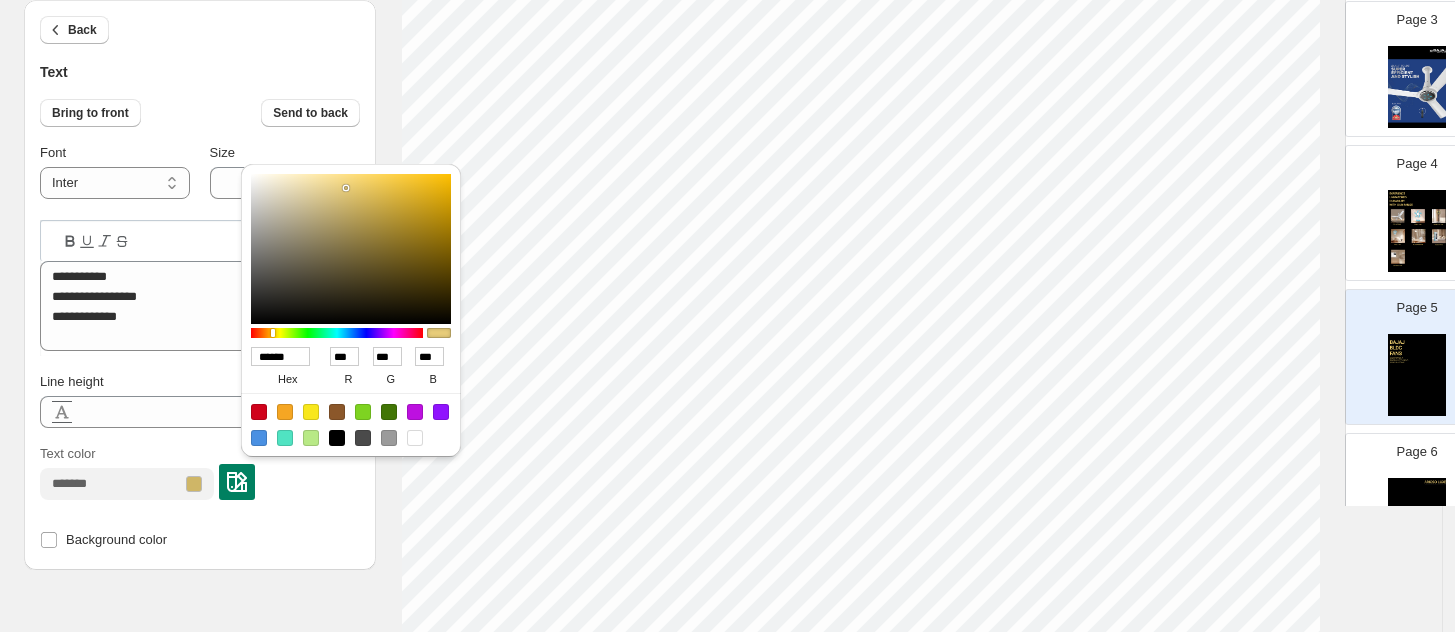 type on "******" 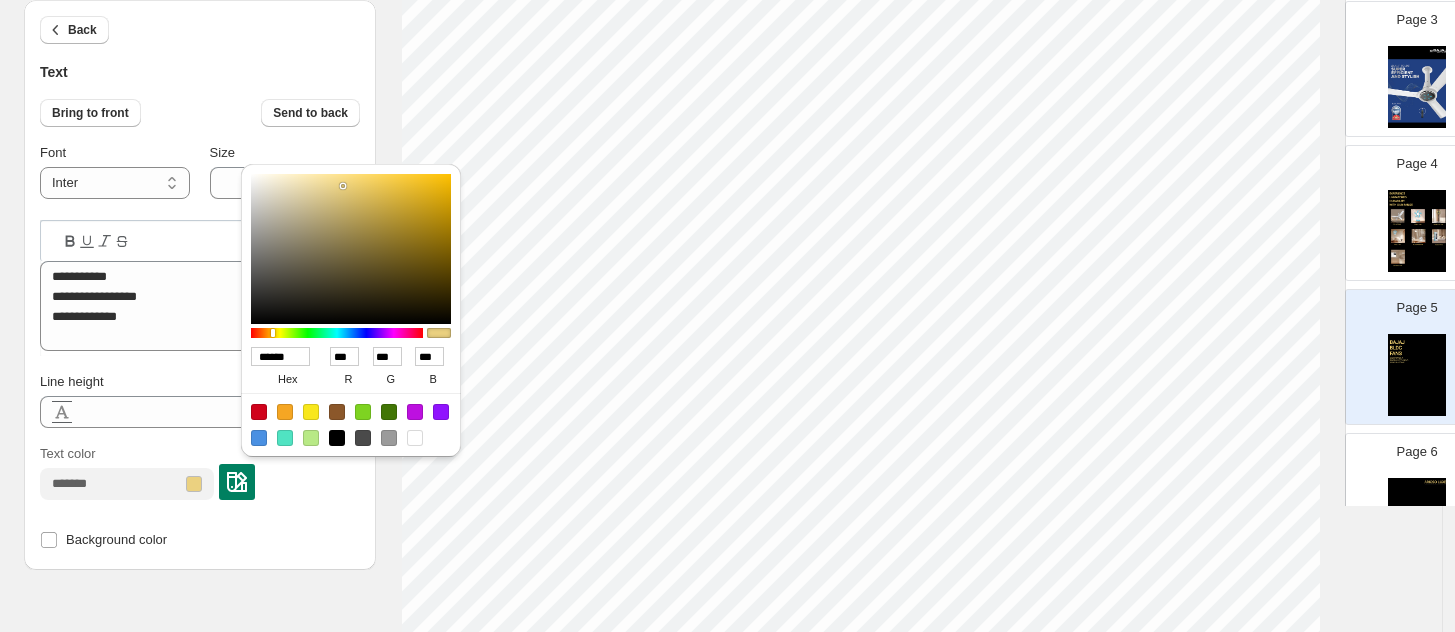 drag, startPoint x: 352, startPoint y: 203, endPoint x: 343, endPoint y: 186, distance: 19.235384 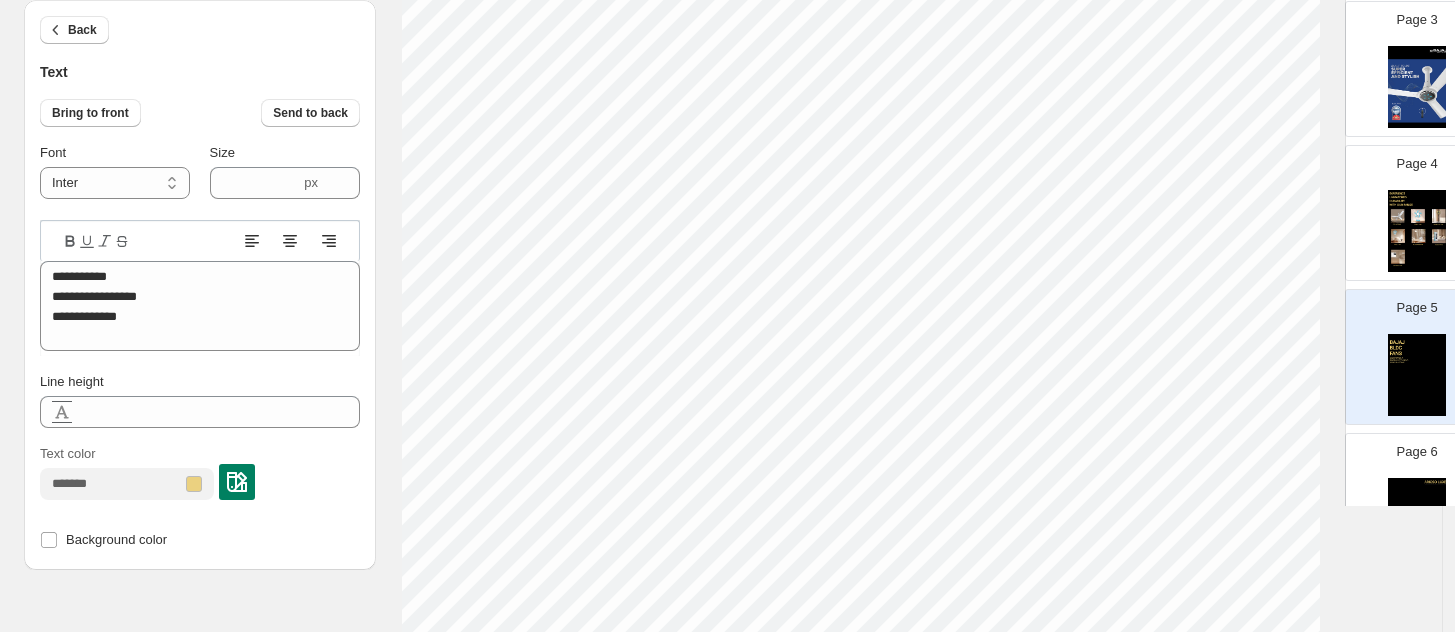 type on "****" 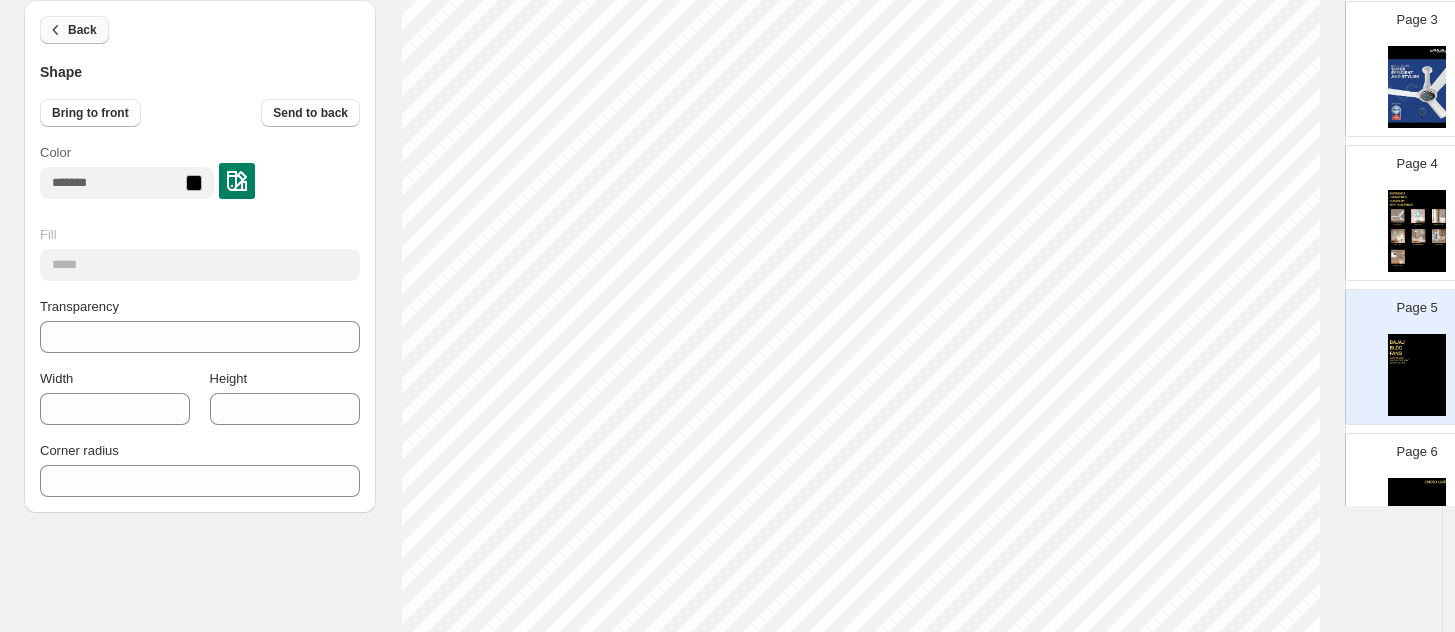 click on "Back" at bounding box center (82, 30) 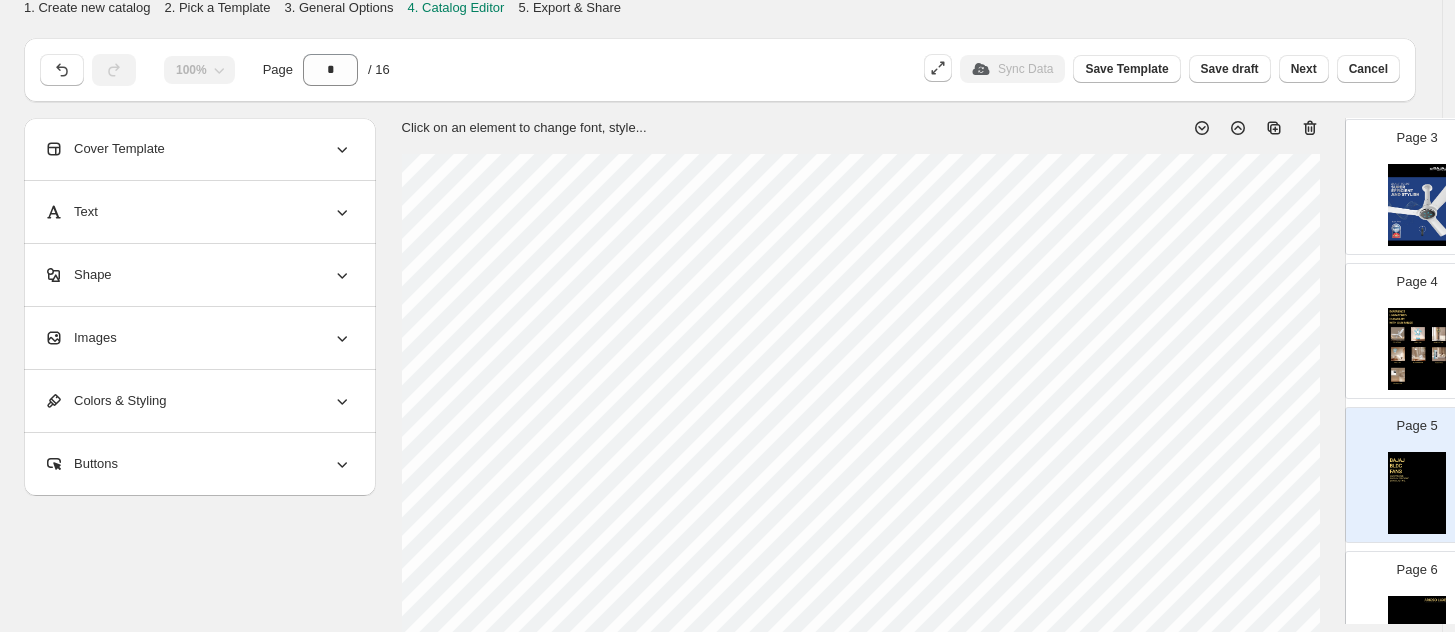 scroll, scrollTop: 0, scrollLeft: 0, axis: both 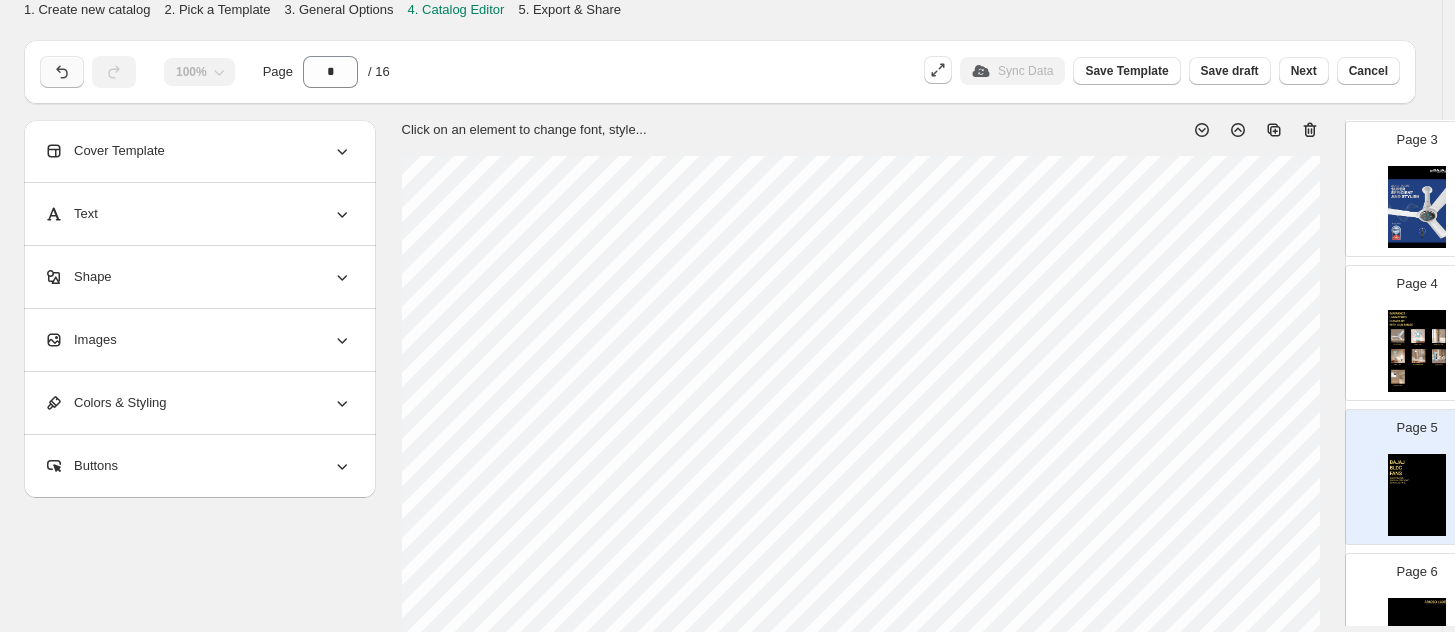 click 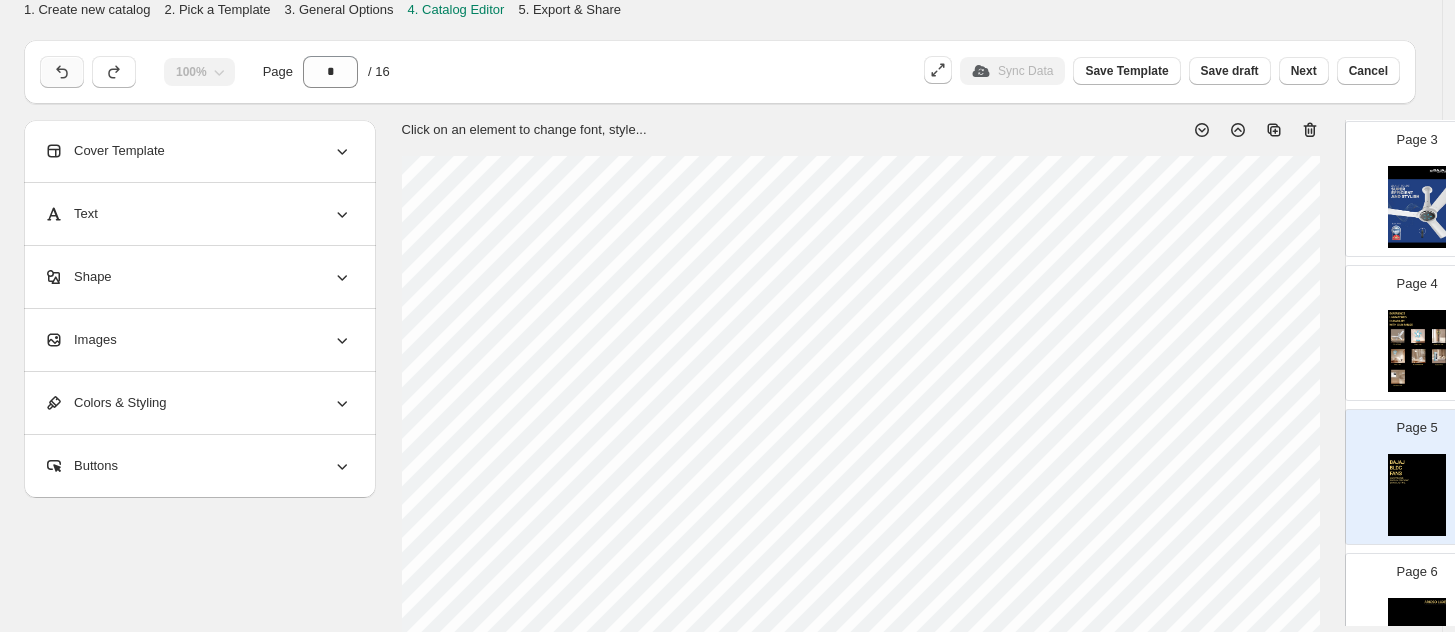 click 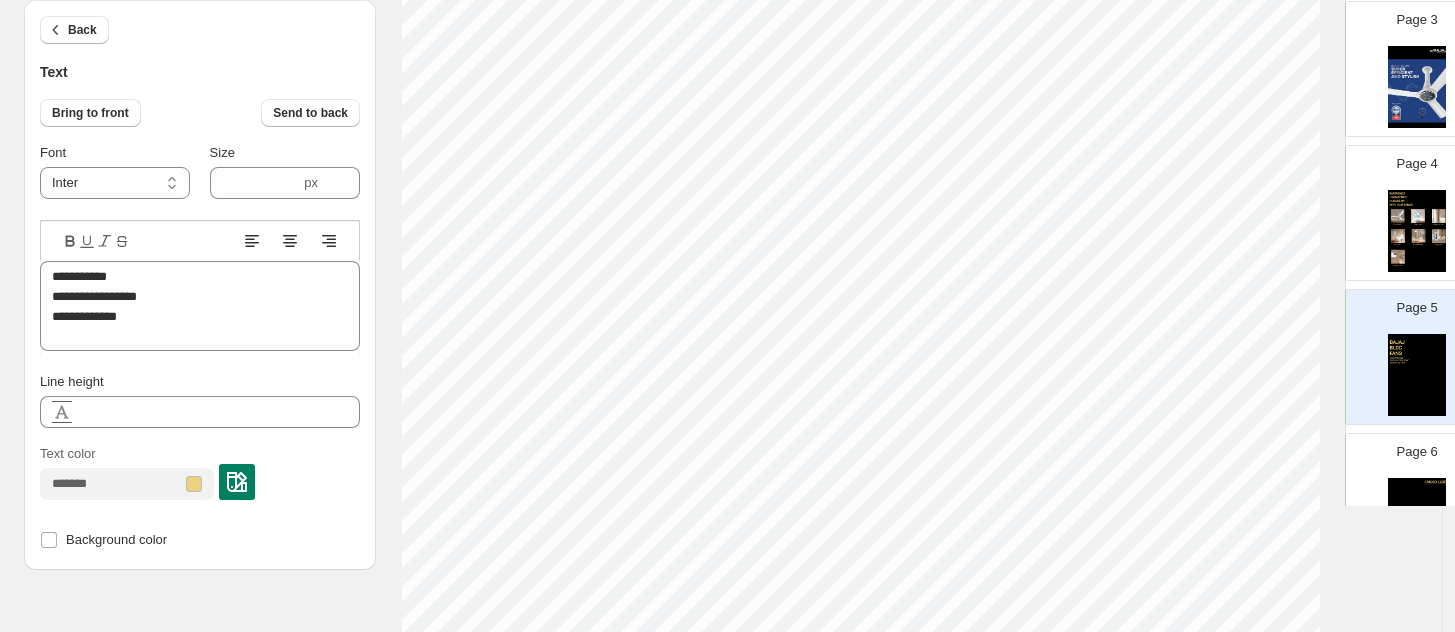 scroll, scrollTop: 250, scrollLeft: 0, axis: vertical 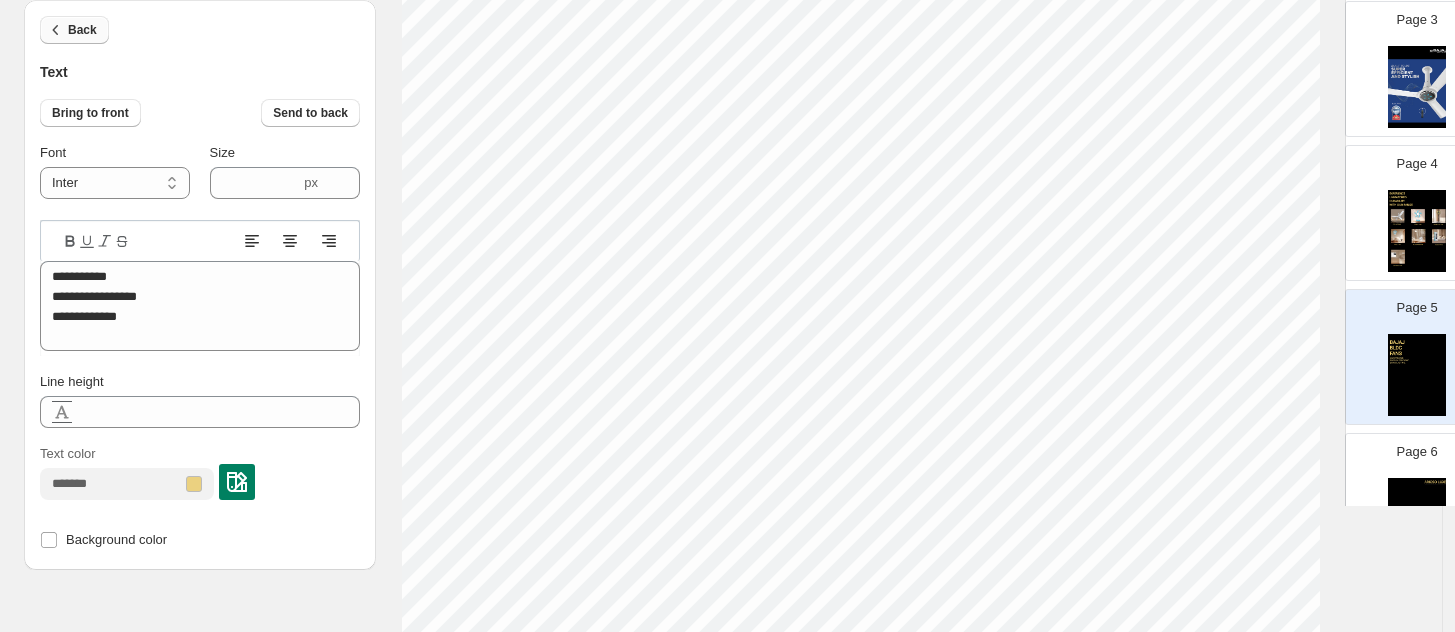 click on "Back" at bounding box center (82, 30) 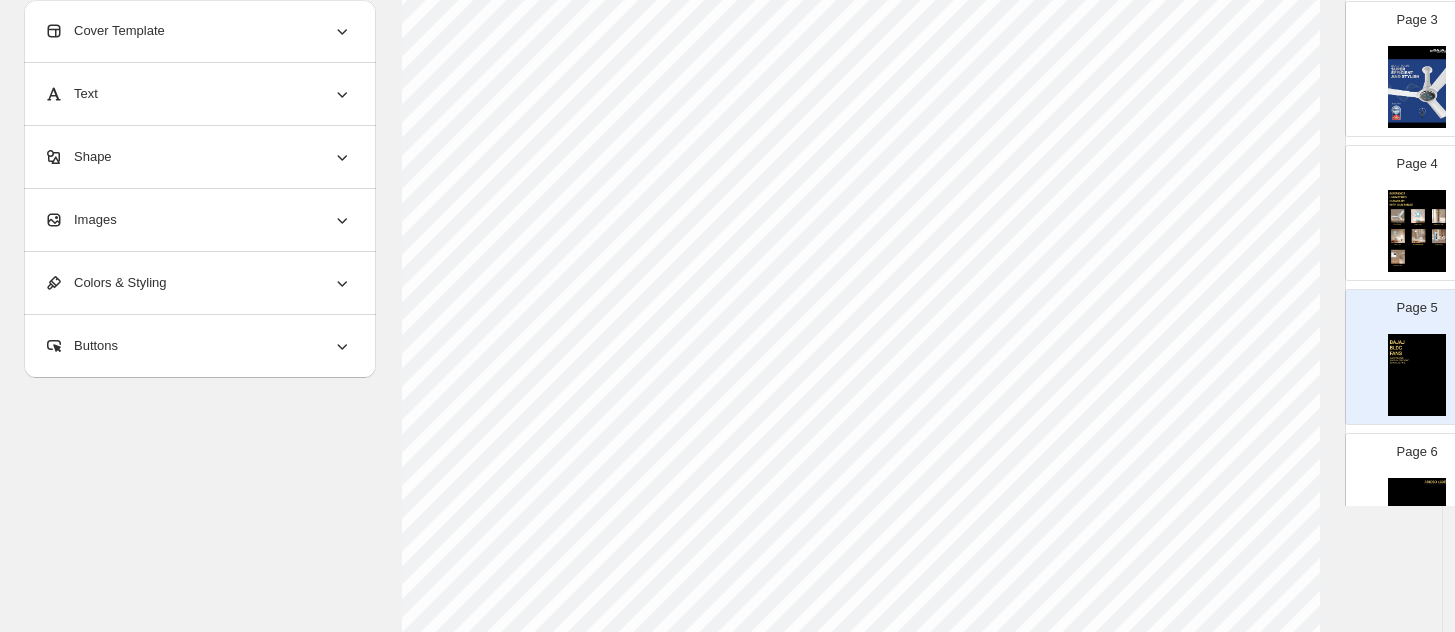 click on "Text" at bounding box center [198, 94] 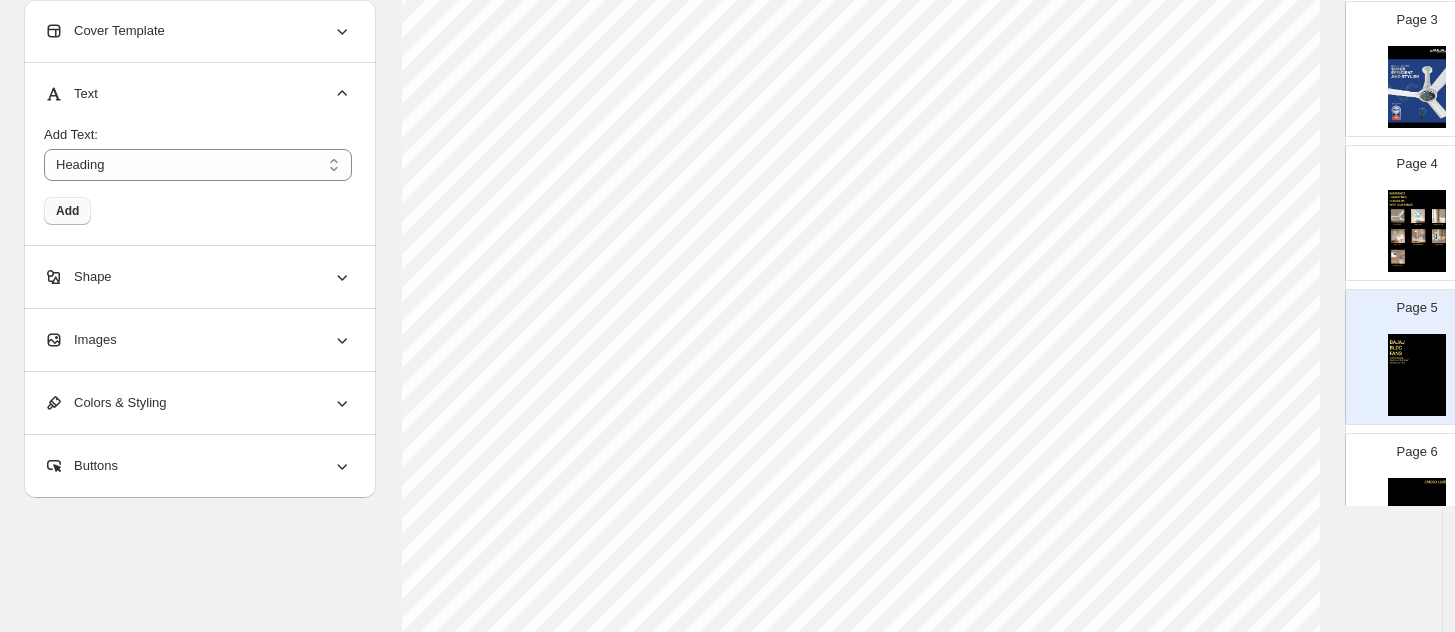 click on "Add" at bounding box center (67, 211) 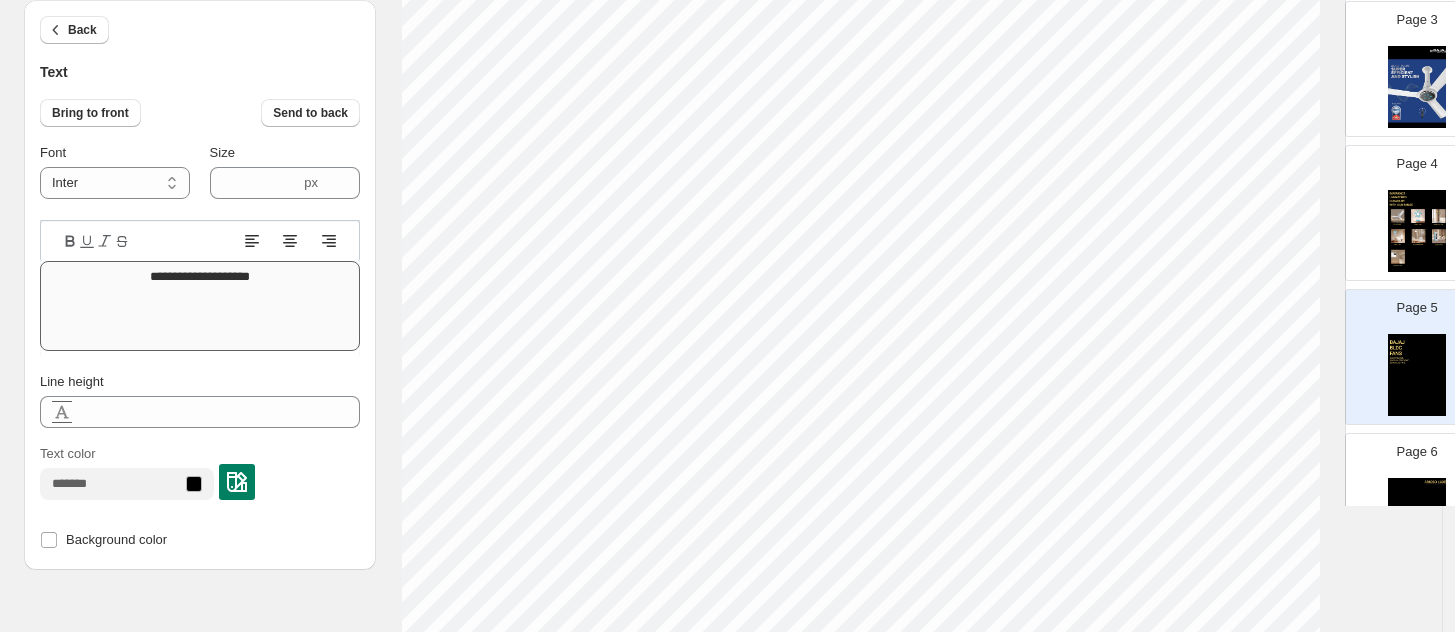 scroll, scrollTop: 123, scrollLeft: 0, axis: vertical 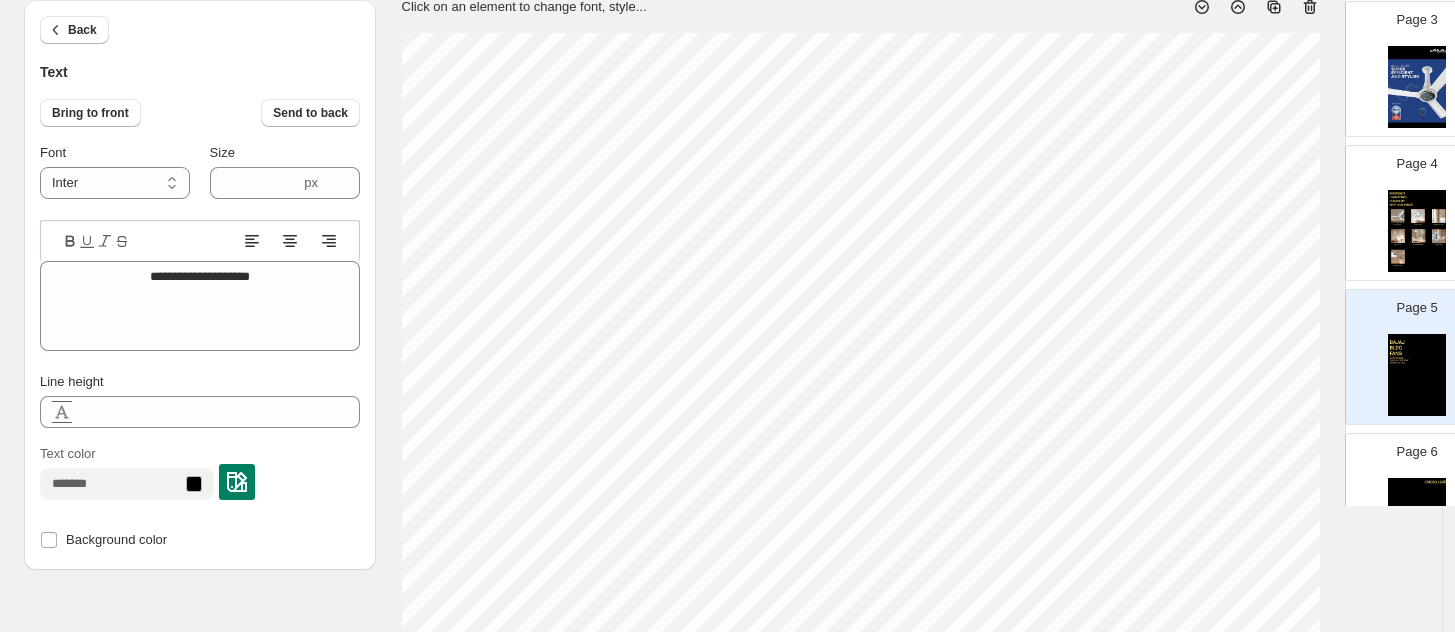 click 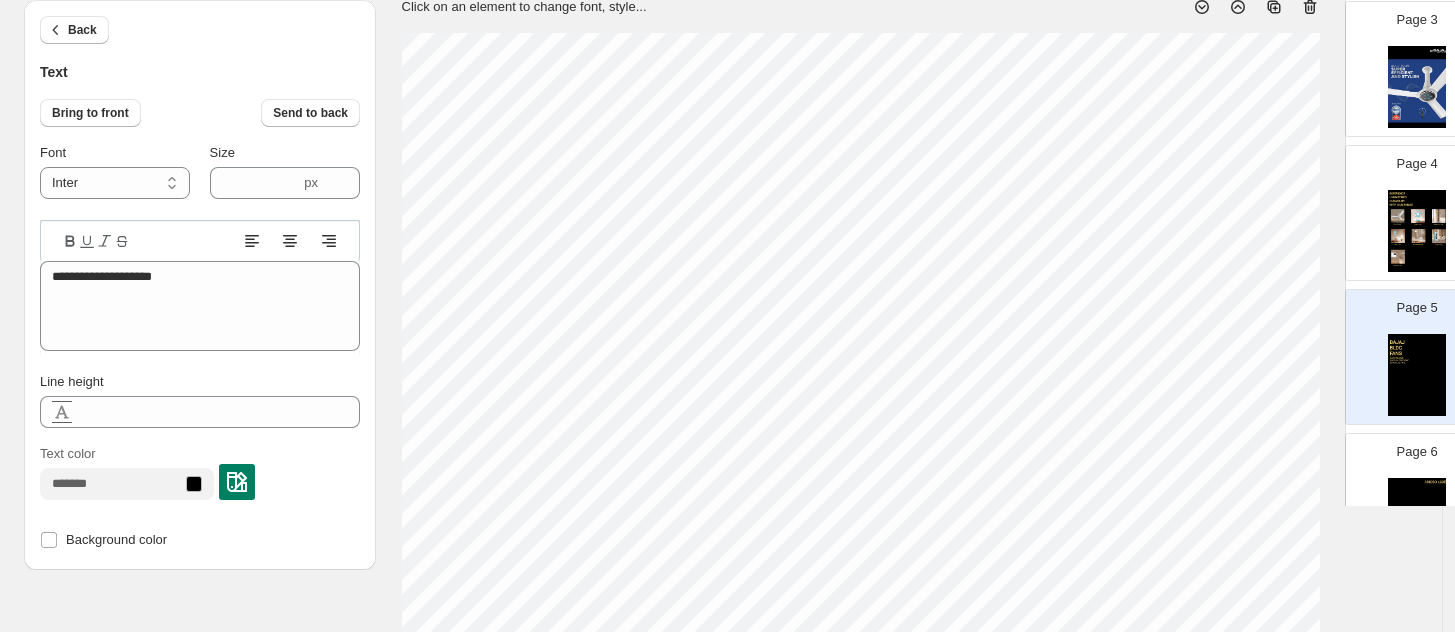 click at bounding box center (237, 482) 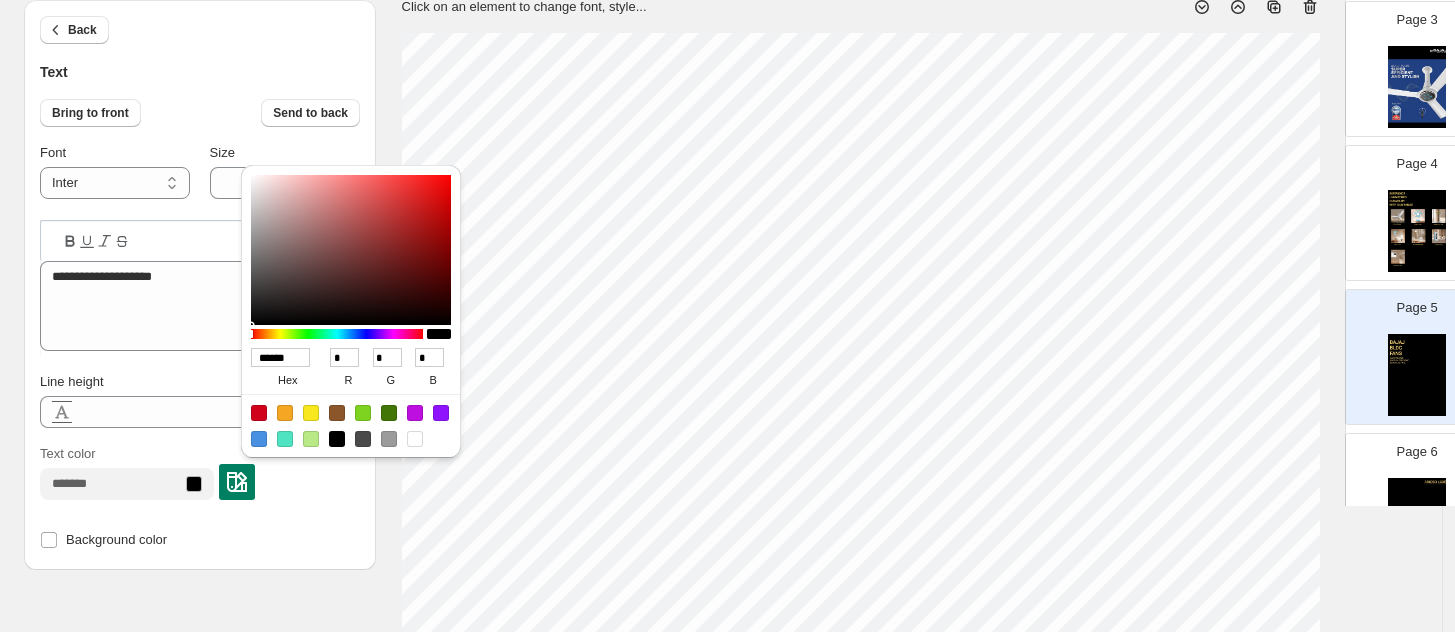 type on "******" 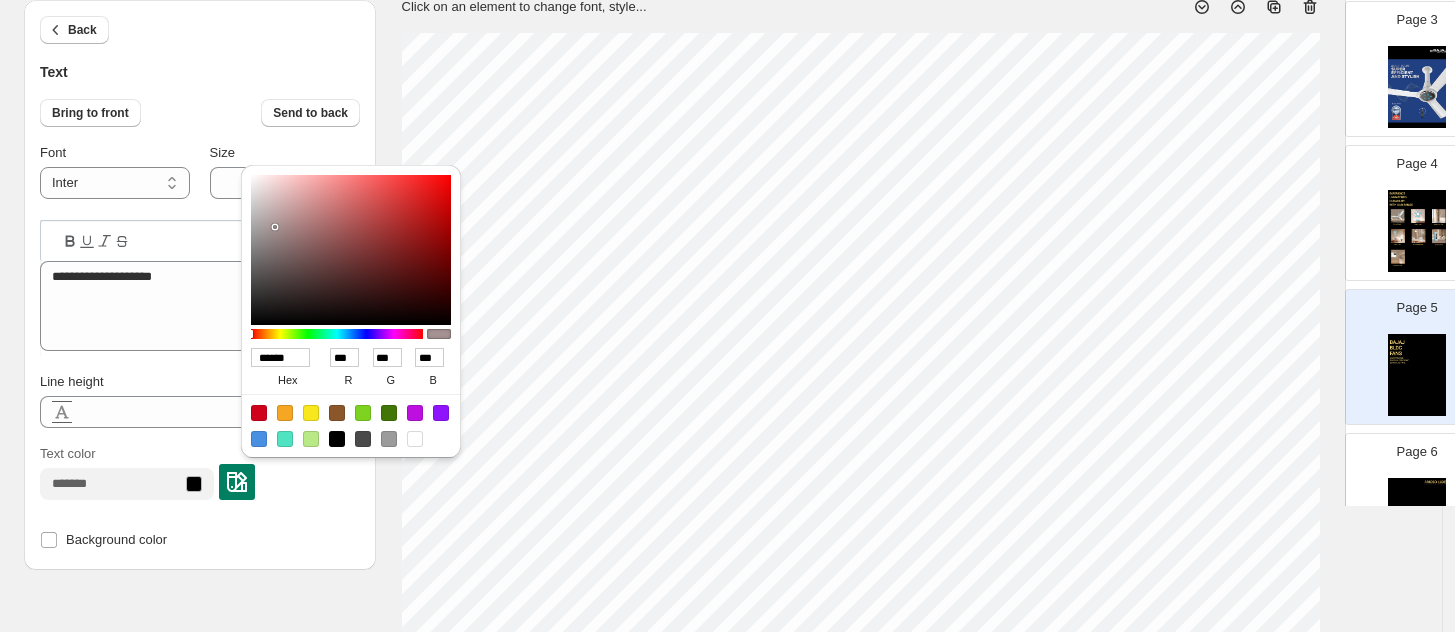 type on "******" 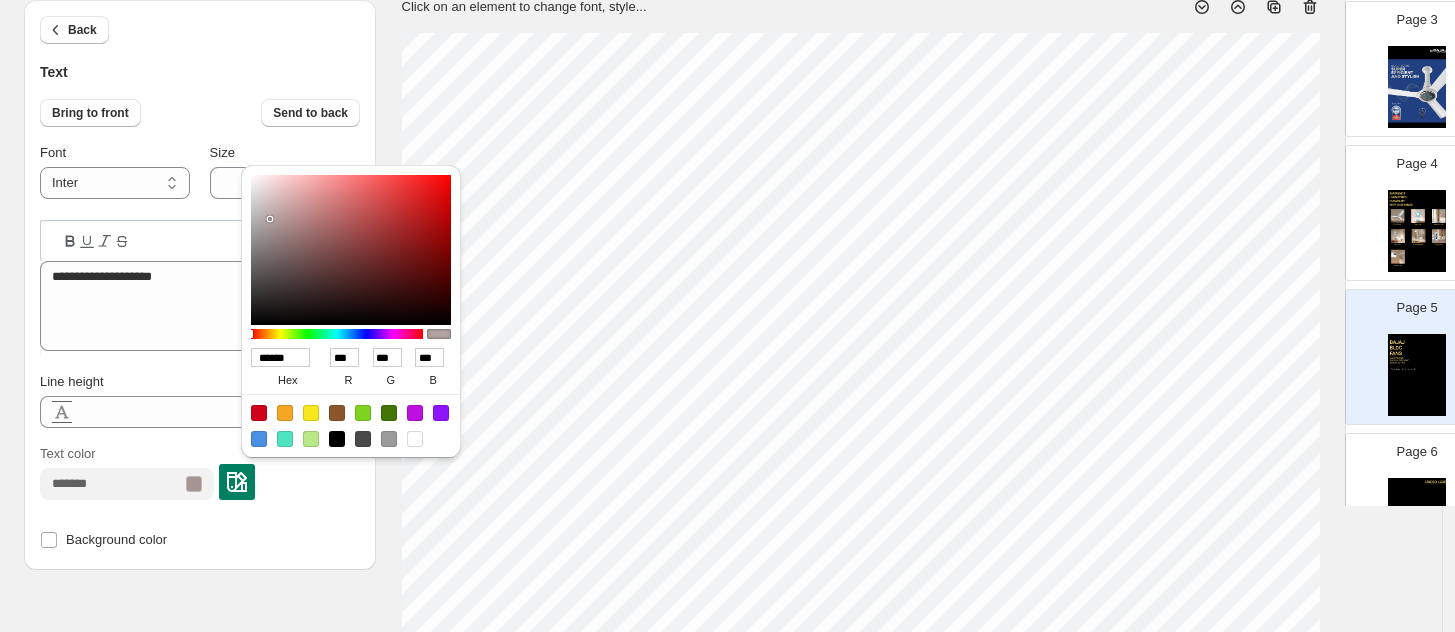 type on "******" 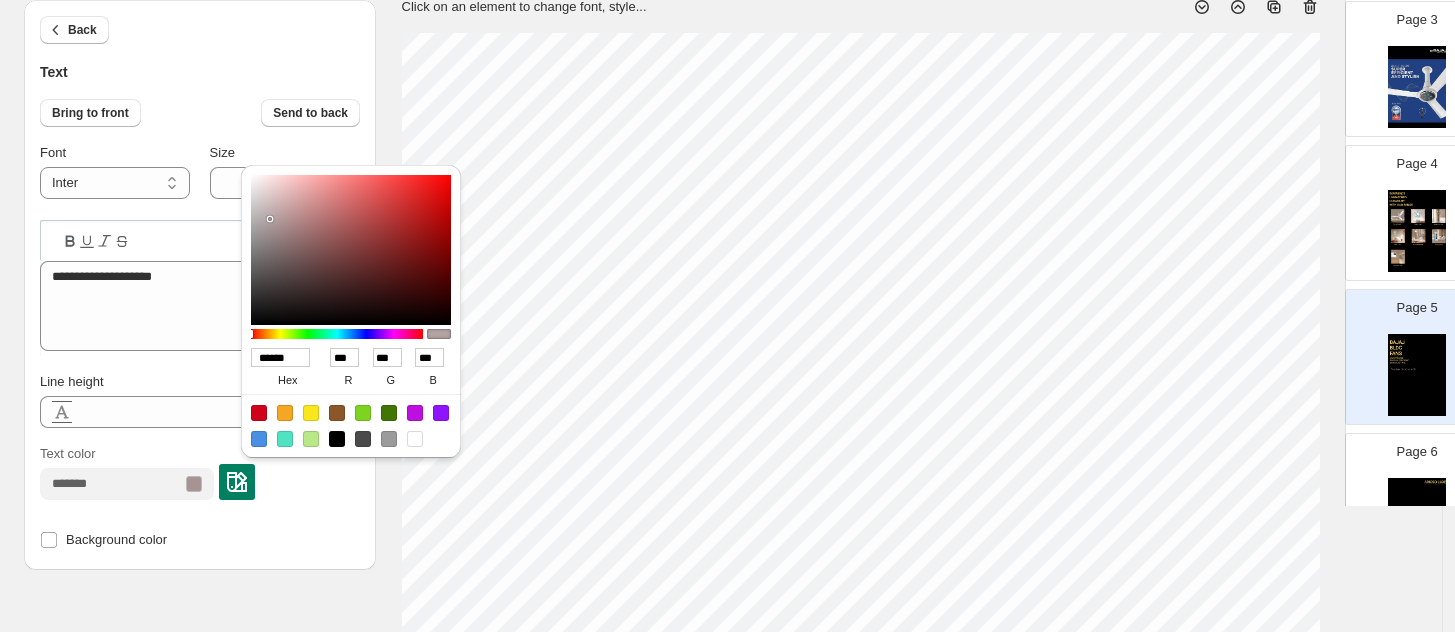 type on "***" 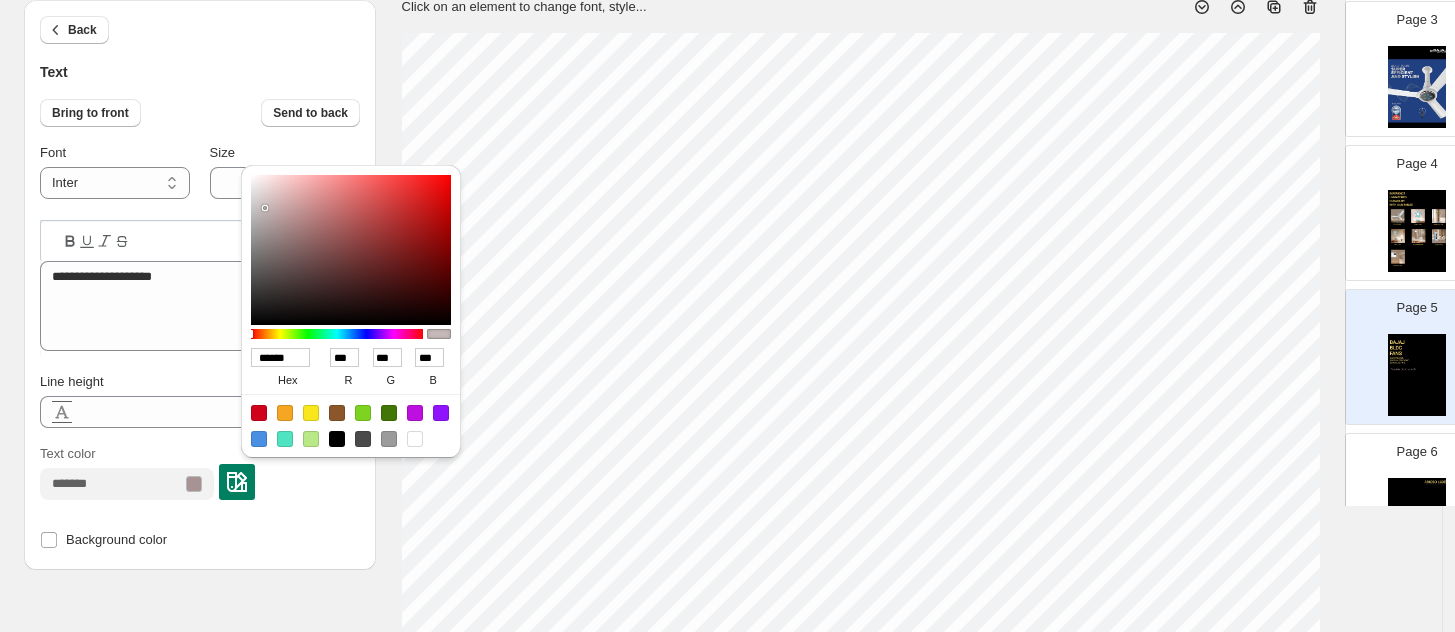 type on "******" 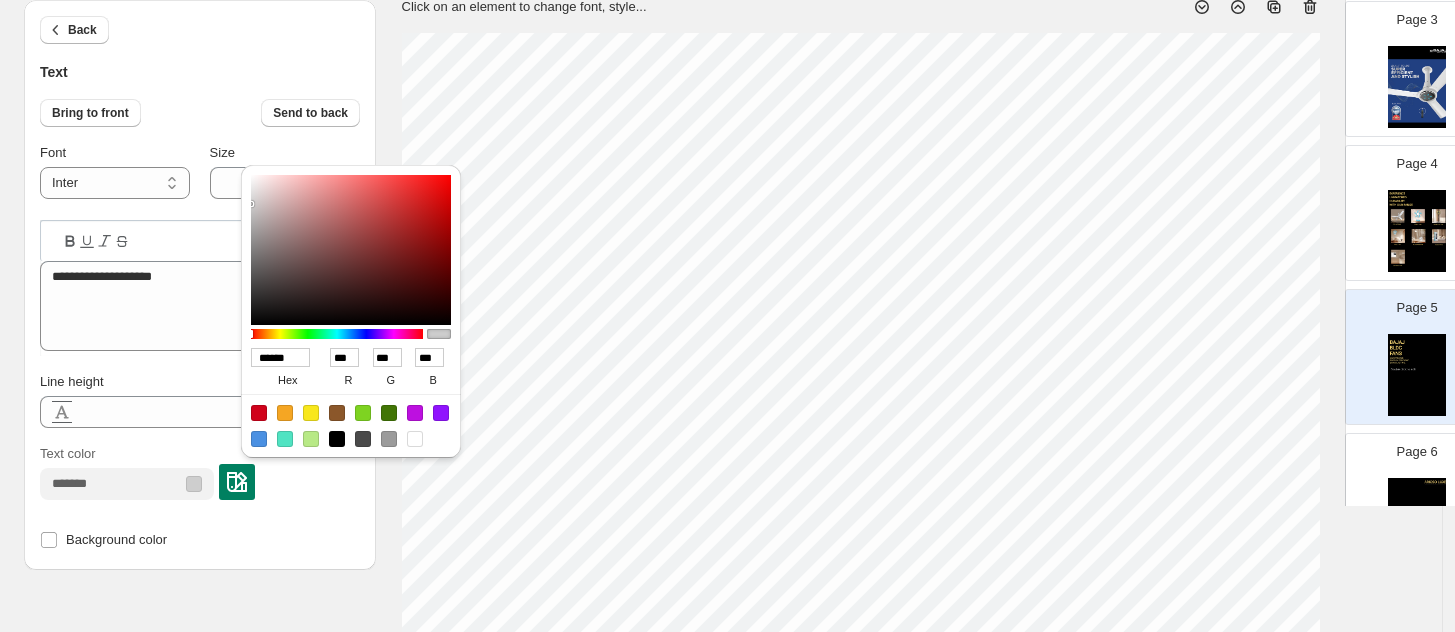 drag, startPoint x: 275, startPoint y: 226, endPoint x: 240, endPoint y: 203, distance: 41.880783 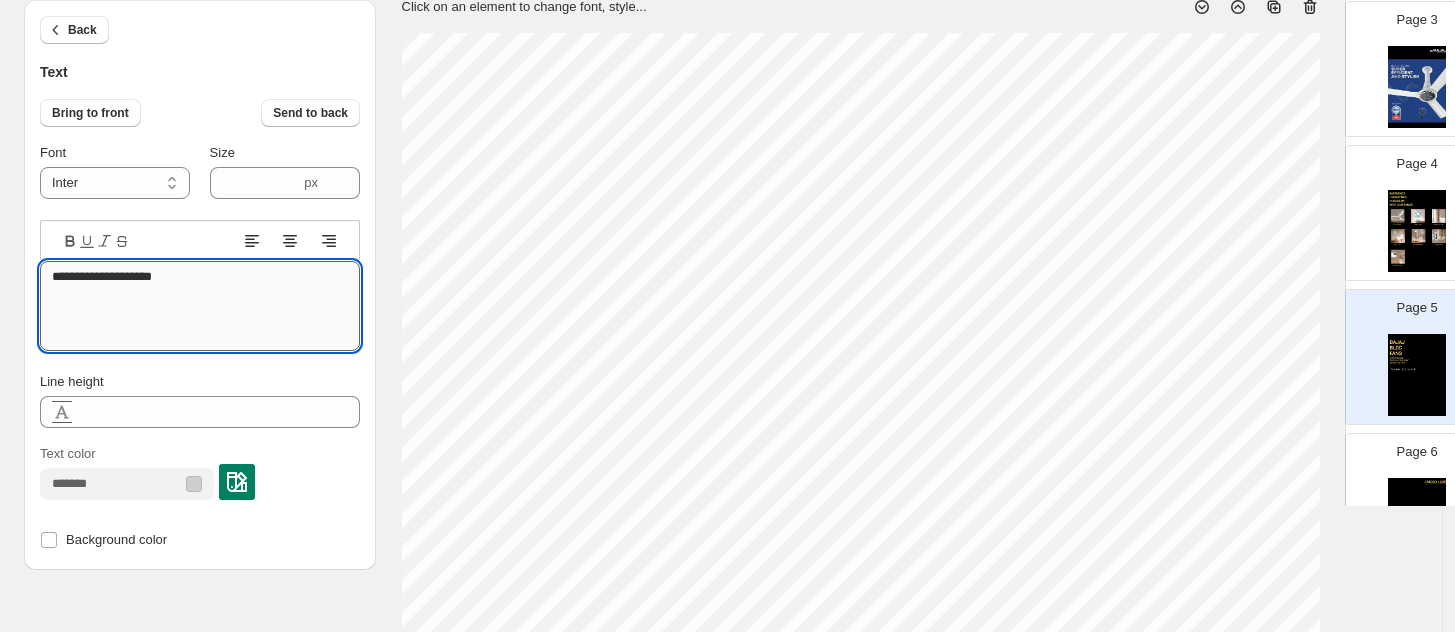 paste on "**********" 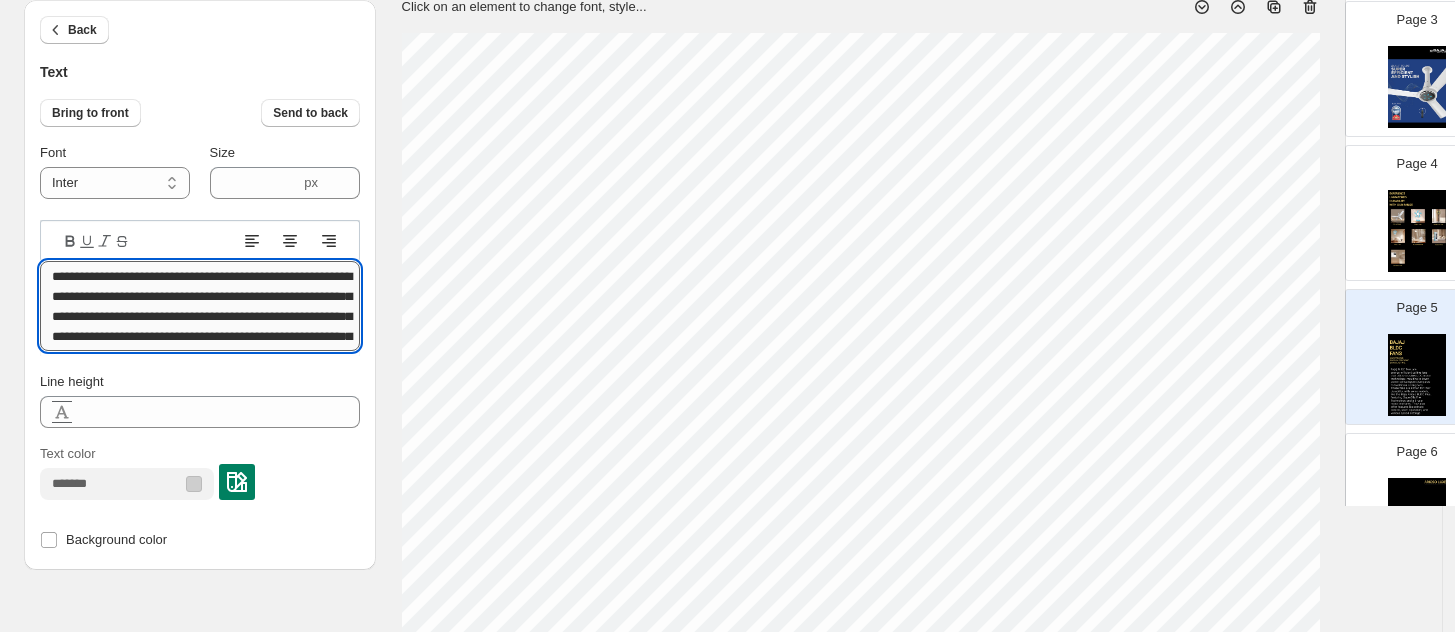 scroll, scrollTop: 2, scrollLeft: 0, axis: vertical 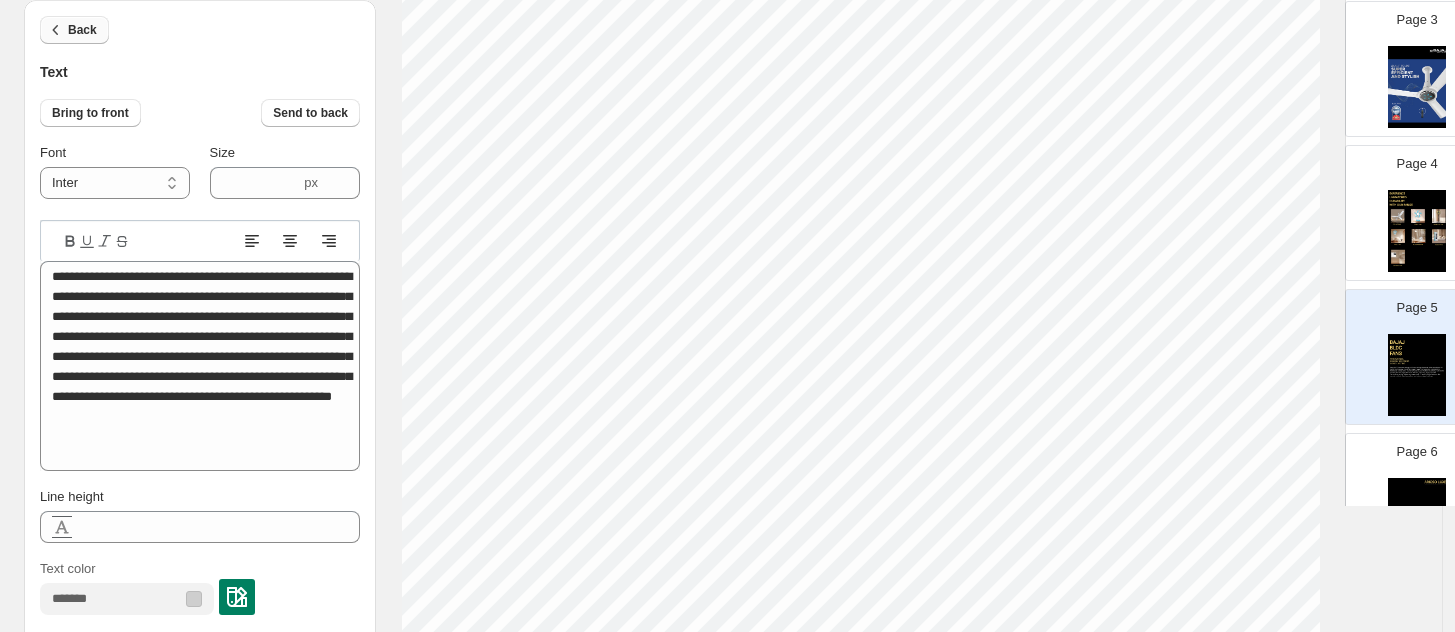 click 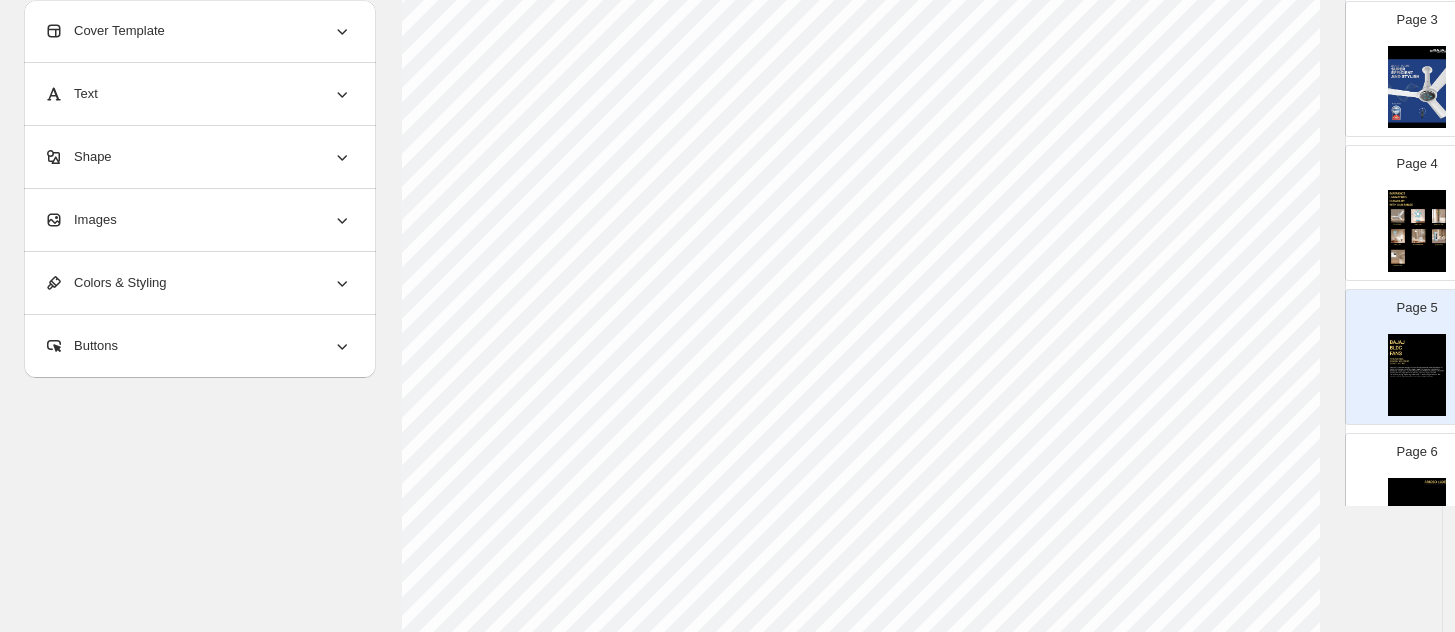click on "Images" at bounding box center (80, 220) 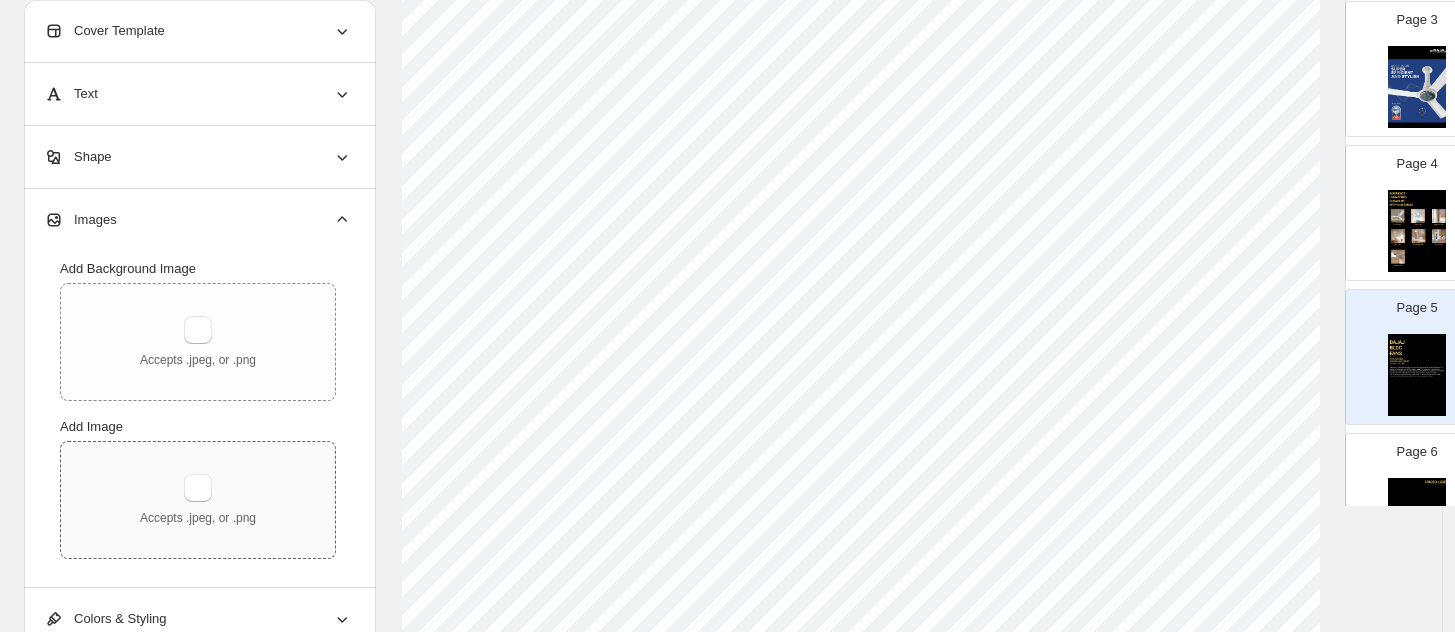 click on "Accepts .jpeg, or .png" at bounding box center [198, 518] 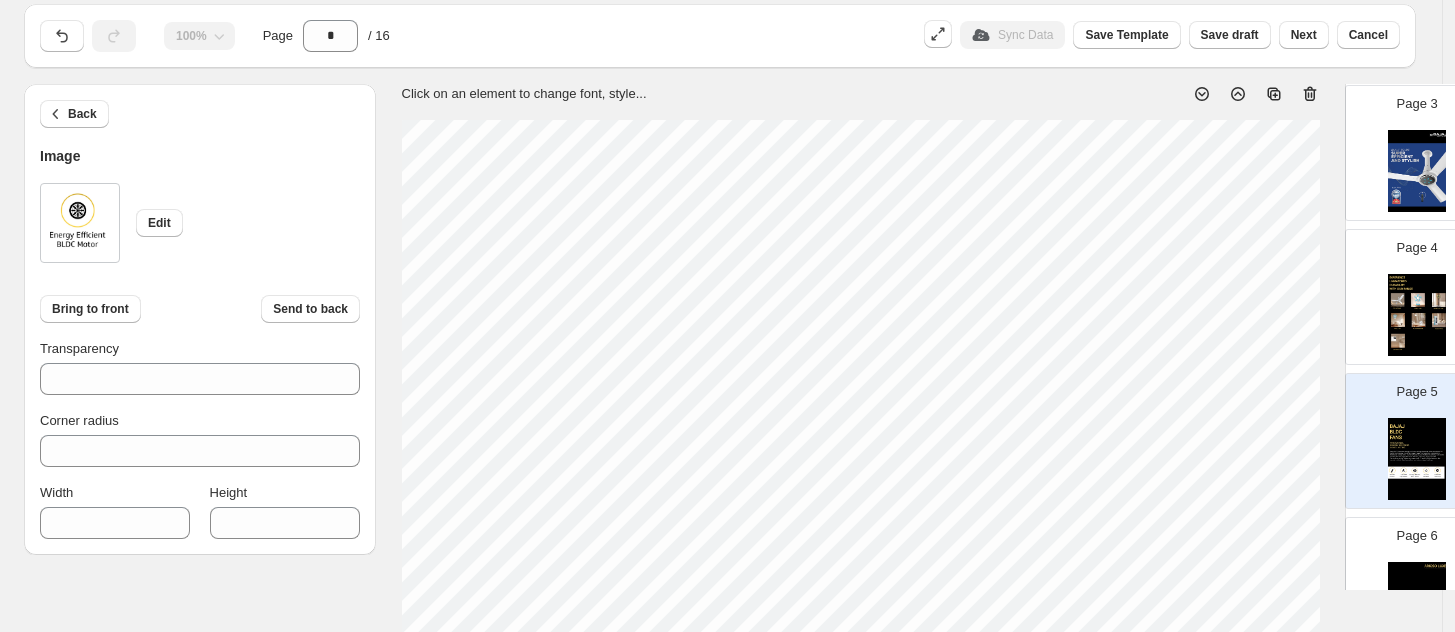 scroll, scrollTop: 31, scrollLeft: 0, axis: vertical 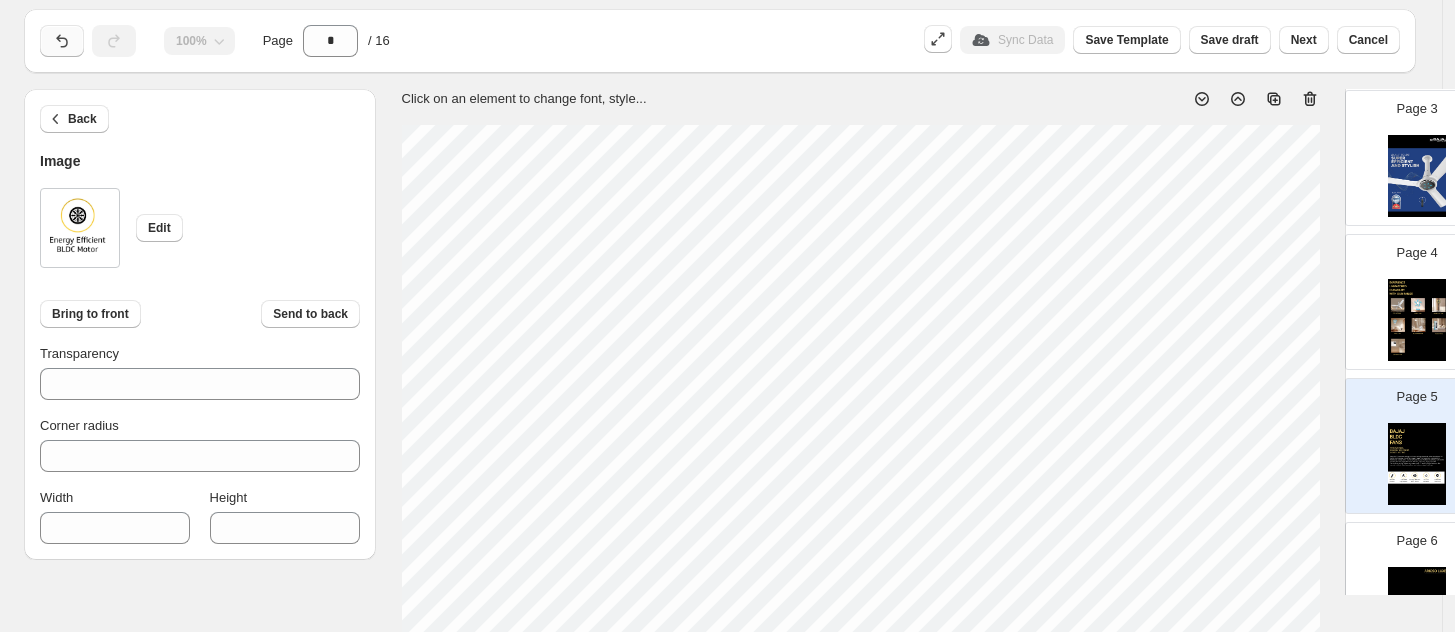 click 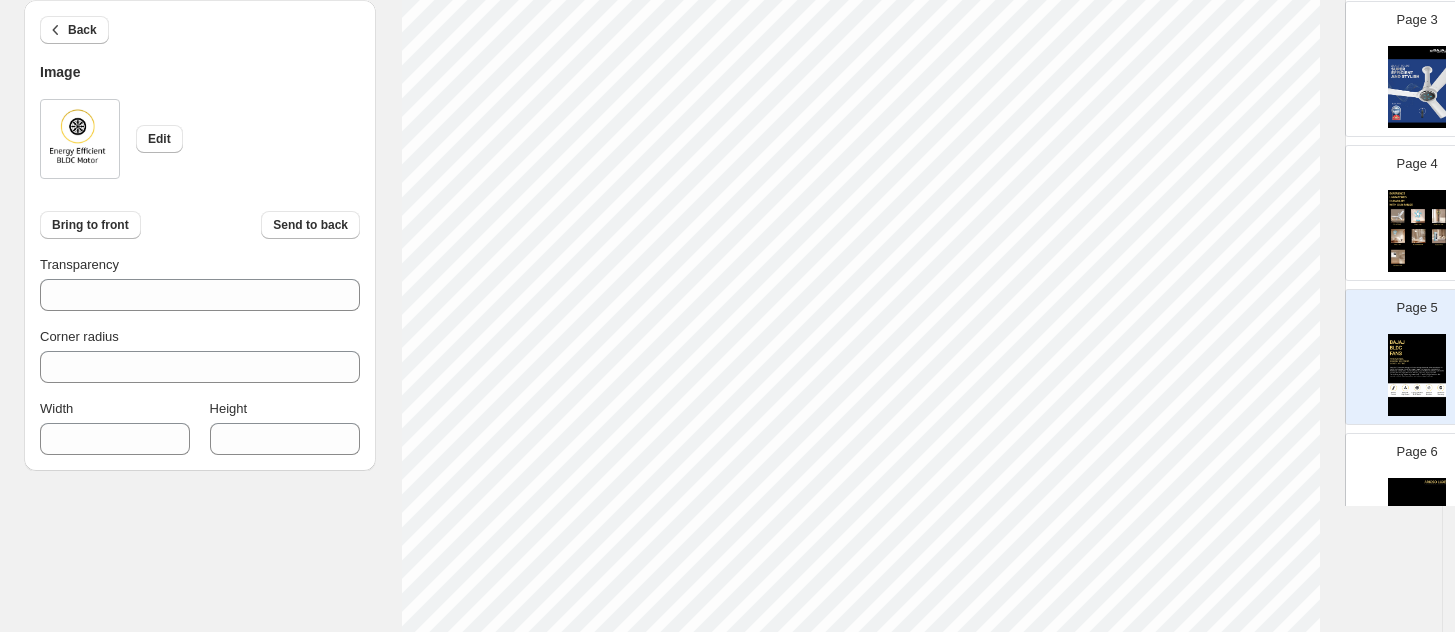 scroll, scrollTop: 581, scrollLeft: 0, axis: vertical 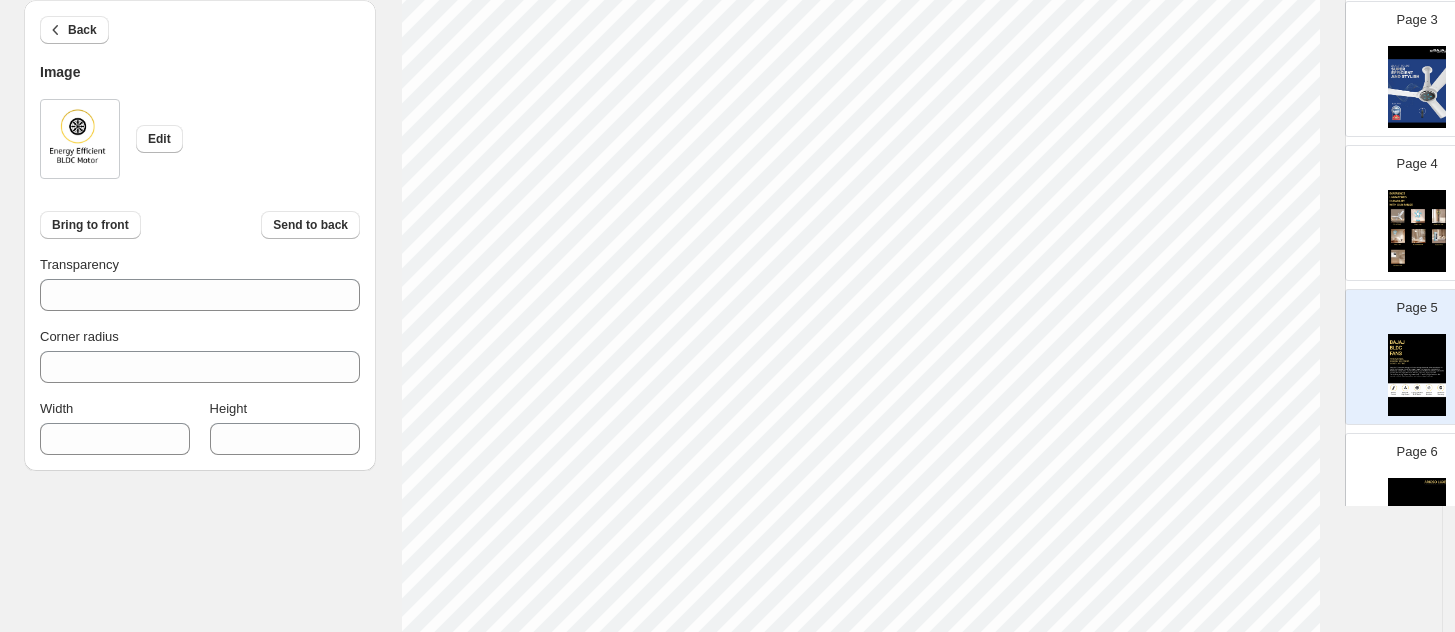 click on "Click on an element to change font, style..." at bounding box center (860, 151) 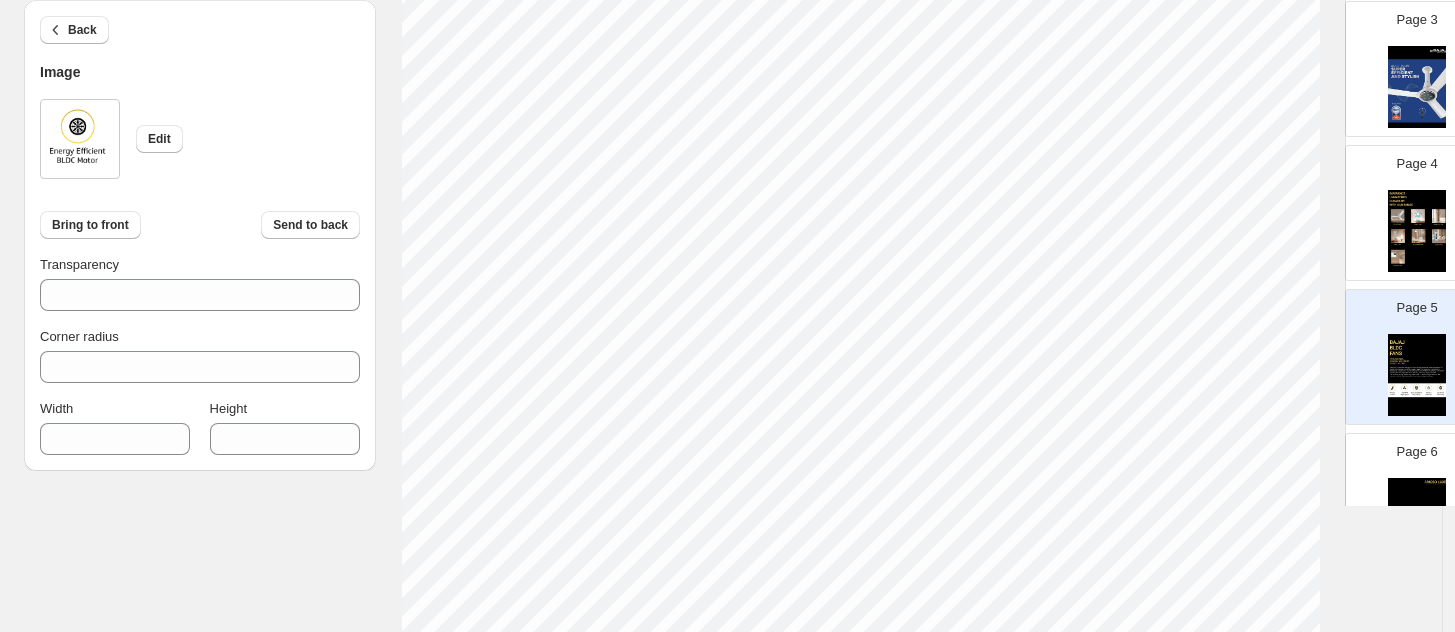click on "Click on an element to change font, style..." at bounding box center [860, 151] 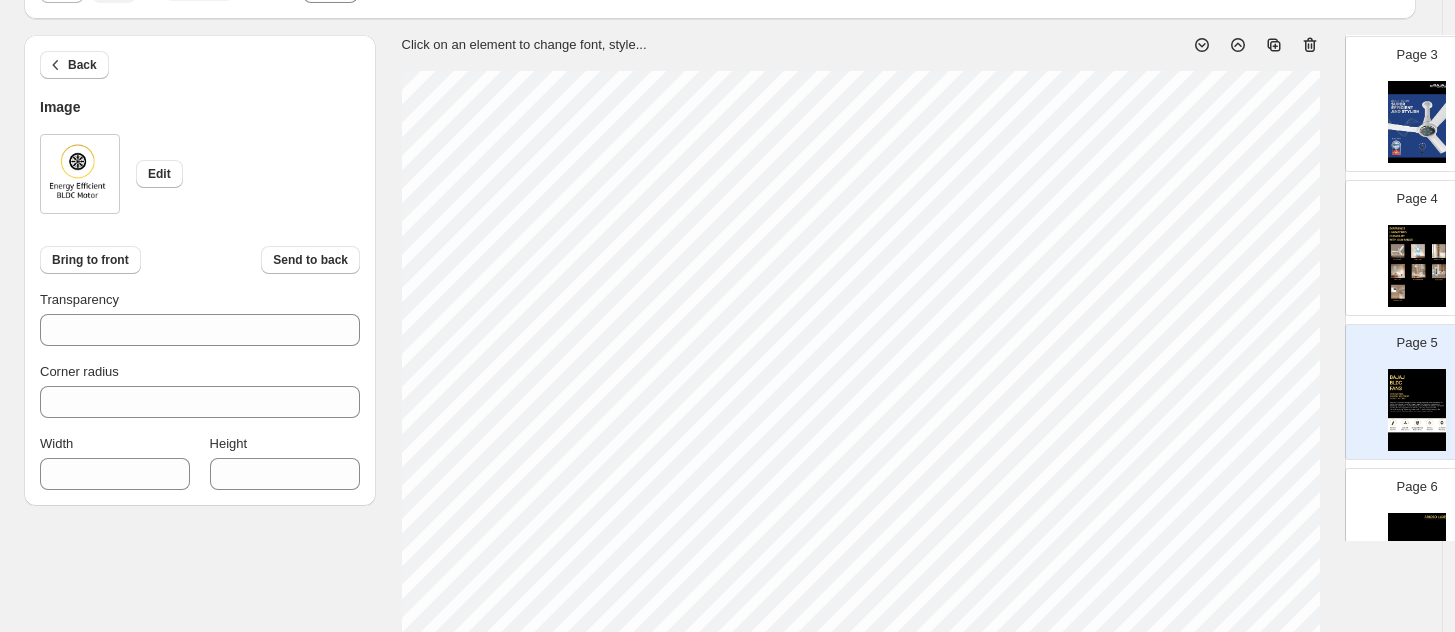 scroll, scrollTop: 0, scrollLeft: 0, axis: both 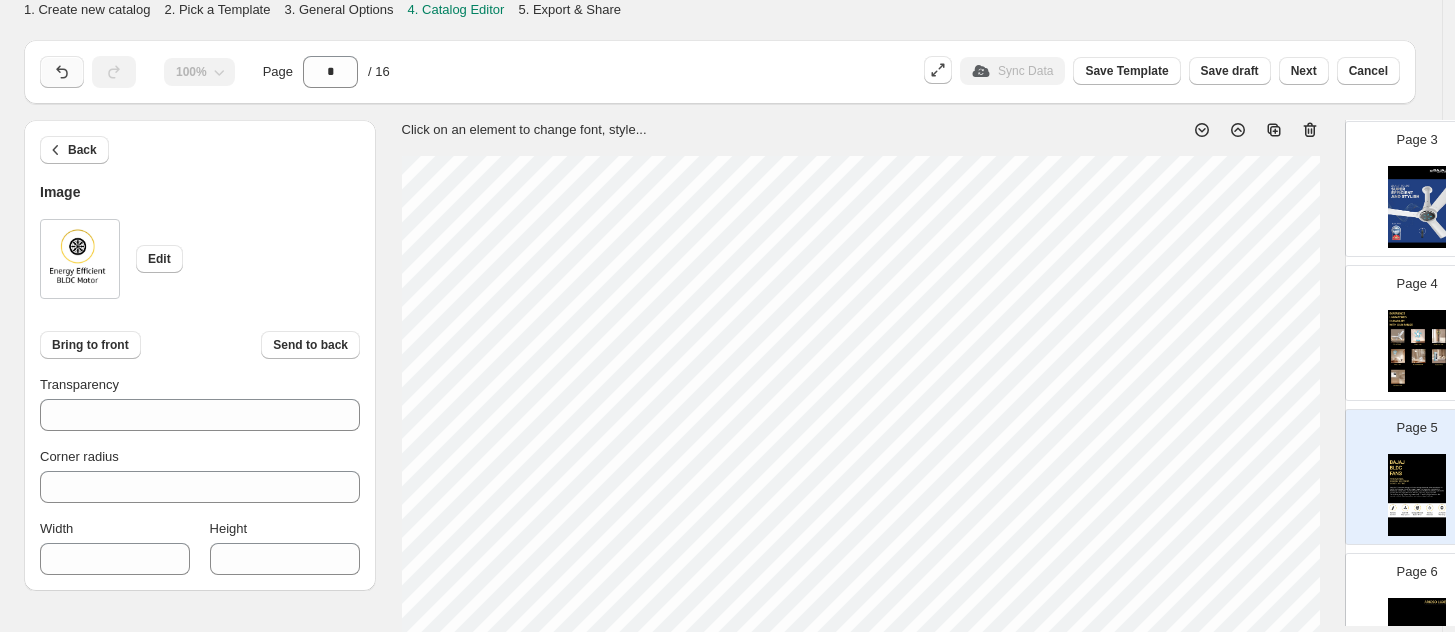 click 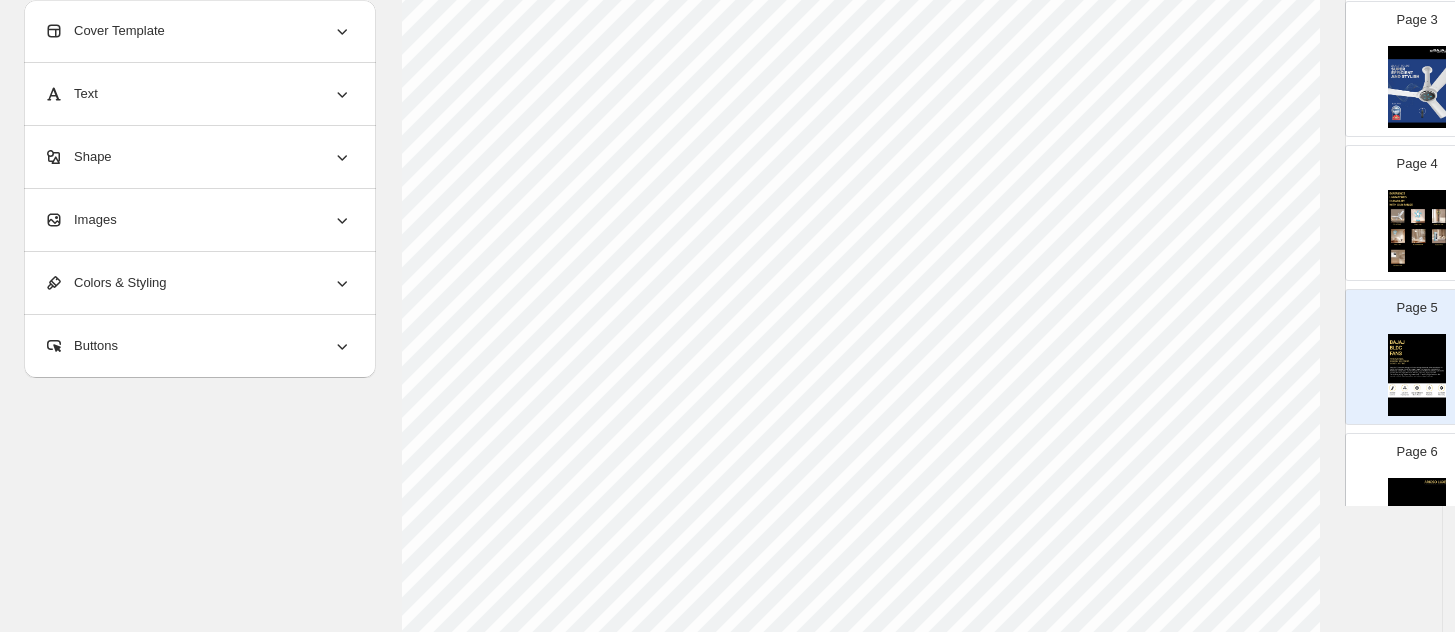 scroll, scrollTop: 125, scrollLeft: 0, axis: vertical 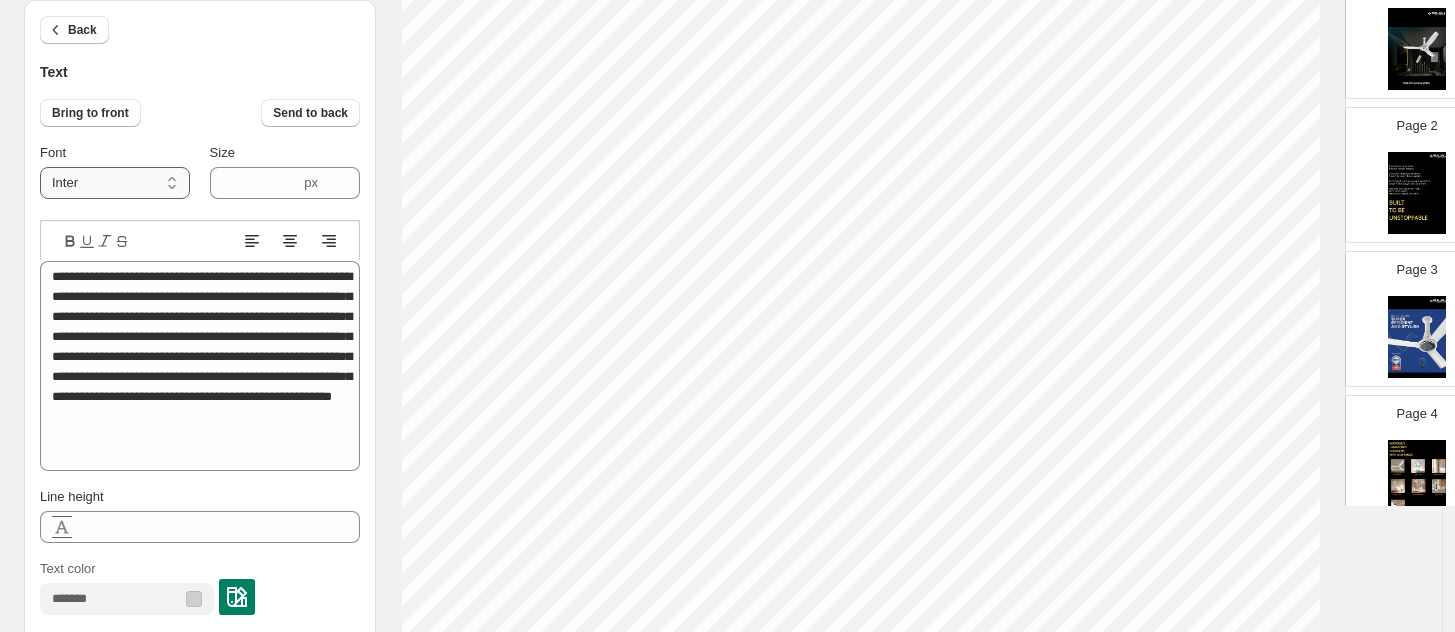 drag, startPoint x: 68, startPoint y: 176, endPoint x: 90, endPoint y: 193, distance: 27.802877 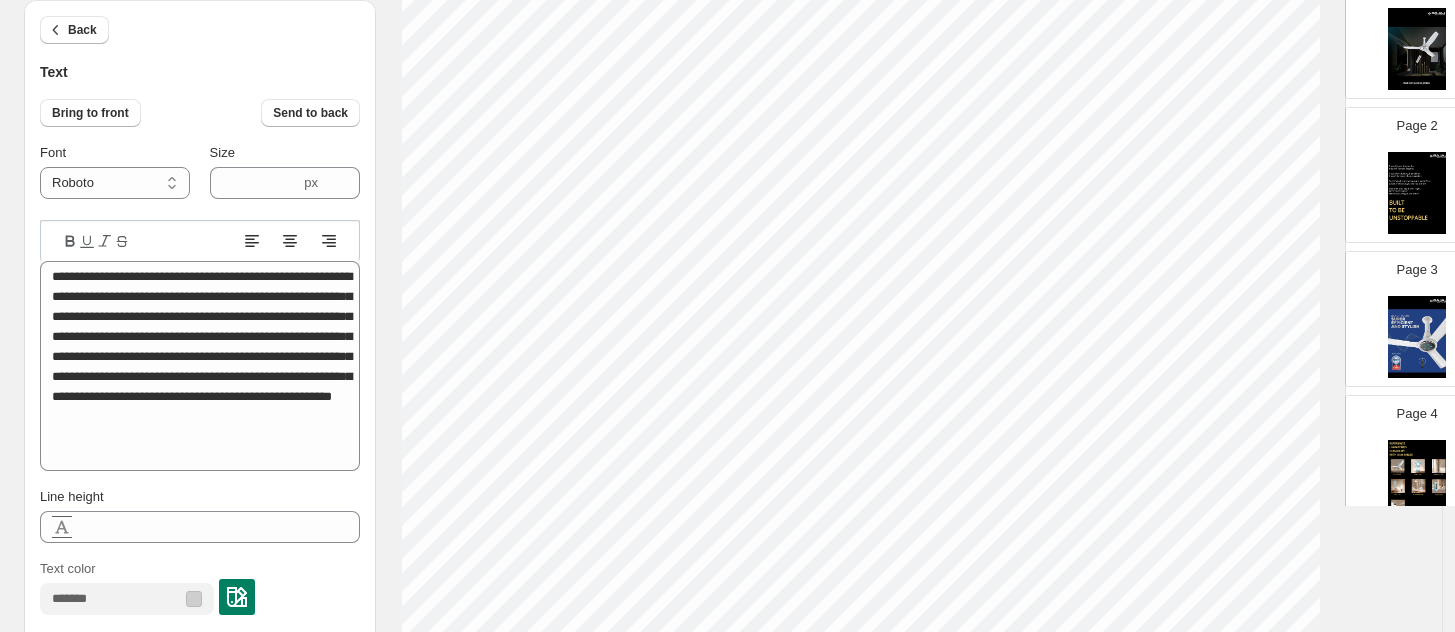 click 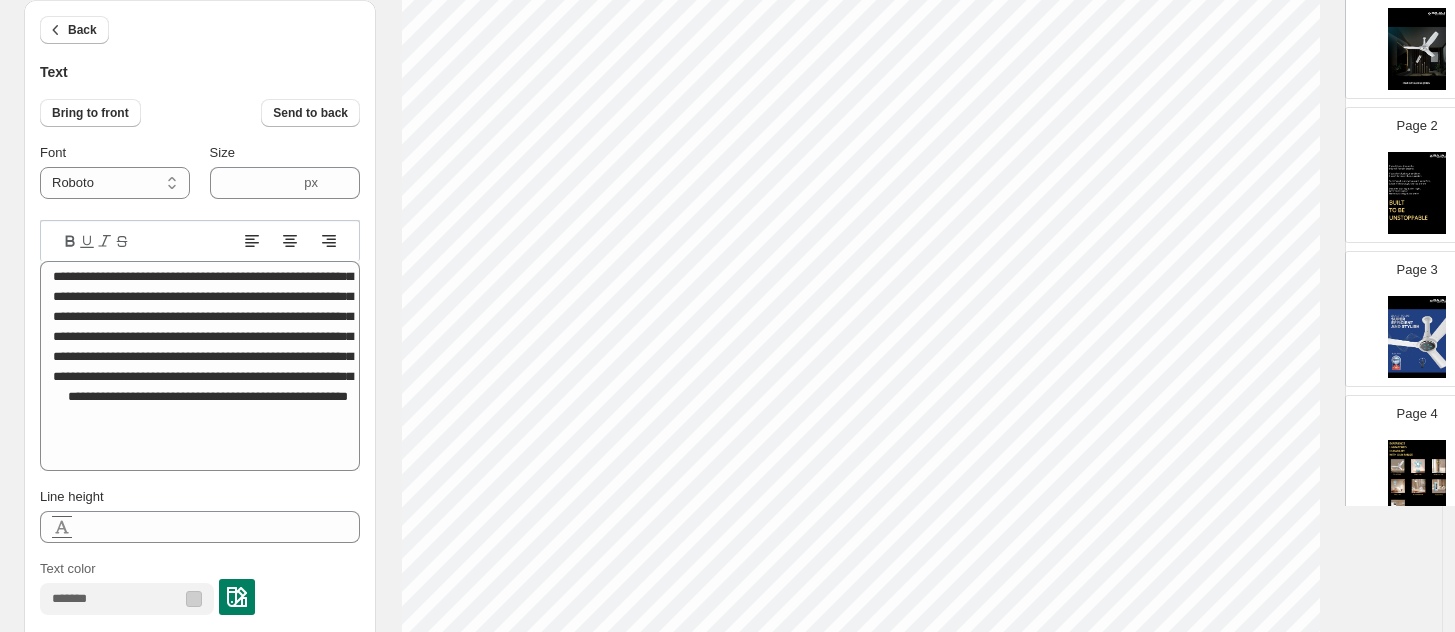 click 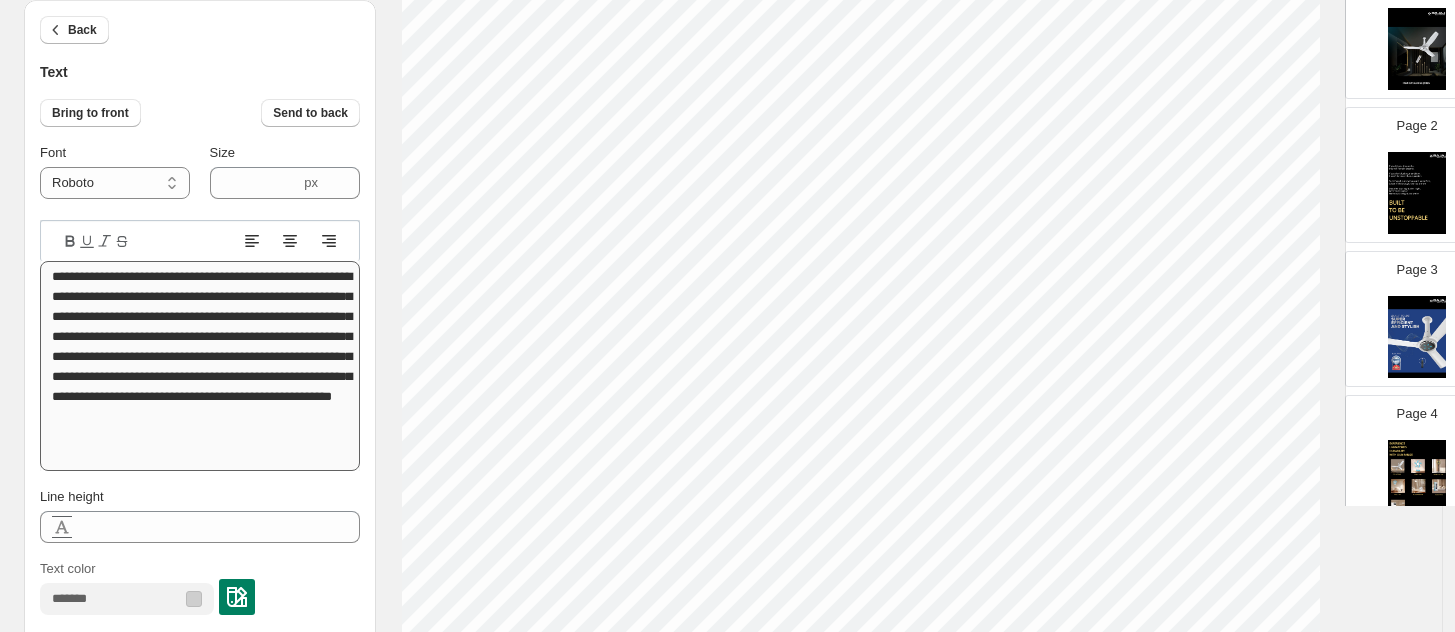 scroll, scrollTop: 2, scrollLeft: 0, axis: vertical 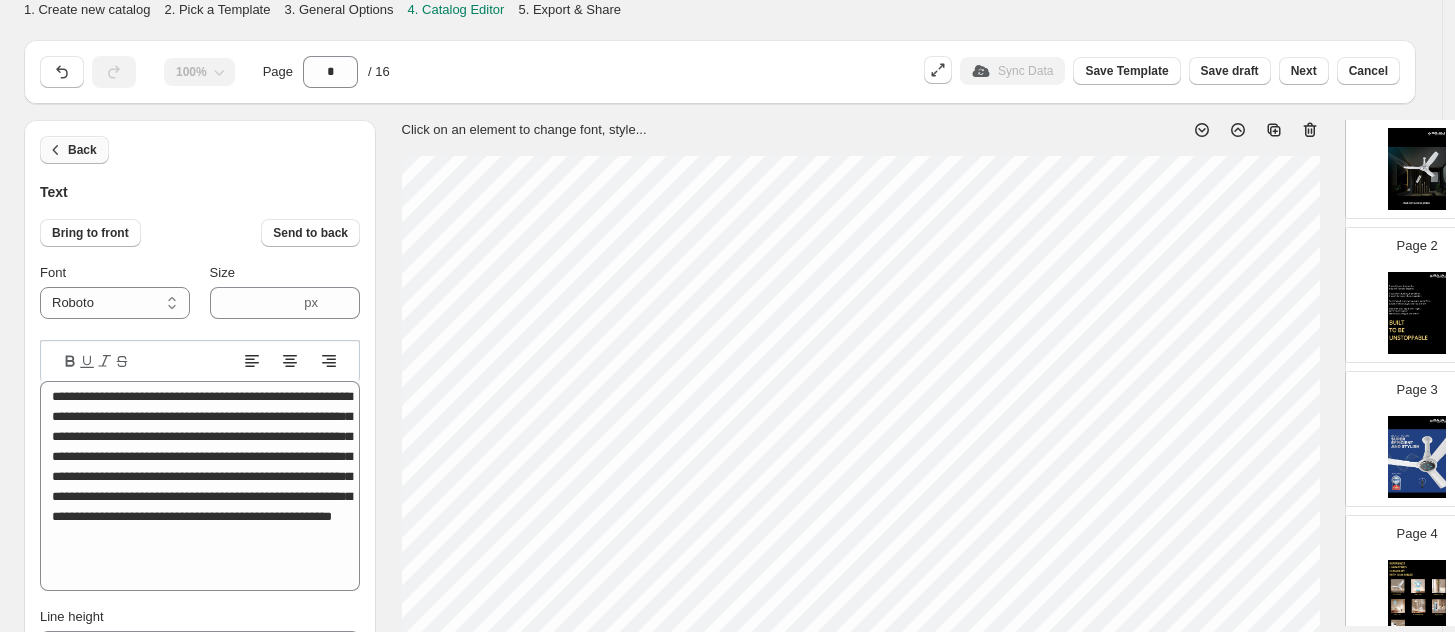 click on "Back" at bounding box center [82, 150] 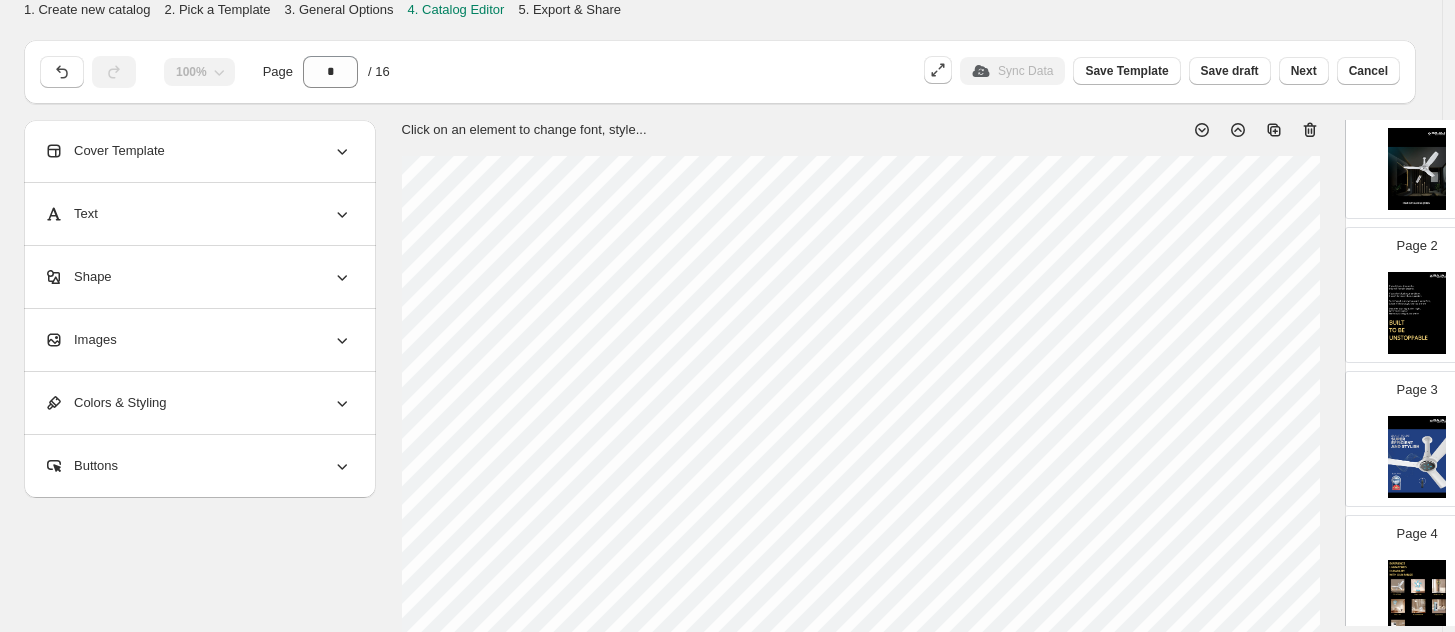 select on "******" 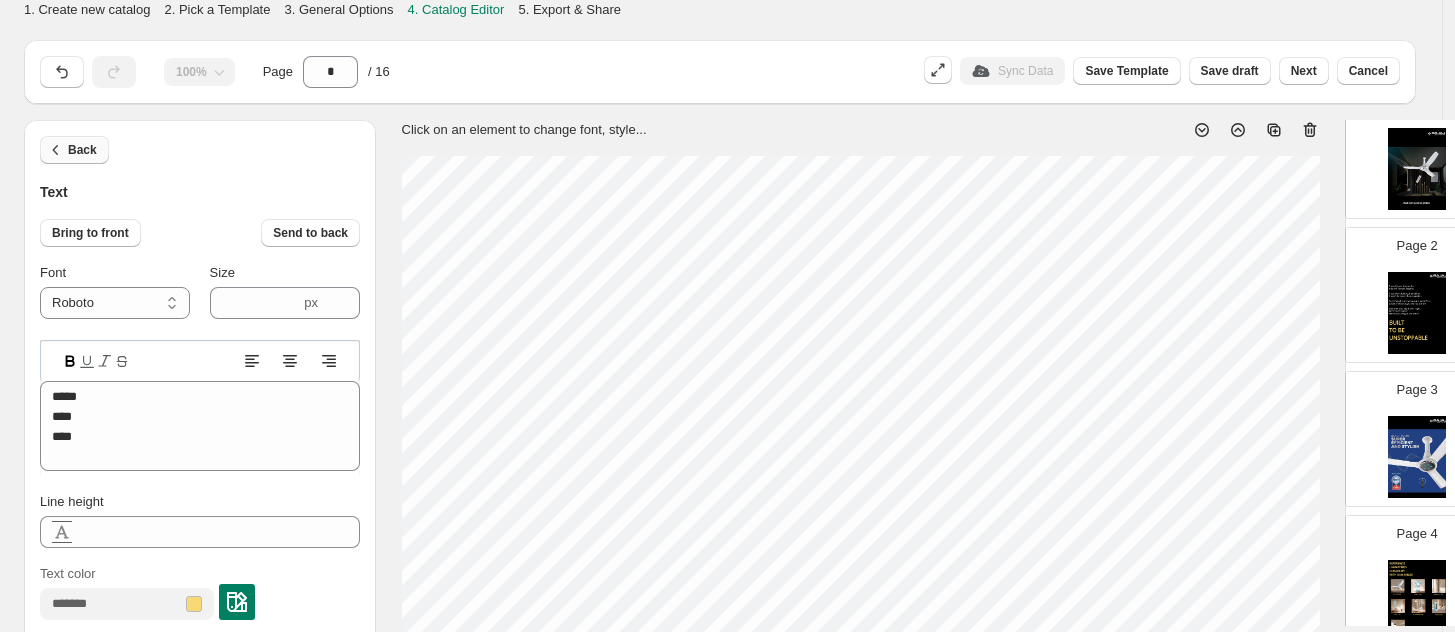 click on "Back" at bounding box center [82, 150] 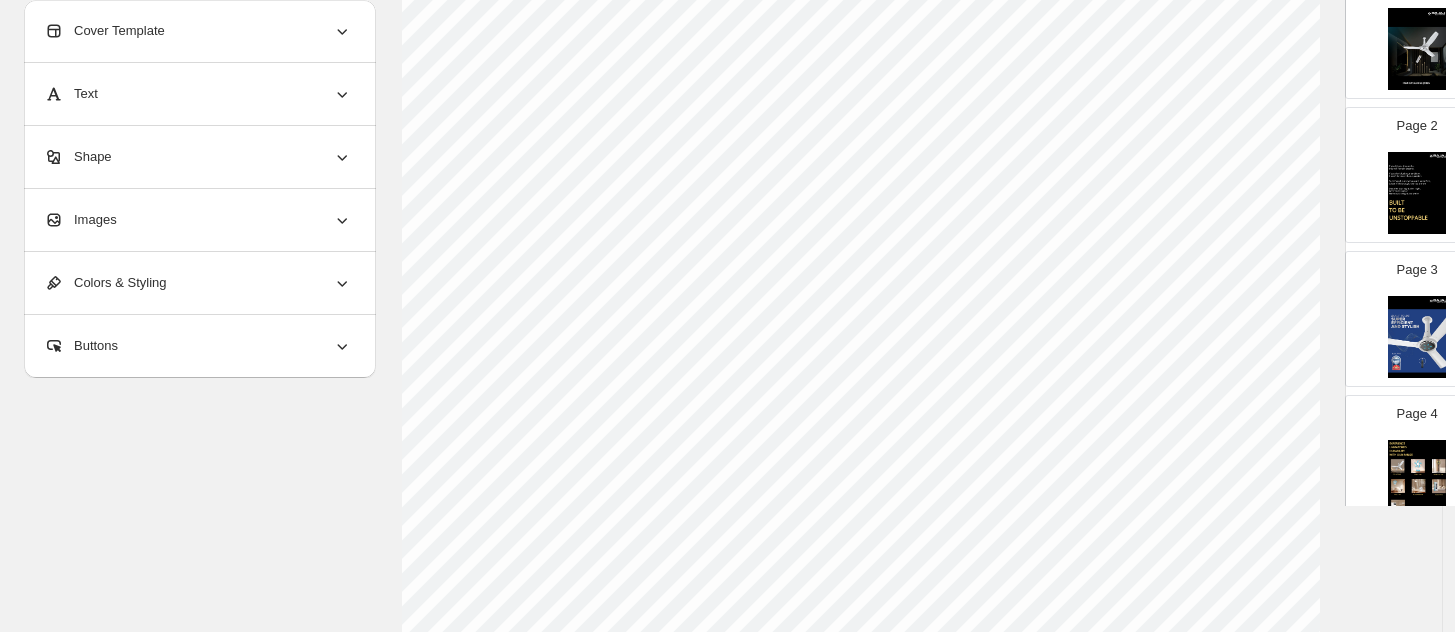 scroll, scrollTop: 500, scrollLeft: 0, axis: vertical 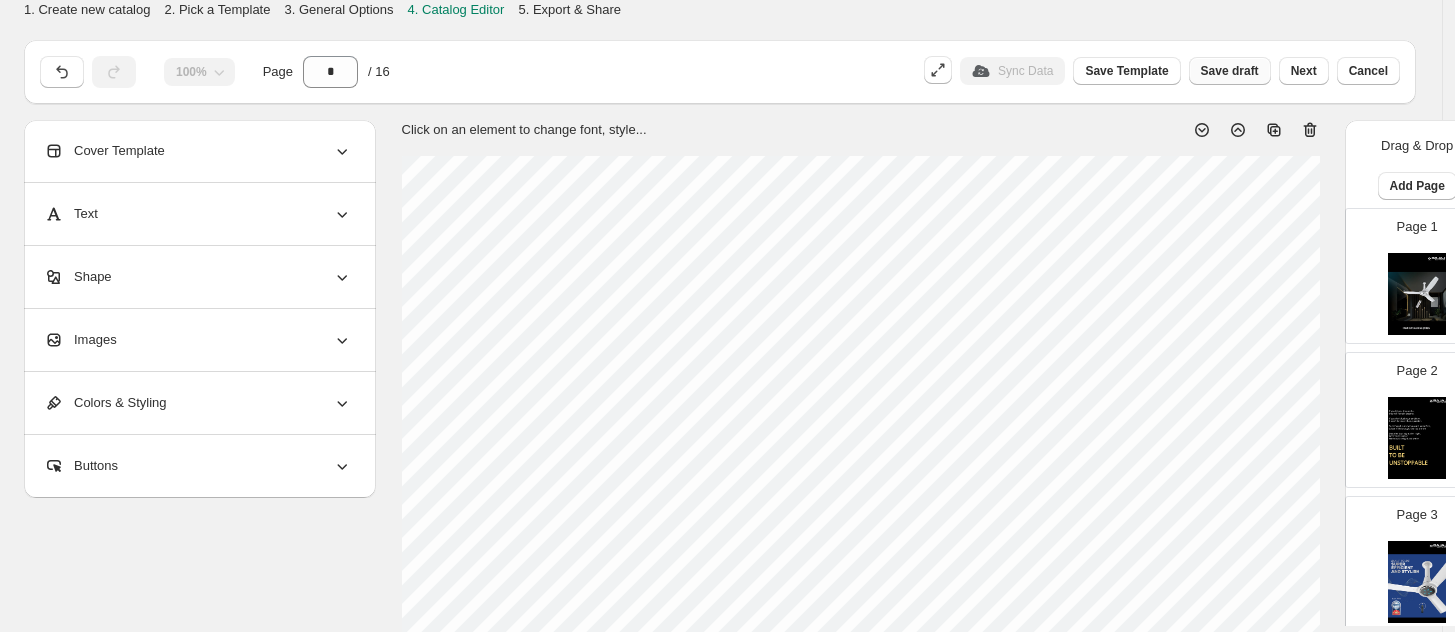 click on "Save draft" at bounding box center (1230, 71) 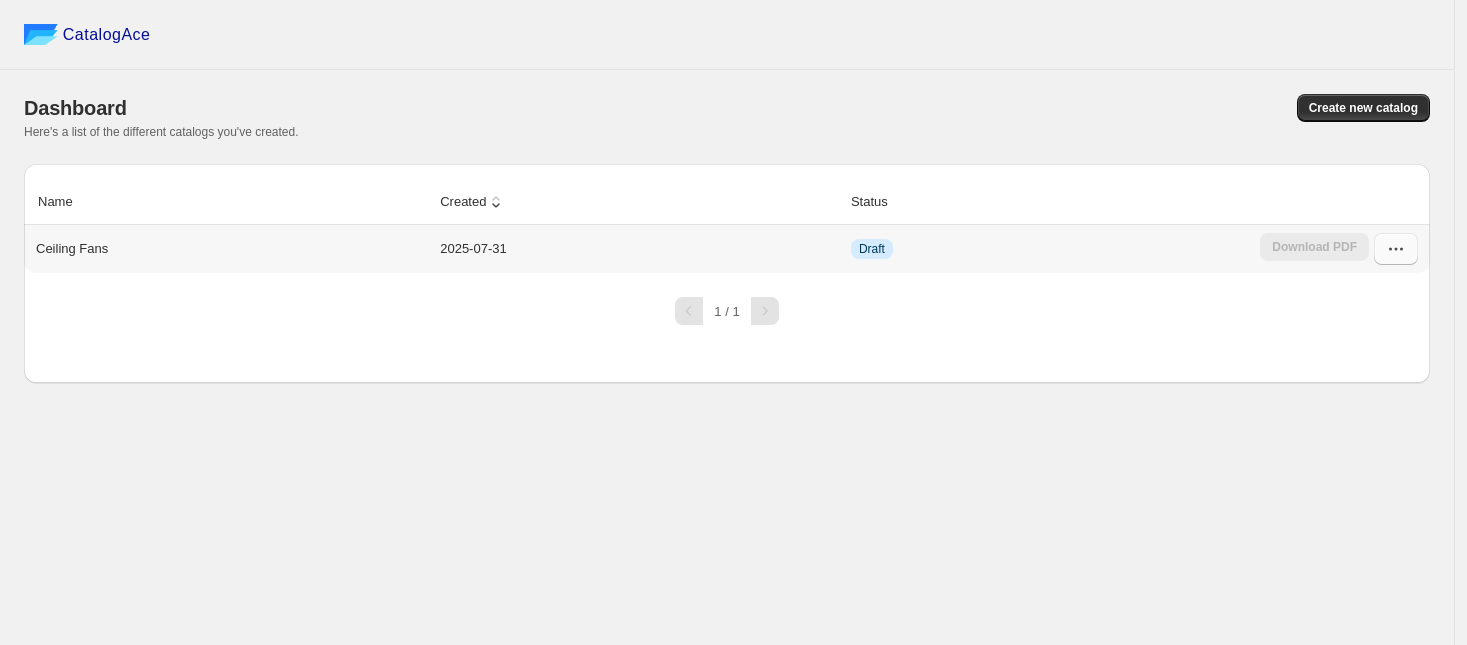 click 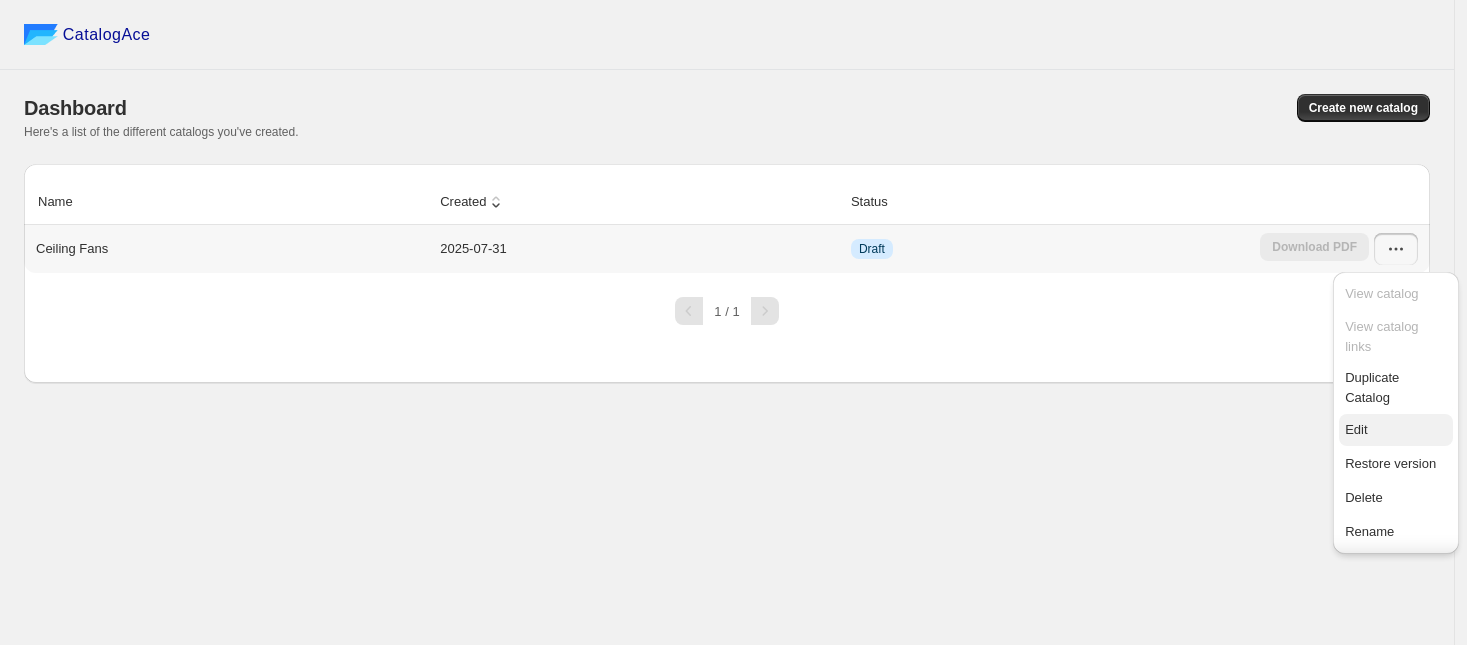 click on "Edit" at bounding box center (1356, 429) 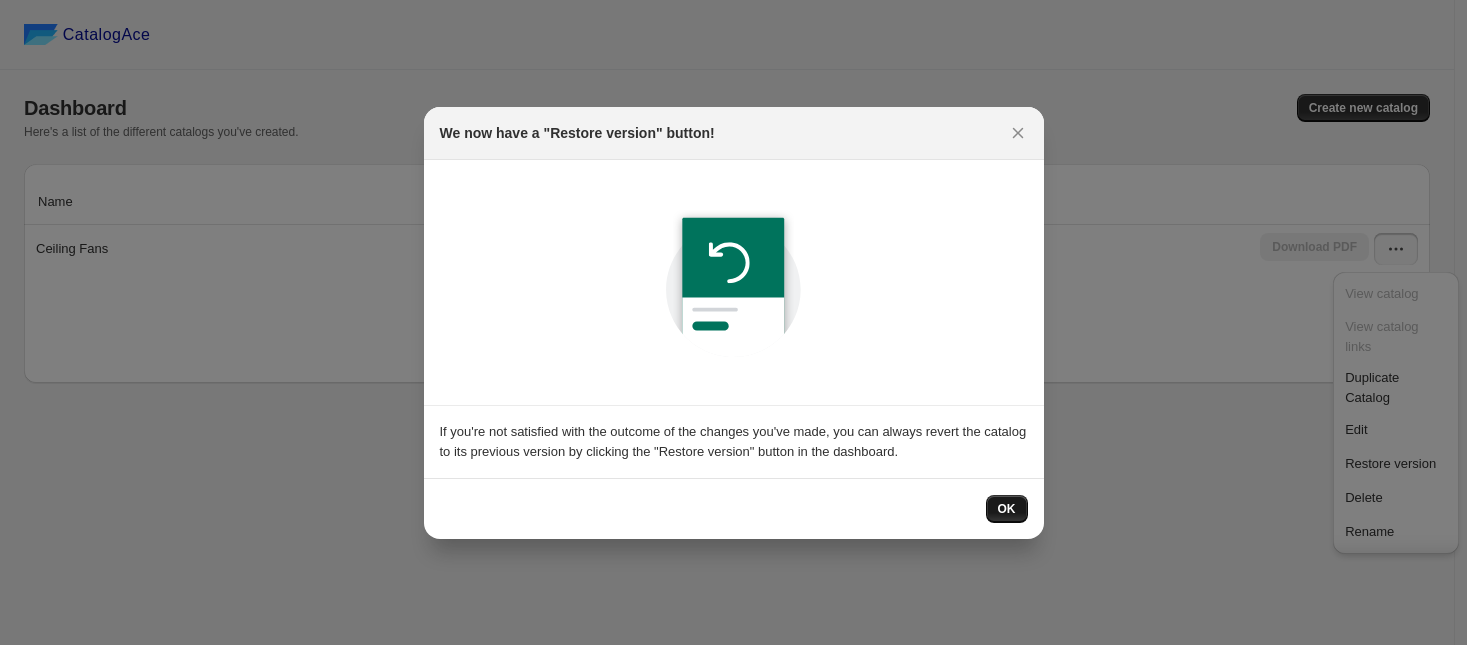click on "OK" at bounding box center (1007, 509) 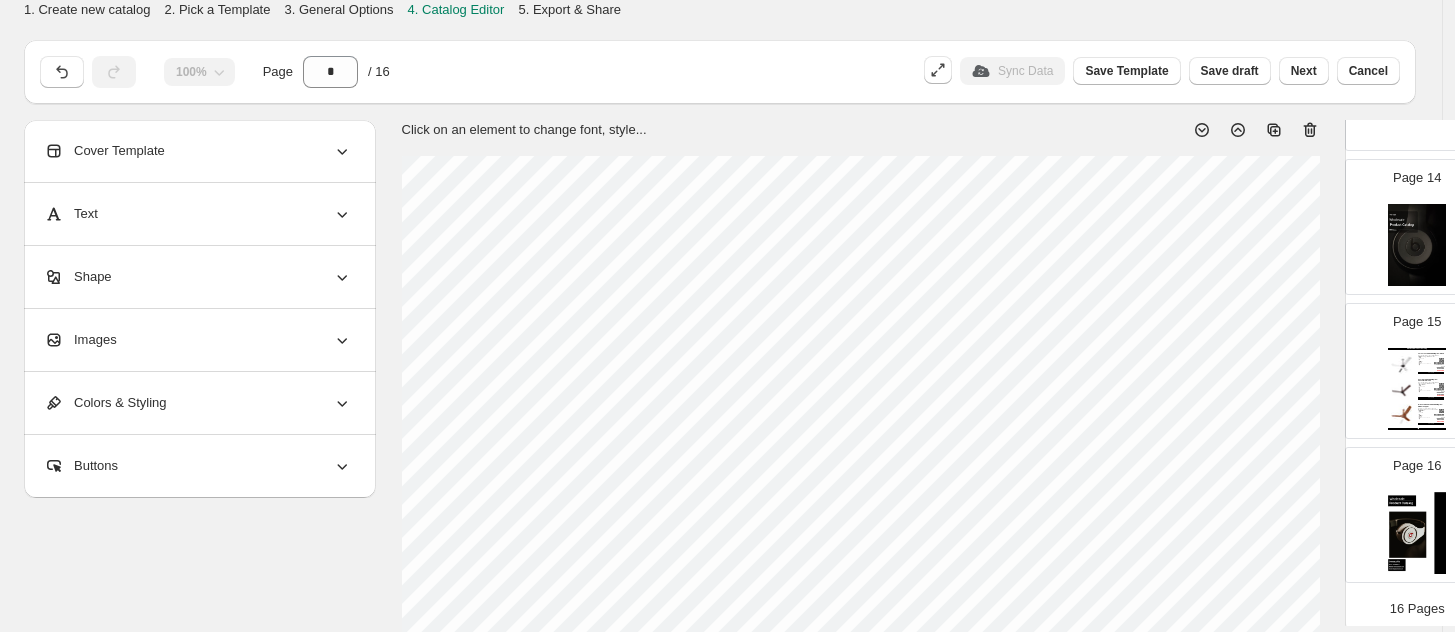 scroll, scrollTop: 1927, scrollLeft: 0, axis: vertical 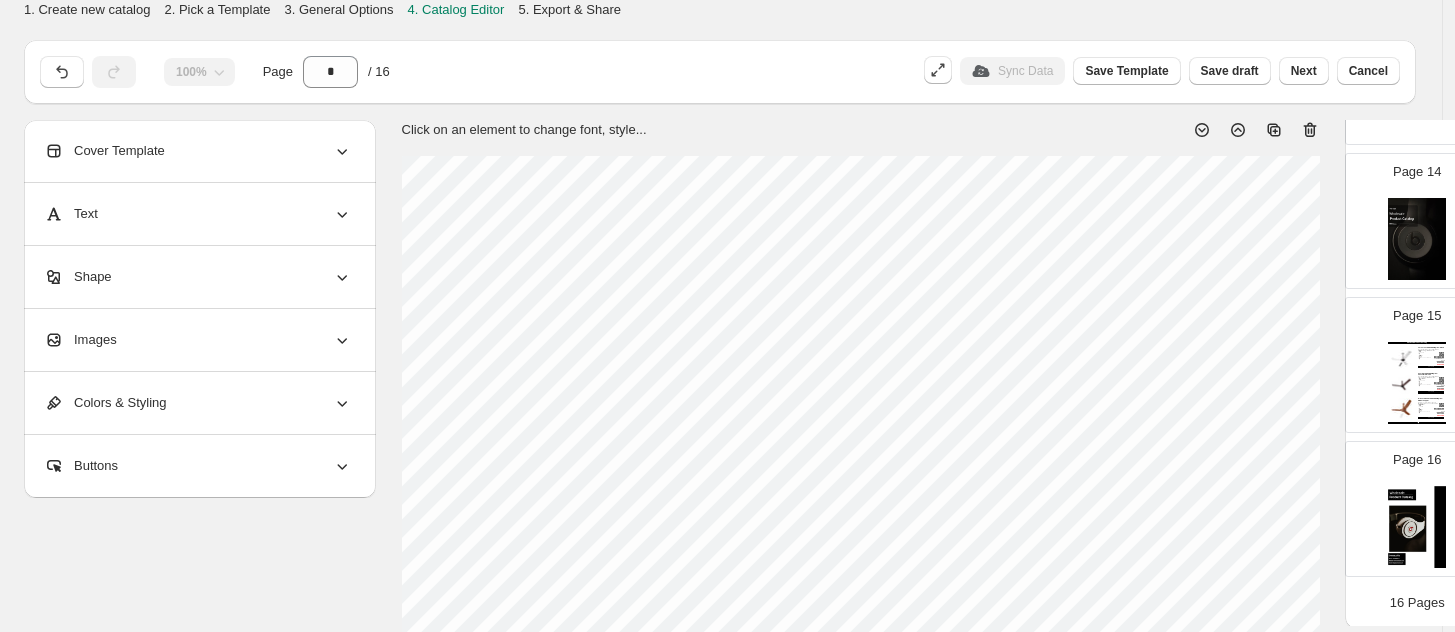 click on "Wholesale Product Catalog Eurostos 1200mm Ceiling Fan - White Aesthetically designed BLDC fan with soothing LED indication White, Bronze Mist Stock Quantity:  4 SKU:  251627EE Weight:  0 Tags:  all, Ceiling Fans, Fans, Home ... Brand:  Bajaj Barcode №:  8901308744028 Ceiling Fans ₹ null ₹ 7999.00 ₹ 6022.00 ₹ 6022.00 BUY NOW Voittaa 1200mm Ceiling Fan - Chocolate Brown Aesthetically designed  BLDC fan with  soothing LED indication Chocolate Brown, Sparkle White, Glaze... Stock Quantity:  4 SKU:  261641EE Weight:  0 Tags:   Brand:  Bajaj Barcode №:  8901308744240 Ceiling Fans ₹ null ₹ 8499.00 ₹ 5870.00 ₹ 5870.00 BUY NOW Arioso 12DC5R 1200mm Ceiling Fan - Walnut Copper Aerodynamically designed BLDC fan for enhanced comfort and air feel Walnut Copper, White Chrome Stock Quantity:  1 SKU:  251721EE Weight:  0 Tags:  all, Ceiling Fans, Fans, Home ... Brand:  Bajaj Barcode №:  8901308723818 Ceiling Fans ₹ null ₹ 12950.00 ₹ 8646.00 ₹ 8646.00 BUY NOW" at bounding box center (1417, 383) 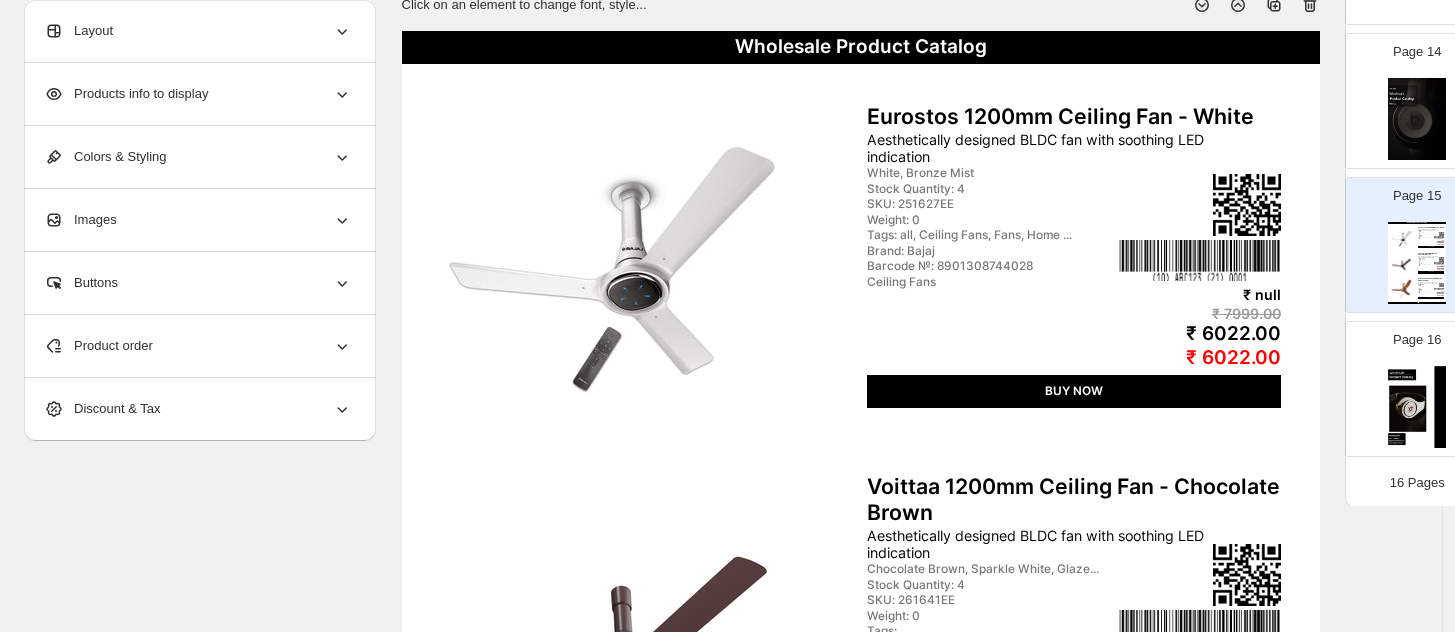 scroll, scrollTop: 0, scrollLeft: 0, axis: both 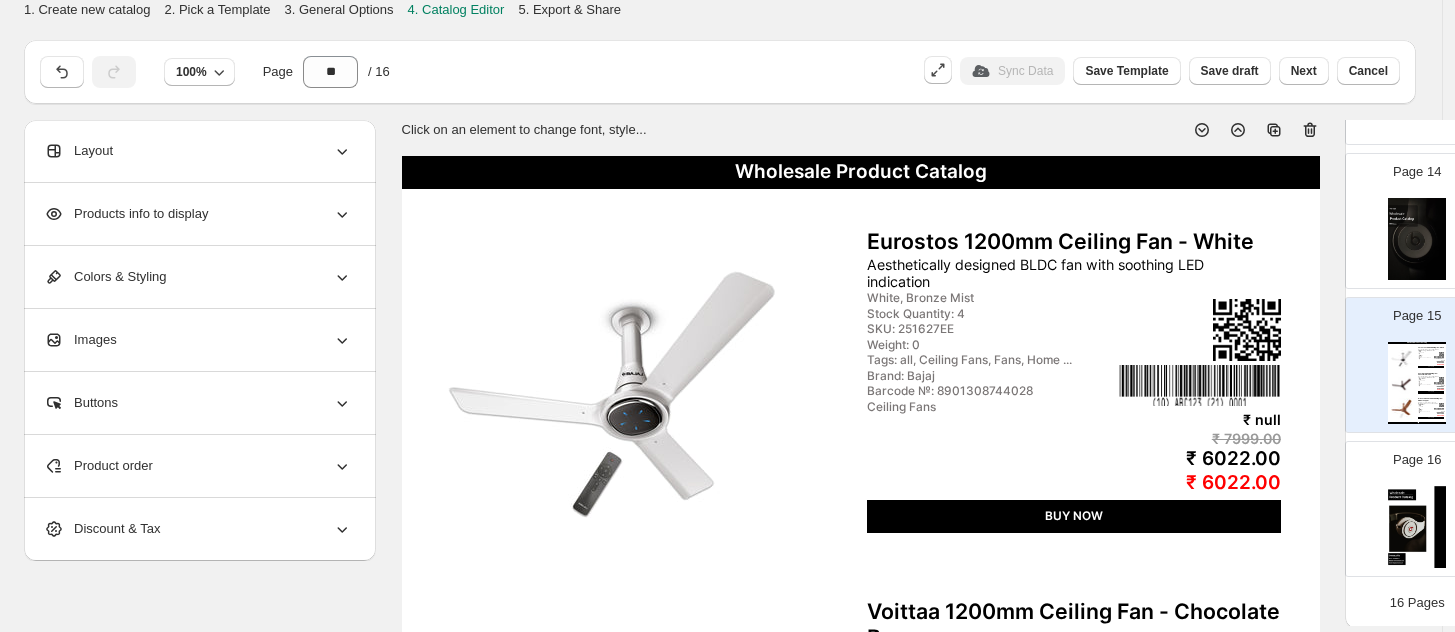click 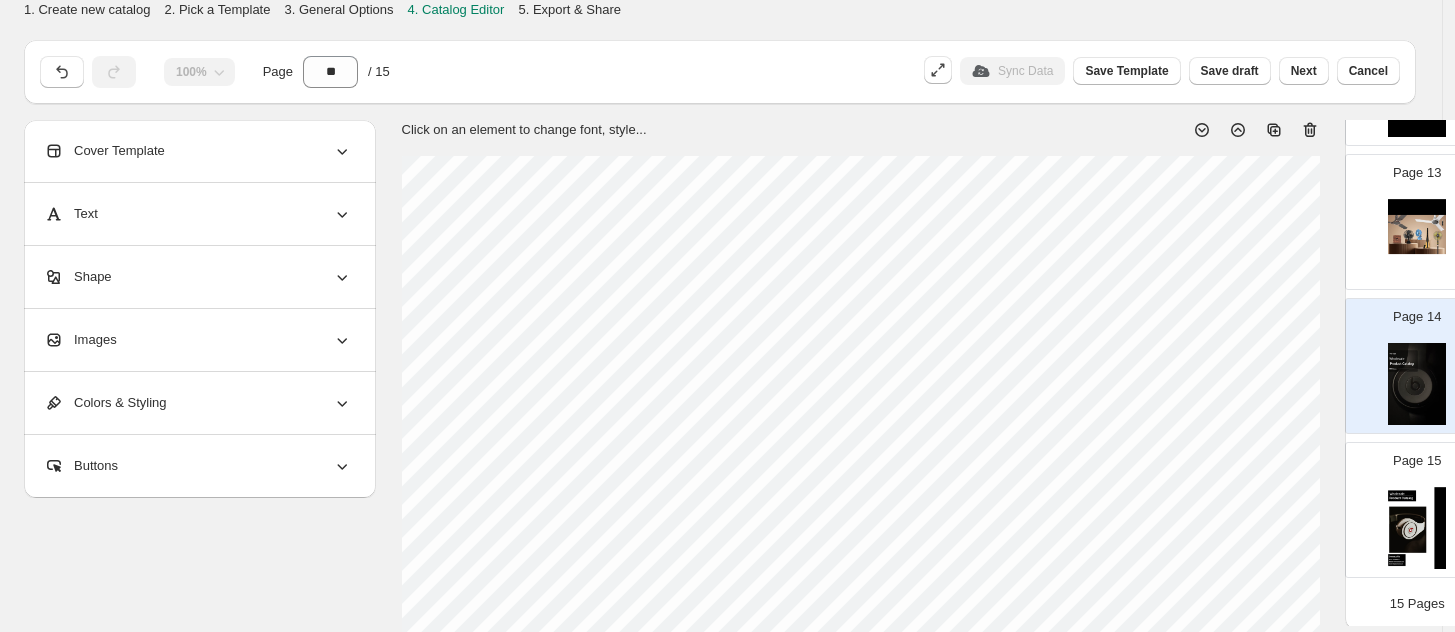 click at bounding box center [1417, 384] 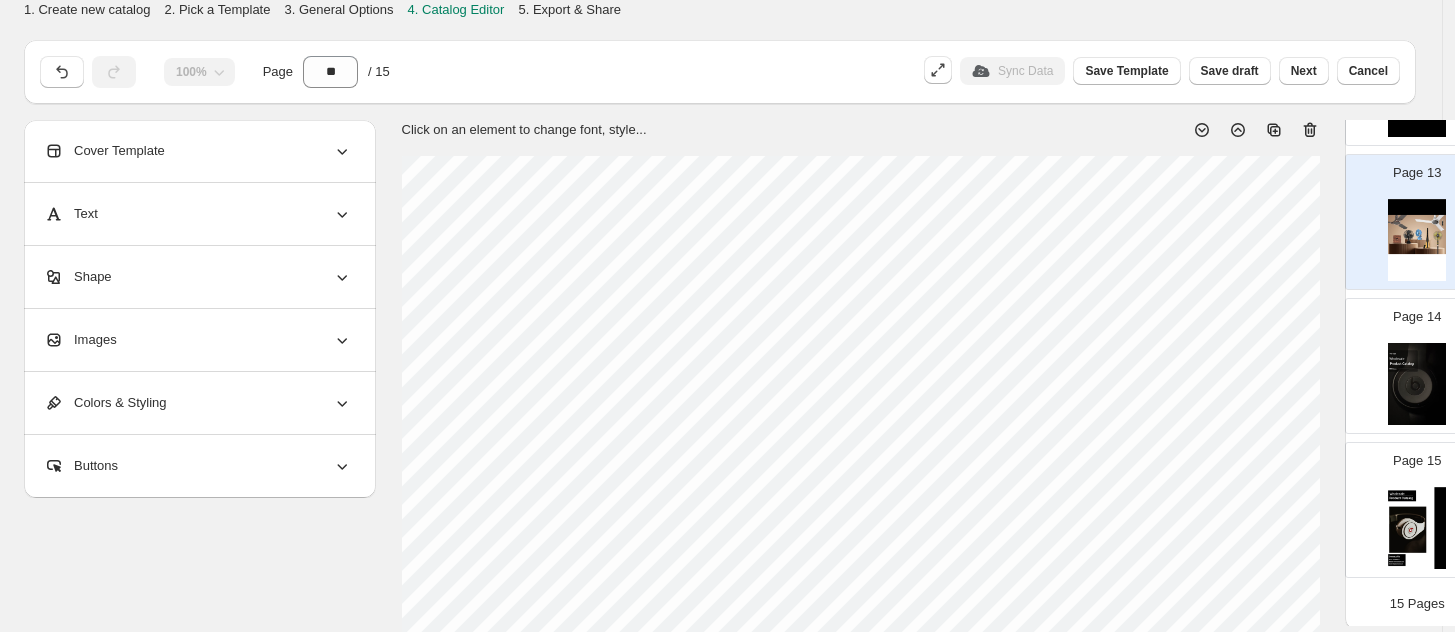 click at bounding box center [1417, 384] 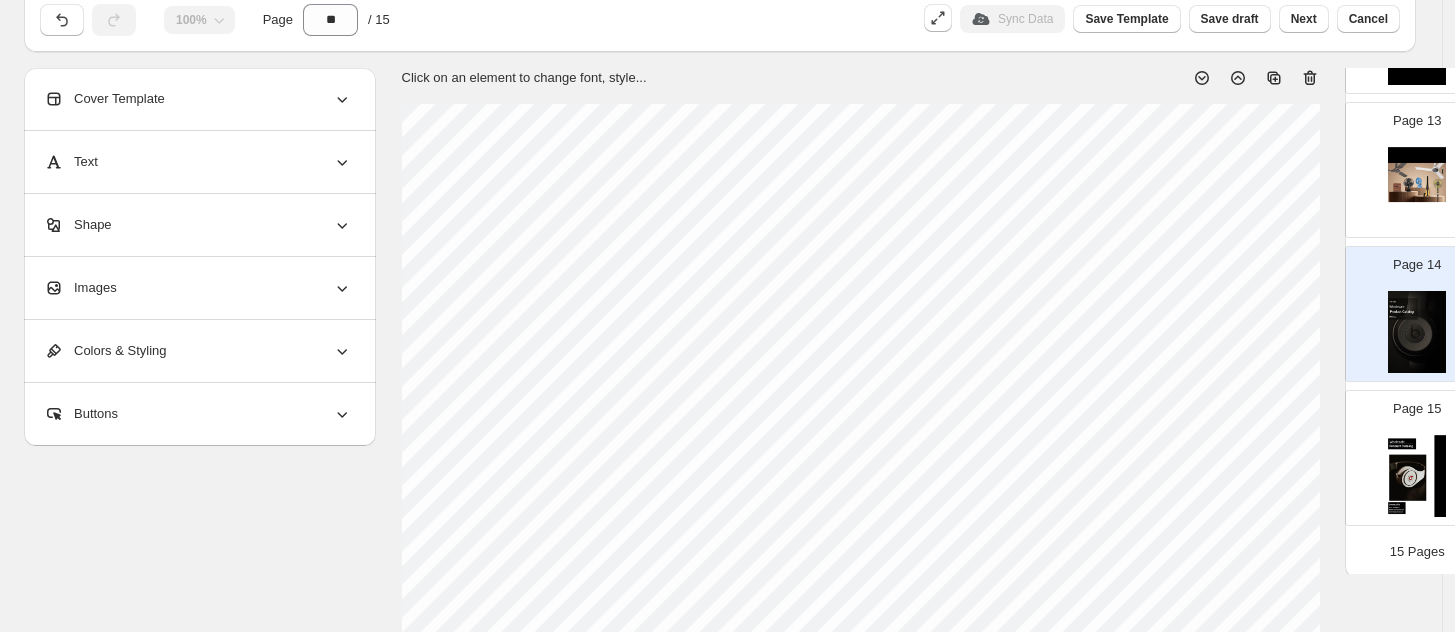 scroll, scrollTop: 0, scrollLeft: 0, axis: both 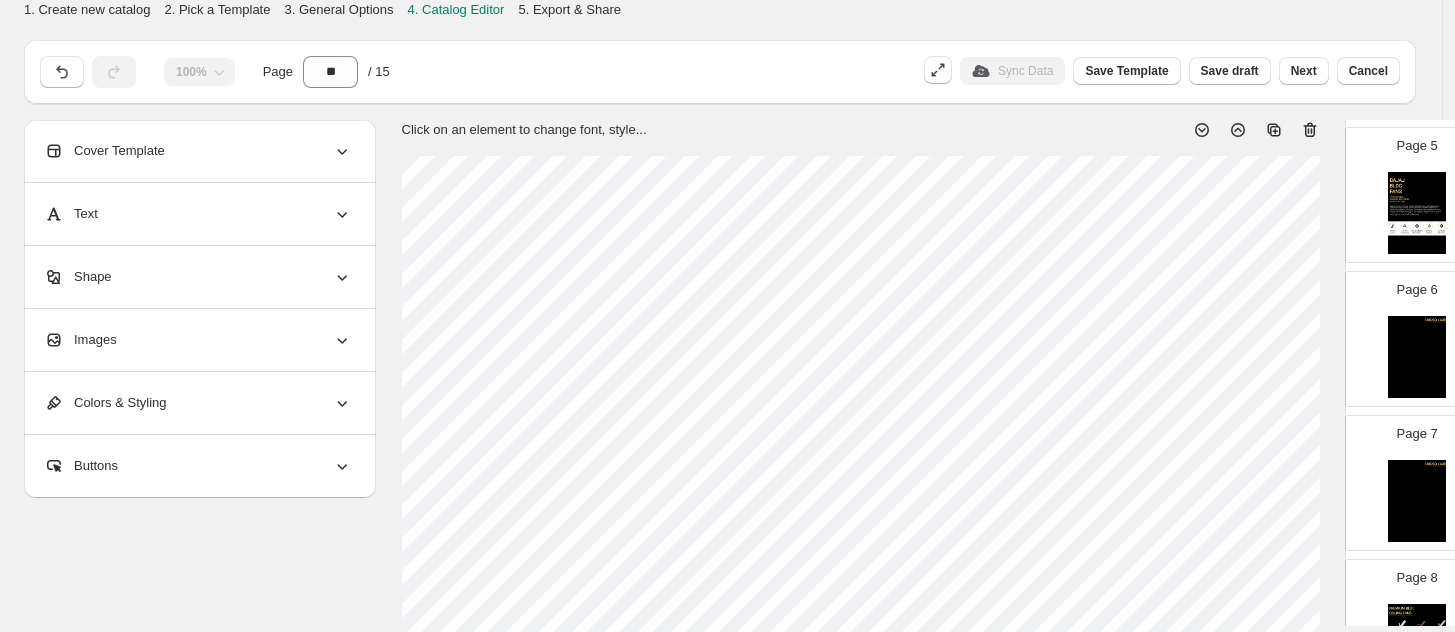 click at bounding box center (1417, 213) 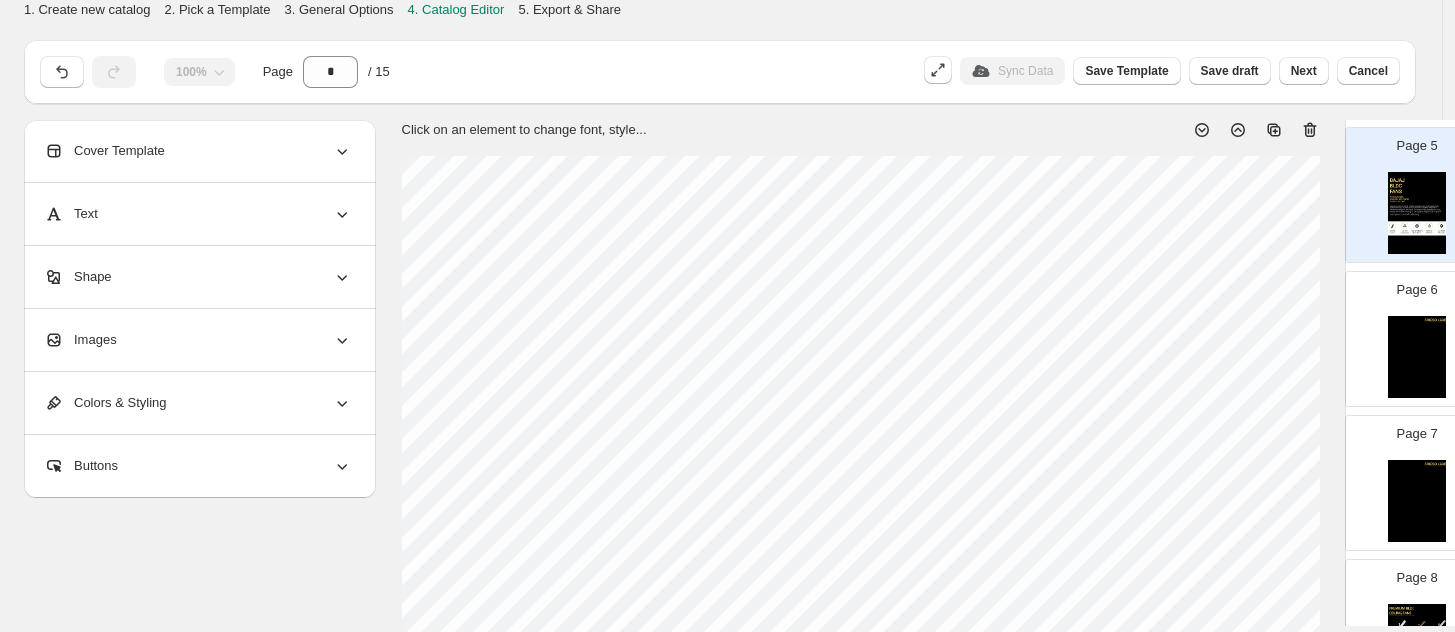 click at bounding box center [1417, 357] 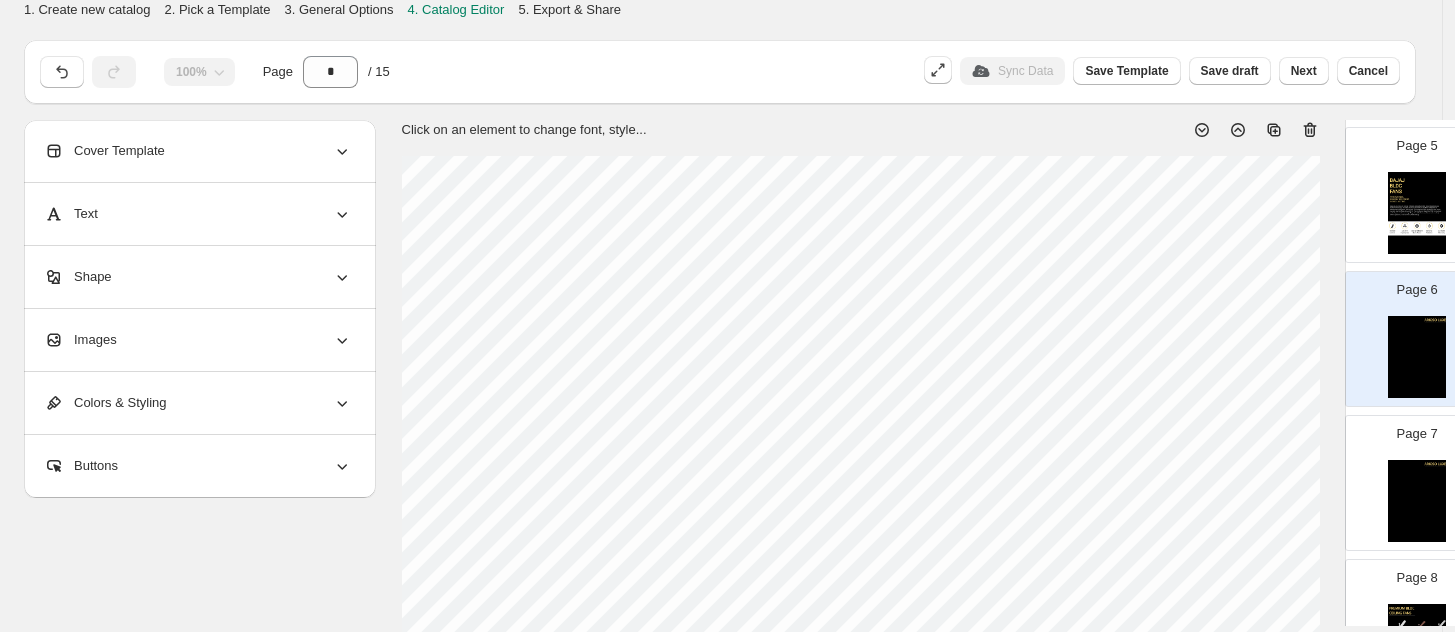 select on "********" 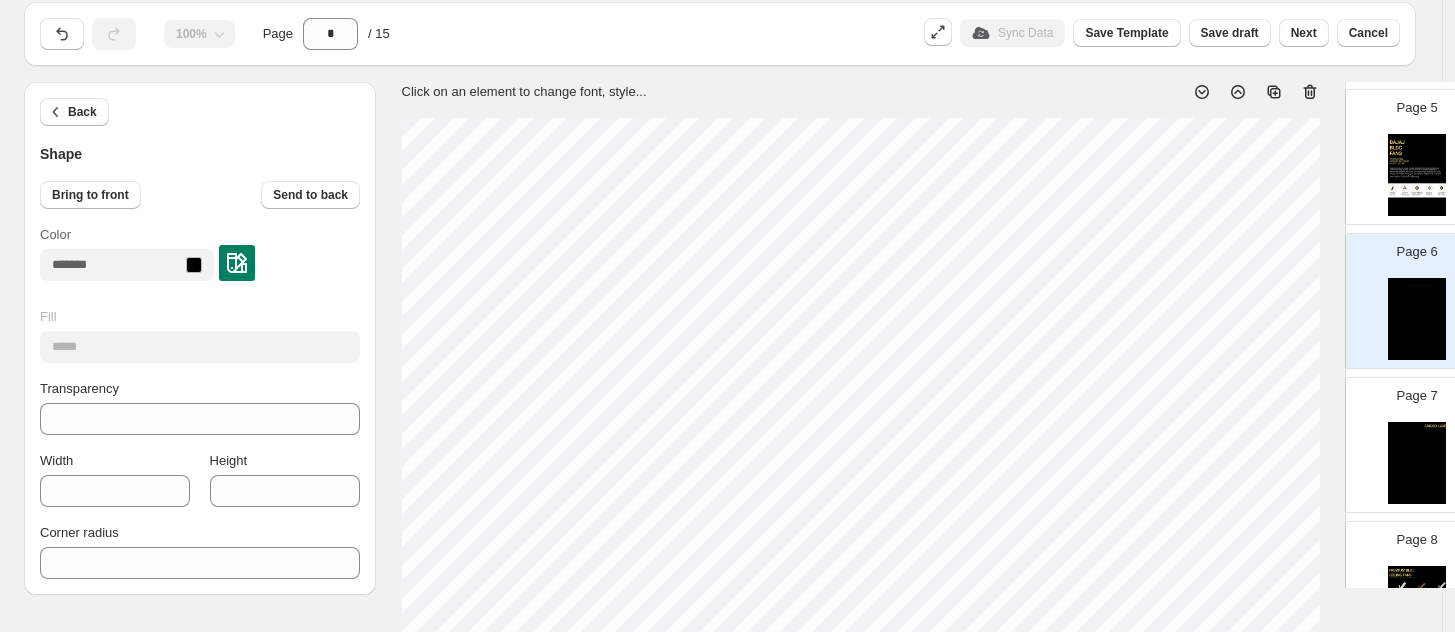 scroll, scrollTop: 0, scrollLeft: 0, axis: both 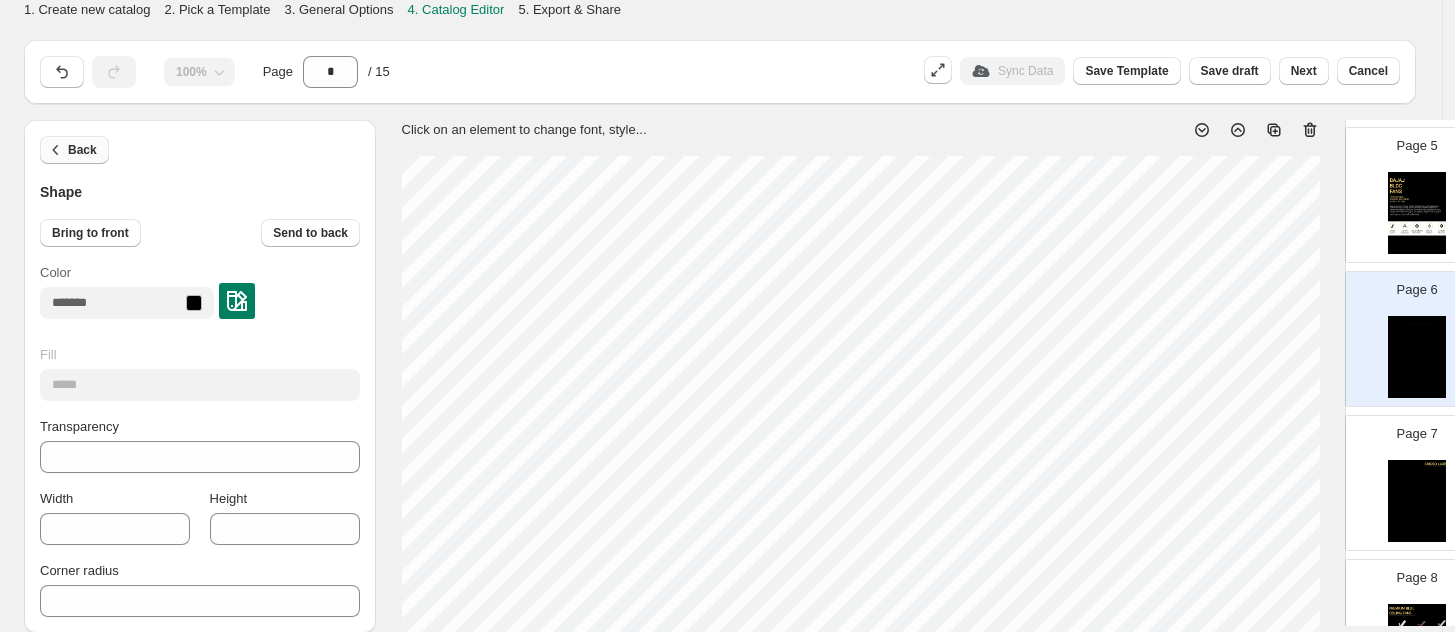 click on "Back" at bounding box center [82, 150] 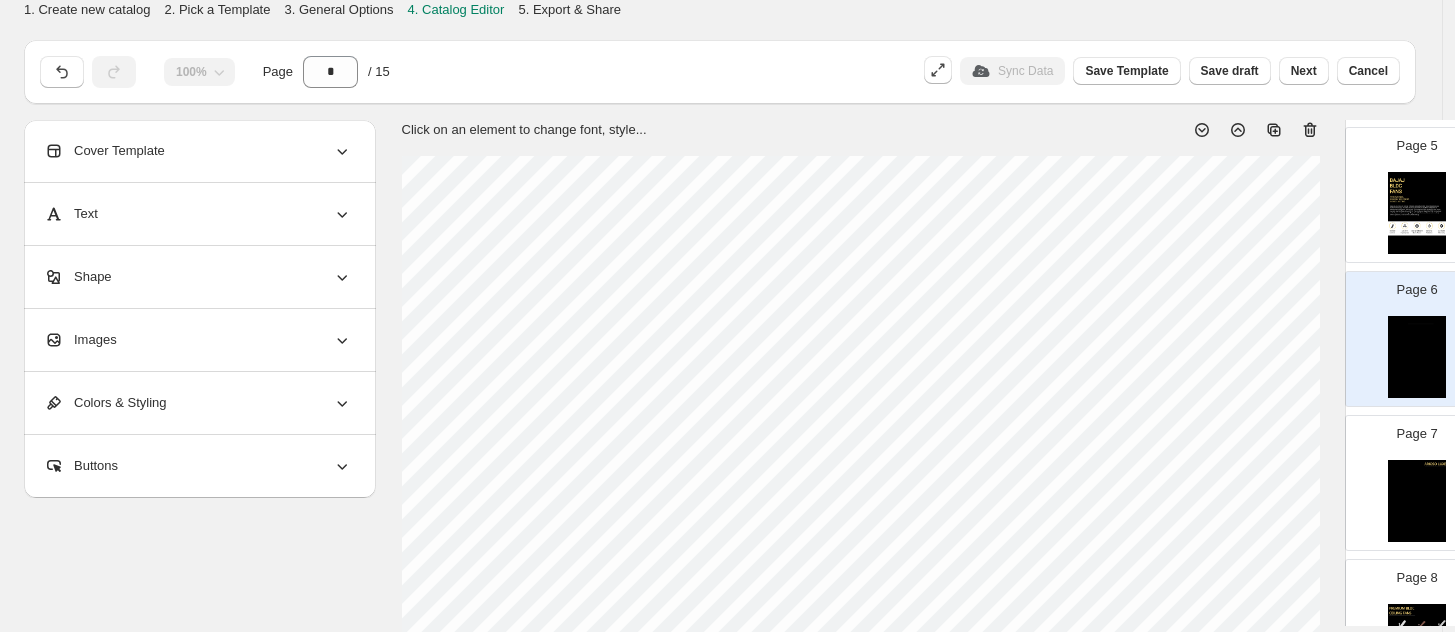 click on "Images" at bounding box center [198, 340] 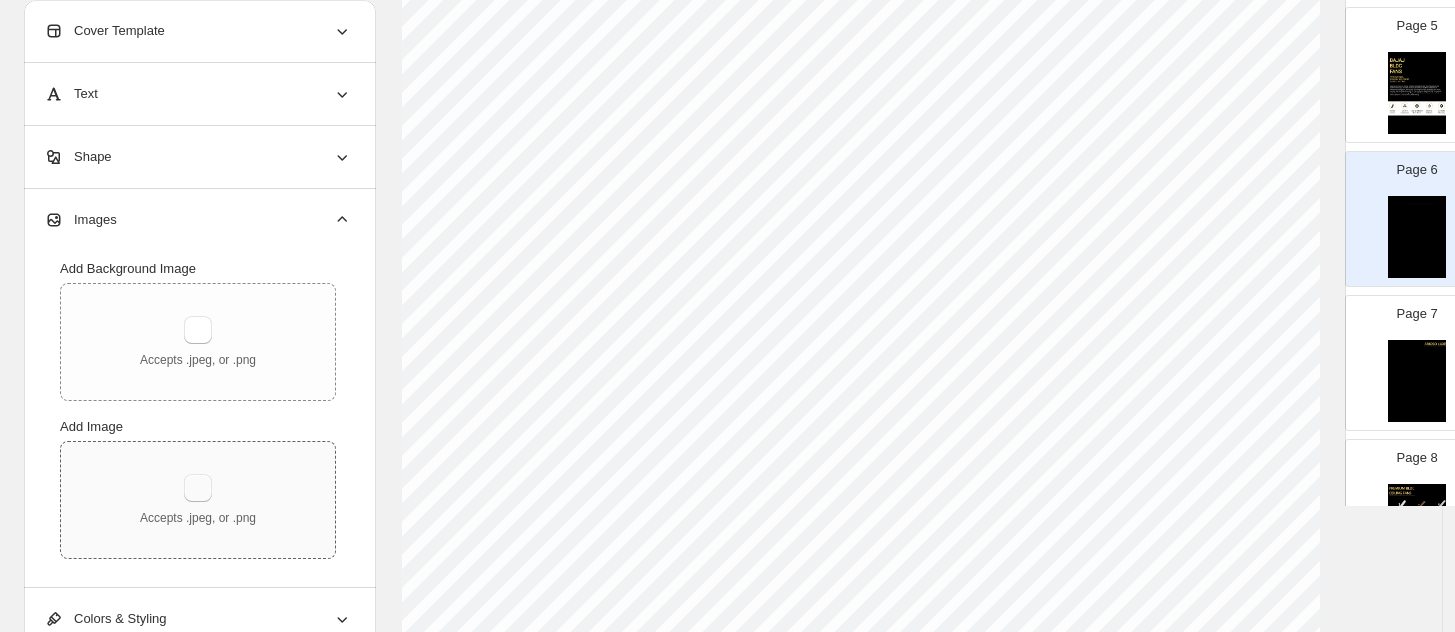 scroll, scrollTop: 250, scrollLeft: 0, axis: vertical 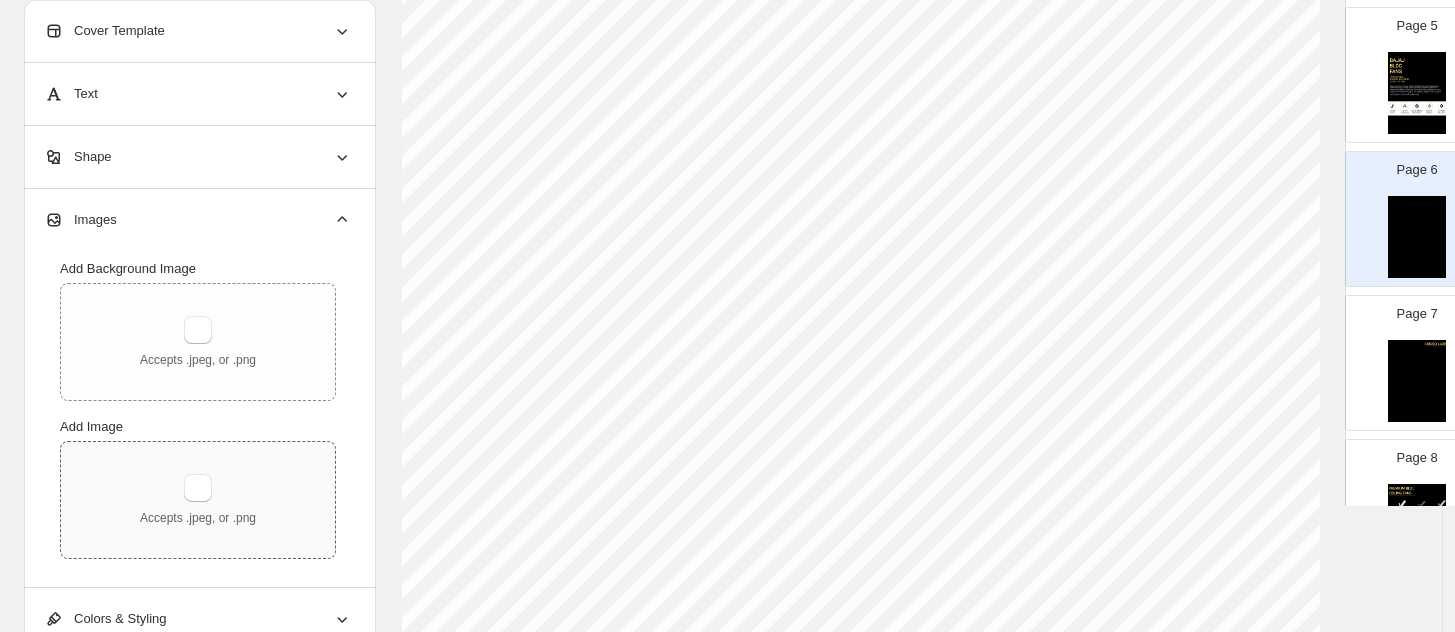 click on "Accepts .jpeg, or .png" at bounding box center [198, 518] 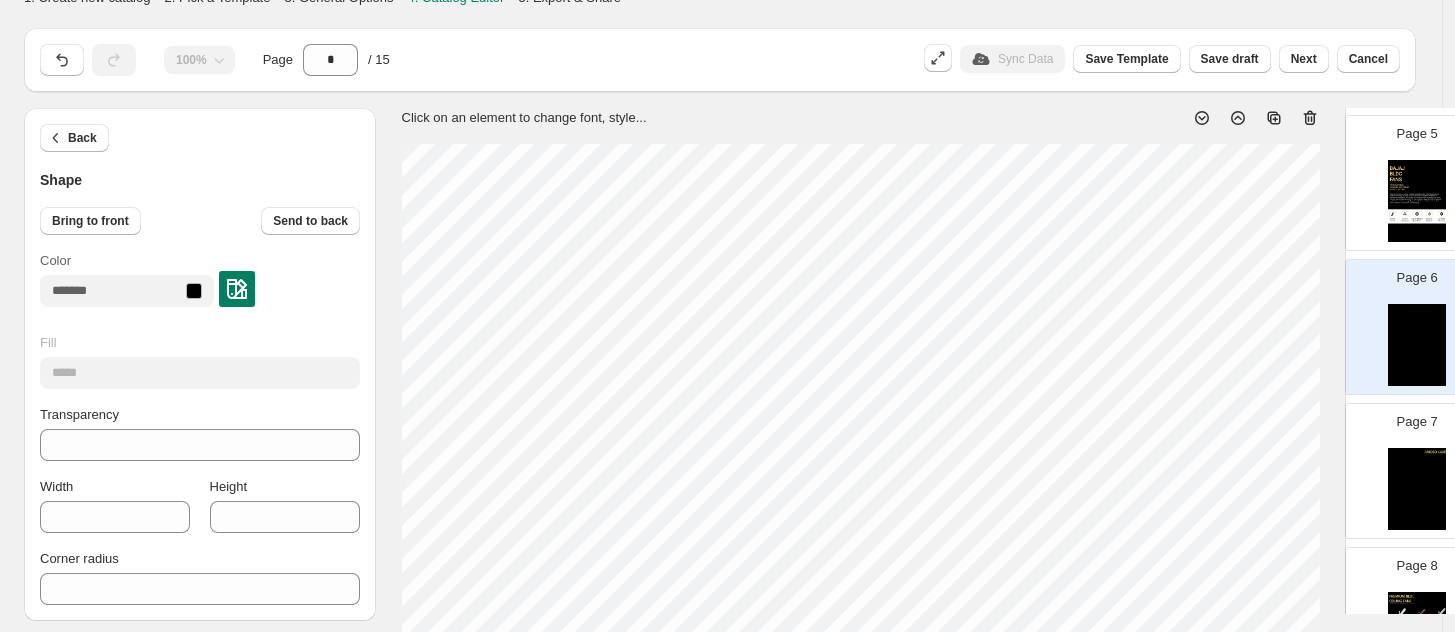 scroll, scrollTop: 0, scrollLeft: 0, axis: both 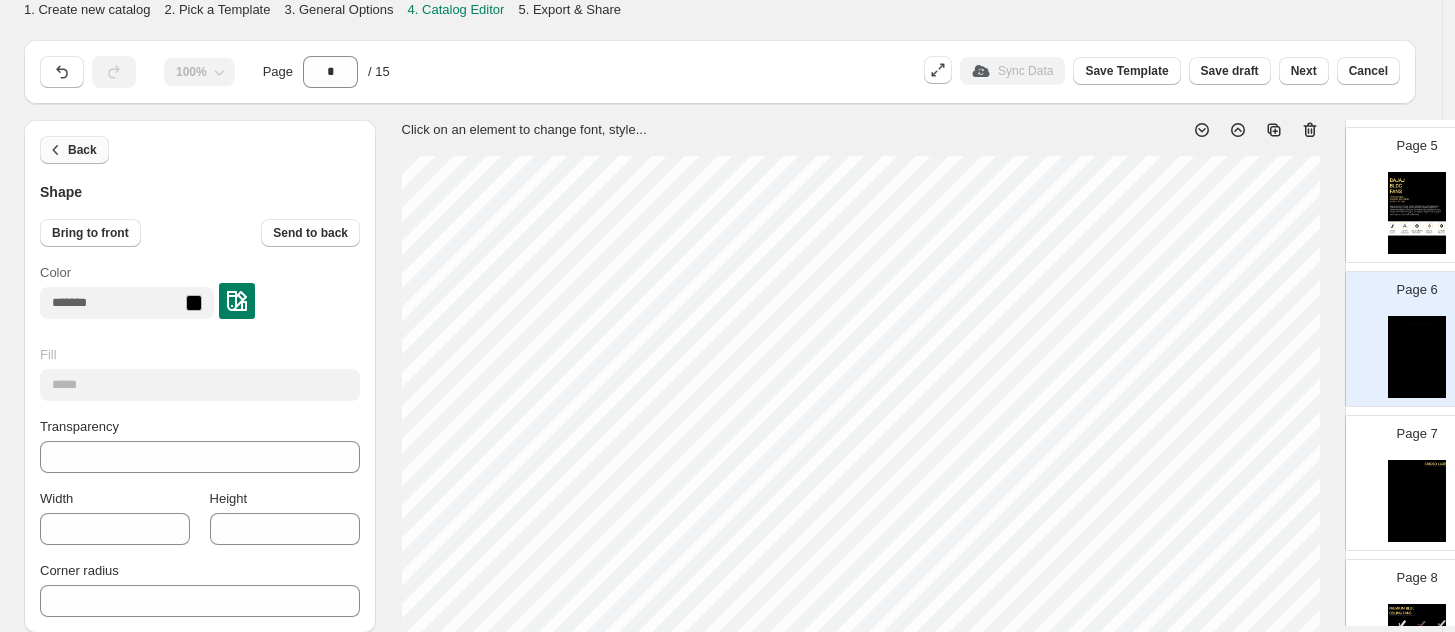 click on "Back" at bounding box center (82, 150) 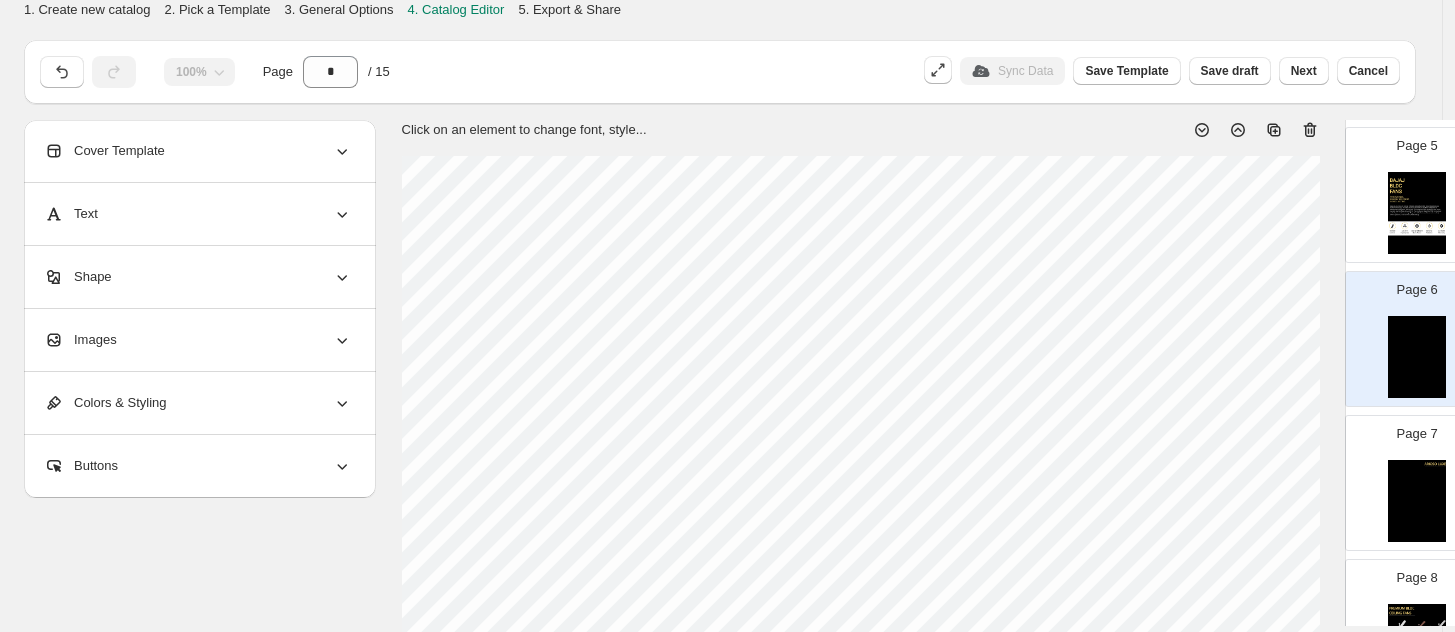click on "Images" at bounding box center (80, 340) 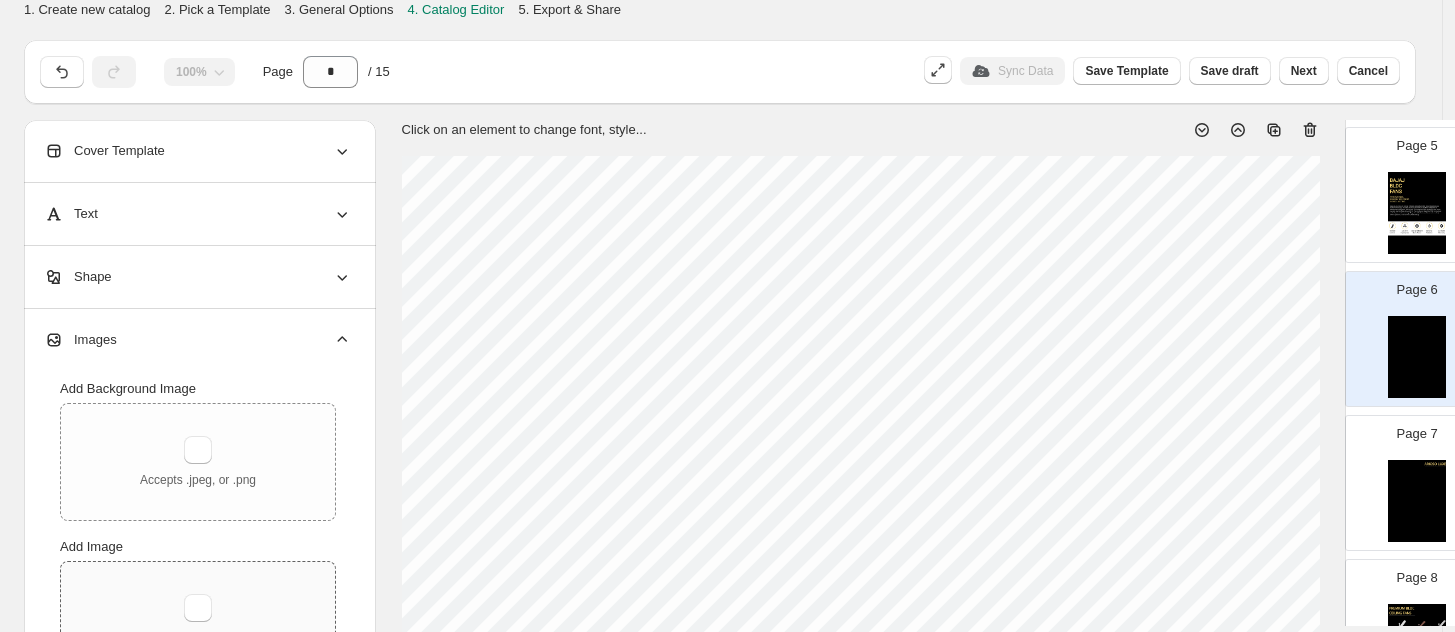 click on "Accepts .jpeg, or .png" at bounding box center [198, 620] 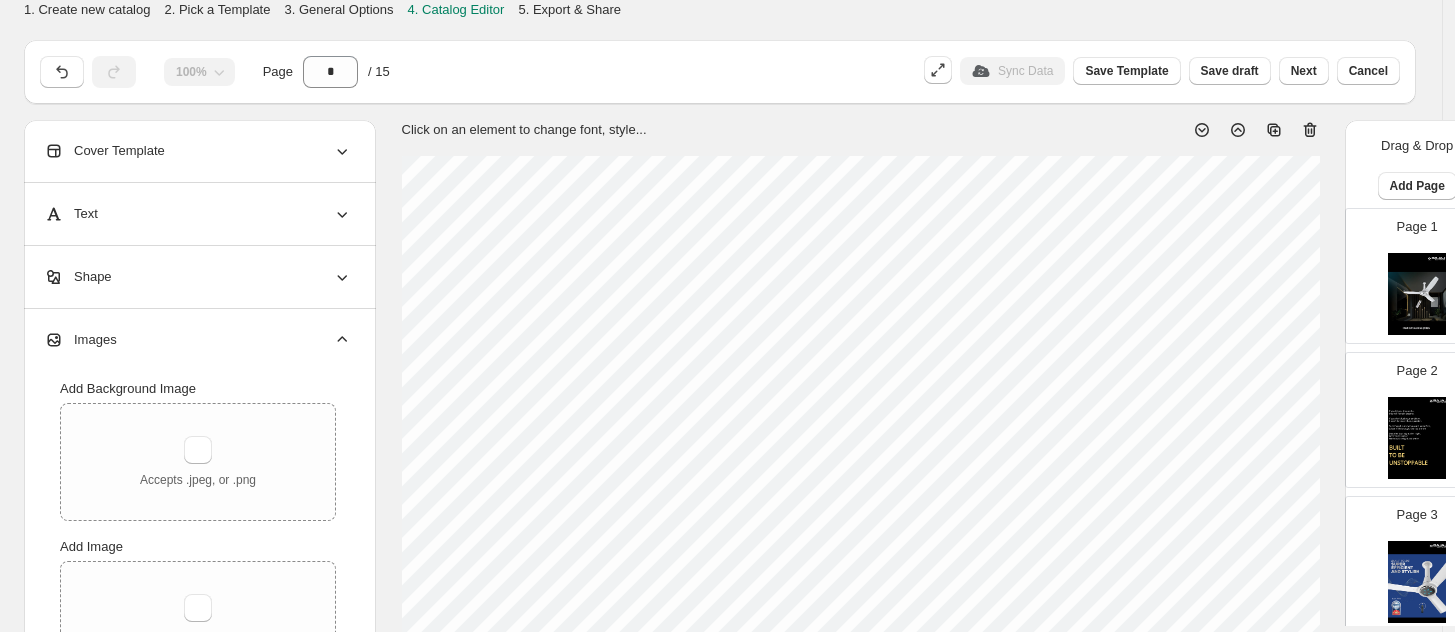 scroll, scrollTop: 0, scrollLeft: 0, axis: both 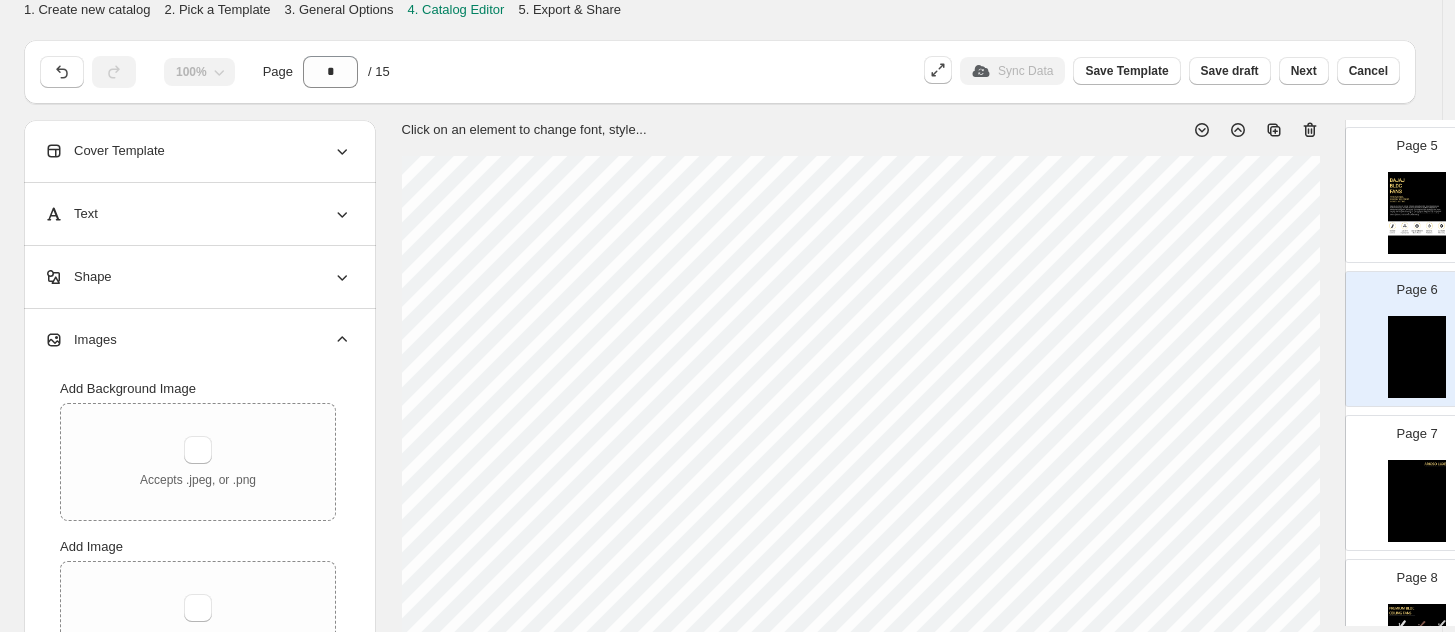 type on "**********" 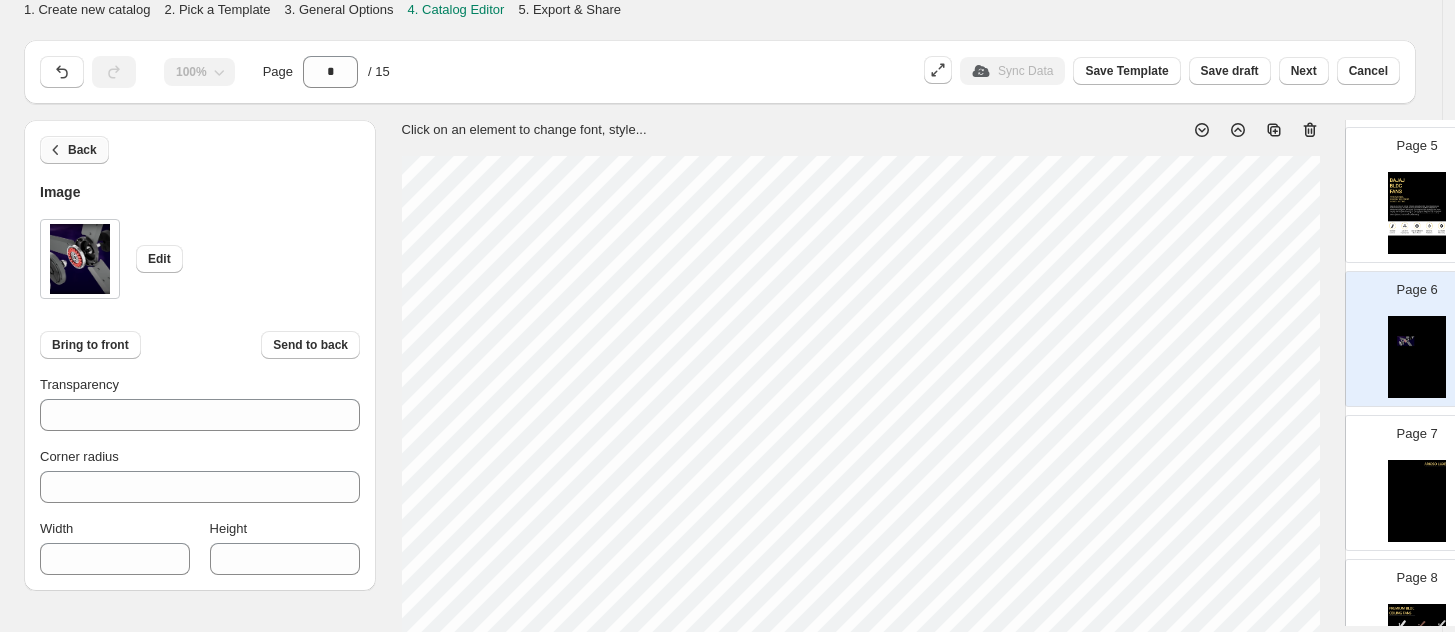 click on "Back" at bounding box center [82, 150] 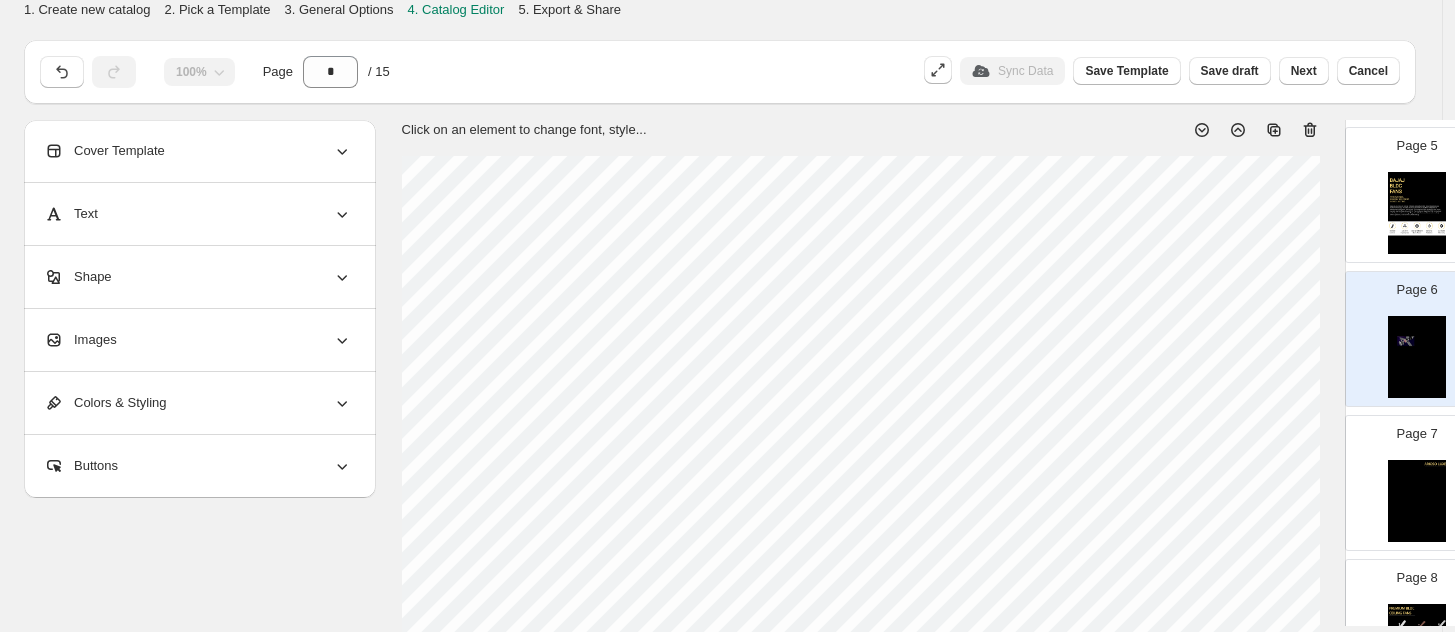 click on "Images" at bounding box center (80, 340) 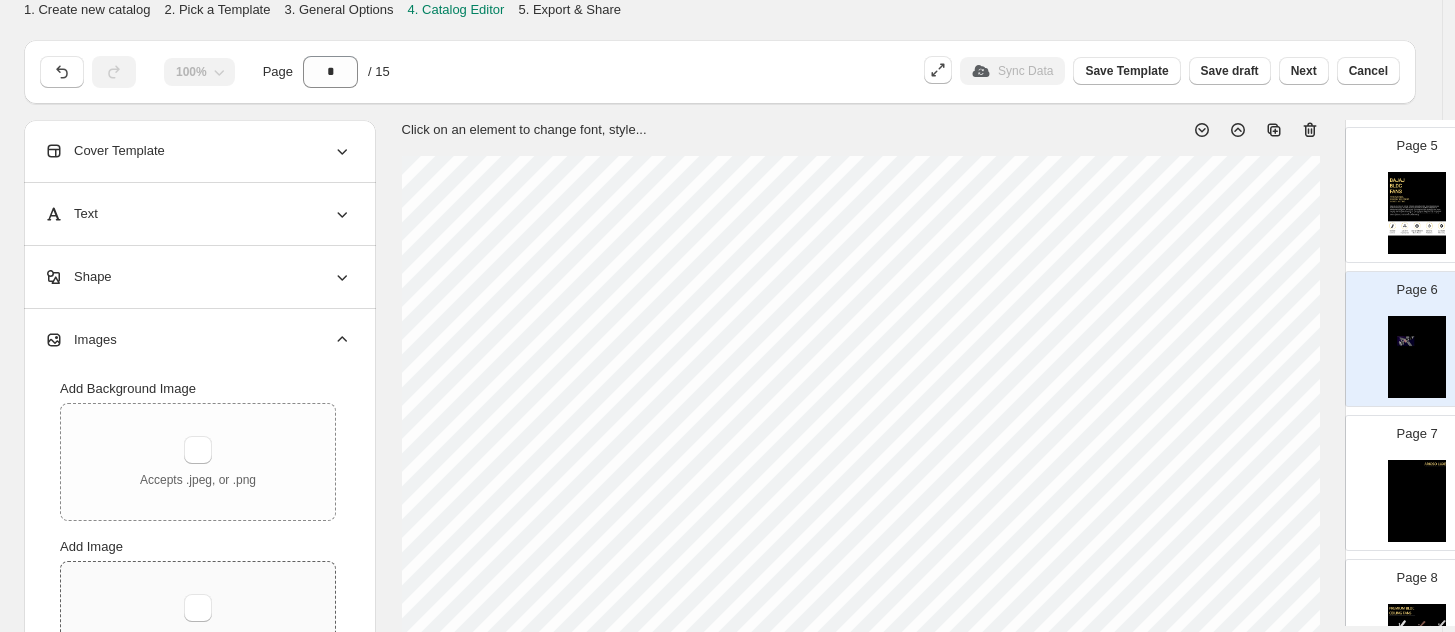 click on "Accepts .jpeg, or .png" at bounding box center (198, 620) 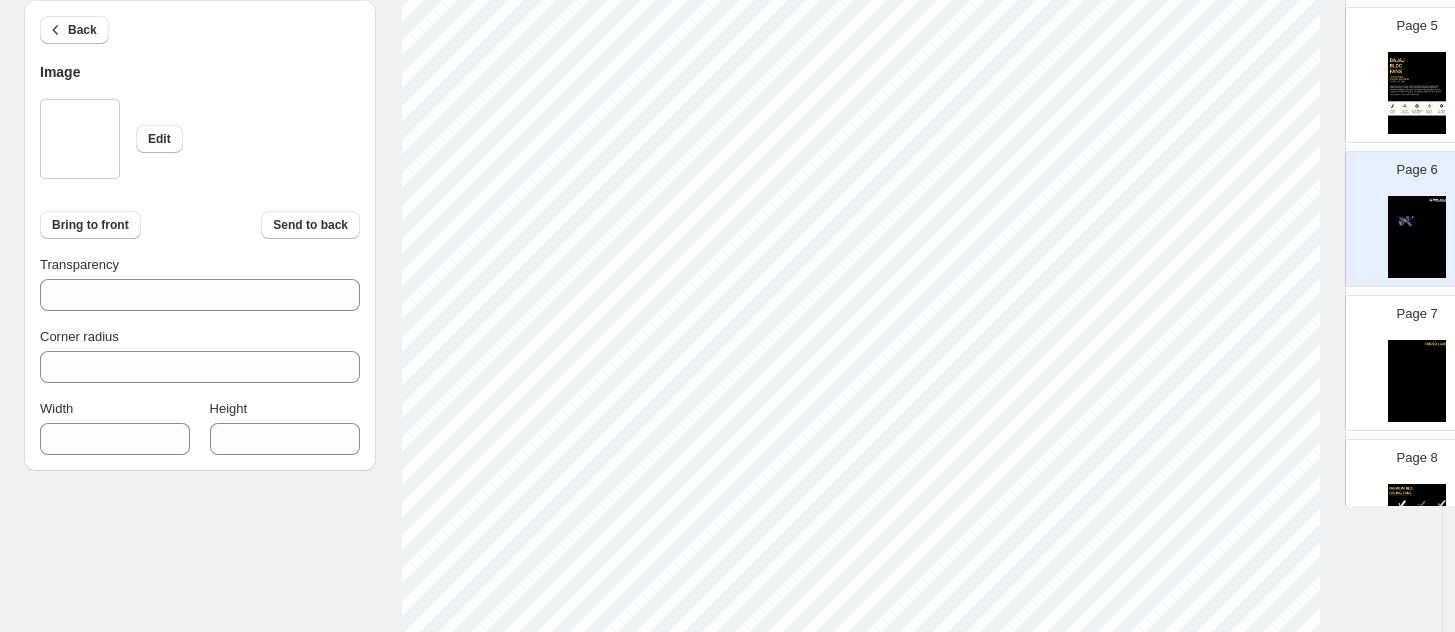 scroll, scrollTop: 125, scrollLeft: 0, axis: vertical 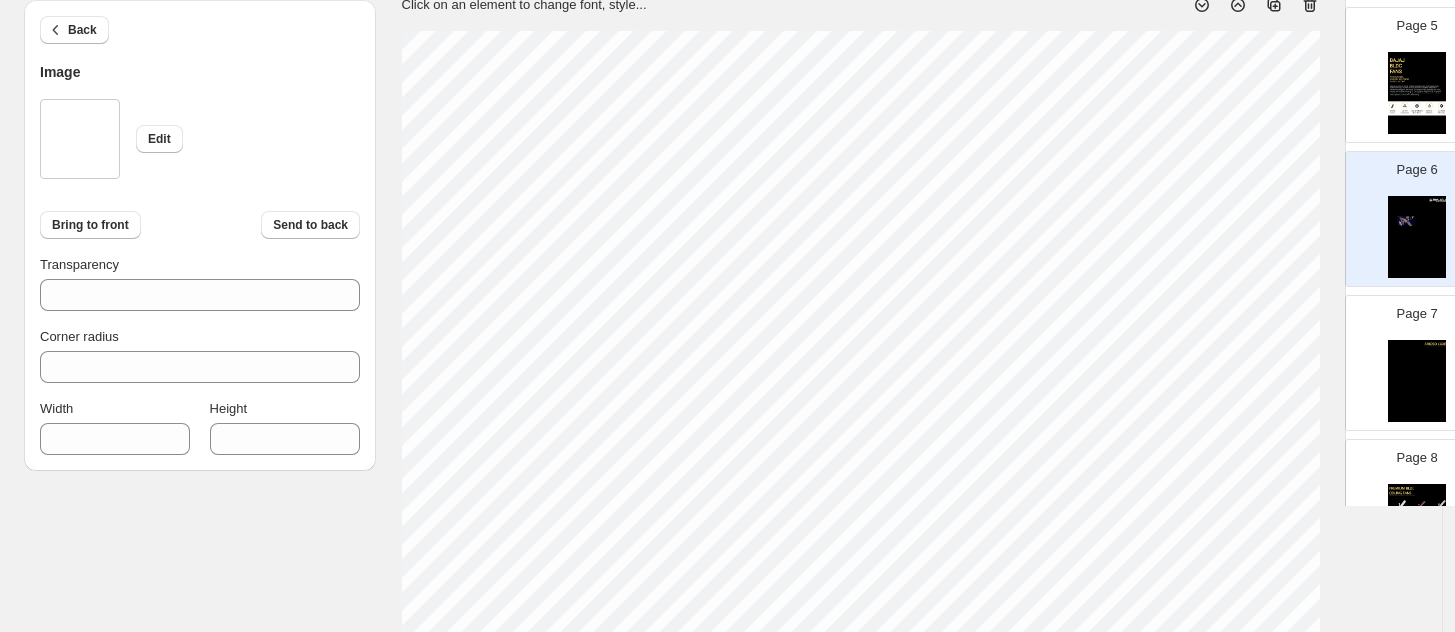 type on "***" 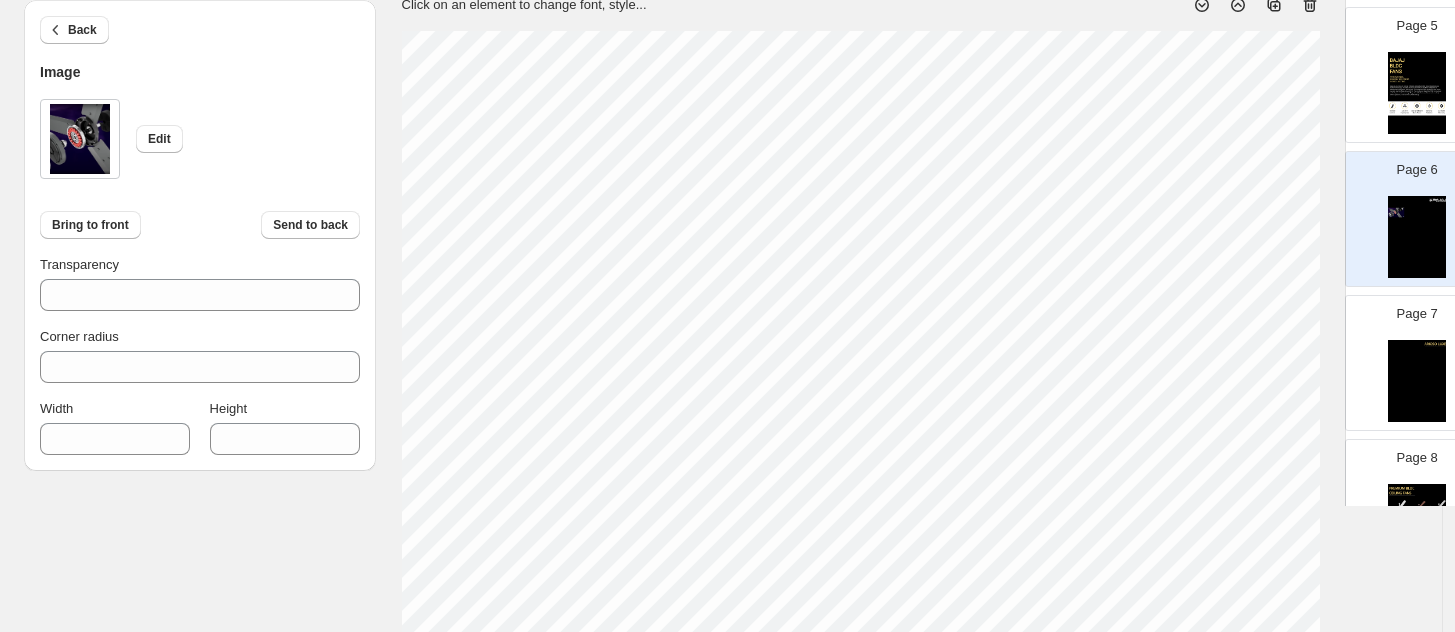 click on "1. Create new catalog 2. Pick a Template 3. General Options 4. Catalog Editor 5. Export & Share 100% Page *  / 15 Sync Data Save Template Save draft Next Cancel Back Image Edit Bring to front Send to back Transparency *** Corner radius * Width *** Height *** Click on an element to change font, style... Drag & Drop Add Page Page 1 Page 2 Page 3 Page 4 Page 5 Page 6 Page 7 Page 8 Page 9 Page 10 Page 11 Page 12 Page 13 Page 14 Page 15 15 Pages Return to Catalog options Billing Help Center Get Support Suggestion box
Press space bar to start a drag.
When dragging you can use the arrow keys to move the item around and escape to cancel.
Some screen readers may require you to be in focus mode or to use your pass through key" at bounding box center [727, 191] 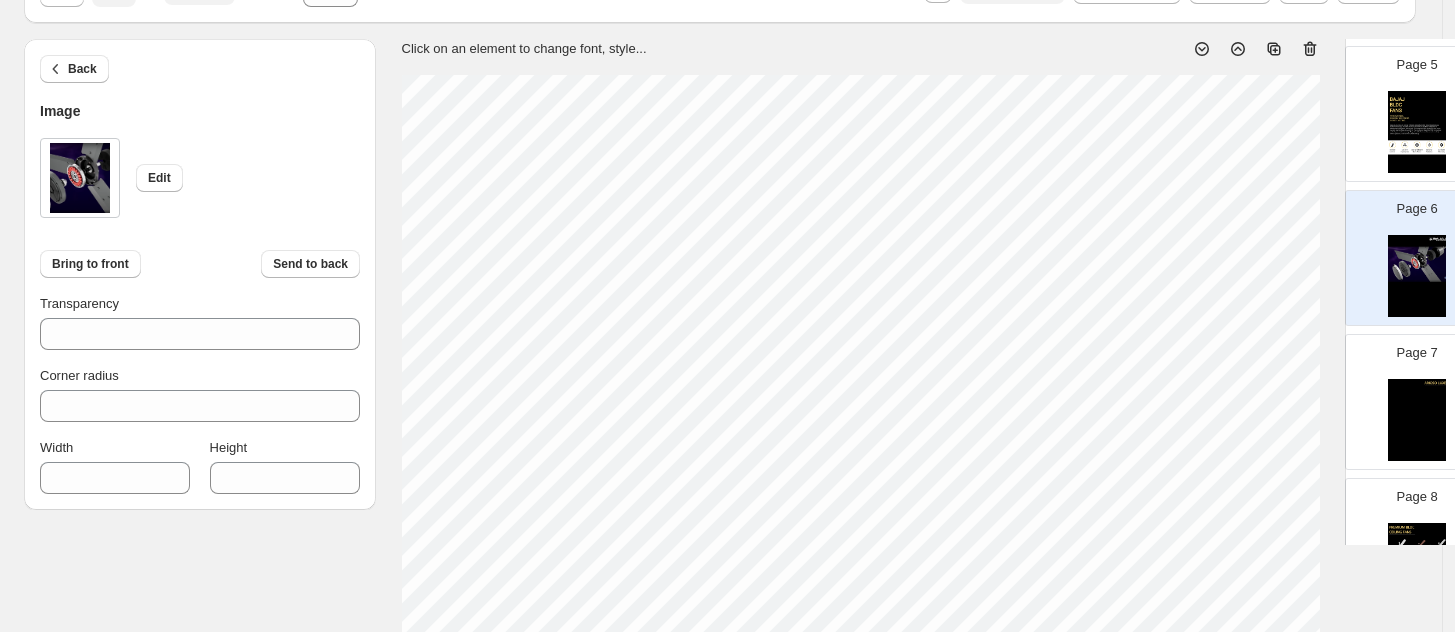 scroll, scrollTop: 125, scrollLeft: 0, axis: vertical 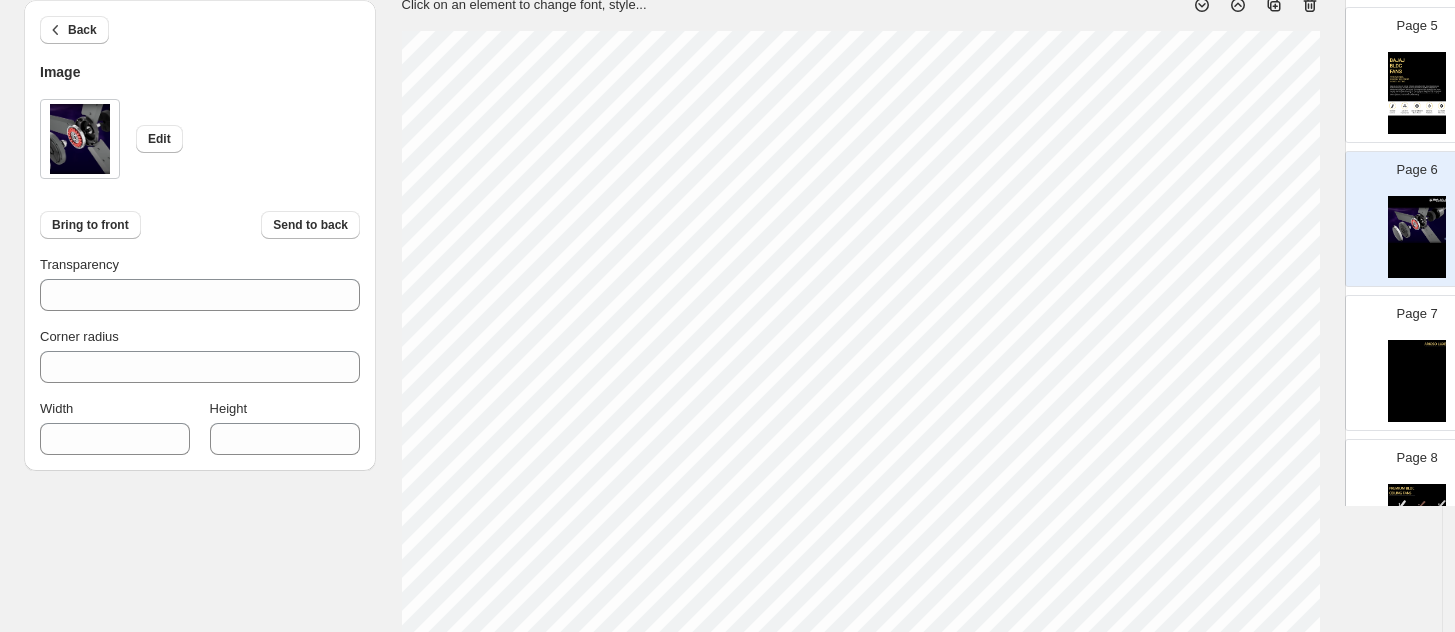 type on "***" 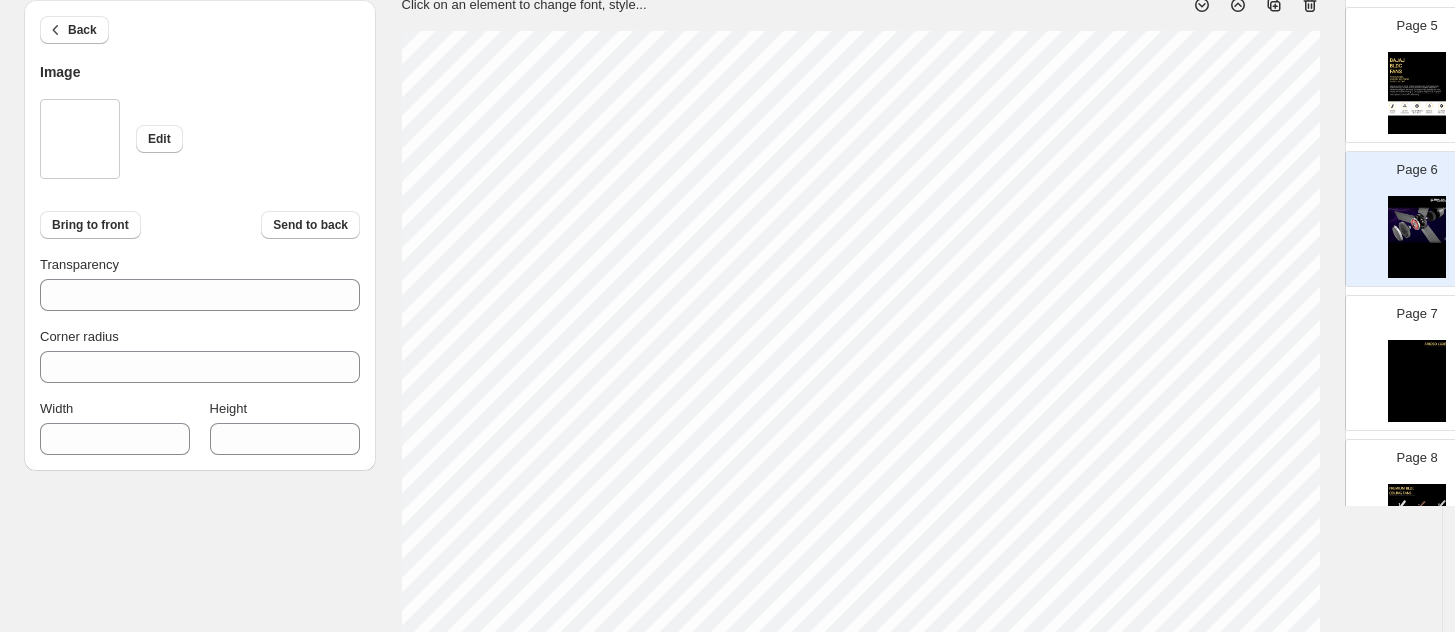 type on "***" 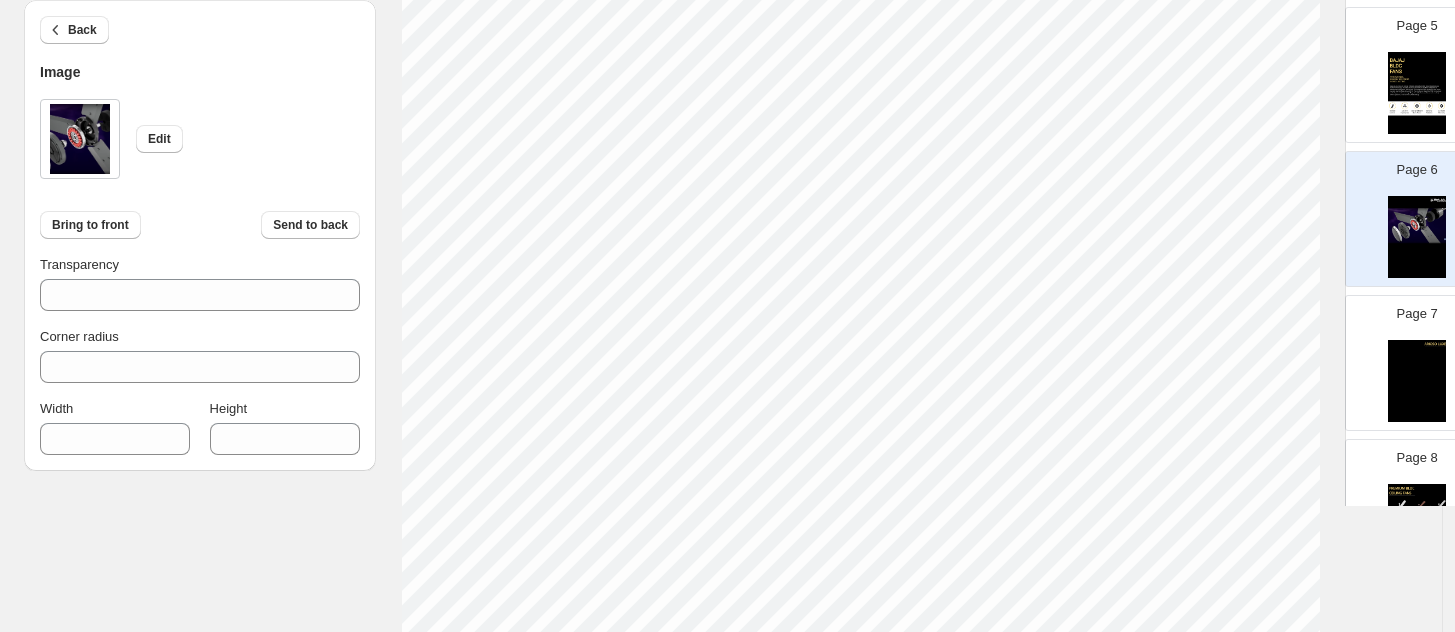 scroll, scrollTop: 375, scrollLeft: 0, axis: vertical 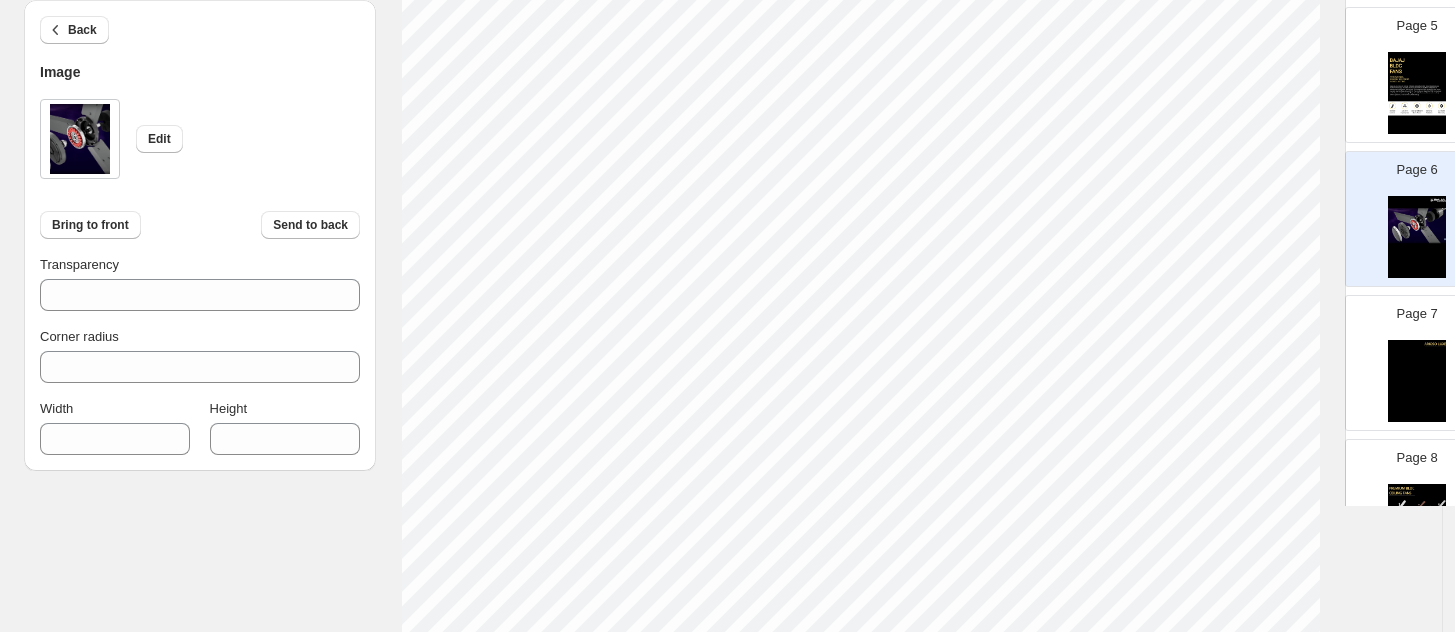 type on "***" 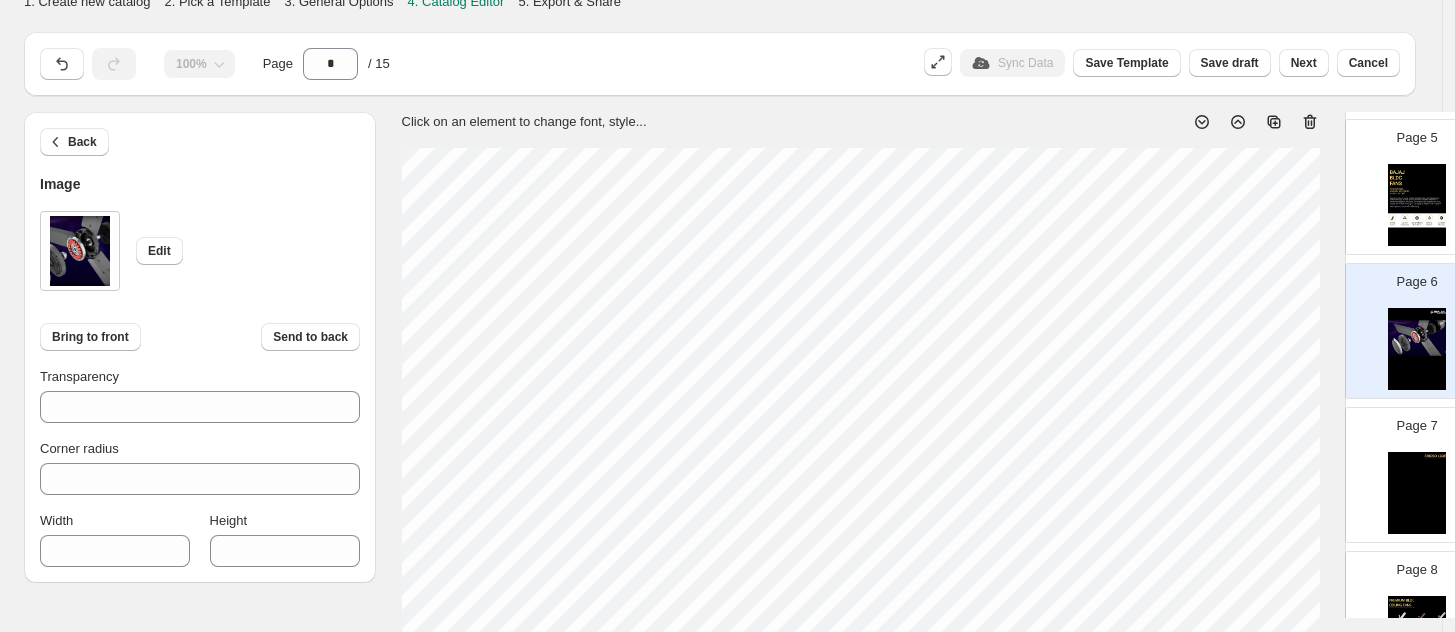 scroll, scrollTop: 0, scrollLeft: 0, axis: both 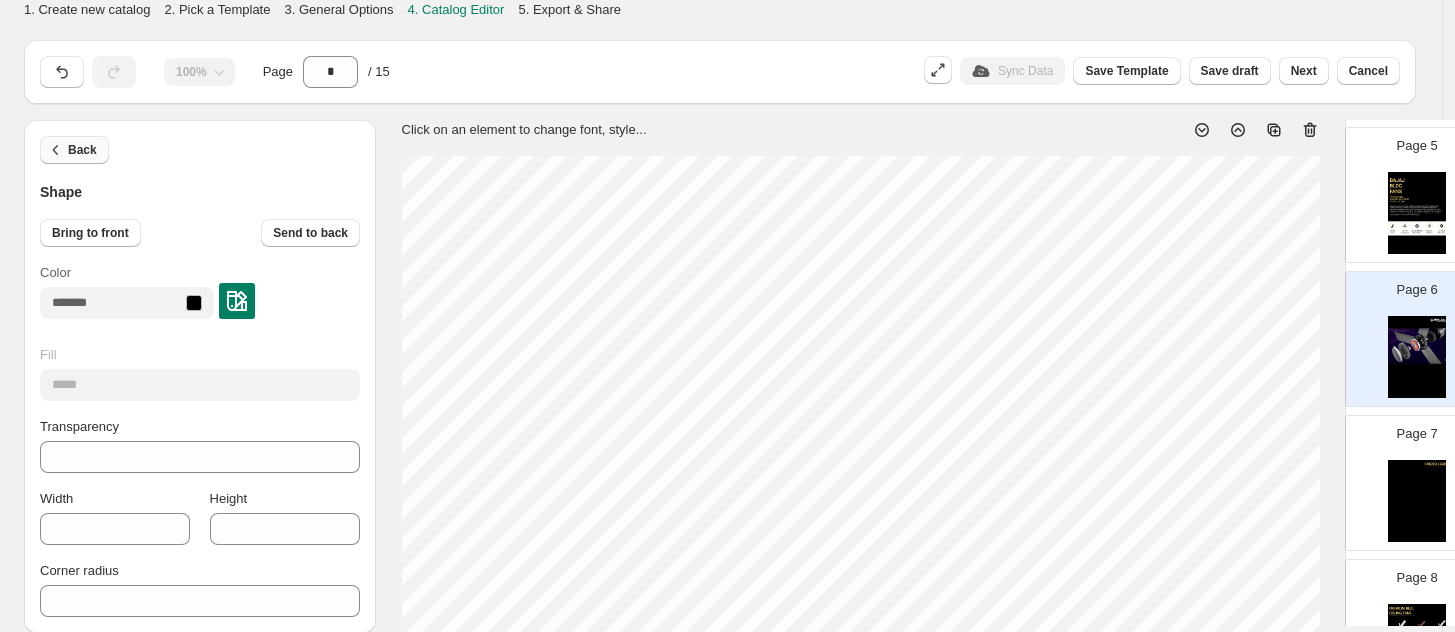 click on "Back" at bounding box center [74, 150] 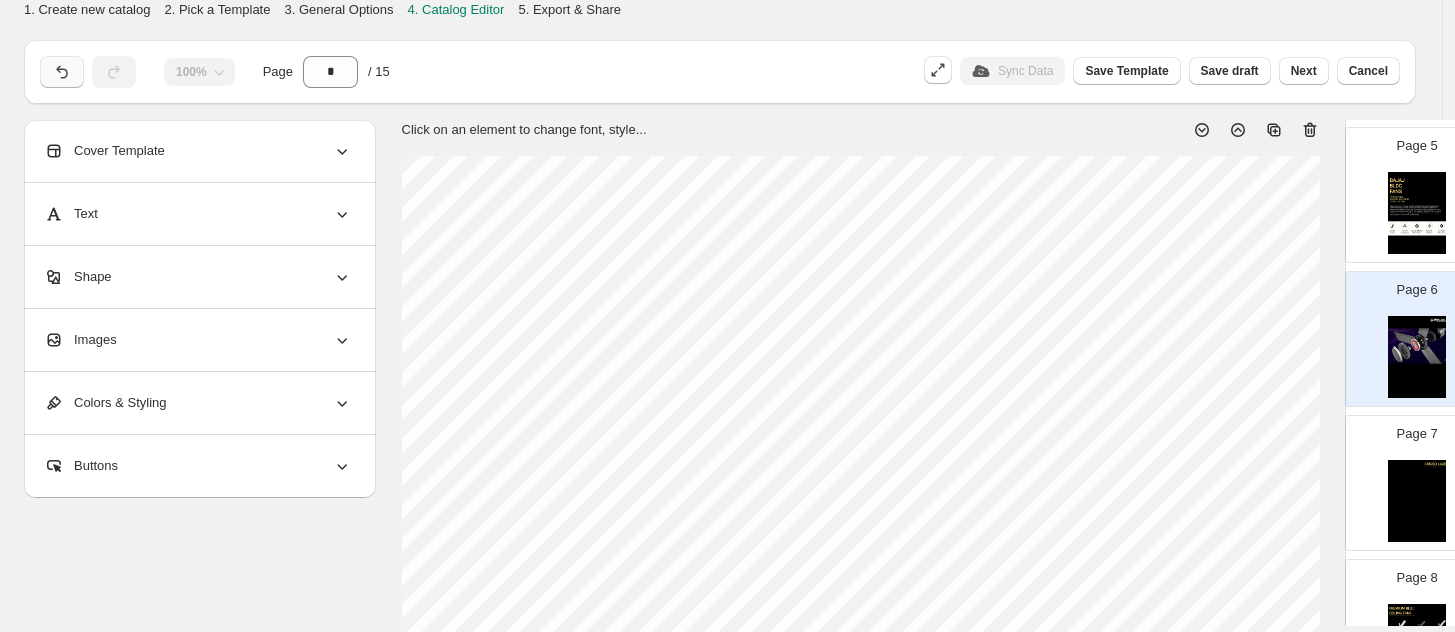 click at bounding box center (62, 72) 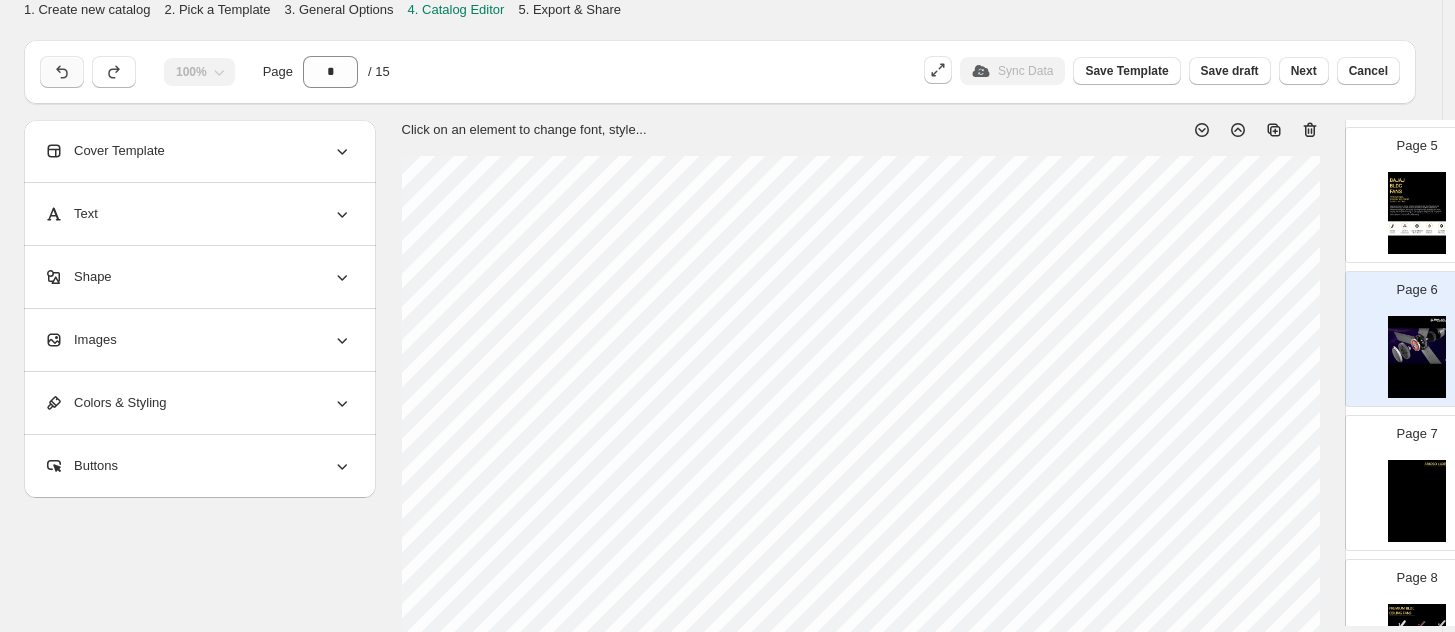 click 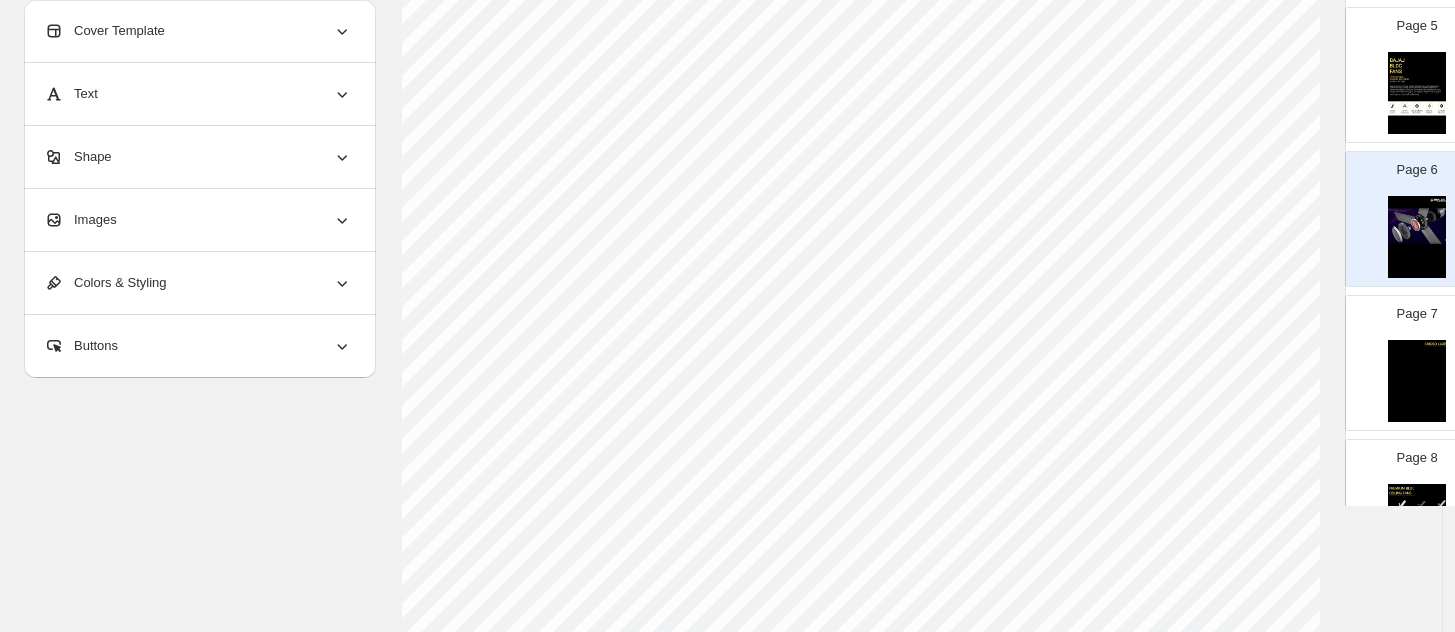 scroll, scrollTop: 500, scrollLeft: 0, axis: vertical 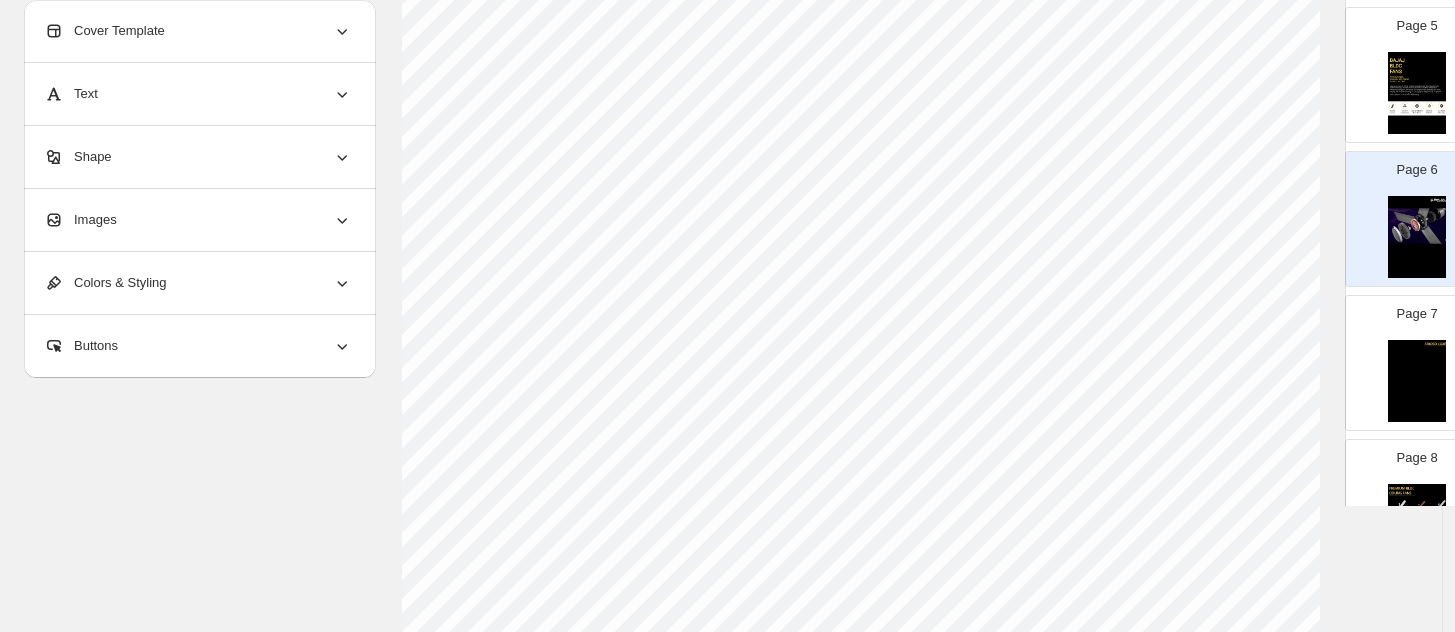 click on "Images" at bounding box center [80, 220] 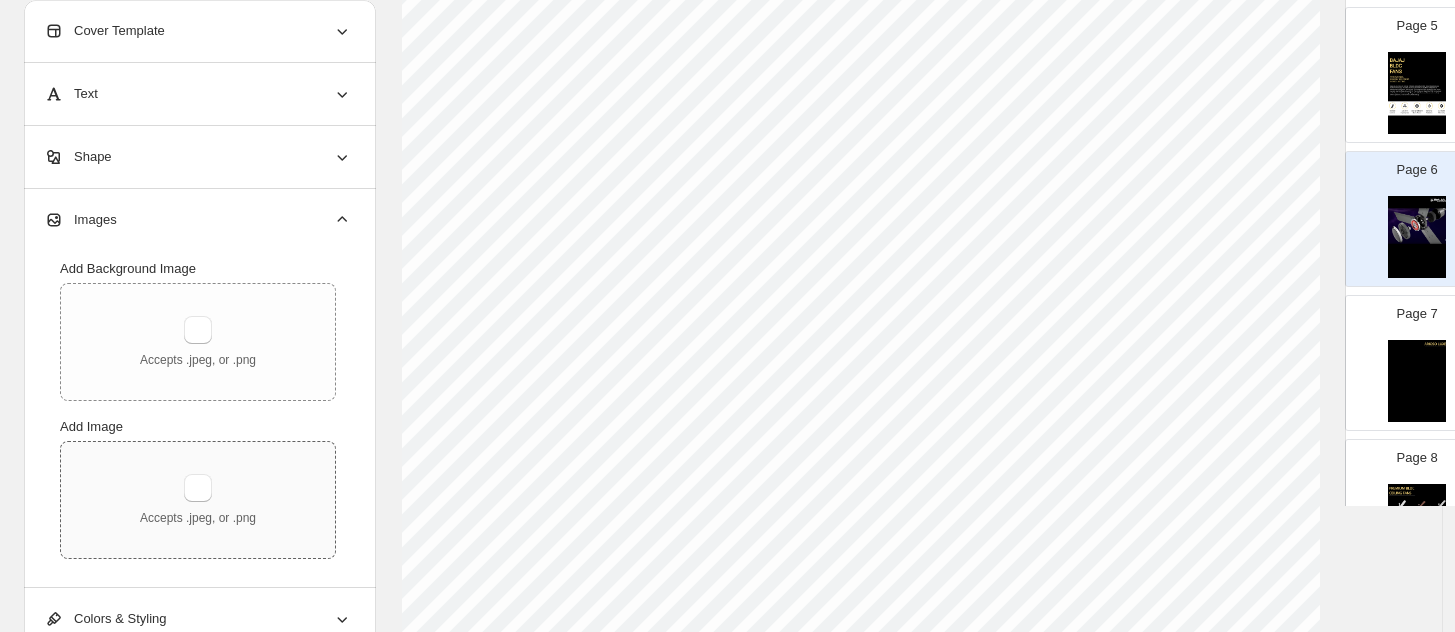 click on "Accepts .jpeg, or .png" at bounding box center [198, 518] 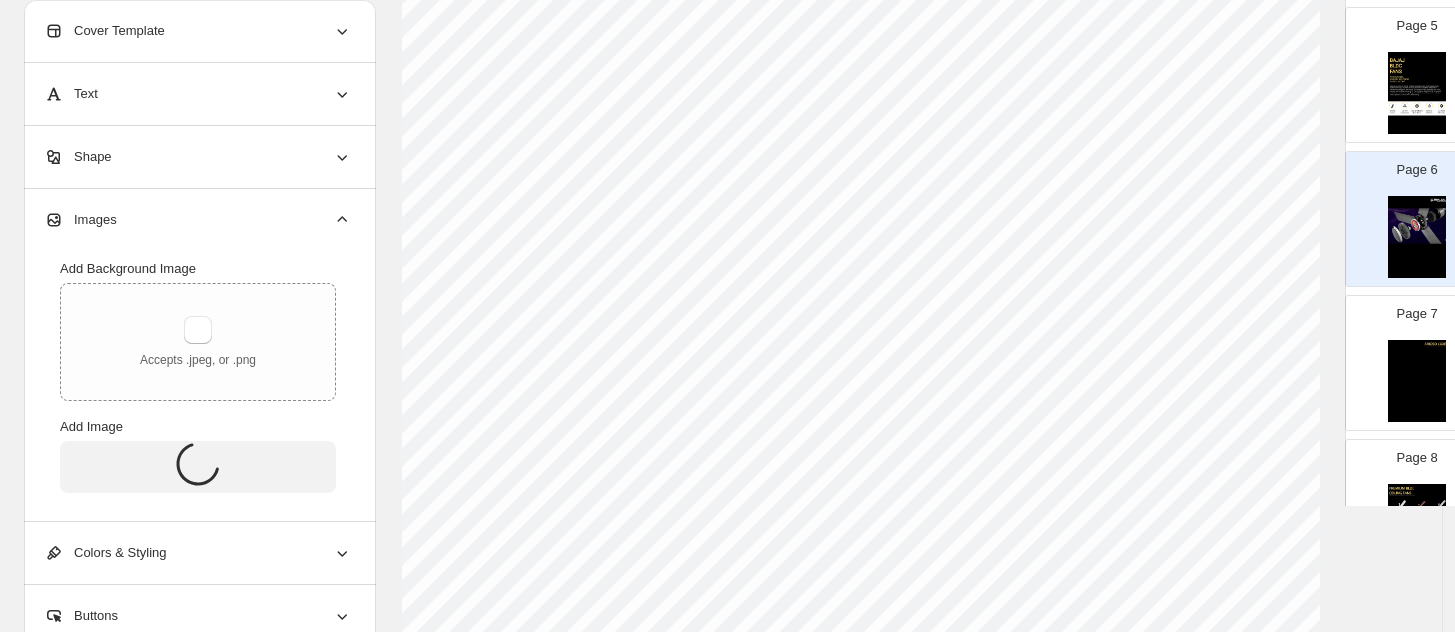 scroll, scrollTop: 0, scrollLeft: 0, axis: both 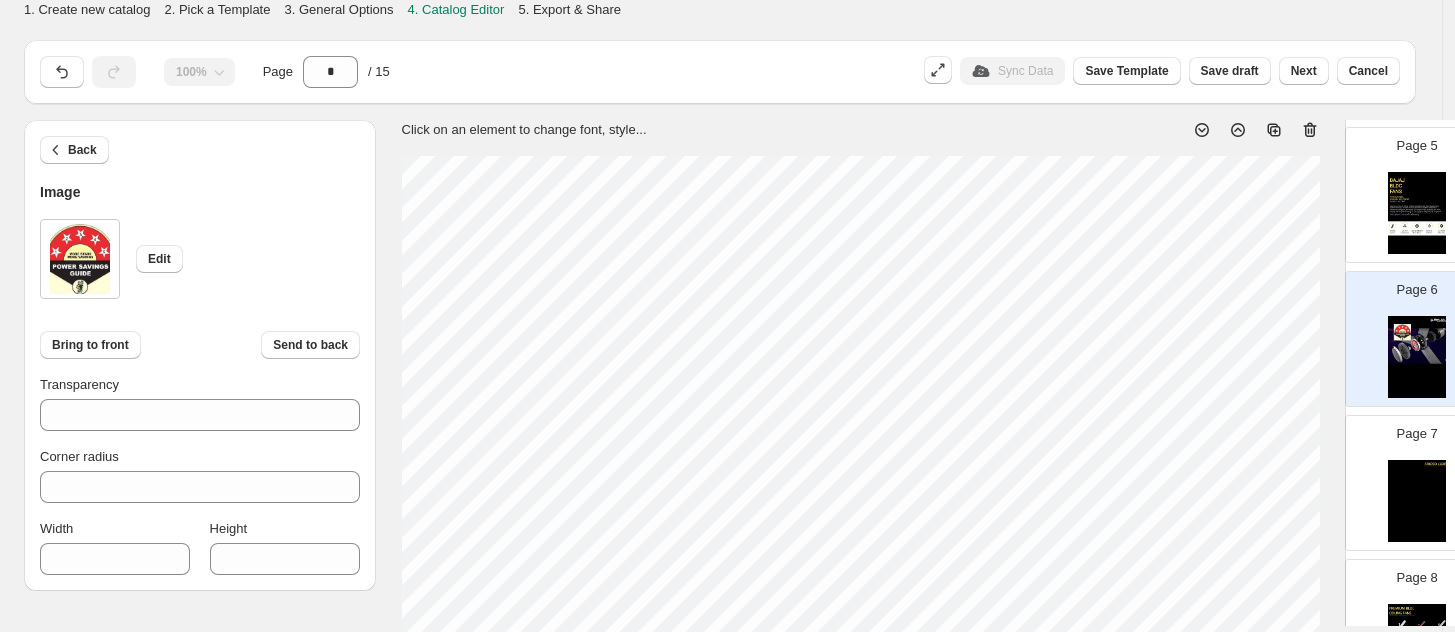 click on "1. Create new catalog 2. Pick a Template 3. General Options 4. Catalog Editor 5. Export & Share 100% Page *  / 15 Sync Data Save Template Save draft Next Cancel Back Image Edit Bring to front Send to back Transparency *** Corner radius * Width *** Height *** Click on an element to change font, style... Drag & Drop Add Page Page 1 Page 2 Page 3 Page 4 Page 5 Page 6 Page 7 Page 8 Page 9 Page 10 Page 11 Page 12 Page 13 Page 14 Page 15 15 Pages Return to Catalog options Billing Help Center Get Support Suggestion box
Press space bar to start a drag.
When dragging you can use the arrow keys to move the item around and escape to cancel.
Some screen readers may require you to be in focus mode or to use your pass through key" at bounding box center [727, 316] 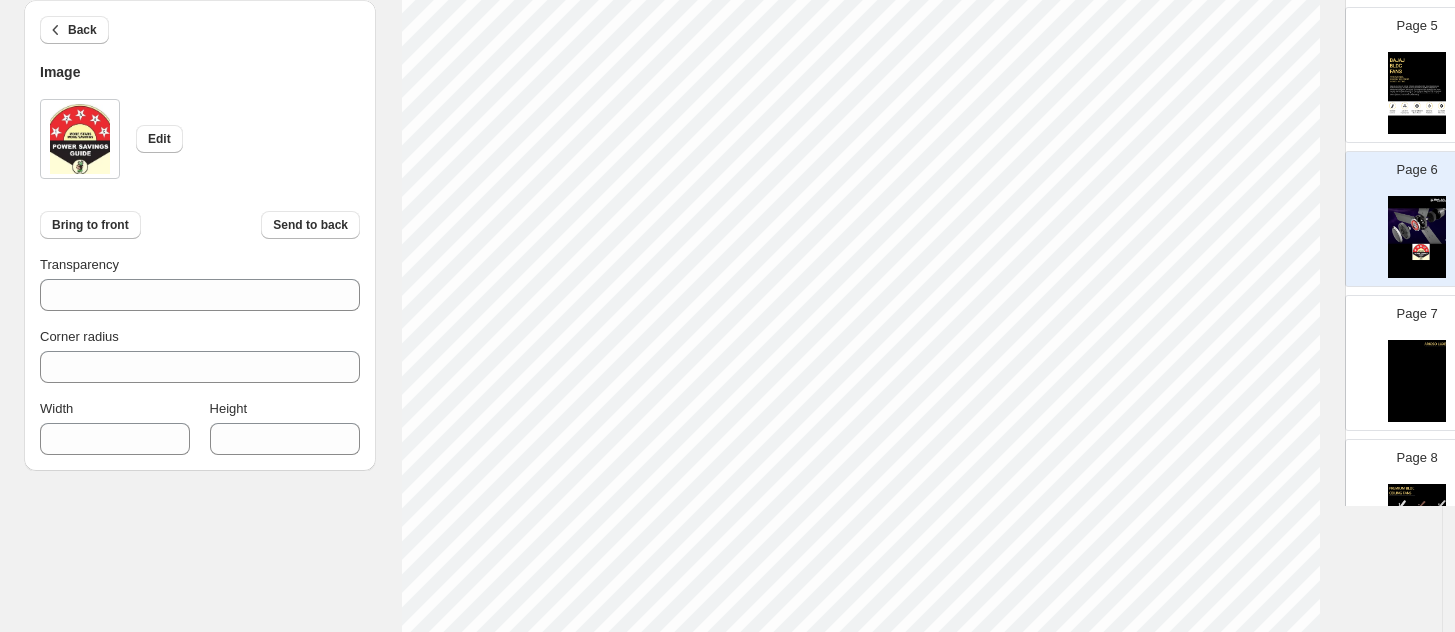 scroll, scrollTop: 625, scrollLeft: 0, axis: vertical 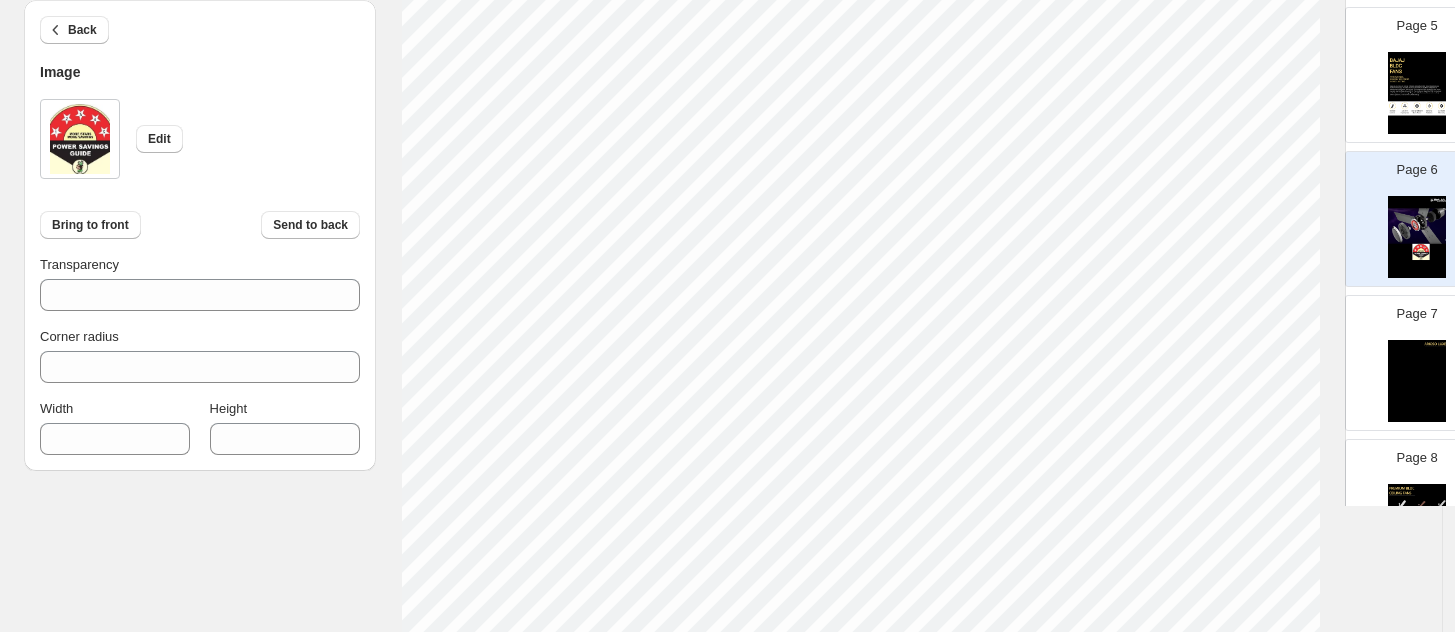 type on "***" 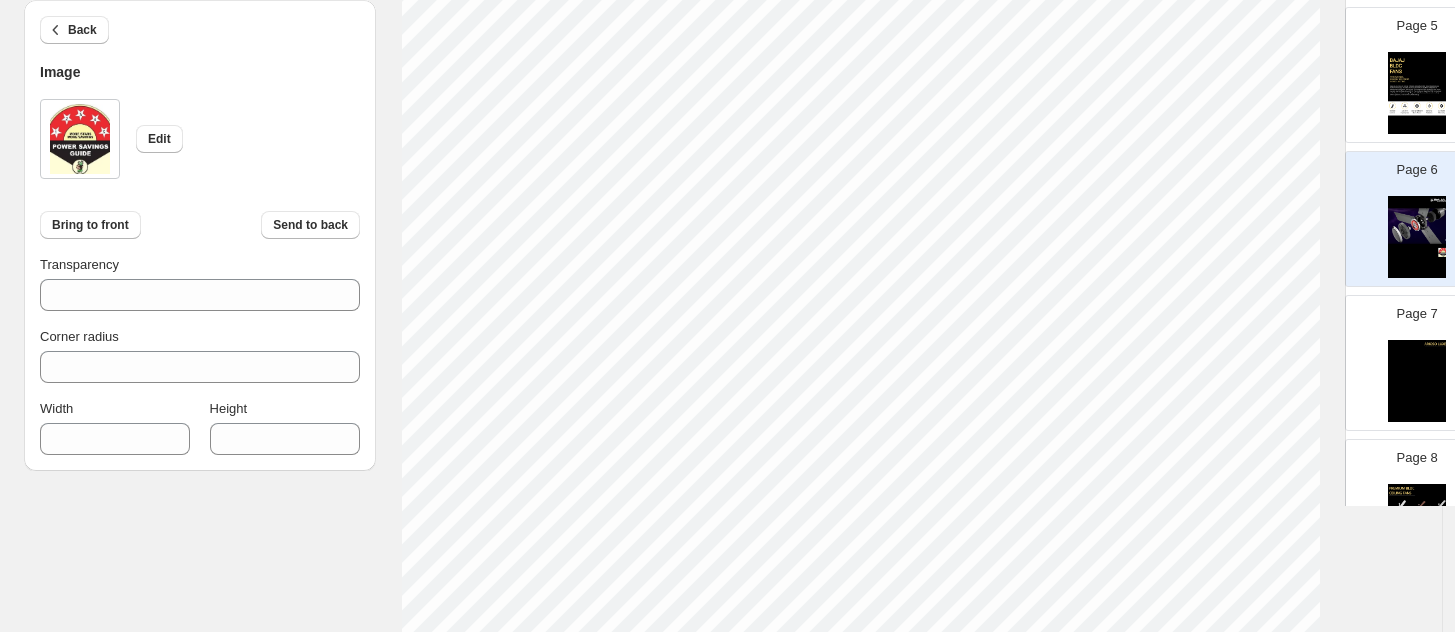 scroll, scrollTop: 500, scrollLeft: 0, axis: vertical 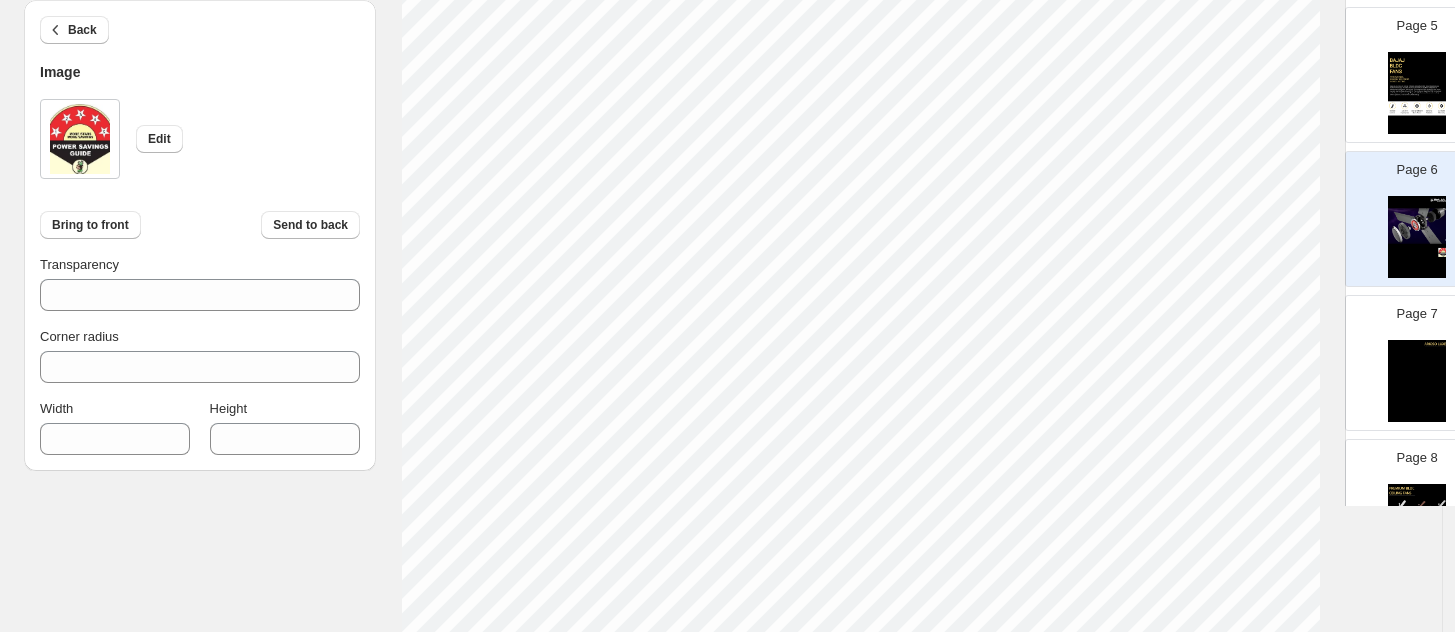 type on "***" 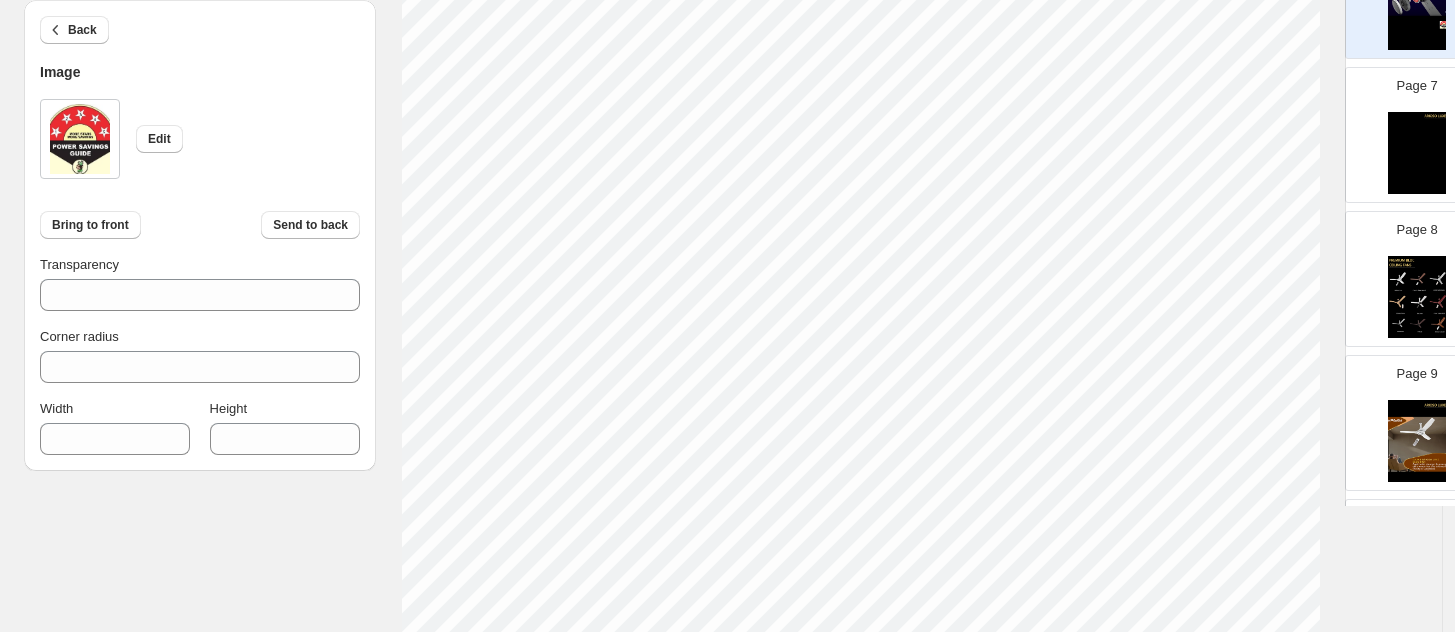 scroll, scrollTop: 907, scrollLeft: 0, axis: vertical 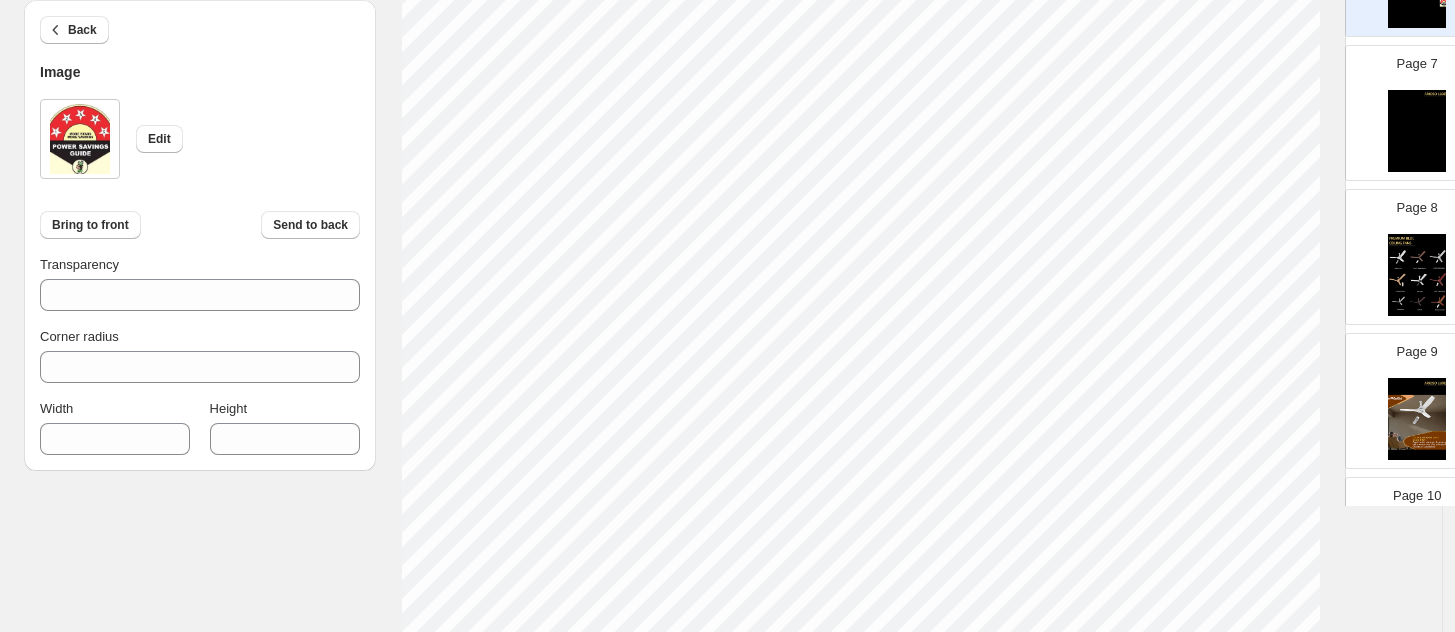 drag, startPoint x: 1340, startPoint y: 324, endPoint x: 1366, endPoint y: 544, distance: 221.53104 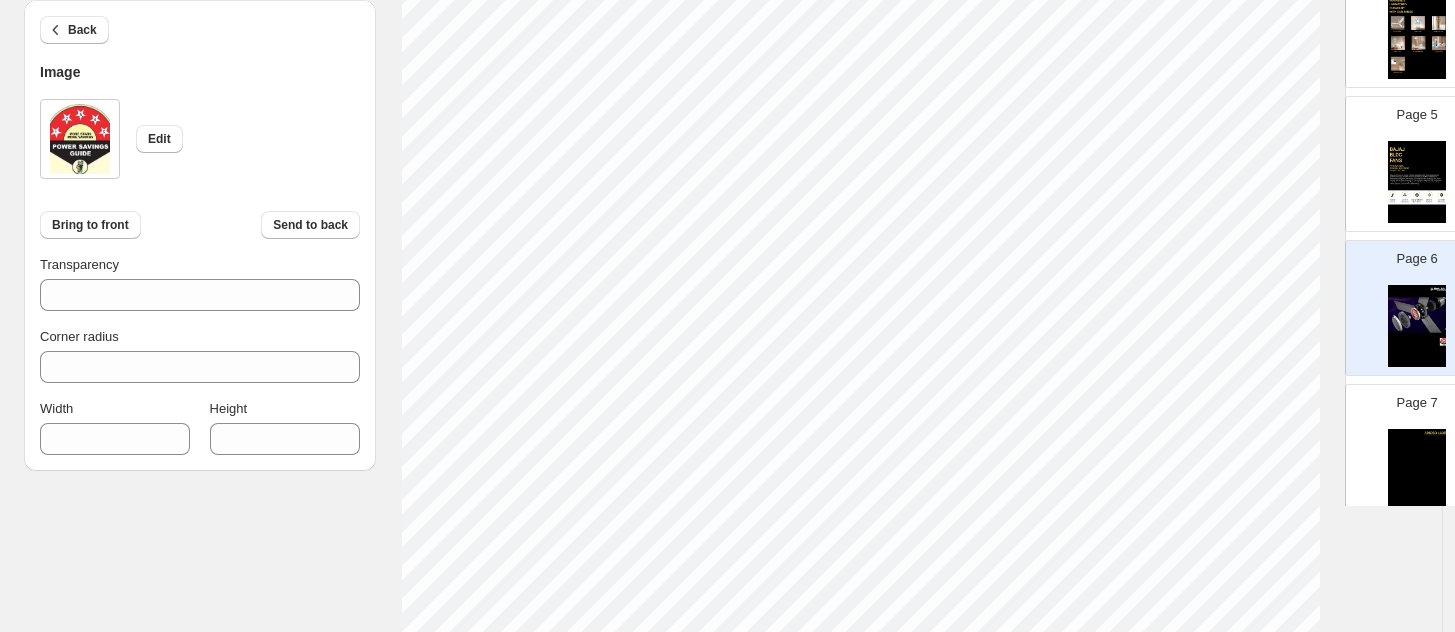 scroll, scrollTop: 566, scrollLeft: 0, axis: vertical 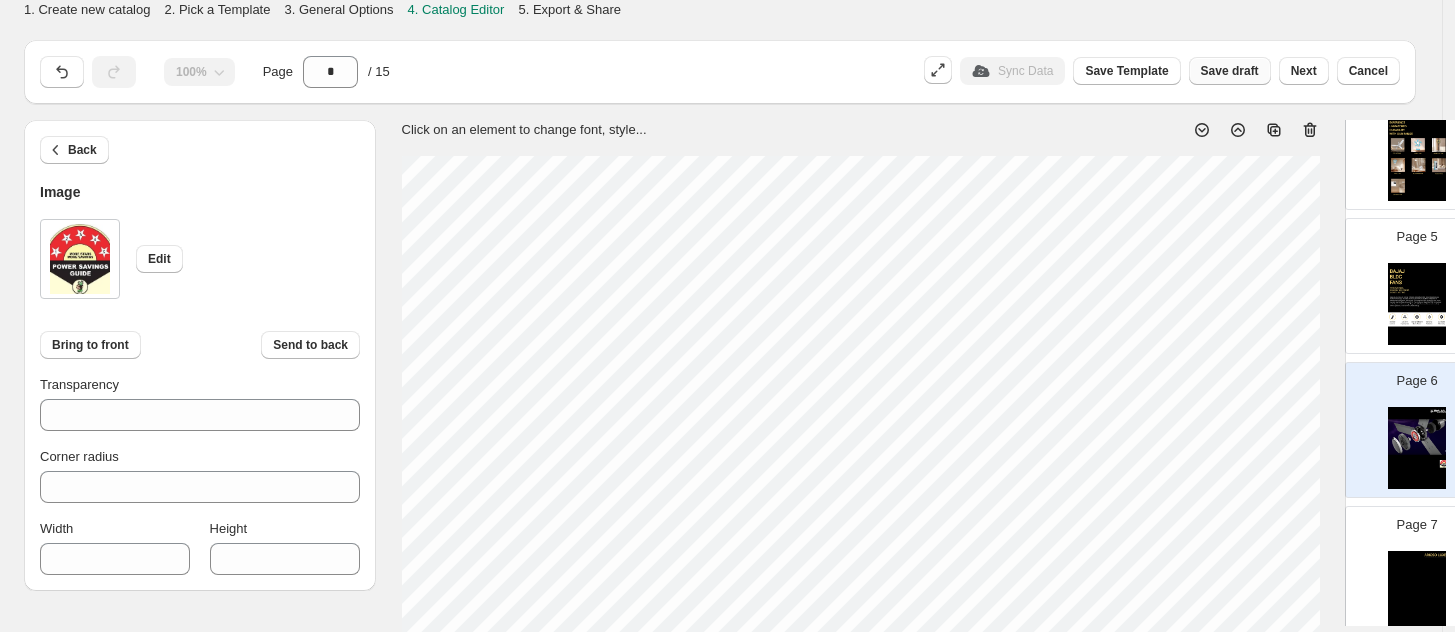 click on "Save draft" at bounding box center [1230, 71] 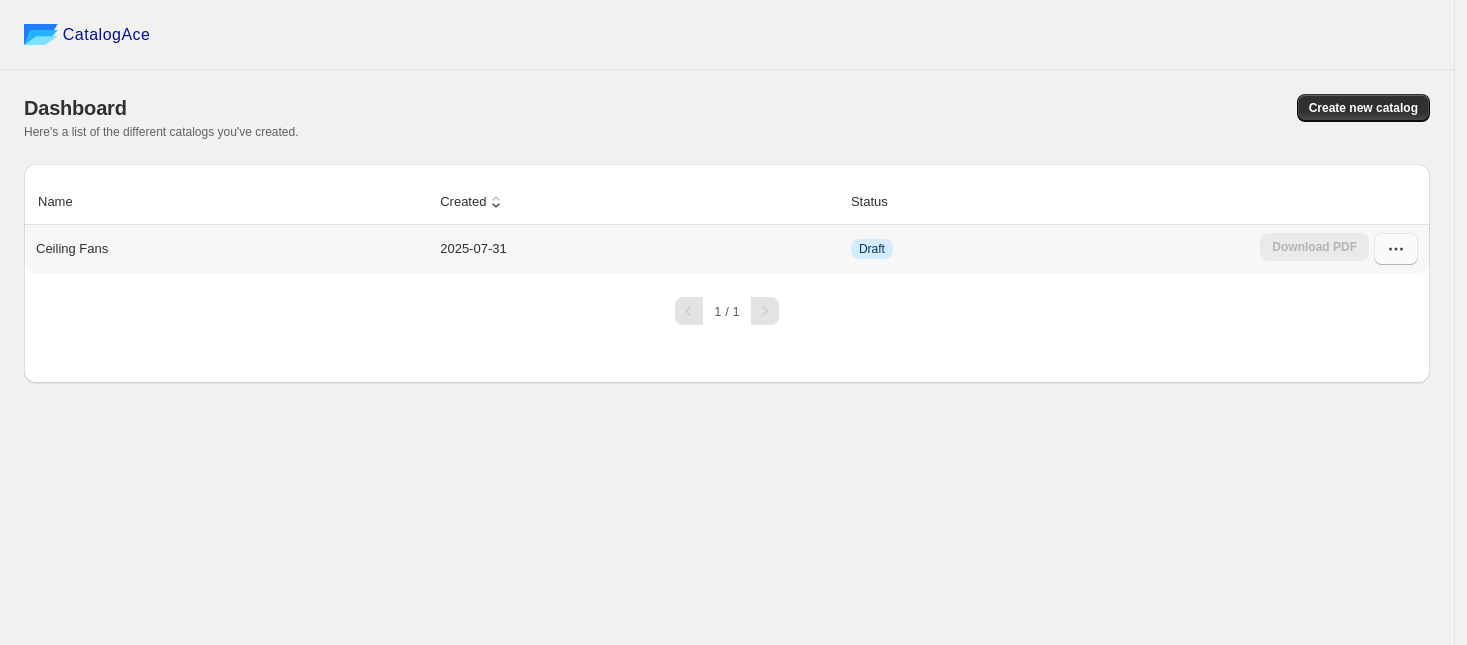 click 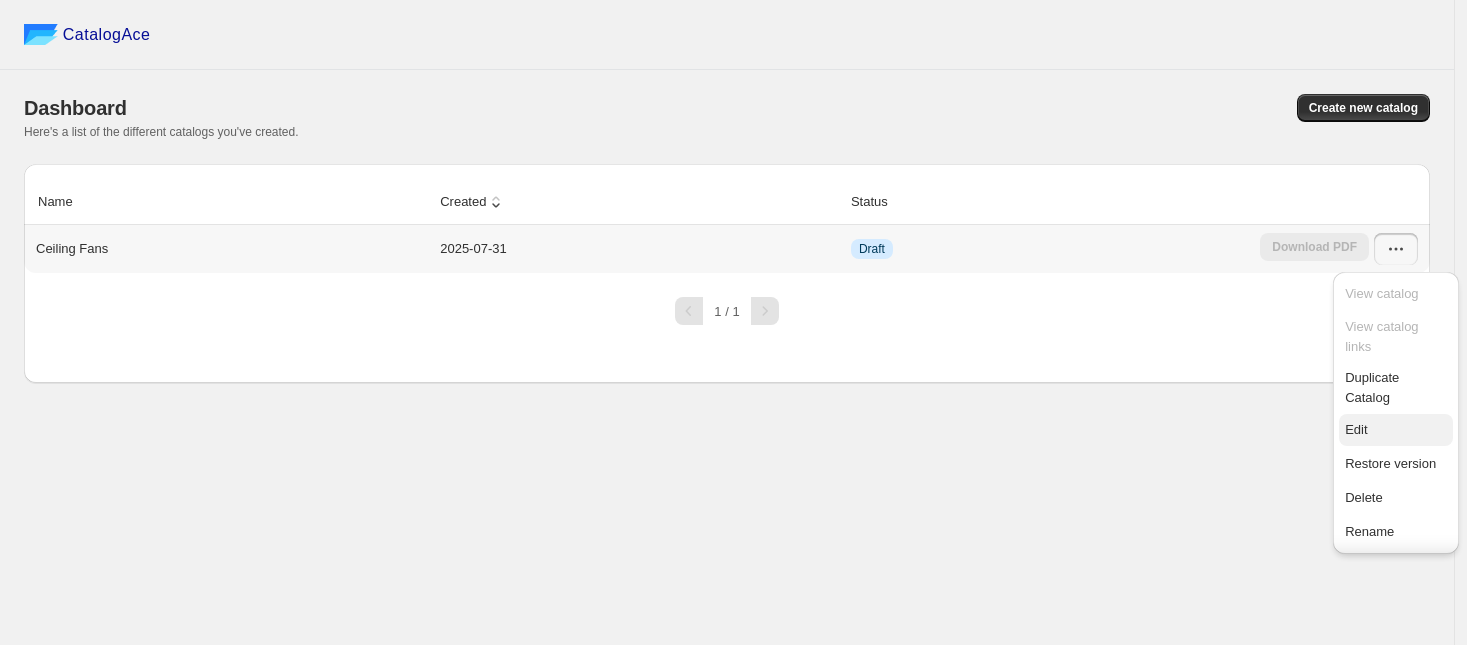 click on "Edit" at bounding box center (1356, 429) 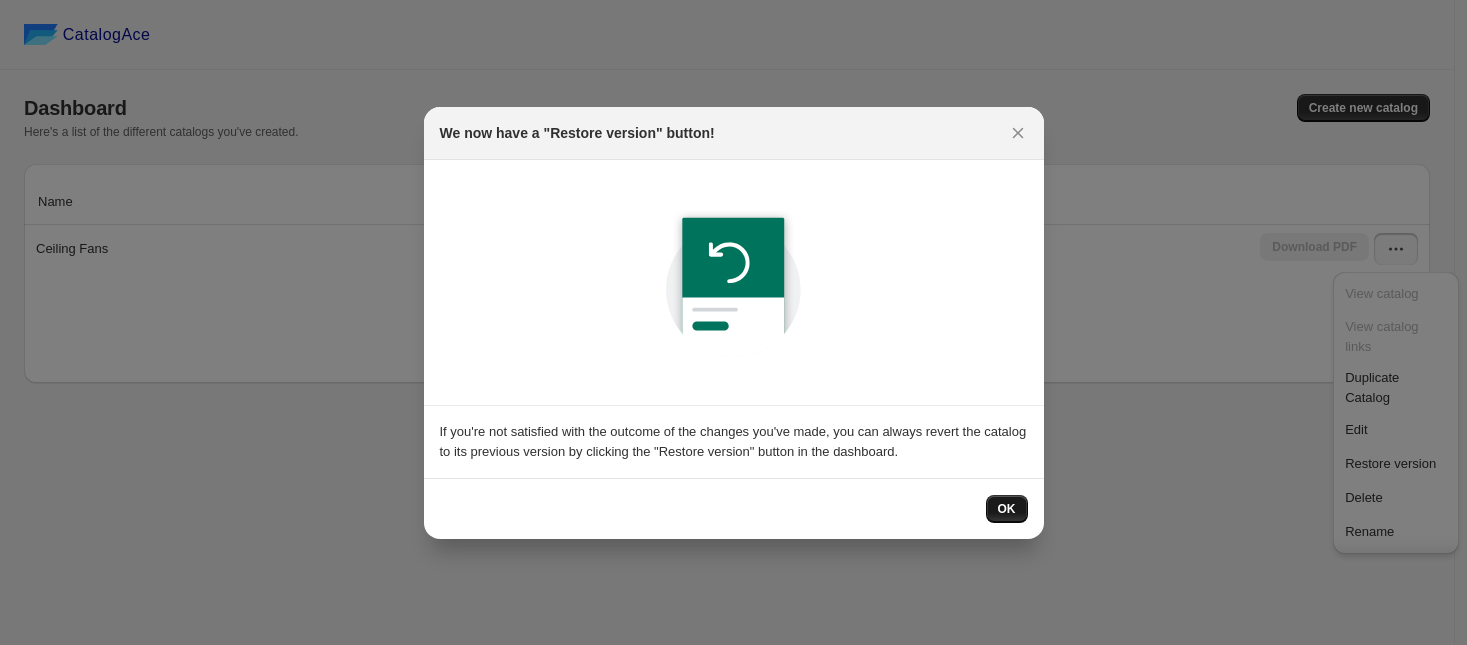 click on "OK" at bounding box center [1007, 509] 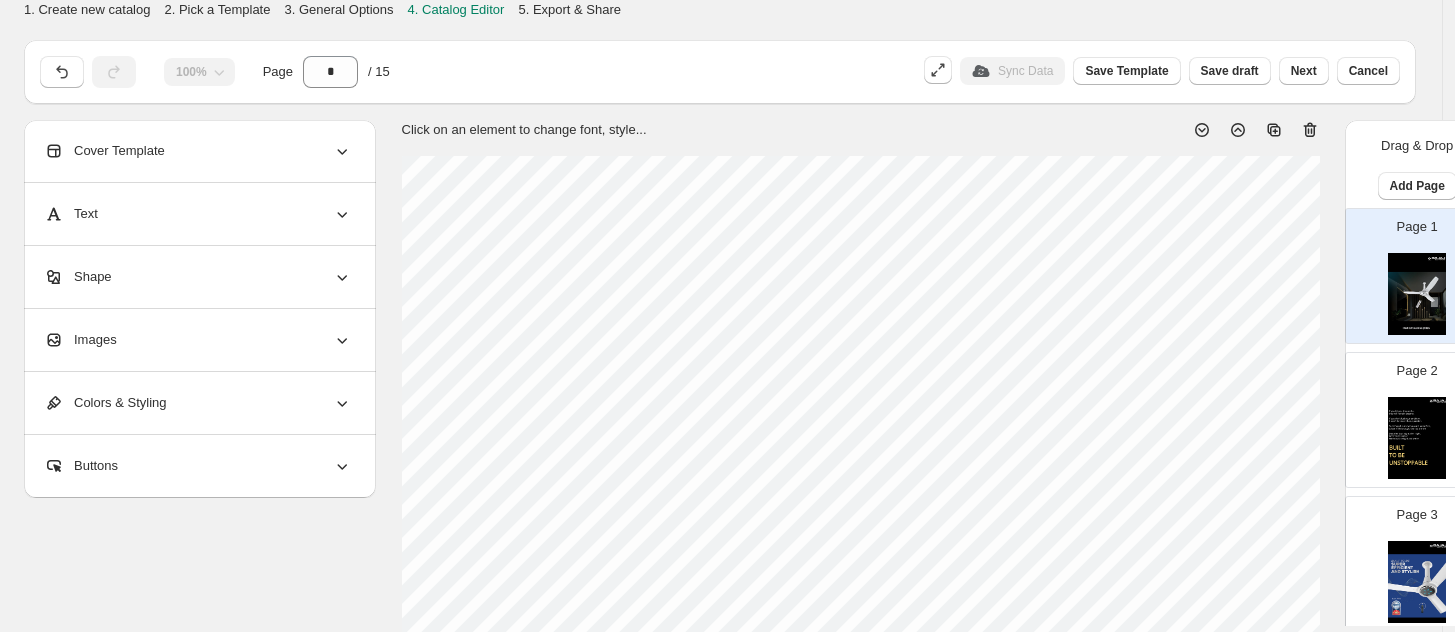 click at bounding box center (1417, 438) 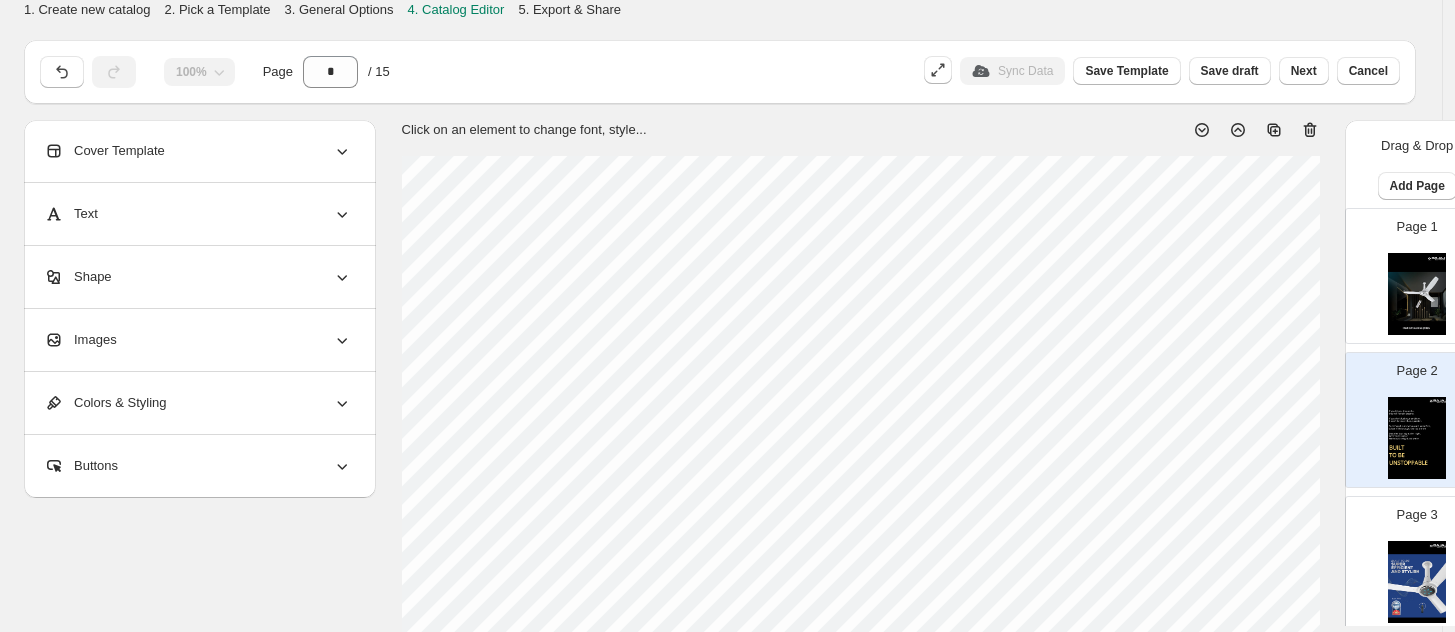 click at bounding box center [1417, 582] 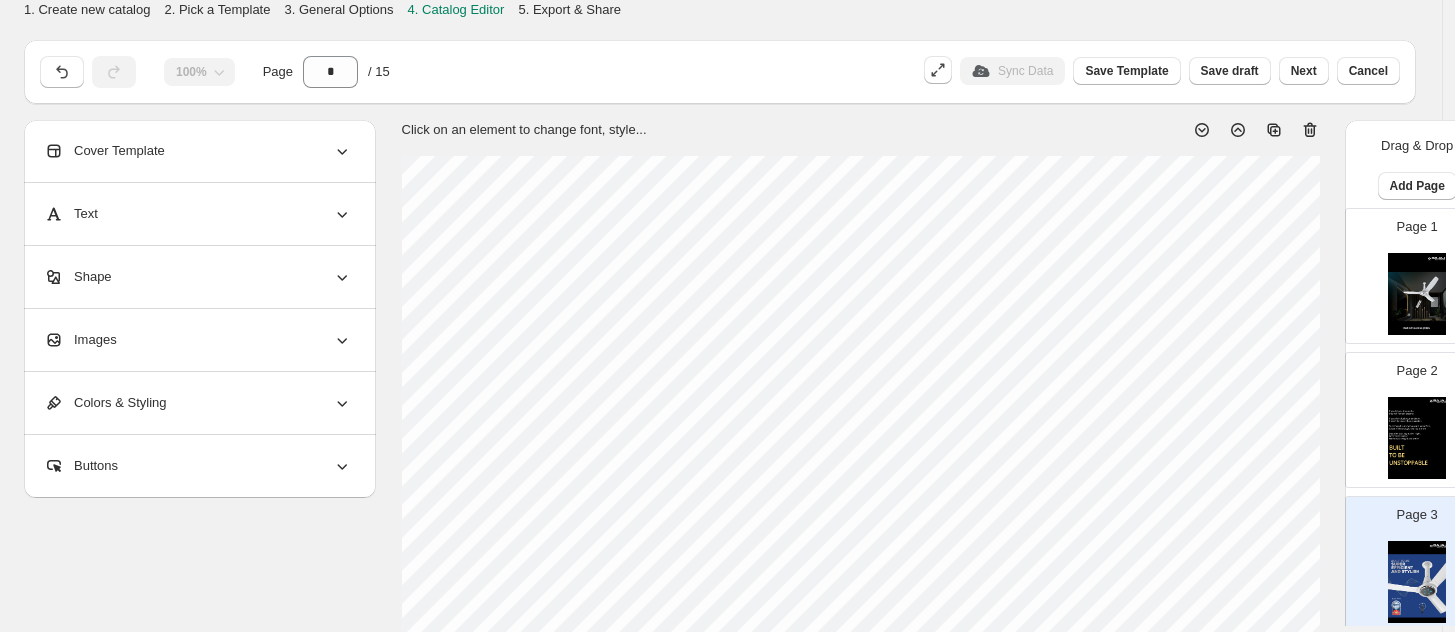 drag, startPoint x: 1416, startPoint y: 559, endPoint x: 1398, endPoint y: 544, distance: 23.43075 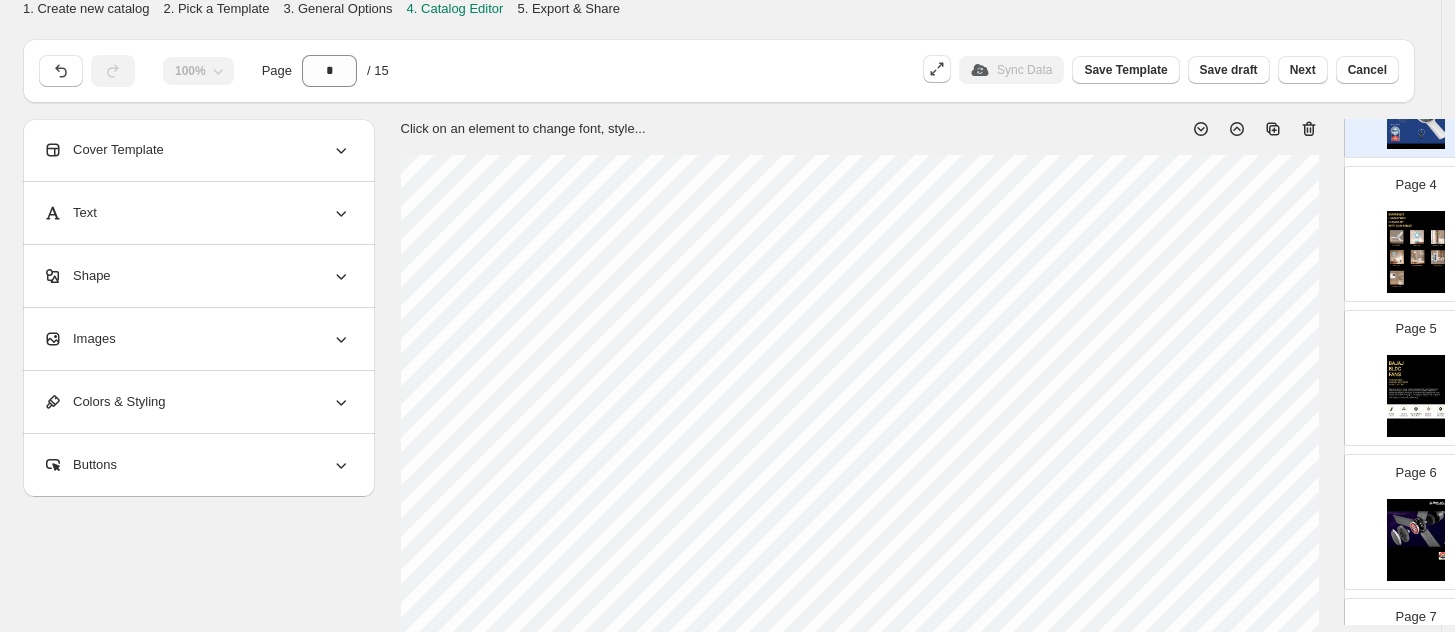 scroll, scrollTop: 482, scrollLeft: 0, axis: vertical 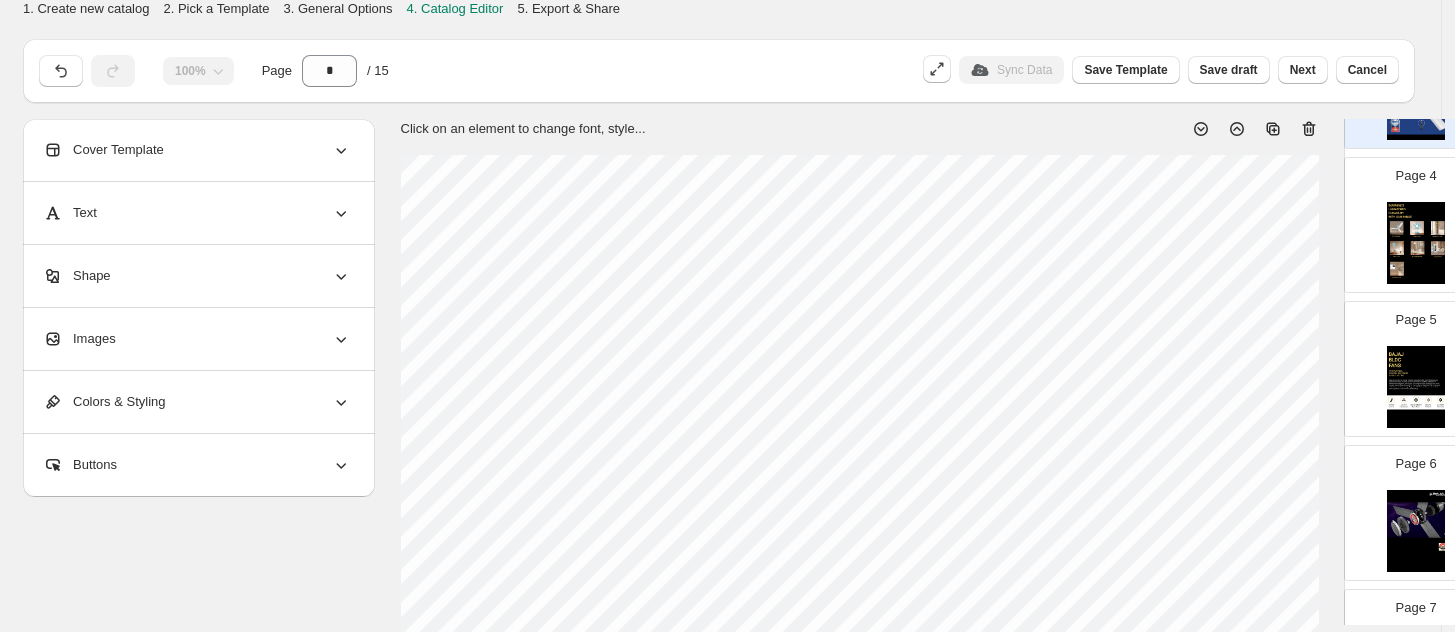 click at bounding box center [1416, 243] 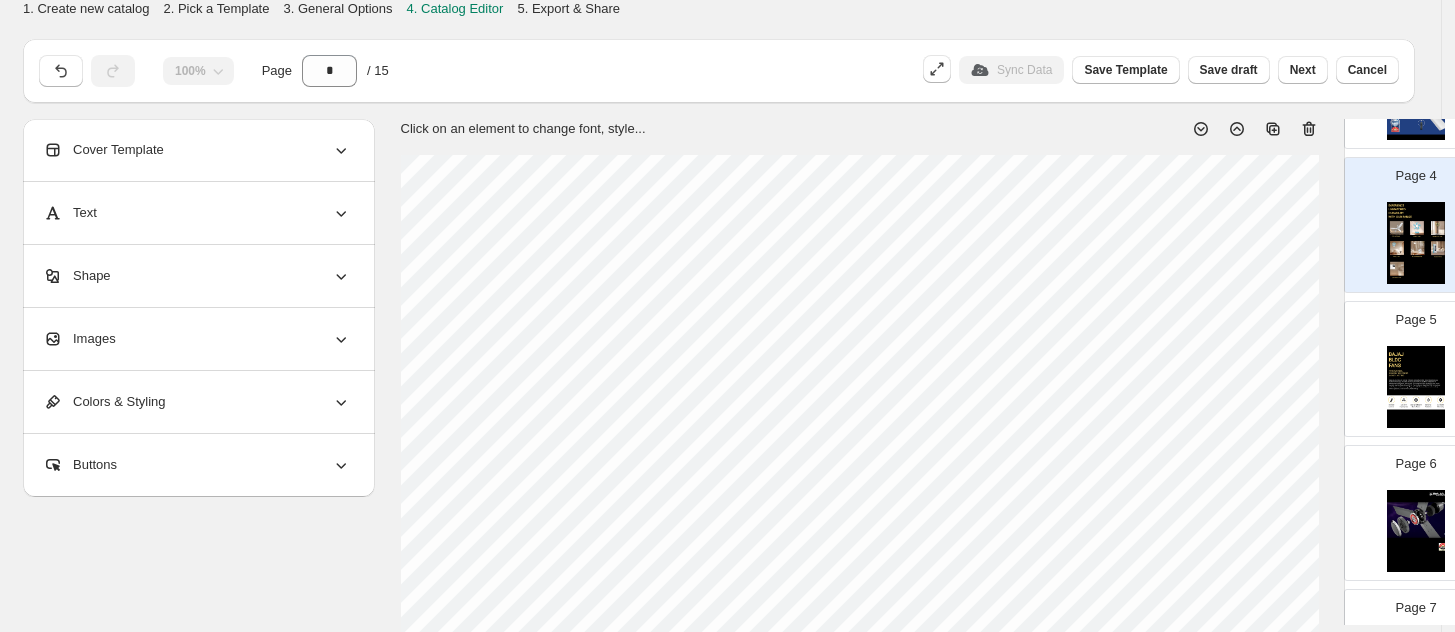 scroll, scrollTop: 1, scrollLeft: 0, axis: vertical 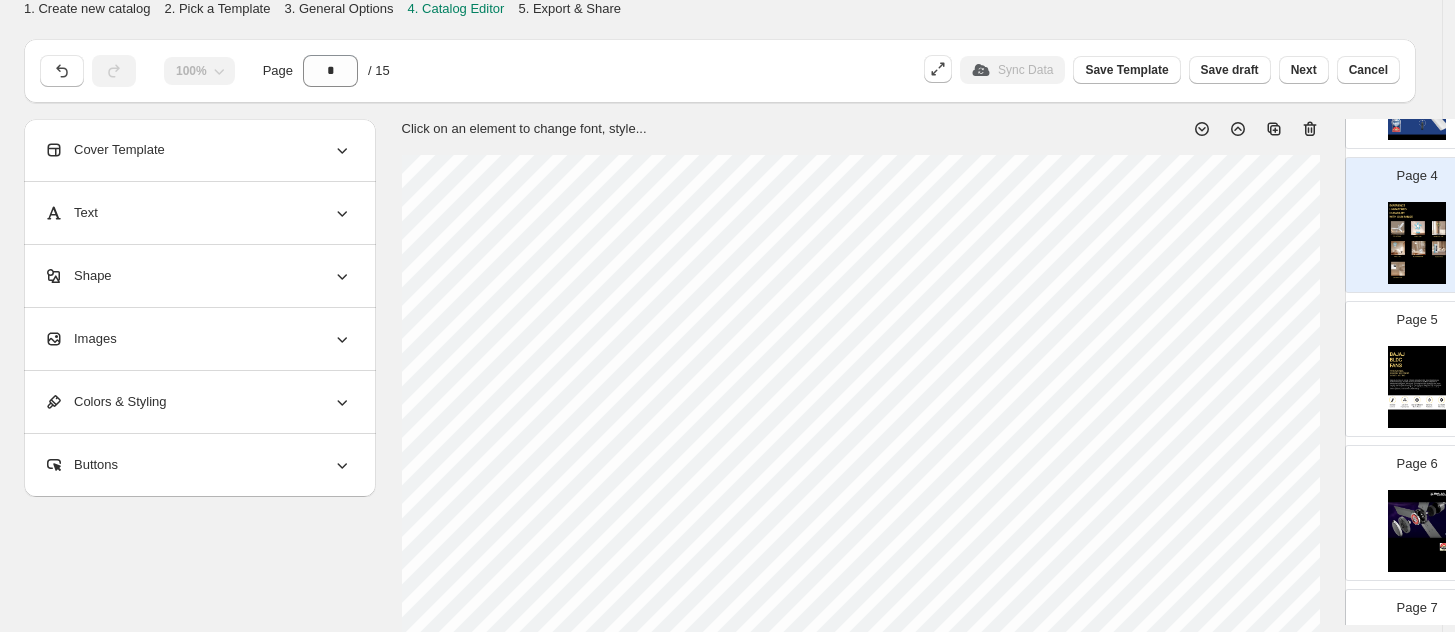 click at bounding box center (1417, 387) 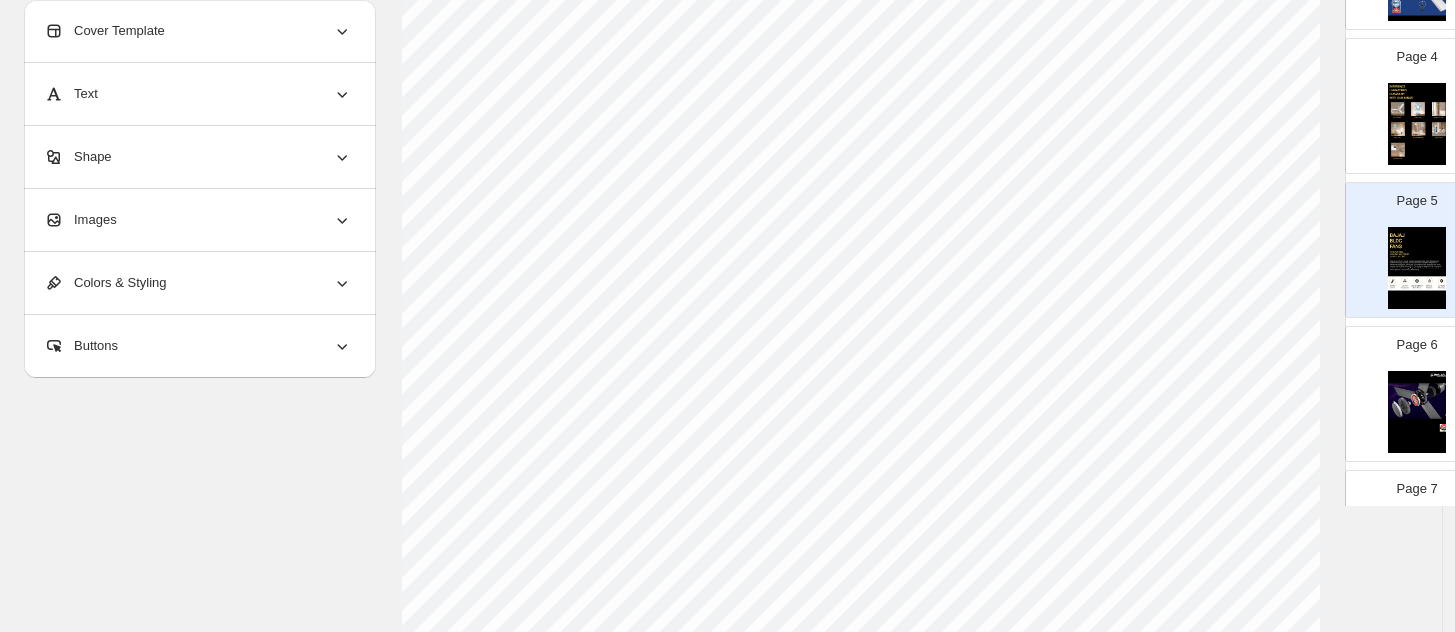 scroll, scrollTop: 288, scrollLeft: 0, axis: vertical 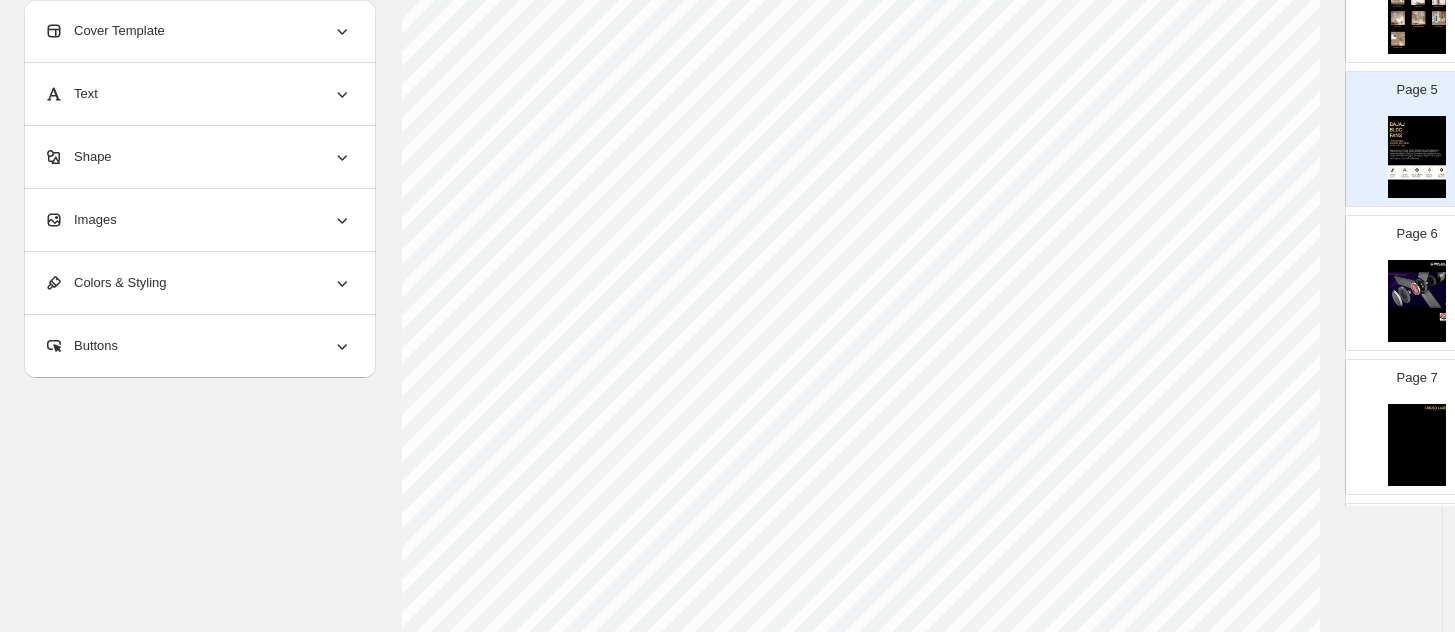 click at bounding box center (1417, 301) 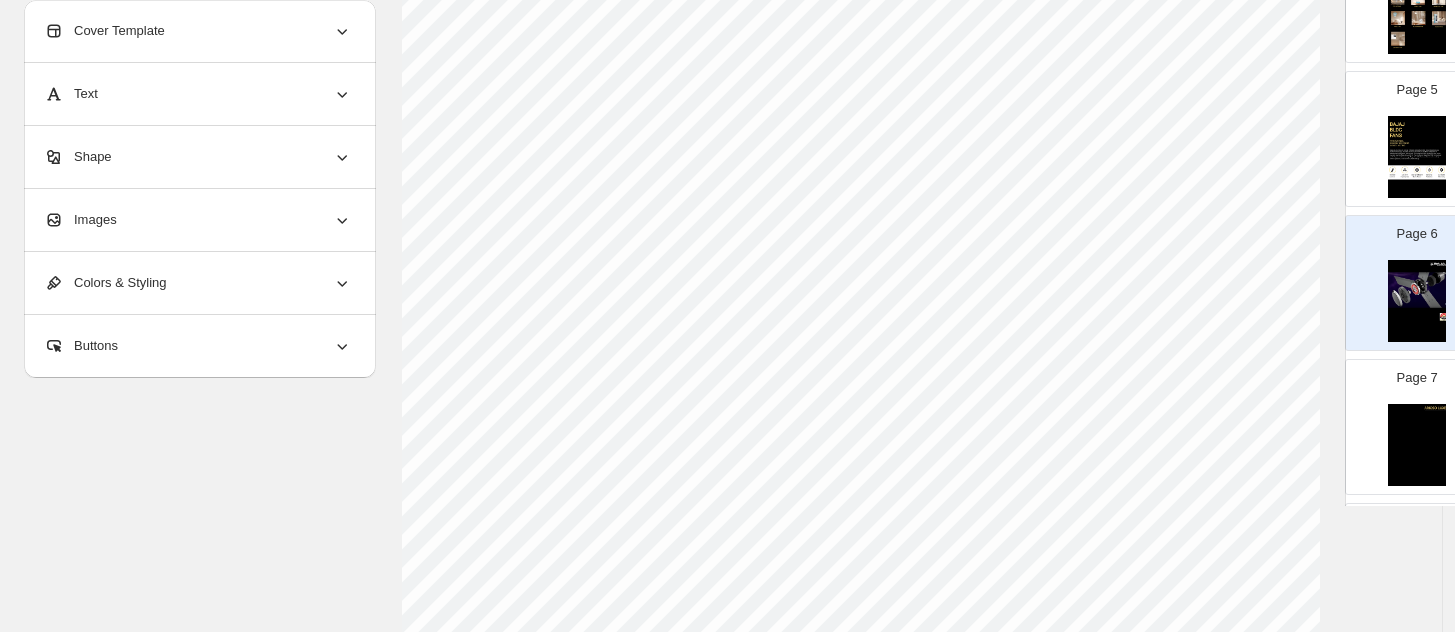scroll, scrollTop: 665, scrollLeft: 0, axis: vertical 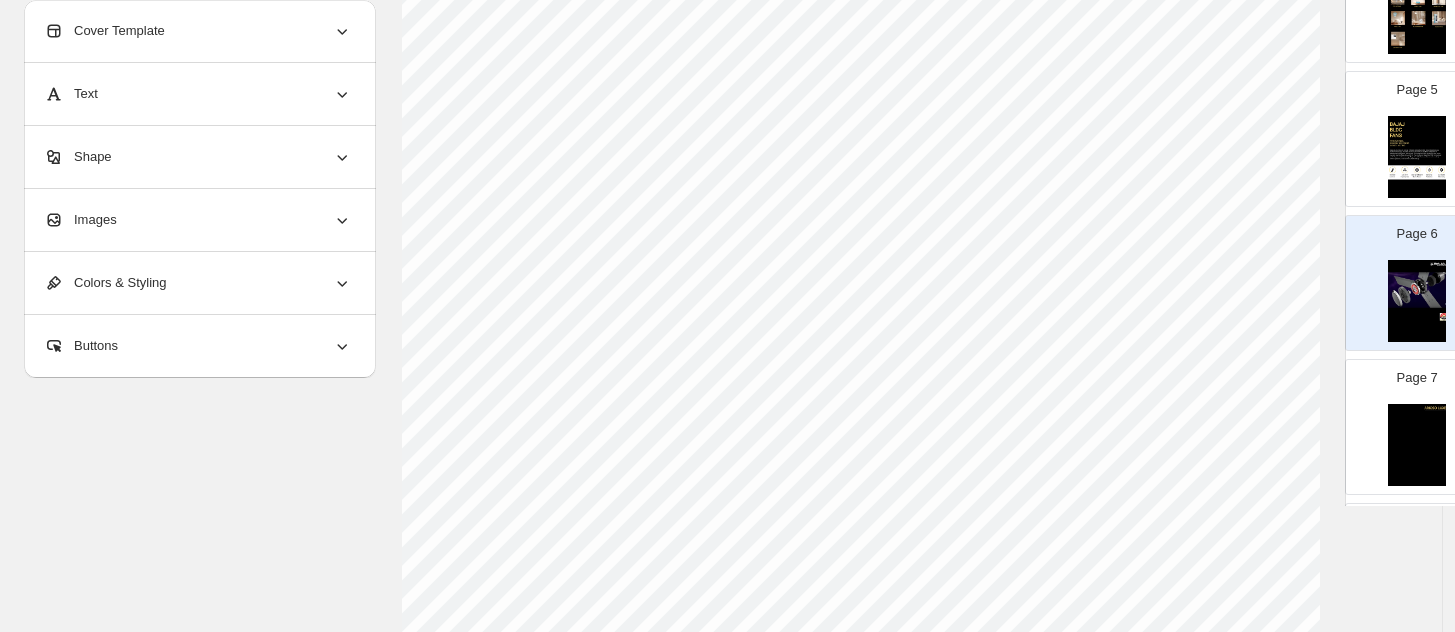 click at bounding box center (1417, 445) 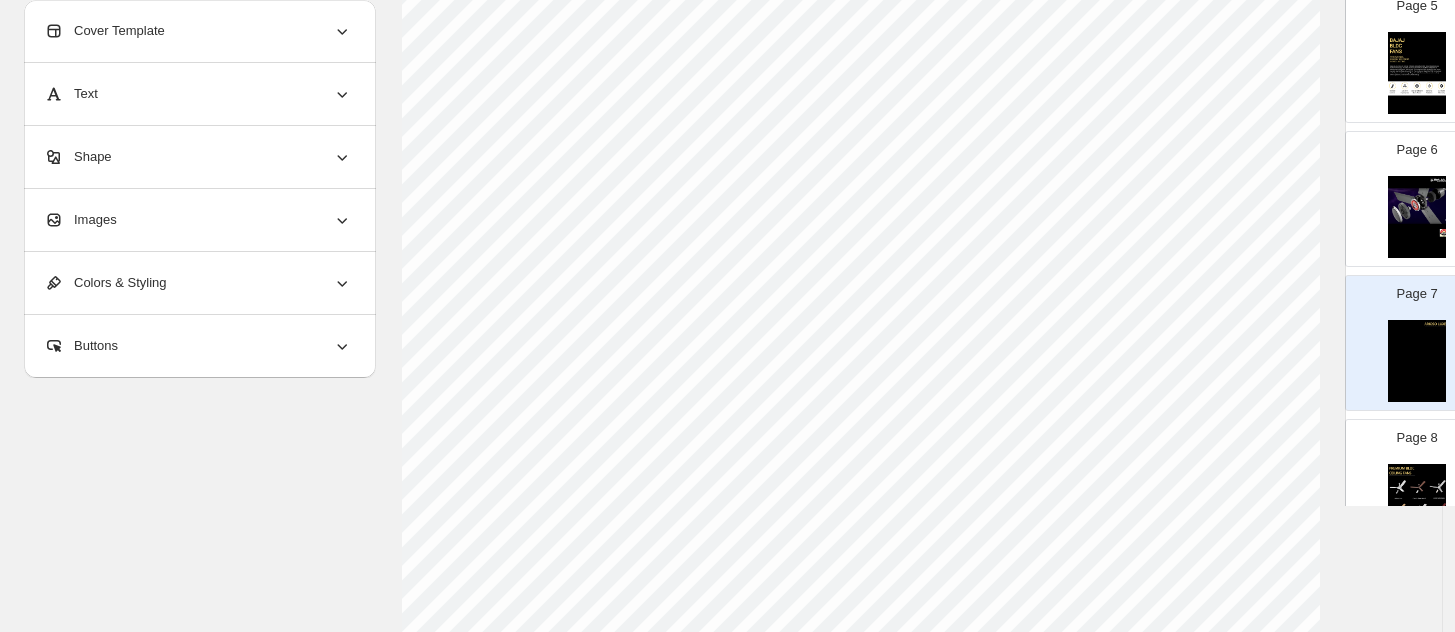 scroll, scrollTop: 676, scrollLeft: 0, axis: vertical 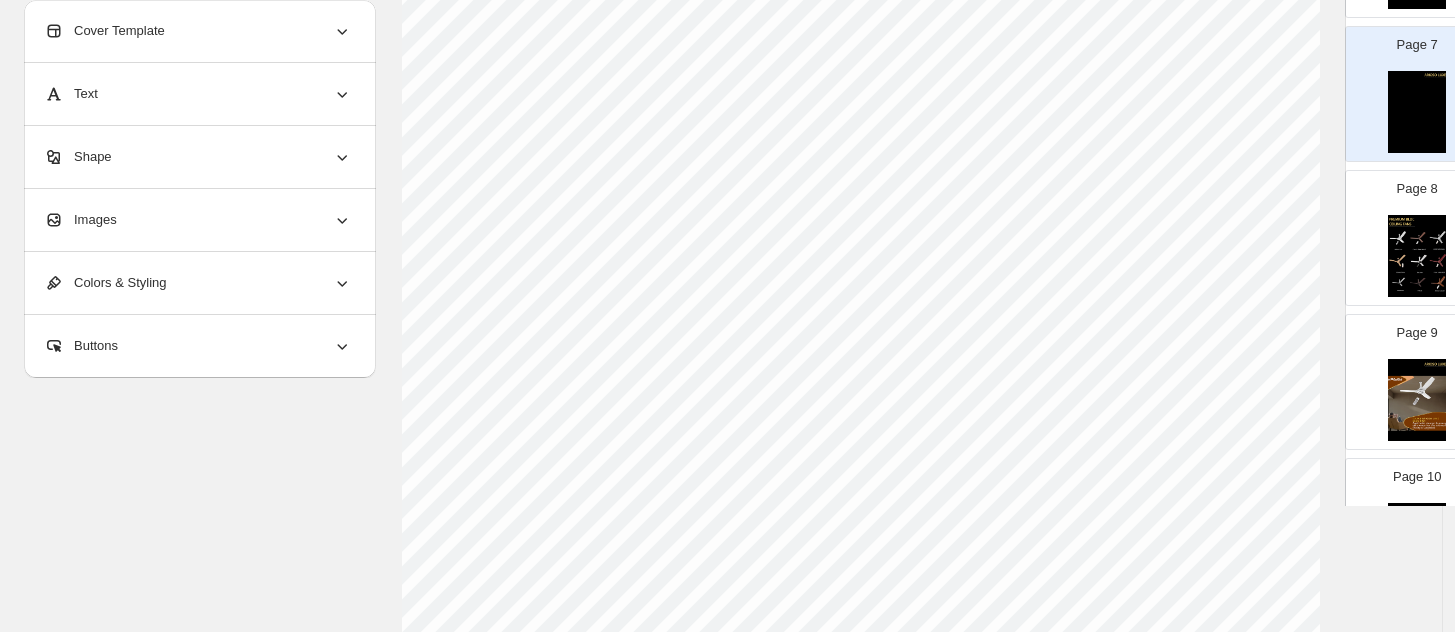 click at bounding box center (1417, 256) 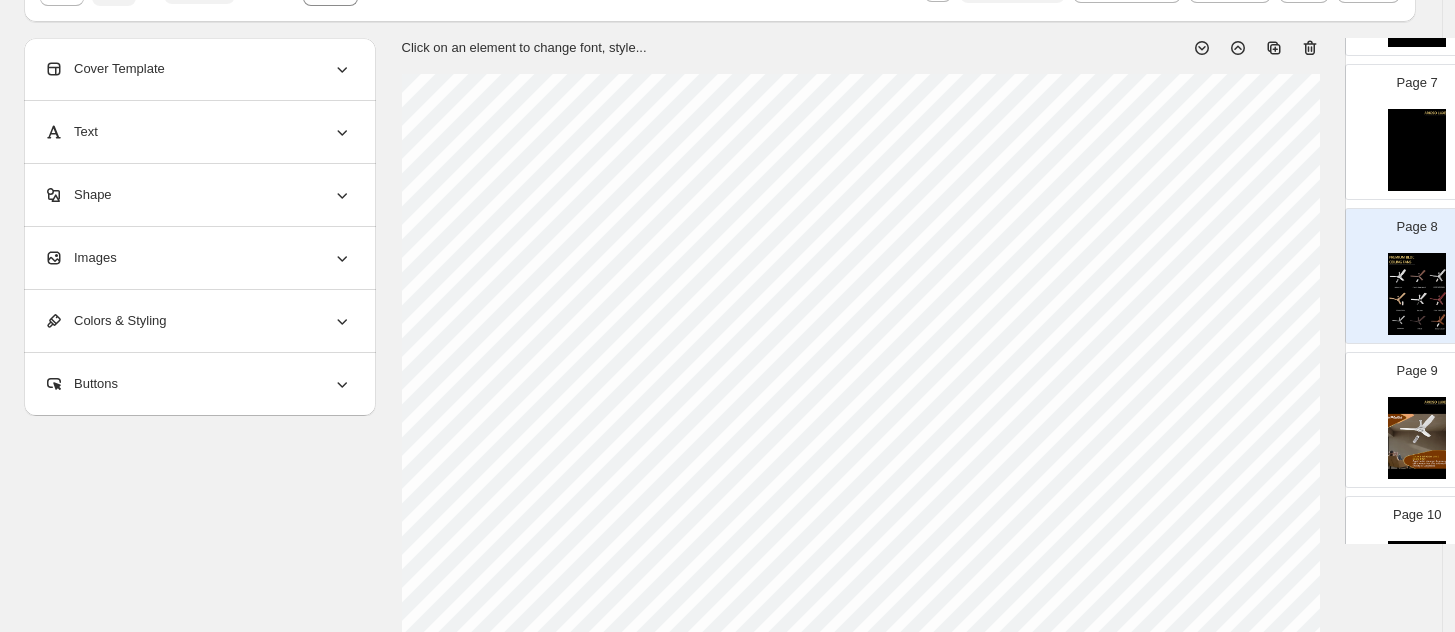 scroll, scrollTop: 47, scrollLeft: 0, axis: vertical 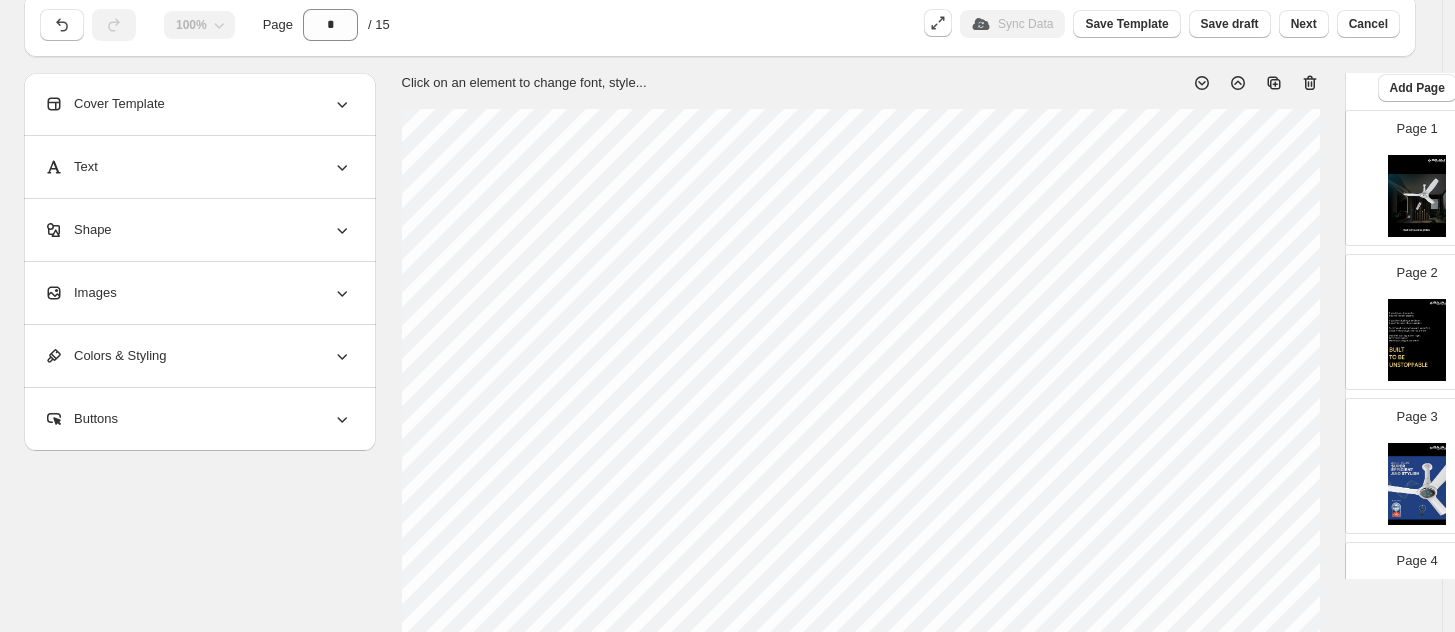 click at bounding box center (1417, 484) 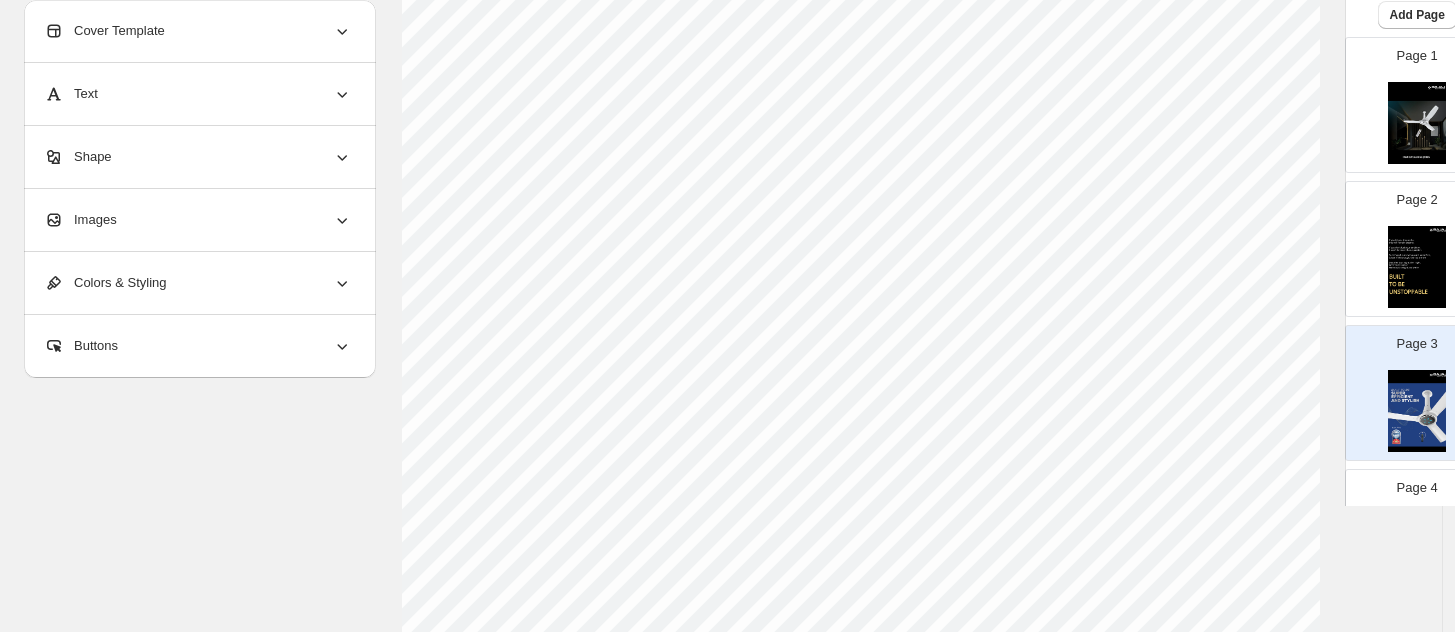scroll, scrollTop: 547, scrollLeft: 0, axis: vertical 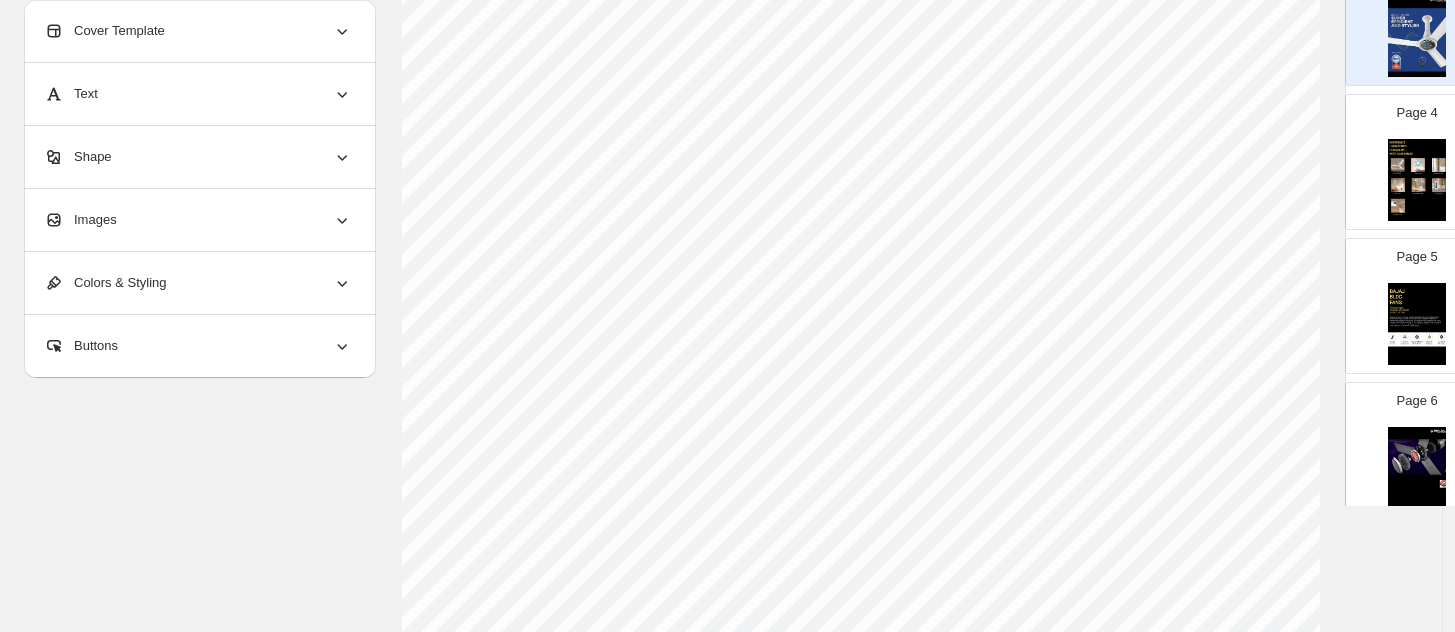 click at bounding box center (1417, 180) 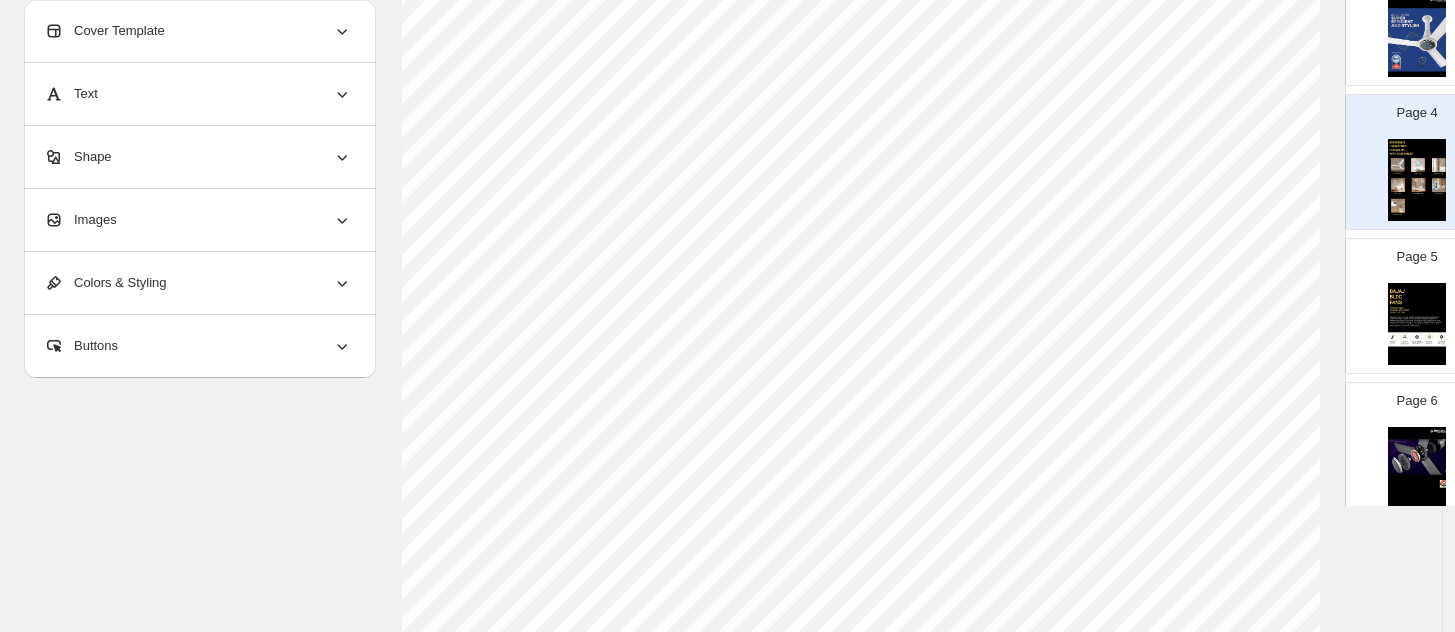 click at bounding box center [1417, 324] 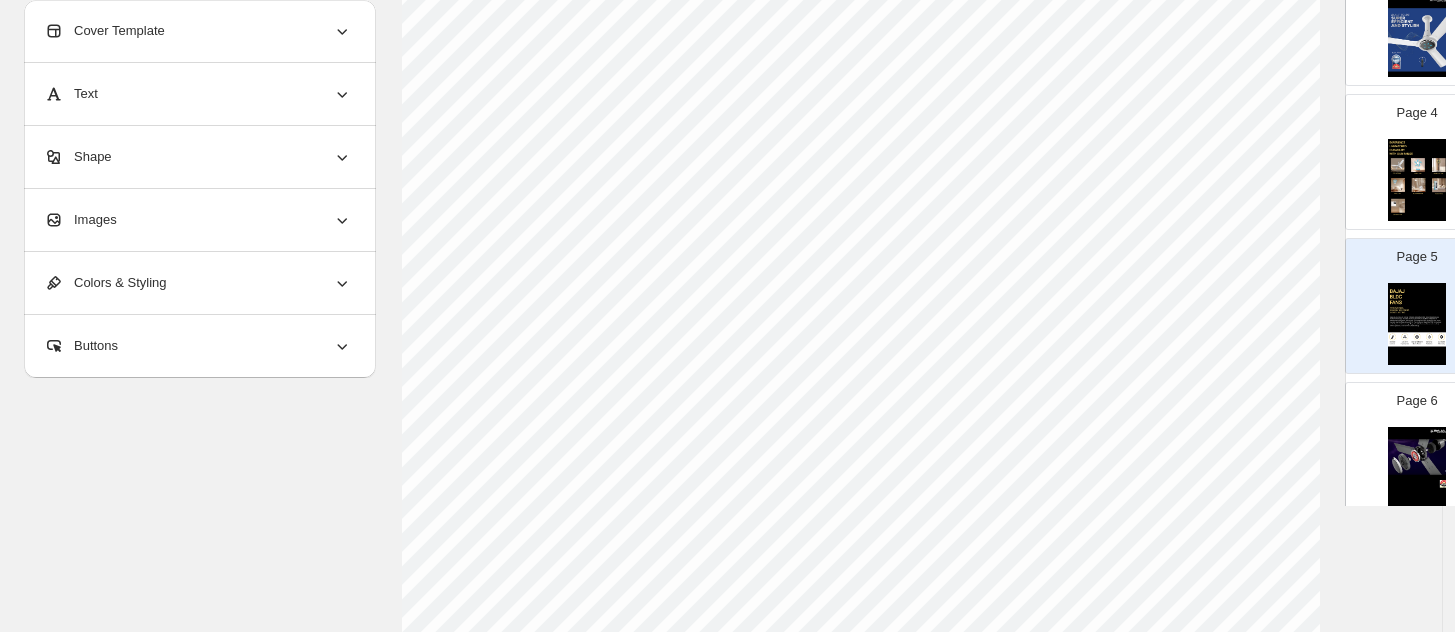 click at bounding box center [1417, 468] 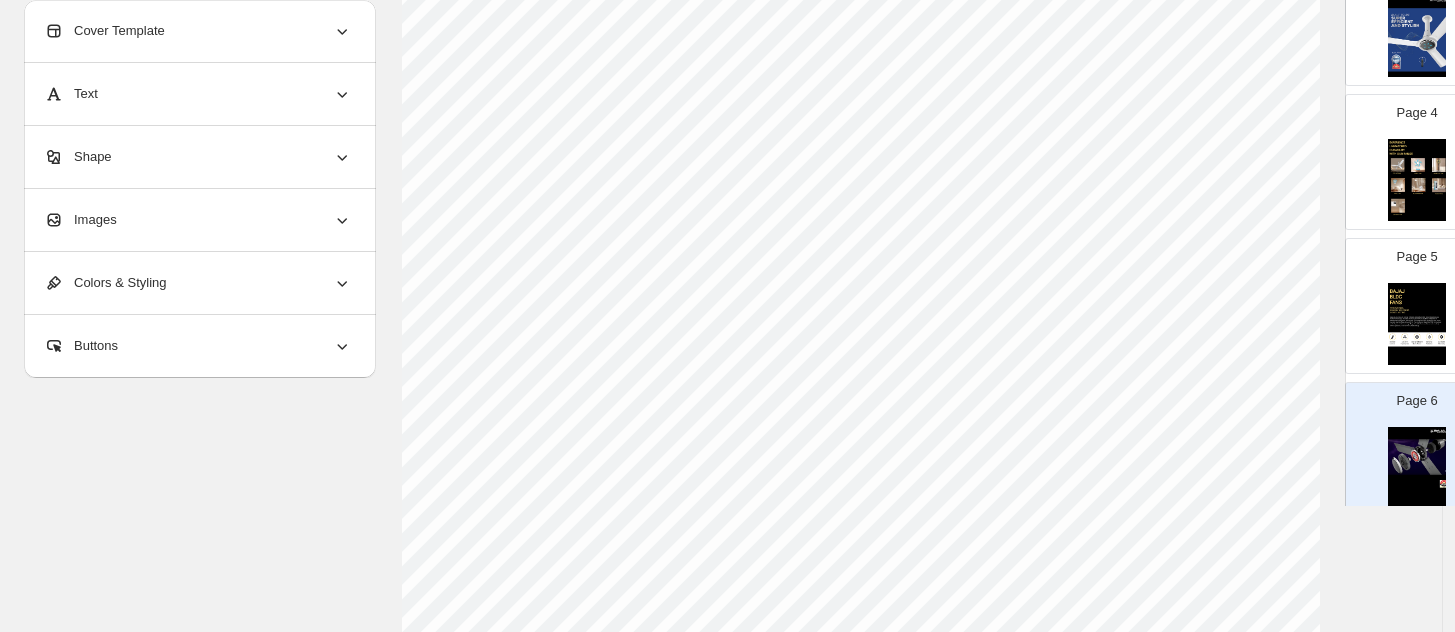click at bounding box center [1417, 324] 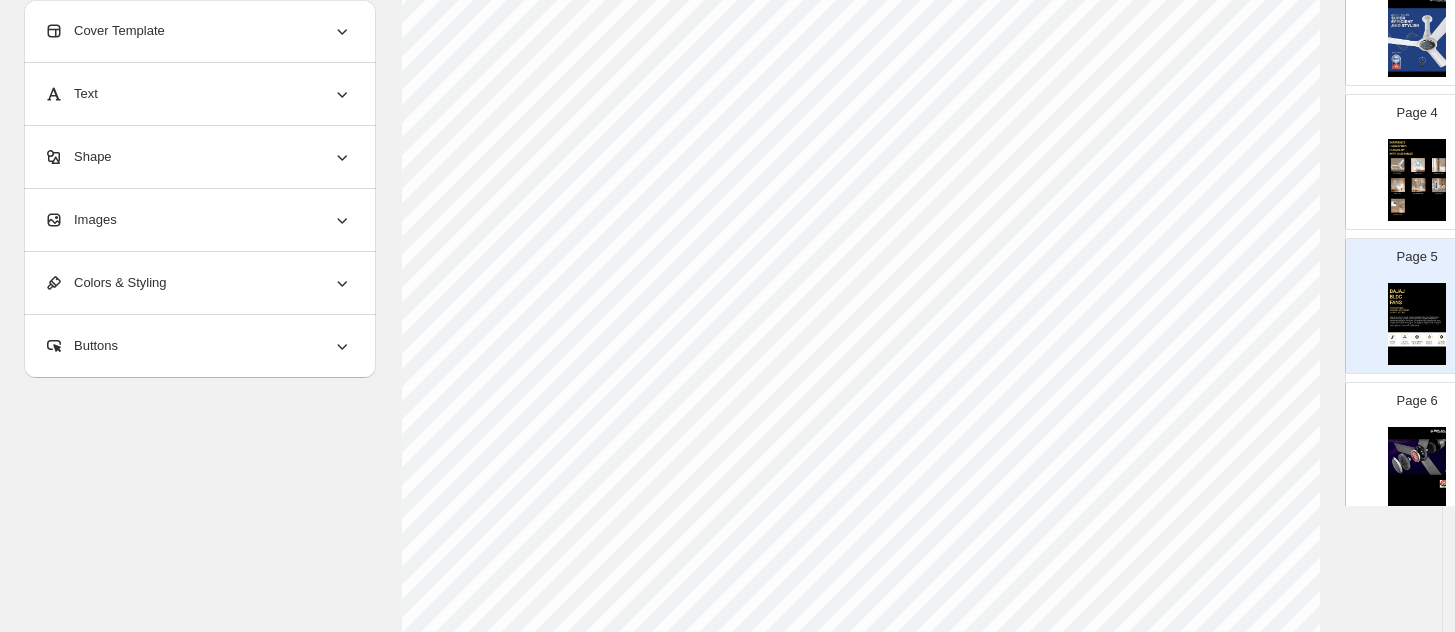 scroll, scrollTop: 672, scrollLeft: 0, axis: vertical 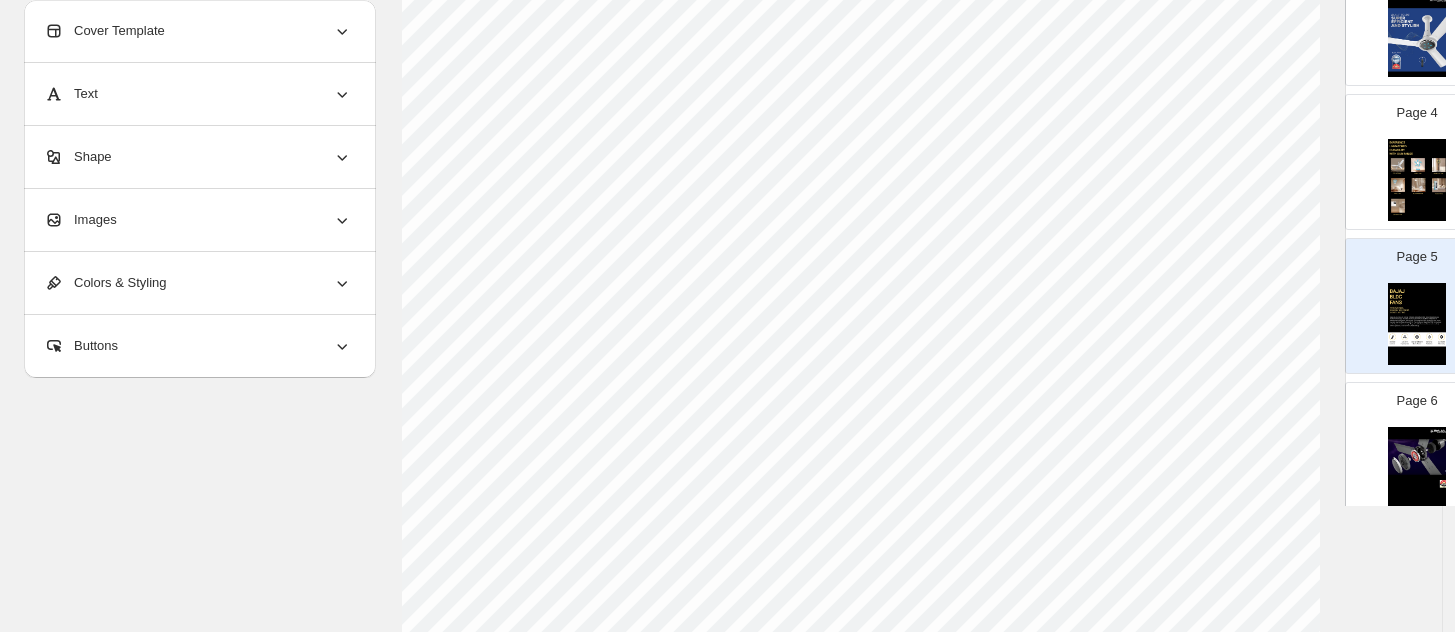 click at bounding box center (1417, 468) 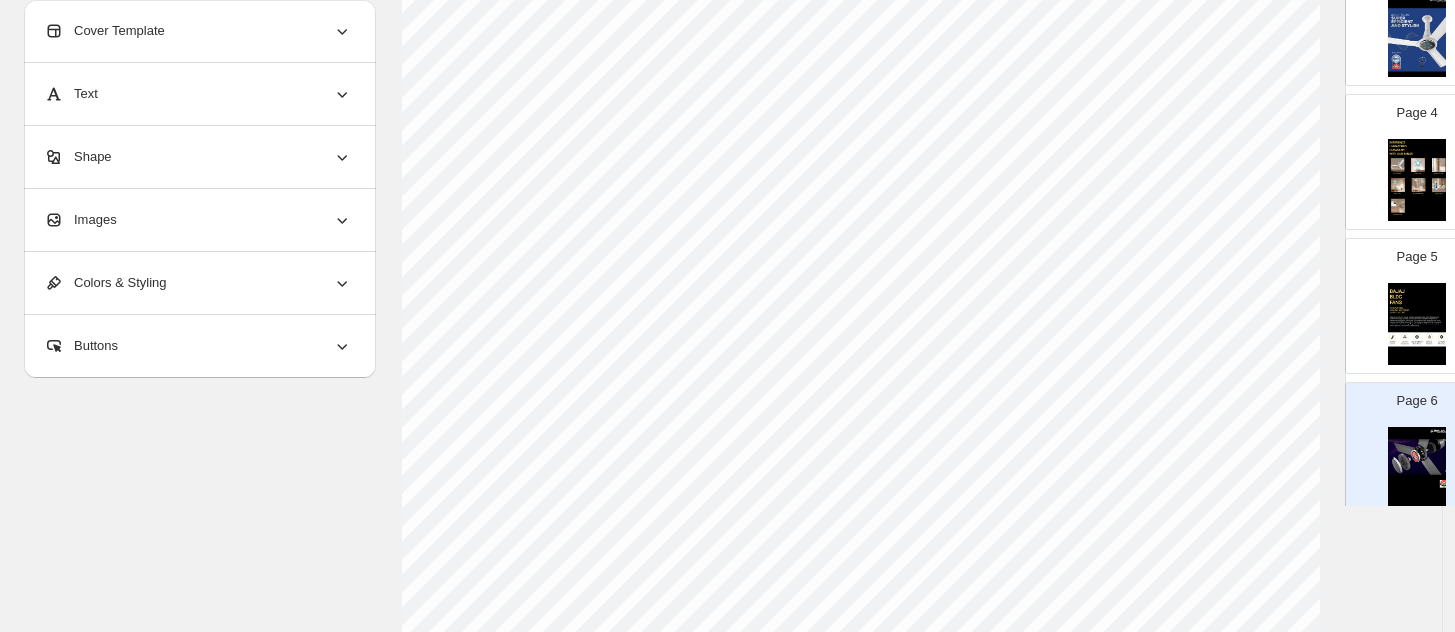 scroll, scrollTop: 792, scrollLeft: 0, axis: vertical 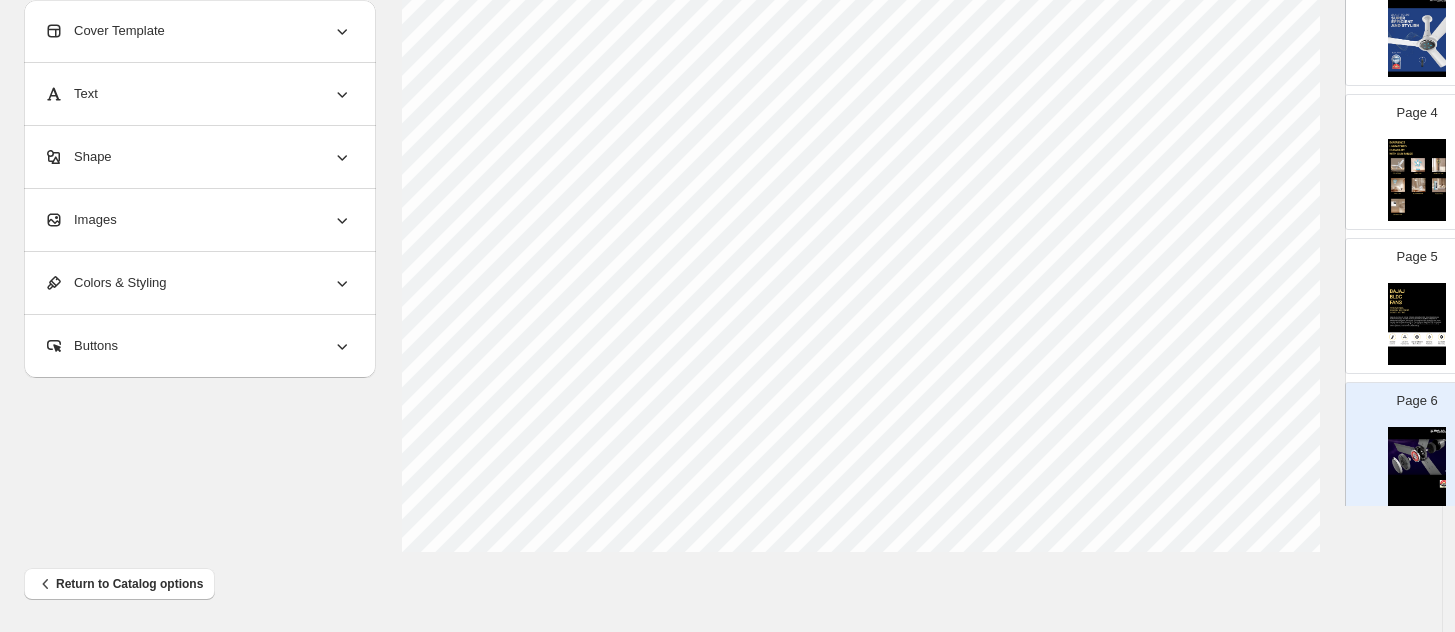 click at bounding box center (1417, 468) 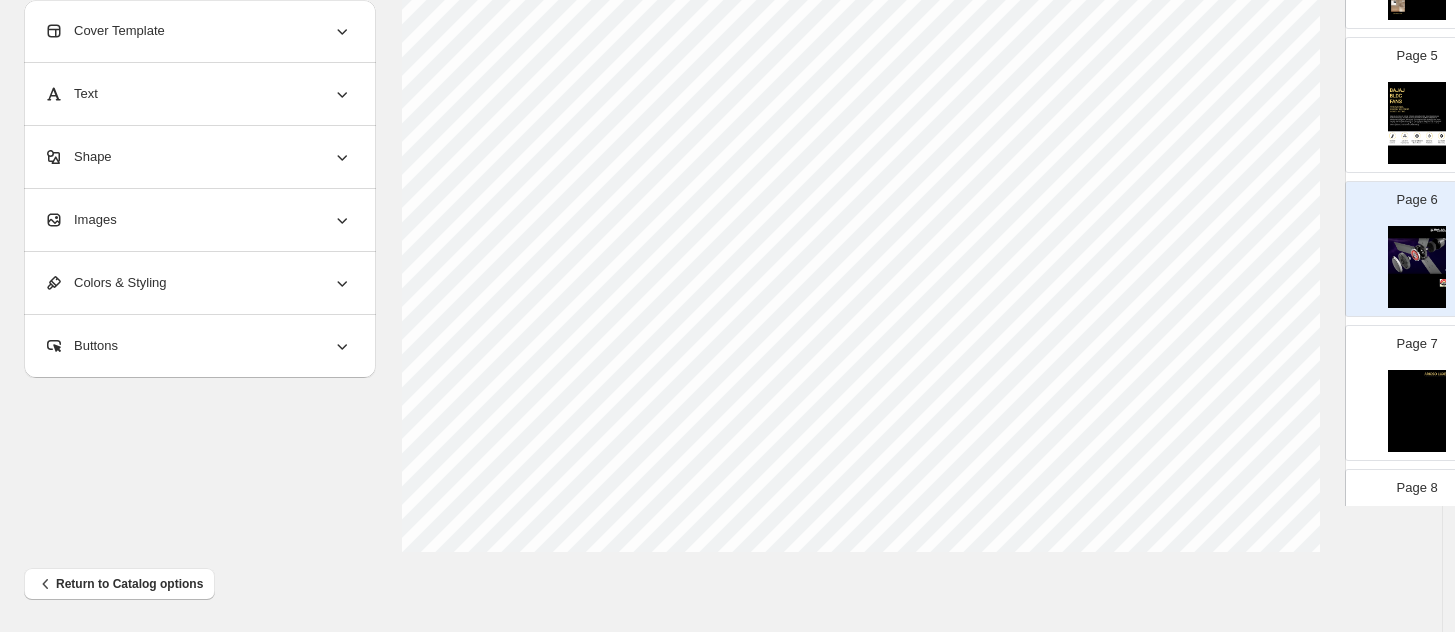 scroll, scrollTop: 676, scrollLeft: 0, axis: vertical 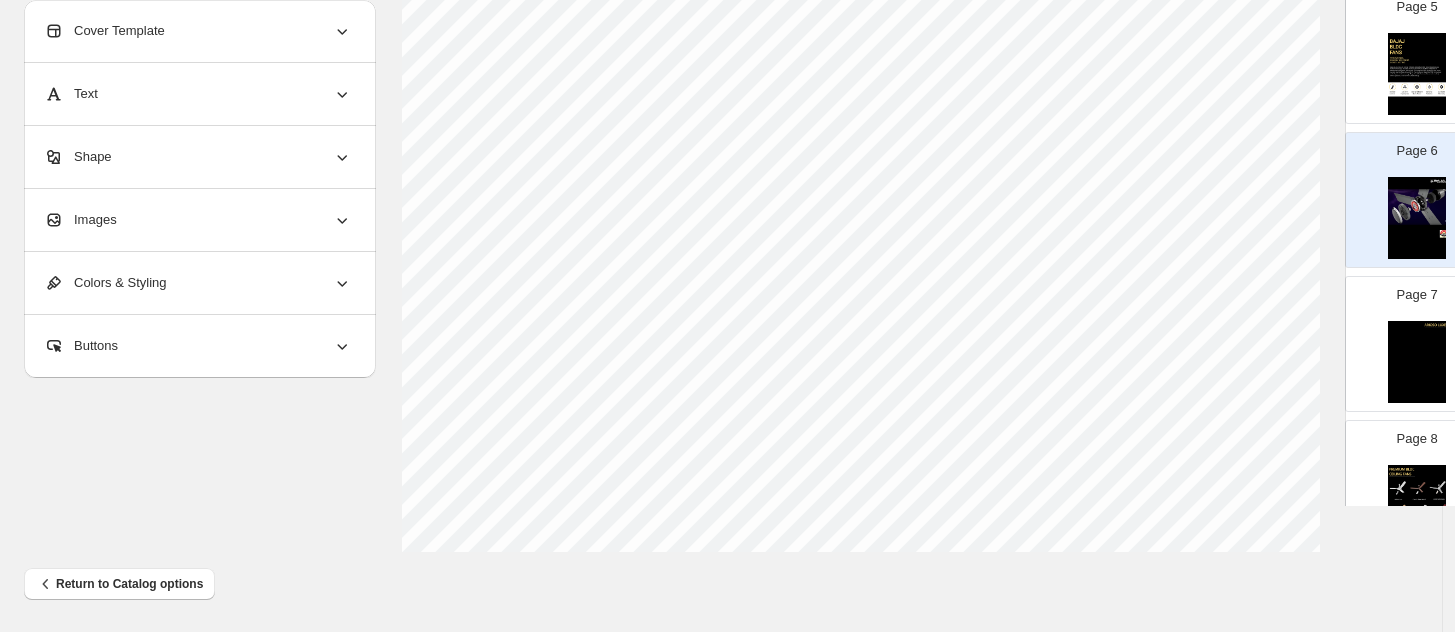 click at bounding box center [1417, 362] 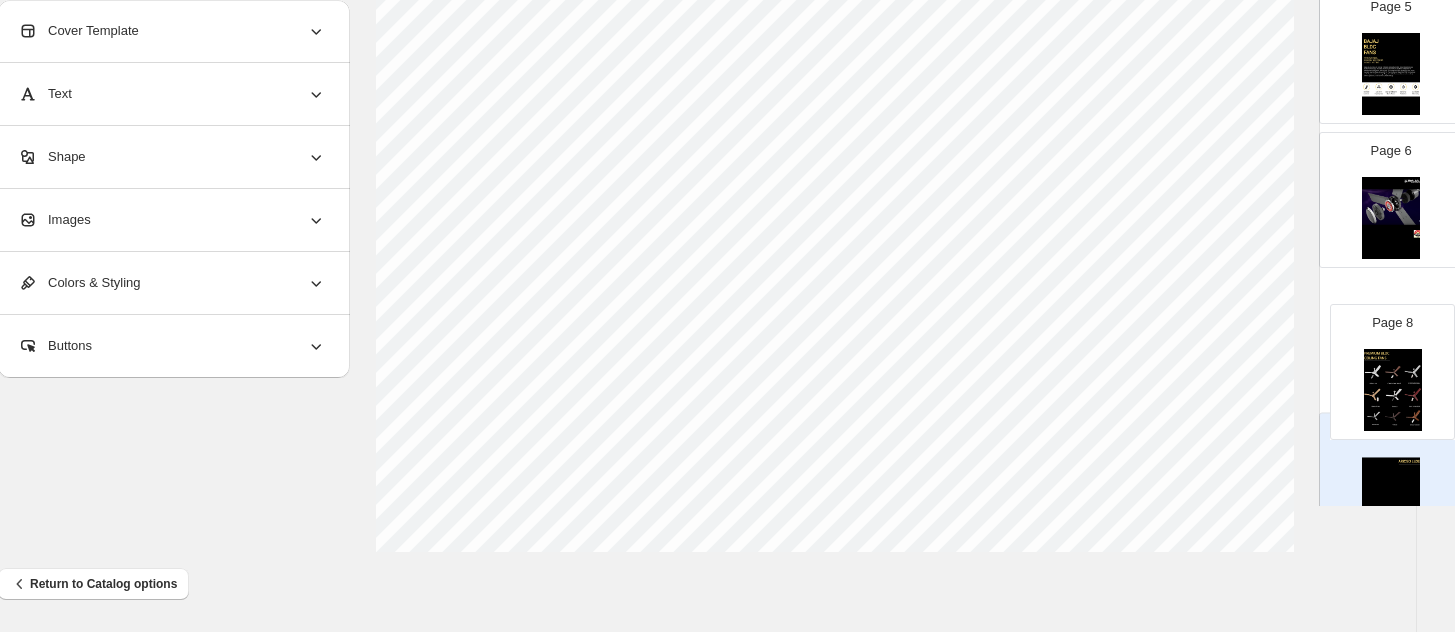 scroll, scrollTop: 792, scrollLeft: 33, axis: both 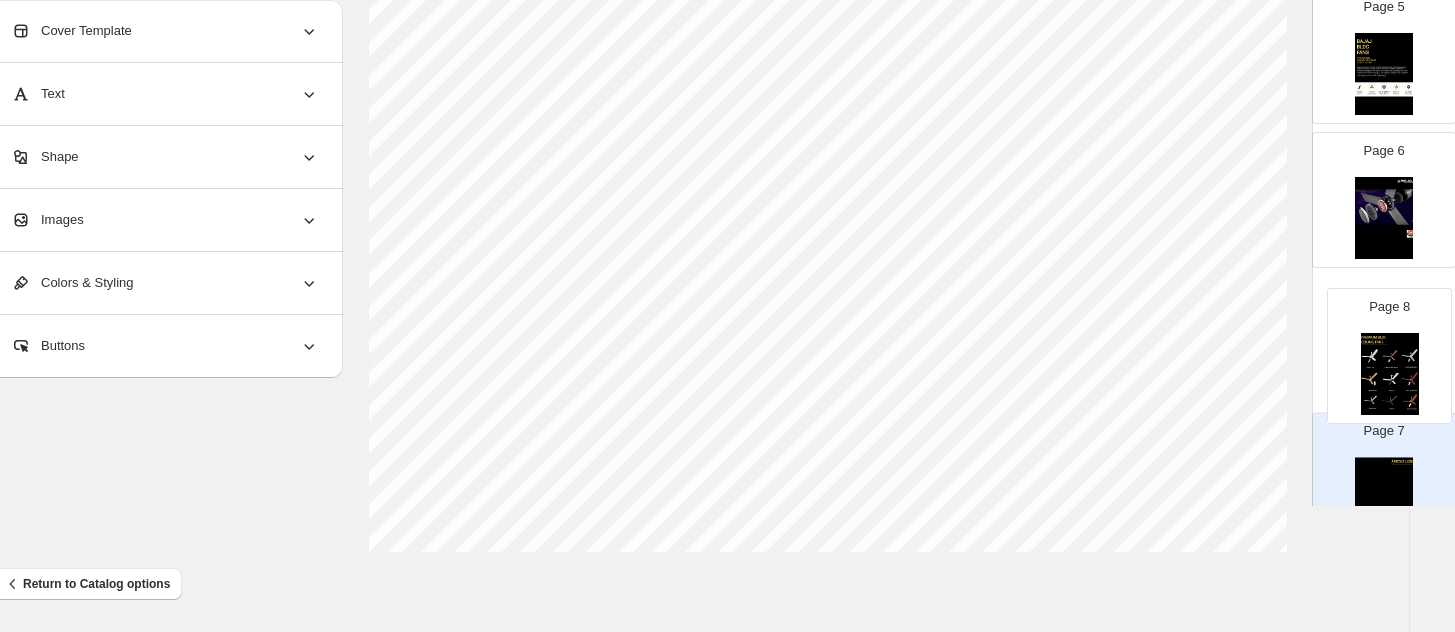 drag, startPoint x: 1406, startPoint y: 489, endPoint x: 1385, endPoint y: 348, distance: 142.55525 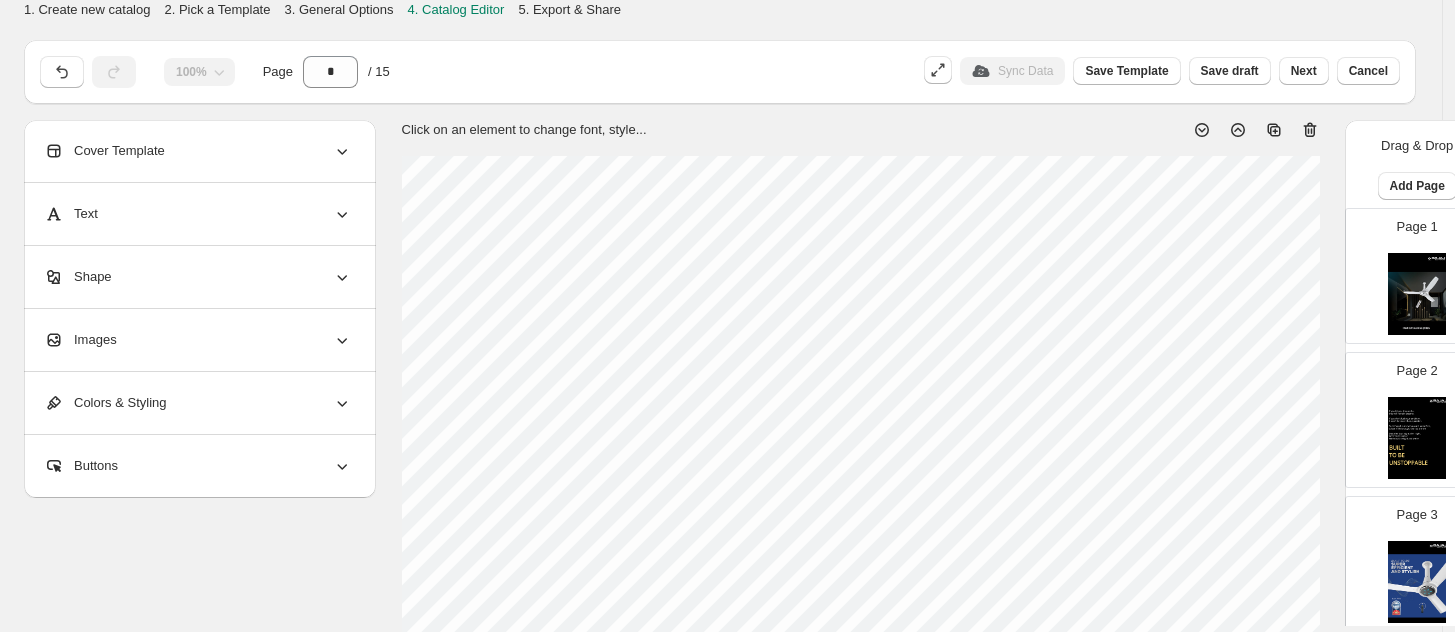 scroll, scrollTop: 792, scrollLeft: 0, axis: vertical 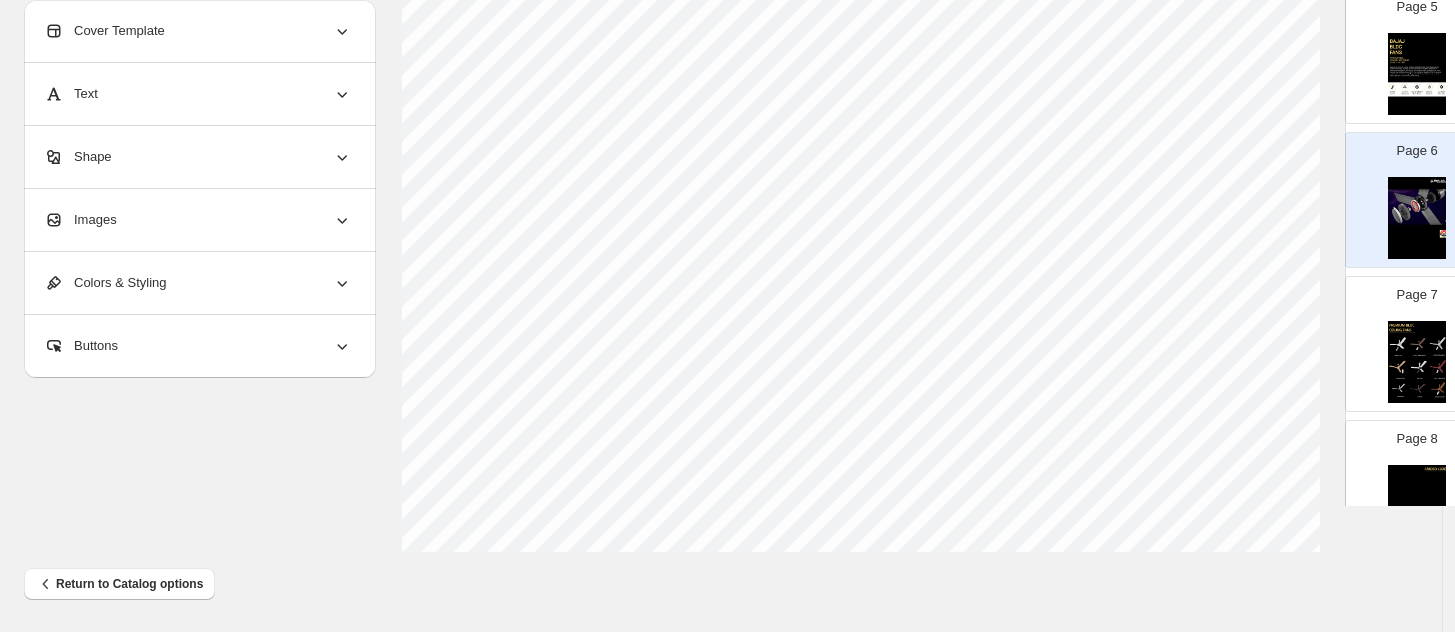 click at bounding box center [1417, 362] 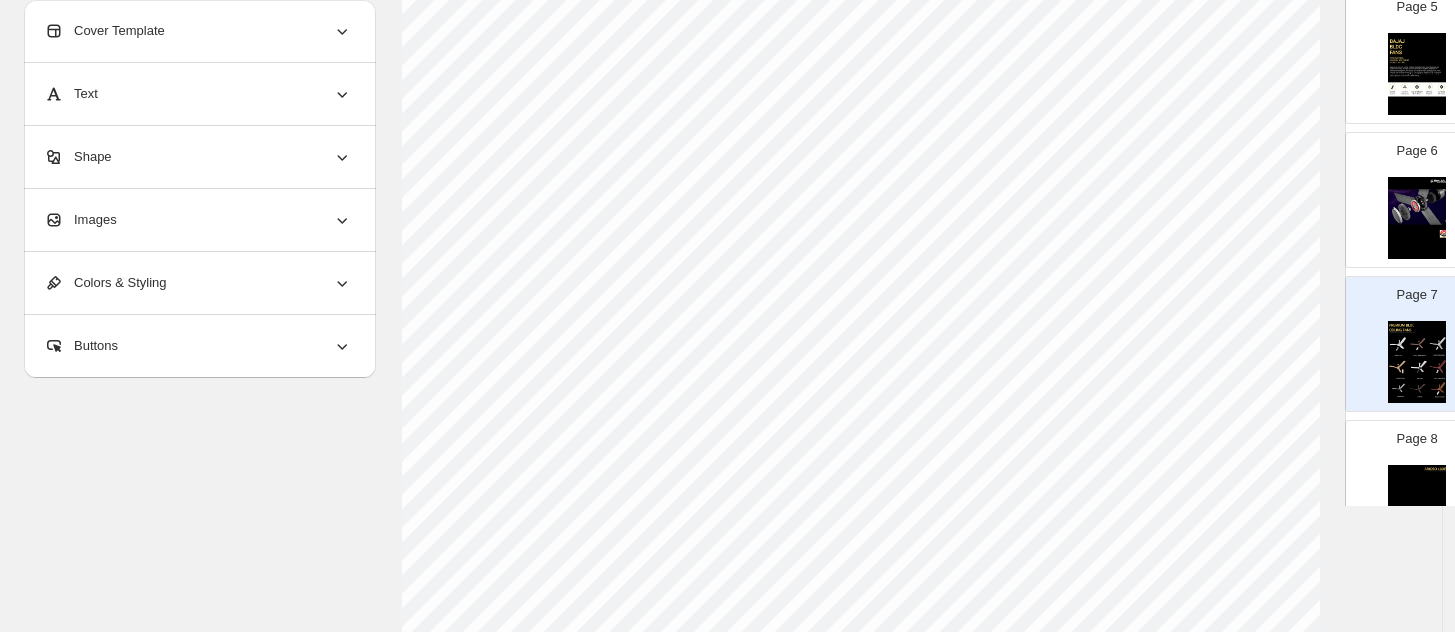 scroll, scrollTop: 167, scrollLeft: 0, axis: vertical 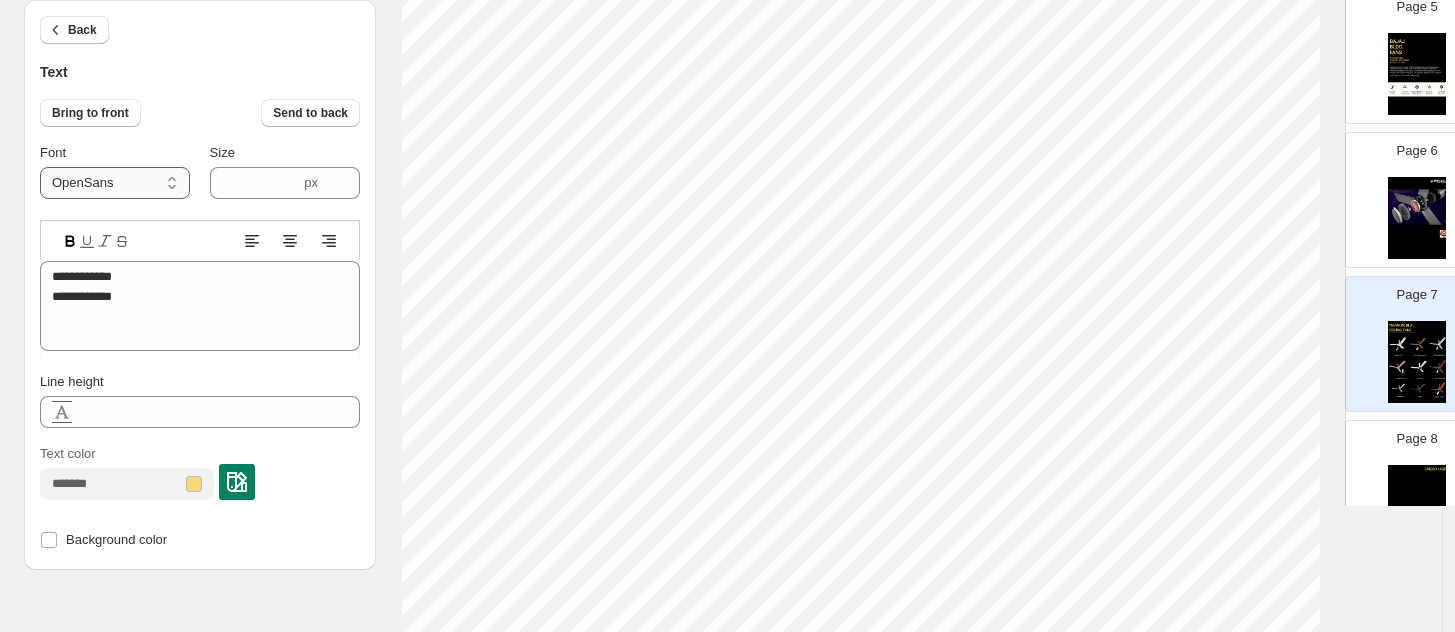 click on "**********" at bounding box center (115, 183) 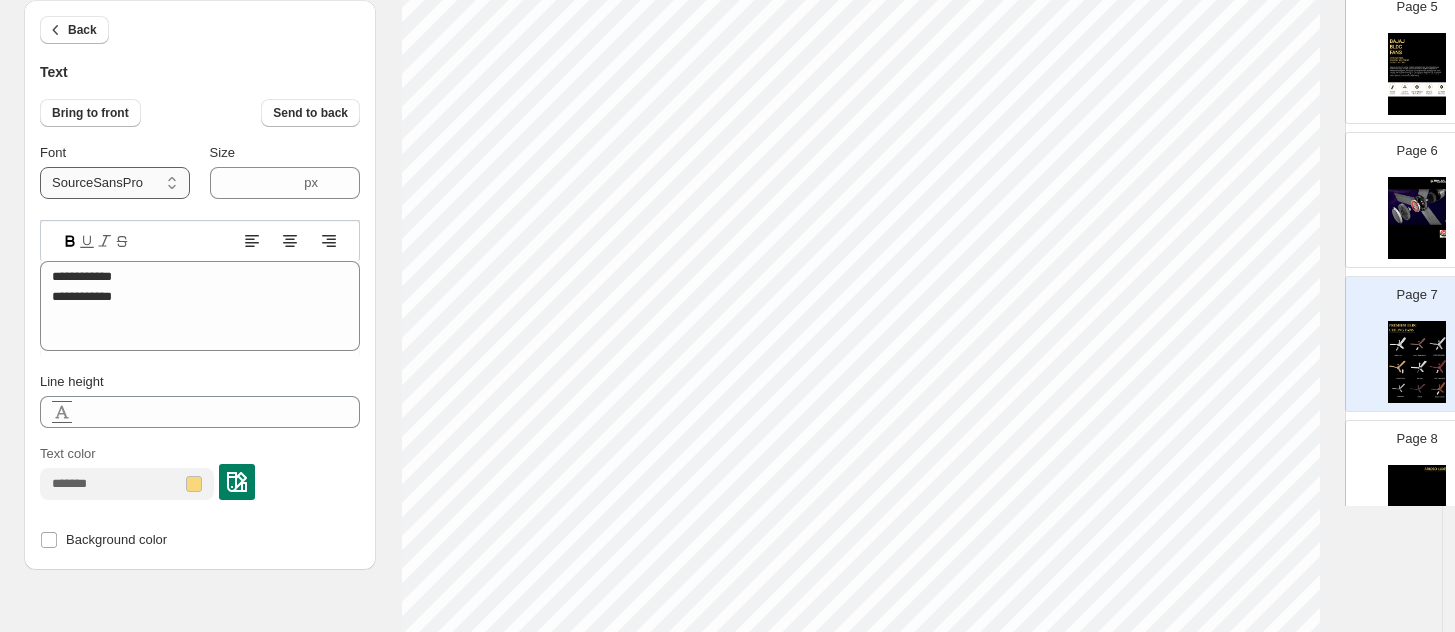 click on "**********" at bounding box center (115, 183) 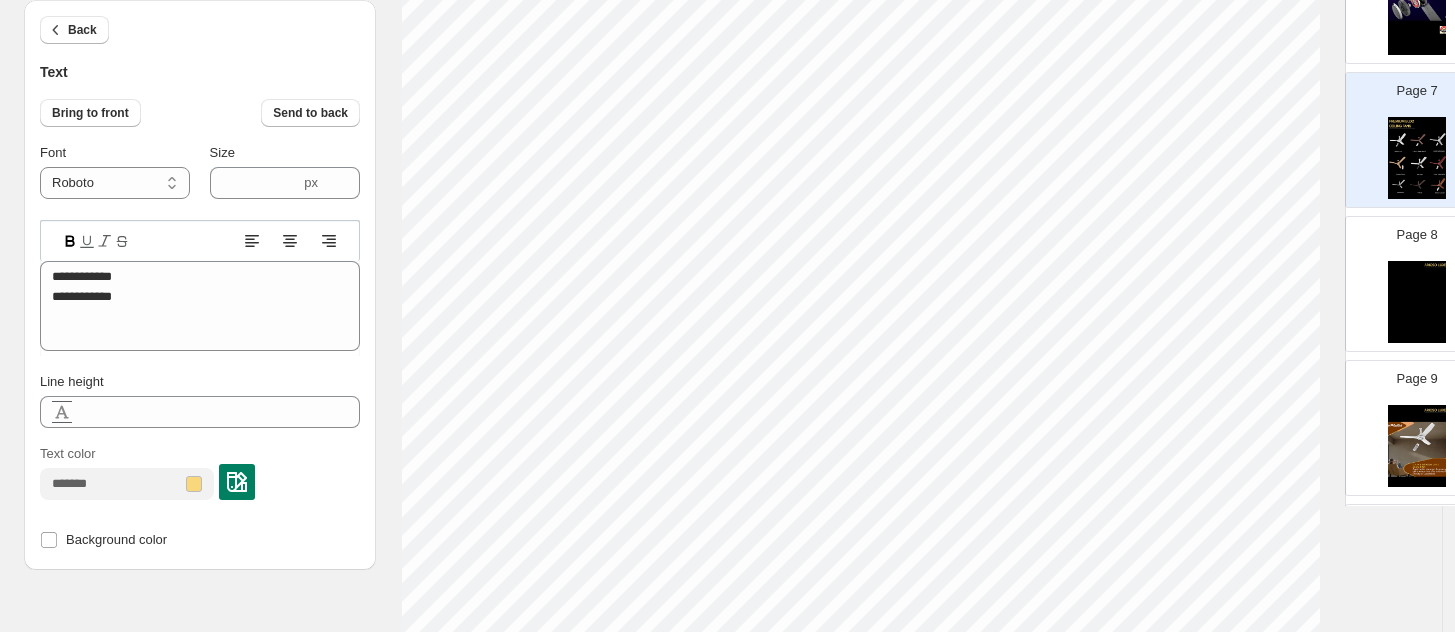 scroll, scrollTop: 926, scrollLeft: 0, axis: vertical 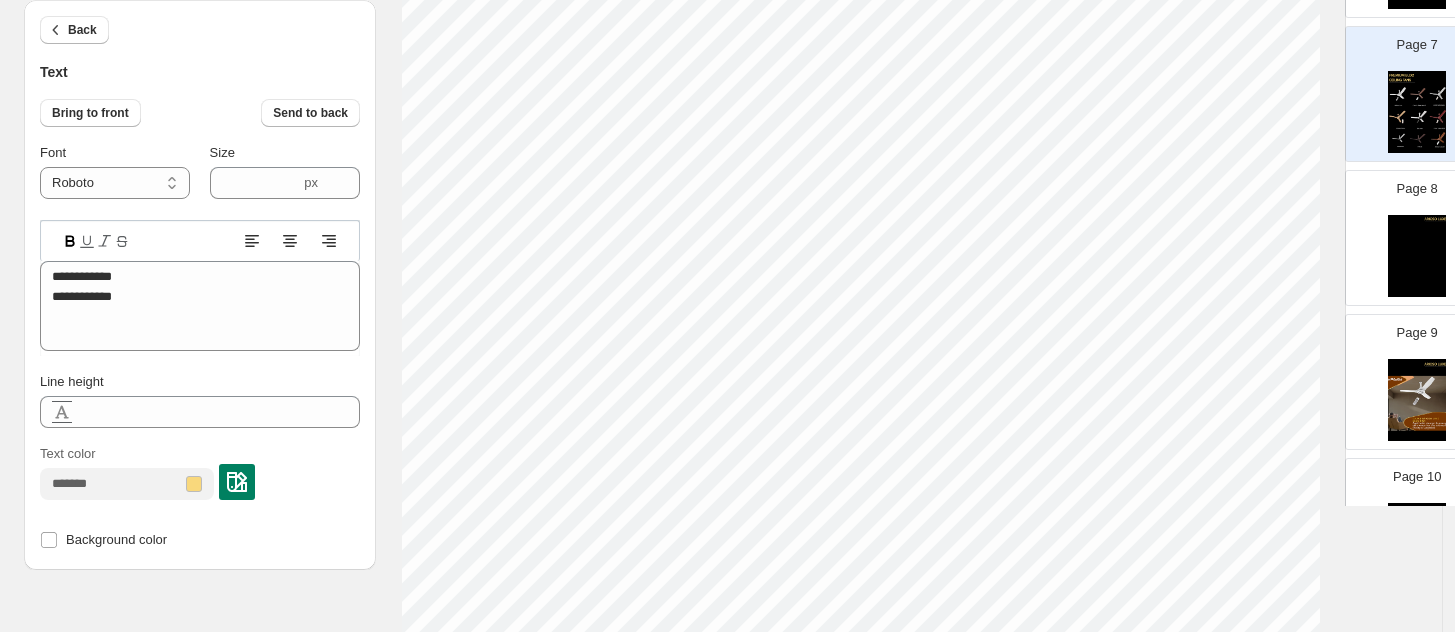 click at bounding box center [1417, 400] 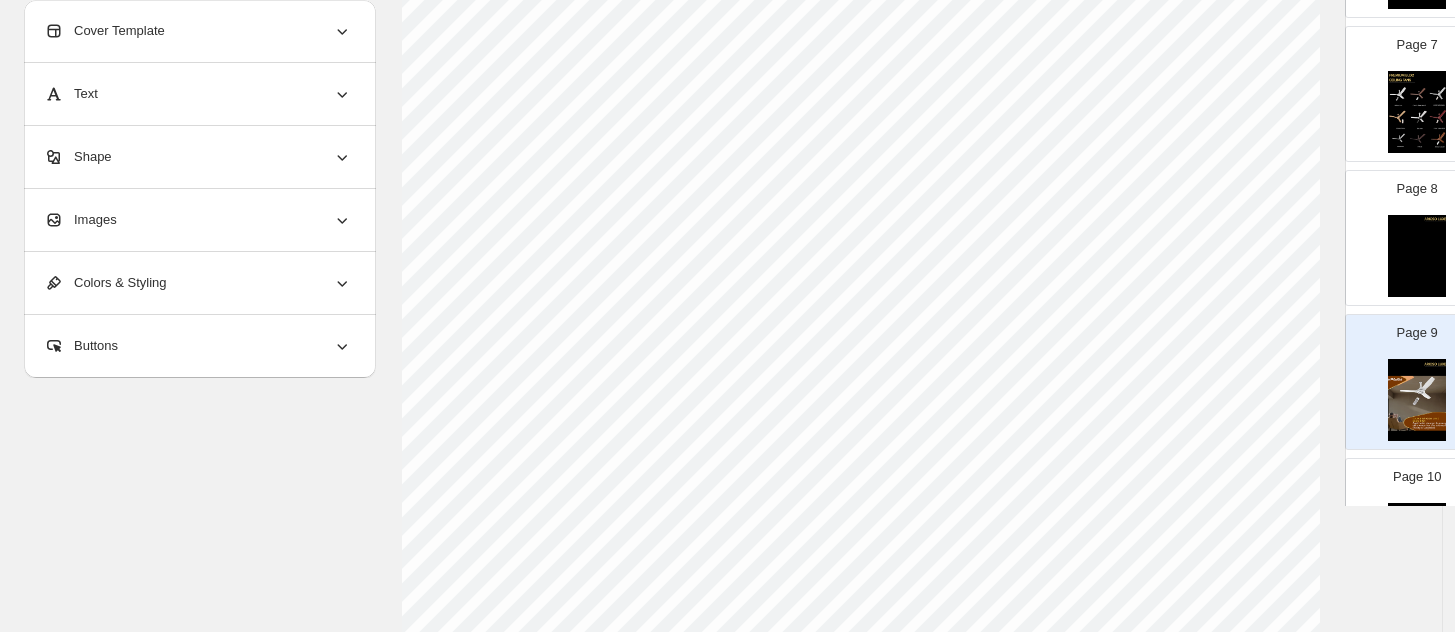 click at bounding box center [1417, 256] 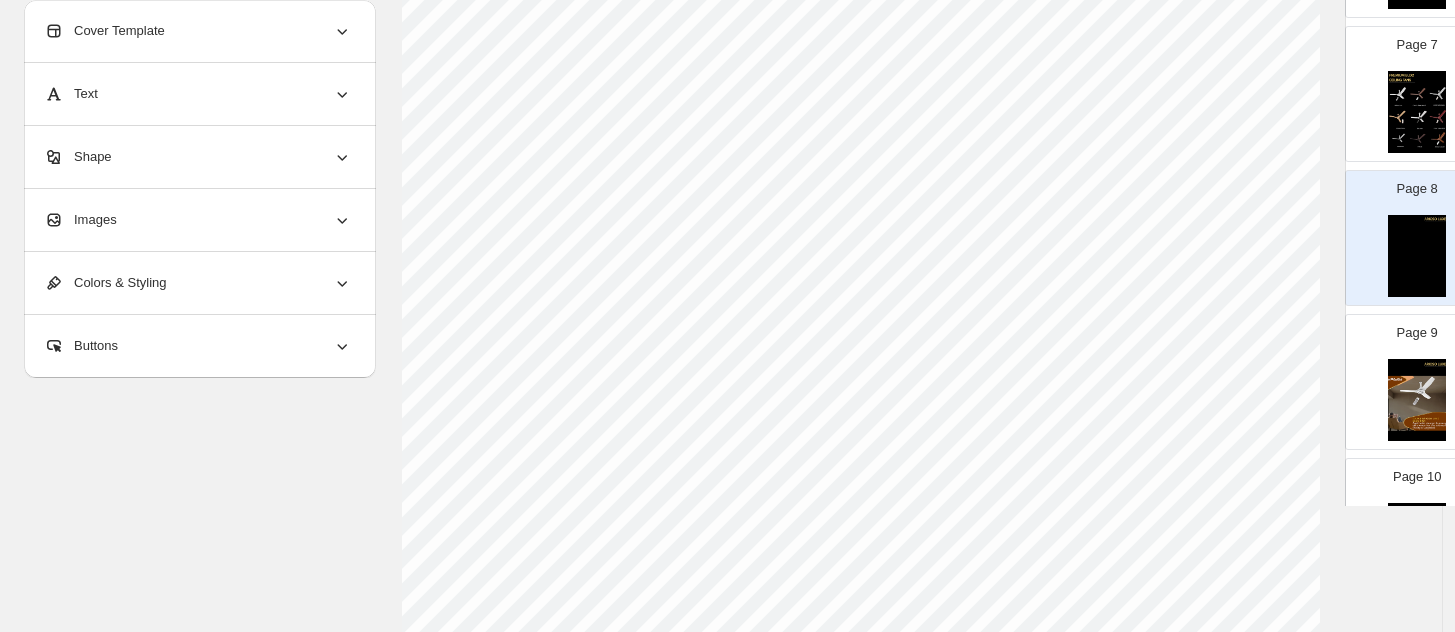 click at bounding box center (1417, 112) 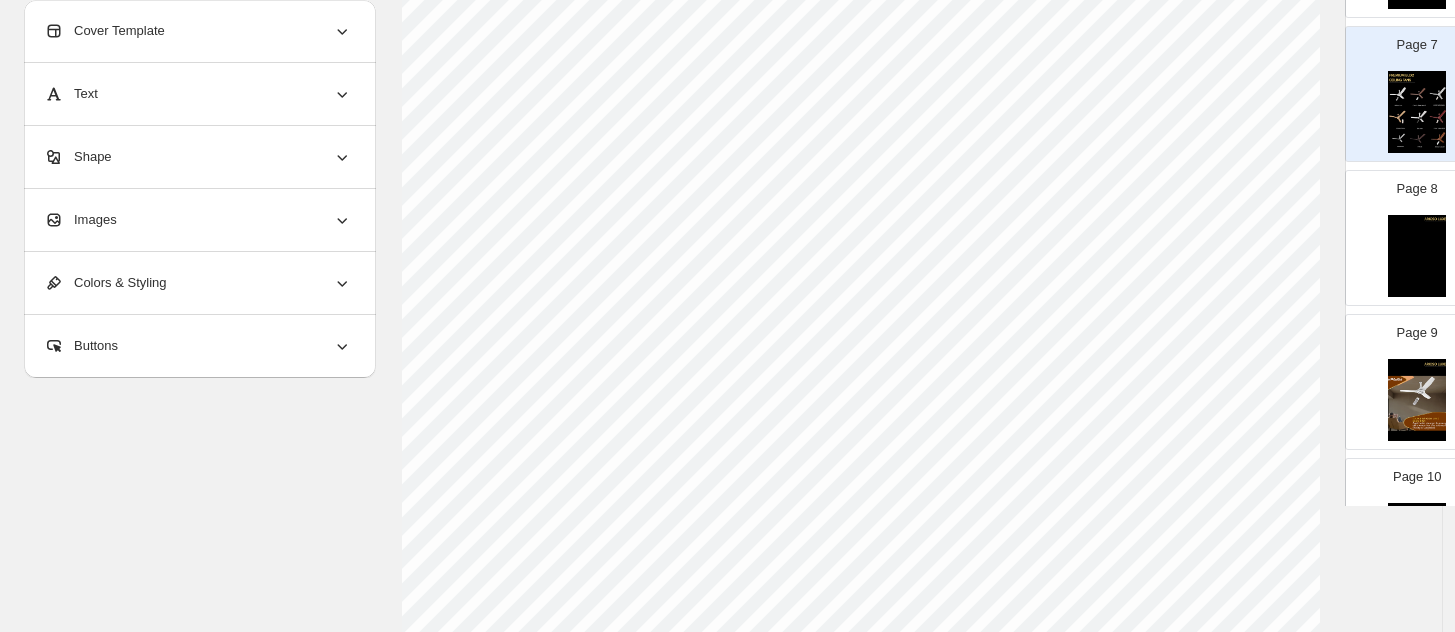 click at bounding box center [1417, 256] 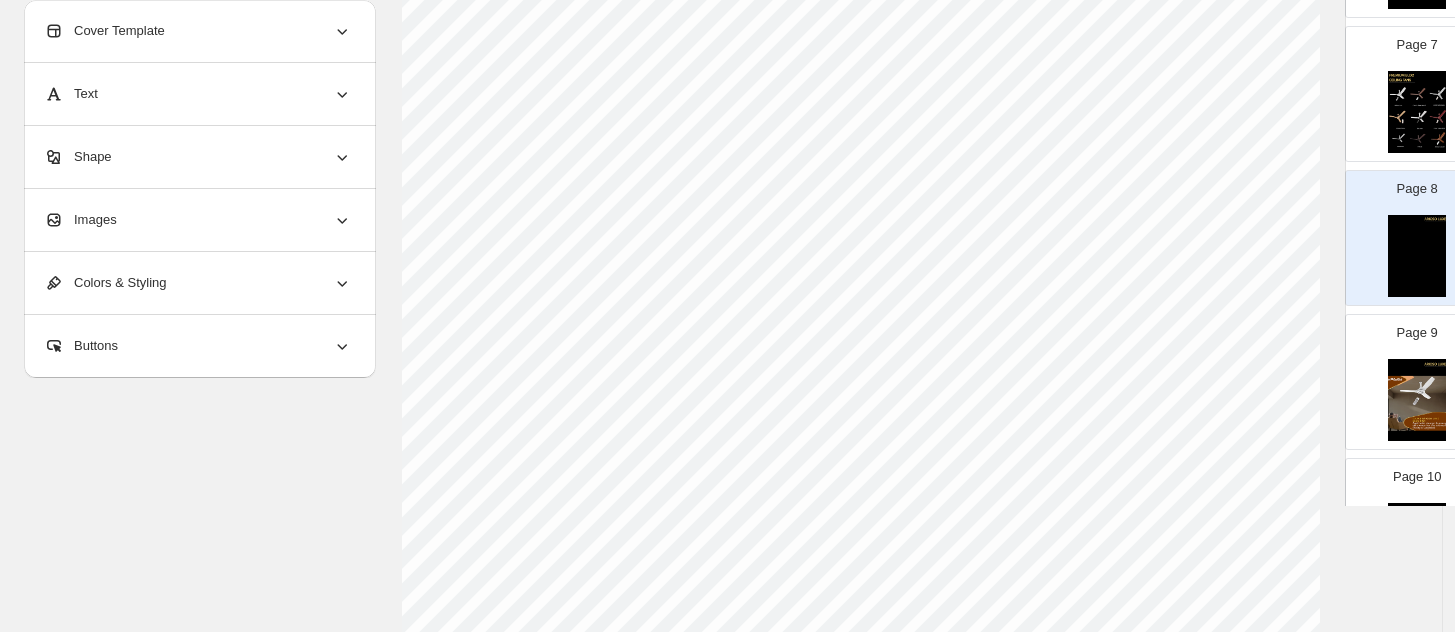 click at bounding box center (1417, 400) 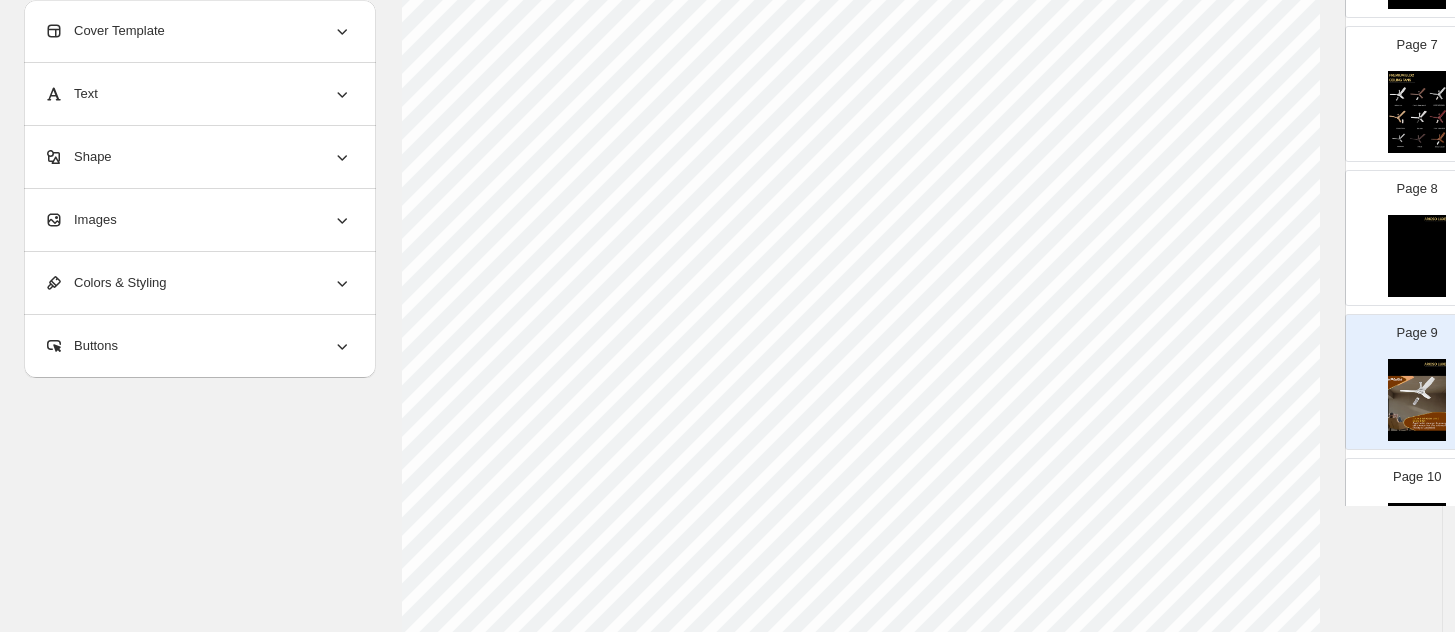 click at bounding box center (1417, 256) 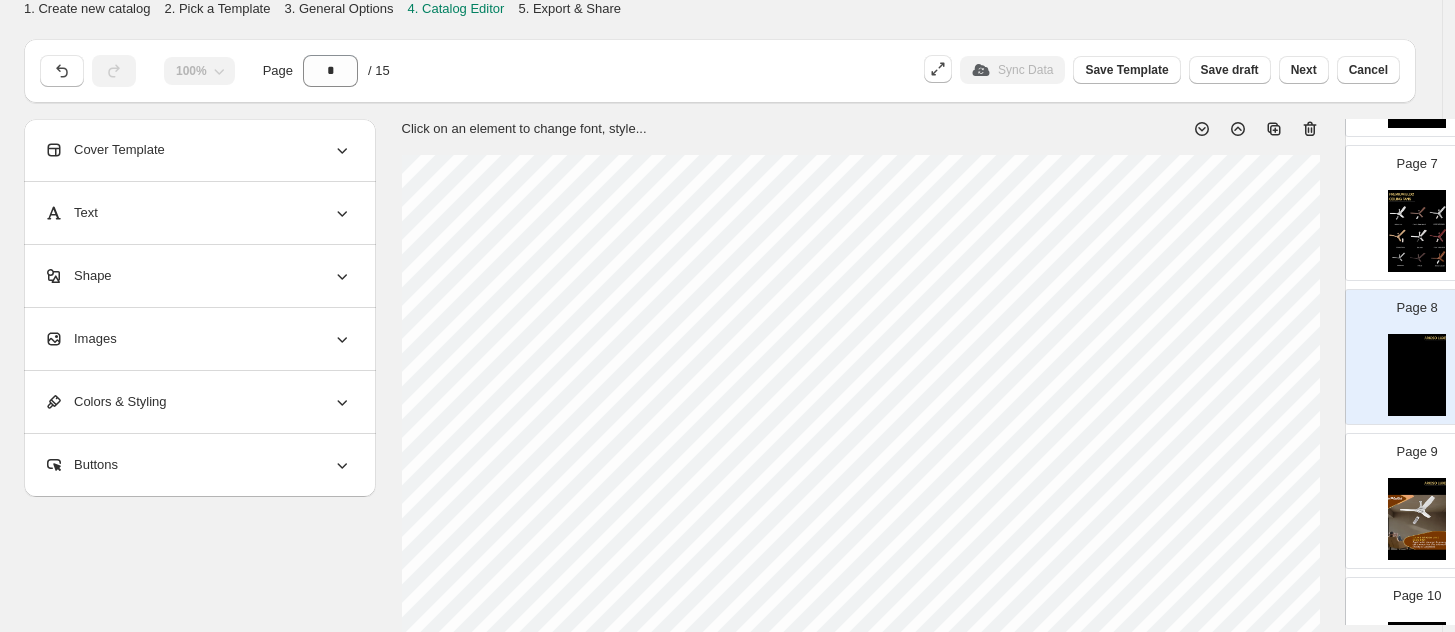 scroll, scrollTop: 0, scrollLeft: 0, axis: both 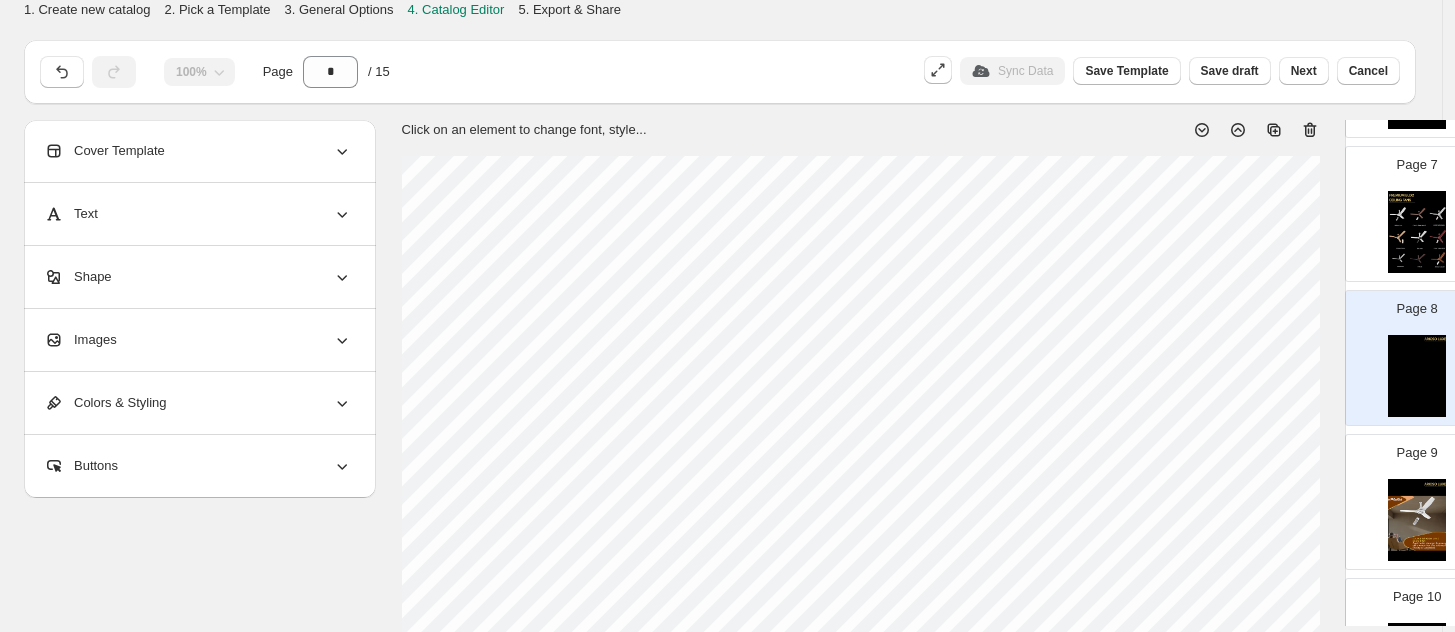 click 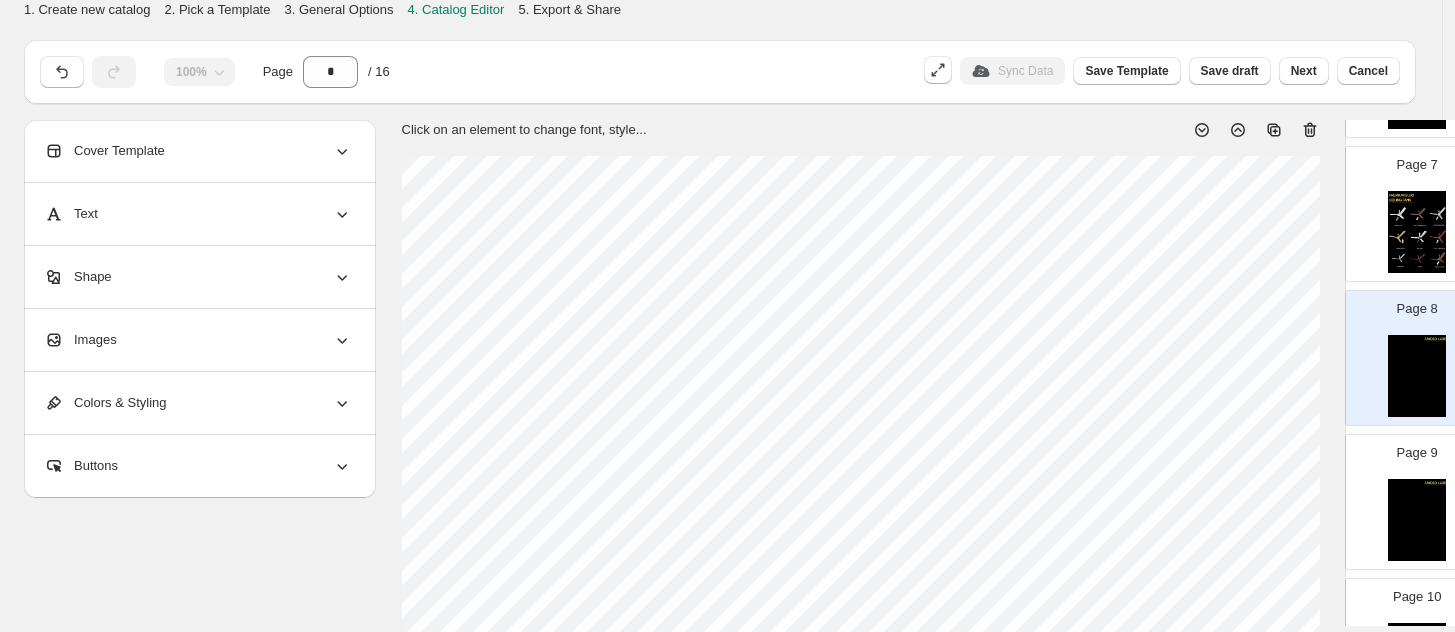 select on "********" 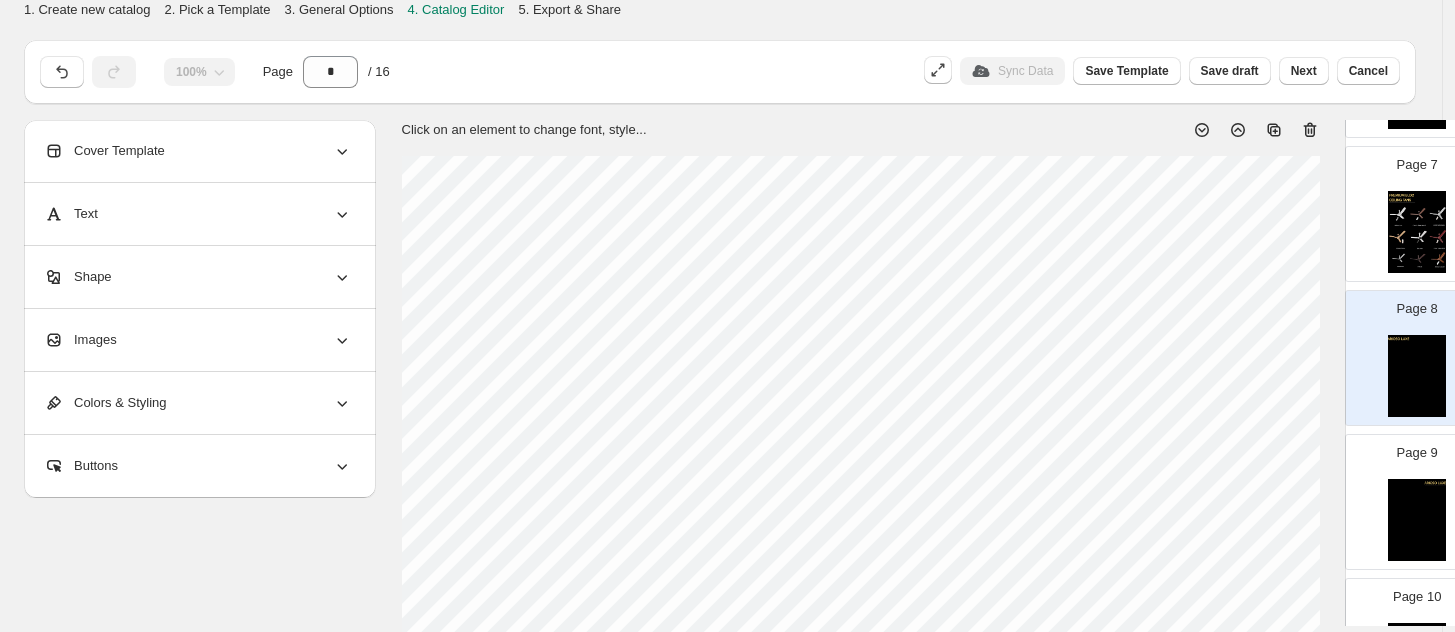 click on "Text" at bounding box center (198, 214) 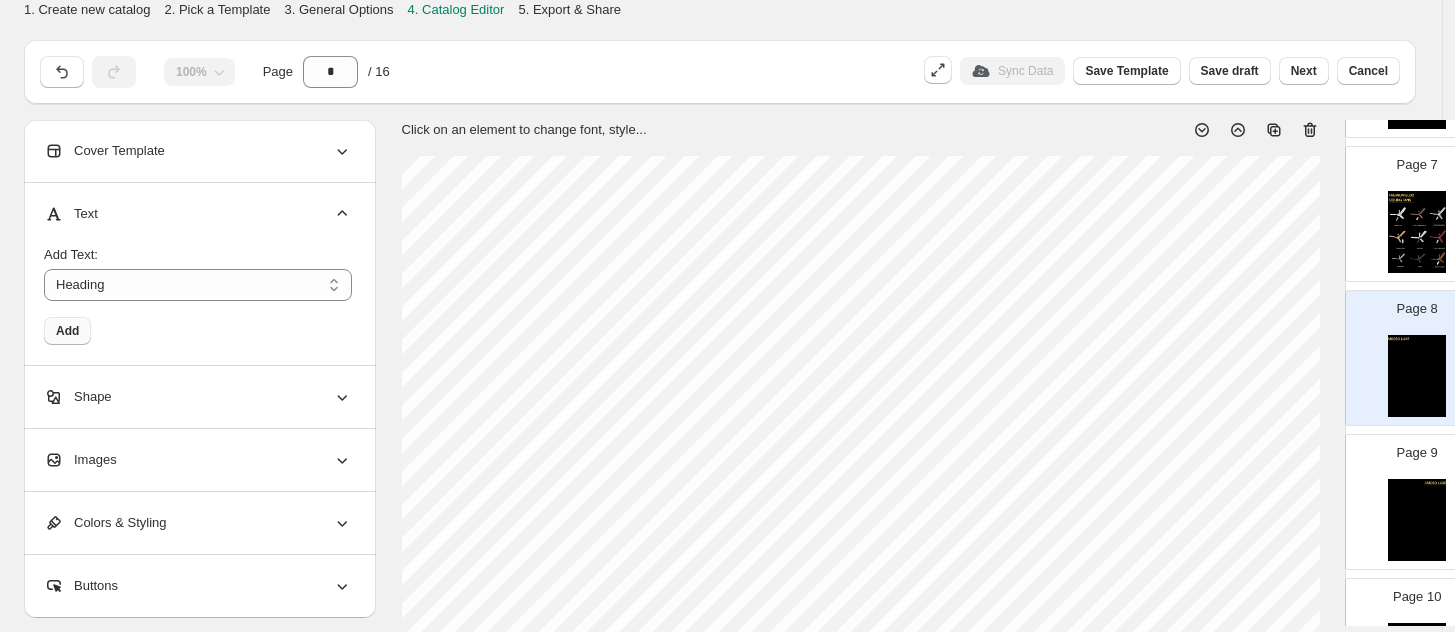 click on "Add" at bounding box center (67, 331) 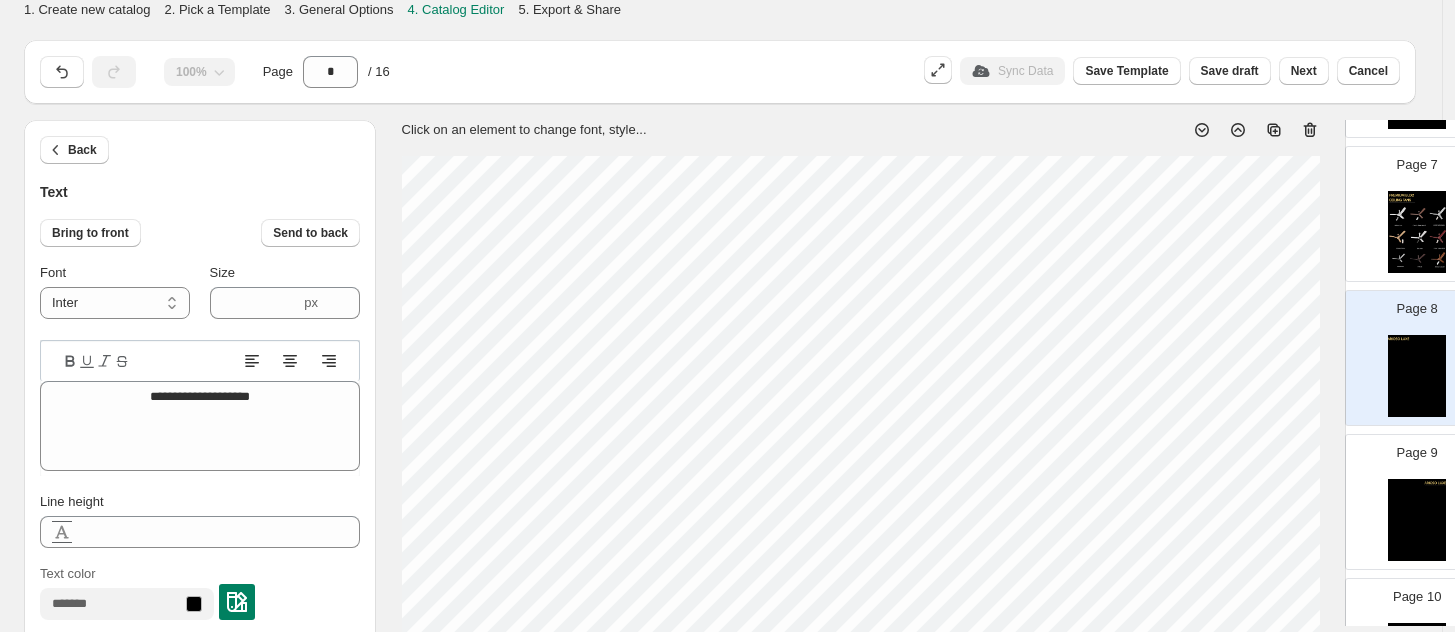 click at bounding box center (237, 602) 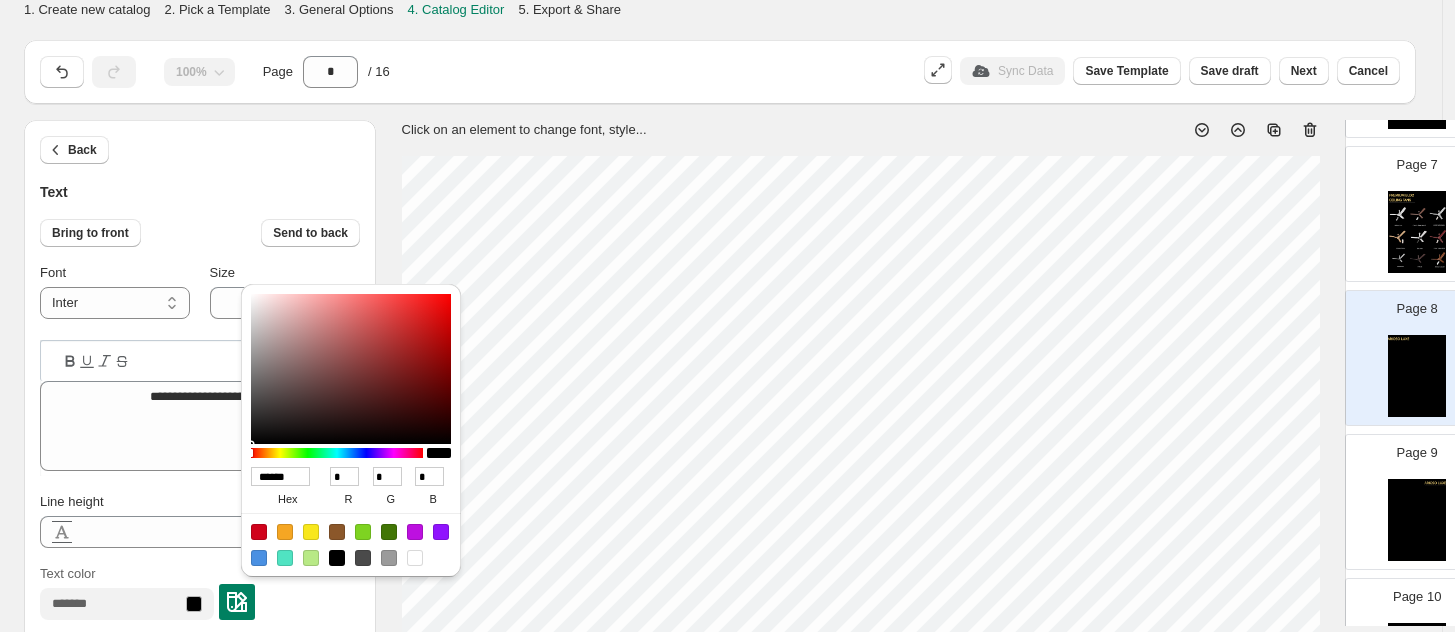 click at bounding box center (311, 532) 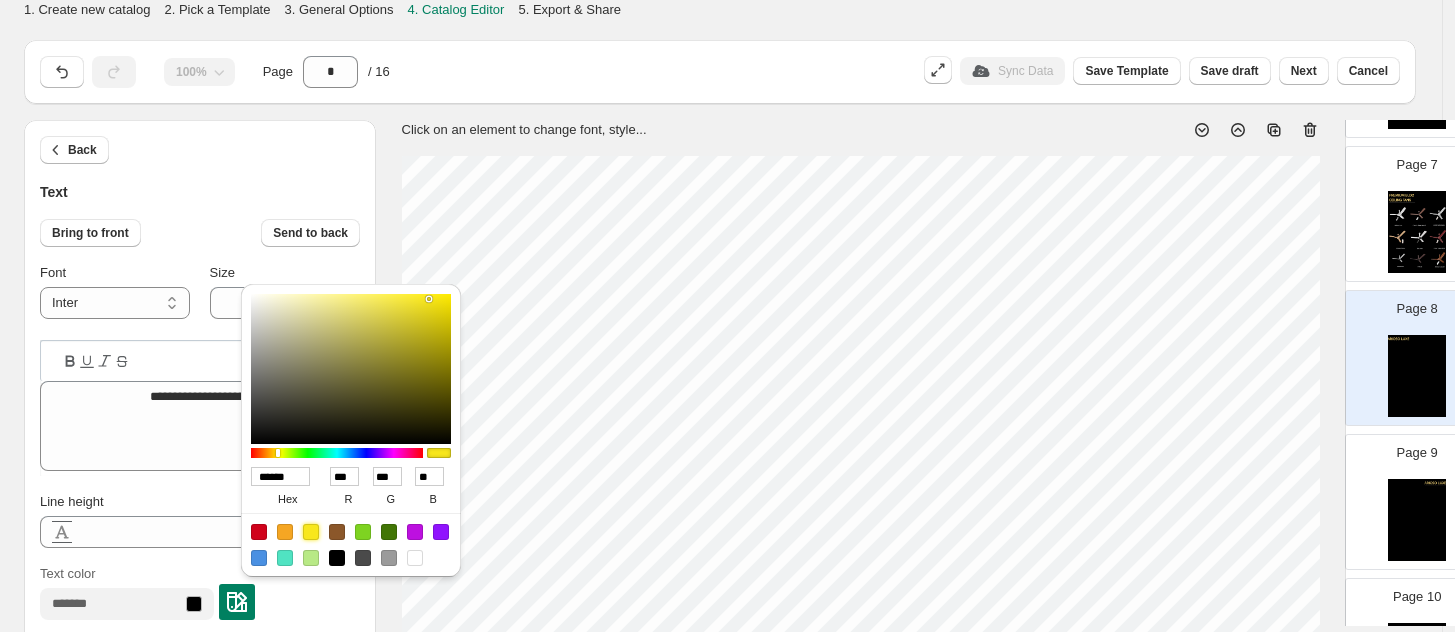 type on "******" 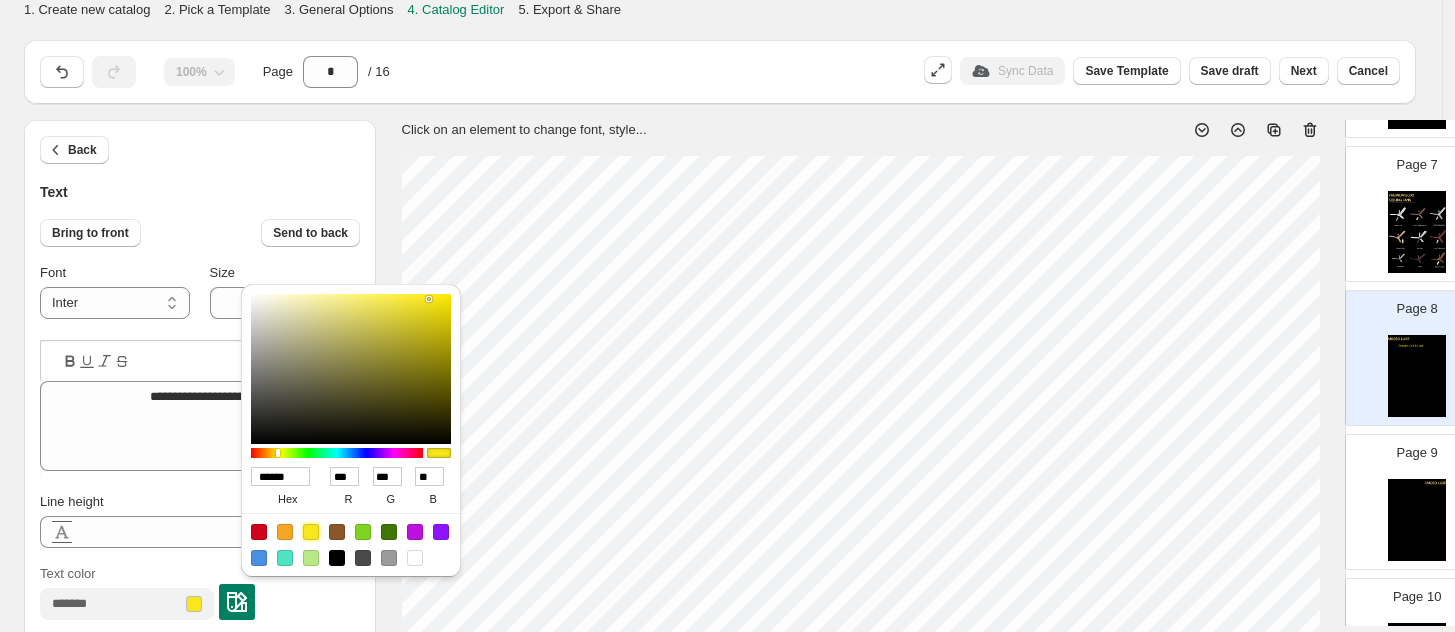 click on "******" at bounding box center (280, 476) 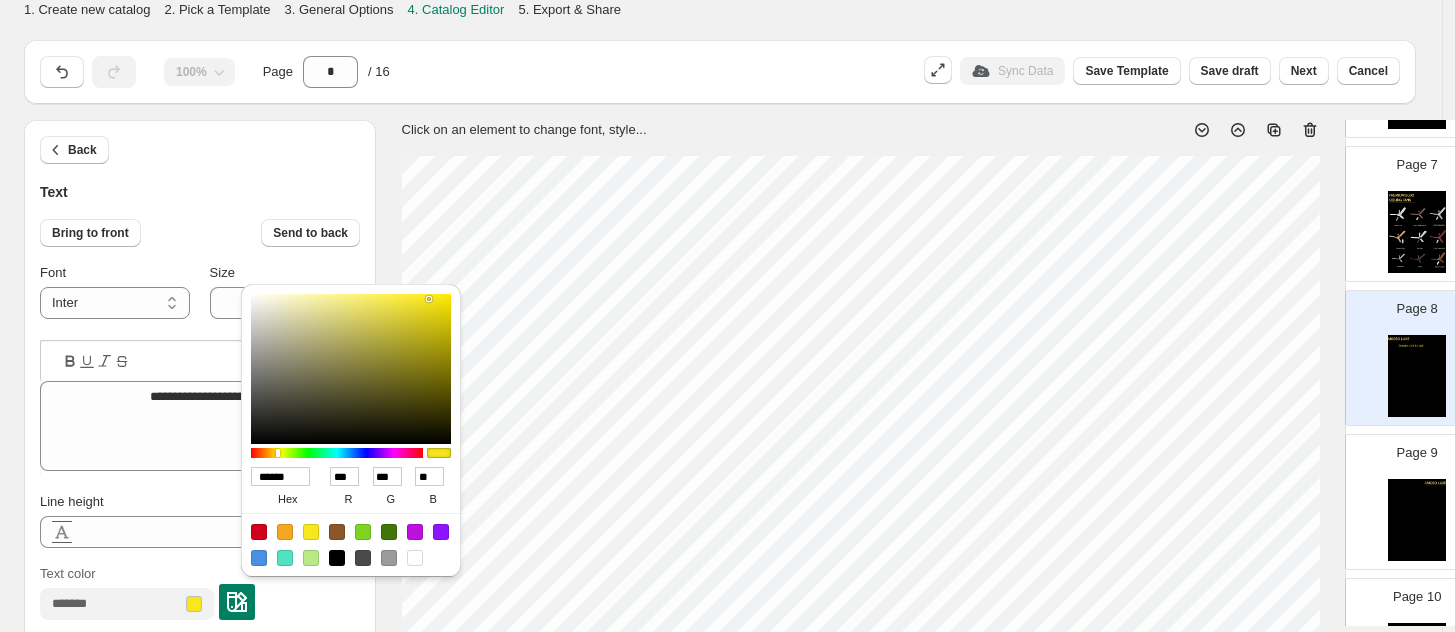 click on "******" at bounding box center (280, 476) 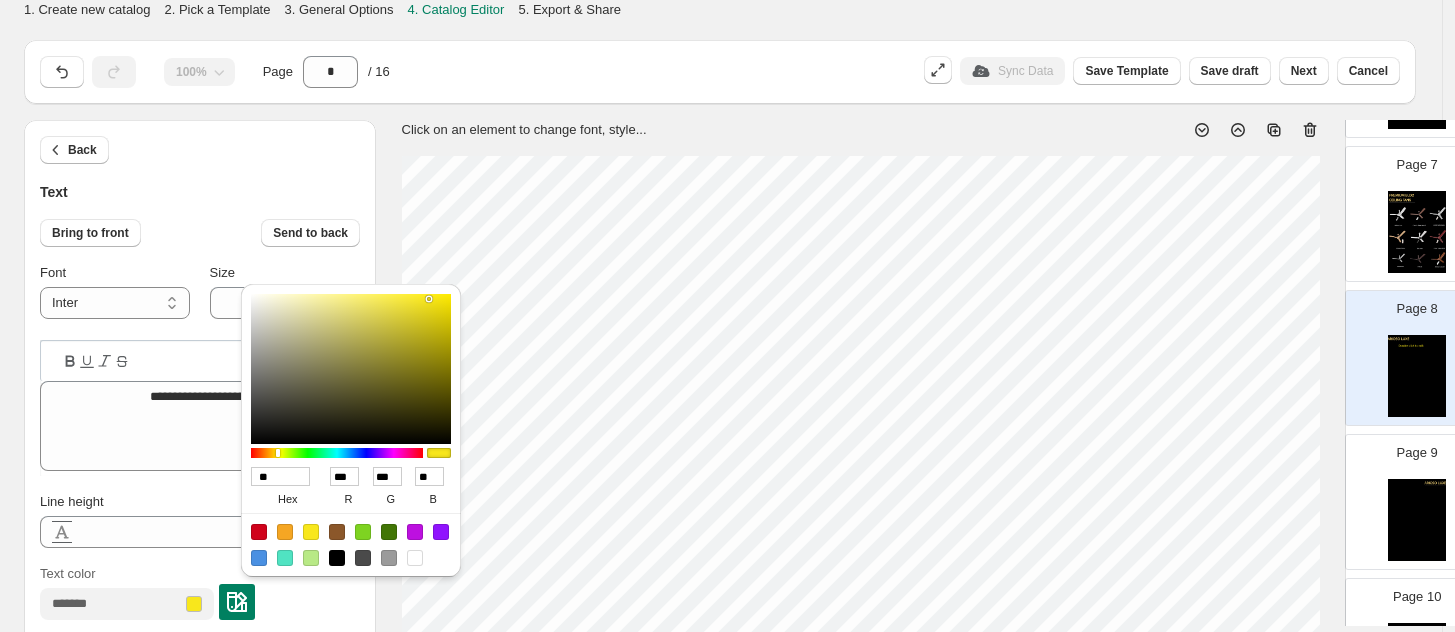 type on "***" 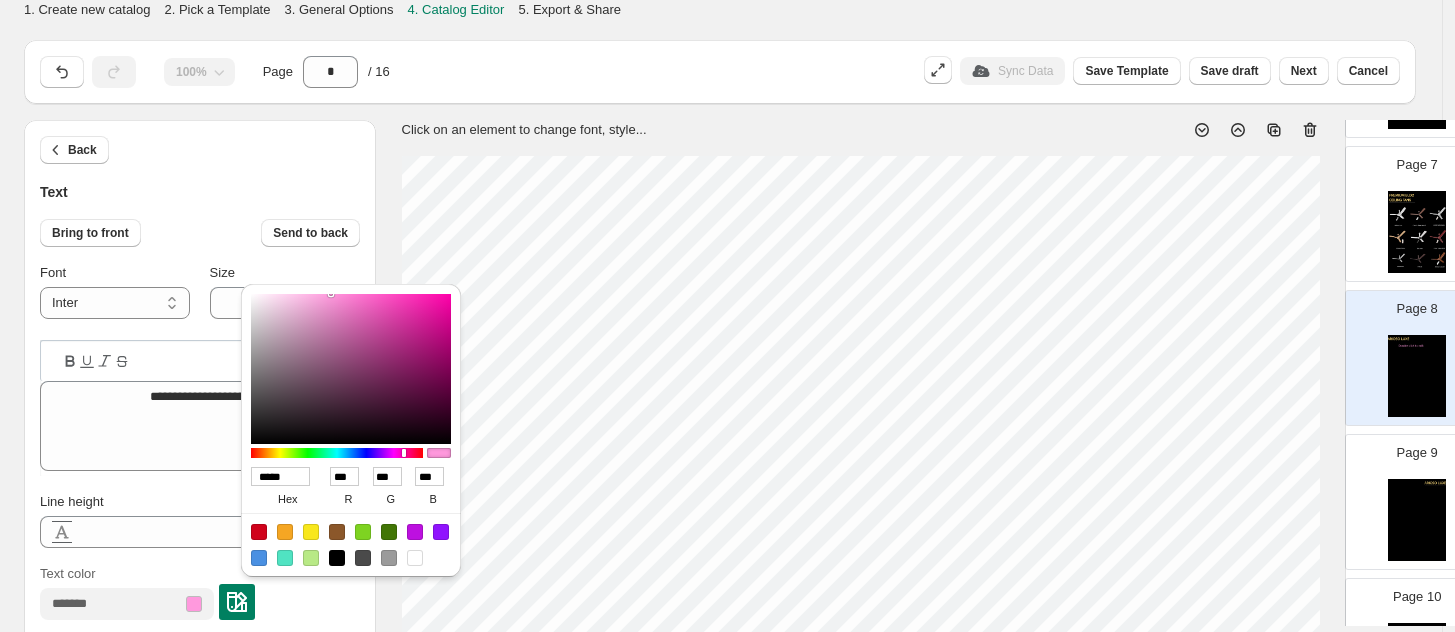 type on "******" 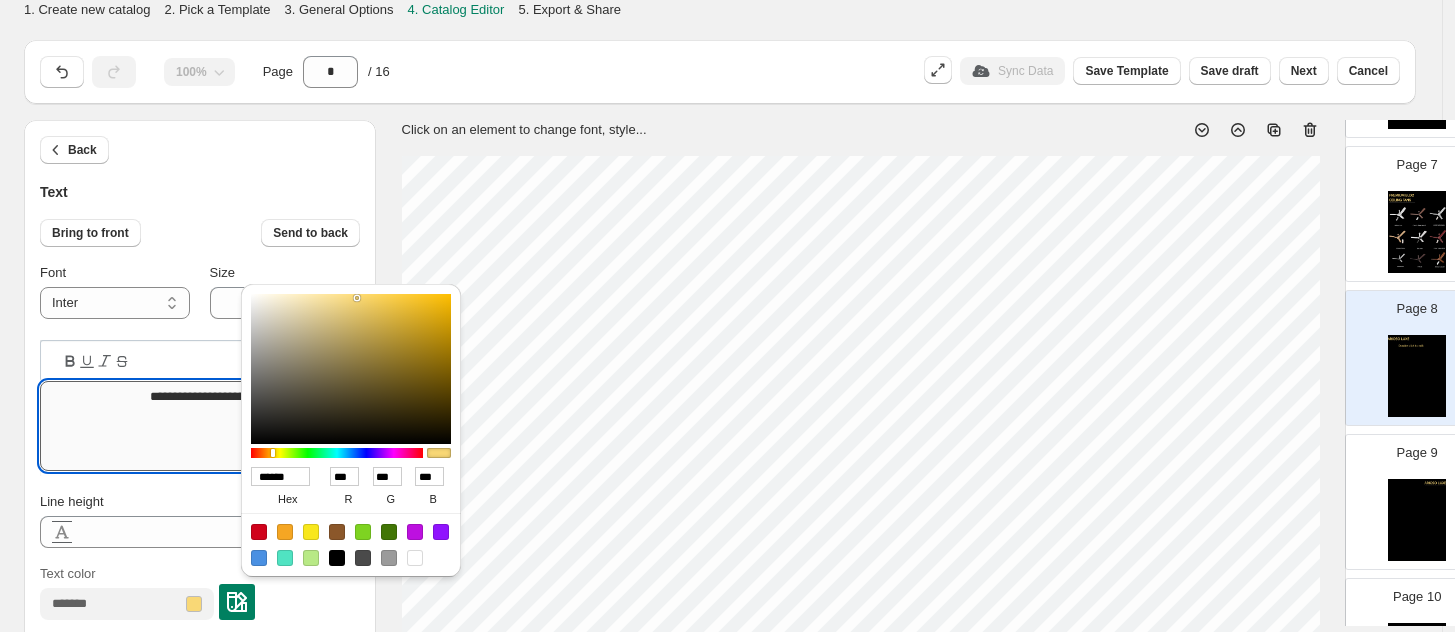 type on "******" 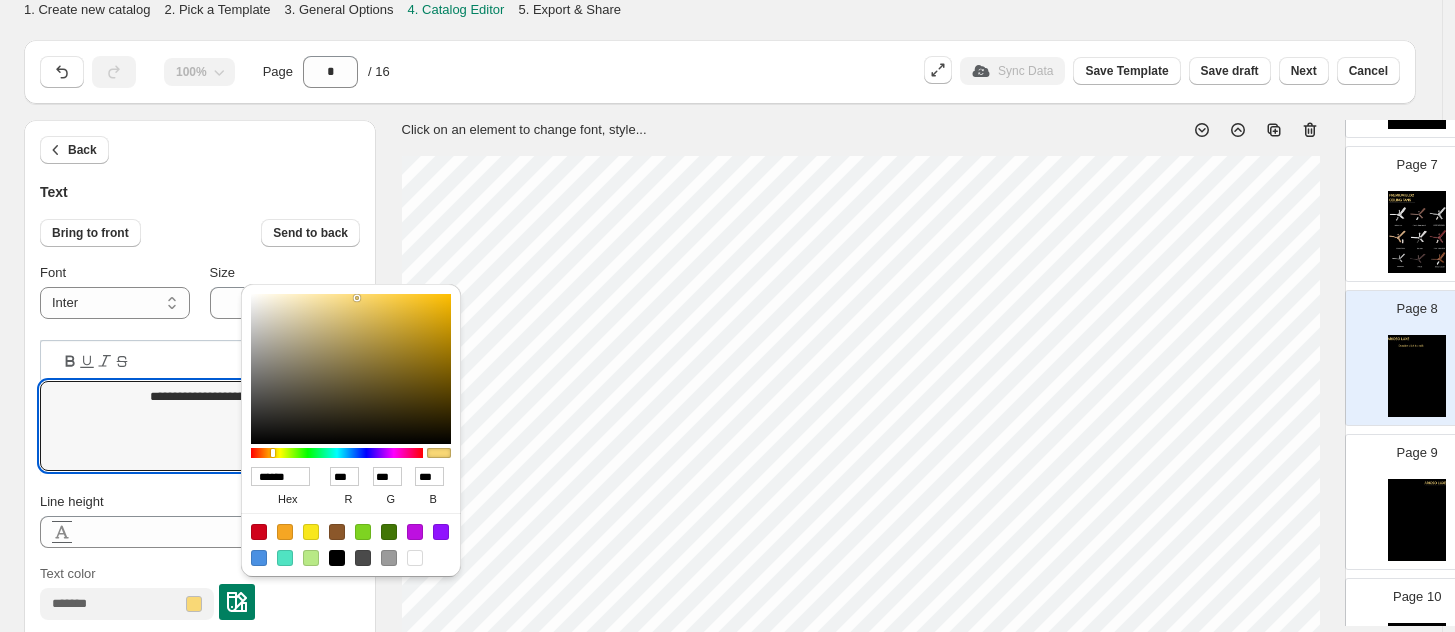 click on "Text color" at bounding box center (200, 592) 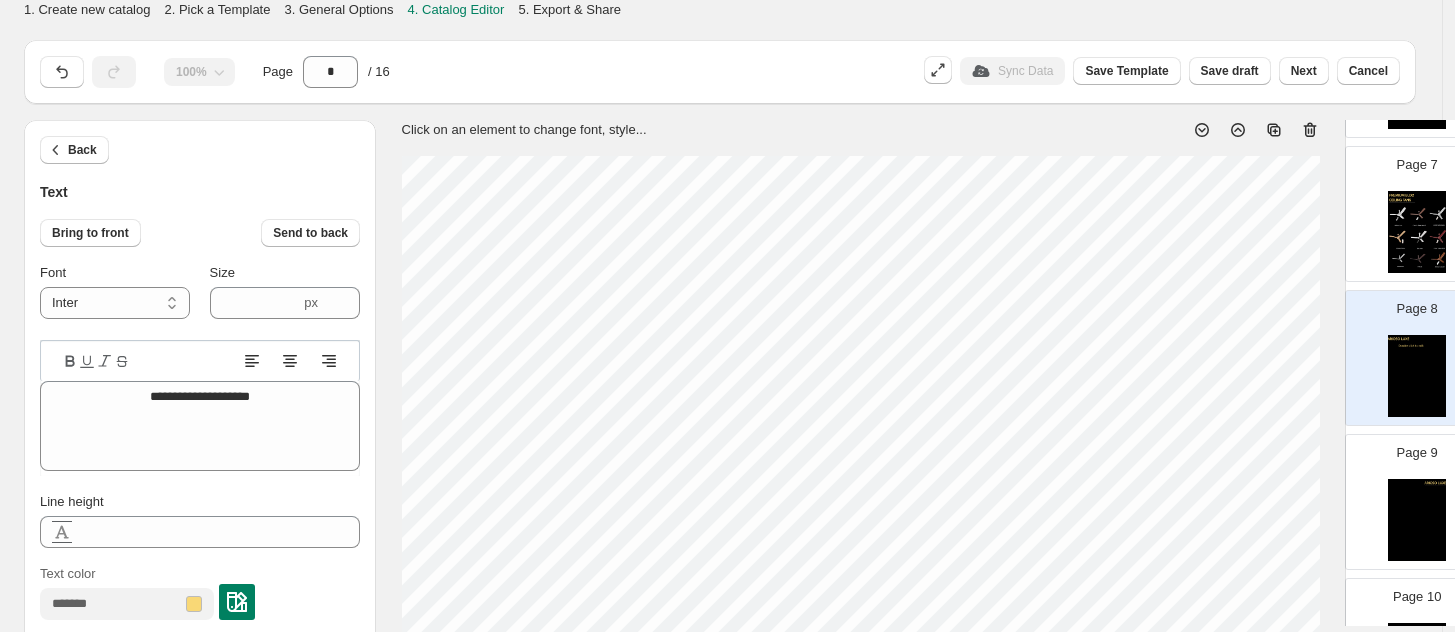 click 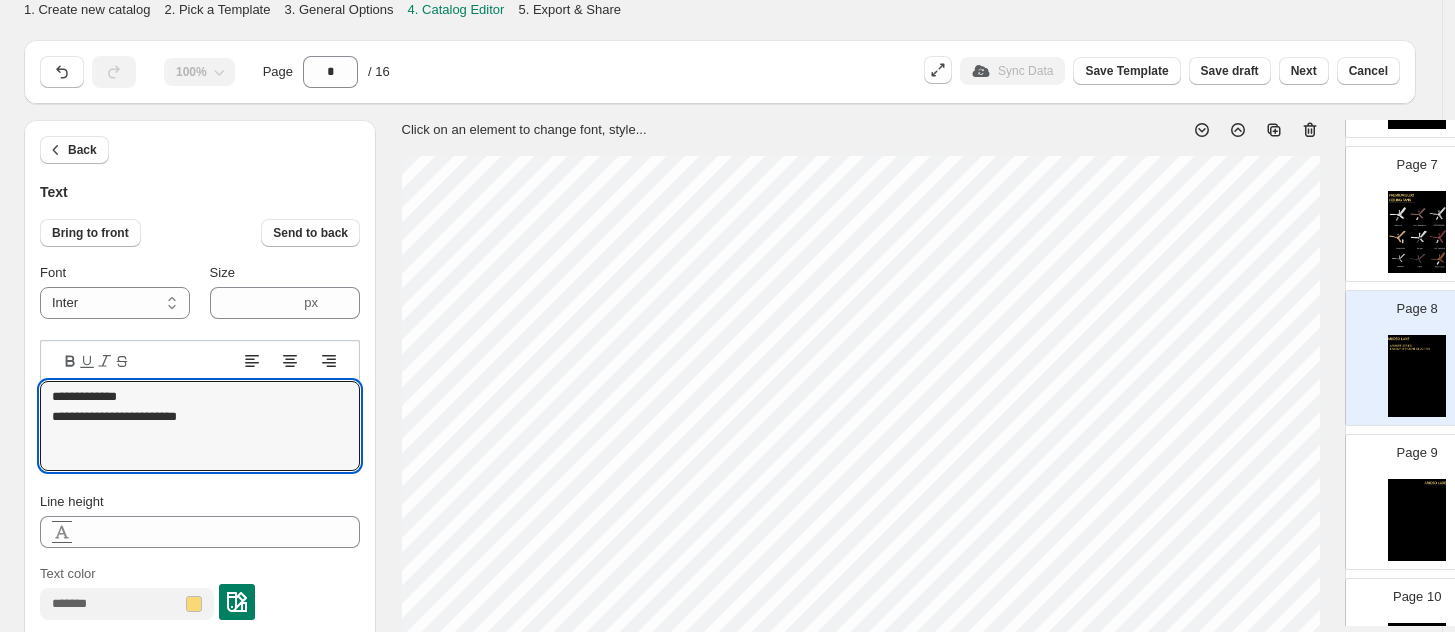 type on "**********" 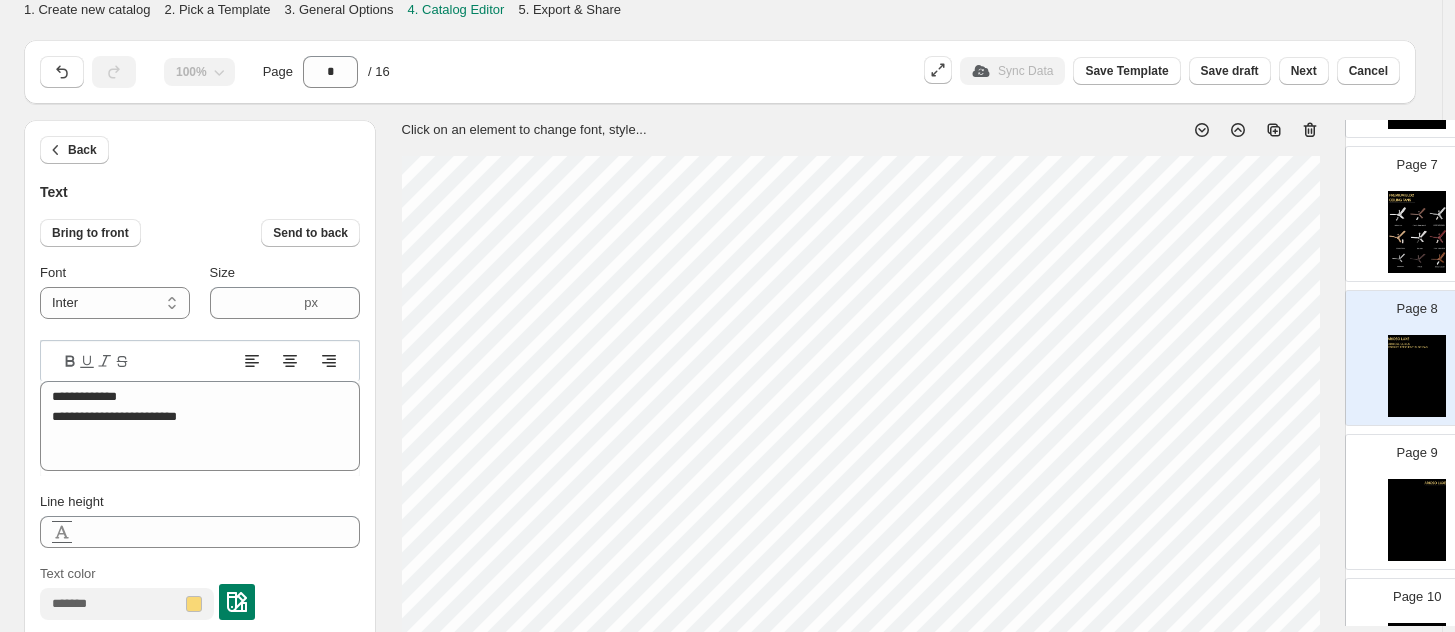 type on "****" 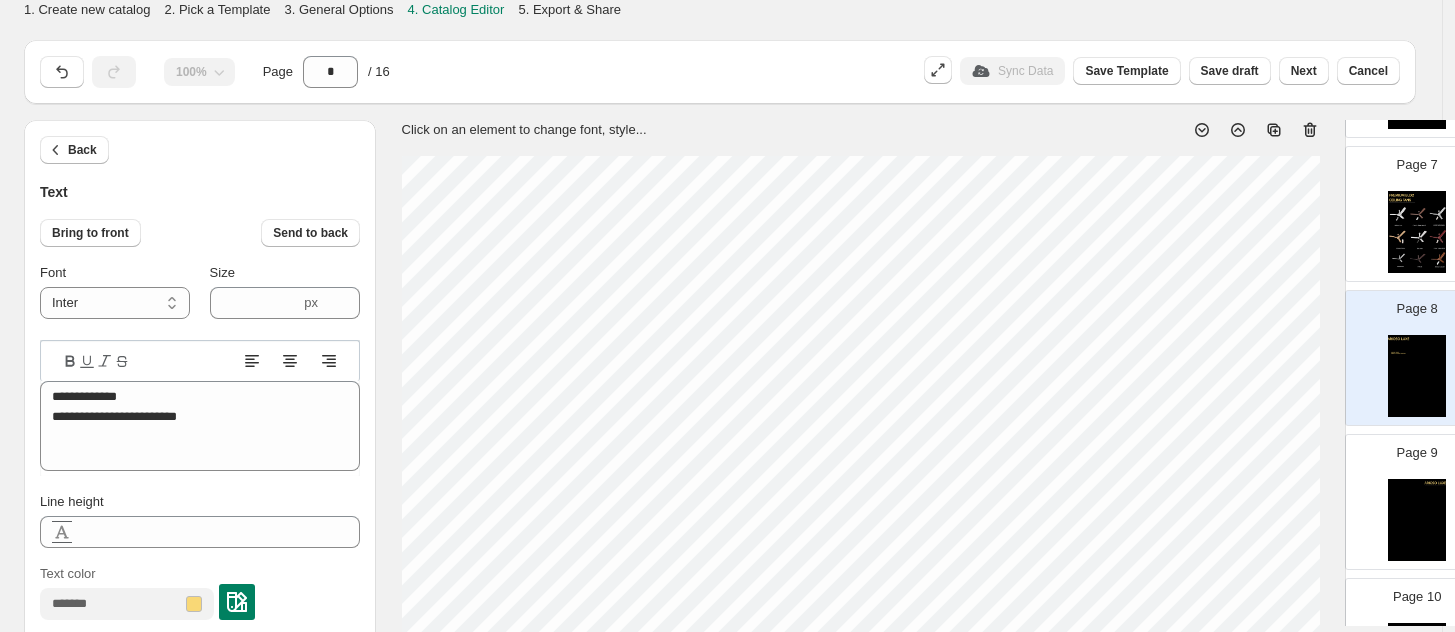 select on "********" 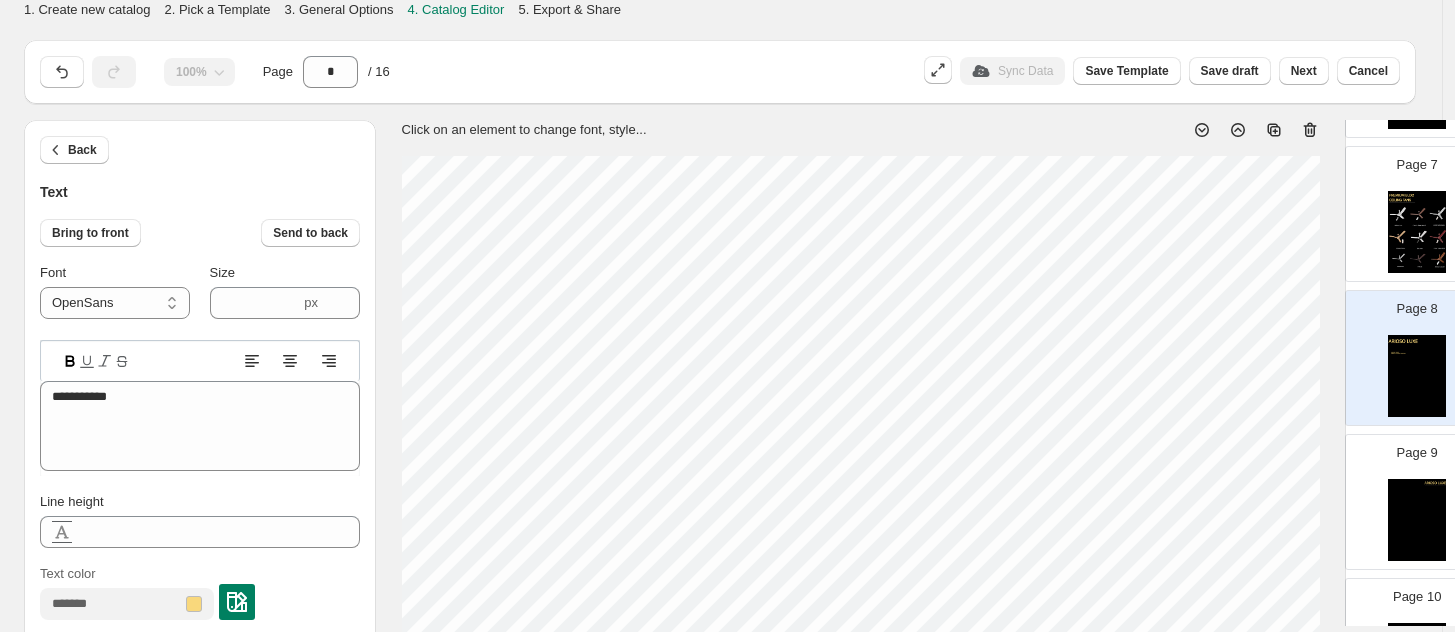 type on "****" 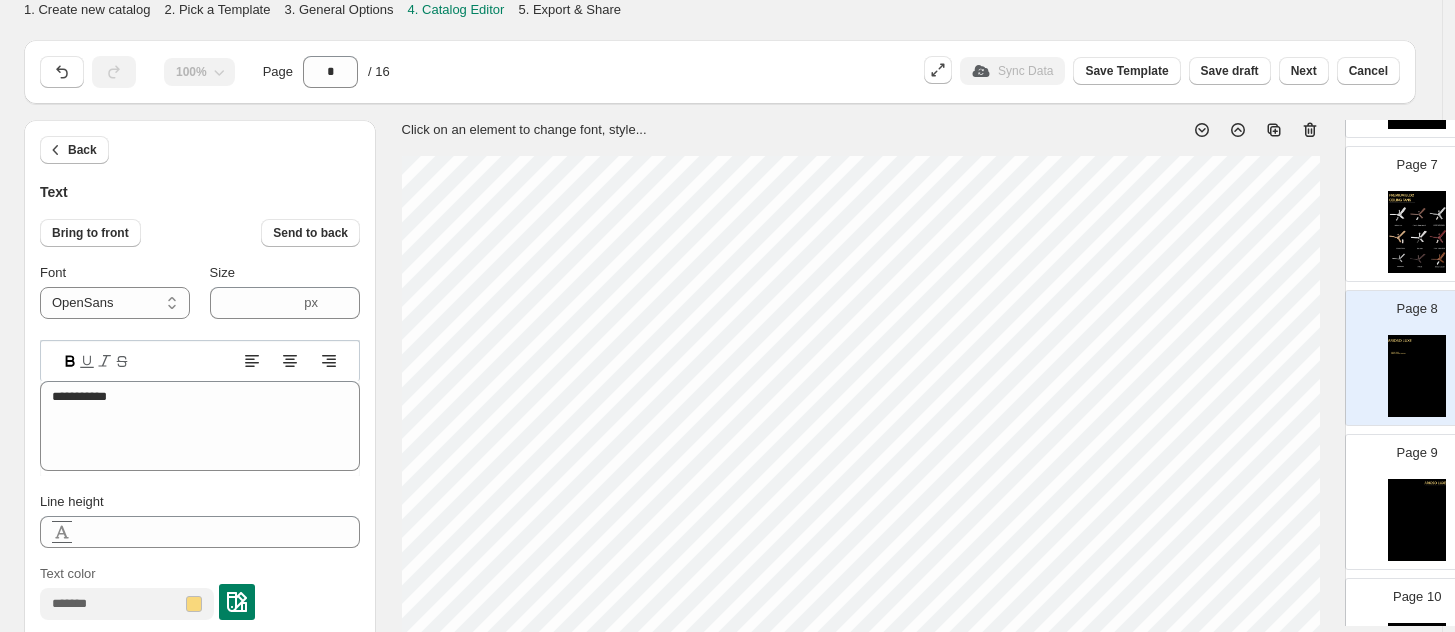 select on "*****" 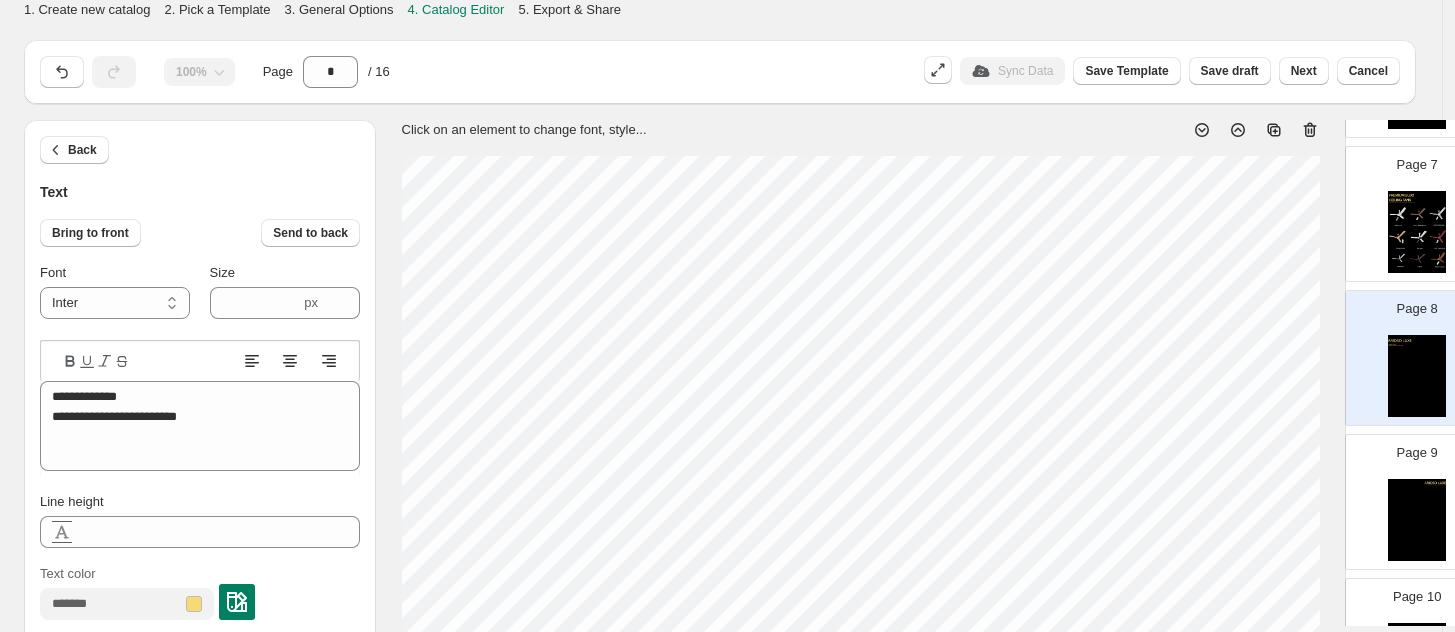 type on "****" 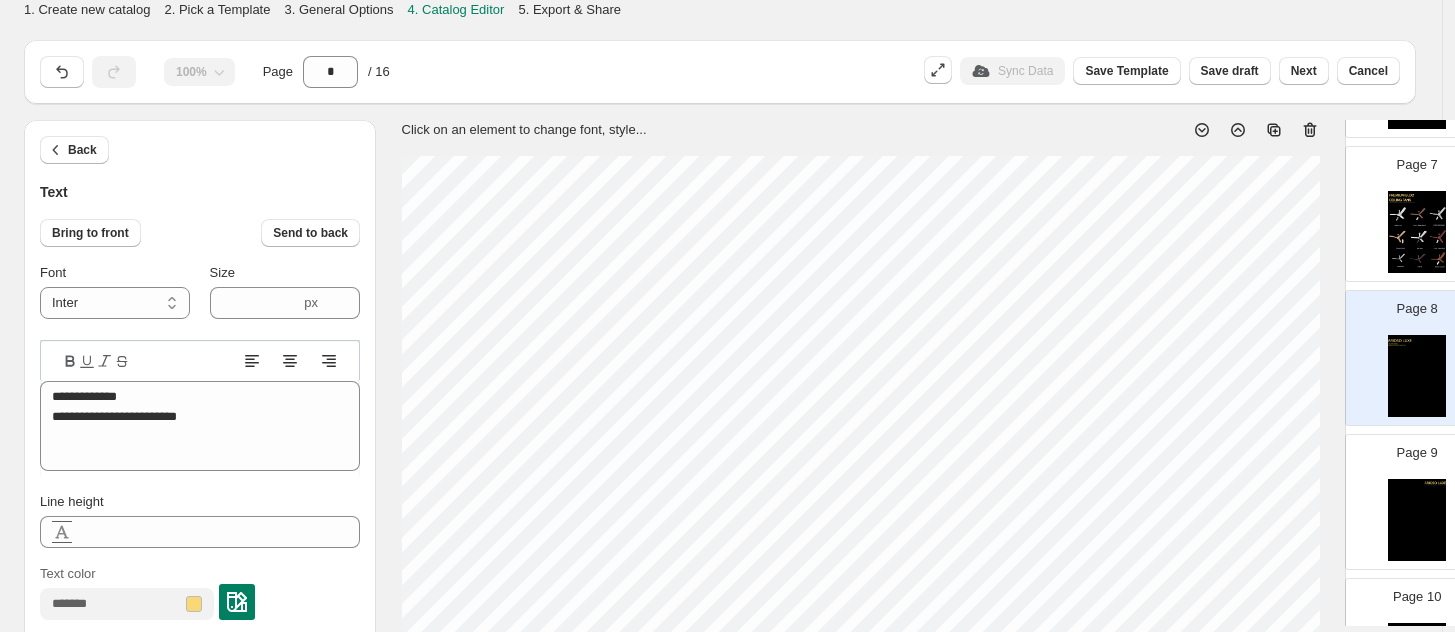 select on "********" 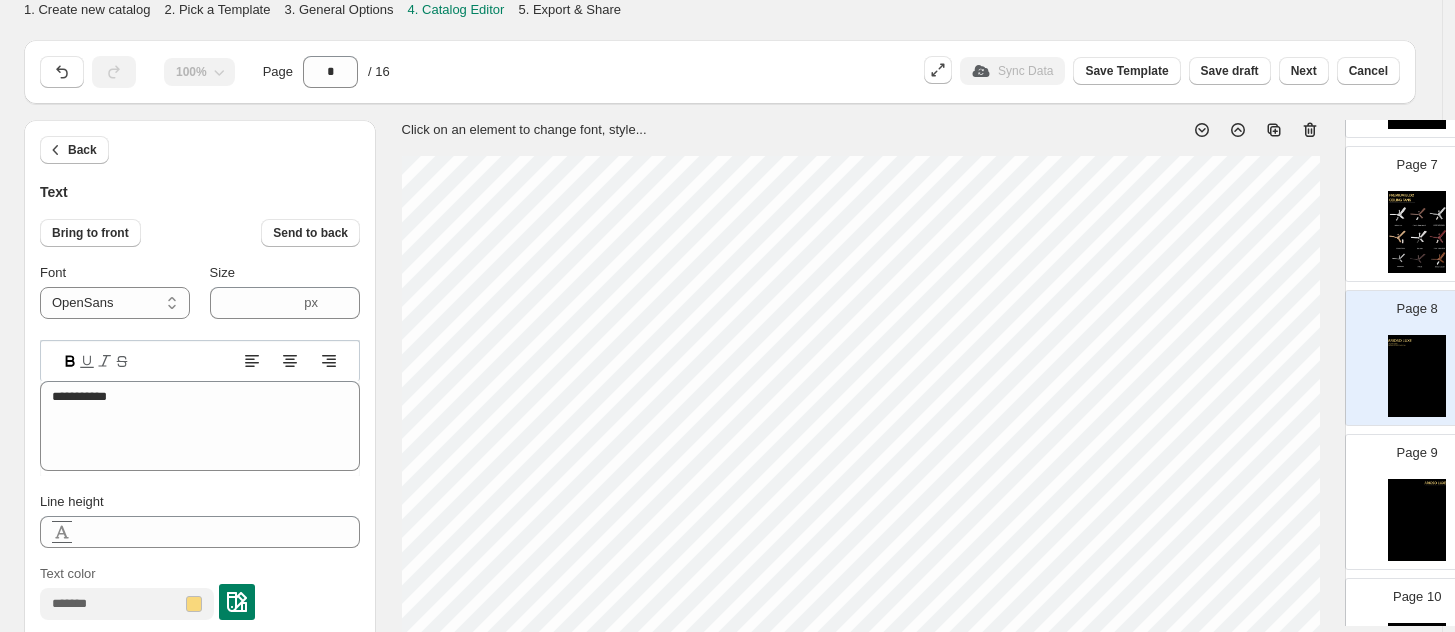 select on "*****" 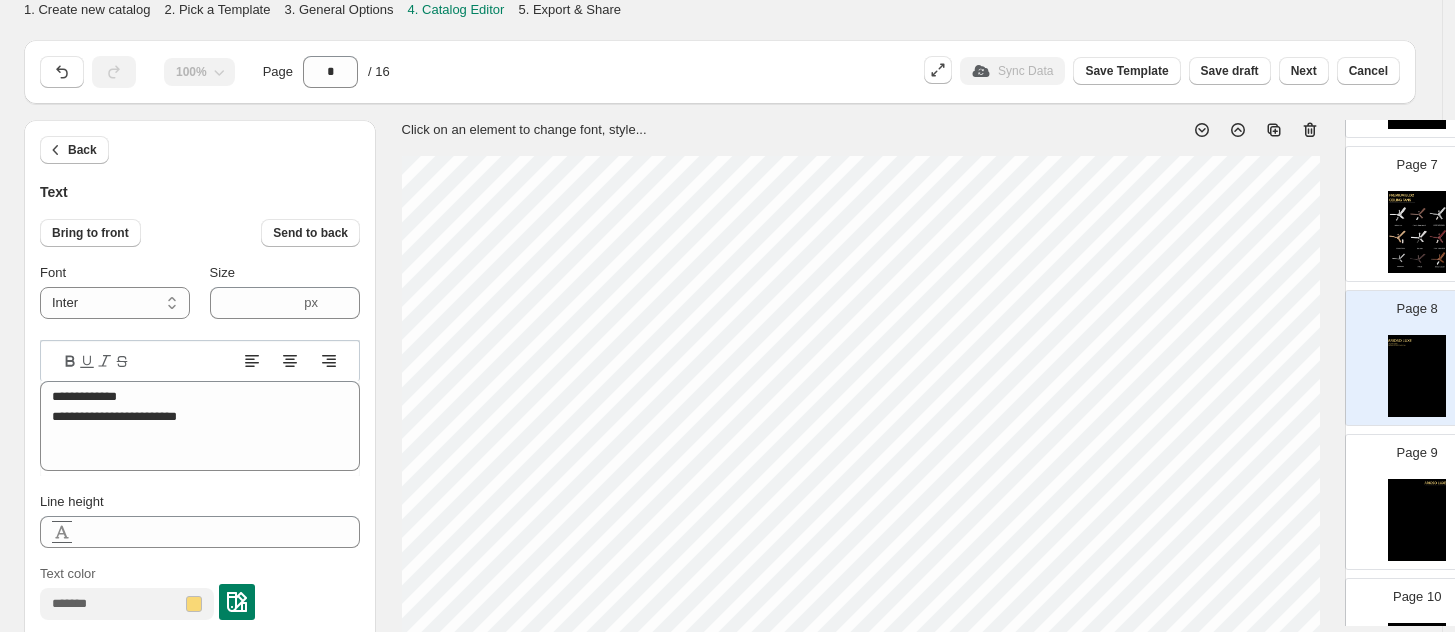 drag, startPoint x: 108, startPoint y: 299, endPoint x: 106, endPoint y: 325, distance: 26.076809 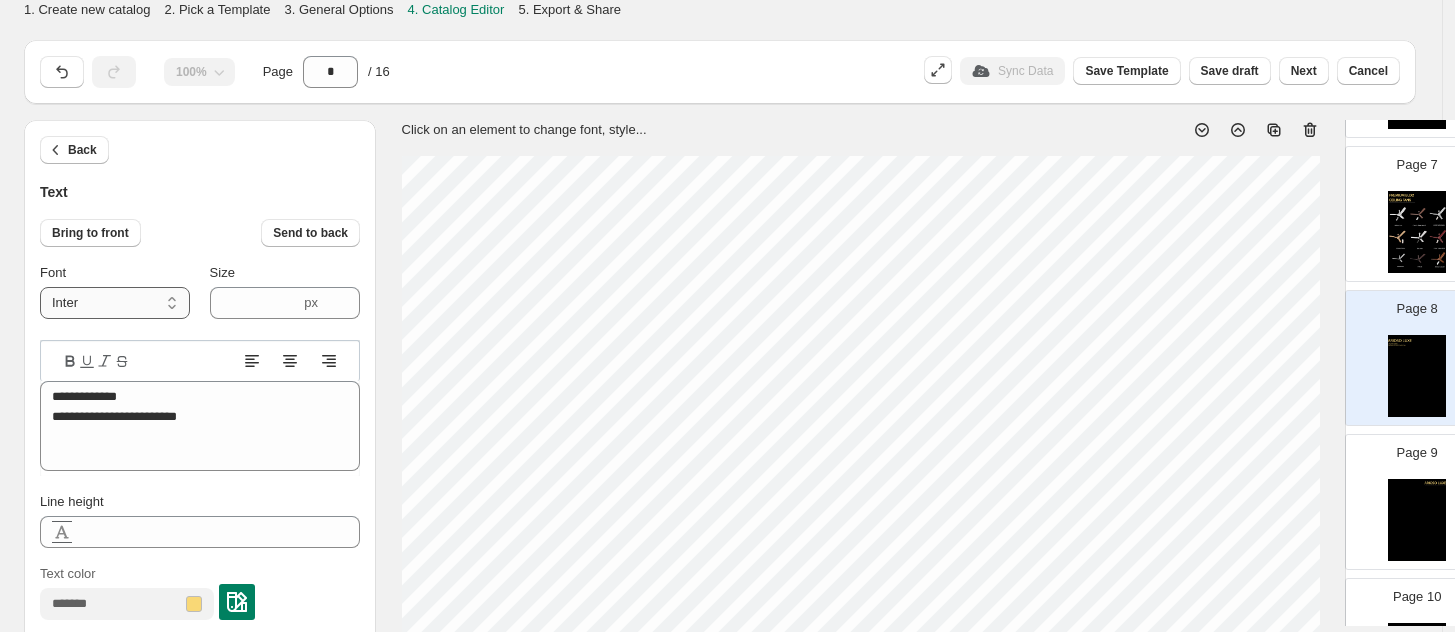 select on "******" 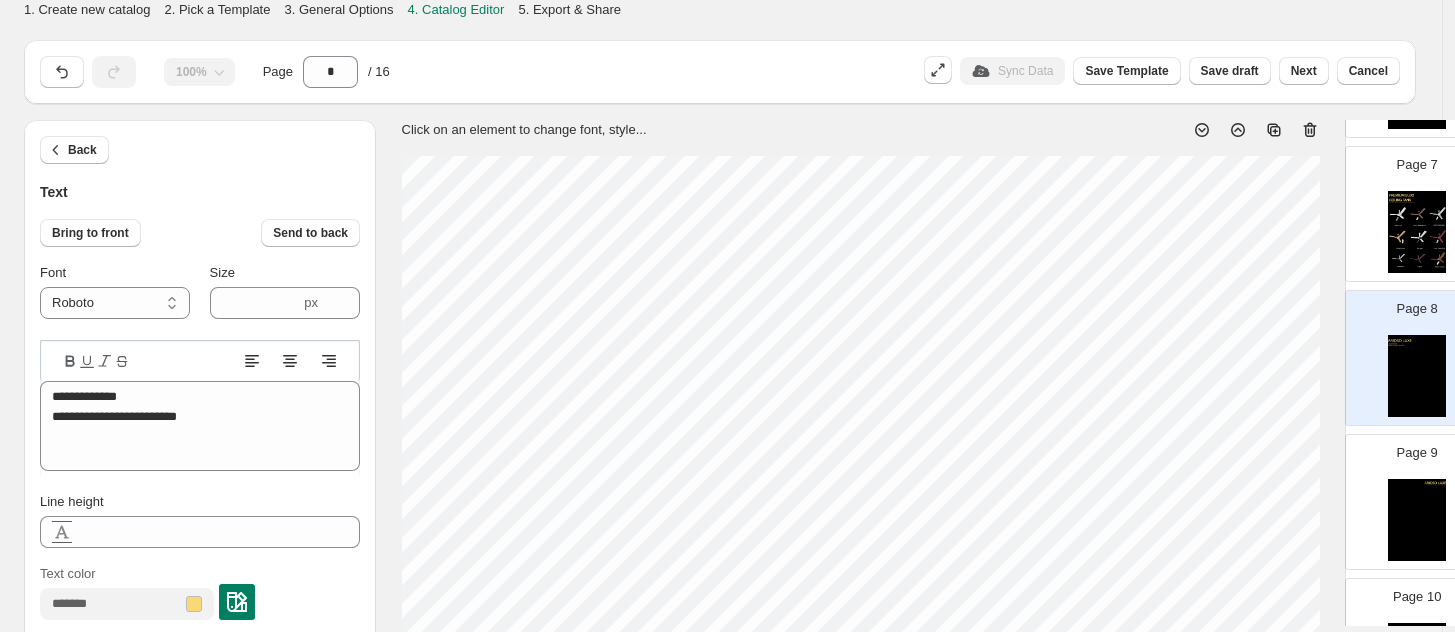click at bounding box center [237, 602] 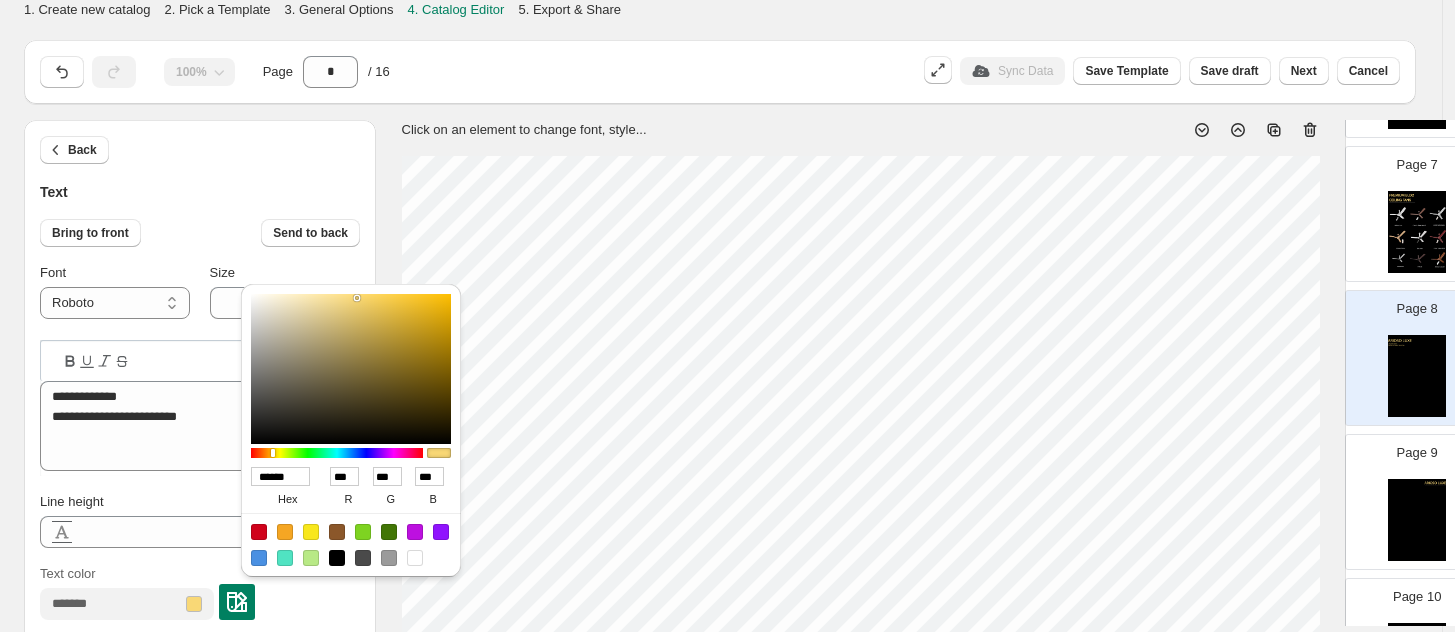 type on "******" 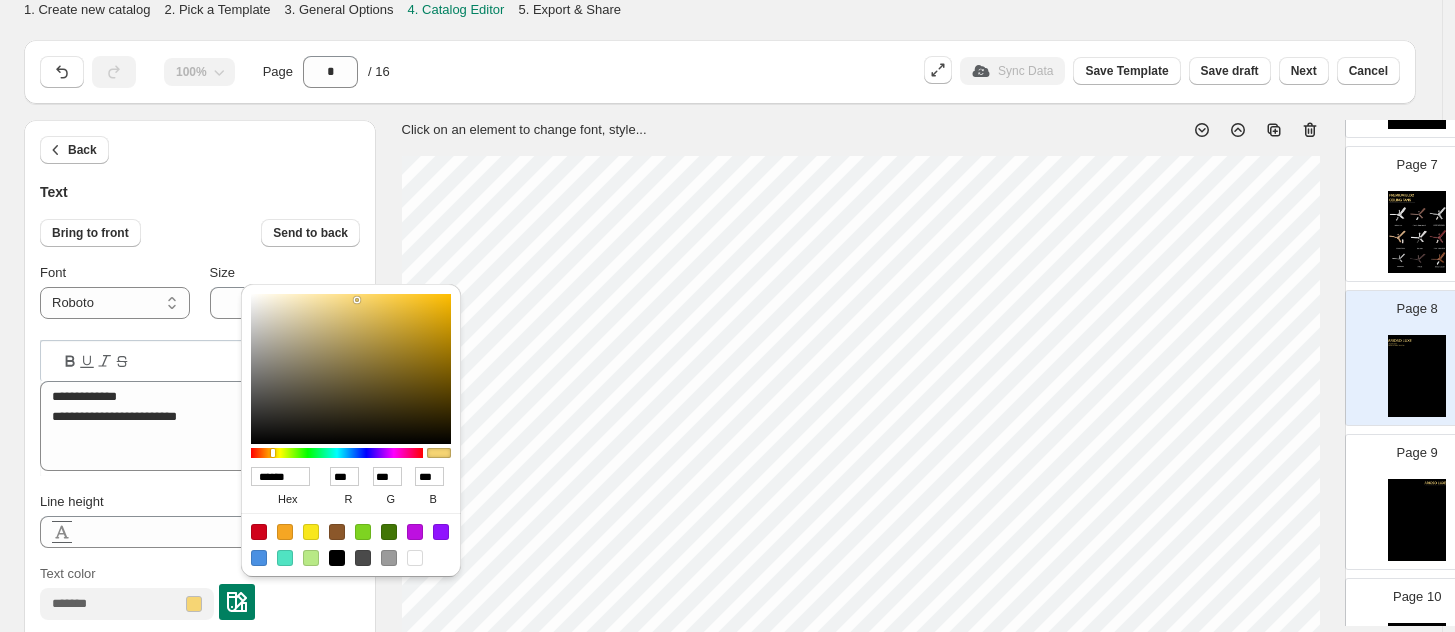 type on "******" 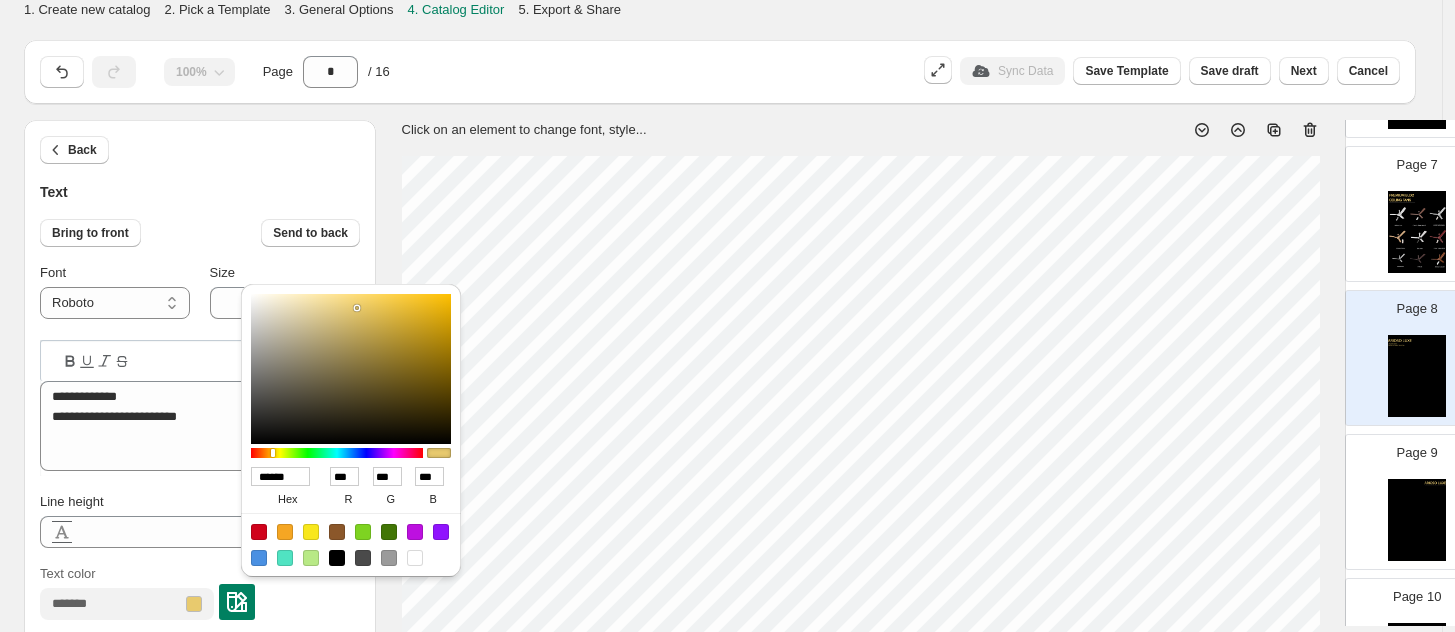 type on "******" 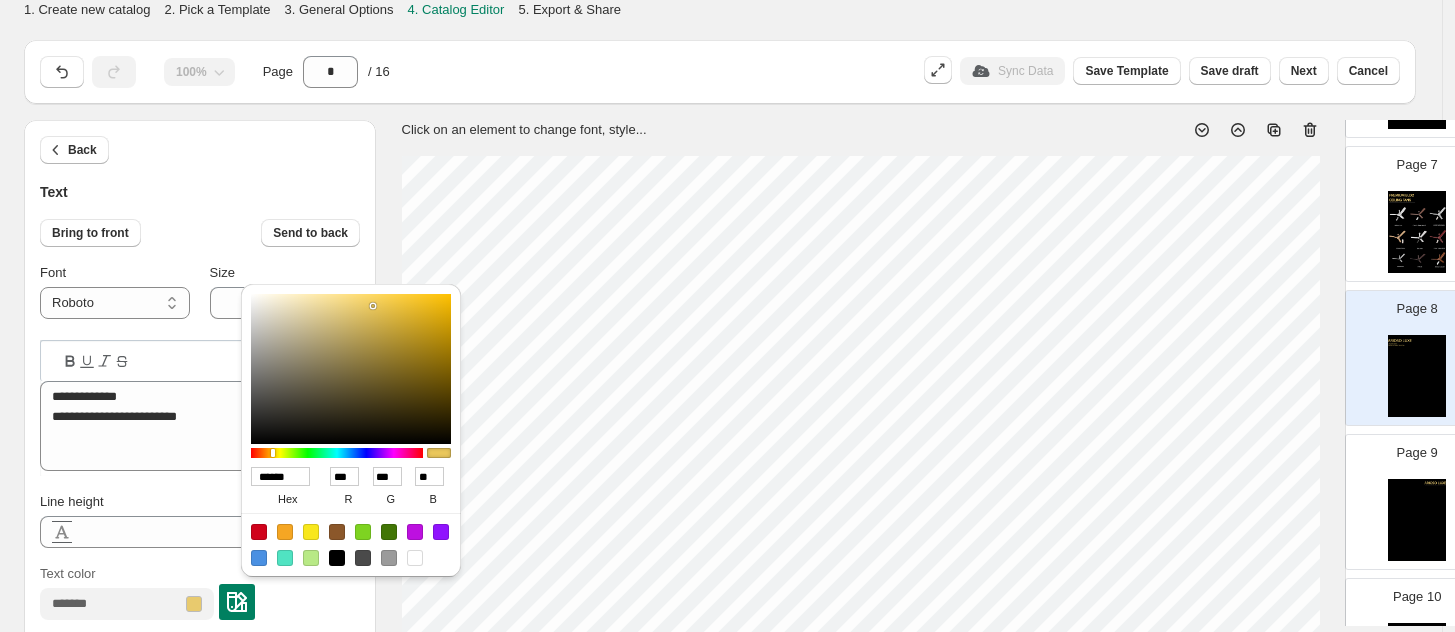 type on "******" 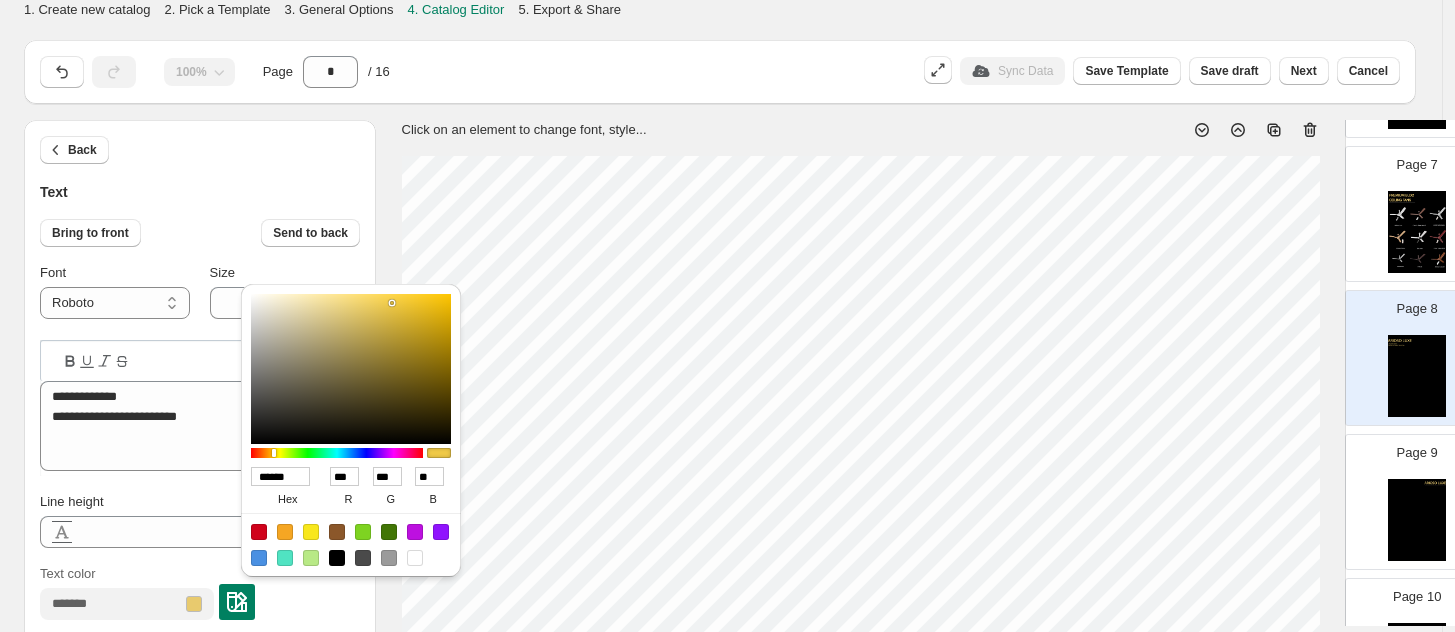 type on "******" 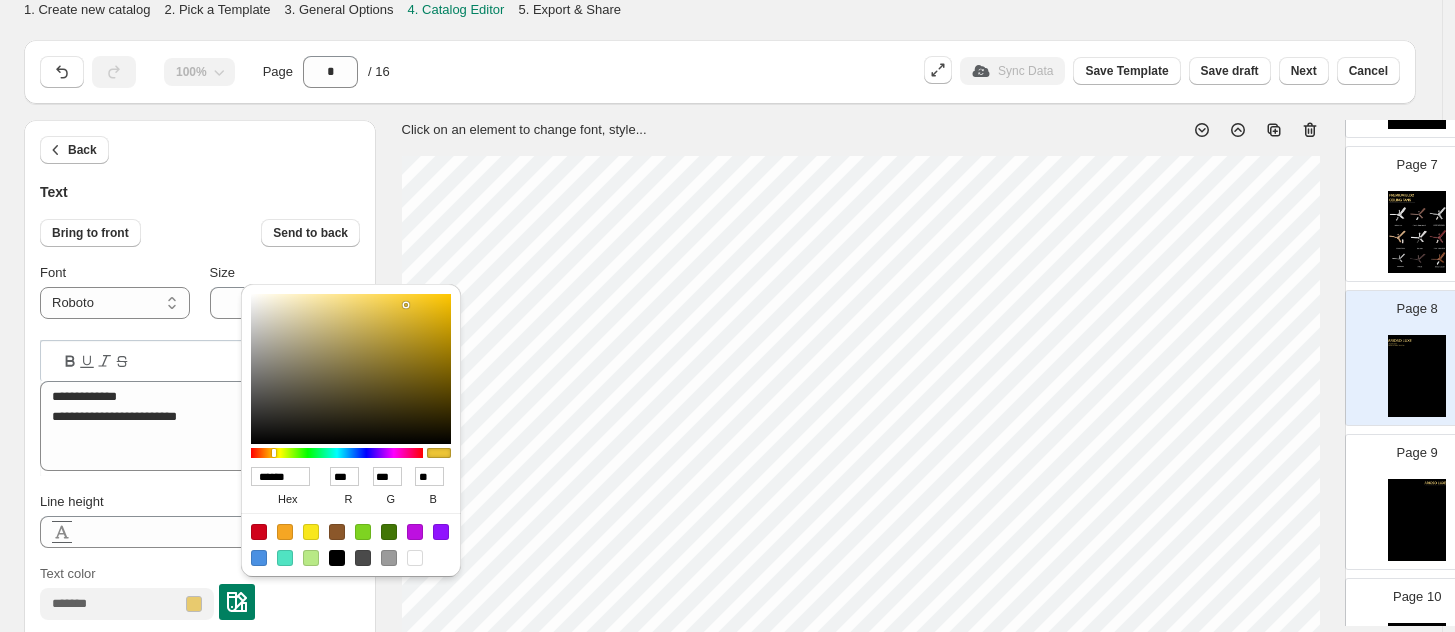 type on "******" 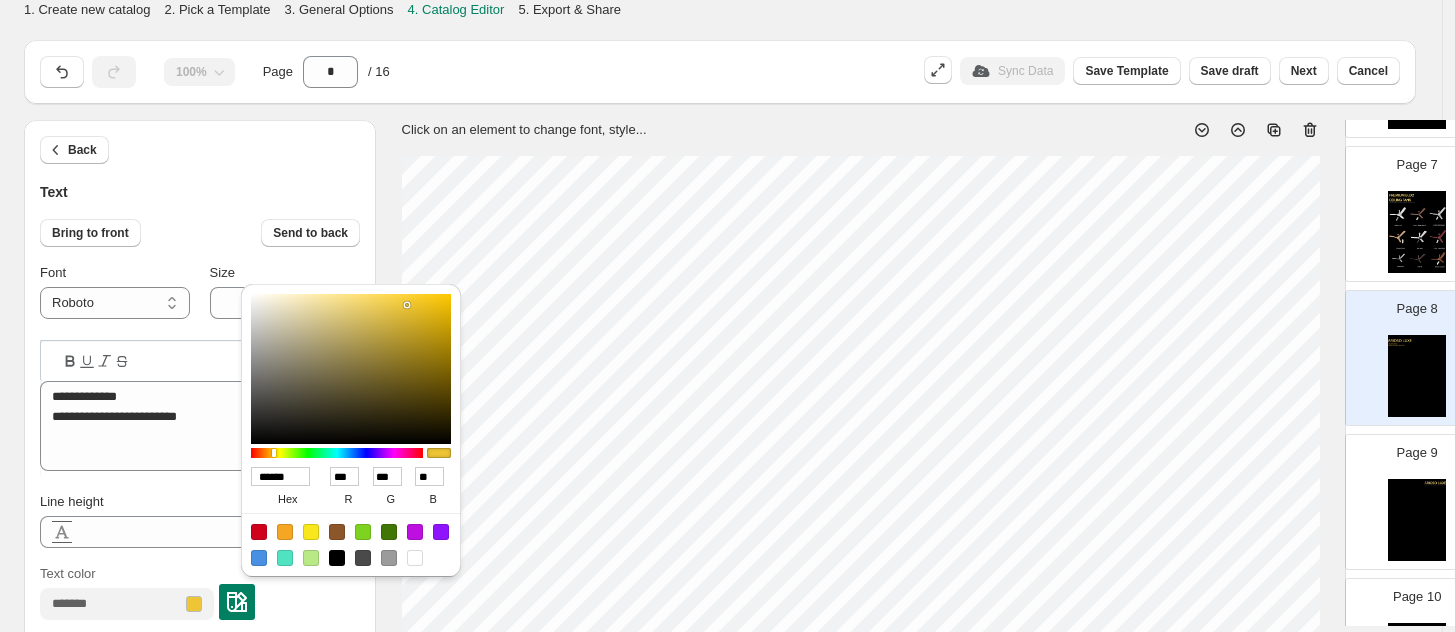 type on "******" 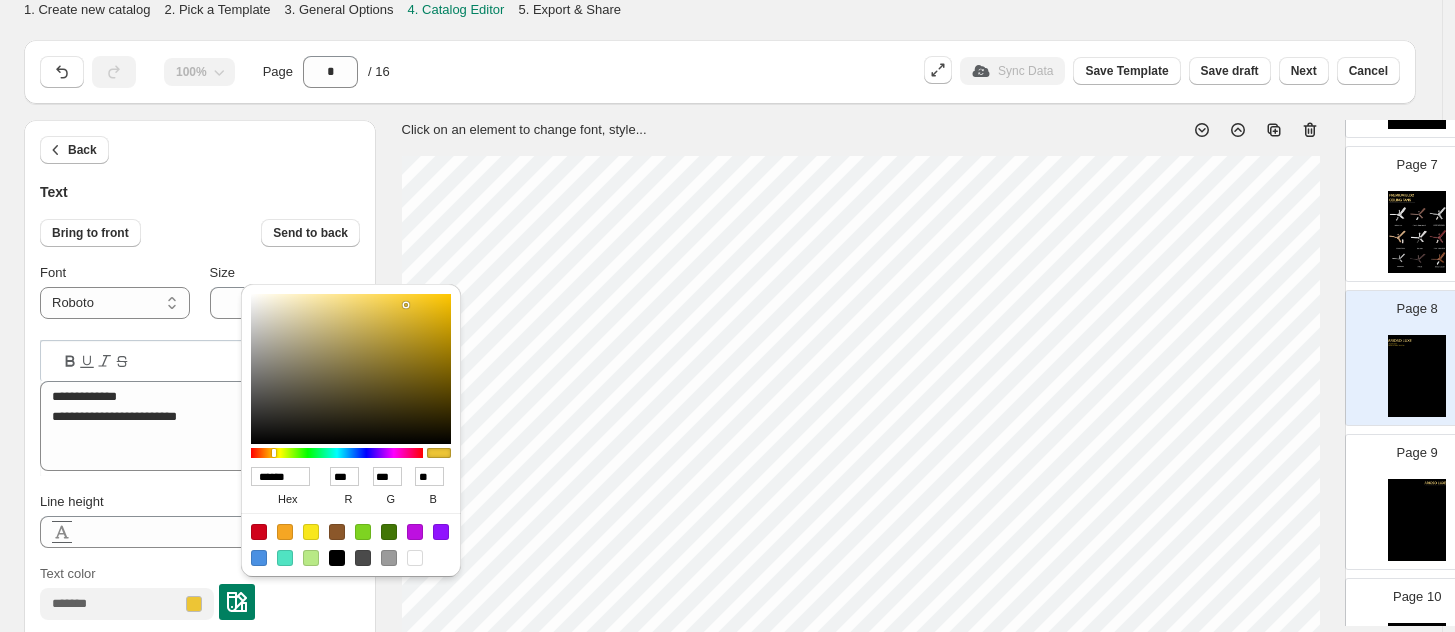 type on "******" 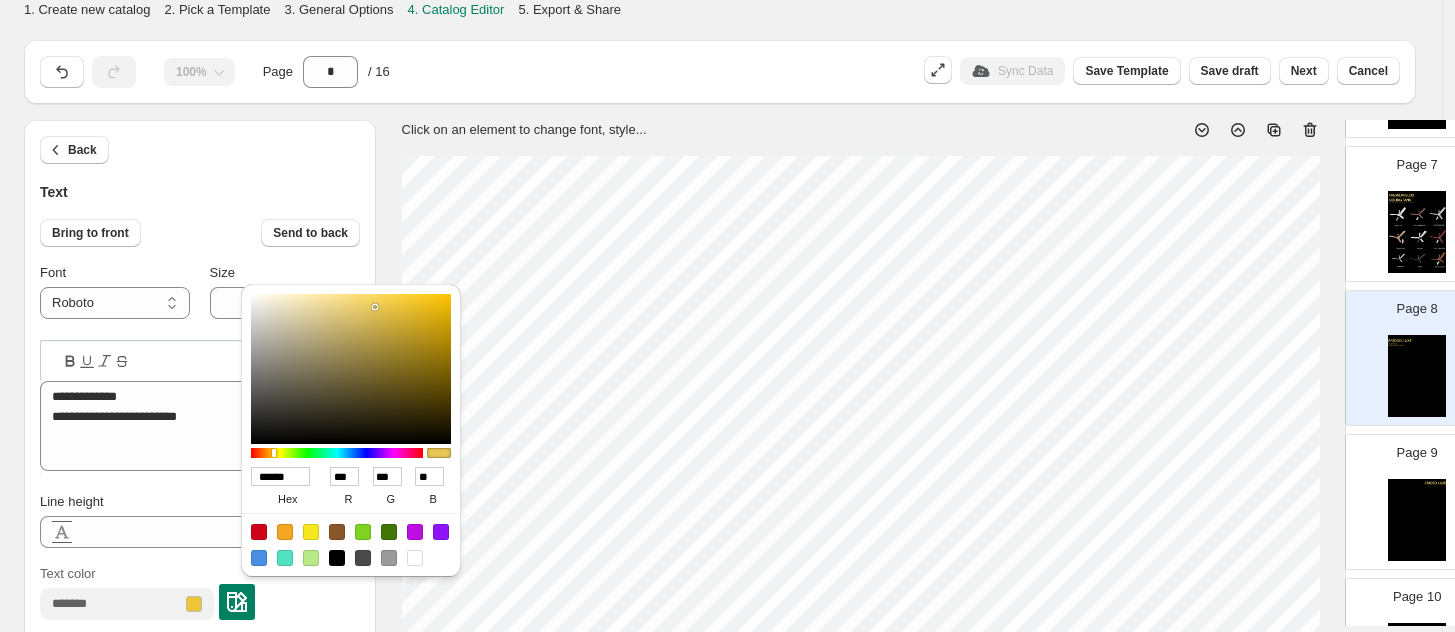 type on "******" 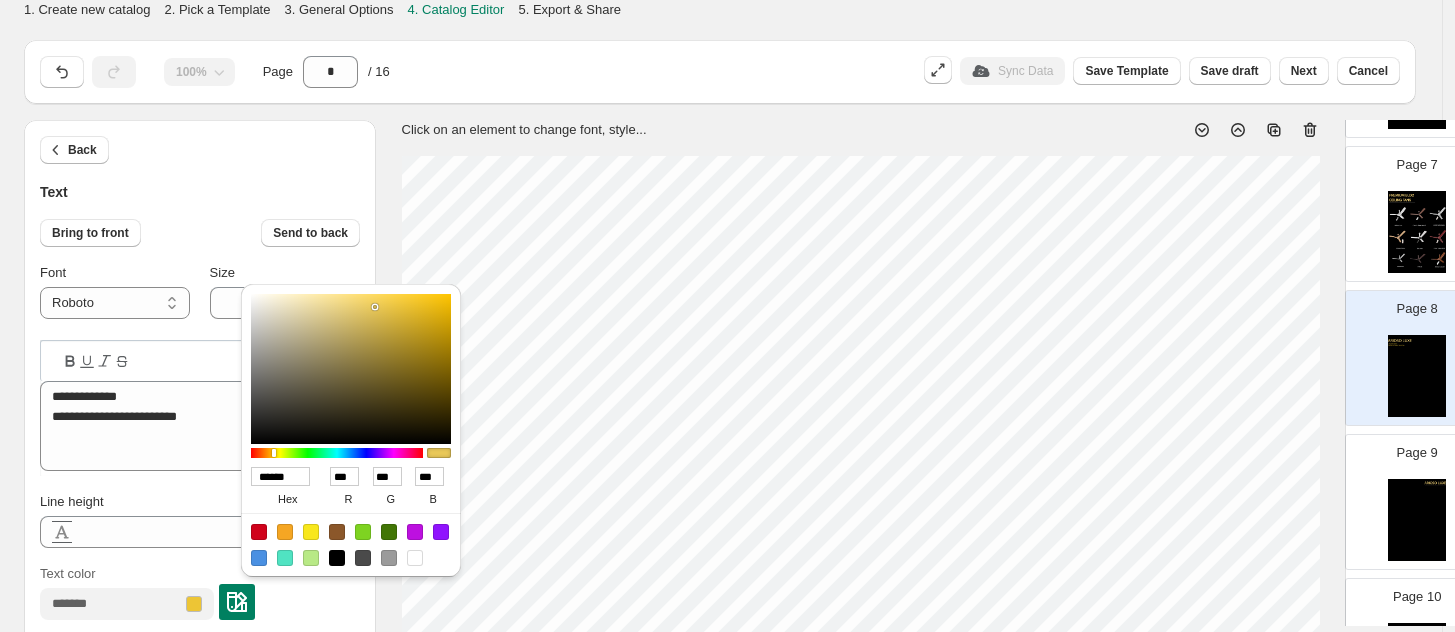 type on "******" 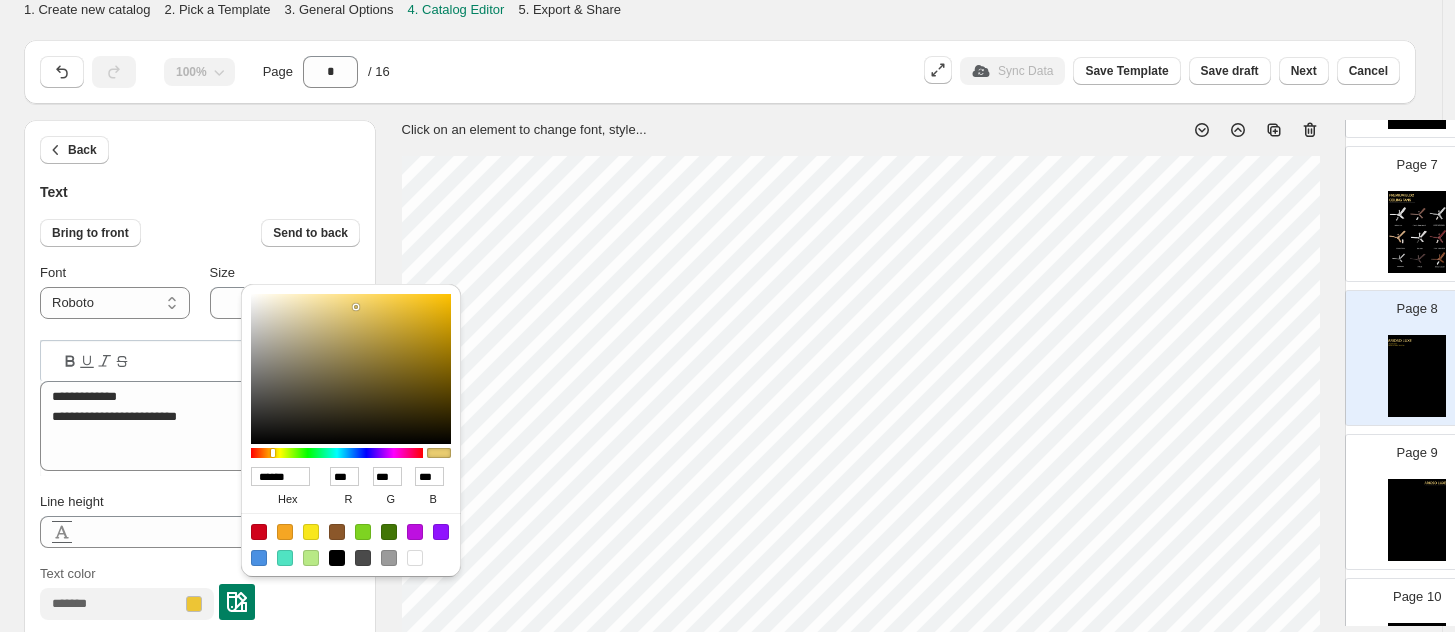 type on "******" 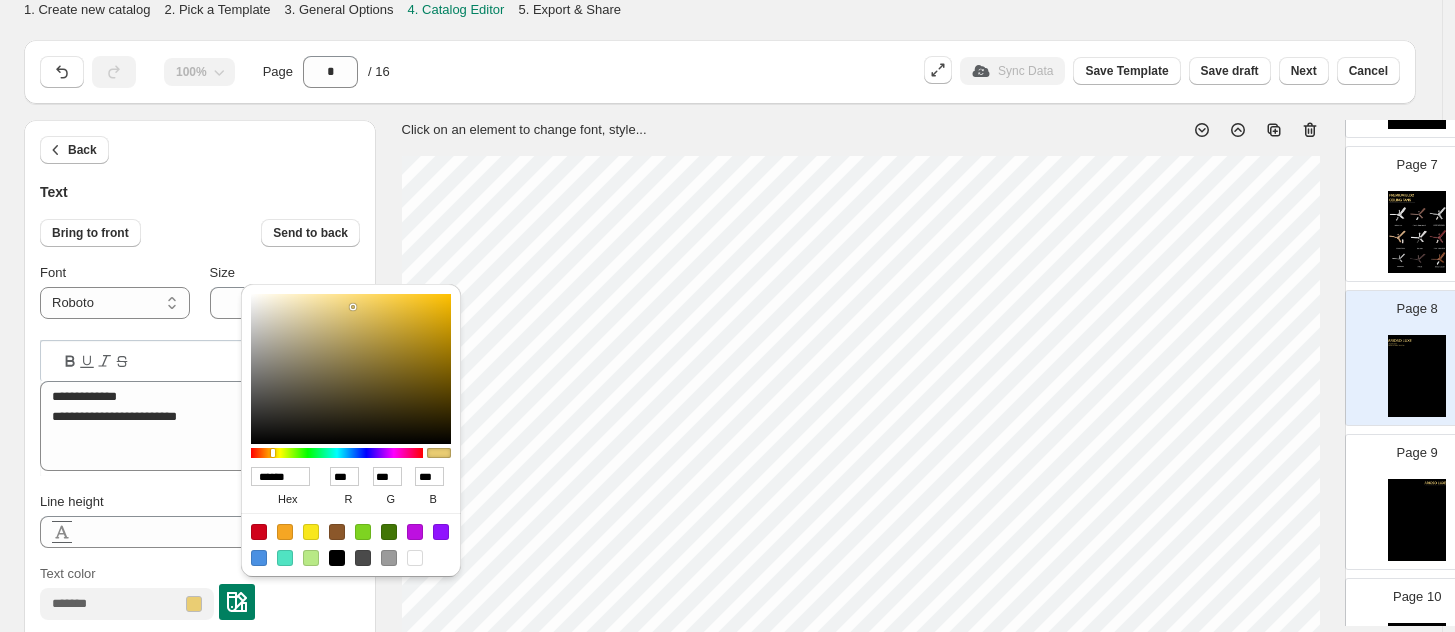 type on "******" 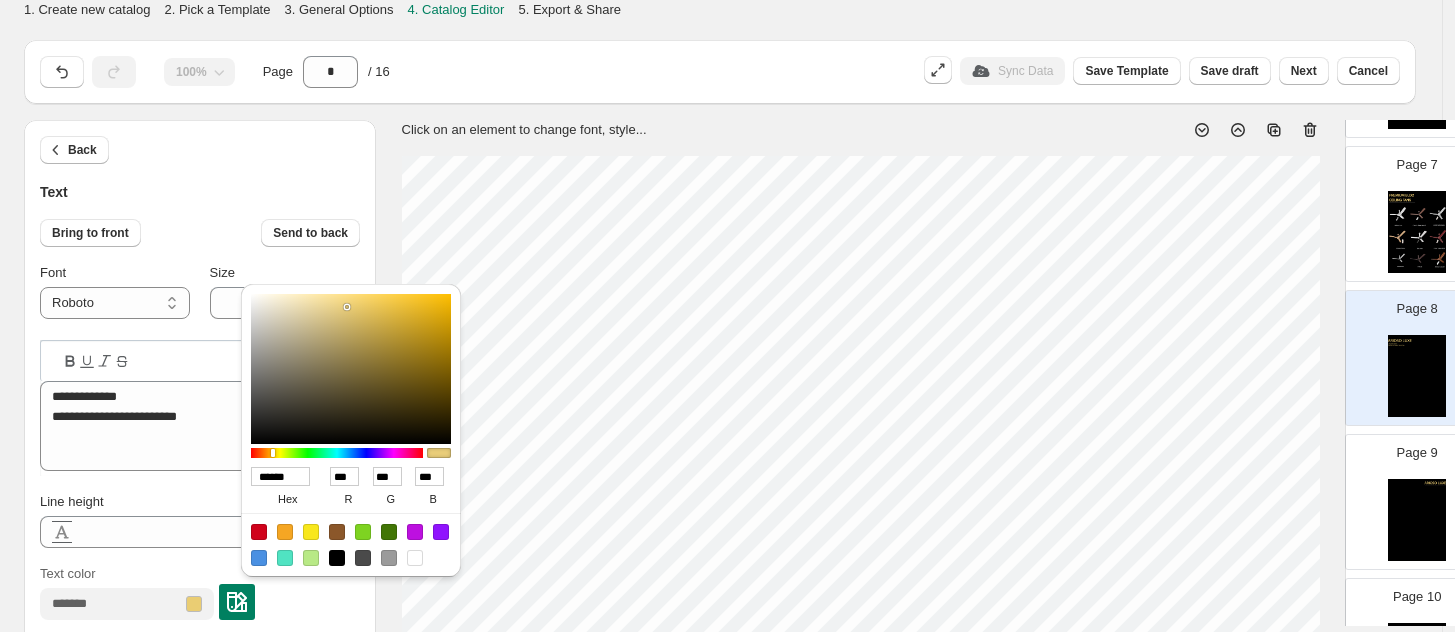 type on "******" 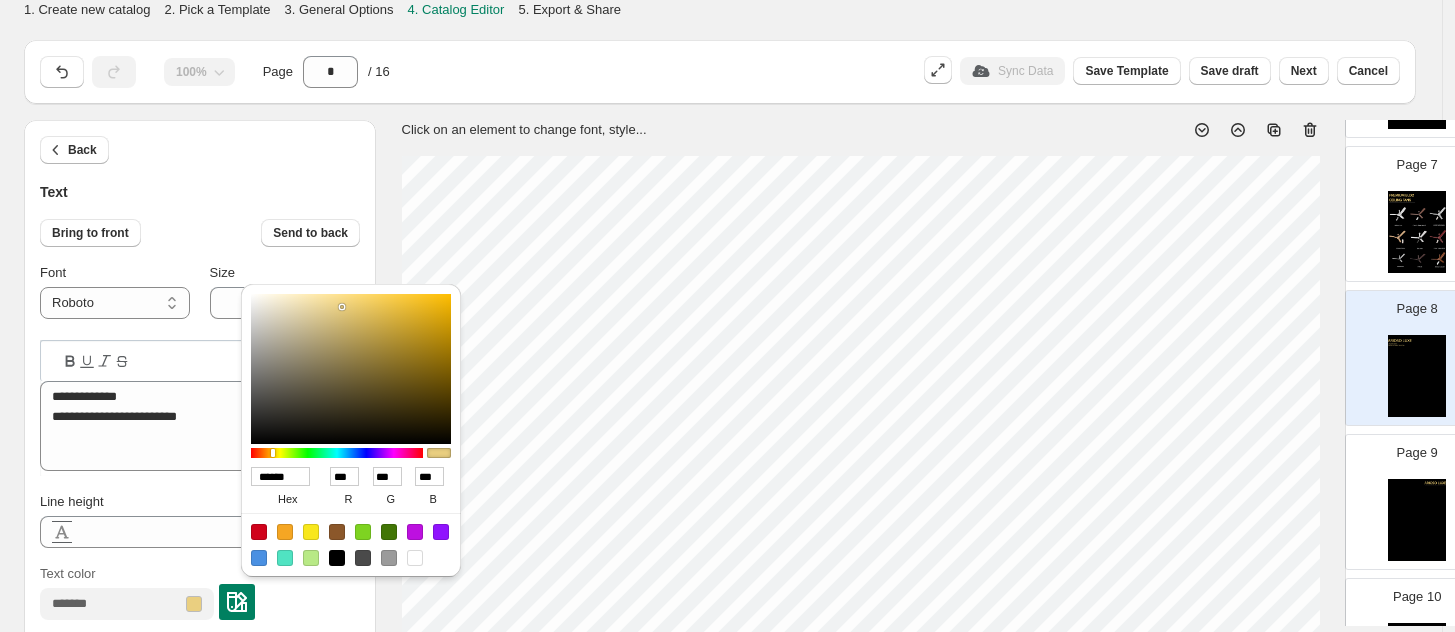 type on "******" 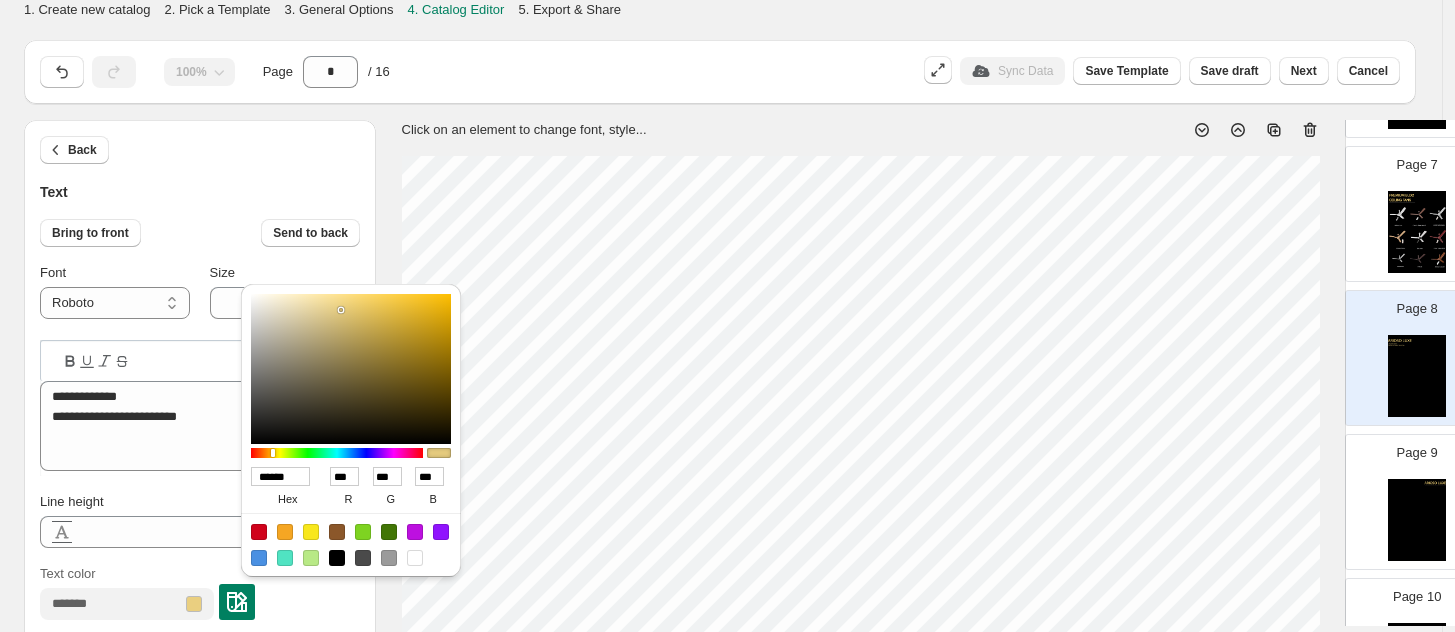 type on "******" 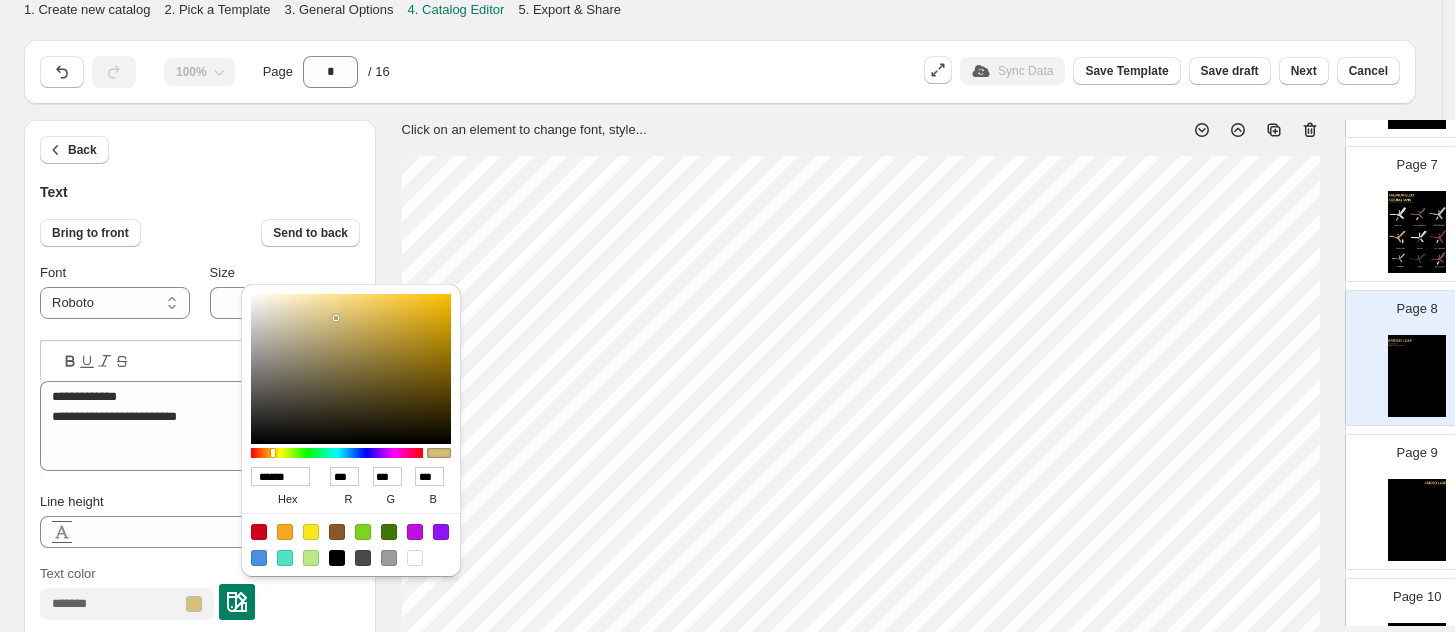 type on "******" 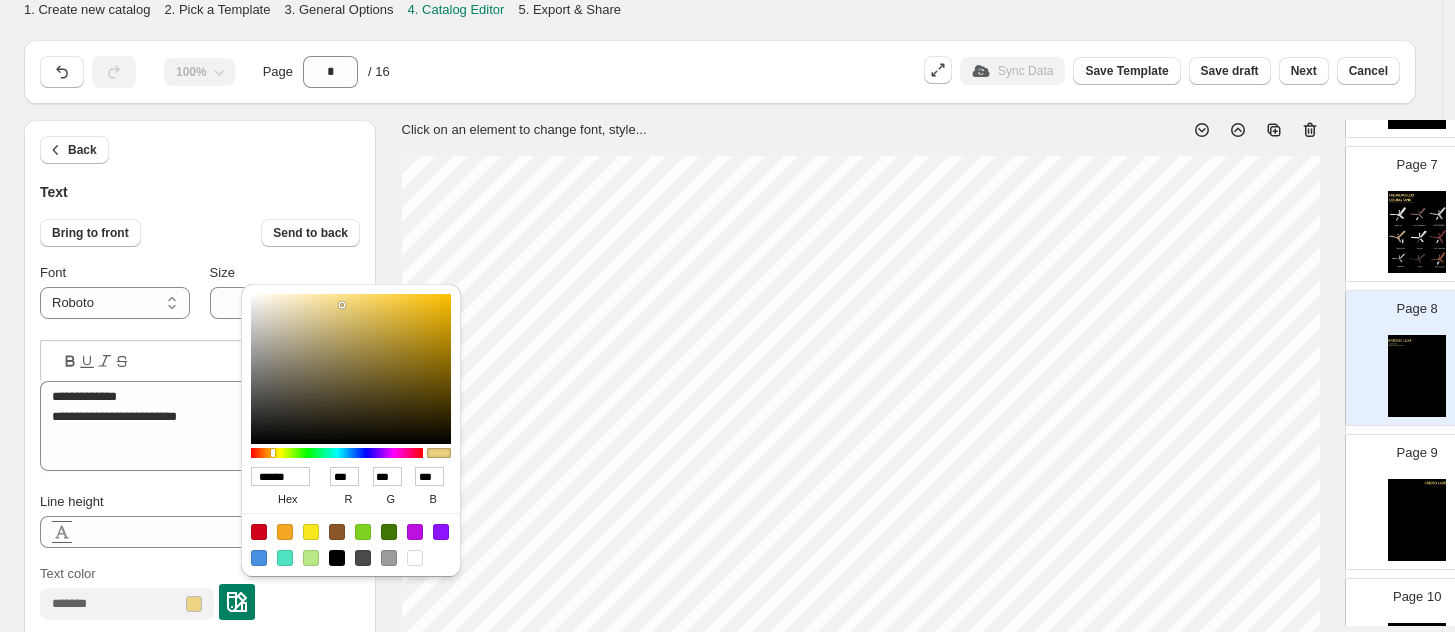 drag, startPoint x: 357, startPoint y: 298, endPoint x: 342, endPoint y: 305, distance: 16.552946 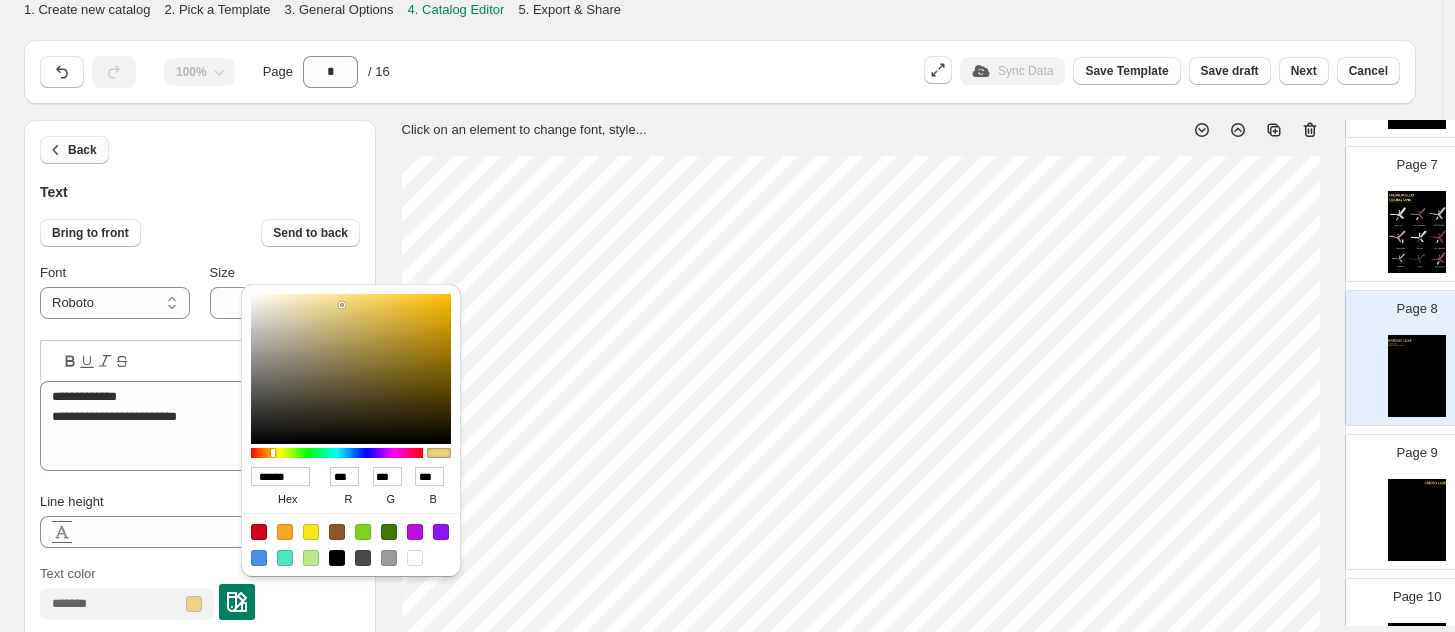 click on "Back" at bounding box center (82, 150) 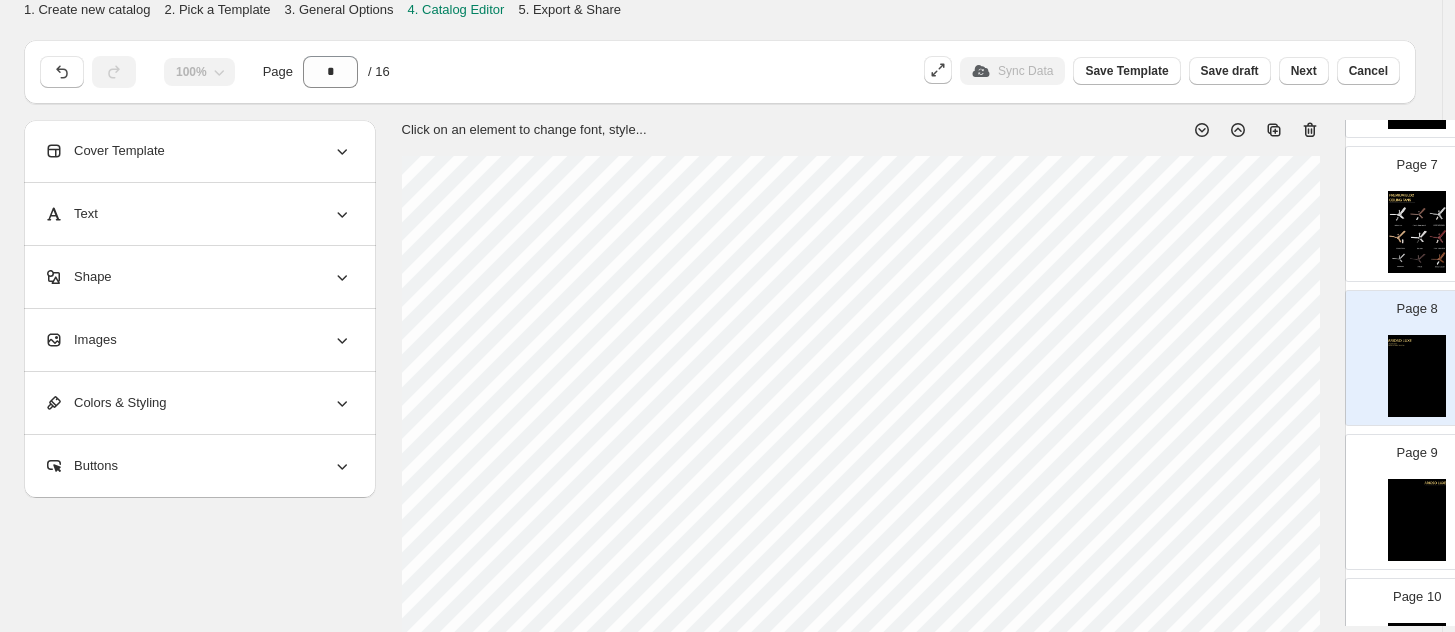 click on "Images" at bounding box center [198, 340] 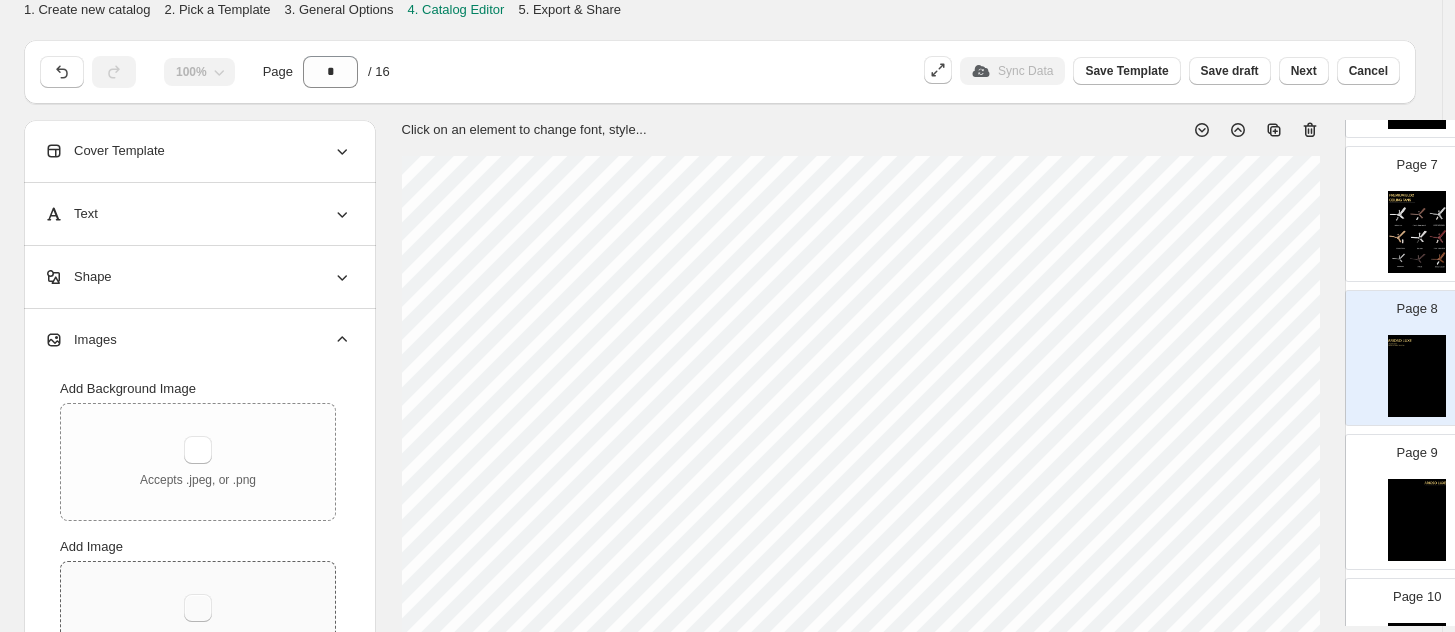 click at bounding box center [198, 608] 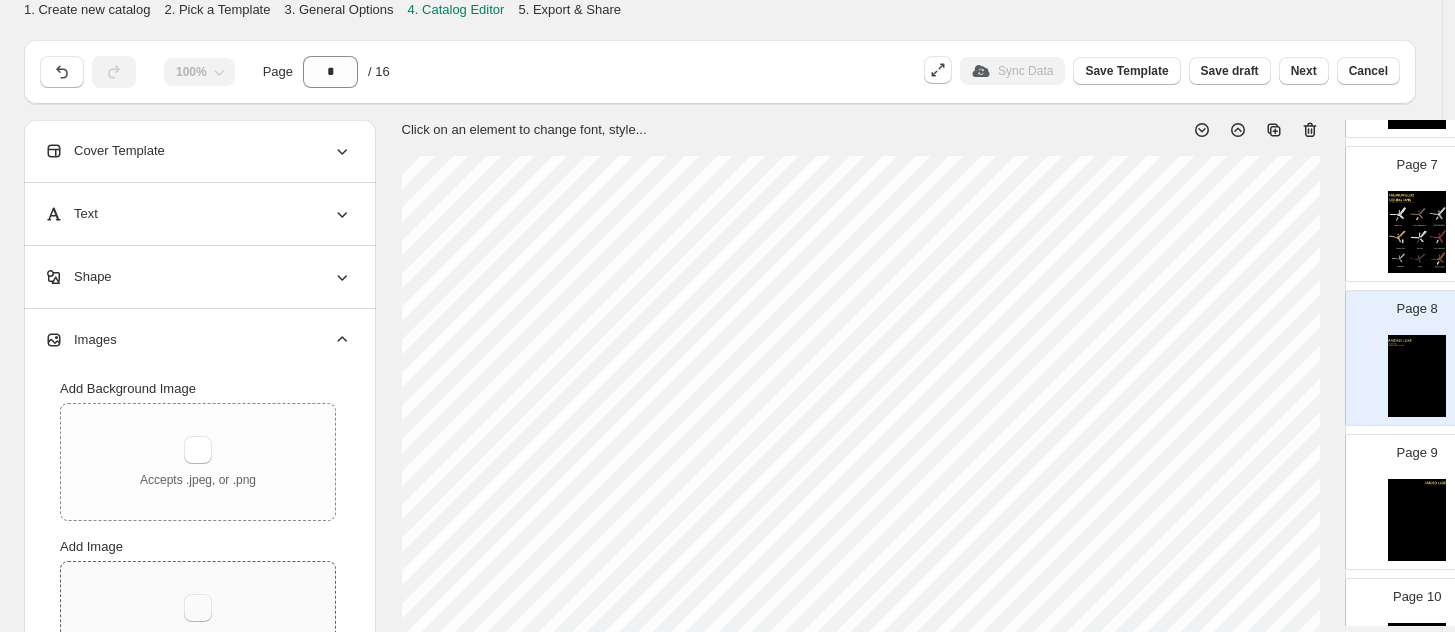 type on "**********" 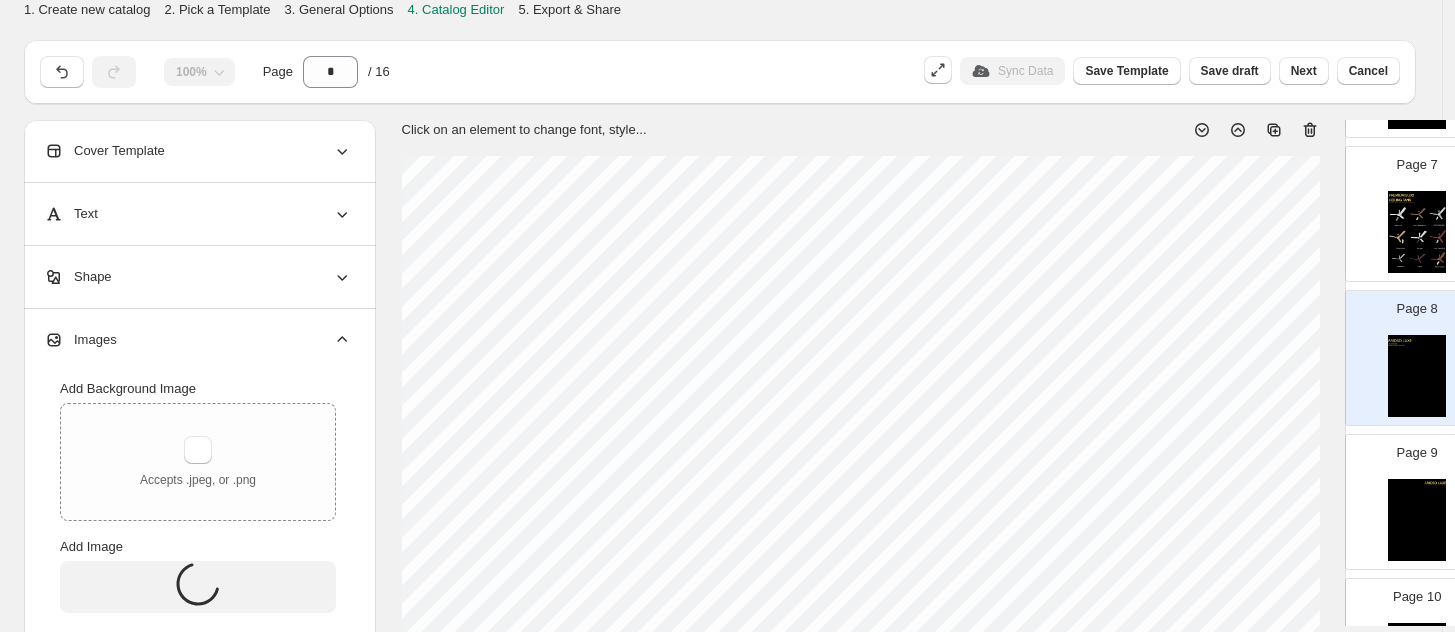 scroll, scrollTop: 125, scrollLeft: 0, axis: vertical 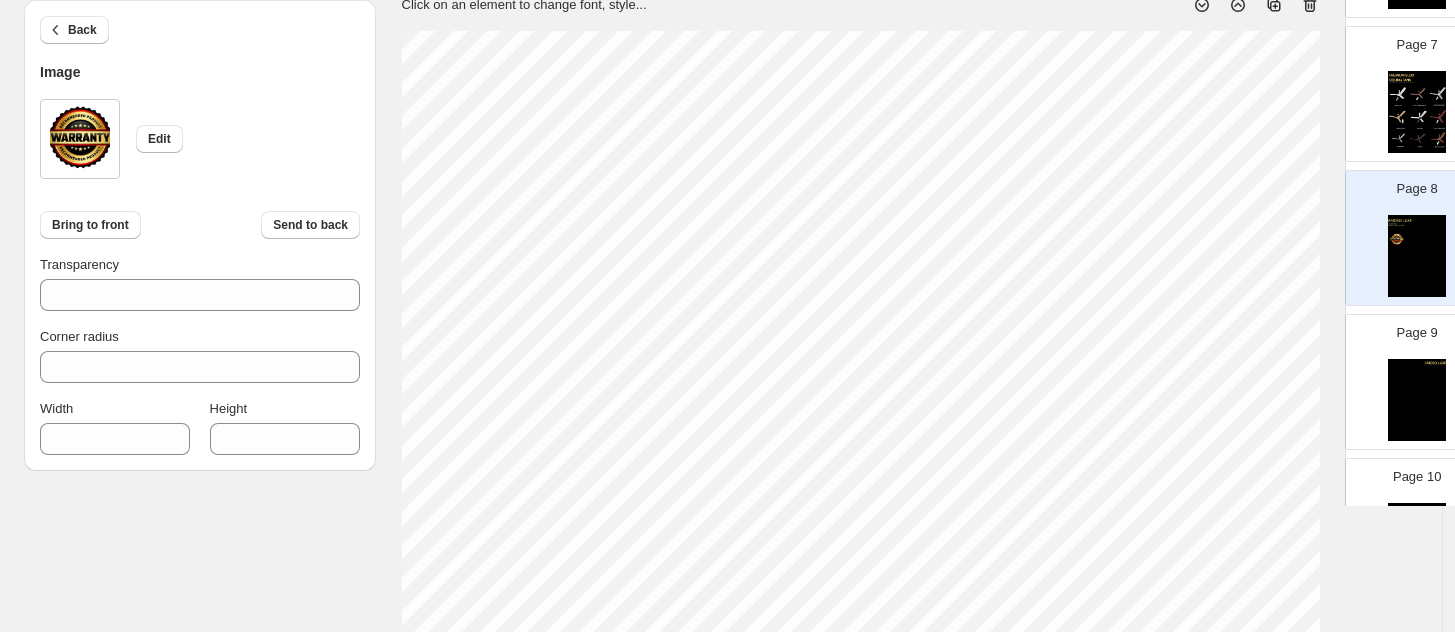 type on "***" 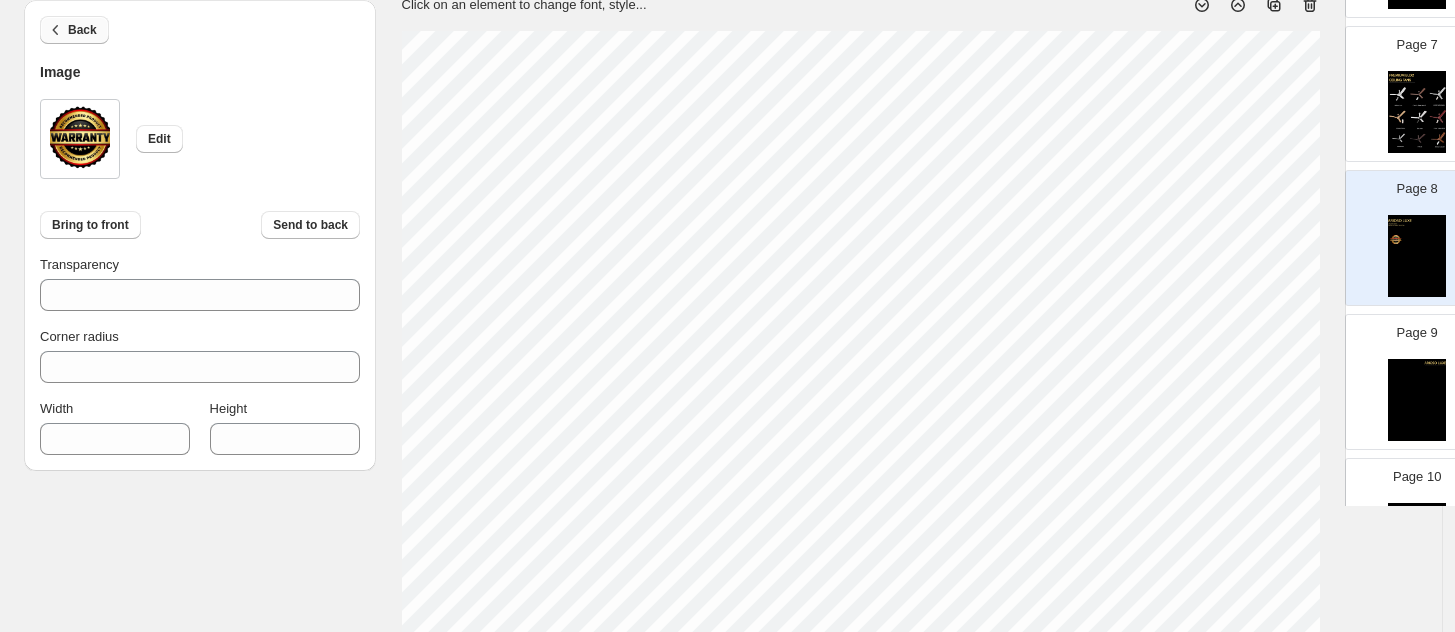 click on "Back" at bounding box center (82, 30) 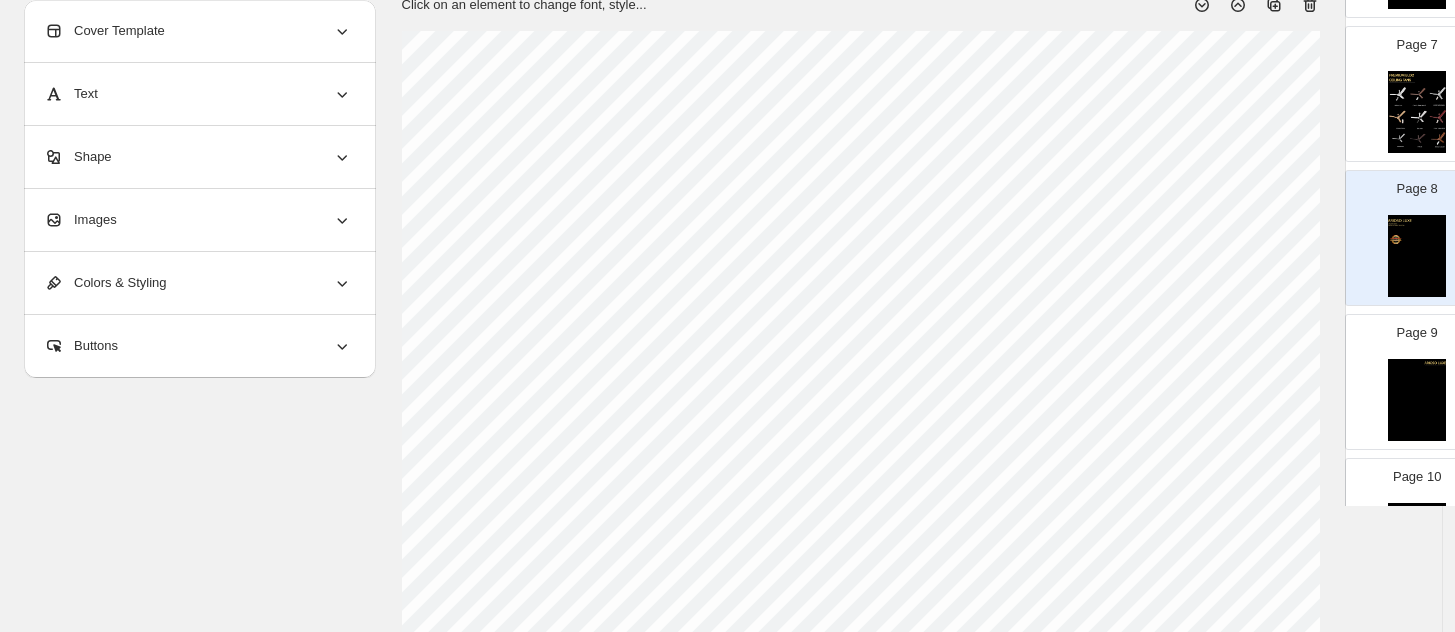click on "Shape" at bounding box center [198, 157] 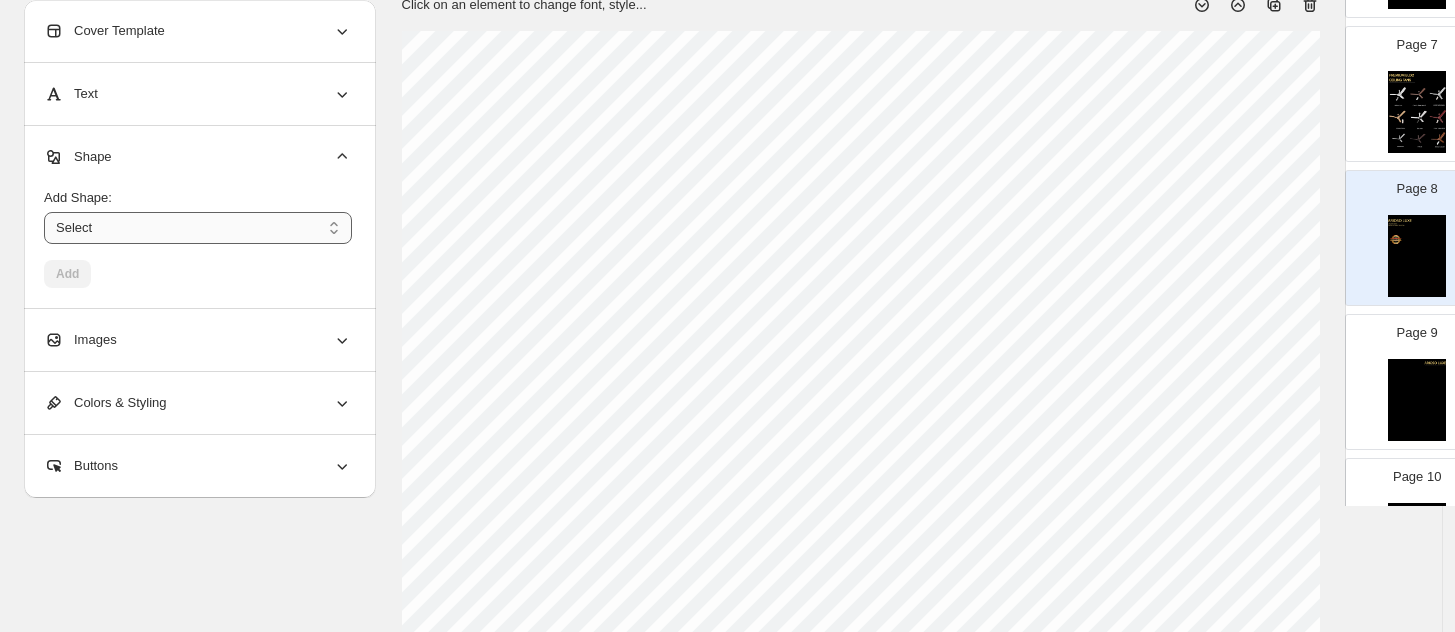 drag, startPoint x: 83, startPoint y: 226, endPoint x: 91, endPoint y: 238, distance: 14.422205 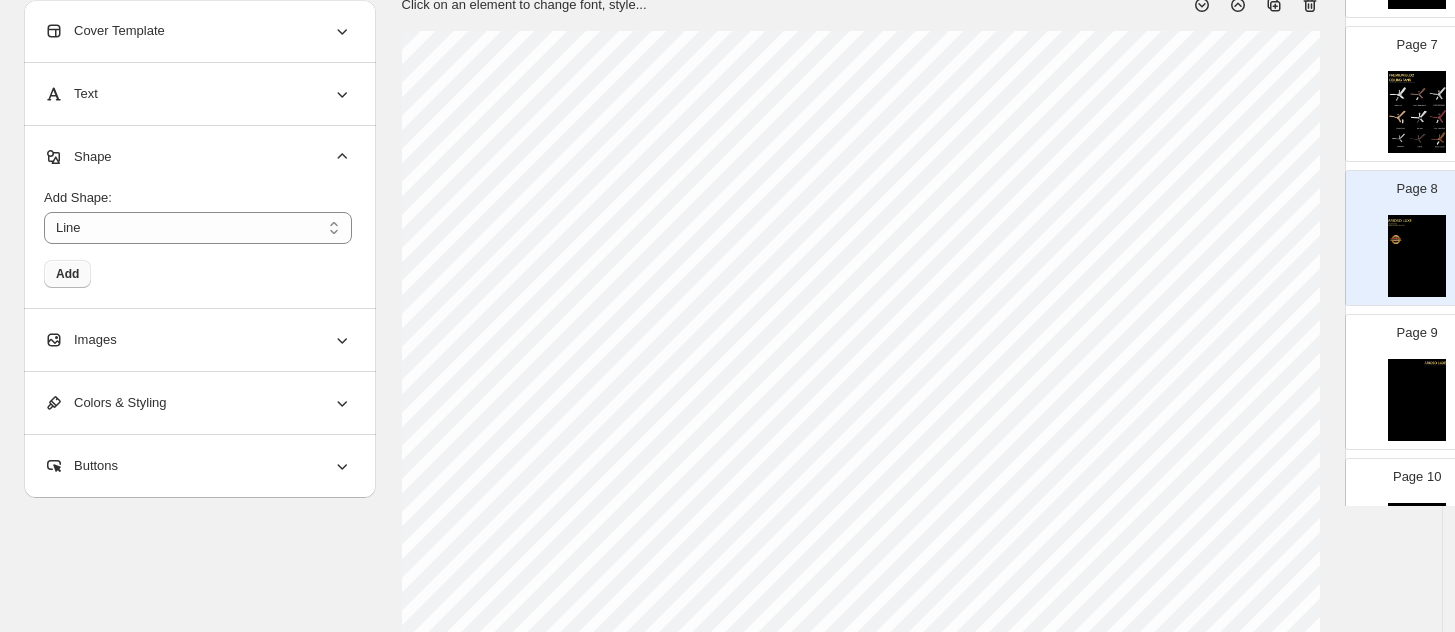 click on "Add" at bounding box center [67, 274] 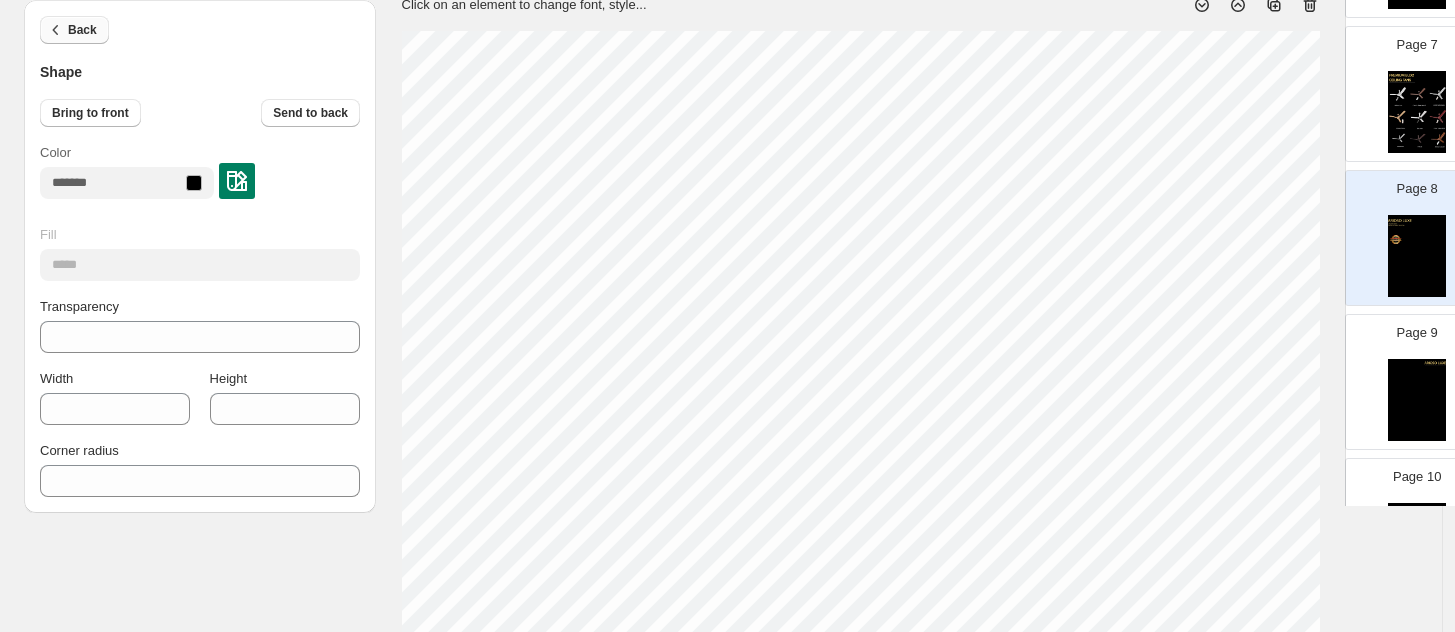 click on "Back" at bounding box center [82, 30] 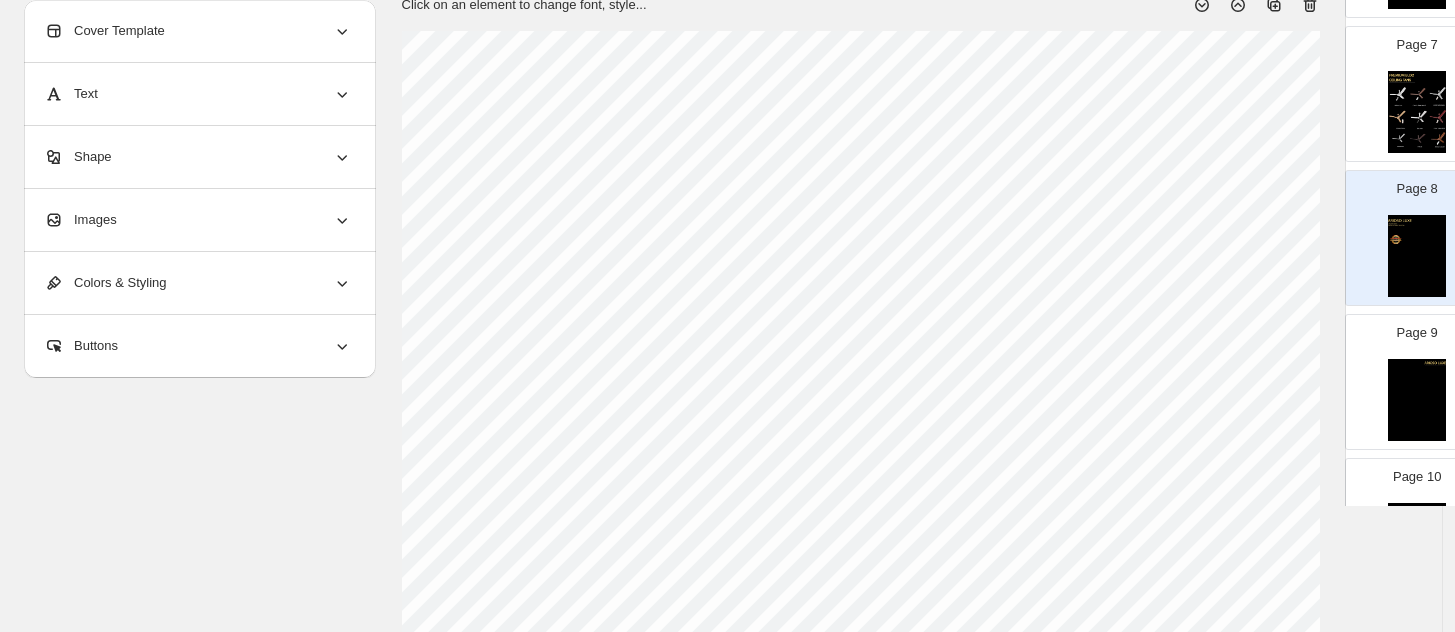 select on "******" 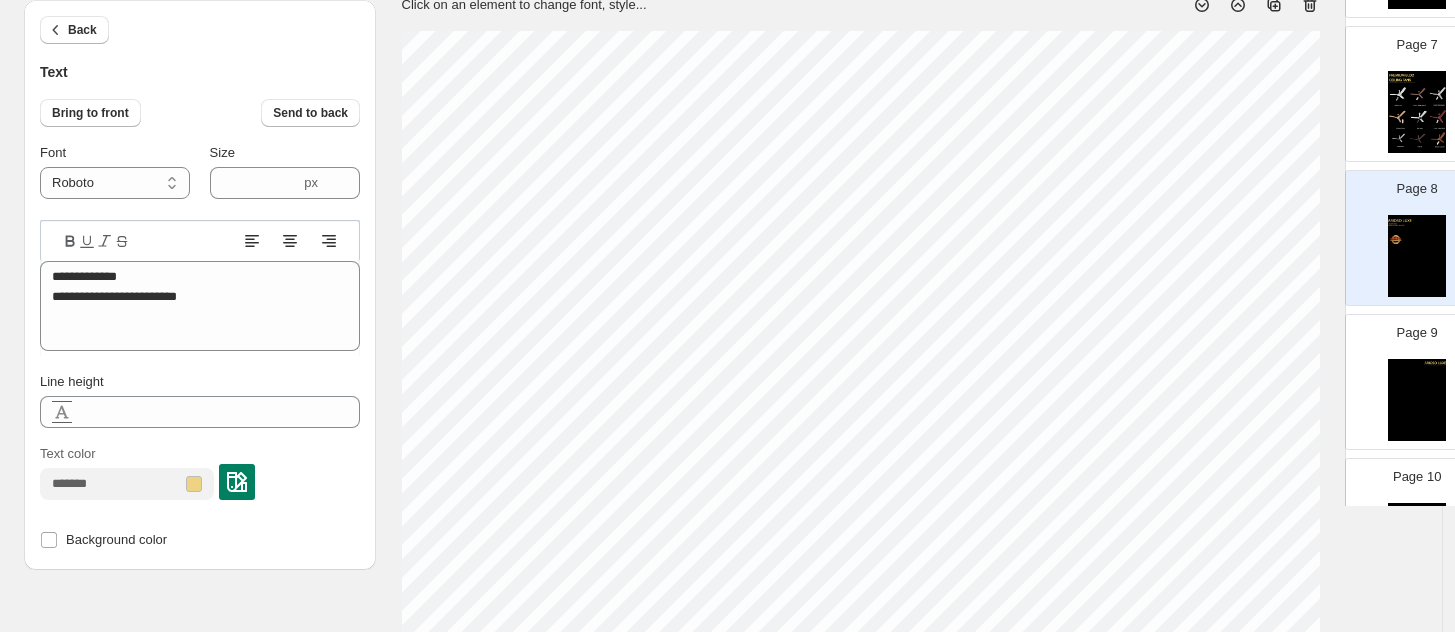 scroll, scrollTop: 20, scrollLeft: 3, axis: both 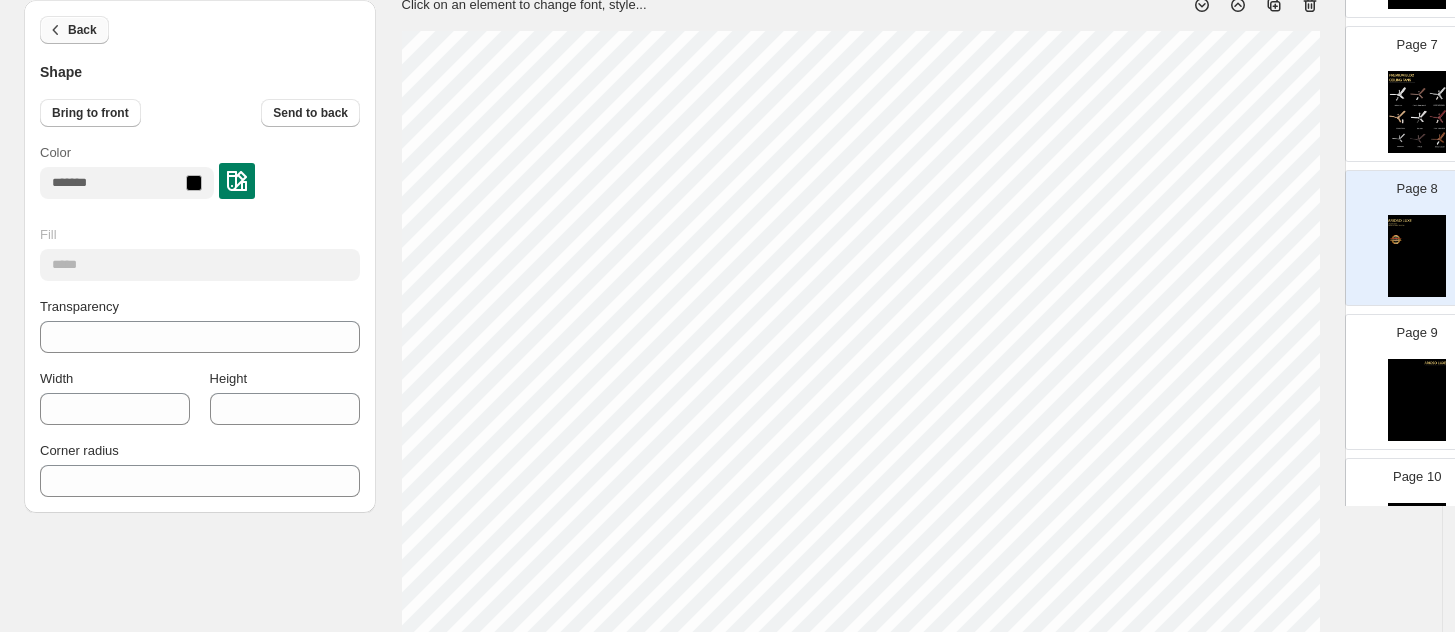click on "Back" at bounding box center (82, 30) 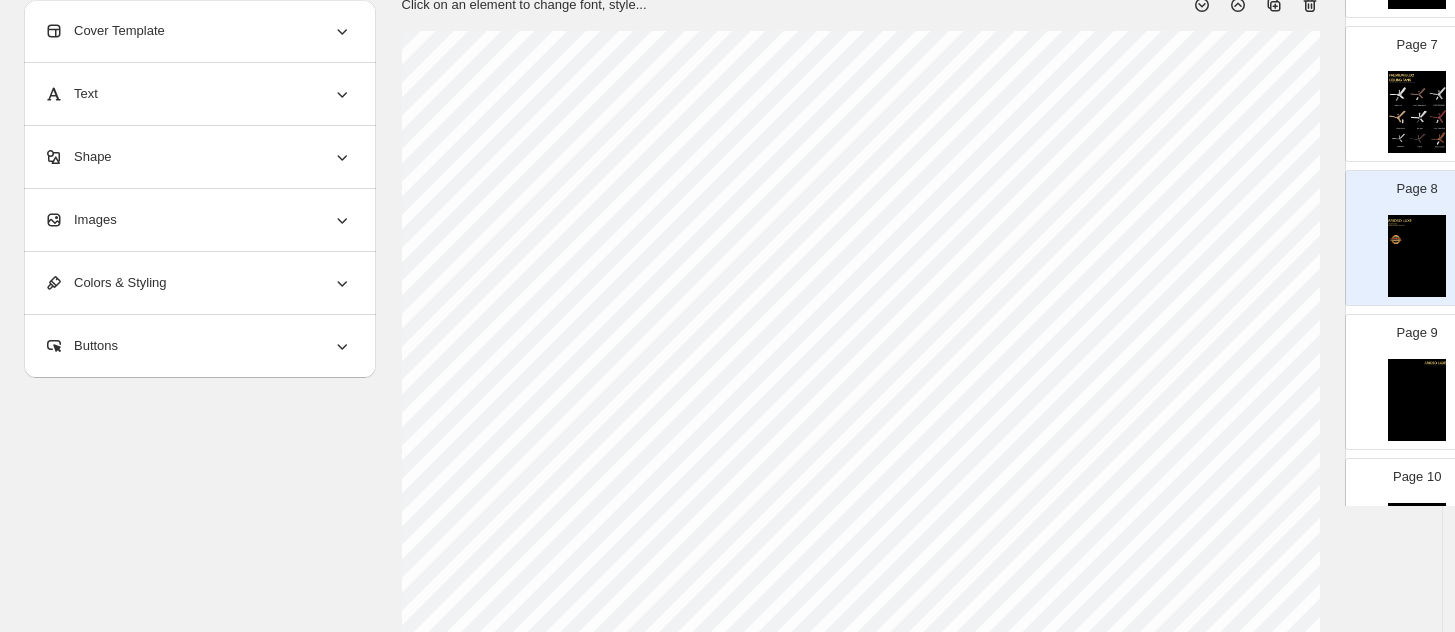 click on "Colors & Styling" at bounding box center [198, 283] 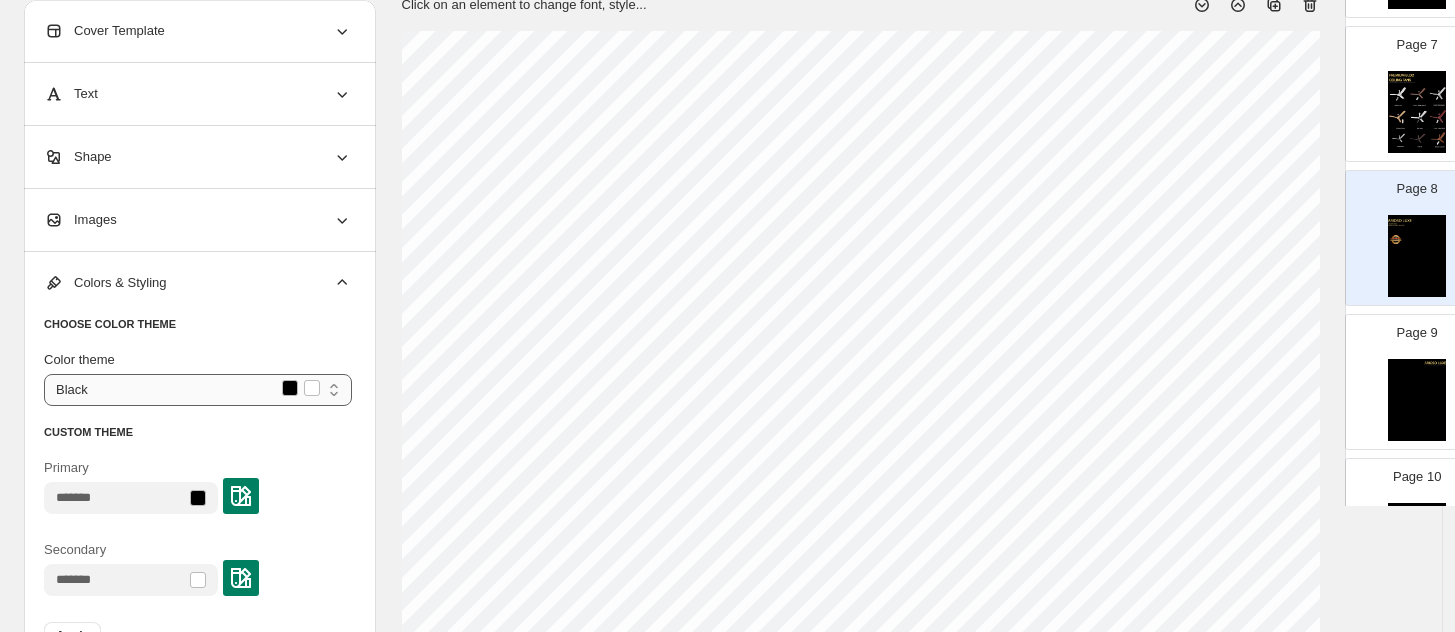 click on "**********" at bounding box center [198, 390] 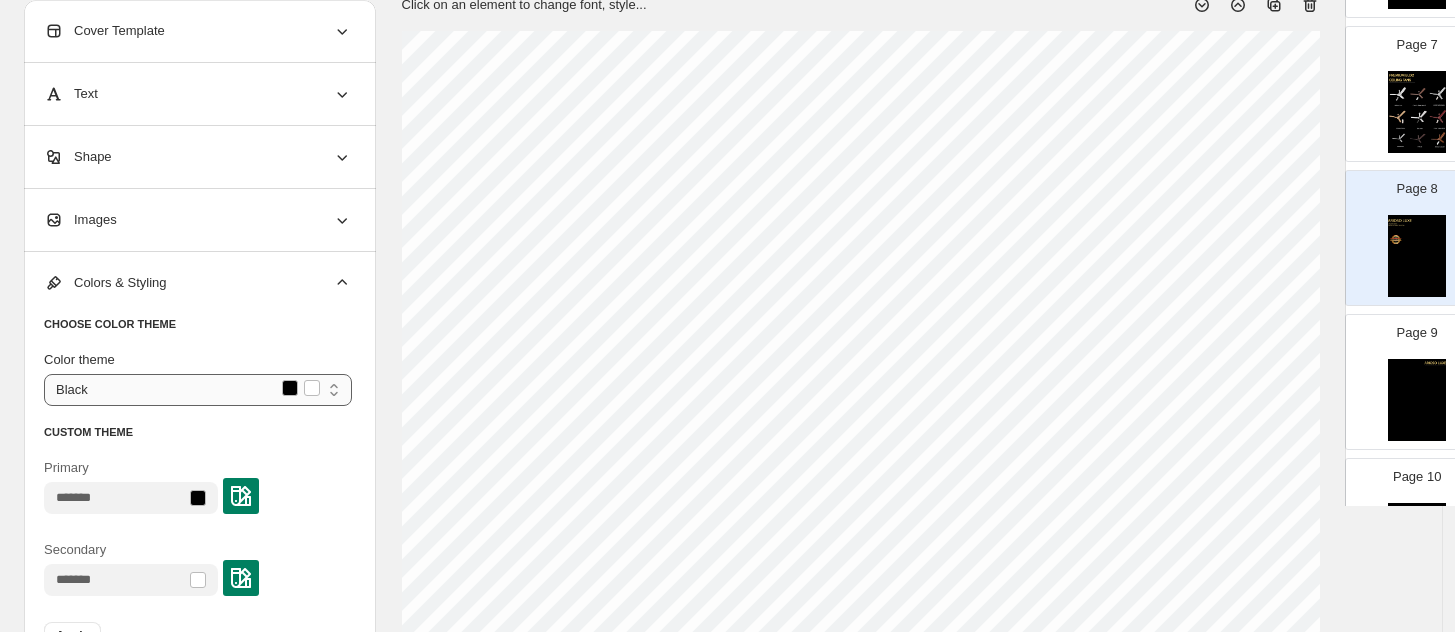 click on "**********" at bounding box center (198, 390) 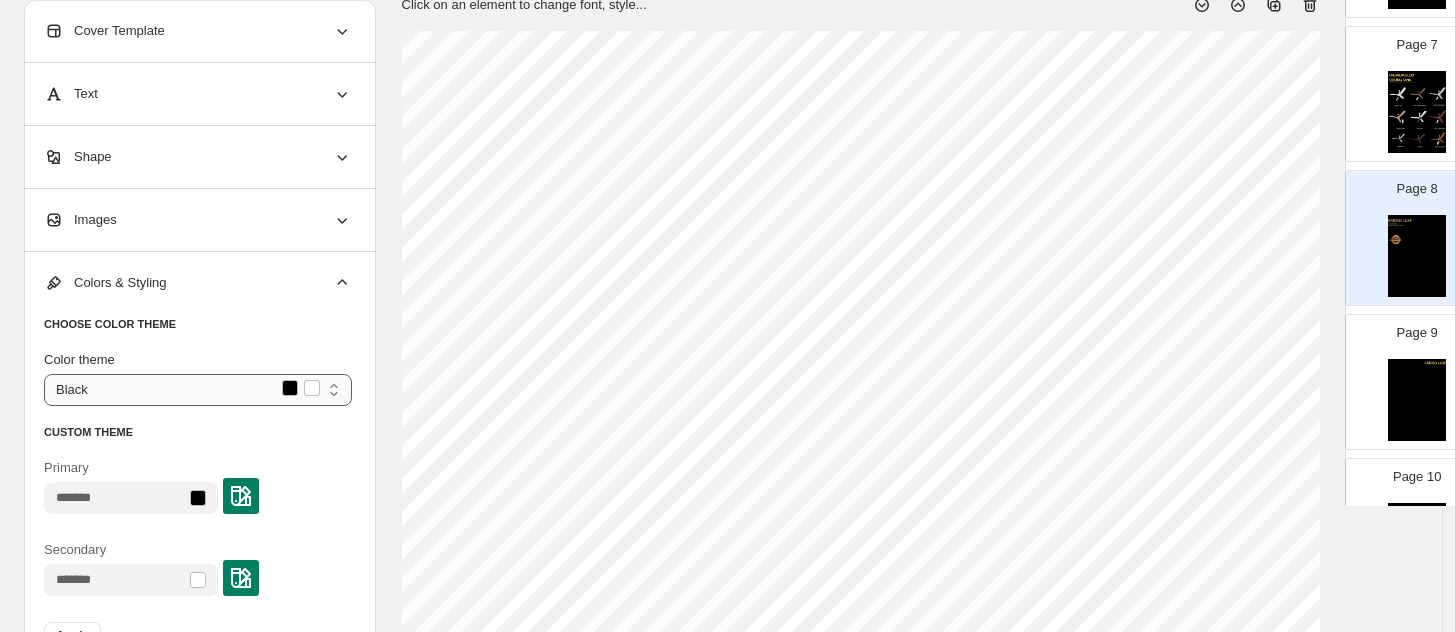 click on "**********" at bounding box center (198, 390) 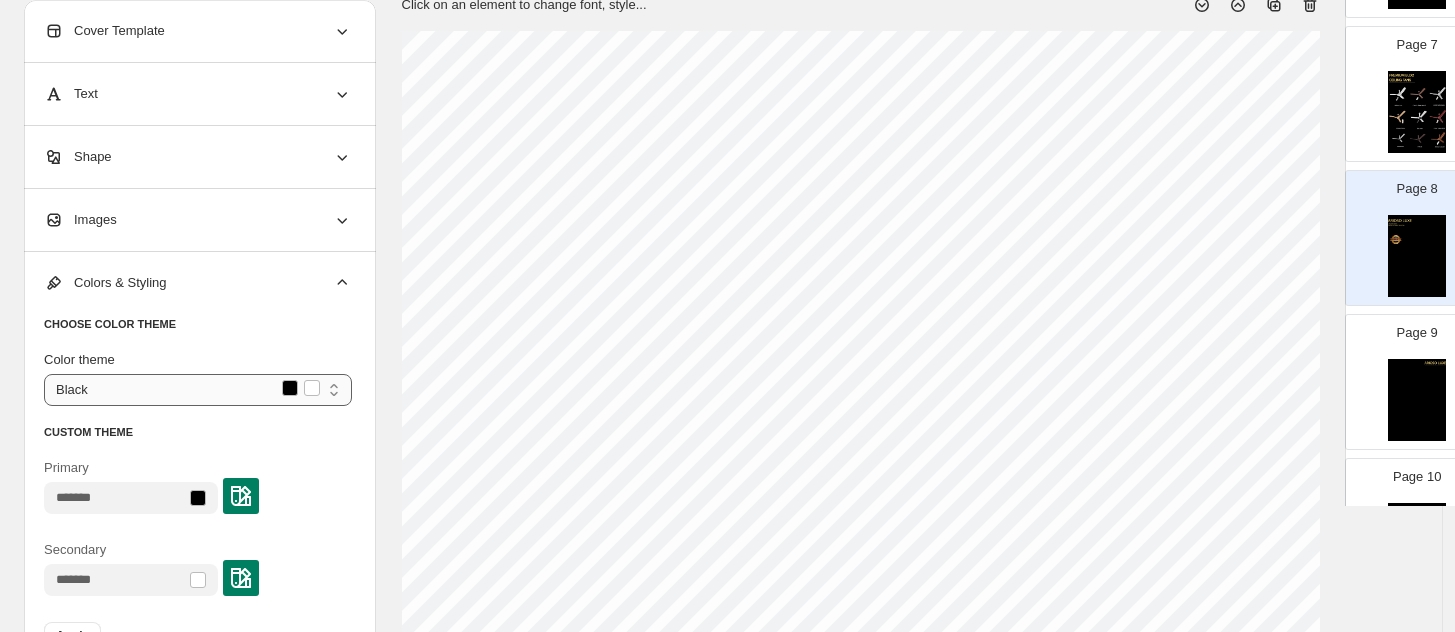 select on "*********" 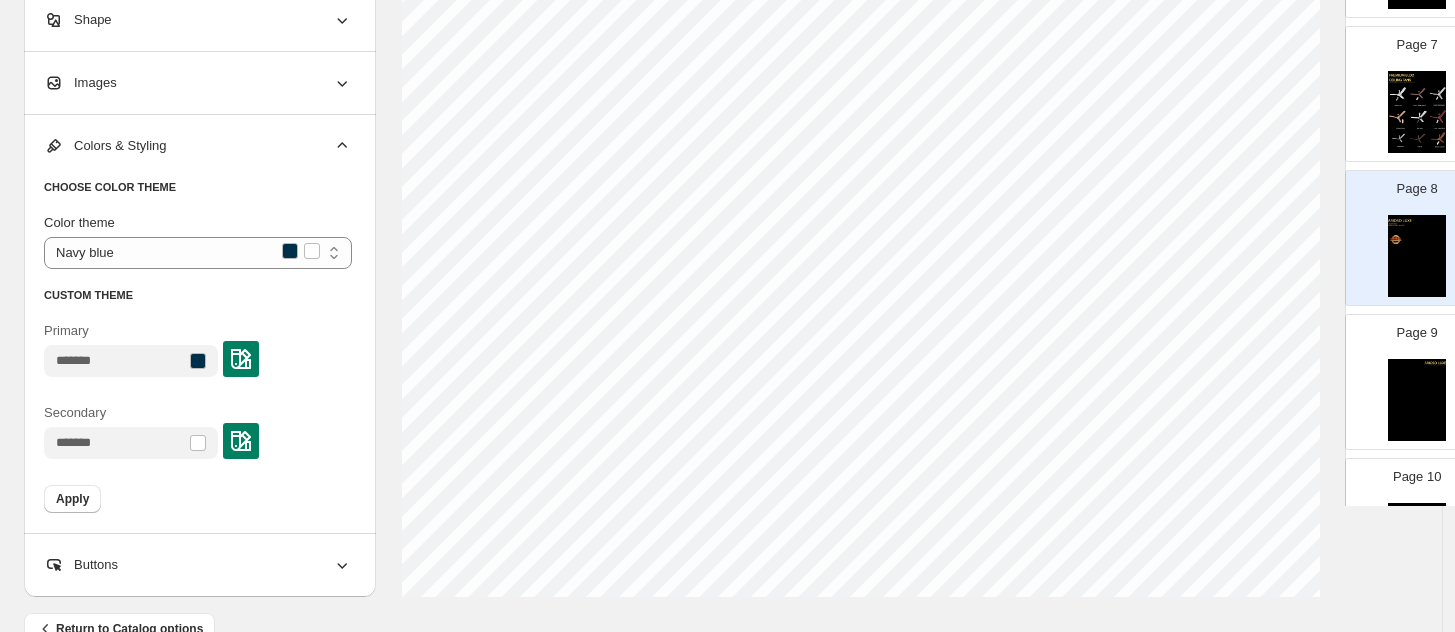 scroll, scrollTop: 750, scrollLeft: 0, axis: vertical 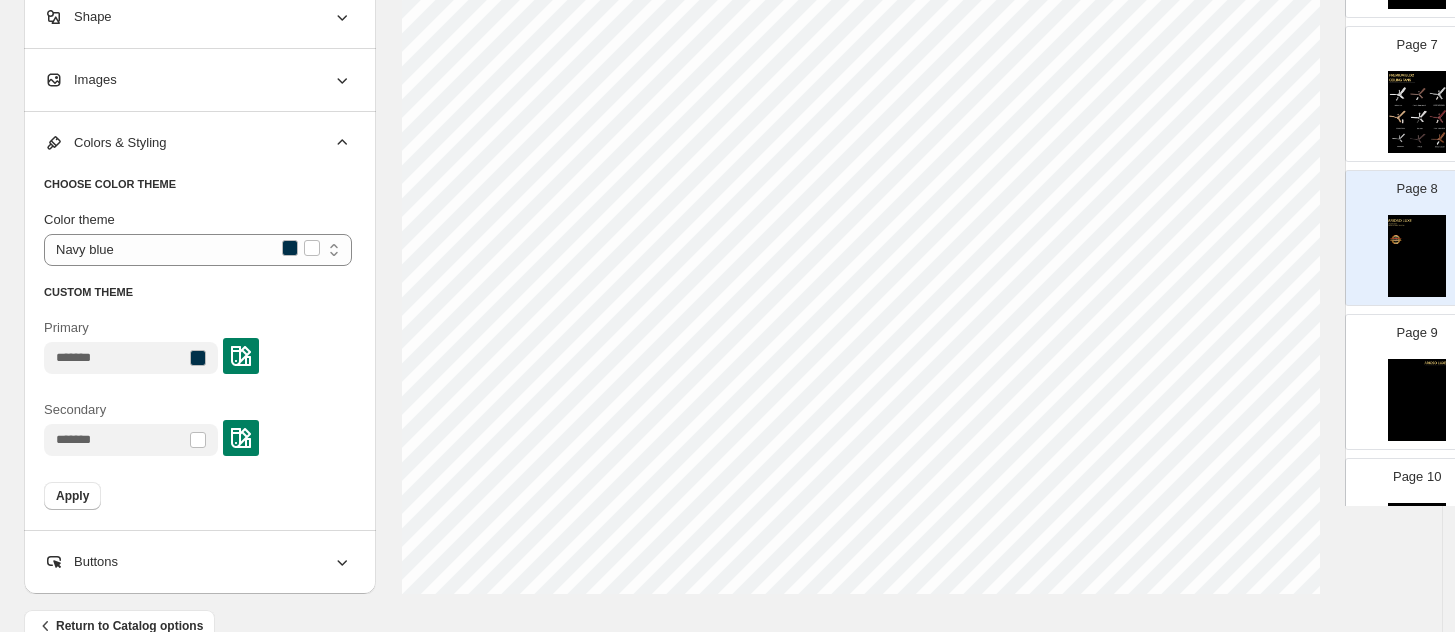 click on "Apply" at bounding box center [72, 496] 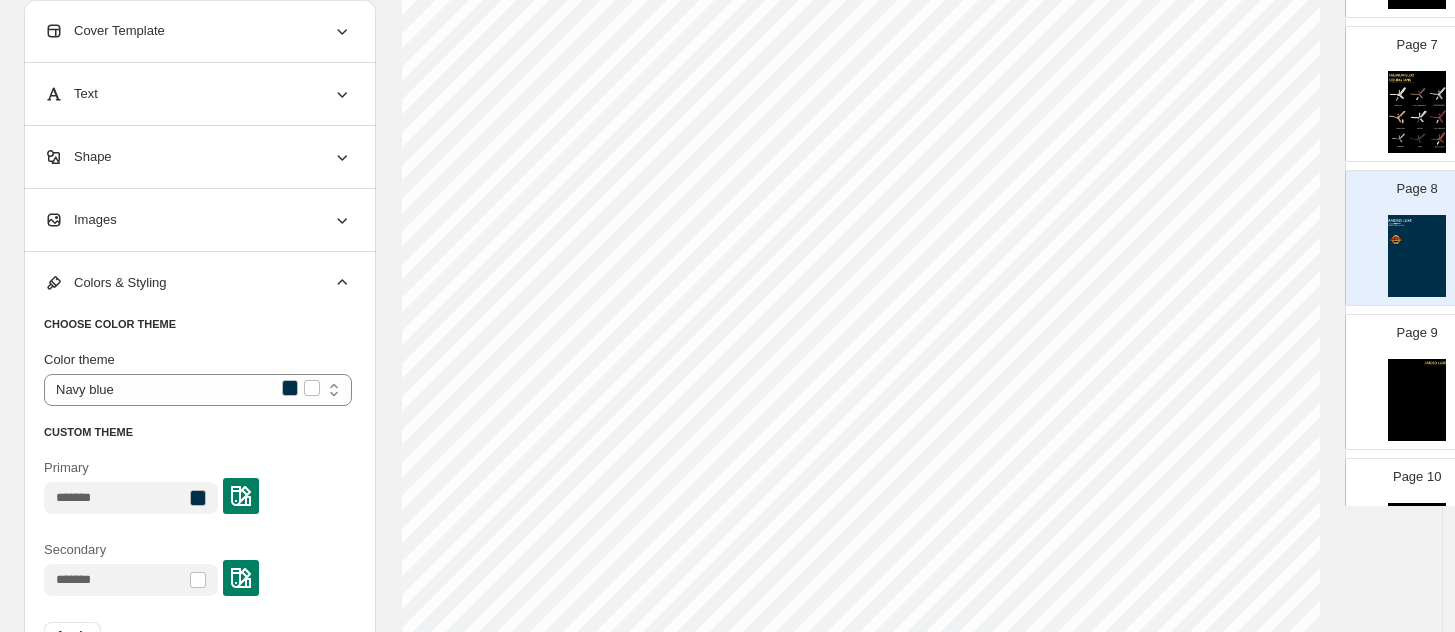 scroll, scrollTop: 125, scrollLeft: 0, axis: vertical 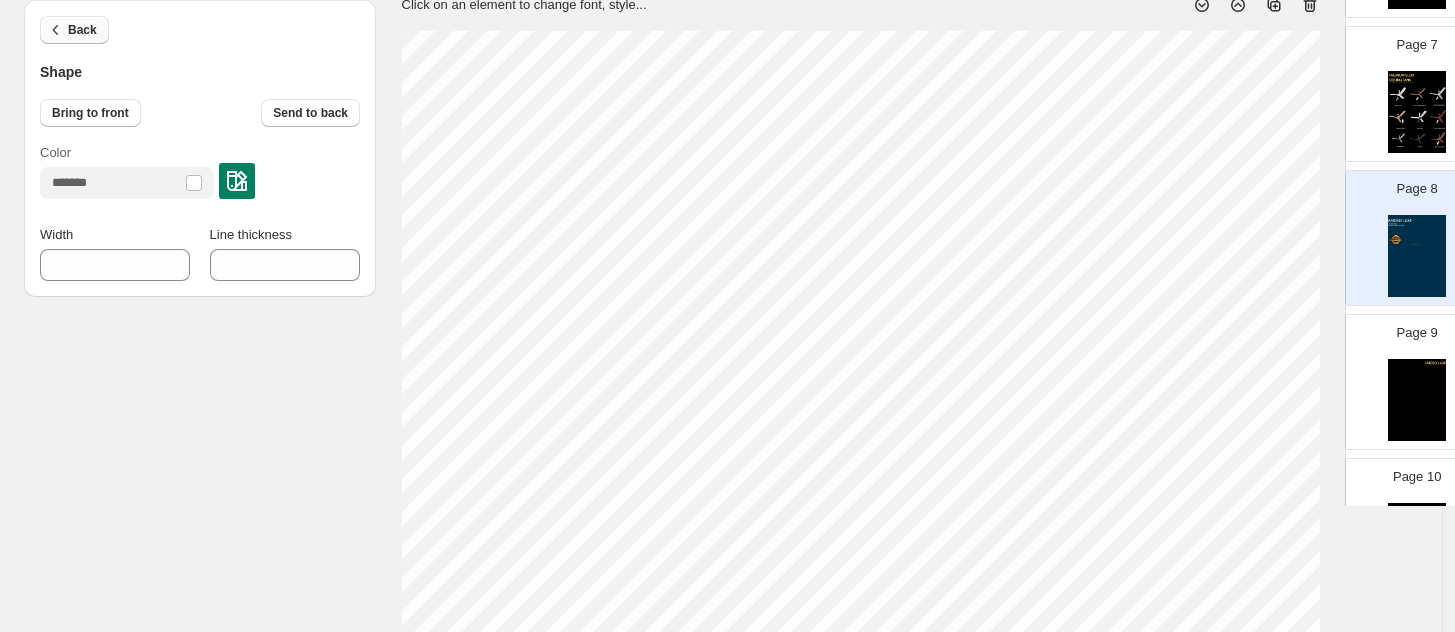 click on "Back" at bounding box center (82, 30) 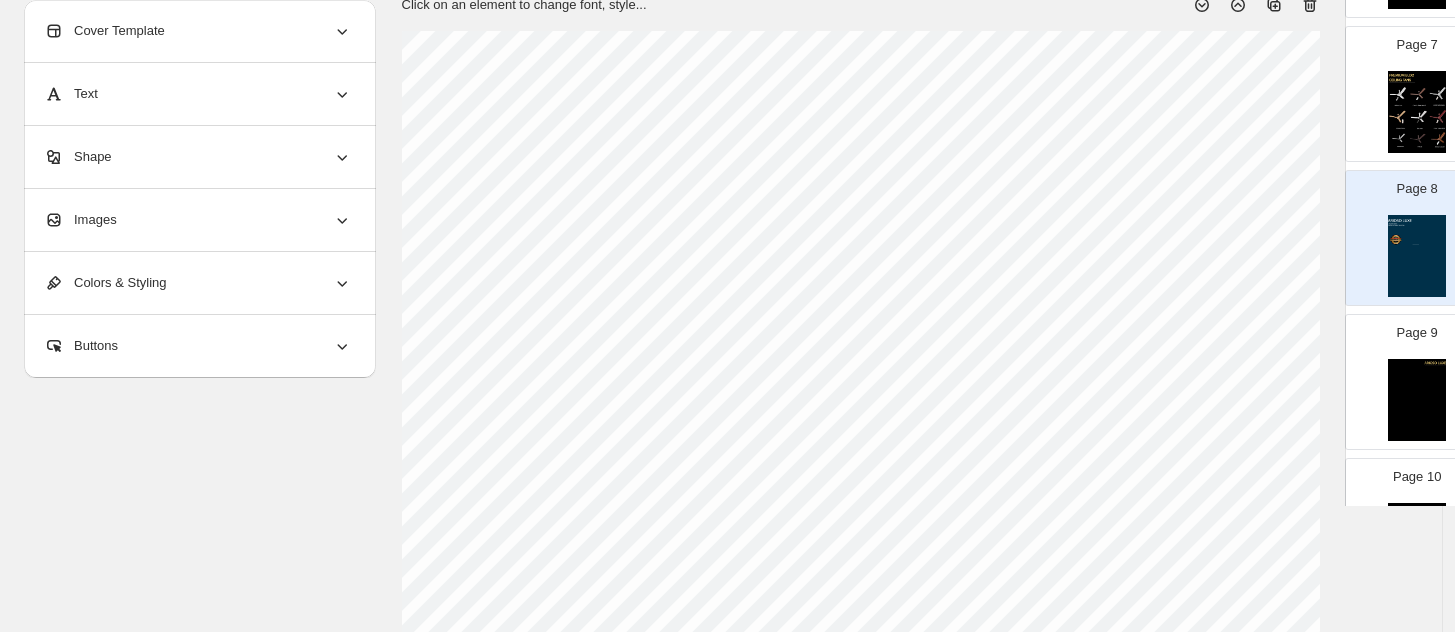 click on "Colors & Styling" at bounding box center (105, 283) 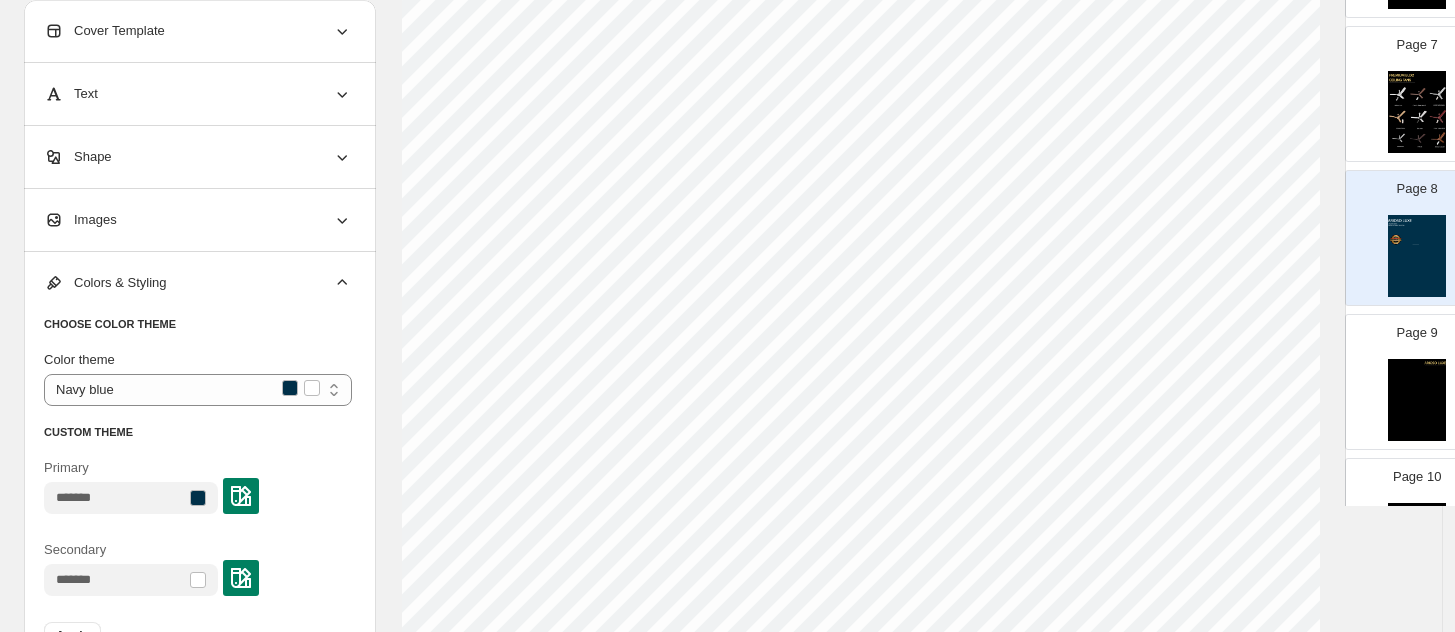 scroll, scrollTop: 250, scrollLeft: 0, axis: vertical 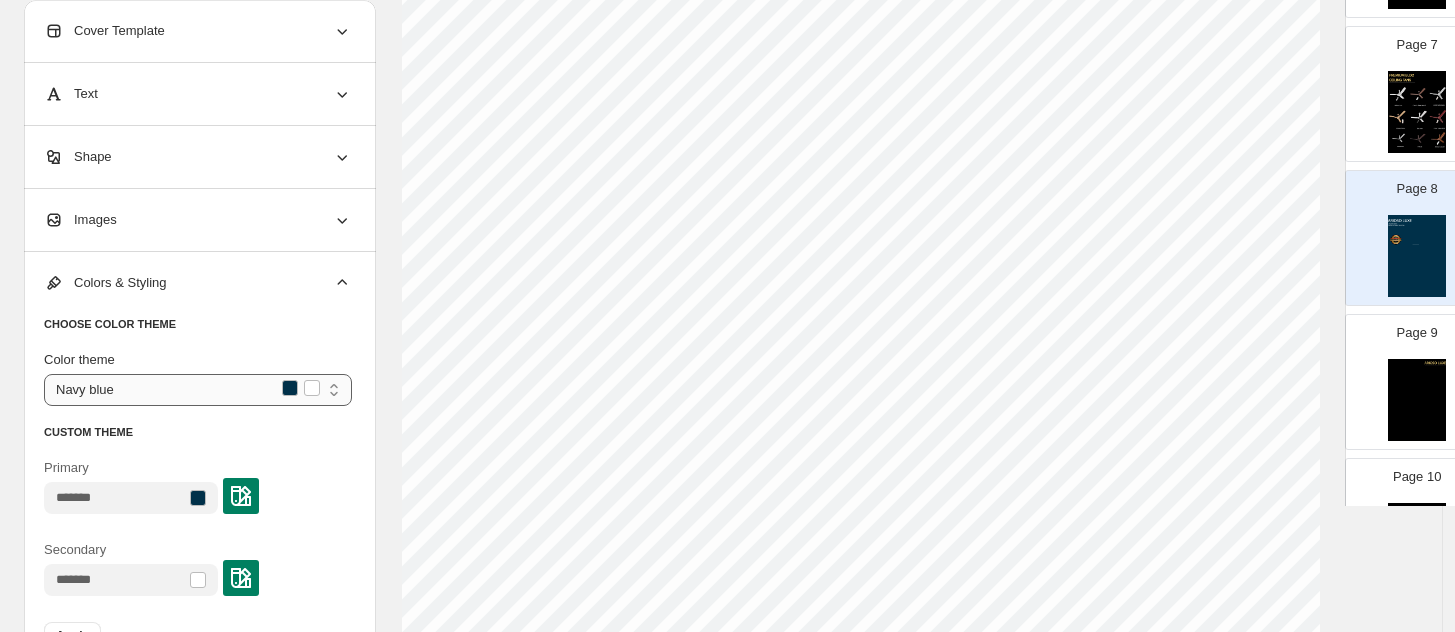 click on "**********" at bounding box center (198, 390) 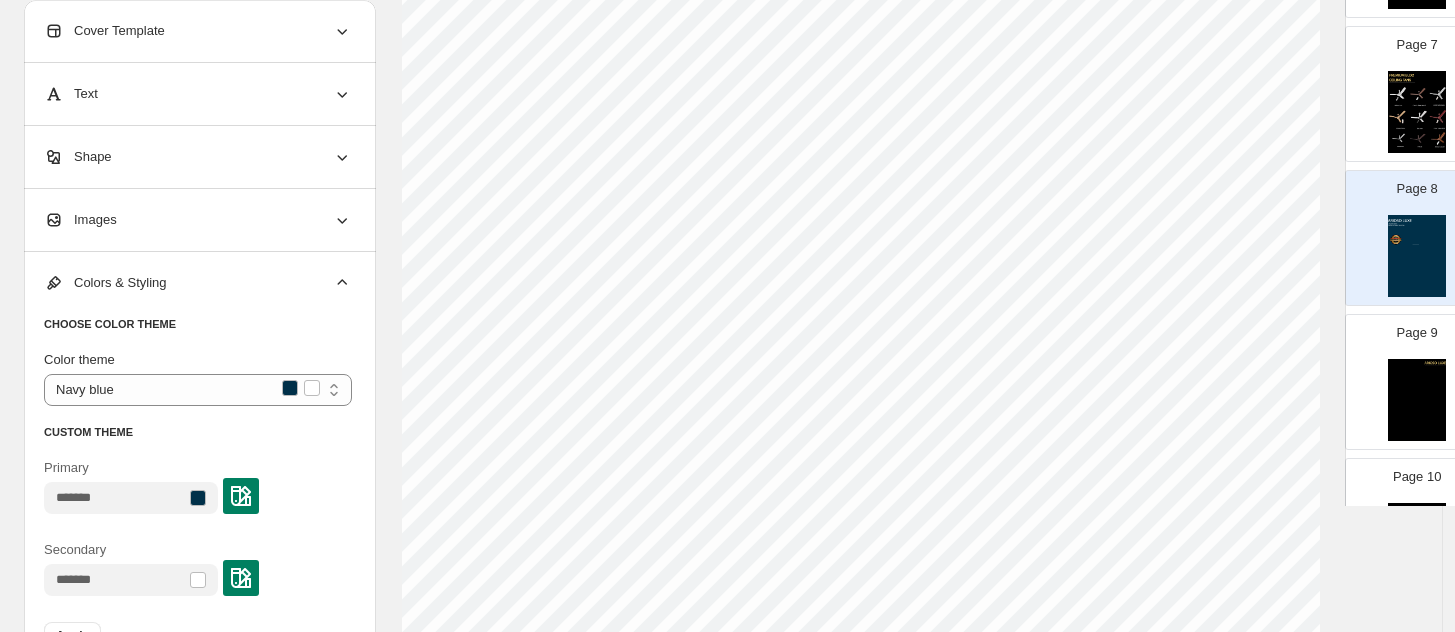 click on "**********" at bounding box center (200, 461) 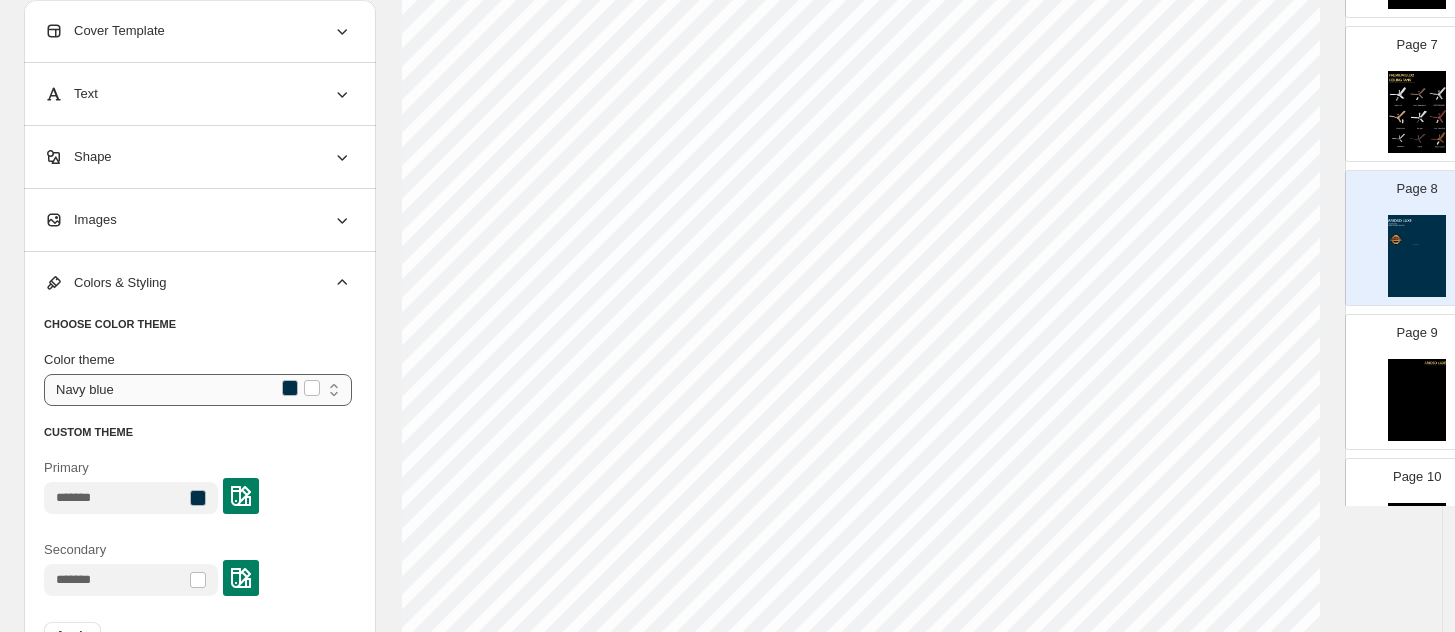 scroll, scrollTop: 250, scrollLeft: 0, axis: vertical 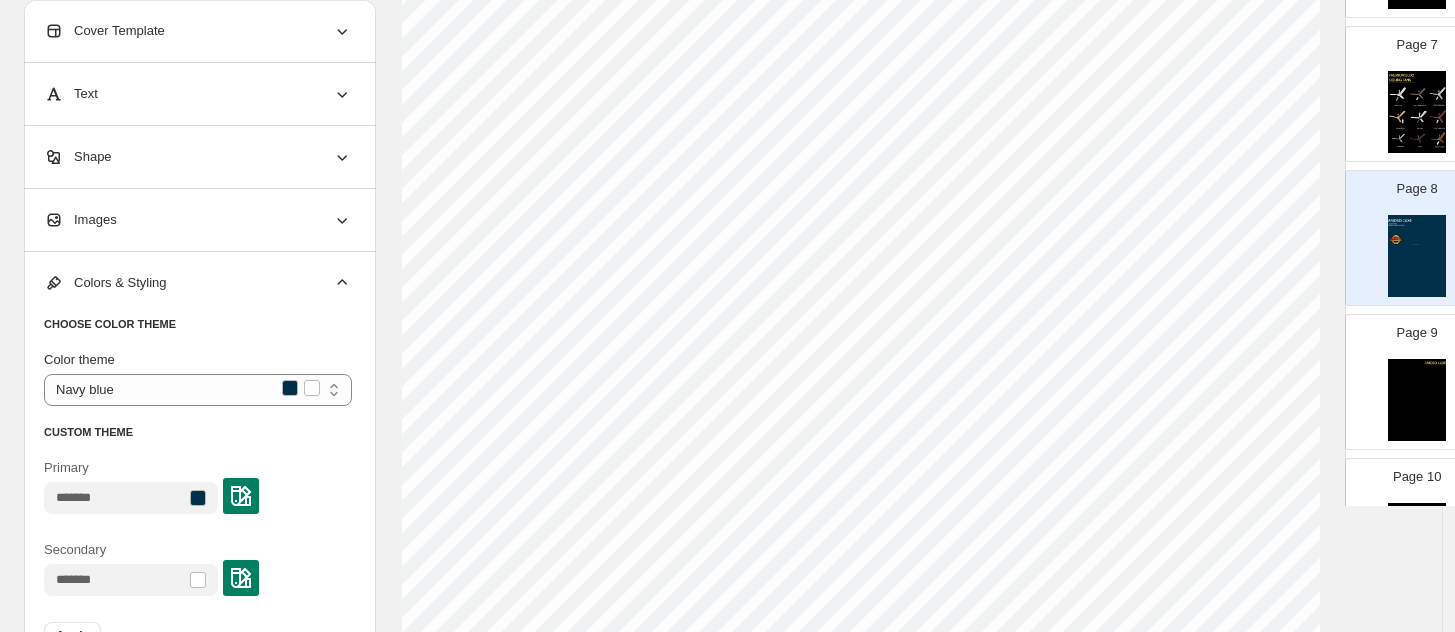 click at bounding box center [1417, 112] 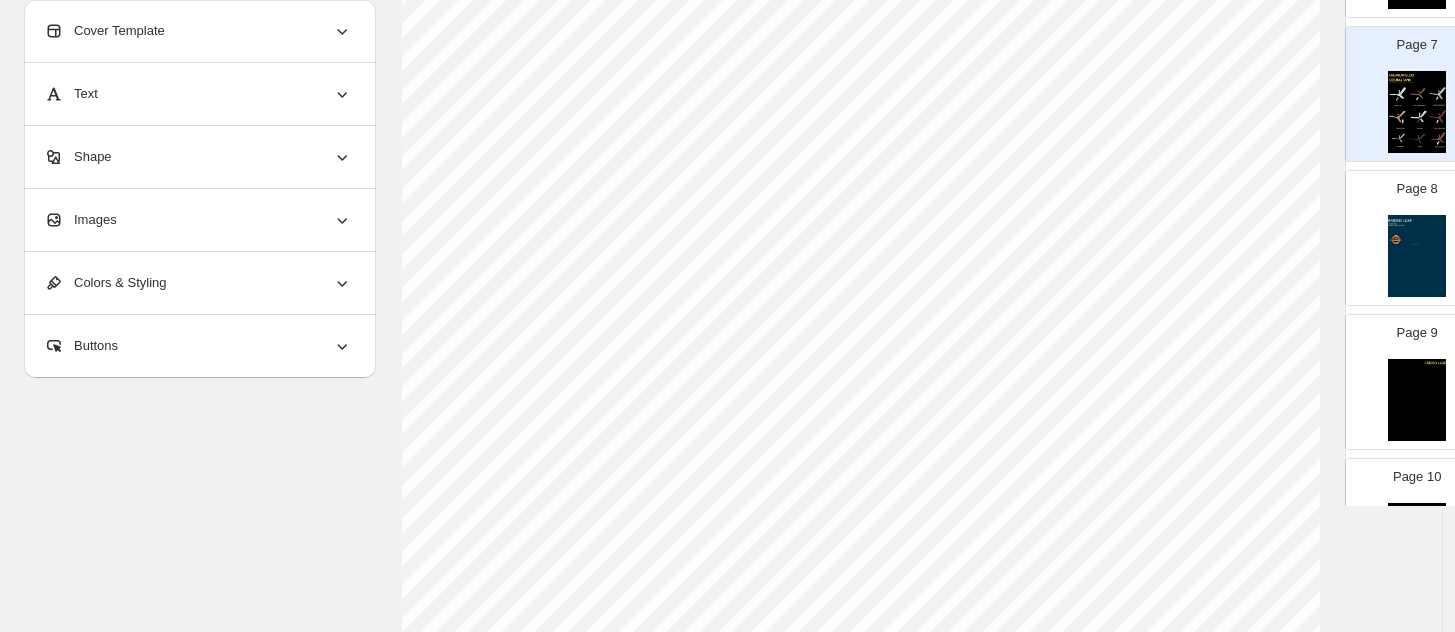 click on "Colors & Styling" at bounding box center [105, 283] 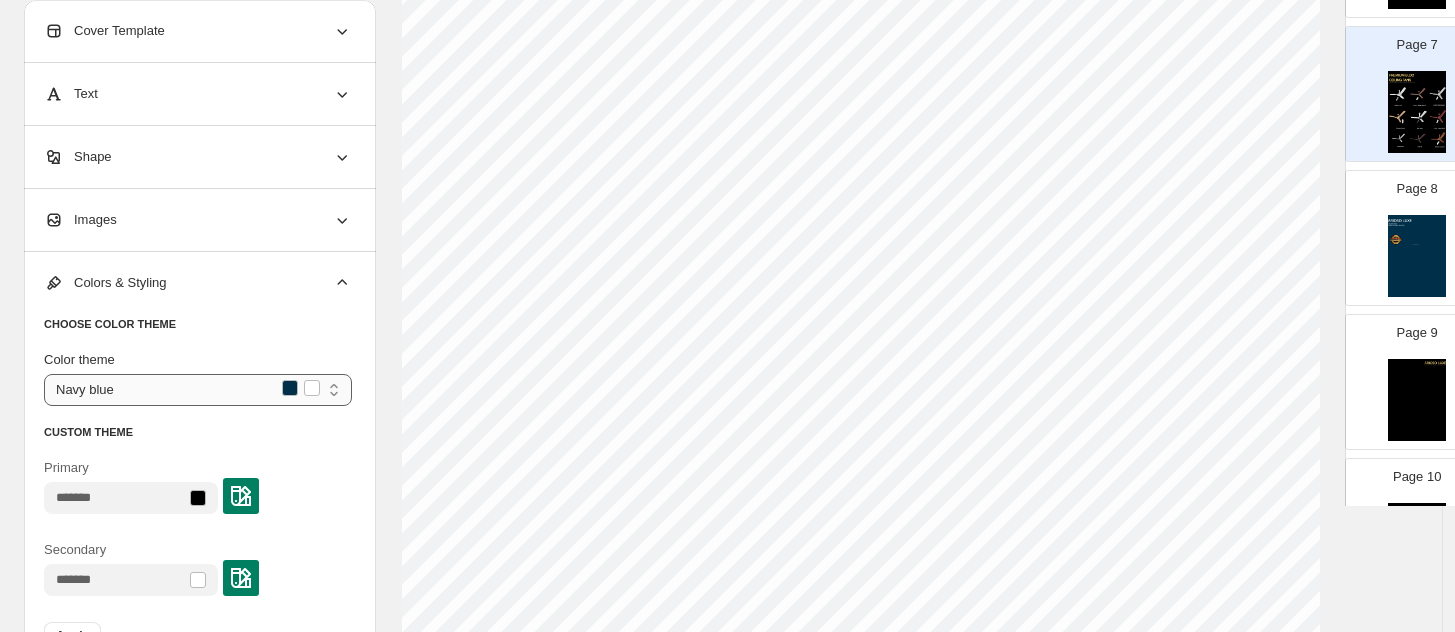 click on "**********" at bounding box center (198, 390) 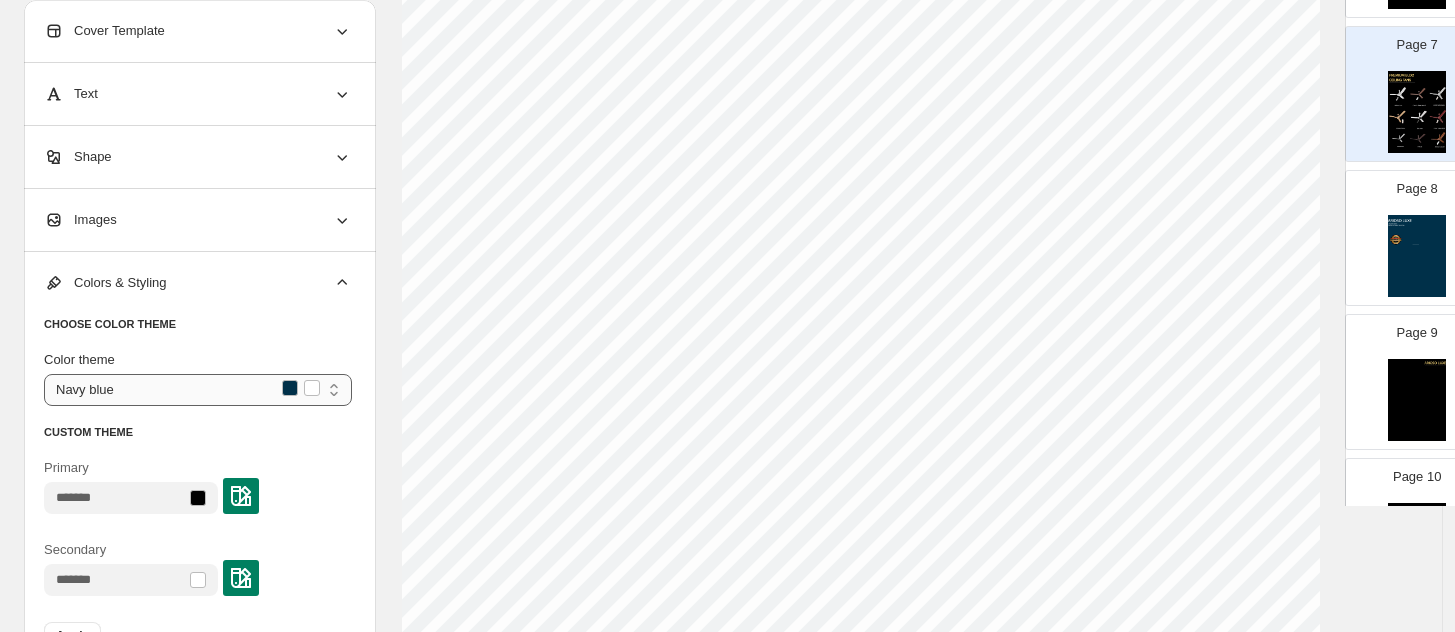 click on "**********" at bounding box center [198, 390] 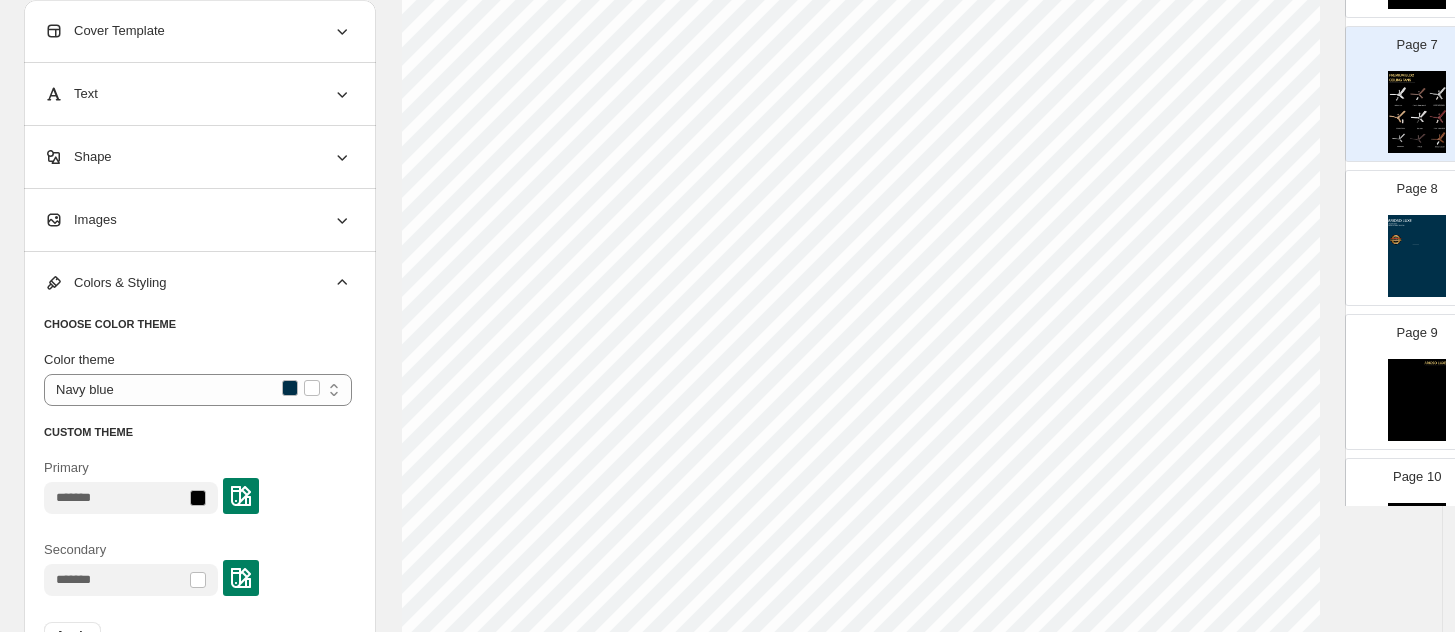 scroll, scrollTop: 625, scrollLeft: 0, axis: vertical 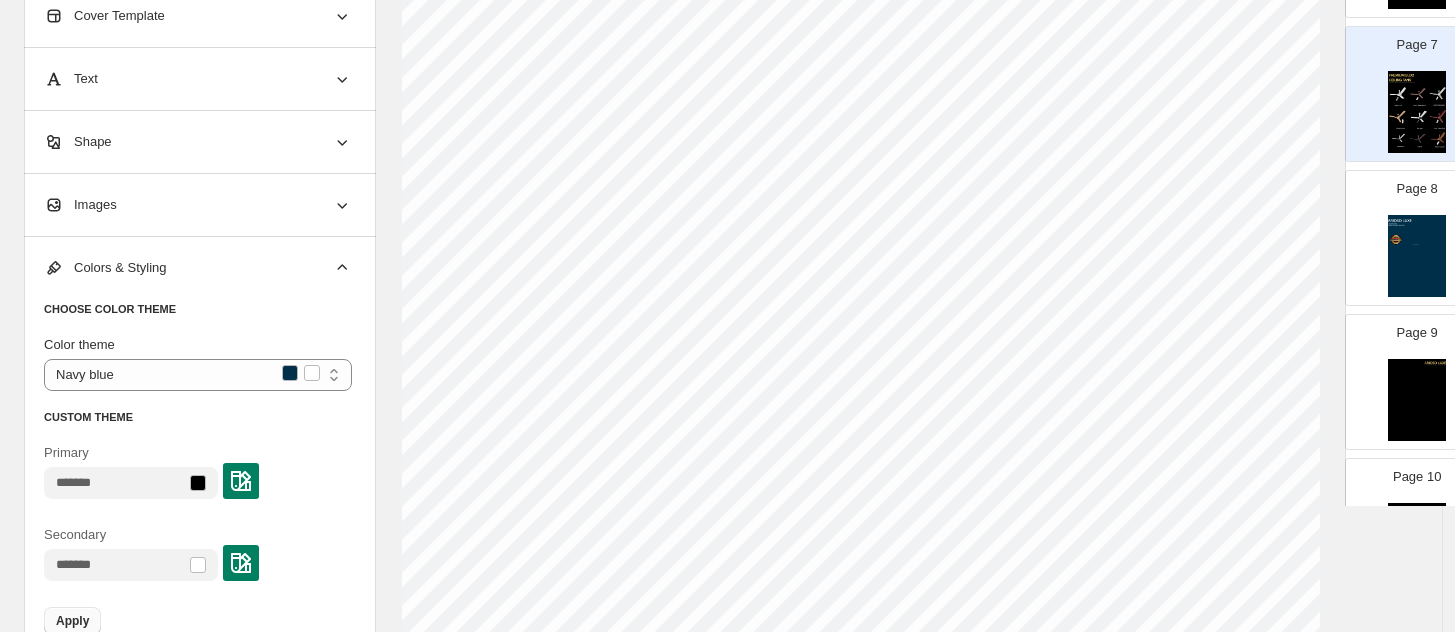 click on "Apply" at bounding box center [72, 621] 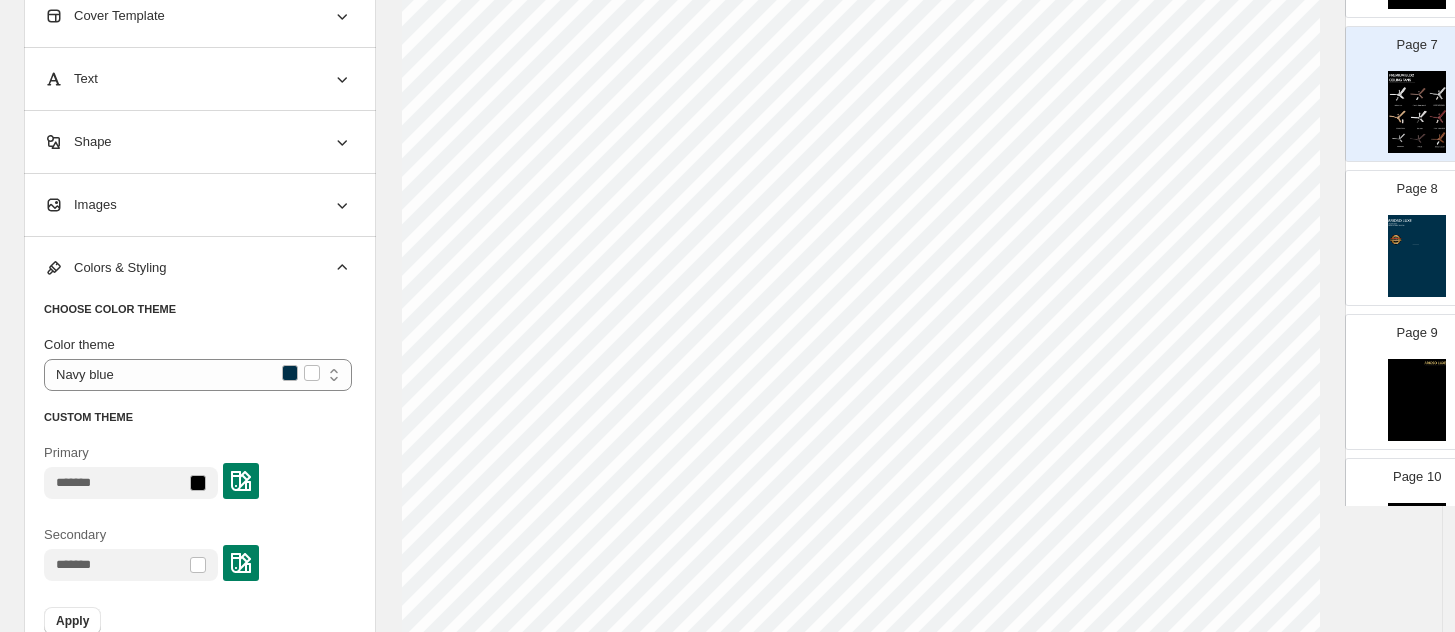 click at bounding box center [1417, 112] 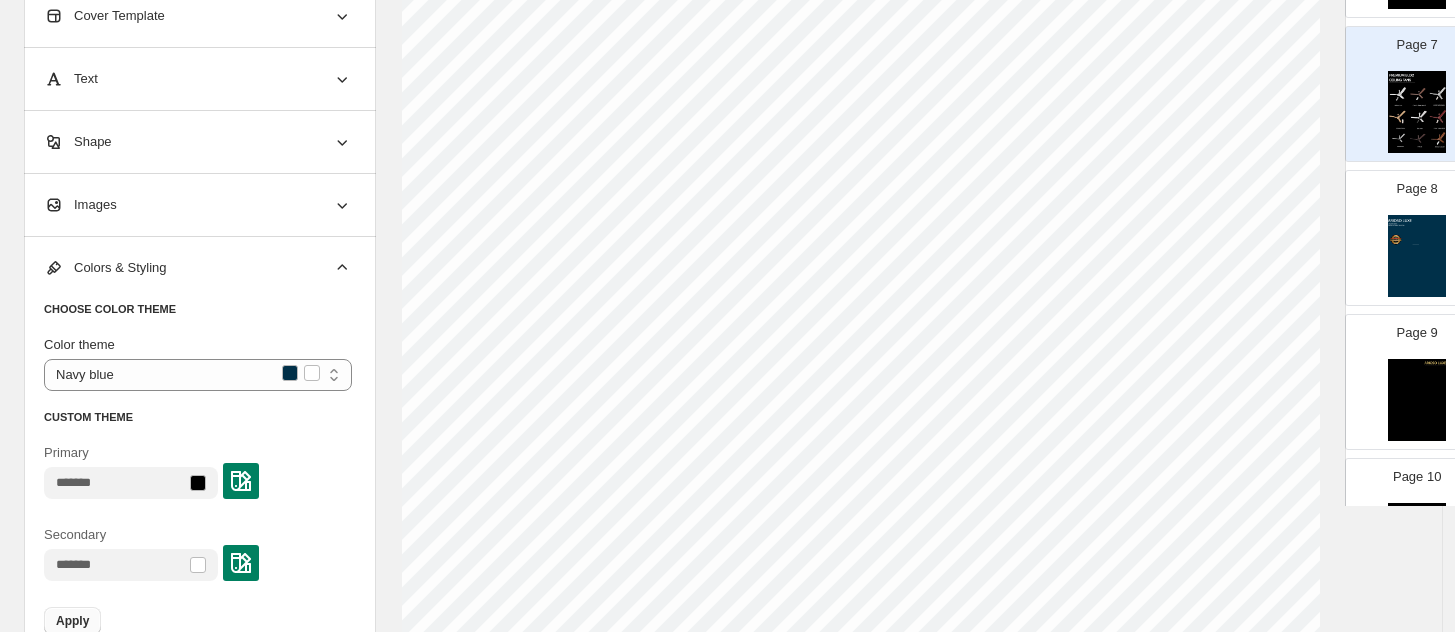 click on "Apply" at bounding box center (72, 621) 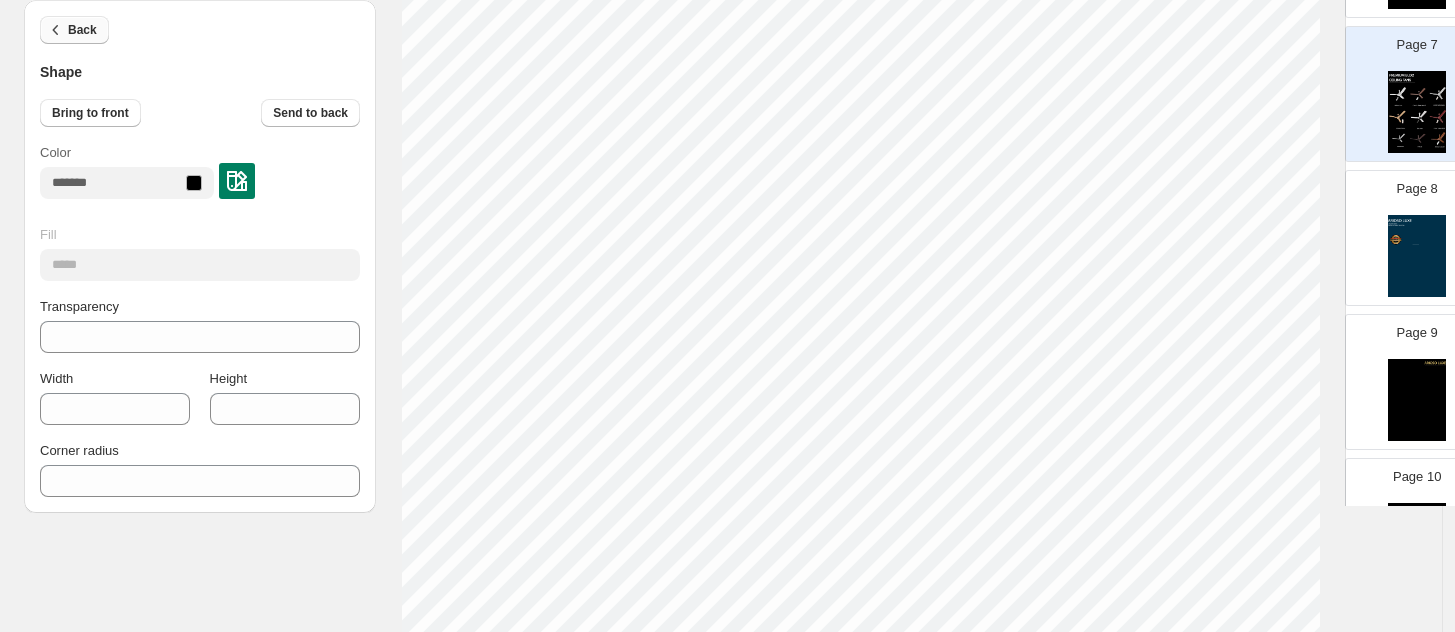 click 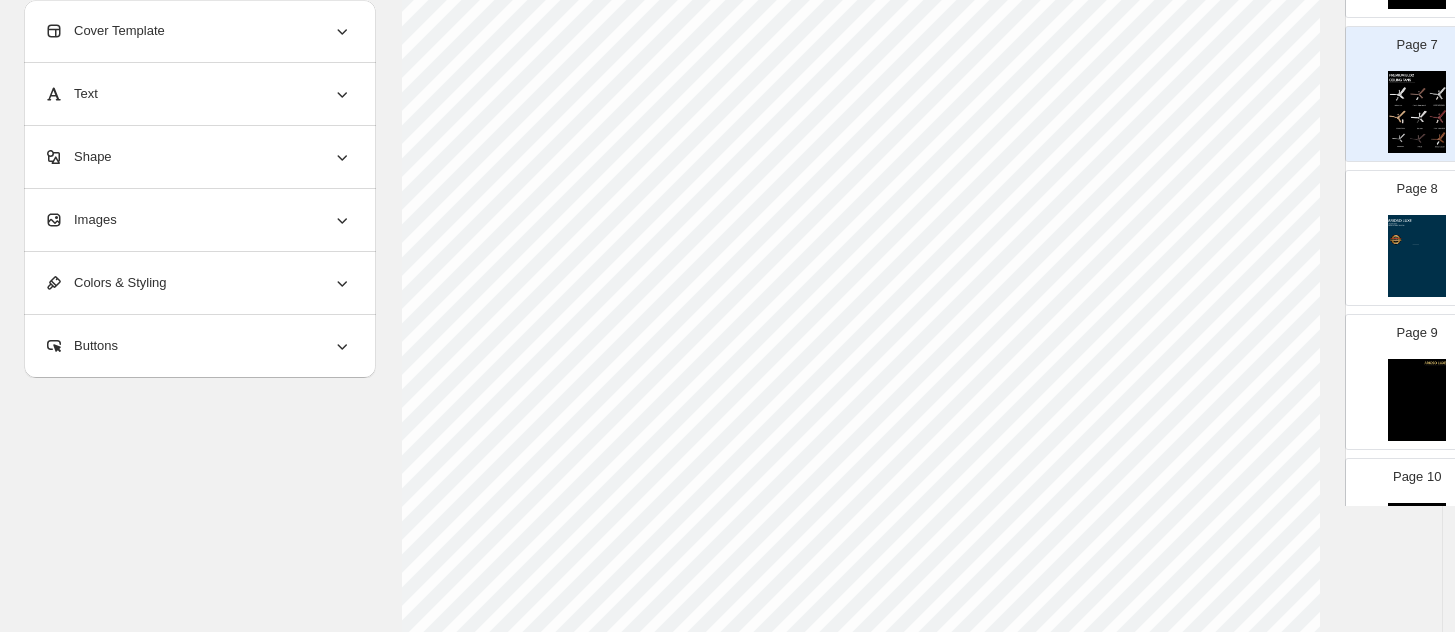 click at bounding box center (1417, 256) 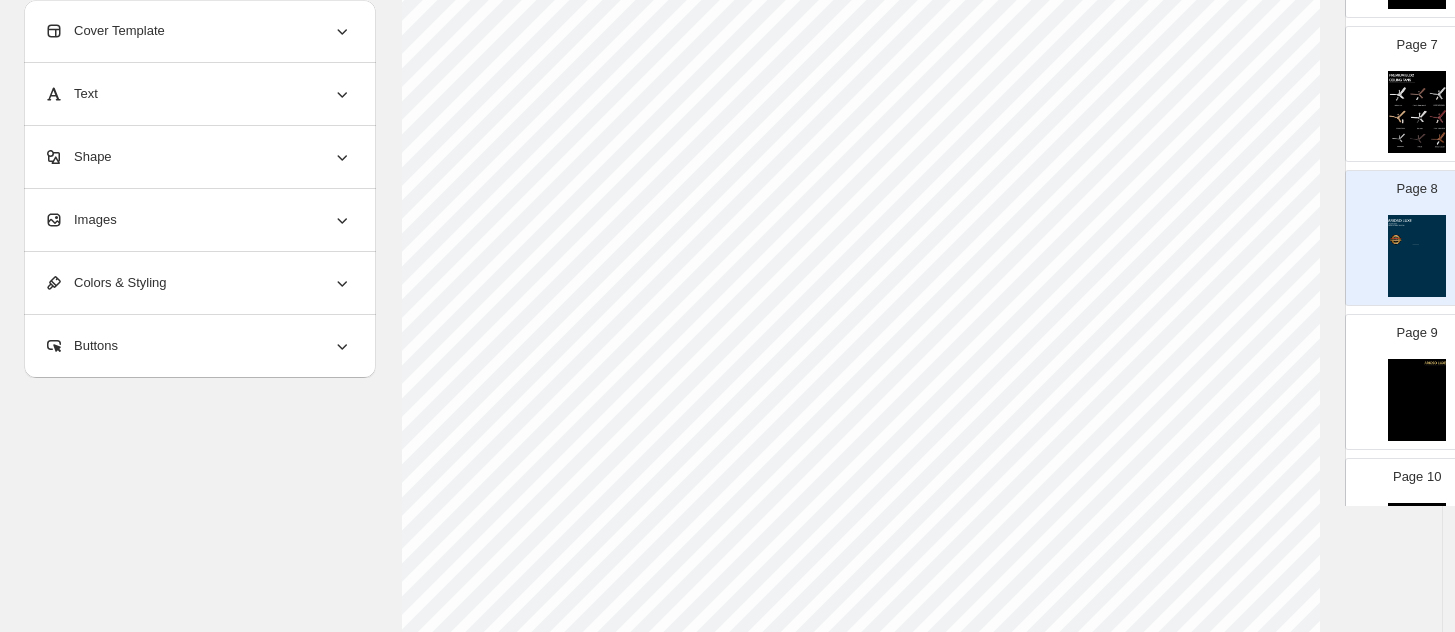 scroll, scrollTop: 250, scrollLeft: 0, axis: vertical 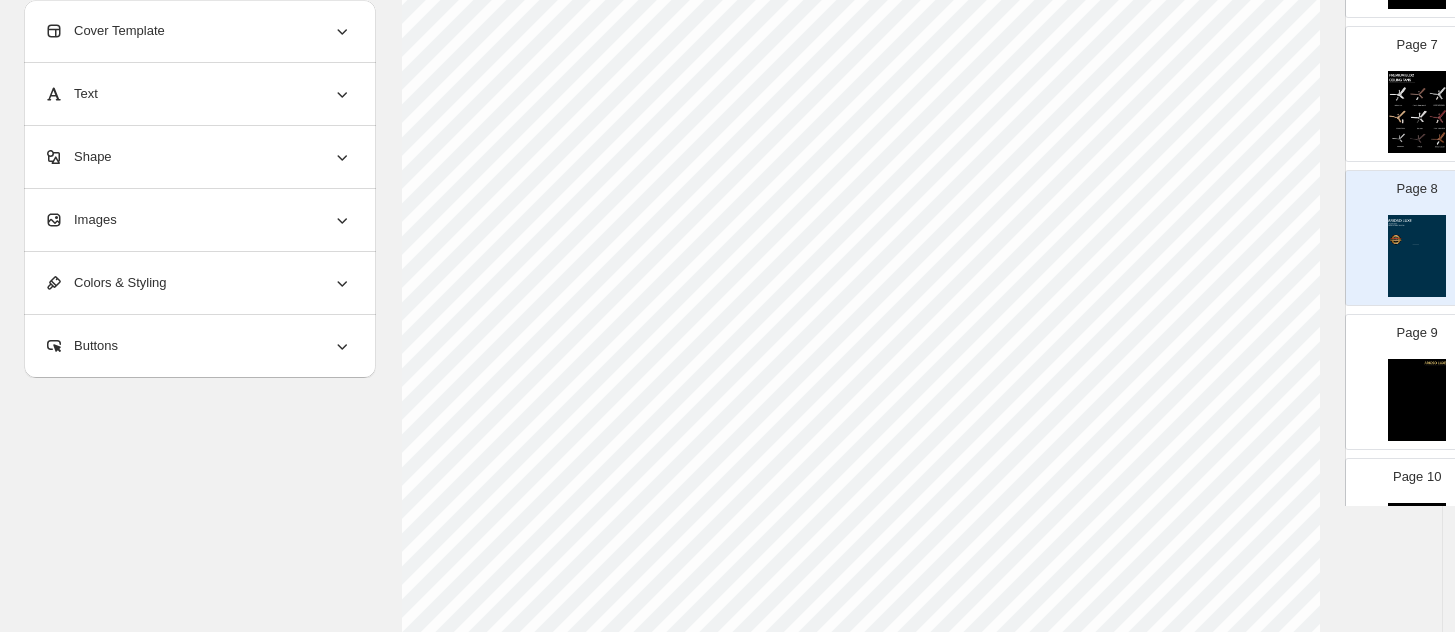 click at bounding box center (1417, 112) 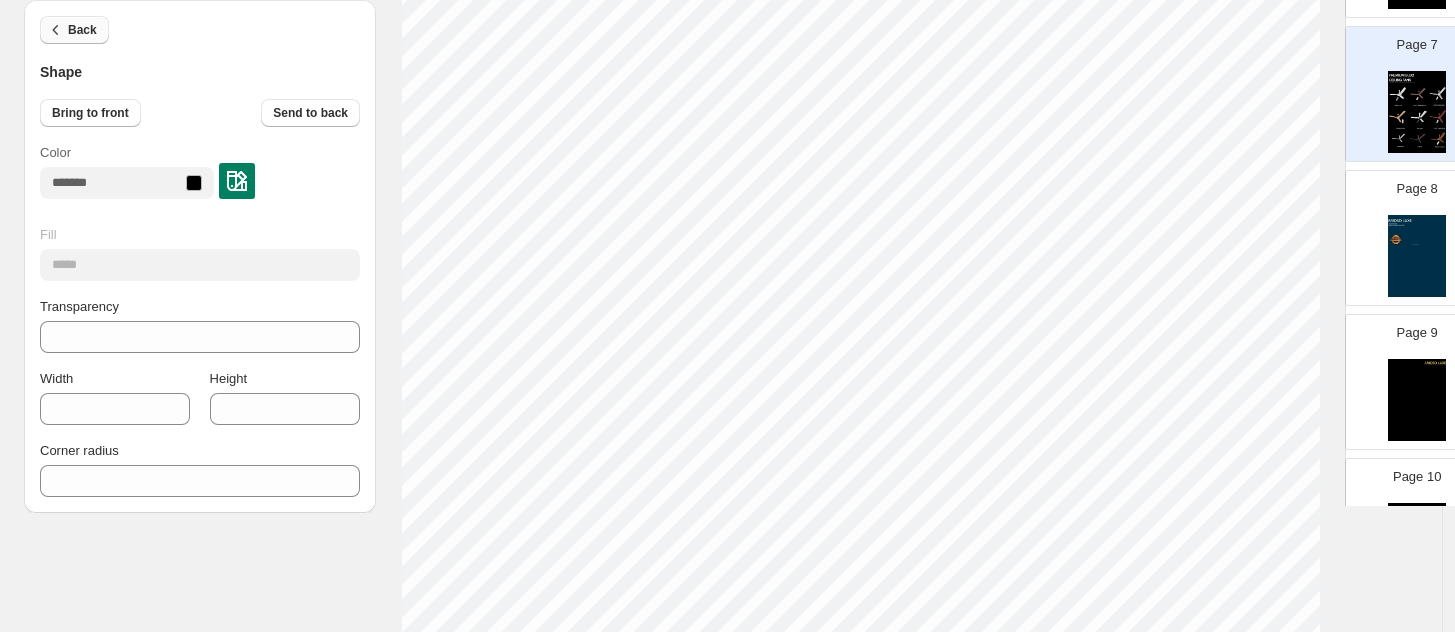 click on "Back" at bounding box center (82, 30) 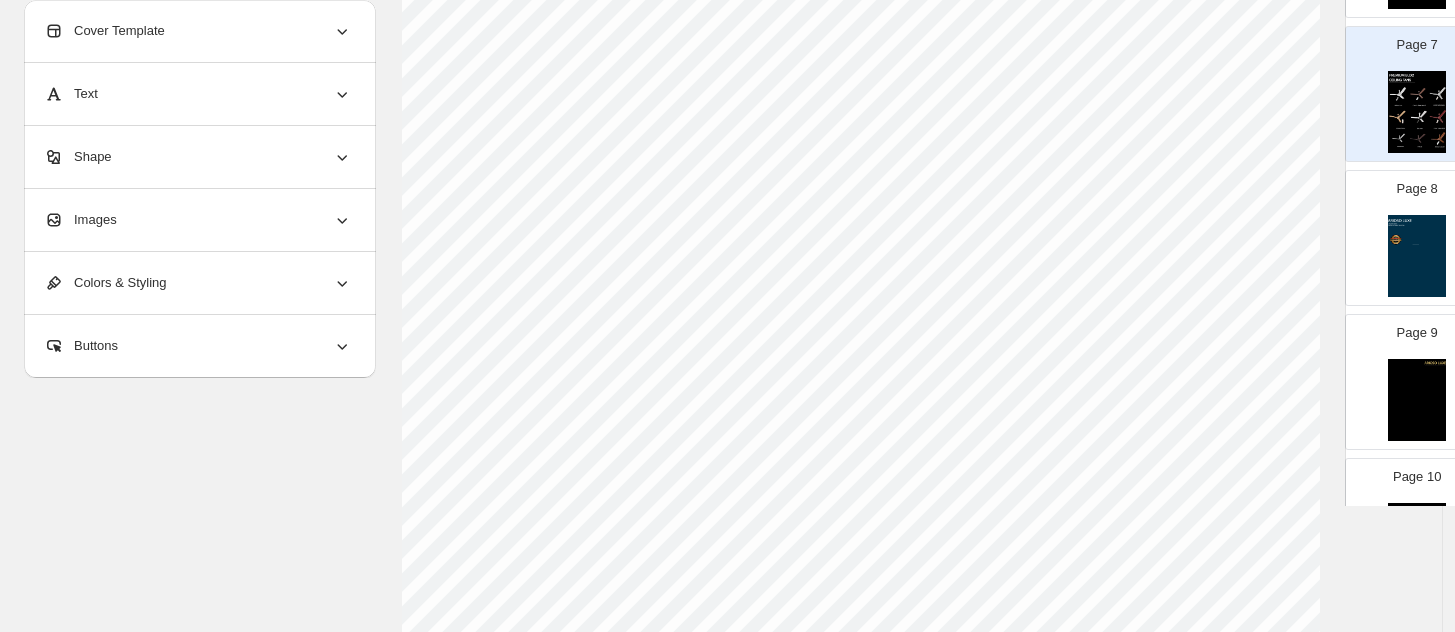 click on "Colors & Styling" at bounding box center (198, 283) 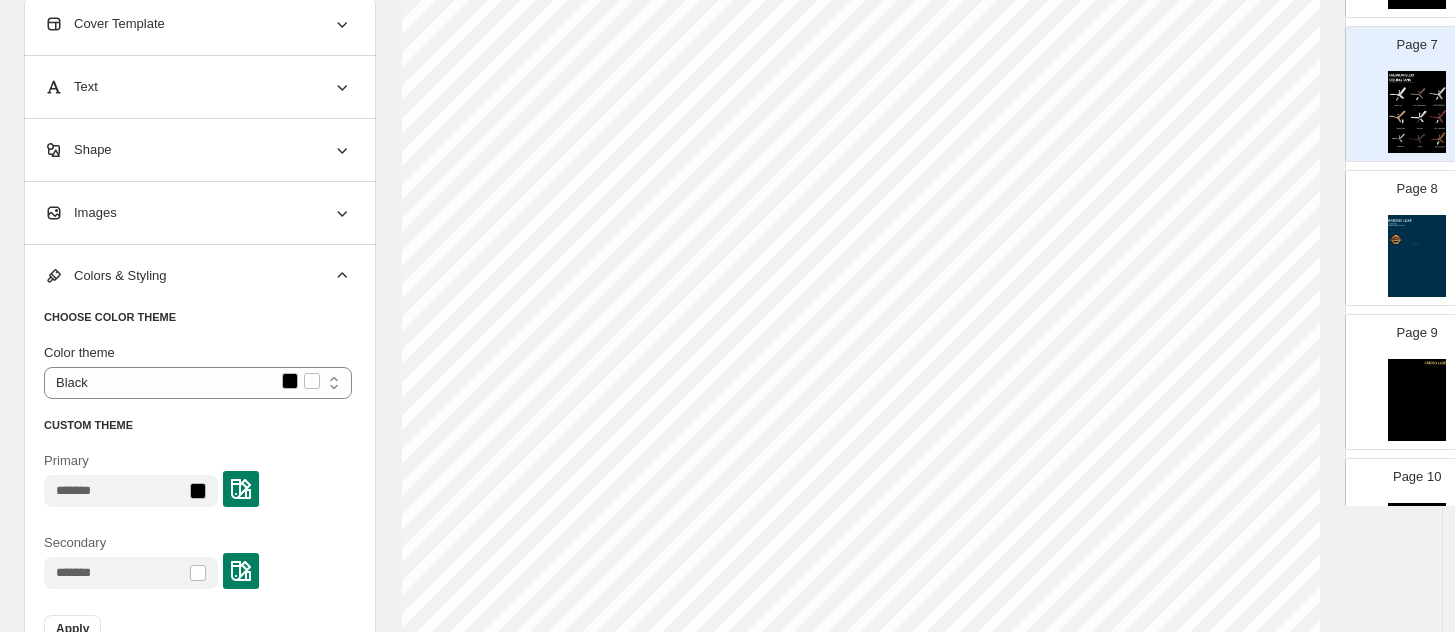 scroll, scrollTop: 625, scrollLeft: 0, axis: vertical 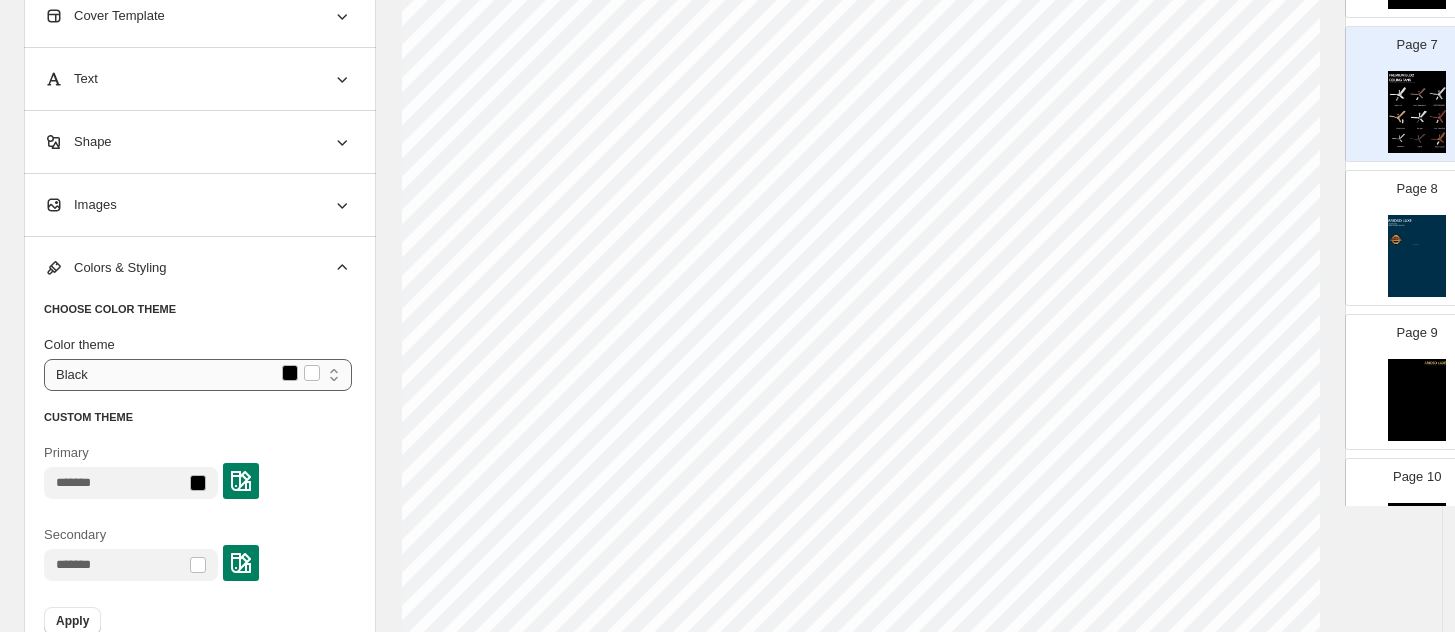 drag, startPoint x: 177, startPoint y: 376, endPoint x: 172, endPoint y: 386, distance: 11.18034 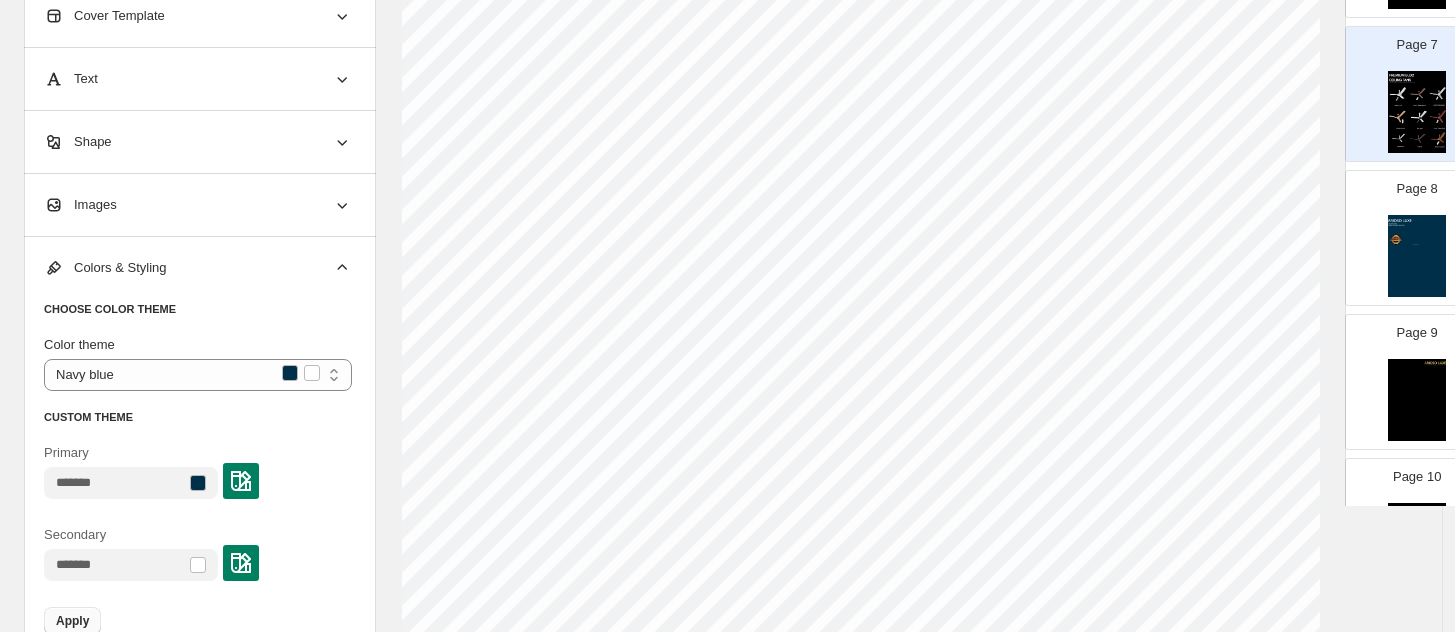 click on "Apply" at bounding box center (72, 621) 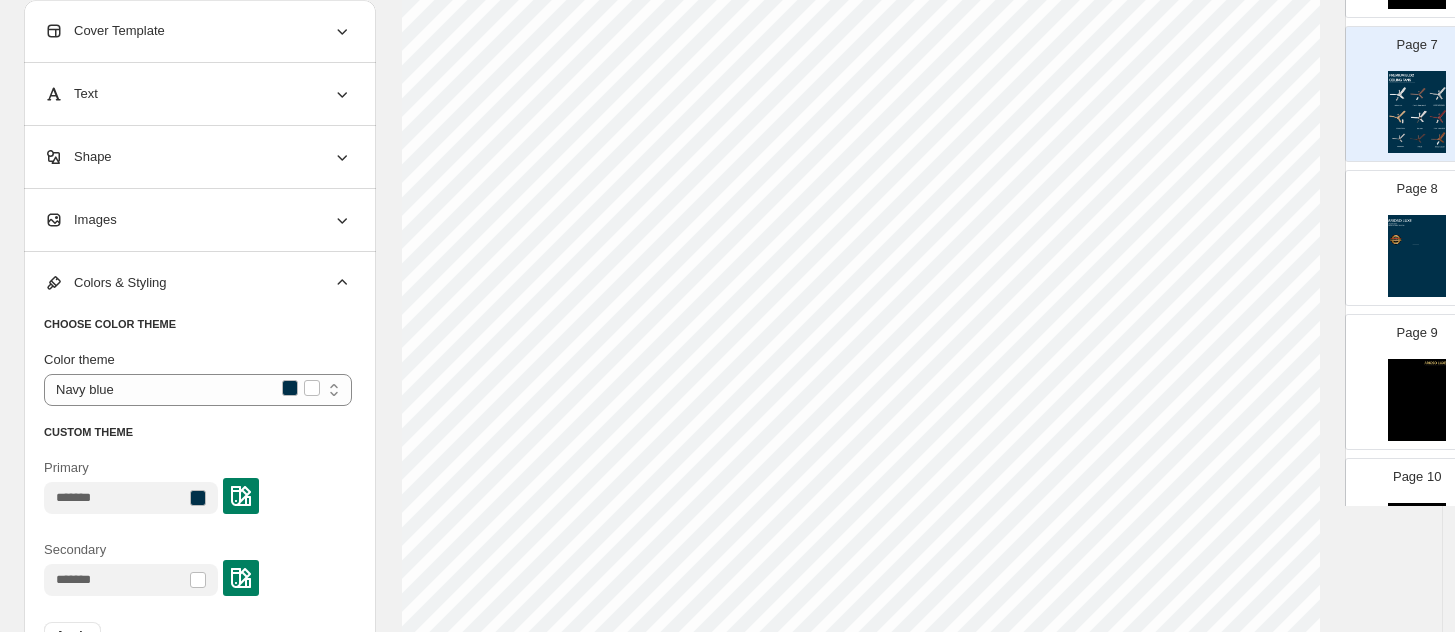scroll, scrollTop: 125, scrollLeft: 0, axis: vertical 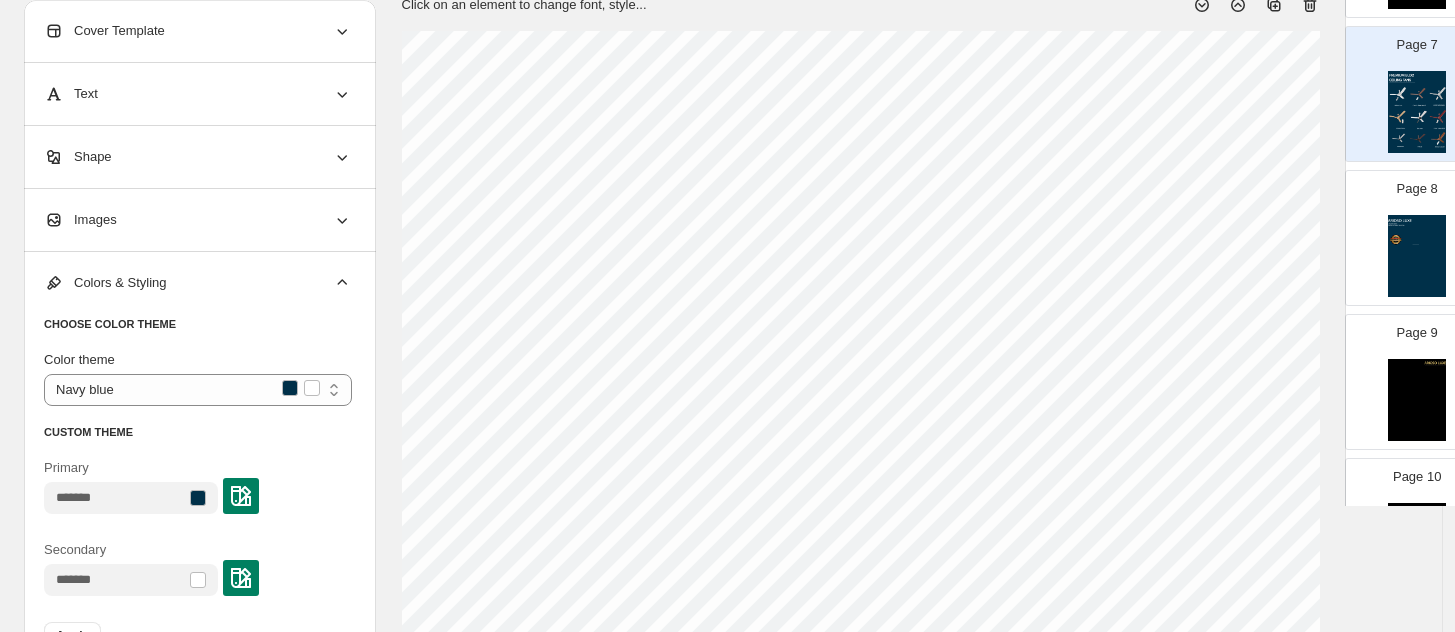 click at bounding box center (1417, 256) 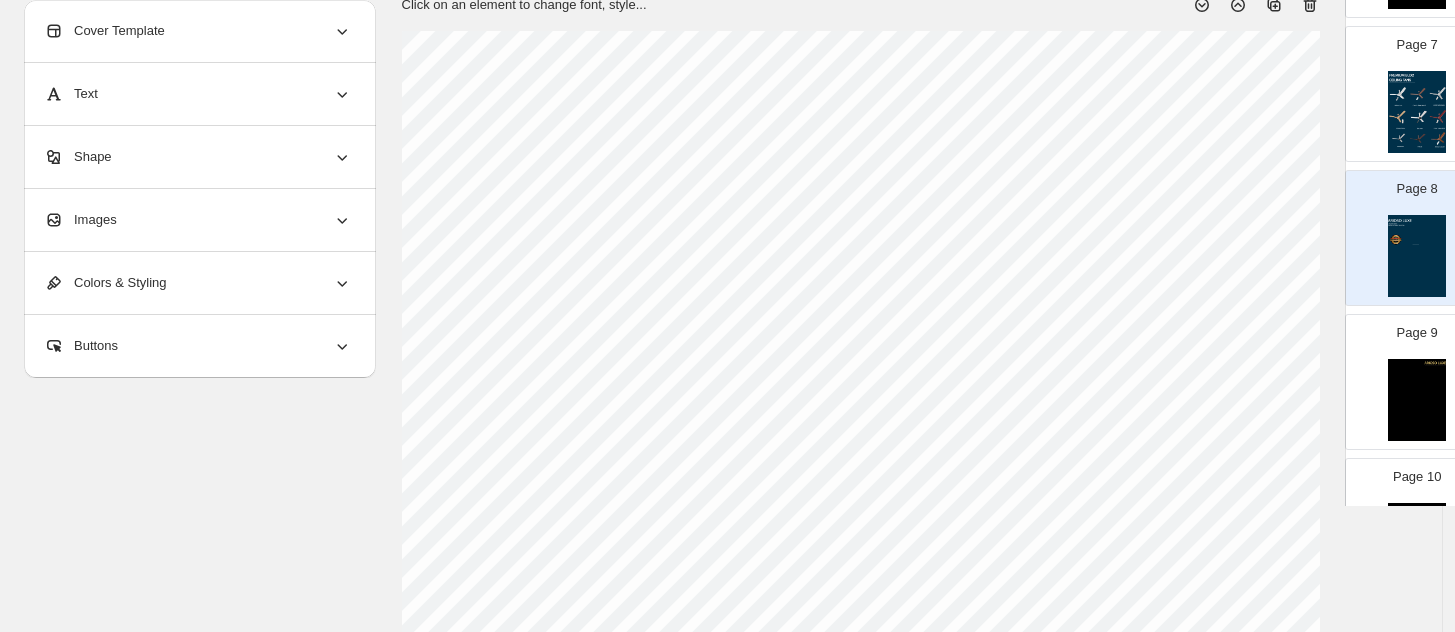 click at bounding box center [1417, 112] 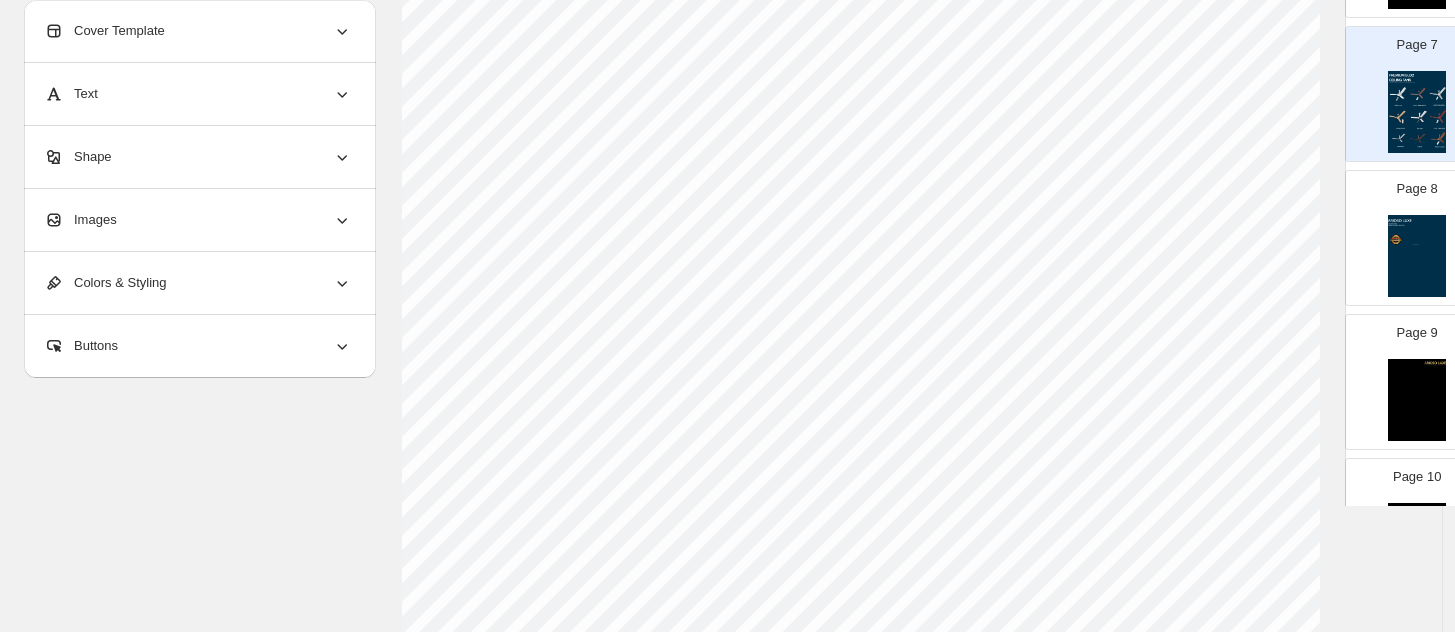 scroll, scrollTop: 0, scrollLeft: 0, axis: both 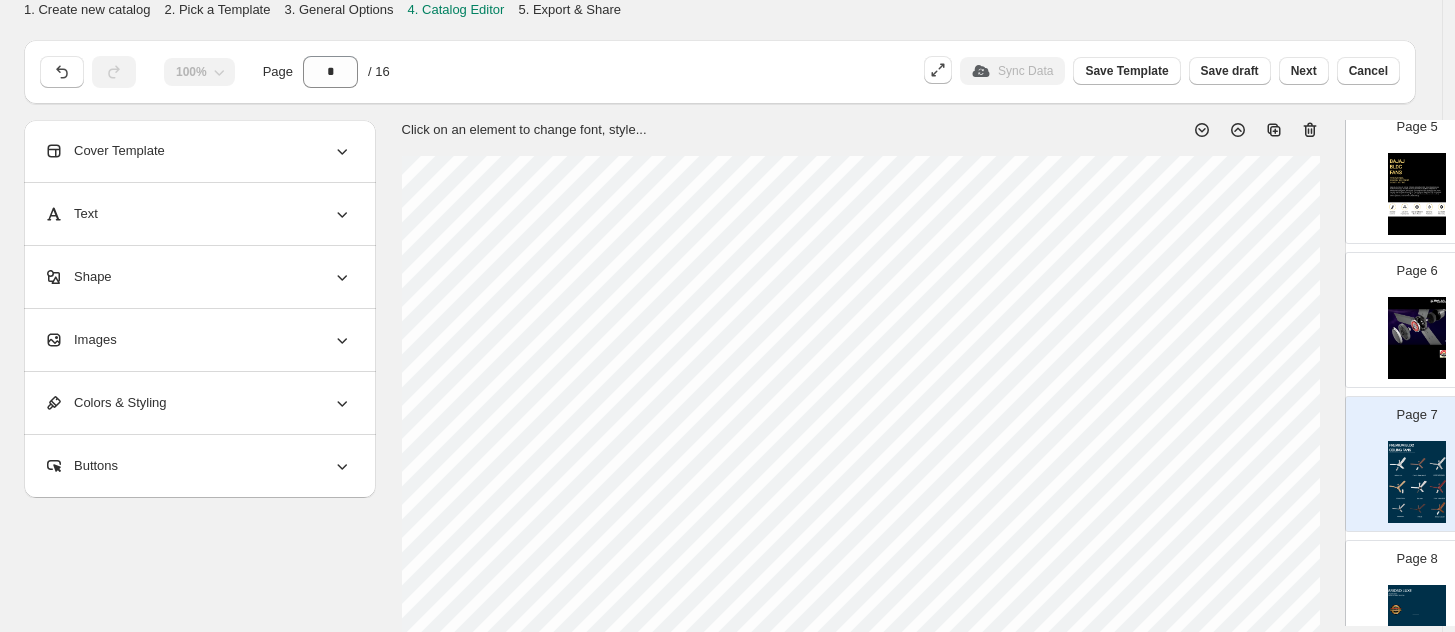click at bounding box center [1417, 338] 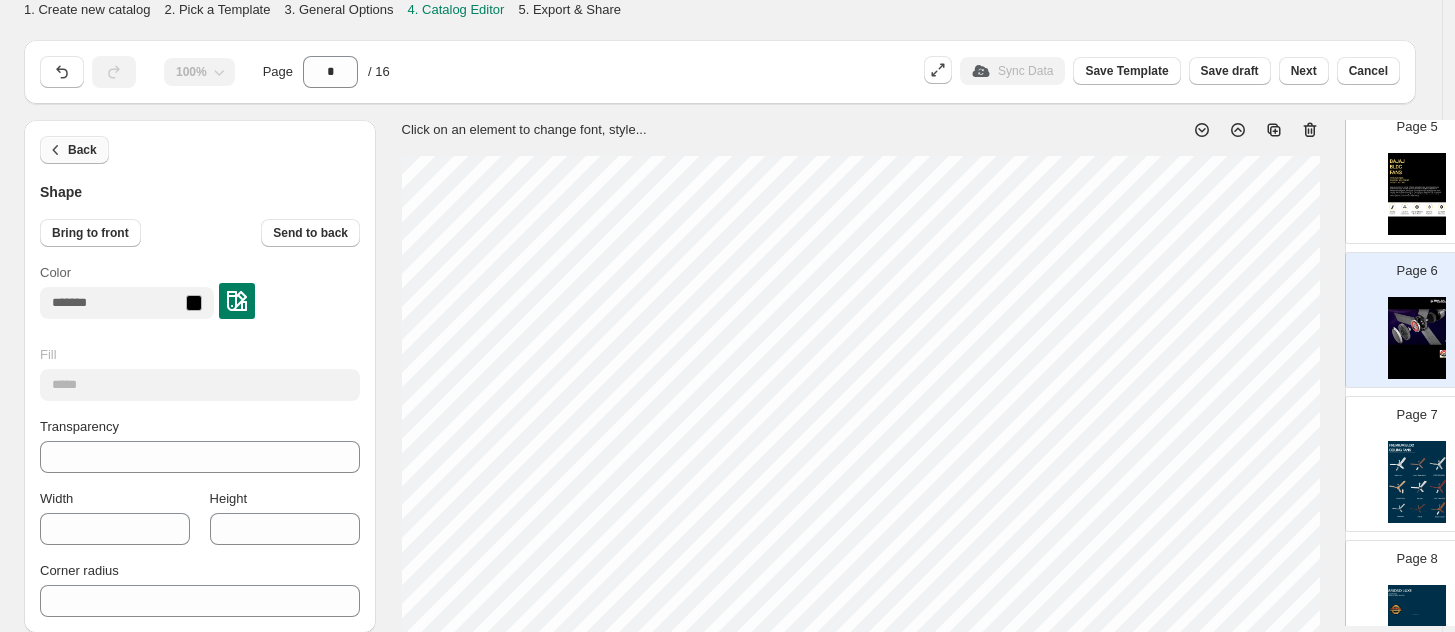 click 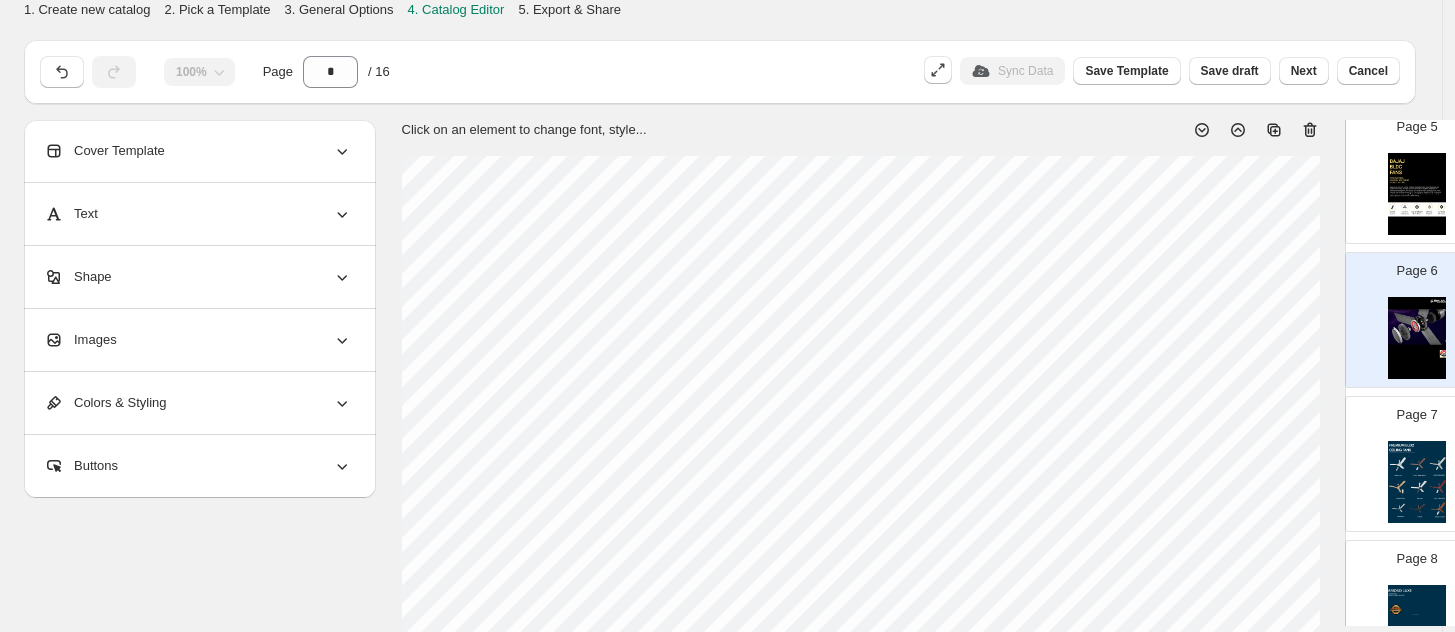 click on "Colors & Styling" at bounding box center (105, 403) 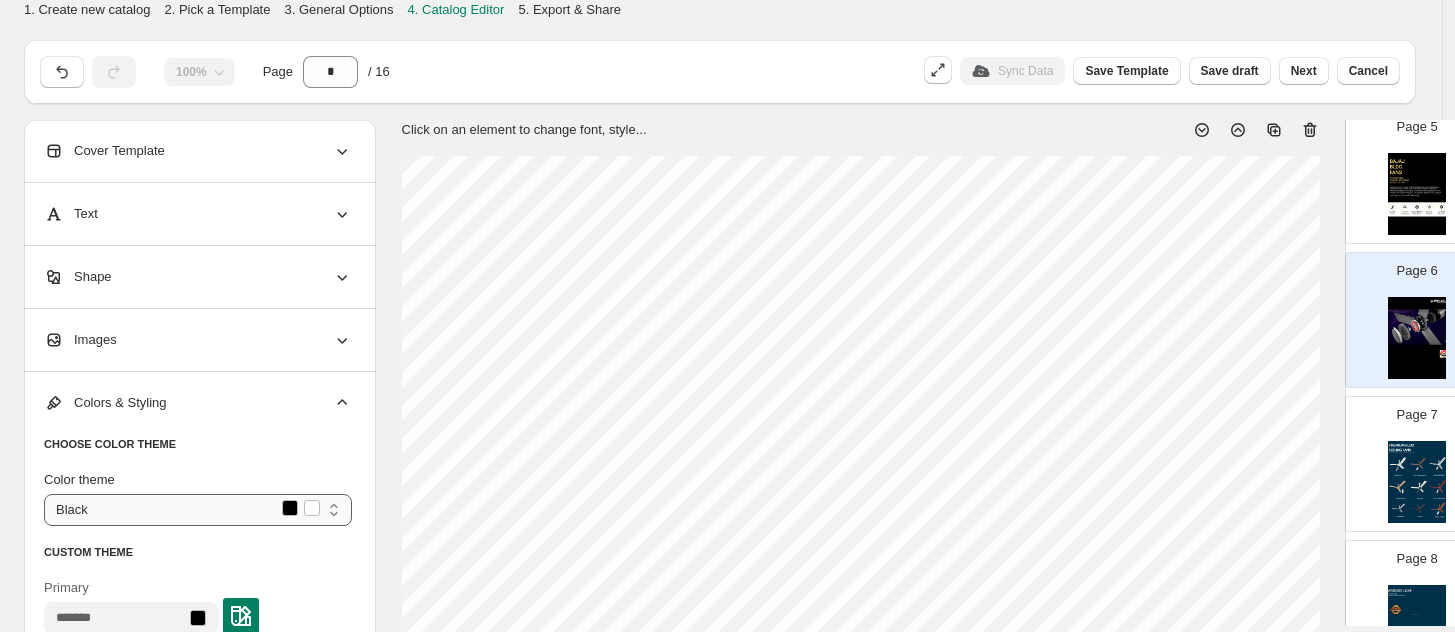 click on "**********" at bounding box center [198, 510] 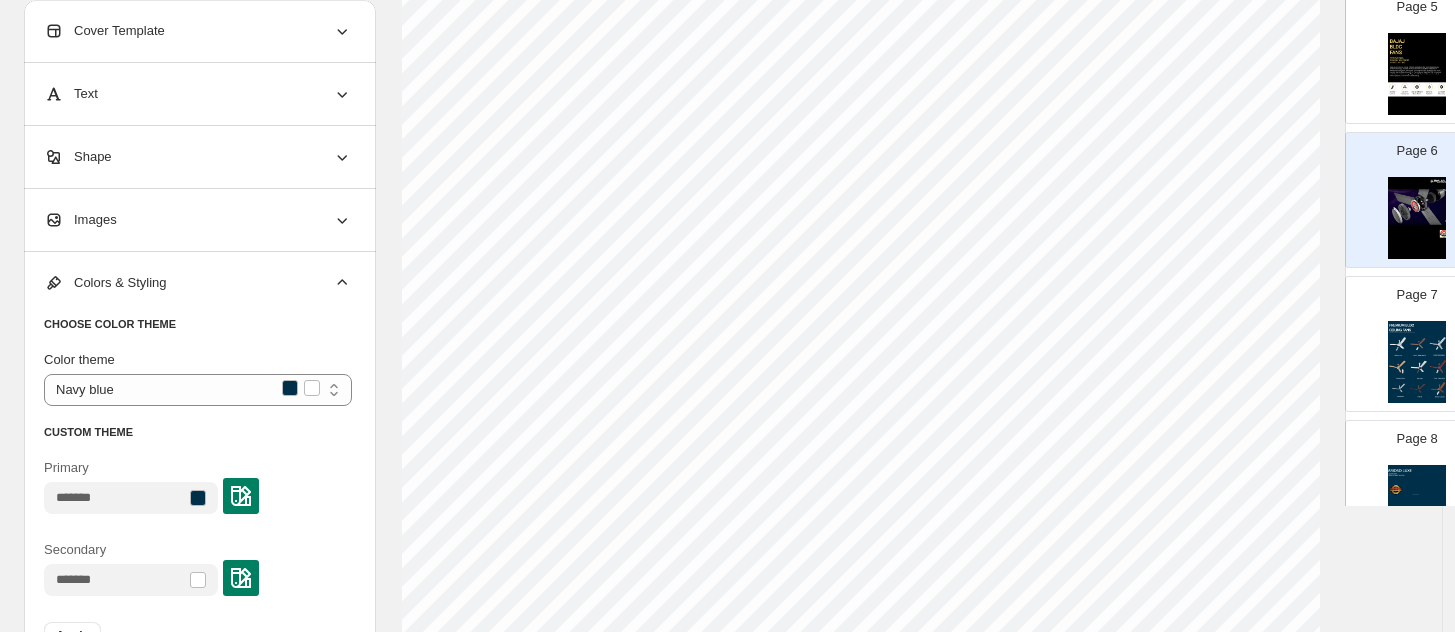 scroll, scrollTop: 792, scrollLeft: 0, axis: vertical 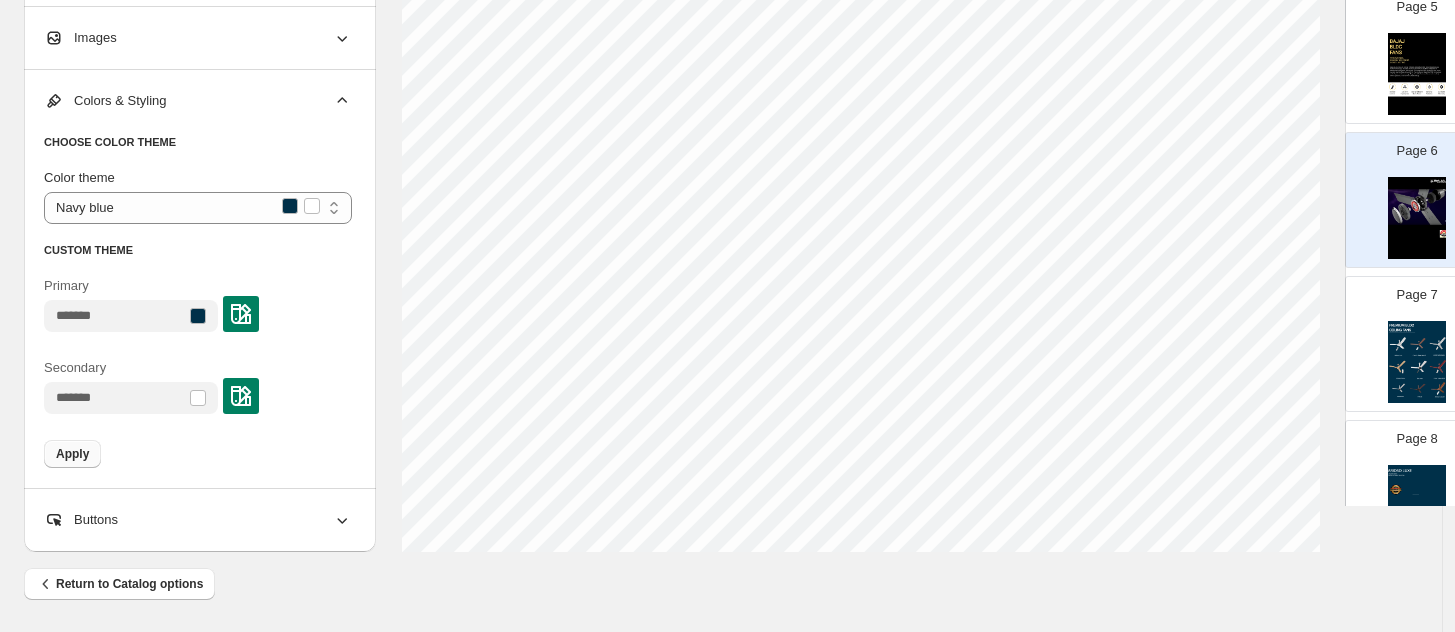 click on "Apply" at bounding box center (72, 454) 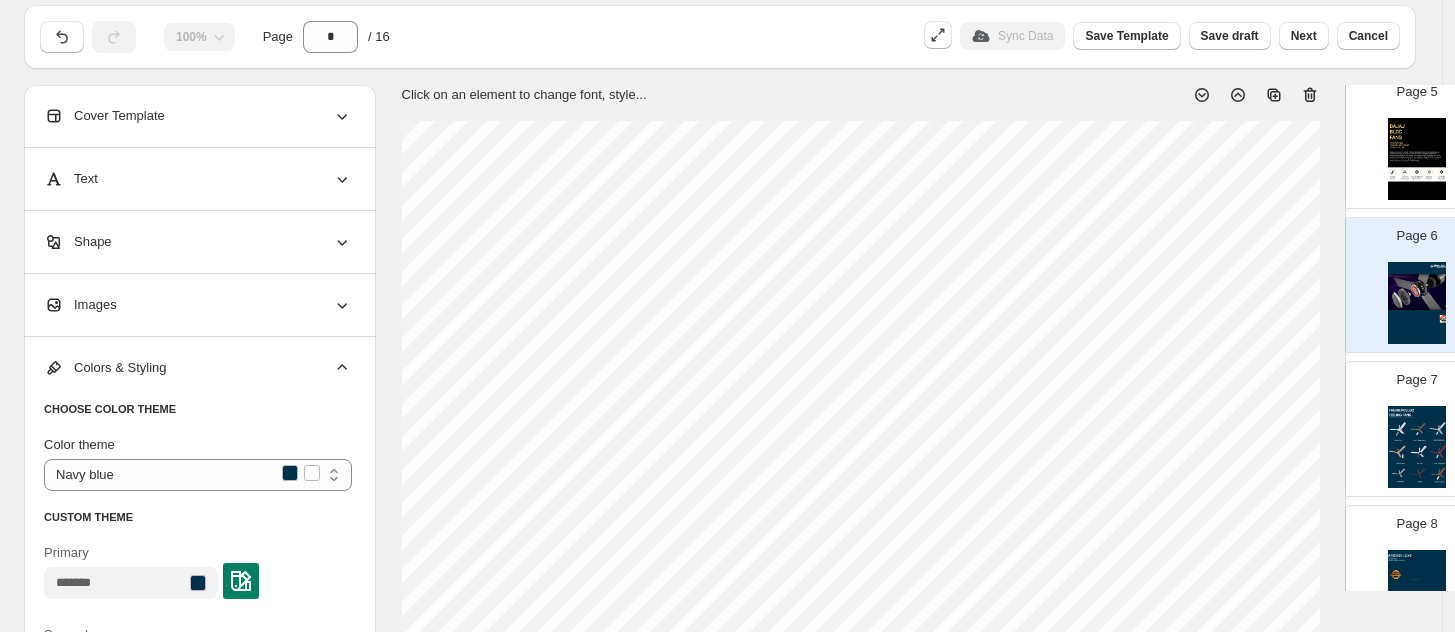 scroll, scrollTop: 0, scrollLeft: 0, axis: both 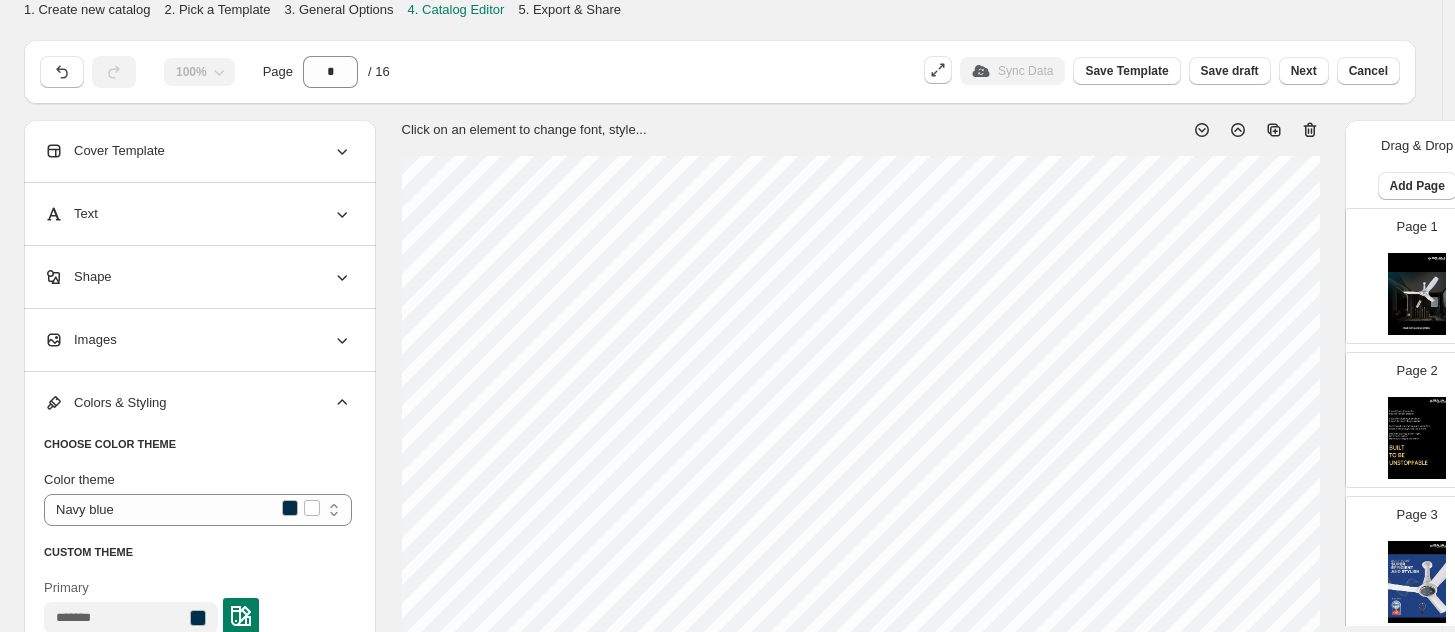 click at bounding box center (1417, 294) 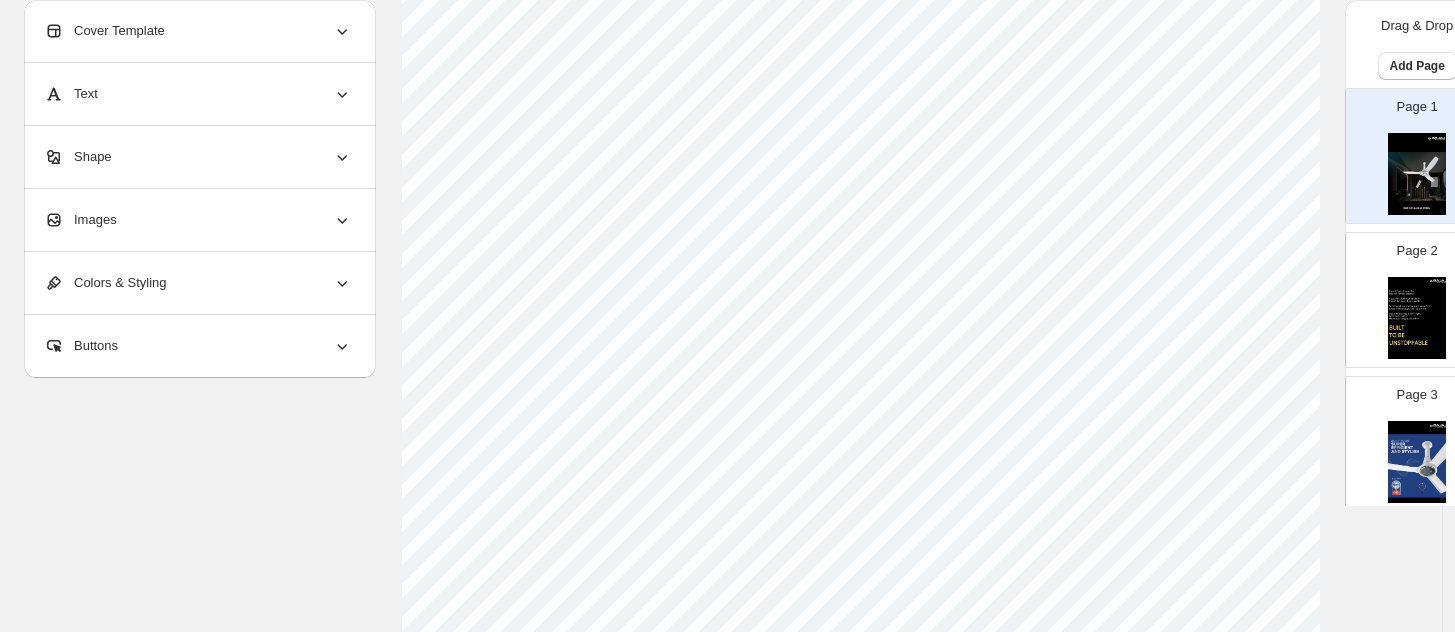 scroll, scrollTop: 125, scrollLeft: 0, axis: vertical 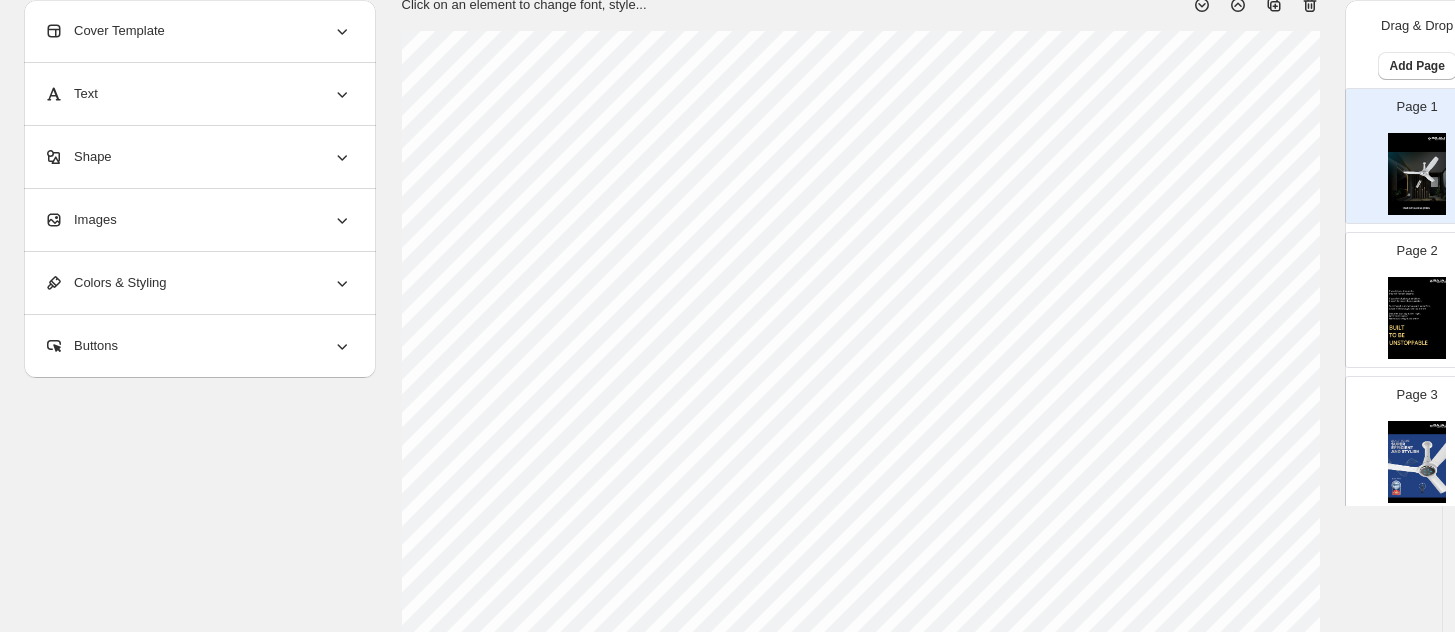 click on "Images" at bounding box center [80, 220] 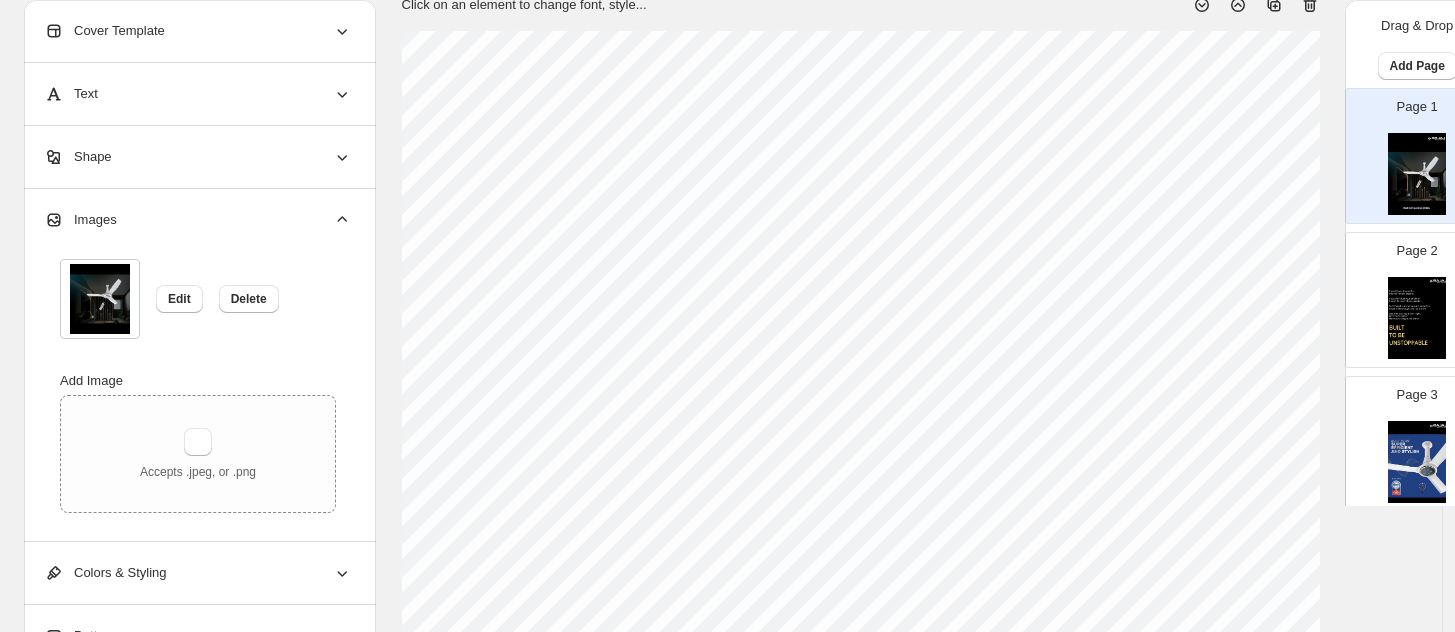 click on "Images" at bounding box center (80, 220) 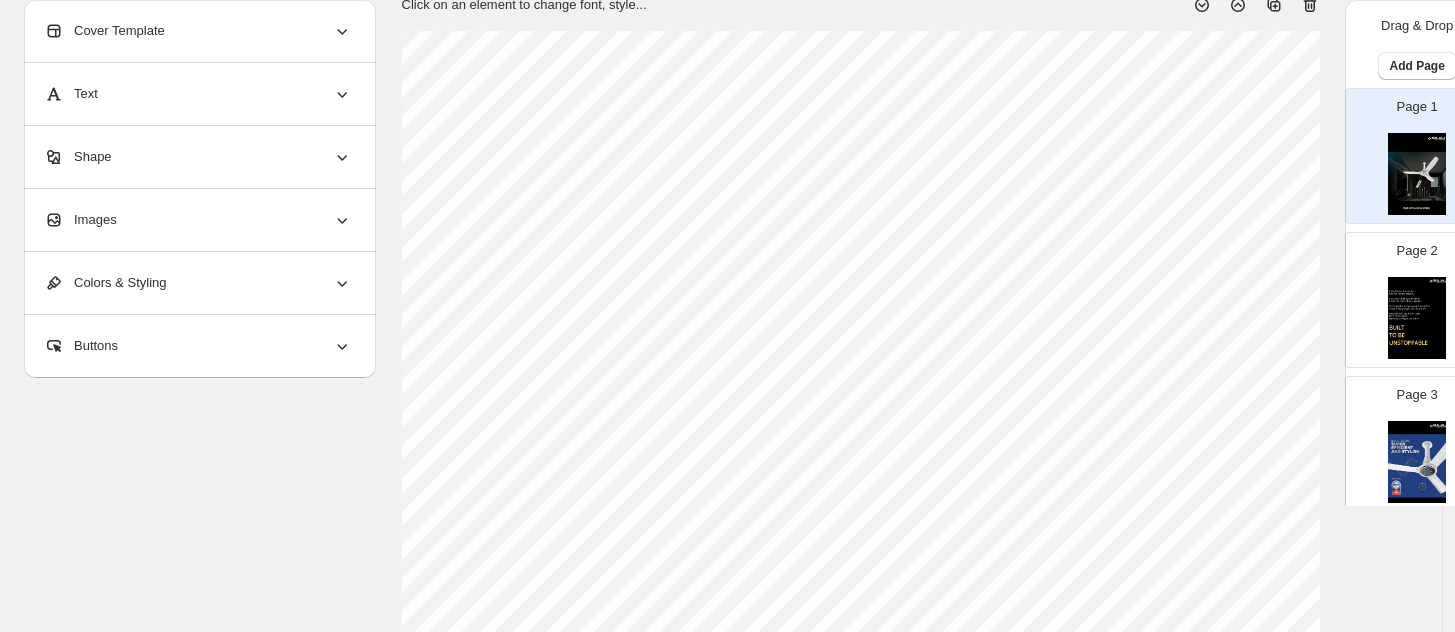 click on "Colors & Styling" at bounding box center [105, 283] 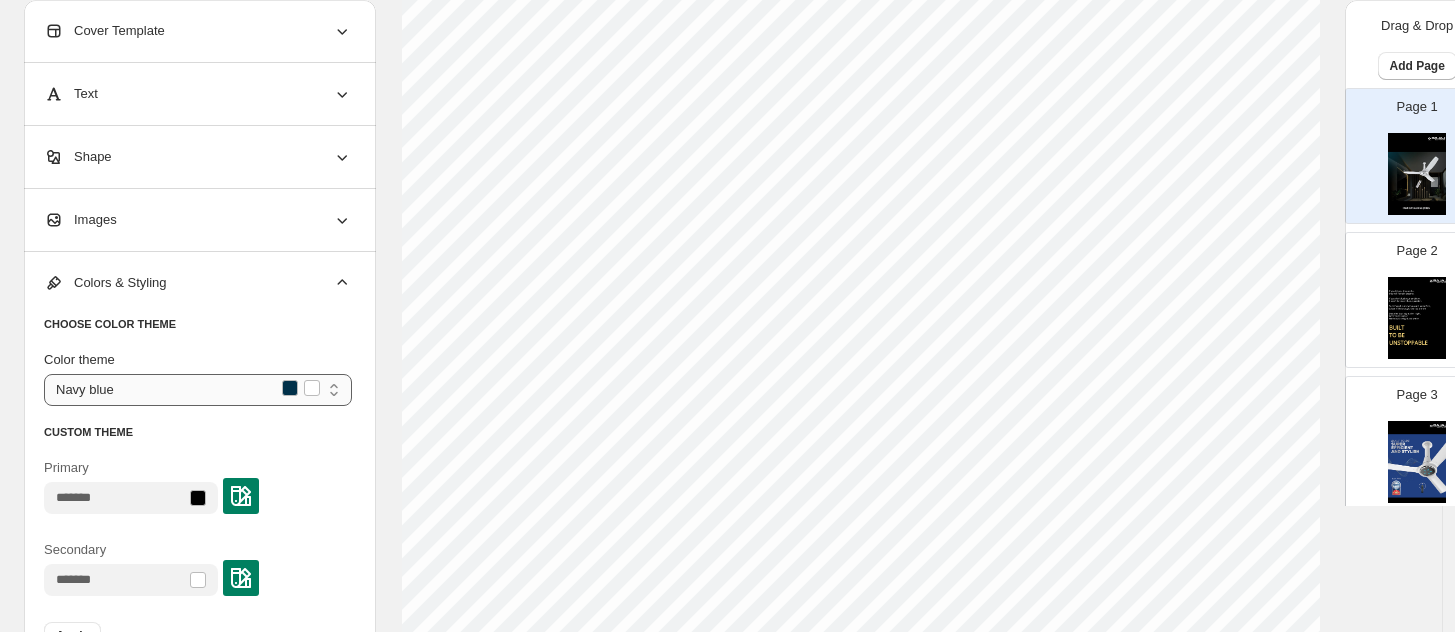 scroll, scrollTop: 250, scrollLeft: 0, axis: vertical 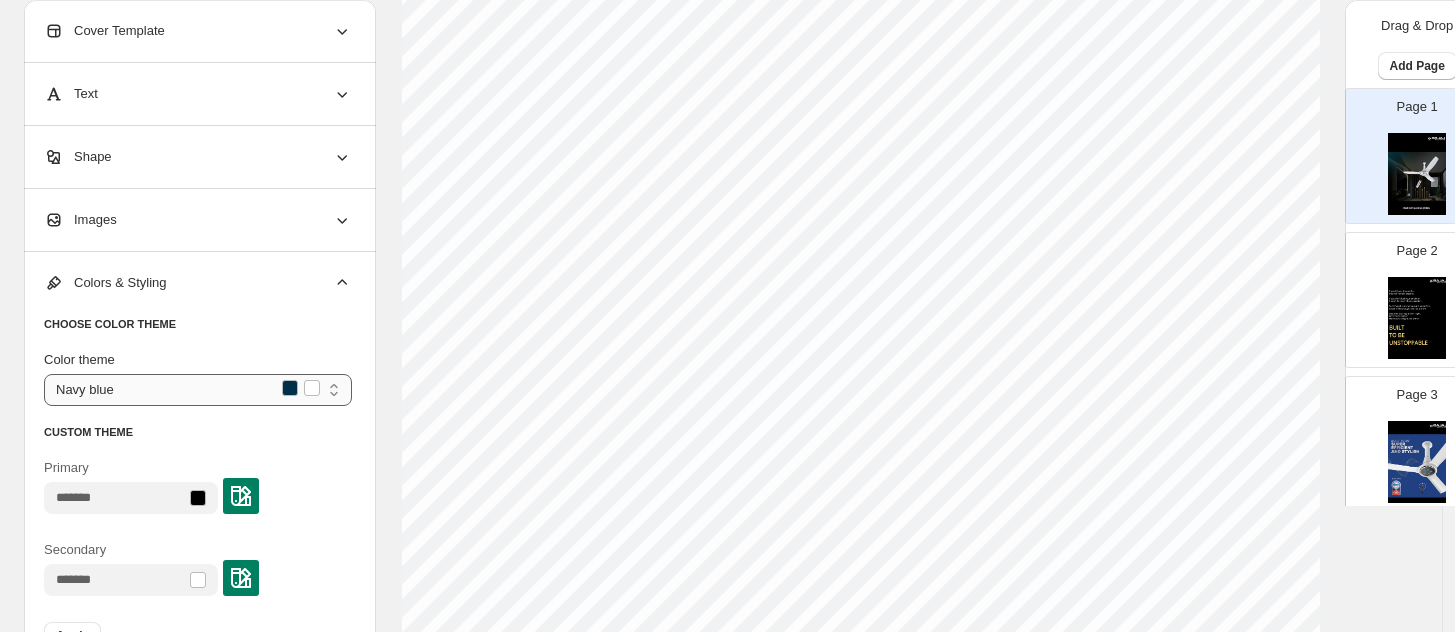 click on "**********" at bounding box center (198, 390) 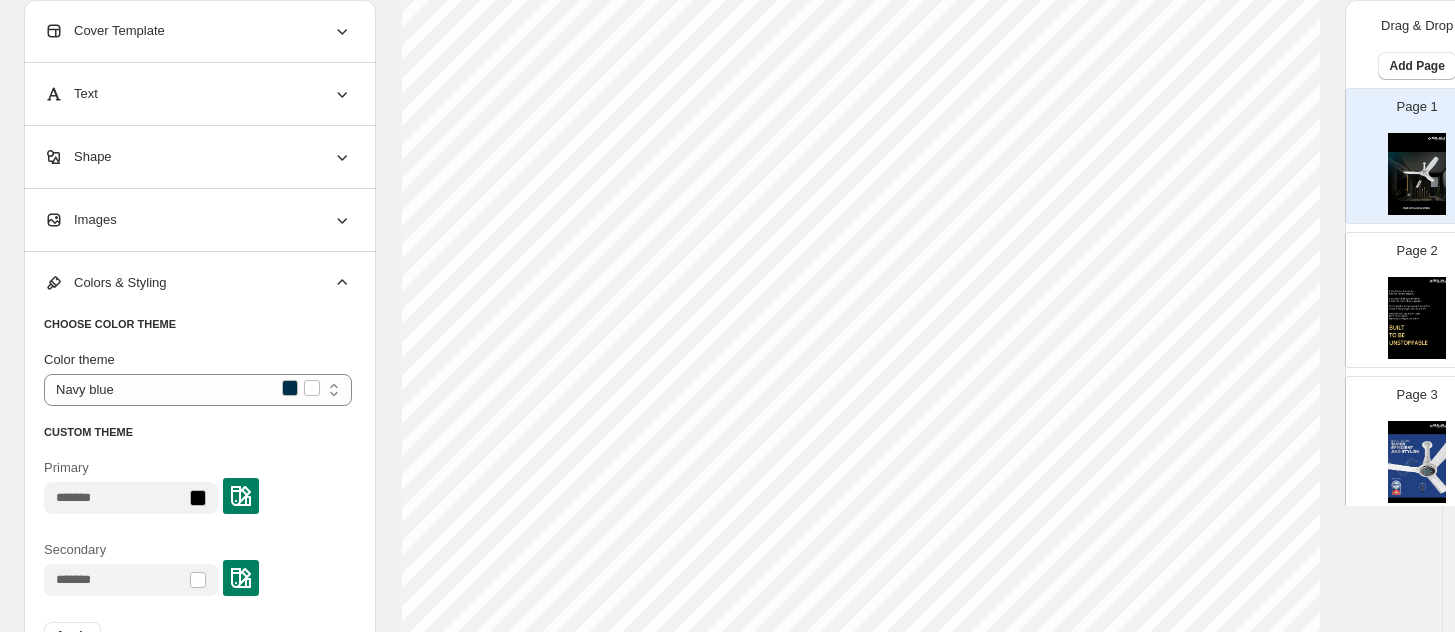 scroll, scrollTop: 500, scrollLeft: 0, axis: vertical 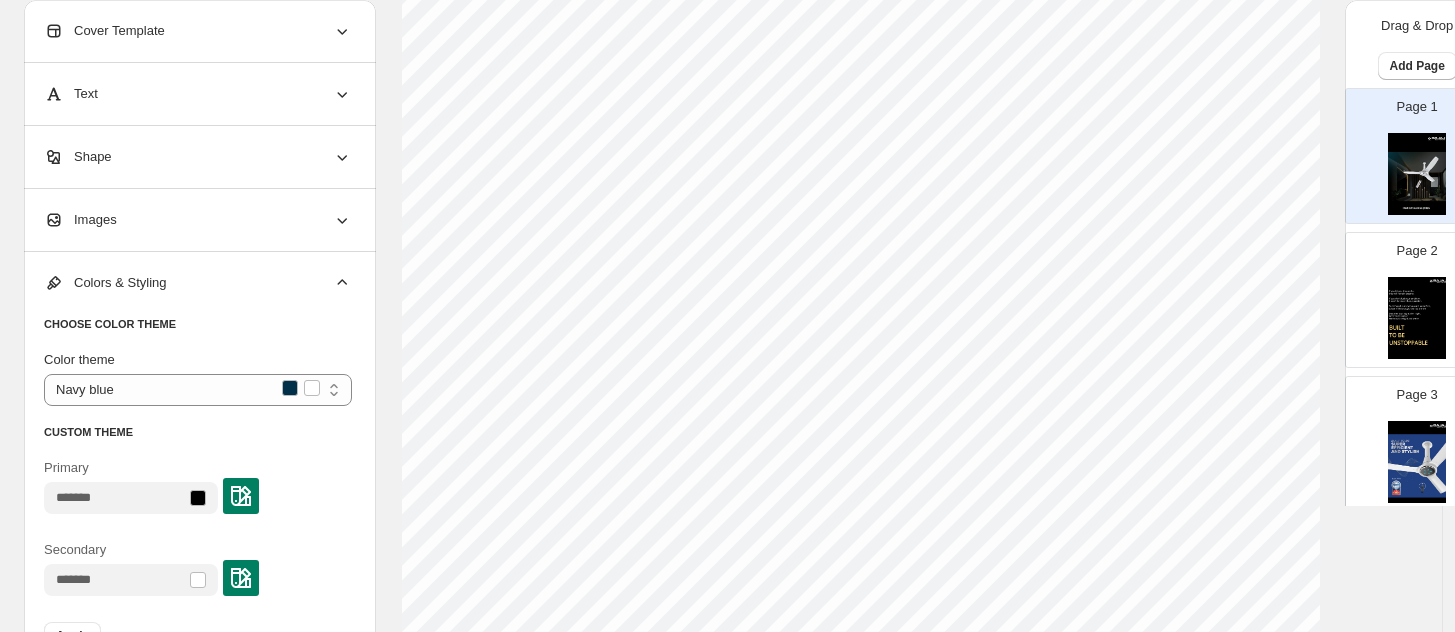 click on "Primary" at bounding box center (198, 486) 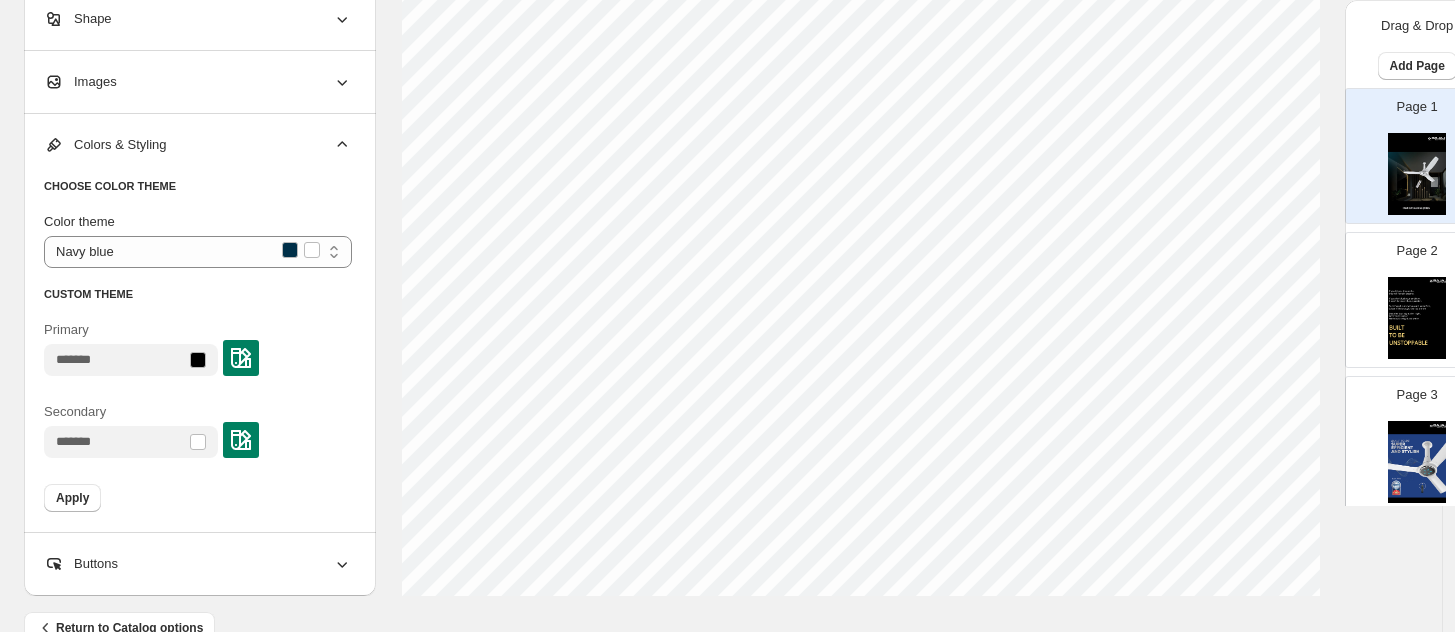 scroll, scrollTop: 750, scrollLeft: 0, axis: vertical 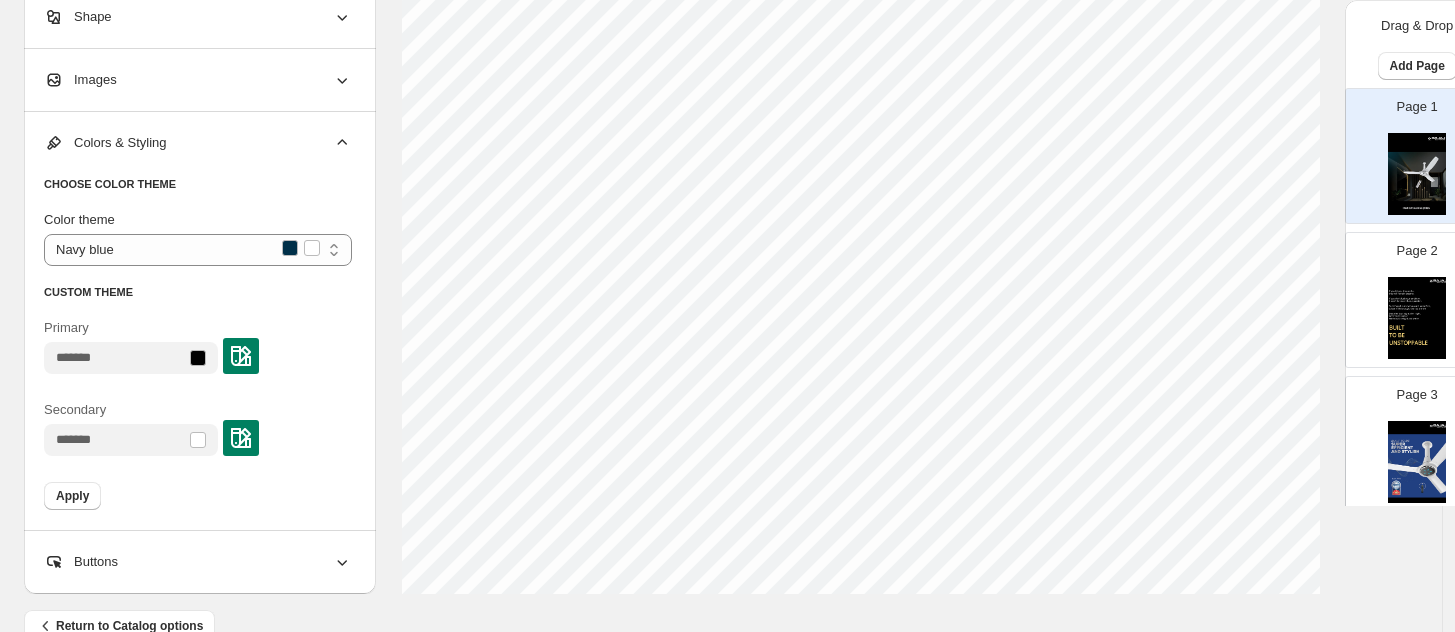 drag, startPoint x: 73, startPoint y: 489, endPoint x: 136, endPoint y: 511, distance: 66.730804 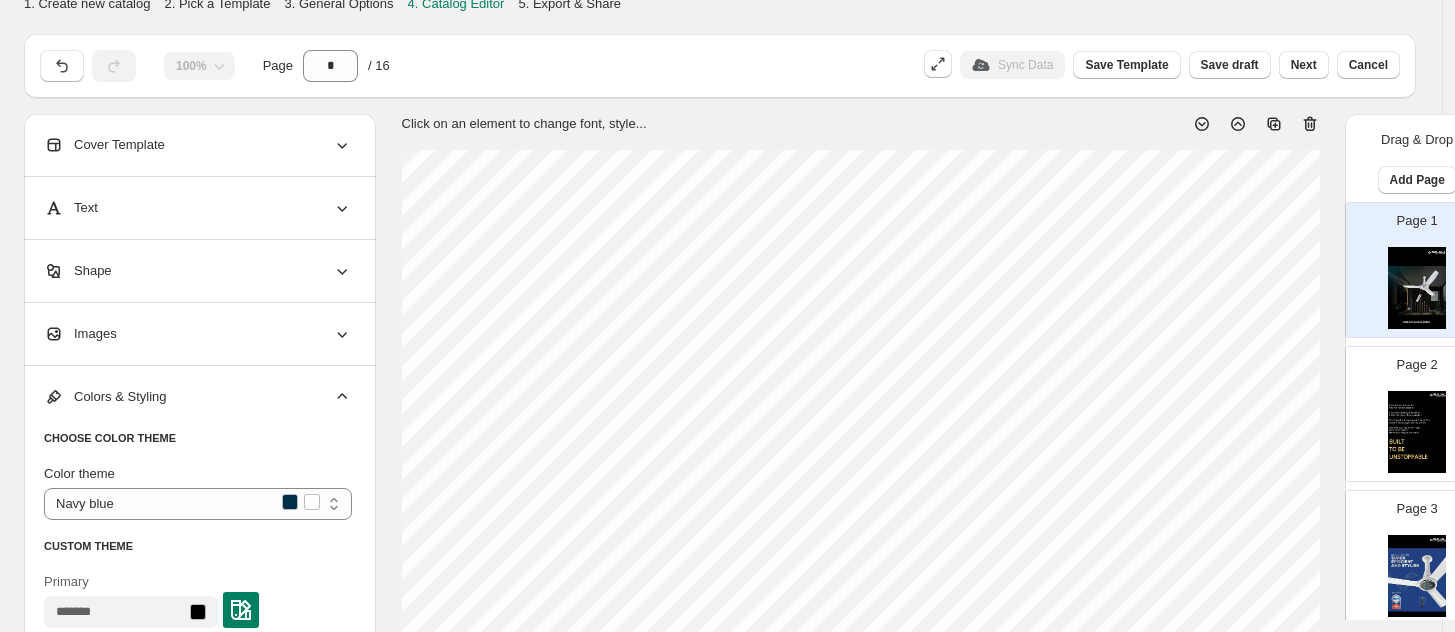 scroll, scrollTop: 0, scrollLeft: 0, axis: both 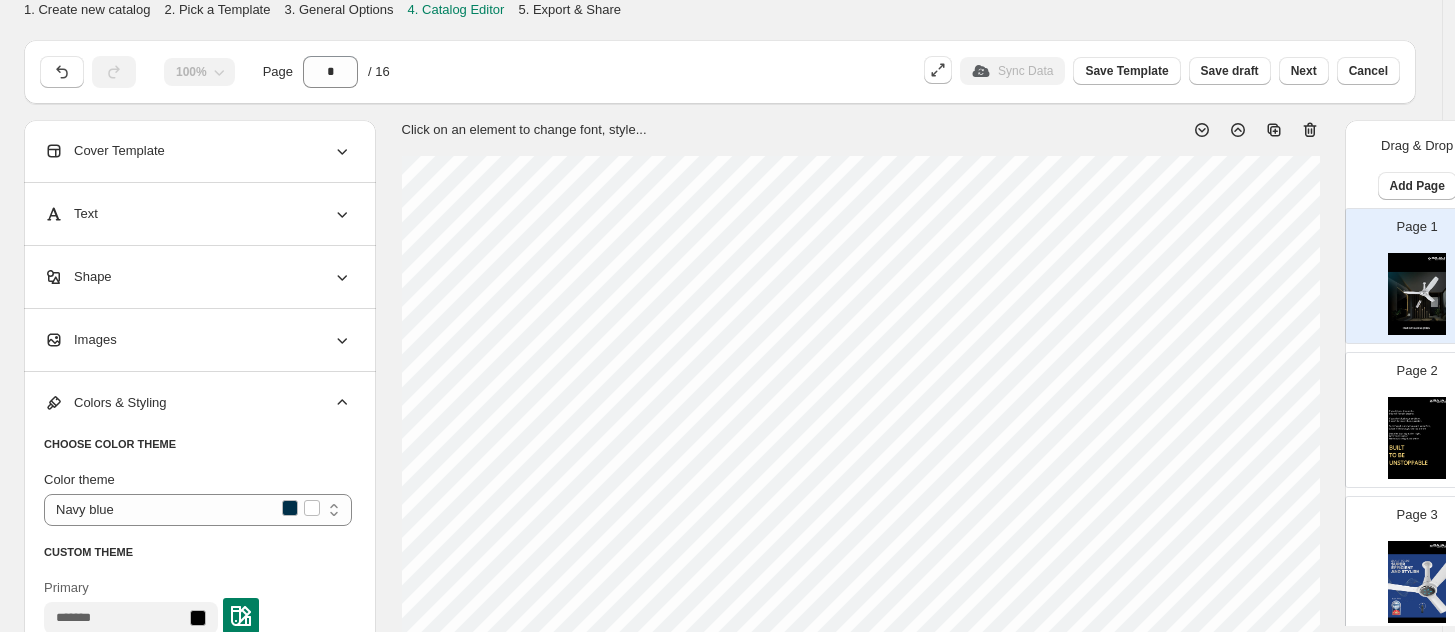 click at bounding box center (1417, 438) 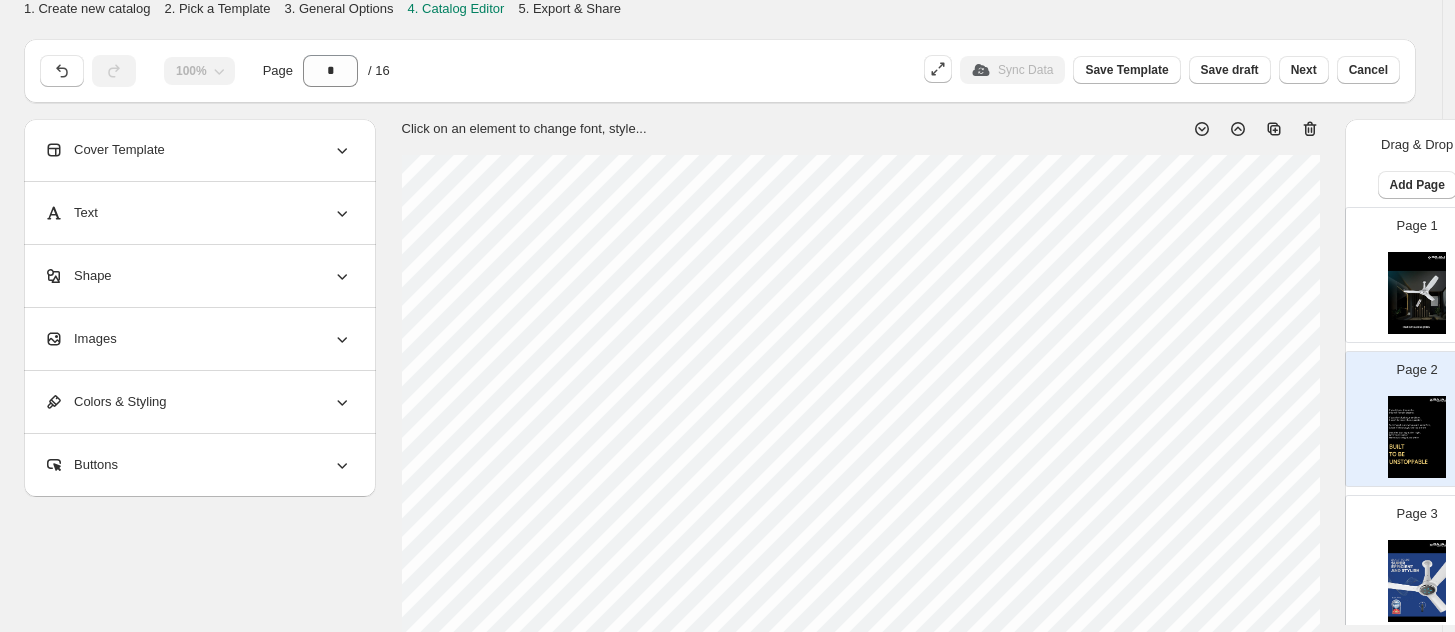 scroll, scrollTop: 0, scrollLeft: 0, axis: both 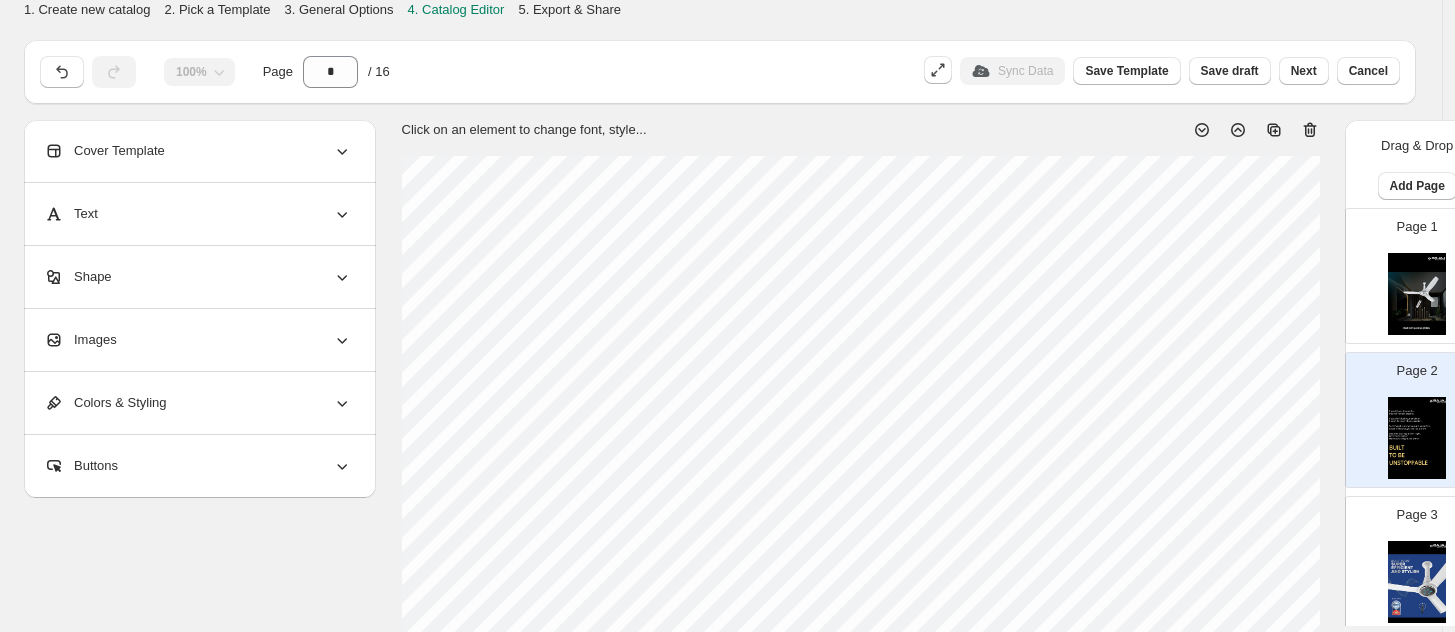 click at bounding box center (1417, 294) 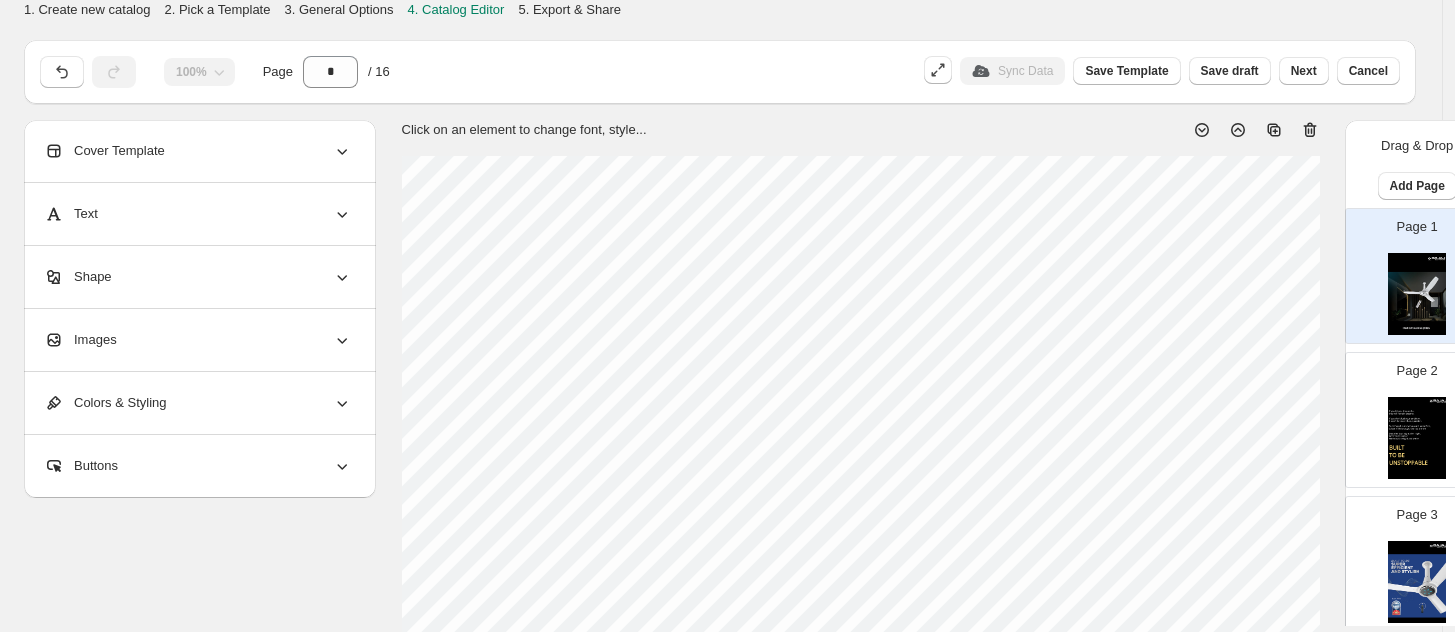 click at bounding box center (1417, 438) 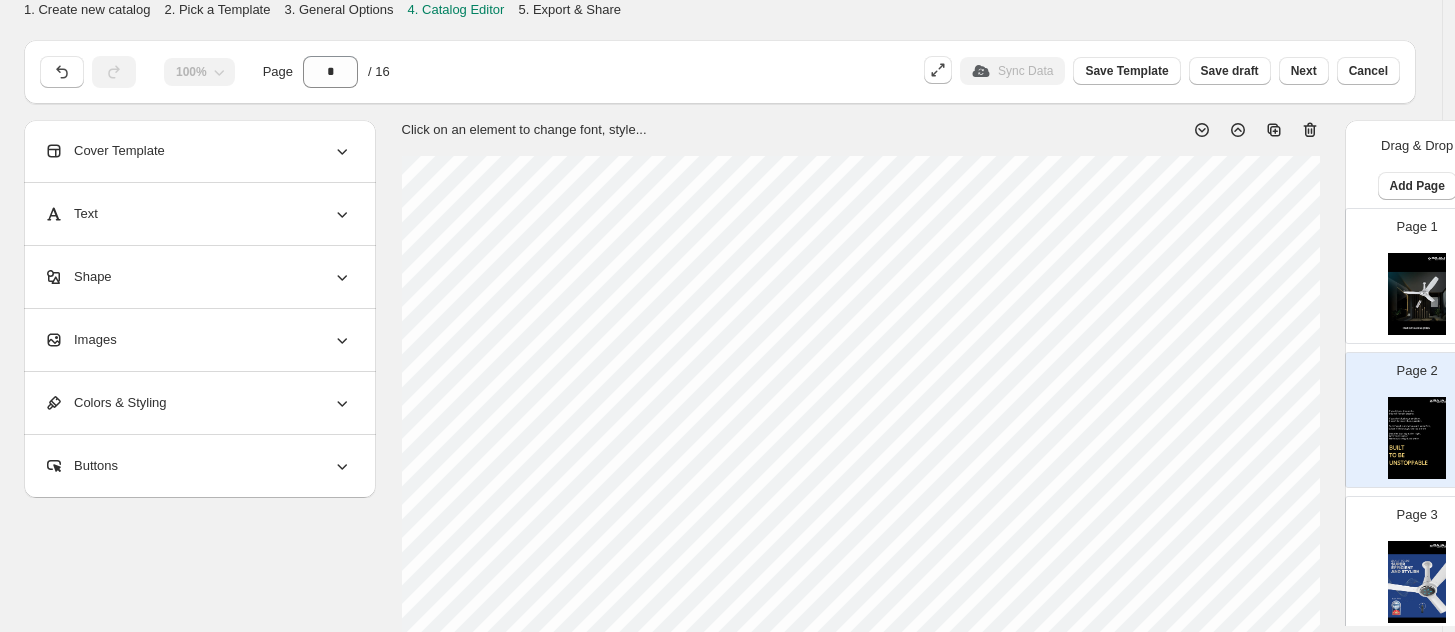 click at bounding box center [1417, 582] 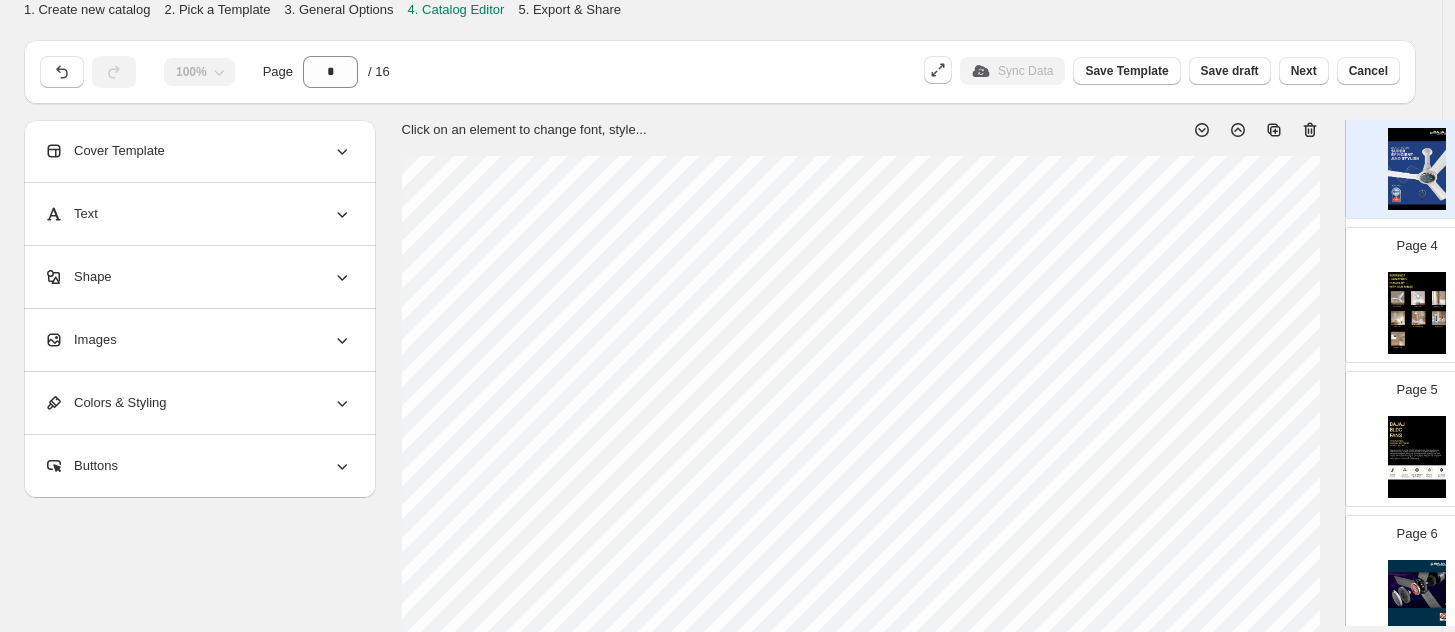 scroll, scrollTop: 500, scrollLeft: 0, axis: vertical 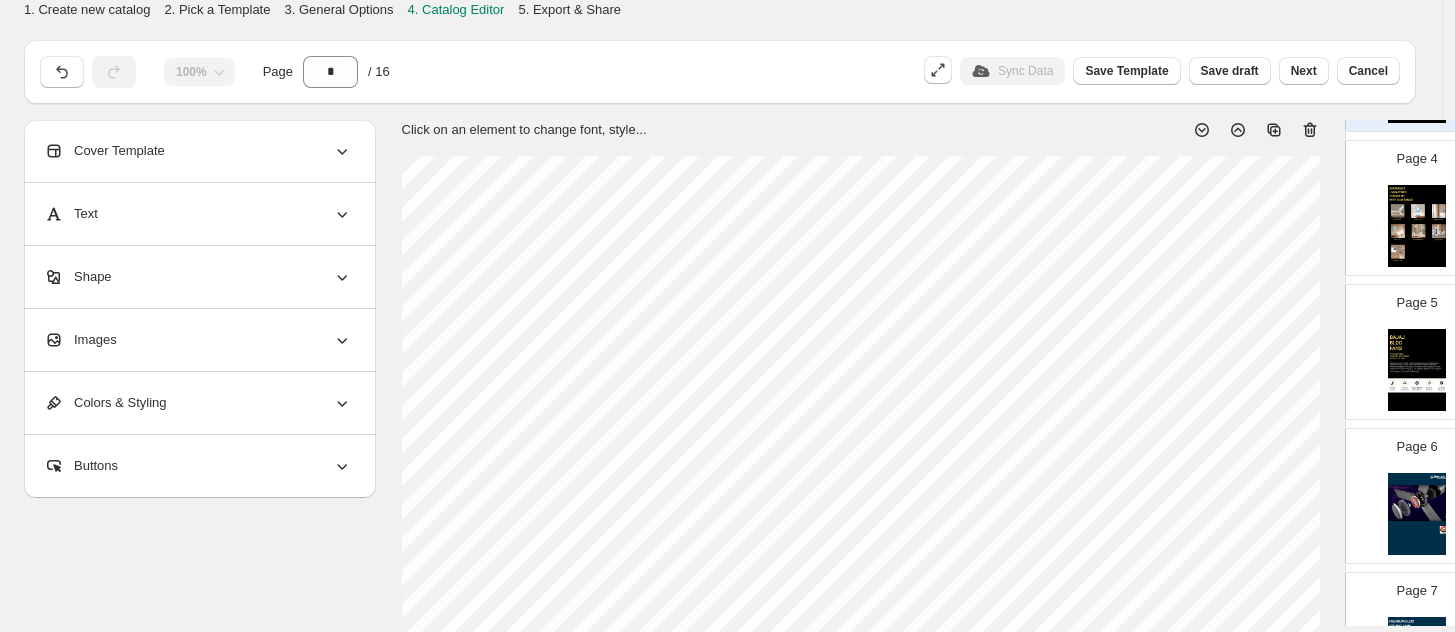 click at bounding box center (1417, 226) 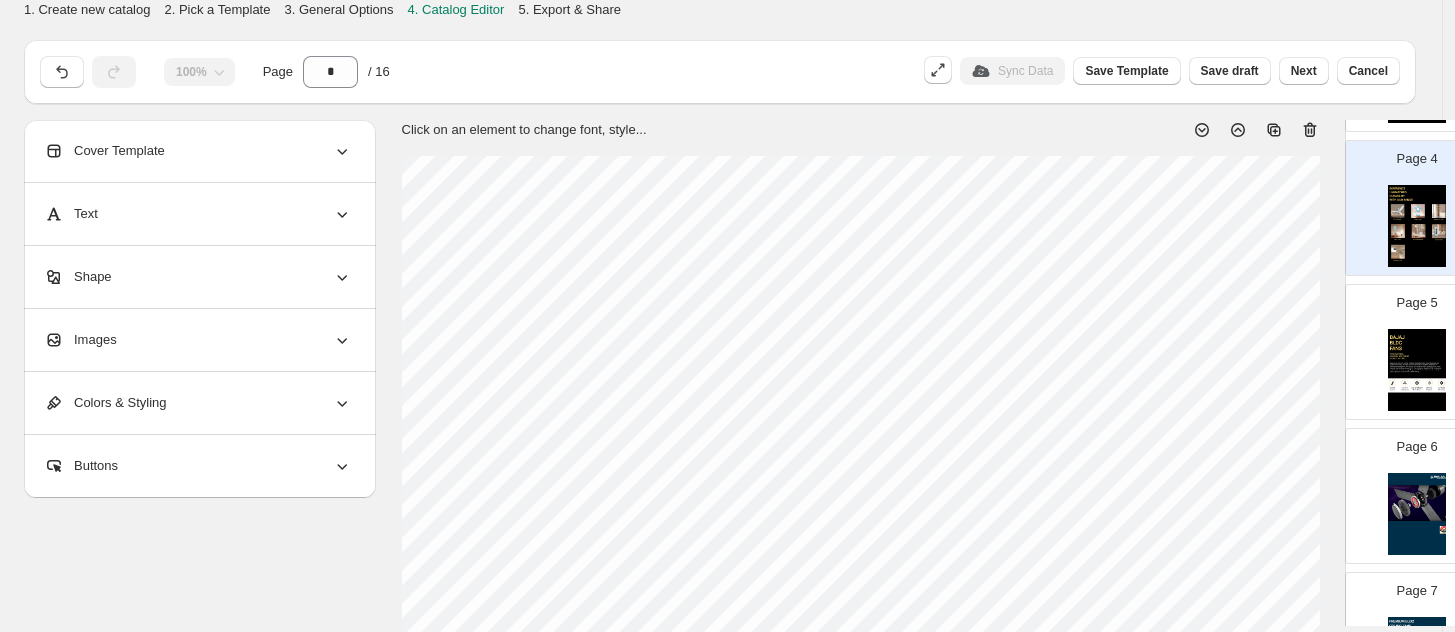 click at bounding box center (1417, 370) 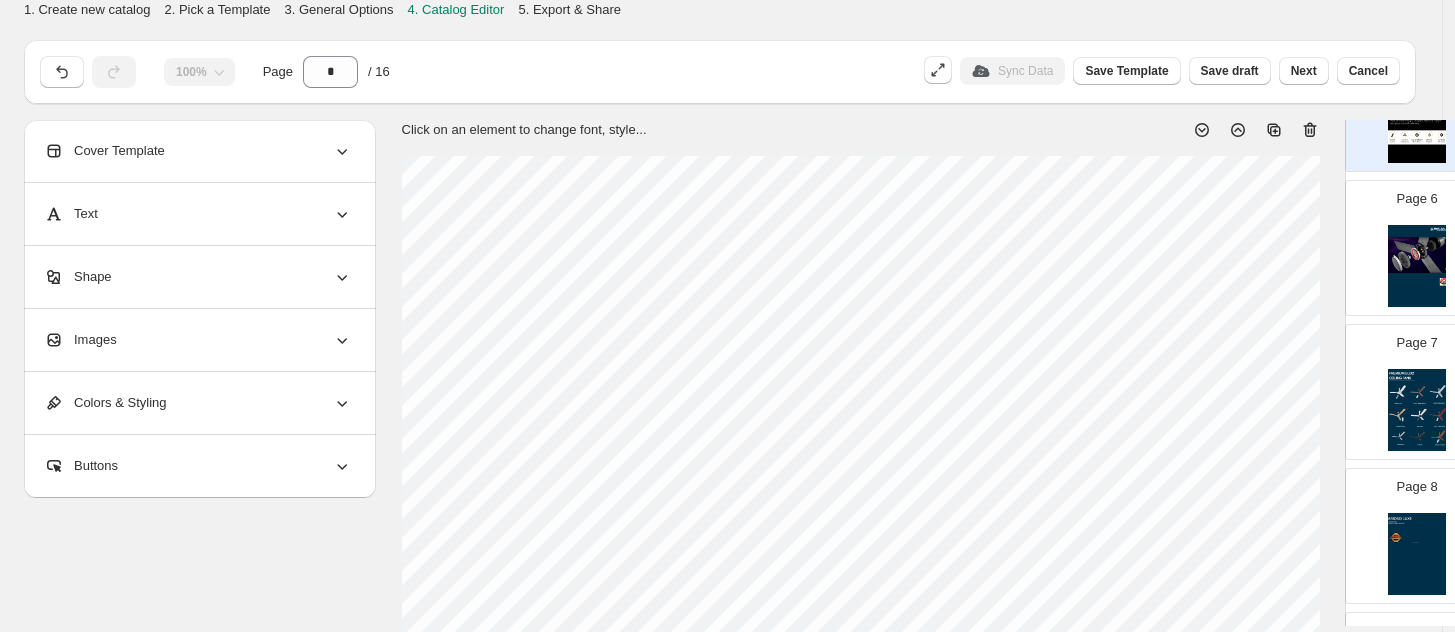 scroll, scrollTop: 750, scrollLeft: 0, axis: vertical 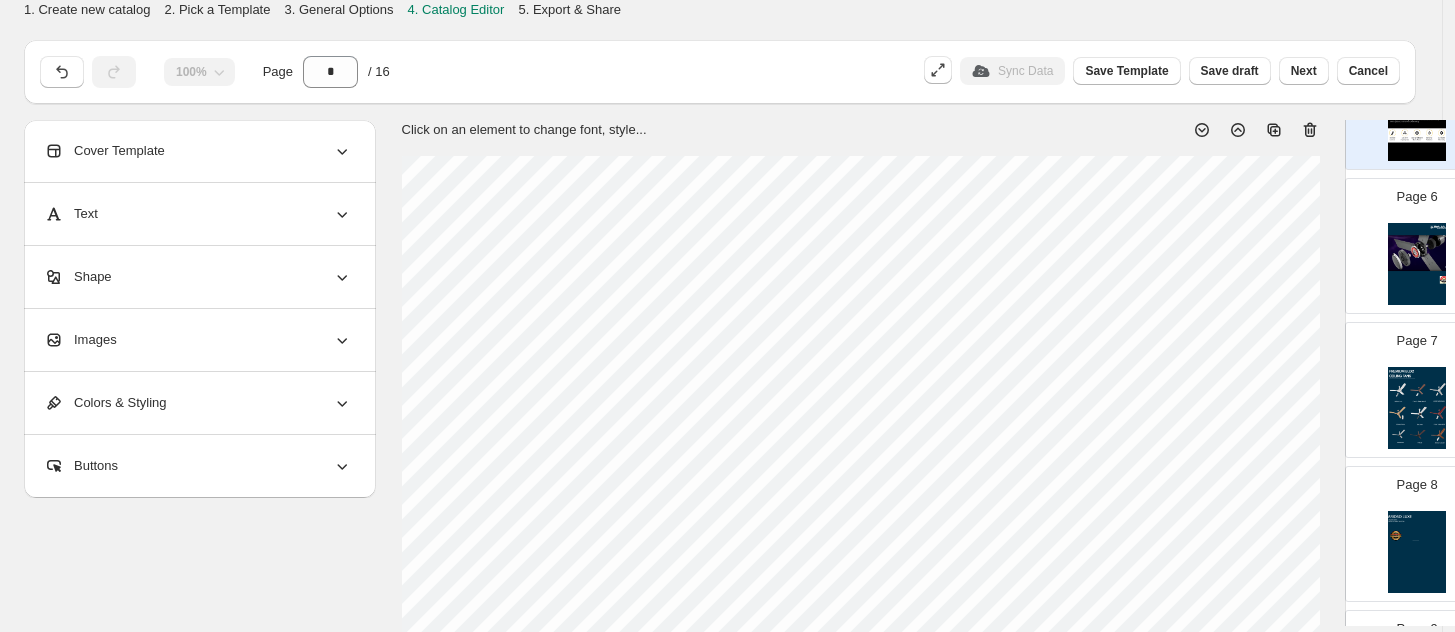 click at bounding box center (1417, 264) 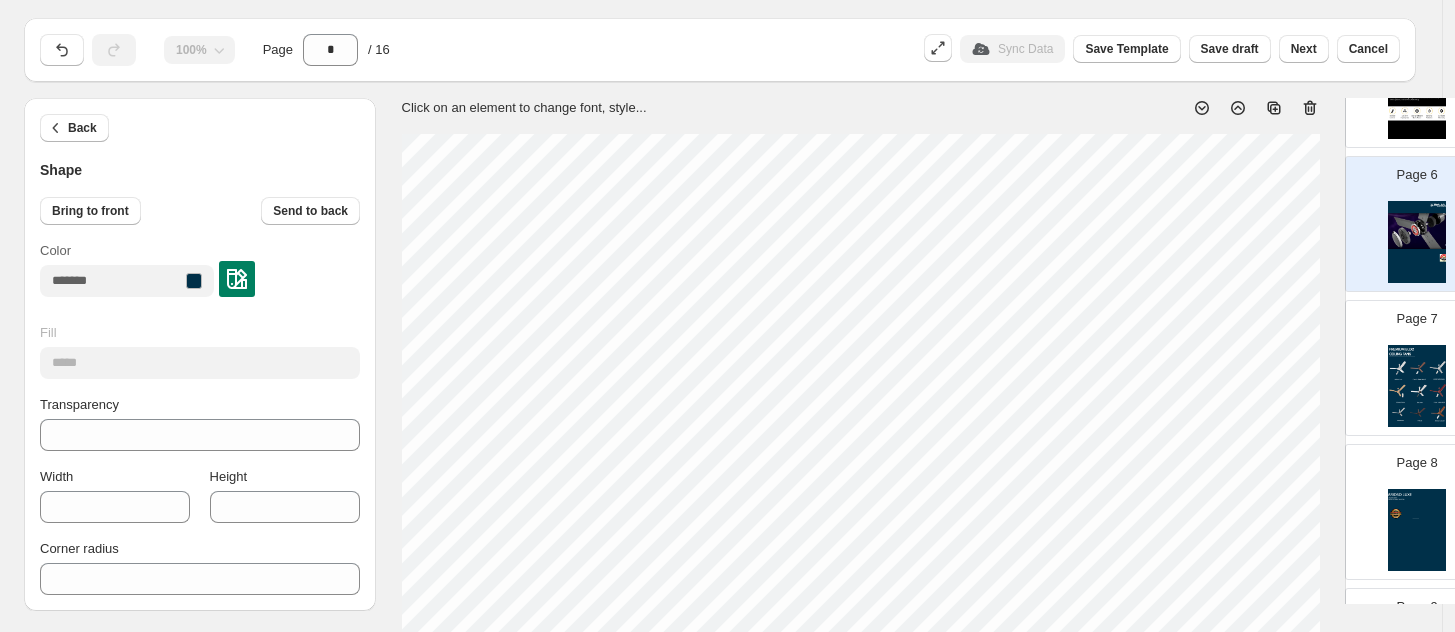 scroll, scrollTop: 0, scrollLeft: 0, axis: both 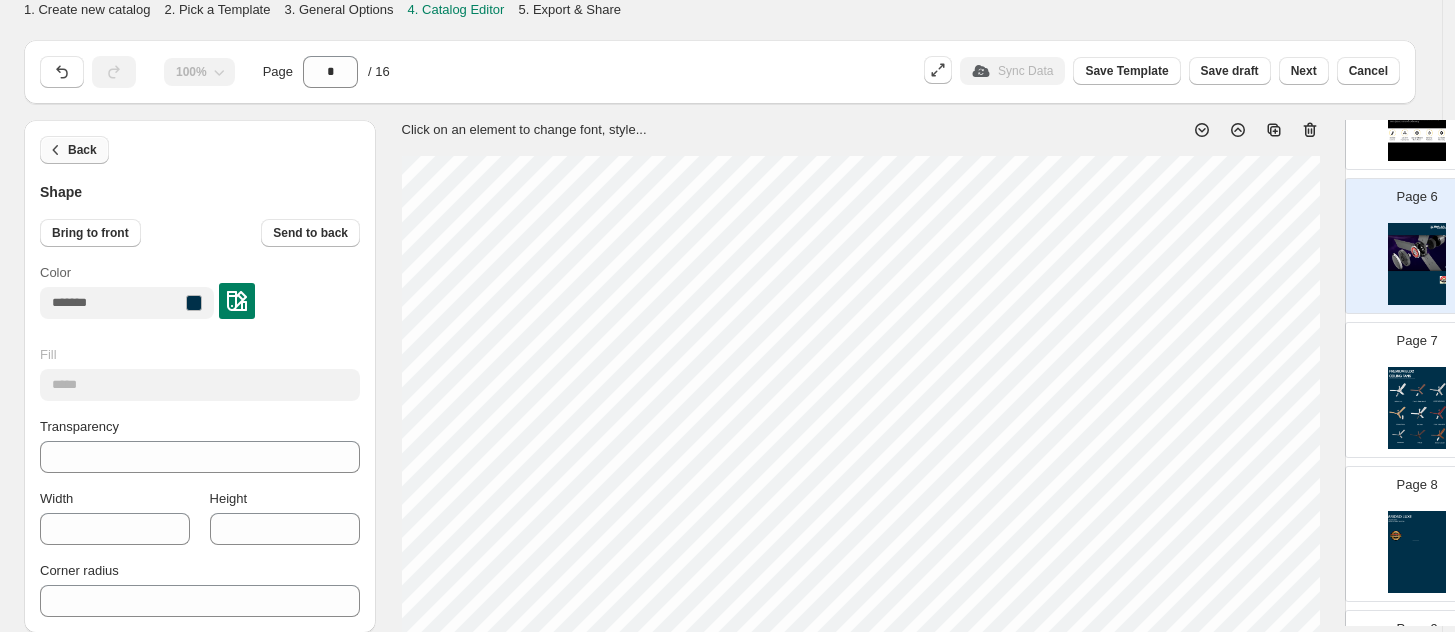 click on "Back" at bounding box center (74, 150) 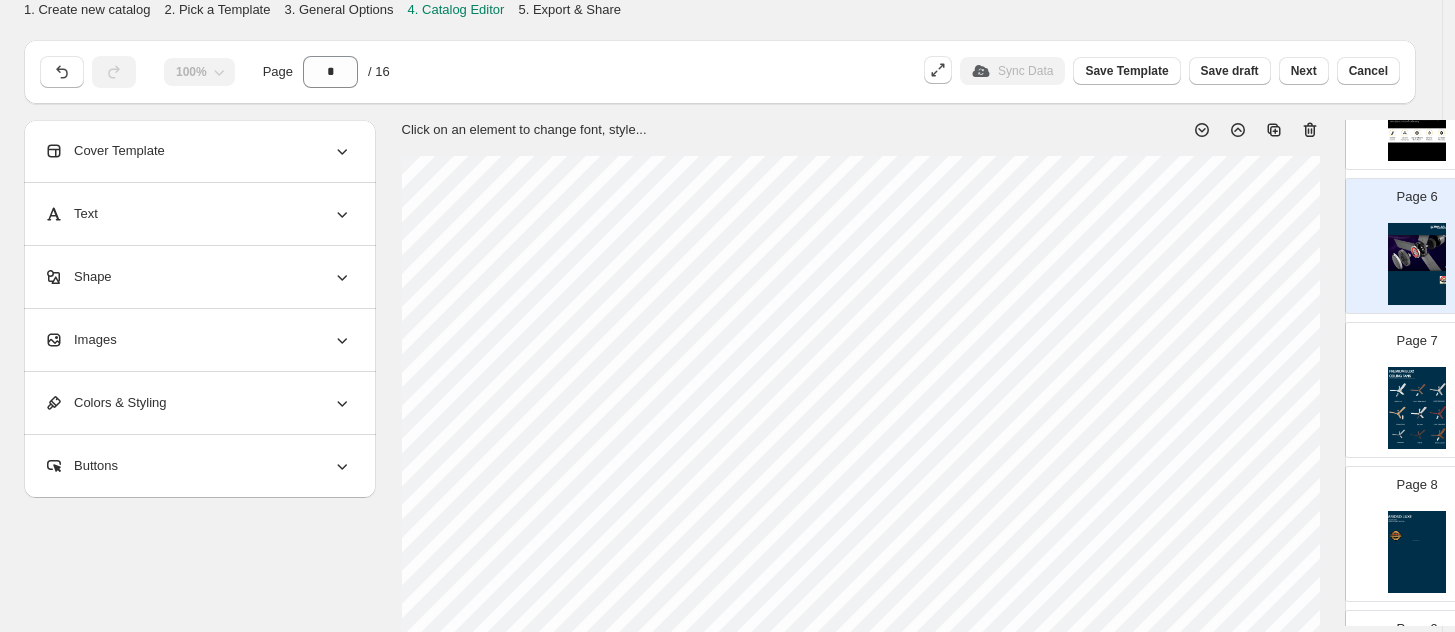 click on "Colors & Styling" at bounding box center (105, 403) 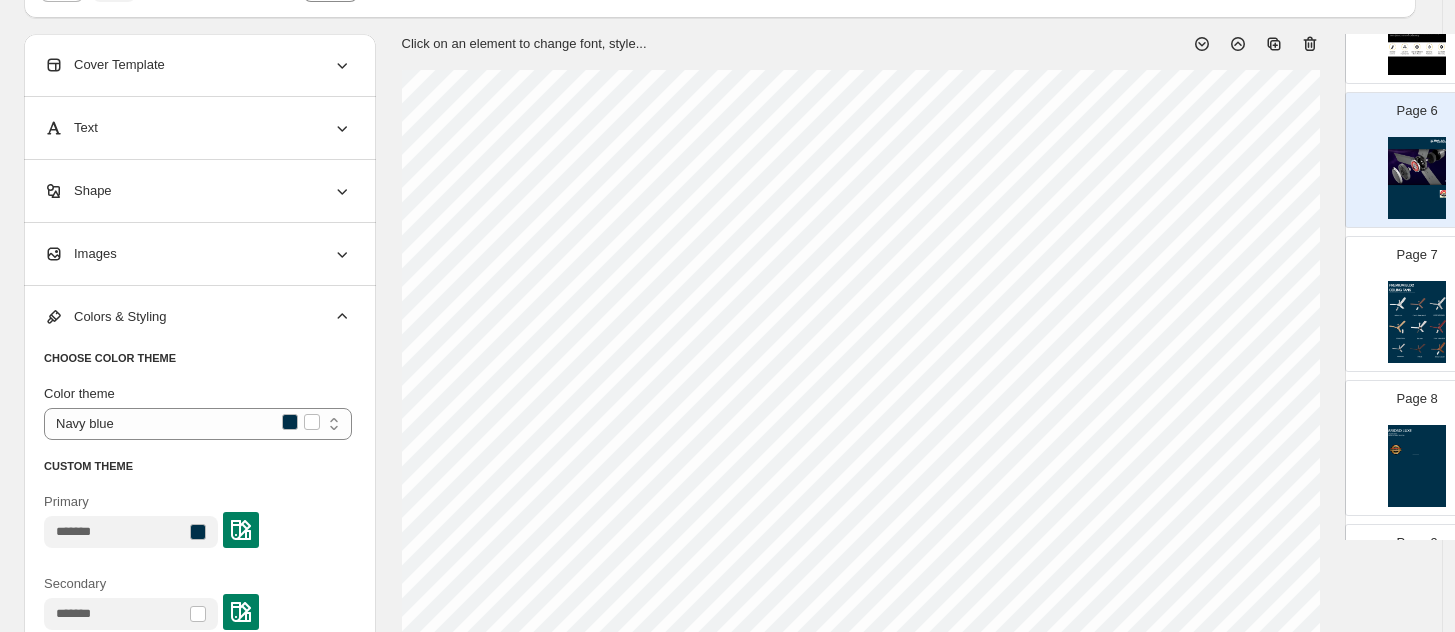 scroll, scrollTop: 125, scrollLeft: 0, axis: vertical 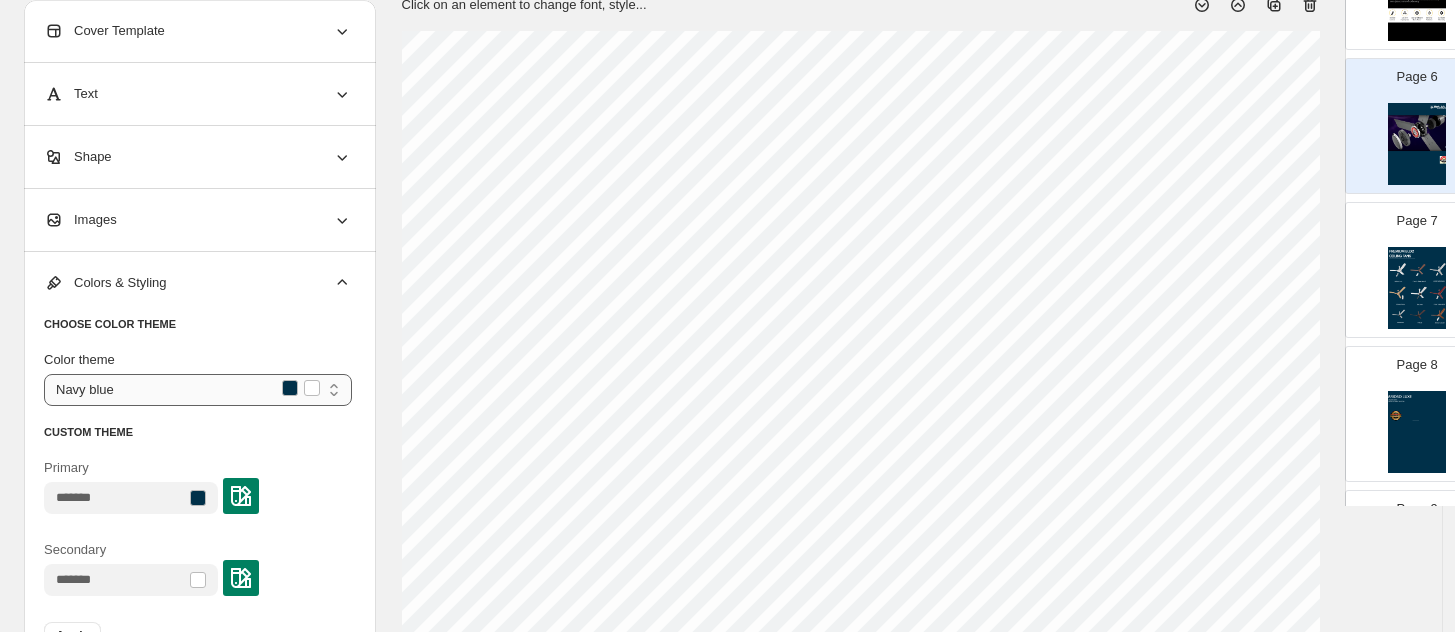 click on "**********" at bounding box center (198, 390) 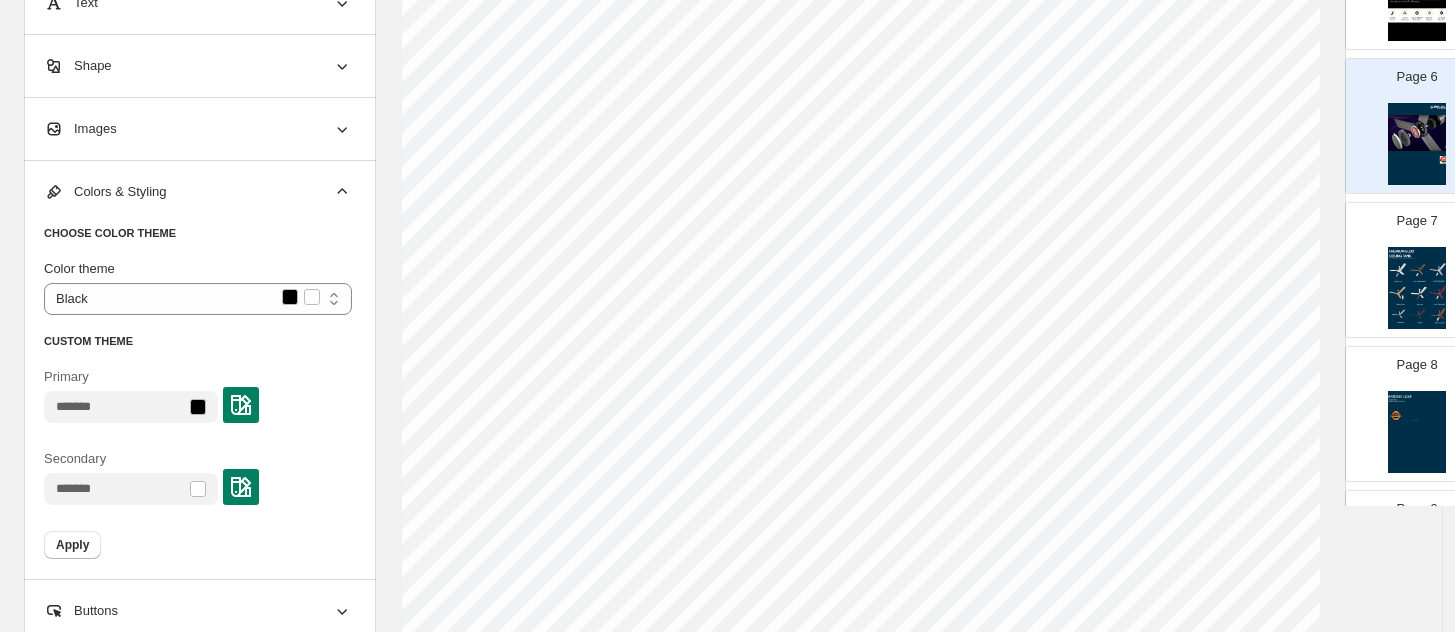 scroll, scrollTop: 792, scrollLeft: 0, axis: vertical 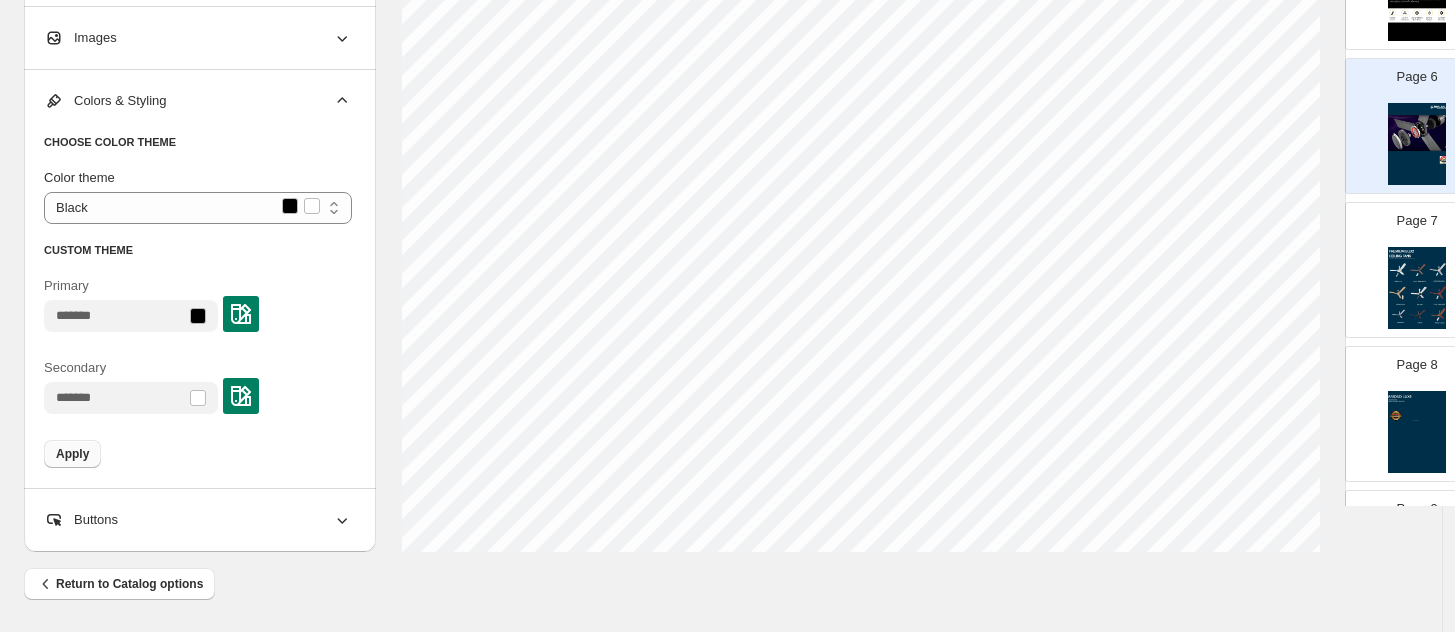 click on "Apply" at bounding box center (72, 454) 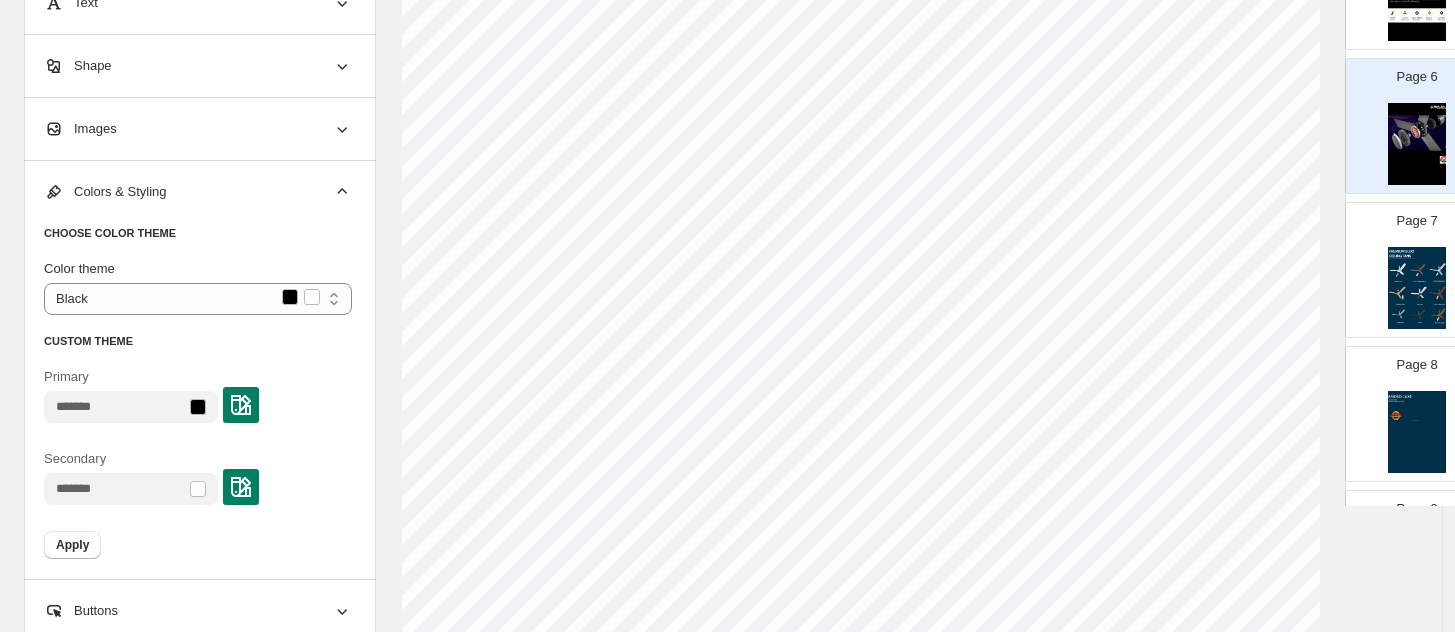 scroll, scrollTop: 667, scrollLeft: 0, axis: vertical 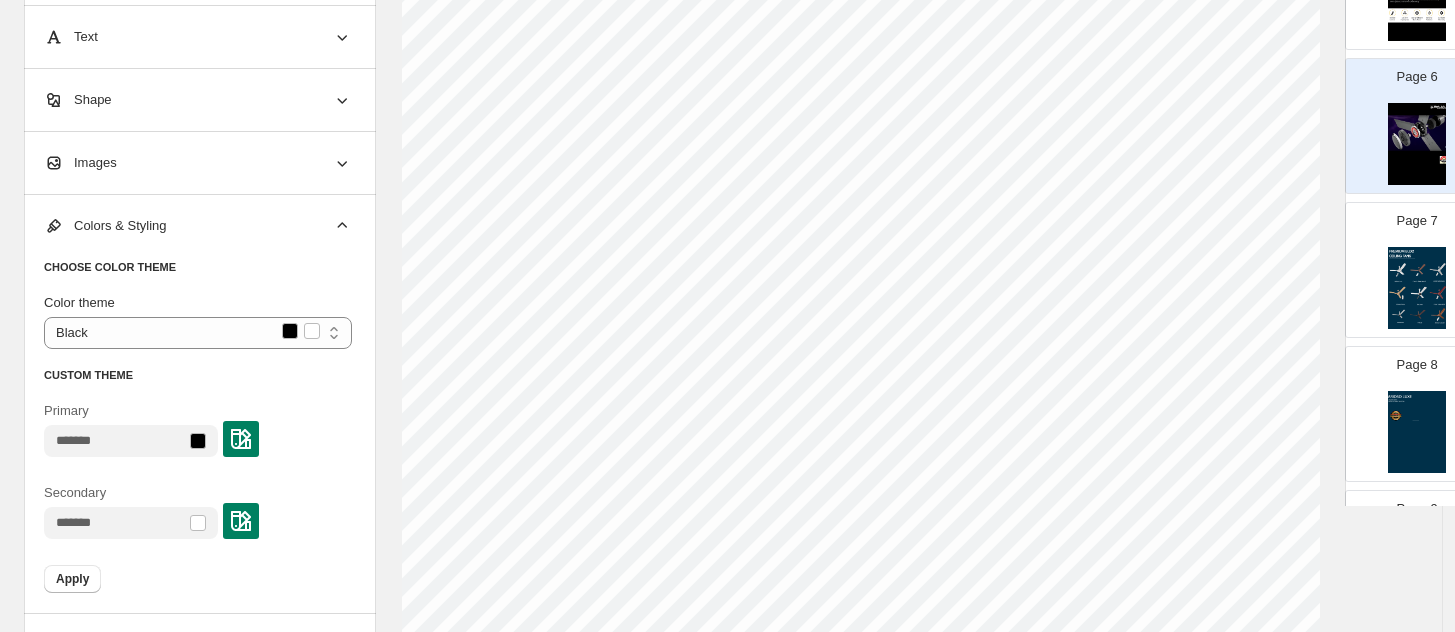 click at bounding box center (1417, 288) 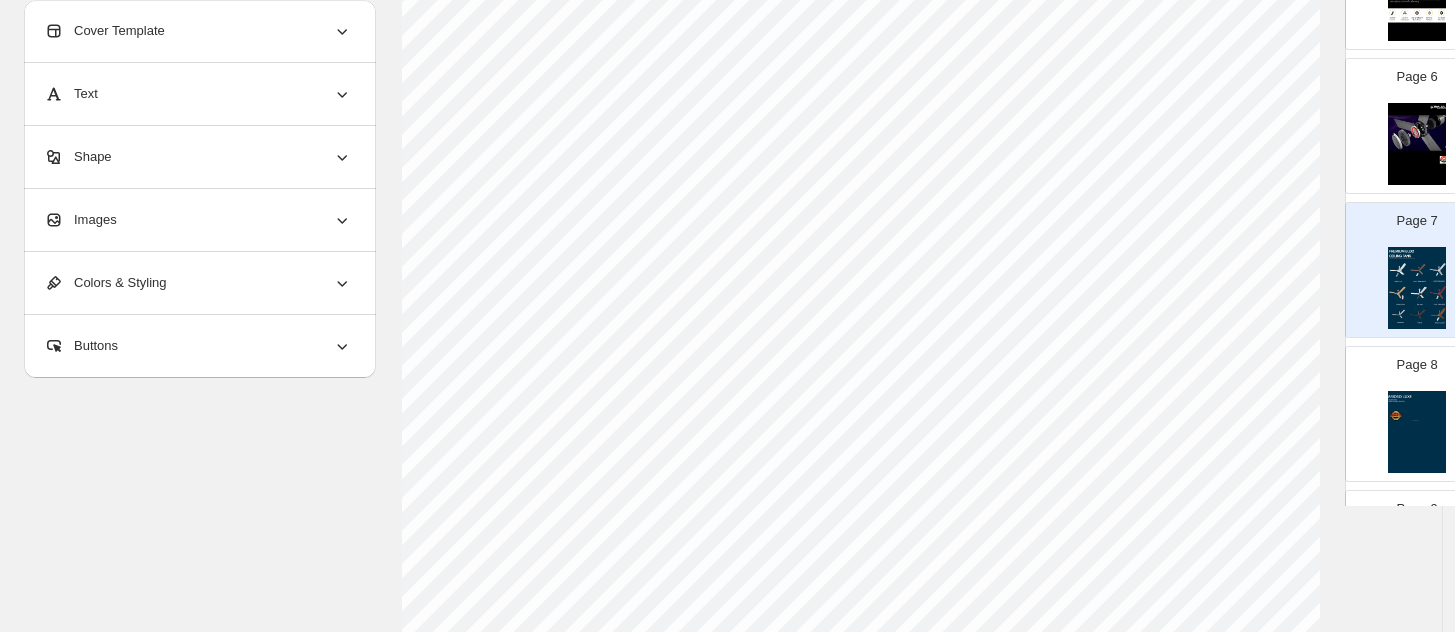 click on "Colors & Styling" at bounding box center [105, 283] 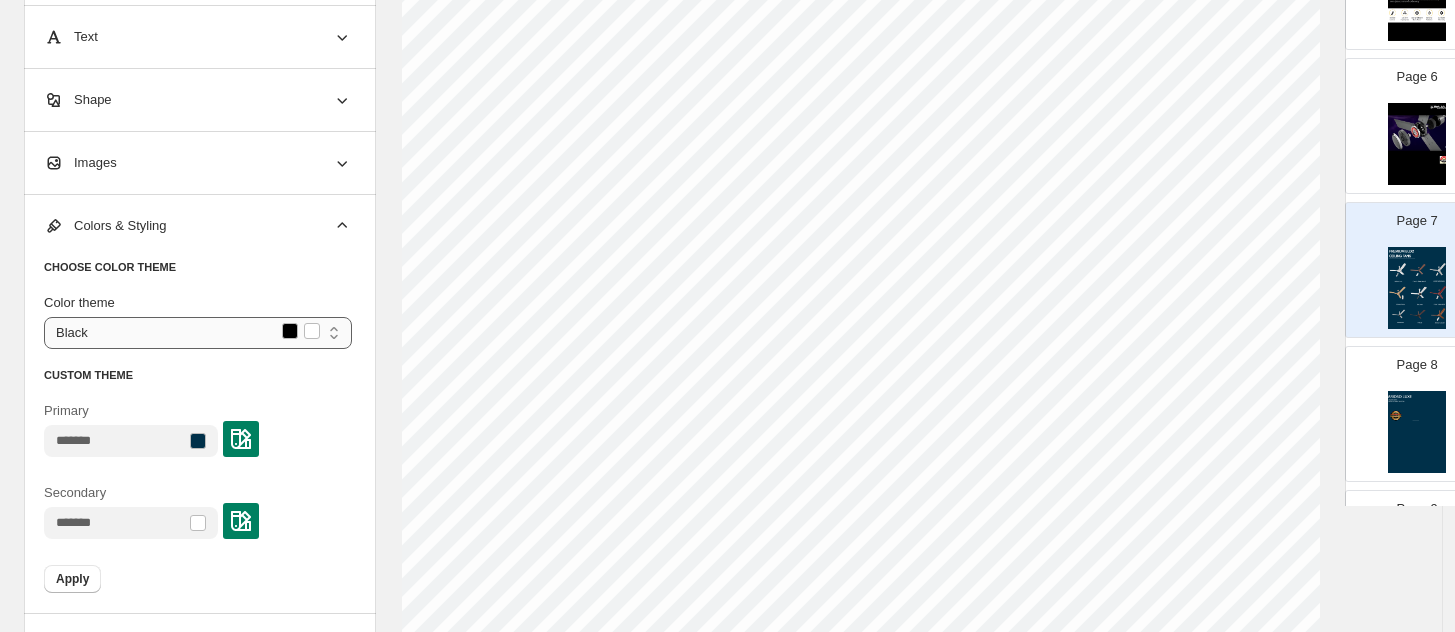 click on "**********" at bounding box center [198, 333] 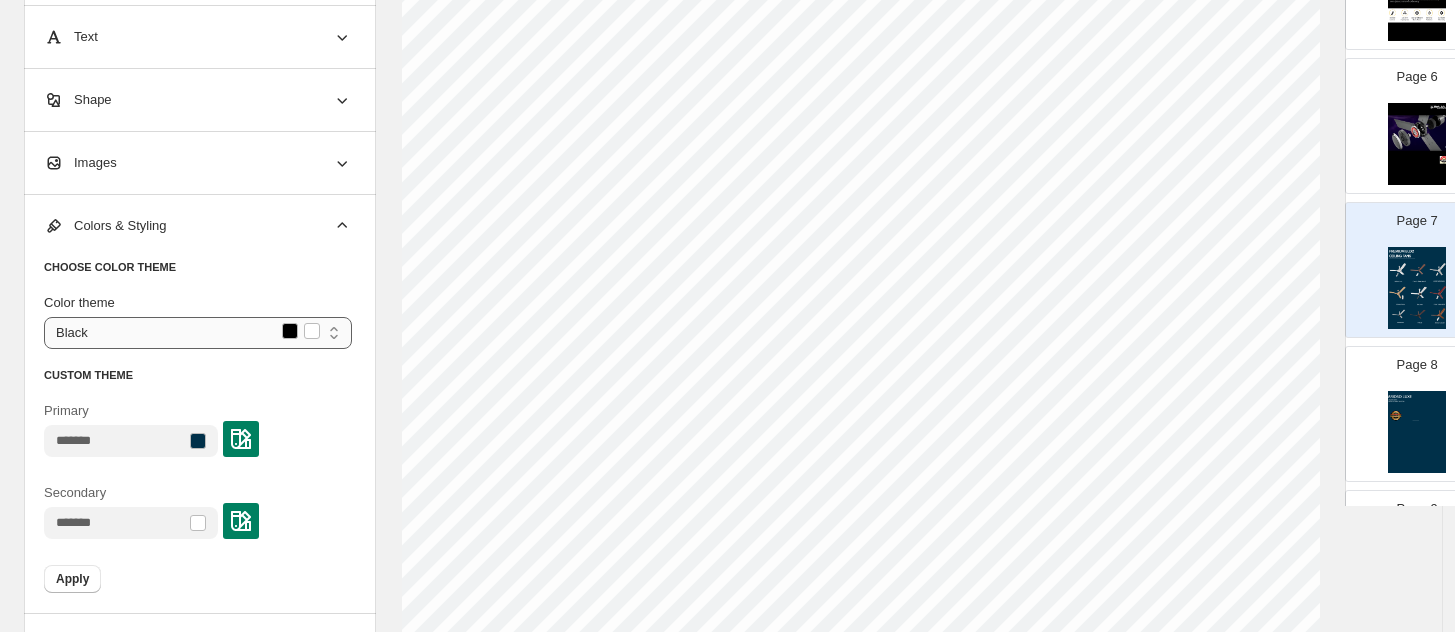 click on "**********" at bounding box center (198, 333) 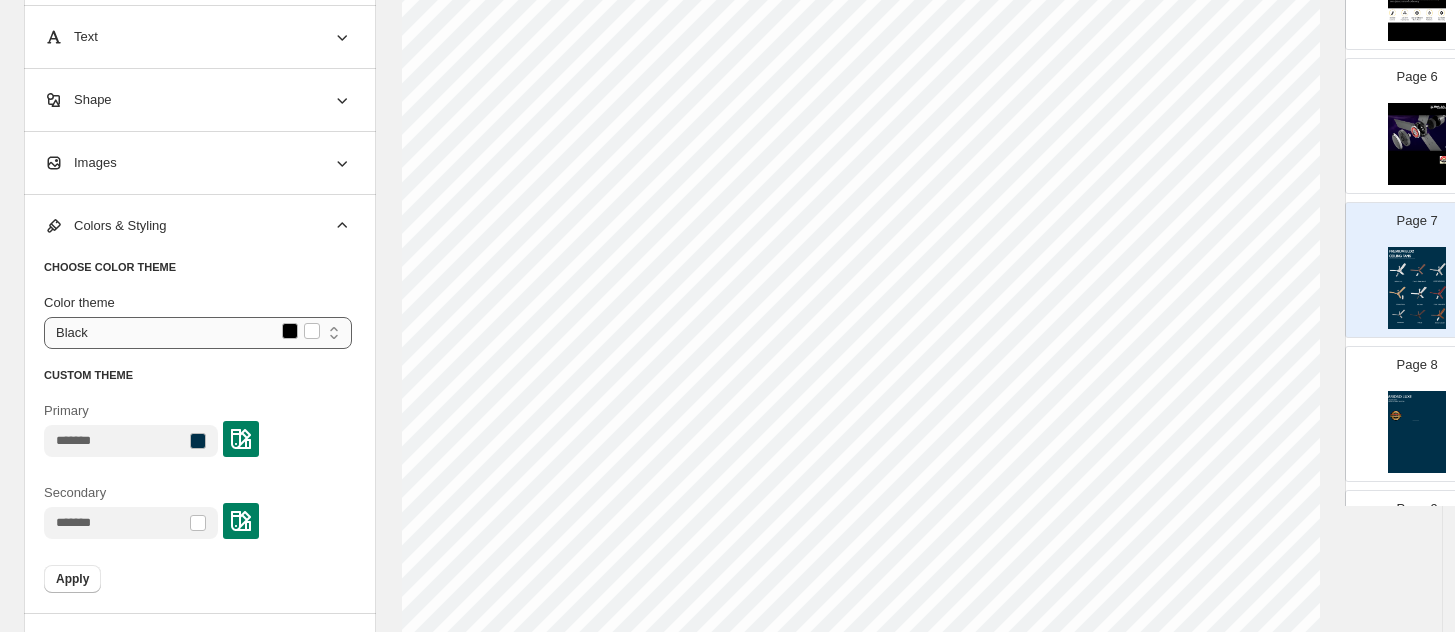 click on "**********" at bounding box center (198, 333) 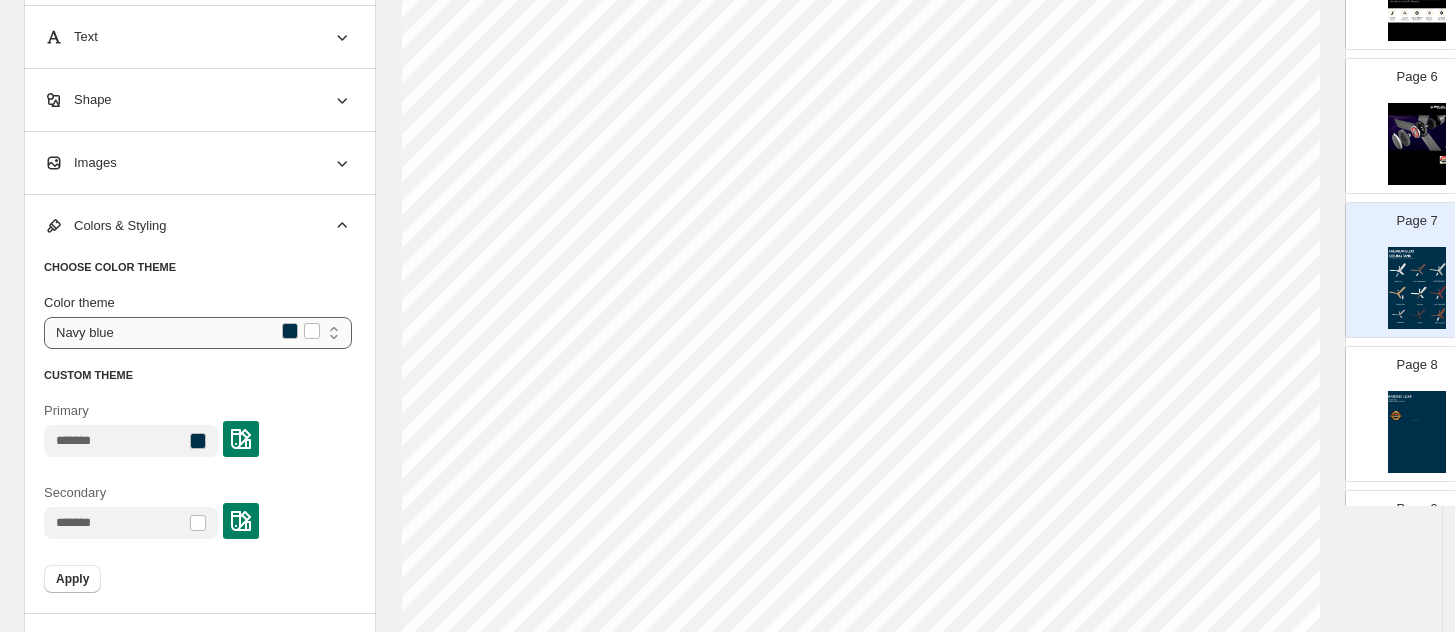 drag, startPoint x: 190, startPoint y: 335, endPoint x: 181, endPoint y: 345, distance: 13.453624 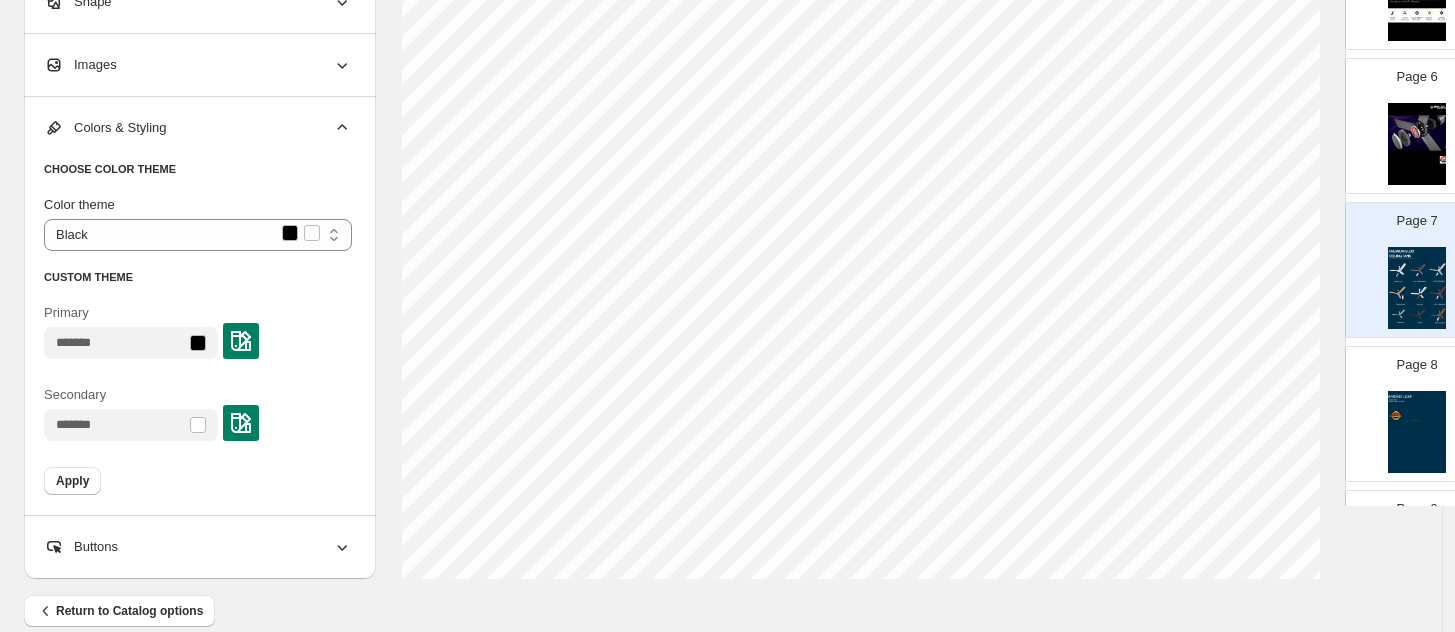 scroll, scrollTop: 792, scrollLeft: 0, axis: vertical 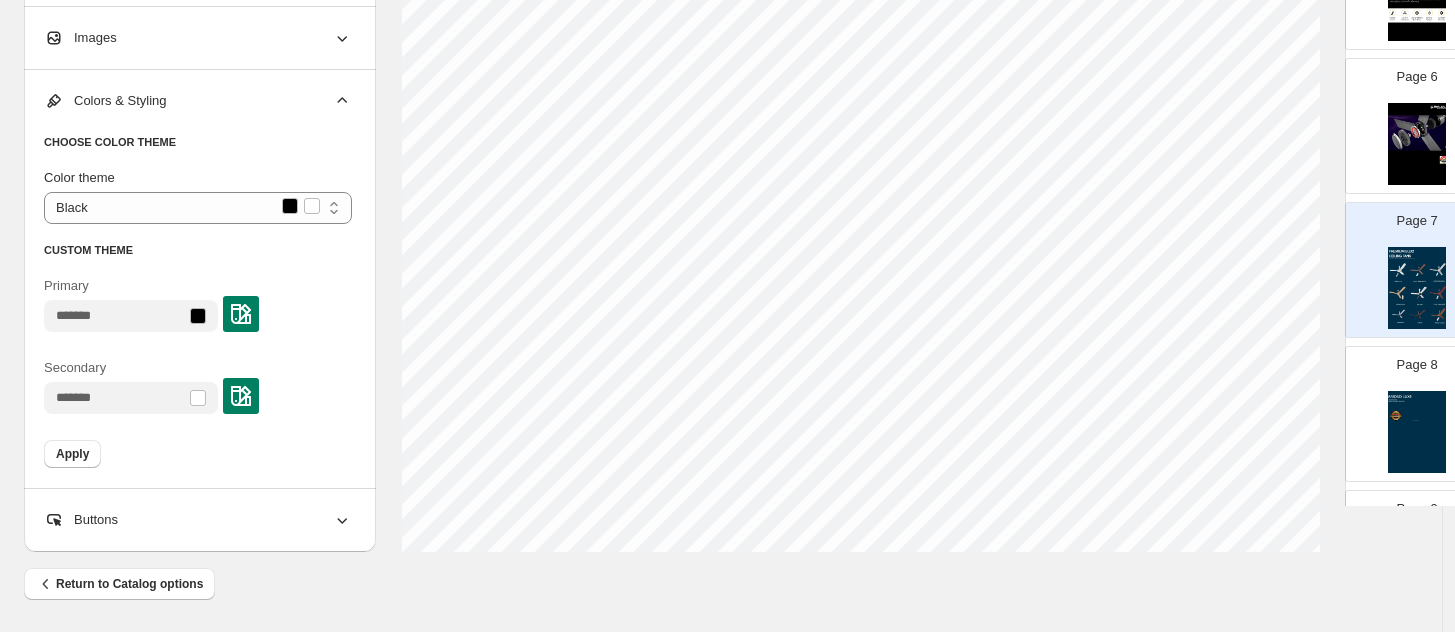 click at bounding box center (241, 314) 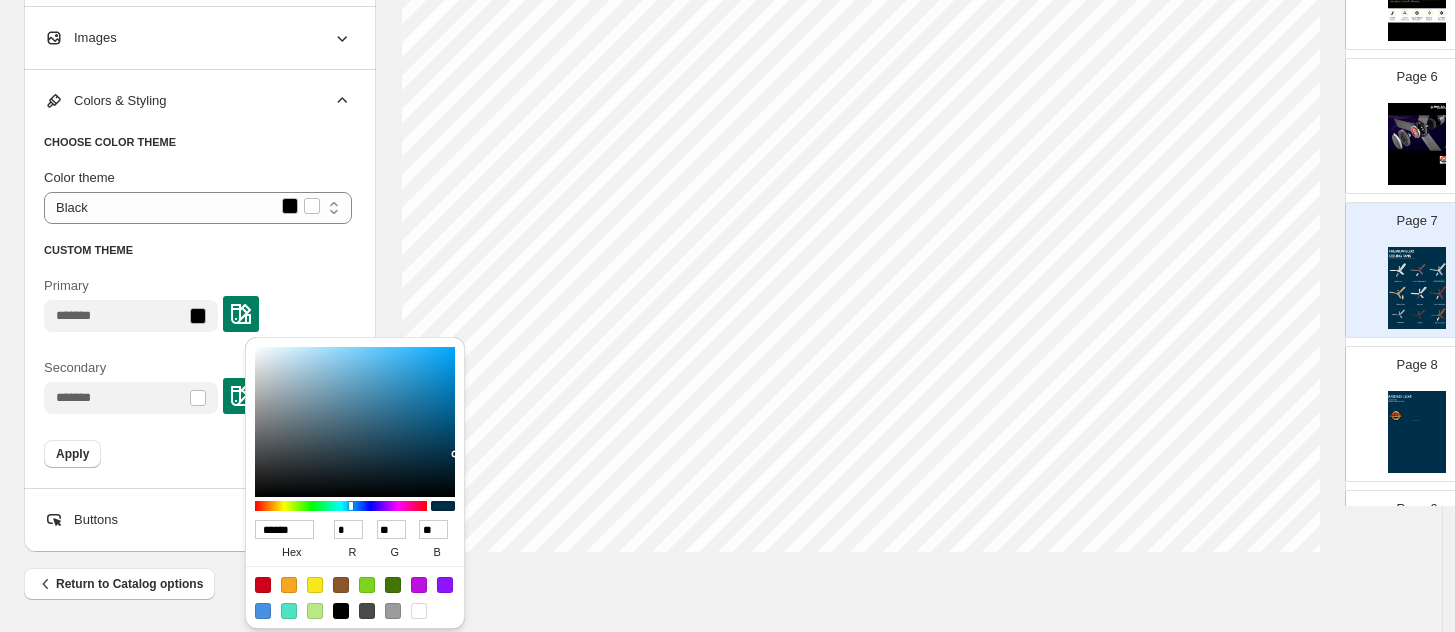 click on "******" at bounding box center [284, 529] 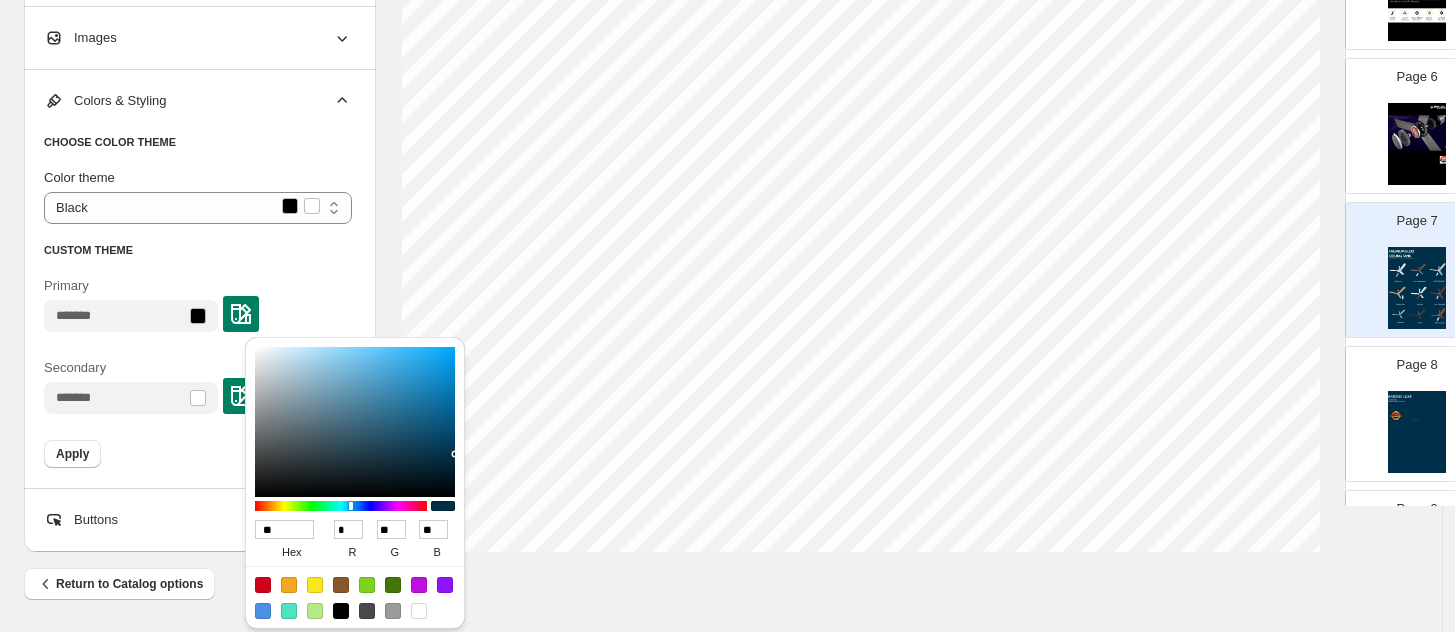 type on "*" 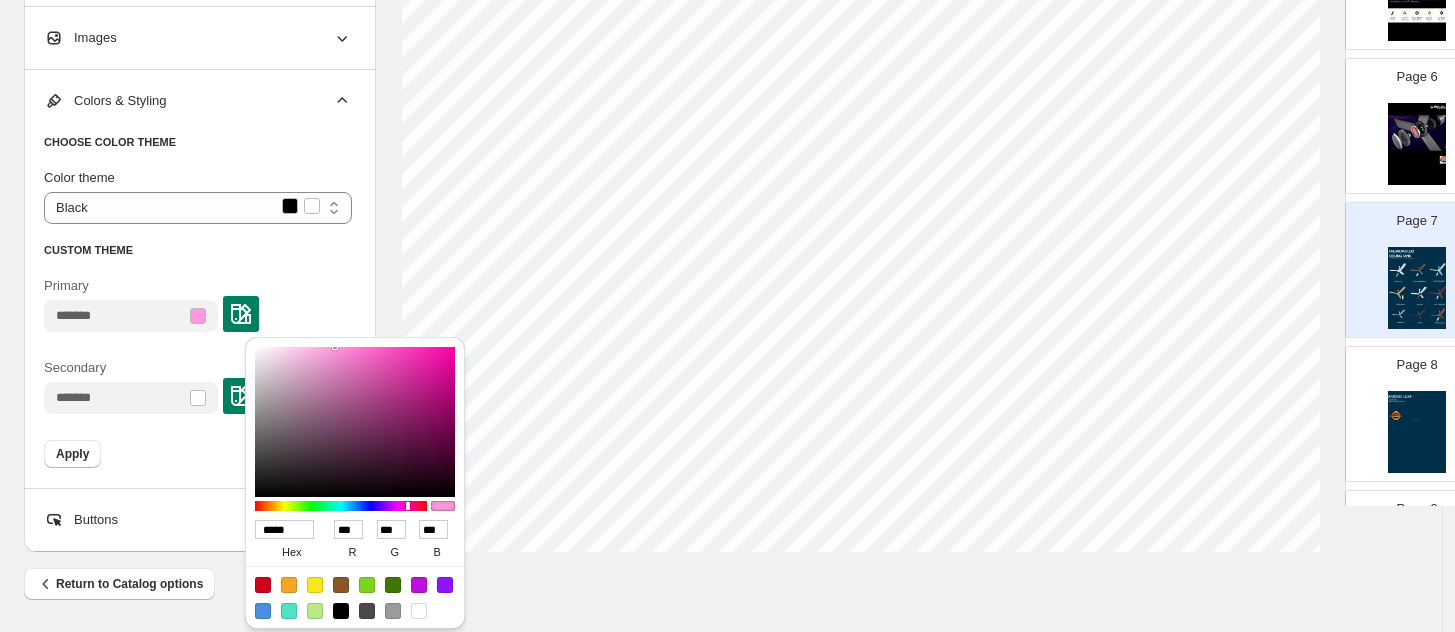 type on "******" 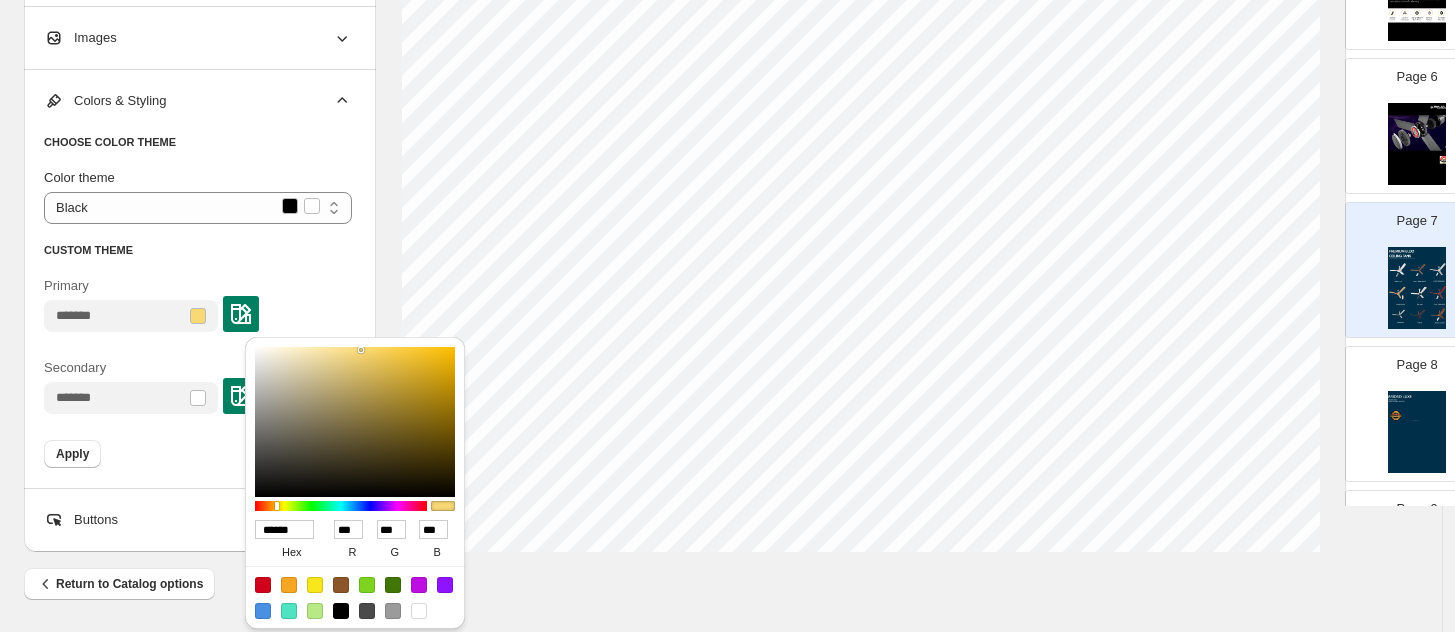 type on "******" 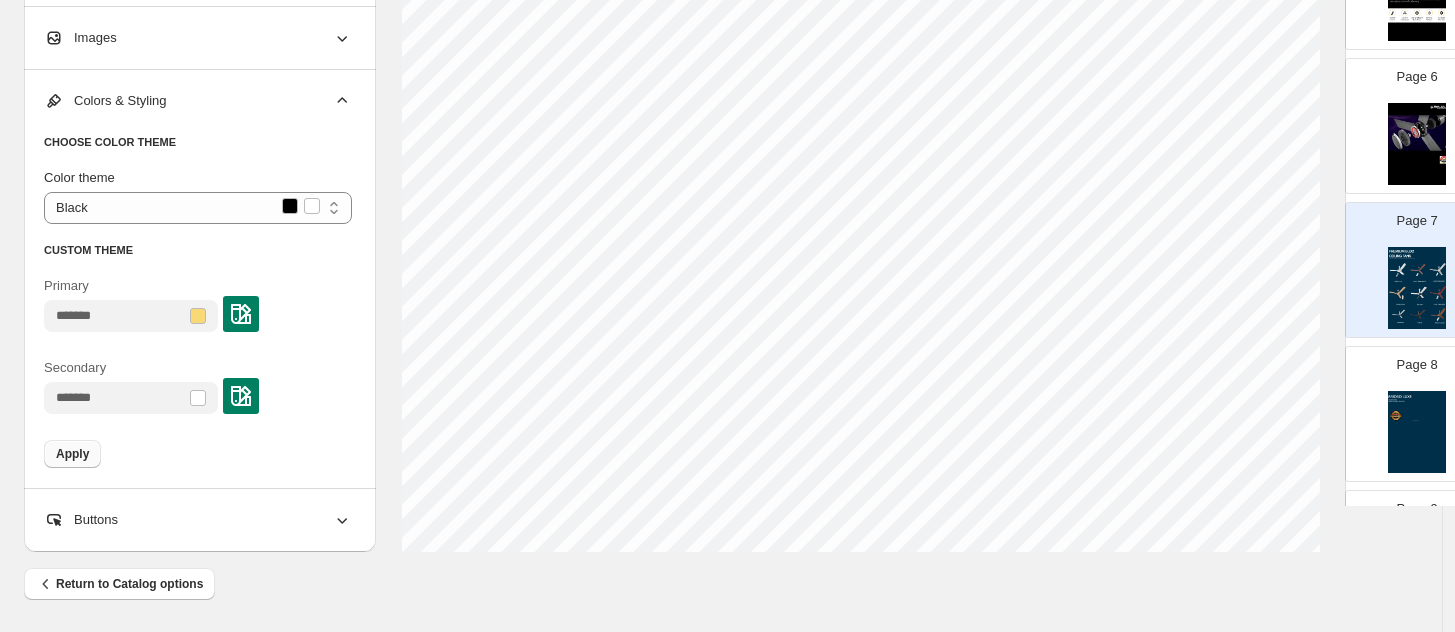 click on "Apply" at bounding box center (72, 454) 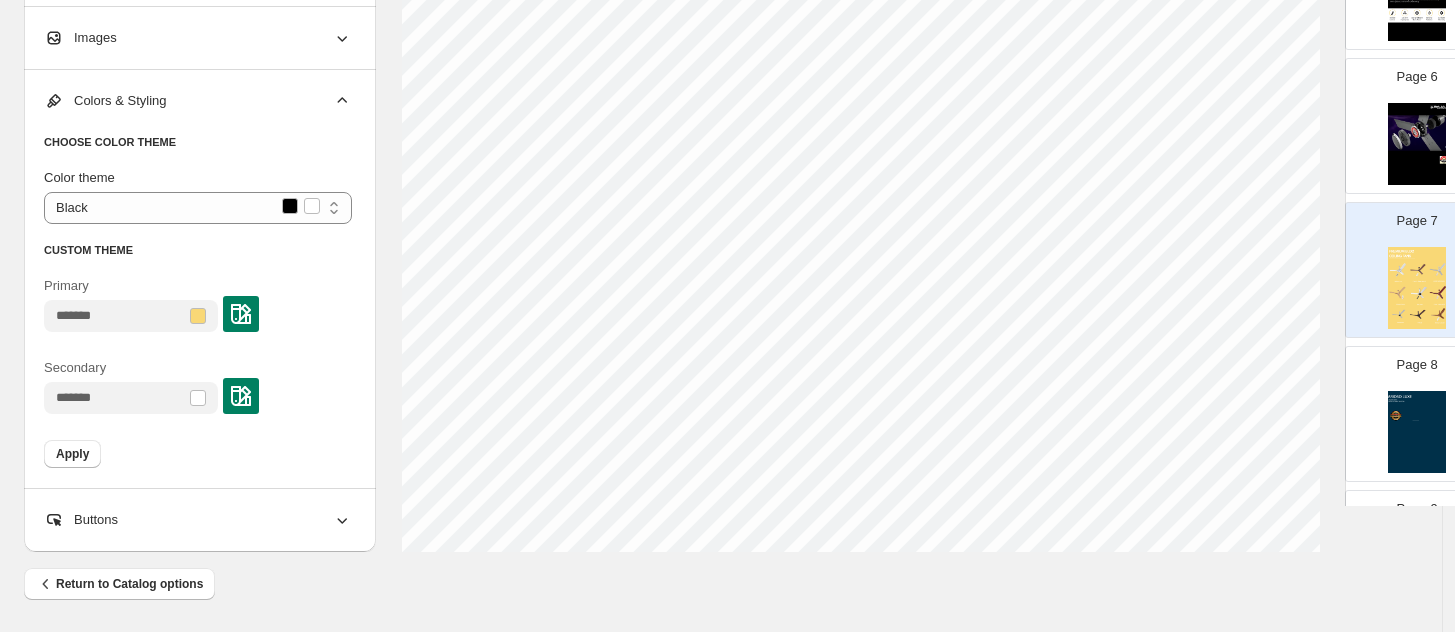 click at bounding box center [241, 314] 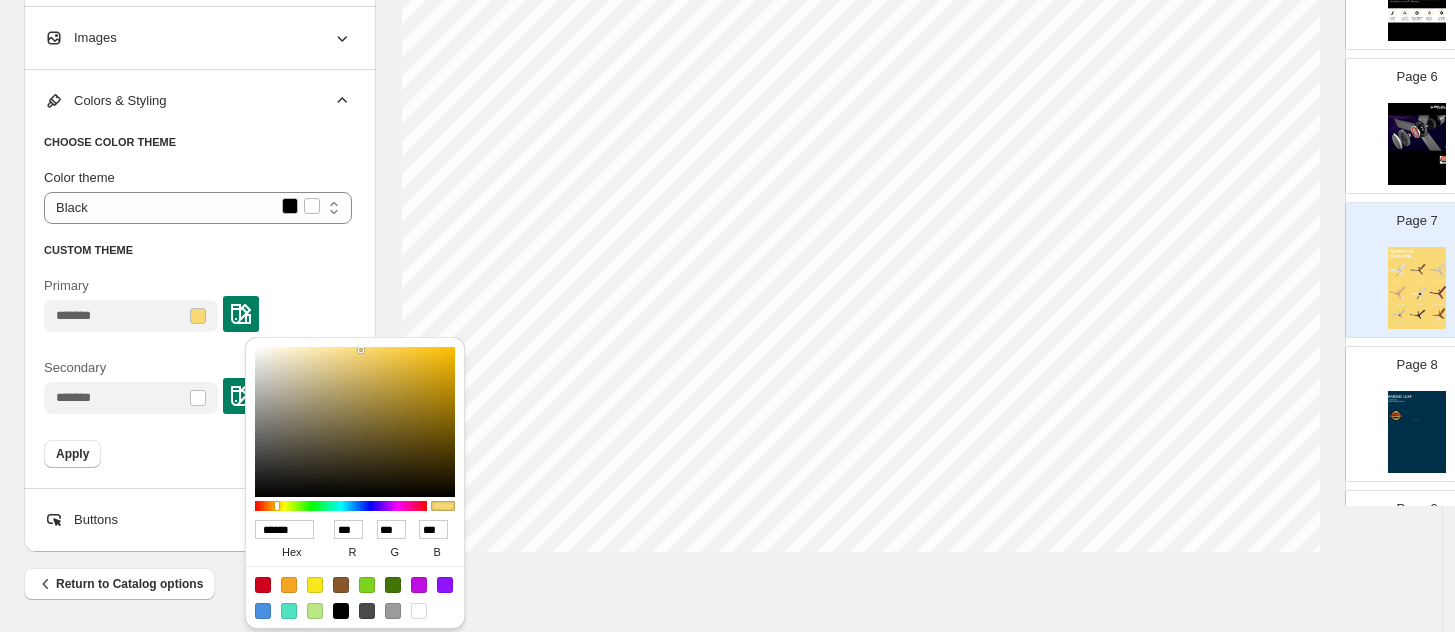 click on "******" at bounding box center [284, 529] 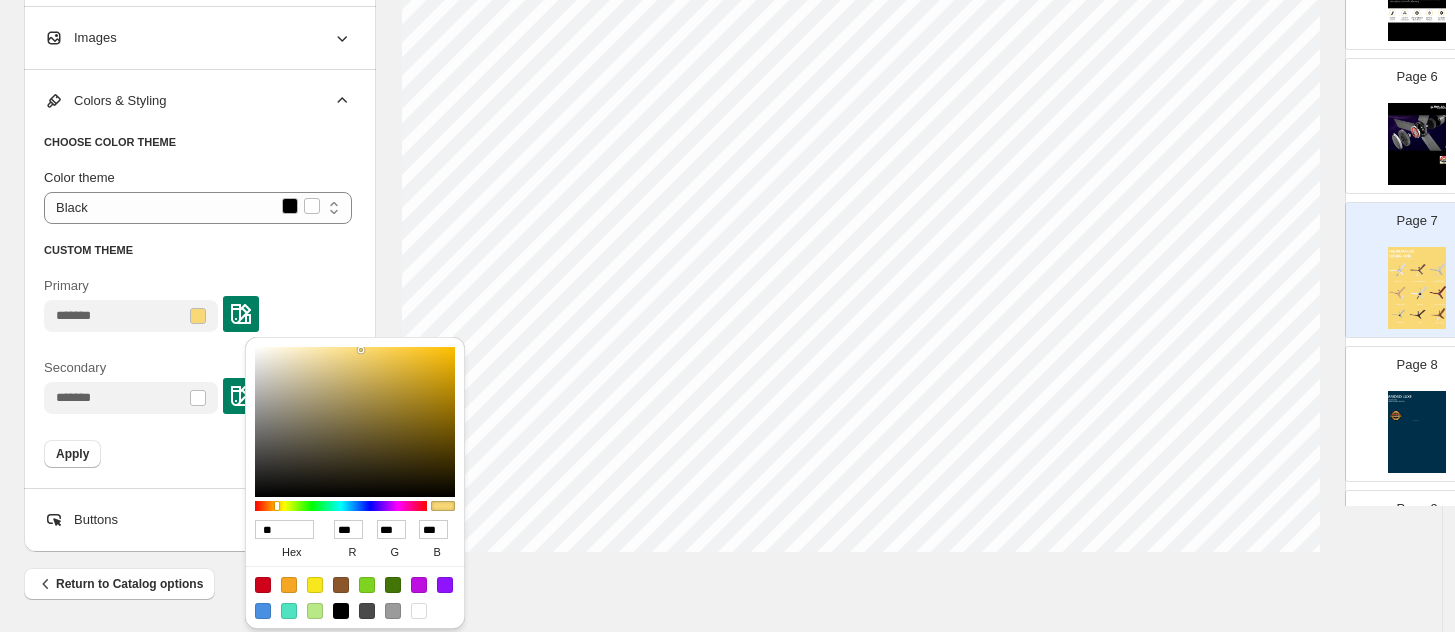 type on "***" 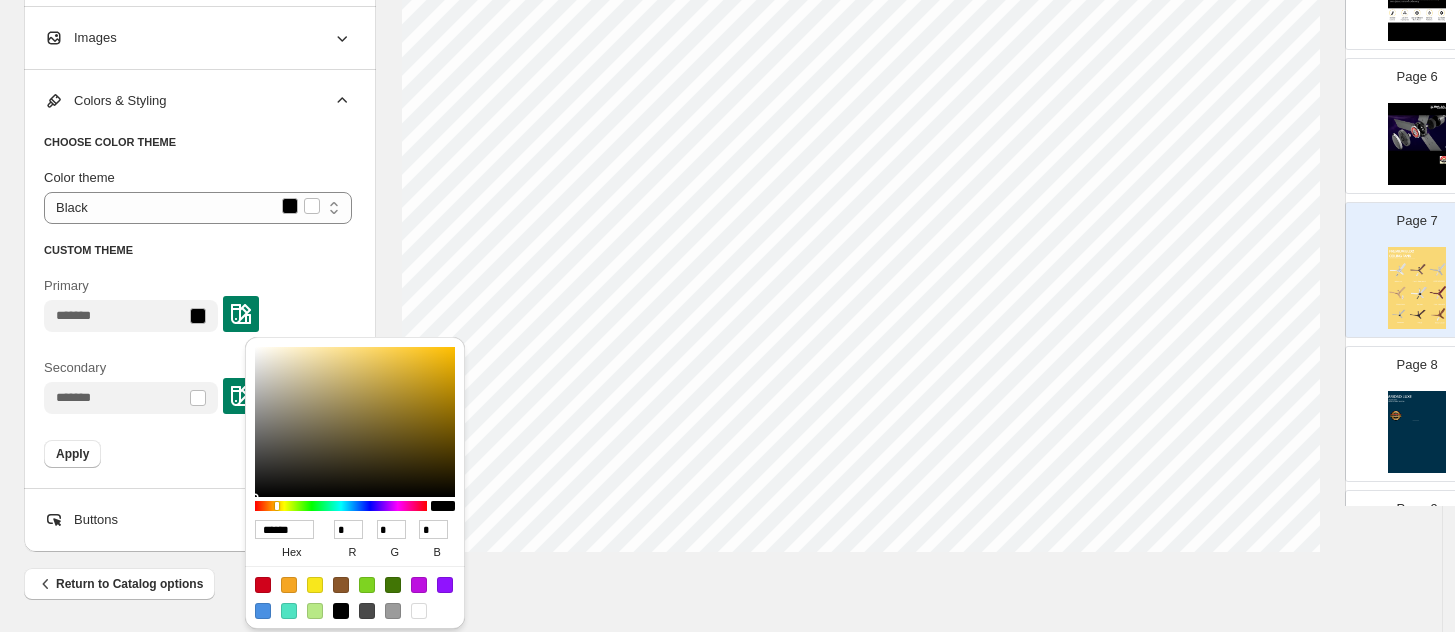 click on "Primary" at bounding box center (198, 304) 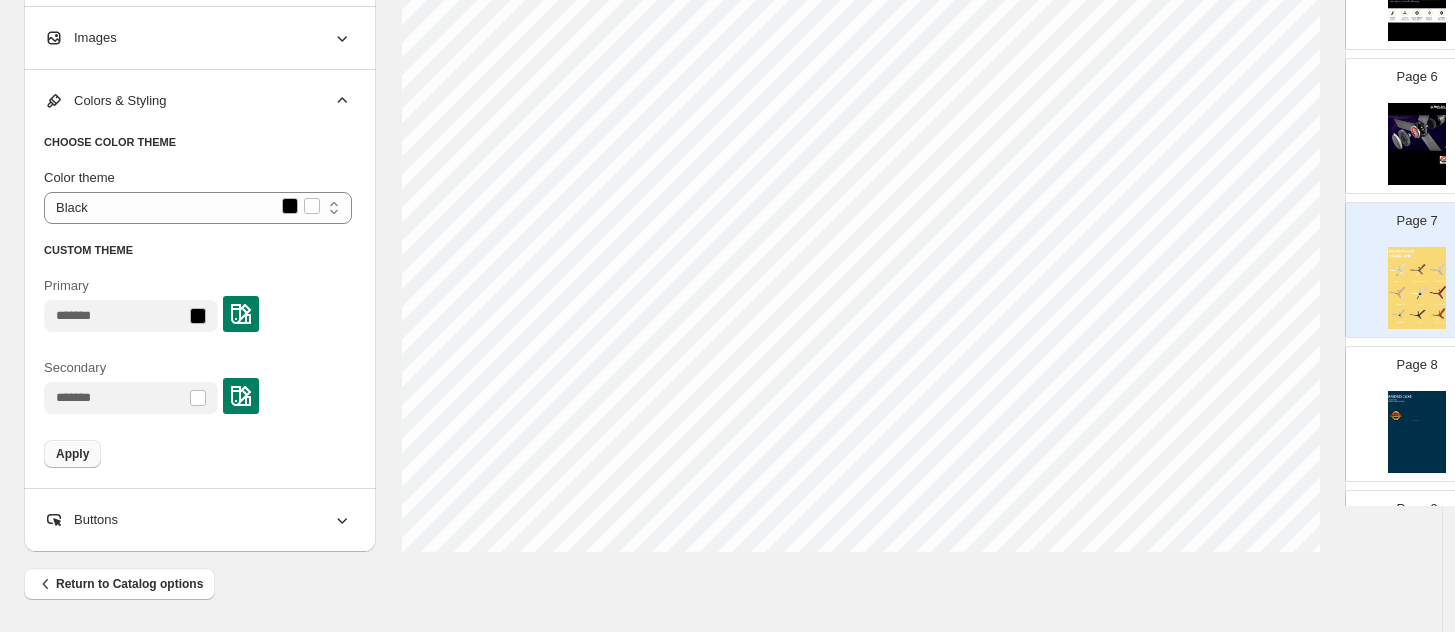 click on "Apply" at bounding box center [72, 454] 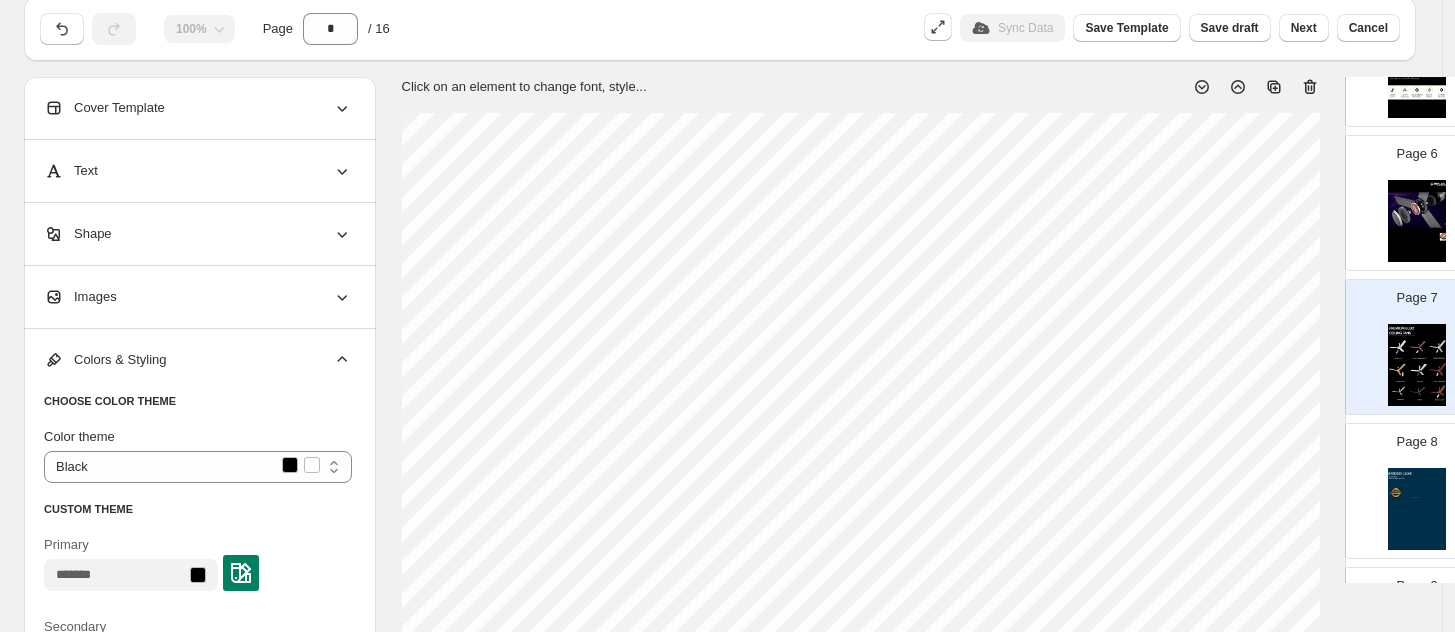 scroll, scrollTop: 42, scrollLeft: 0, axis: vertical 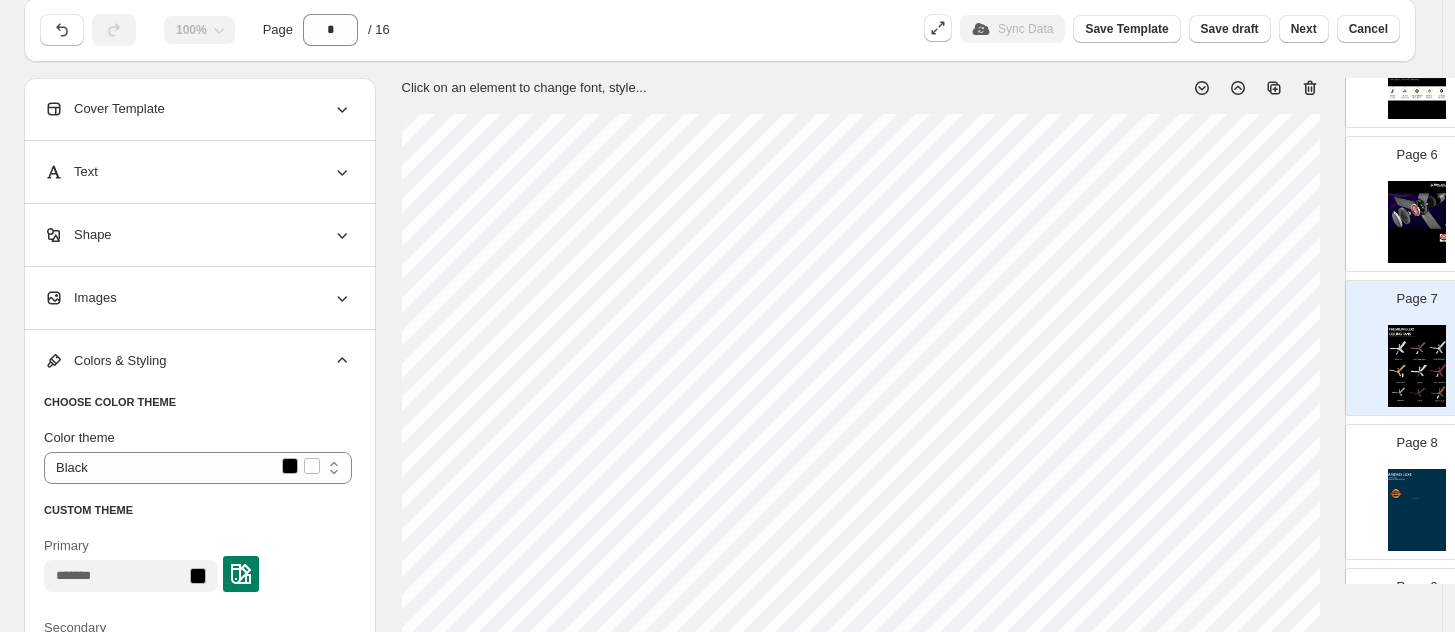 select on "******" 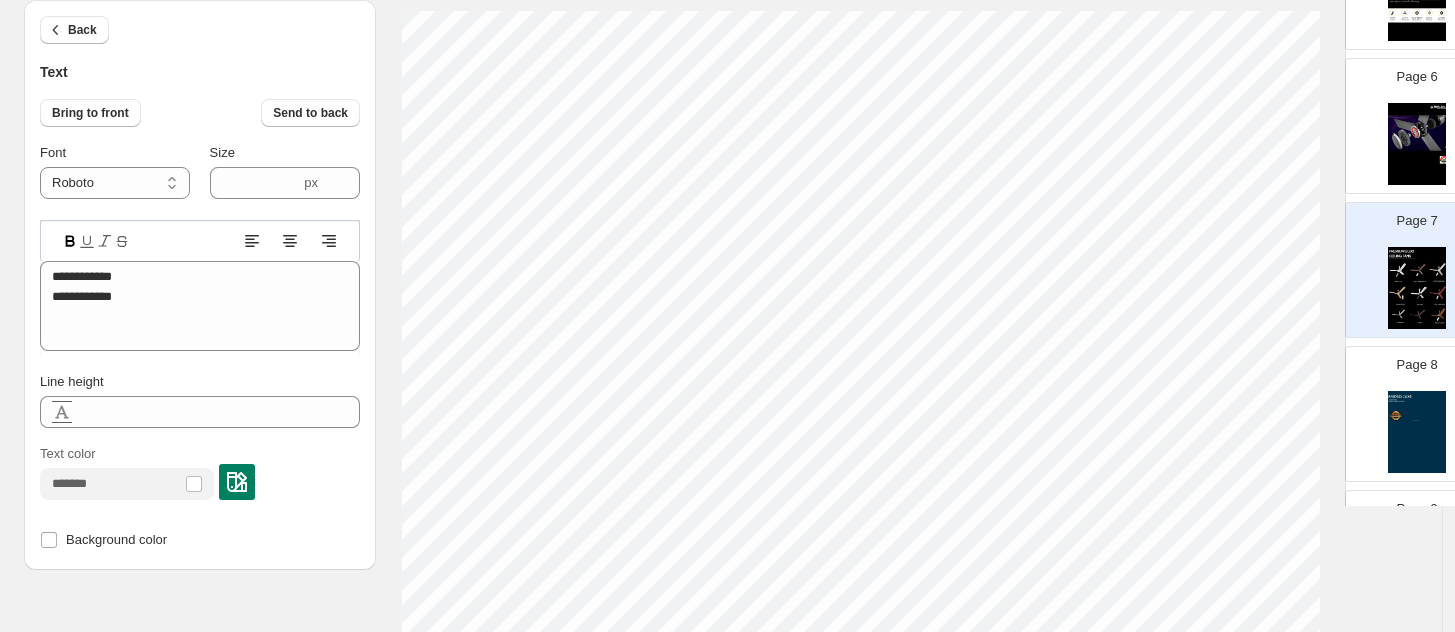 scroll, scrollTop: 167, scrollLeft: 0, axis: vertical 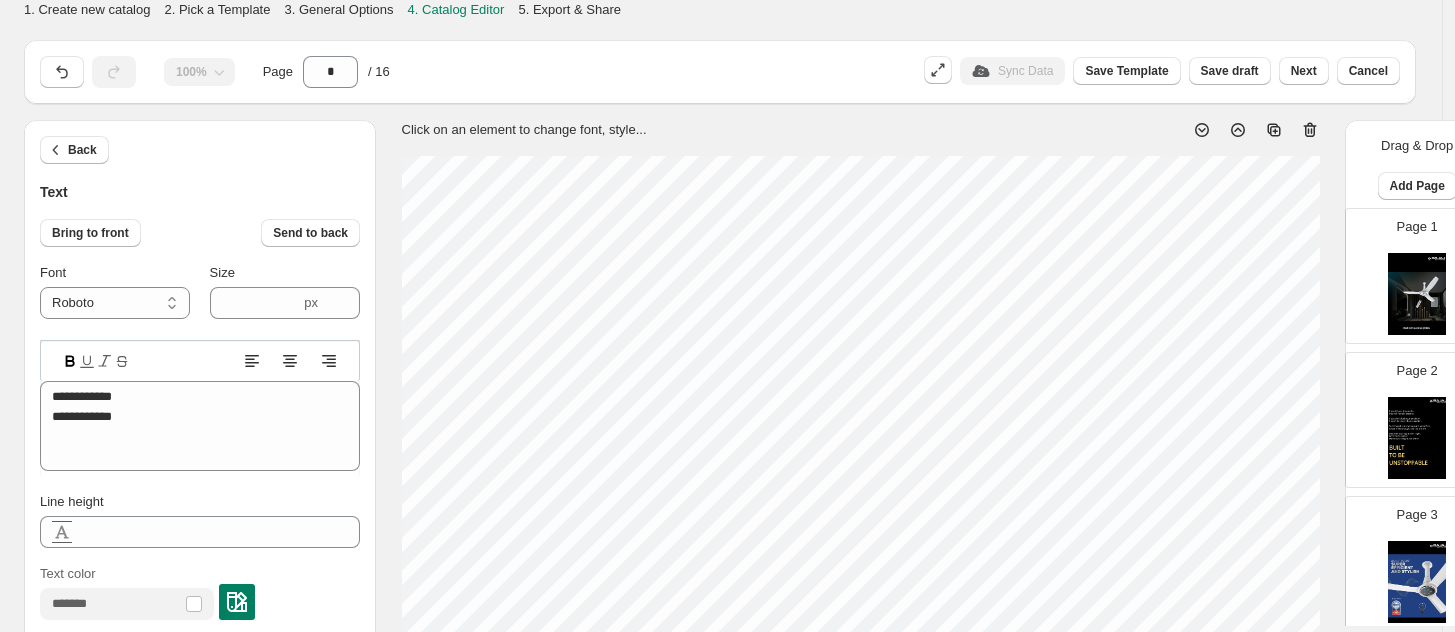 select on "******" 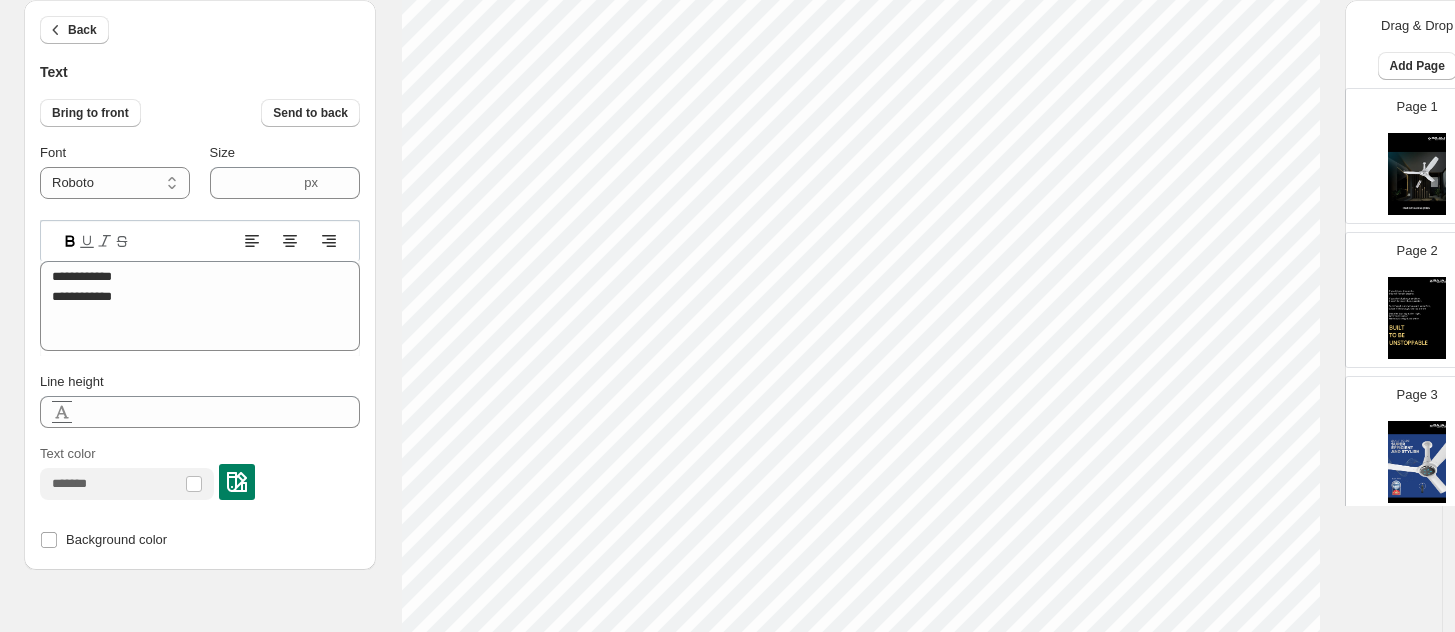 scroll, scrollTop: 750, scrollLeft: 0, axis: vertical 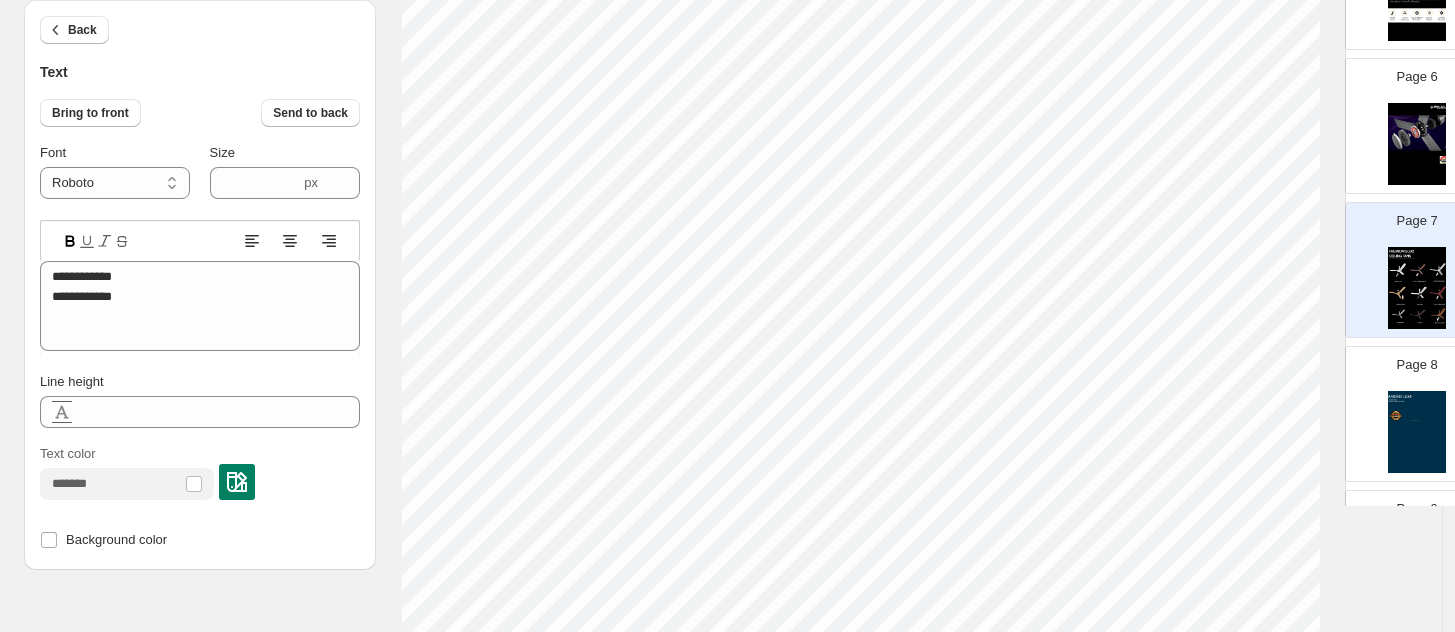 click at bounding box center (237, 482) 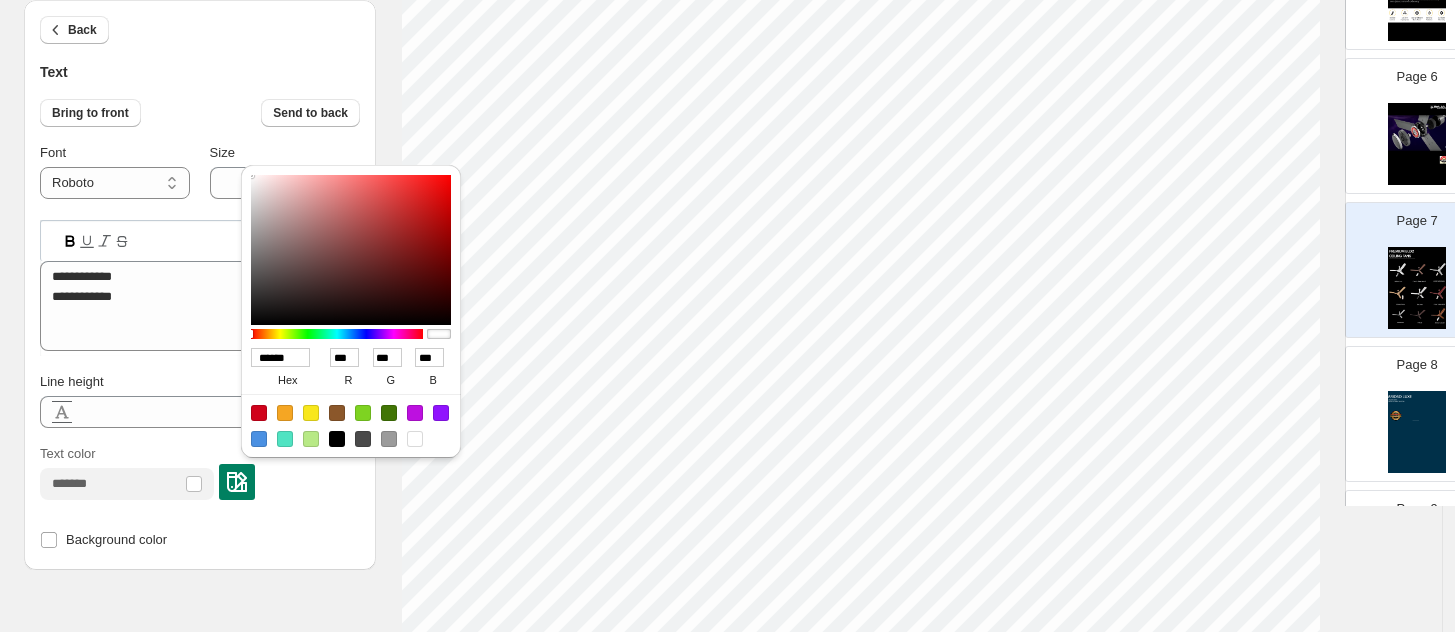 click on "******" at bounding box center [280, 357] 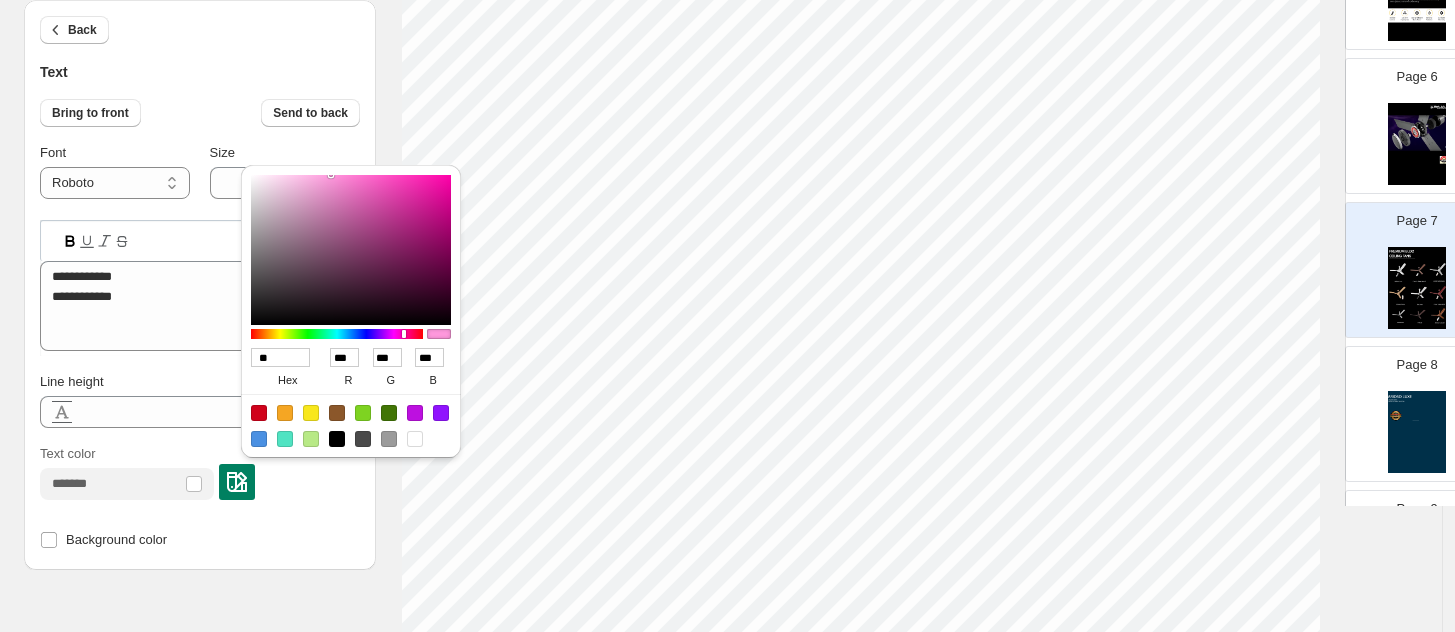 type on "***" 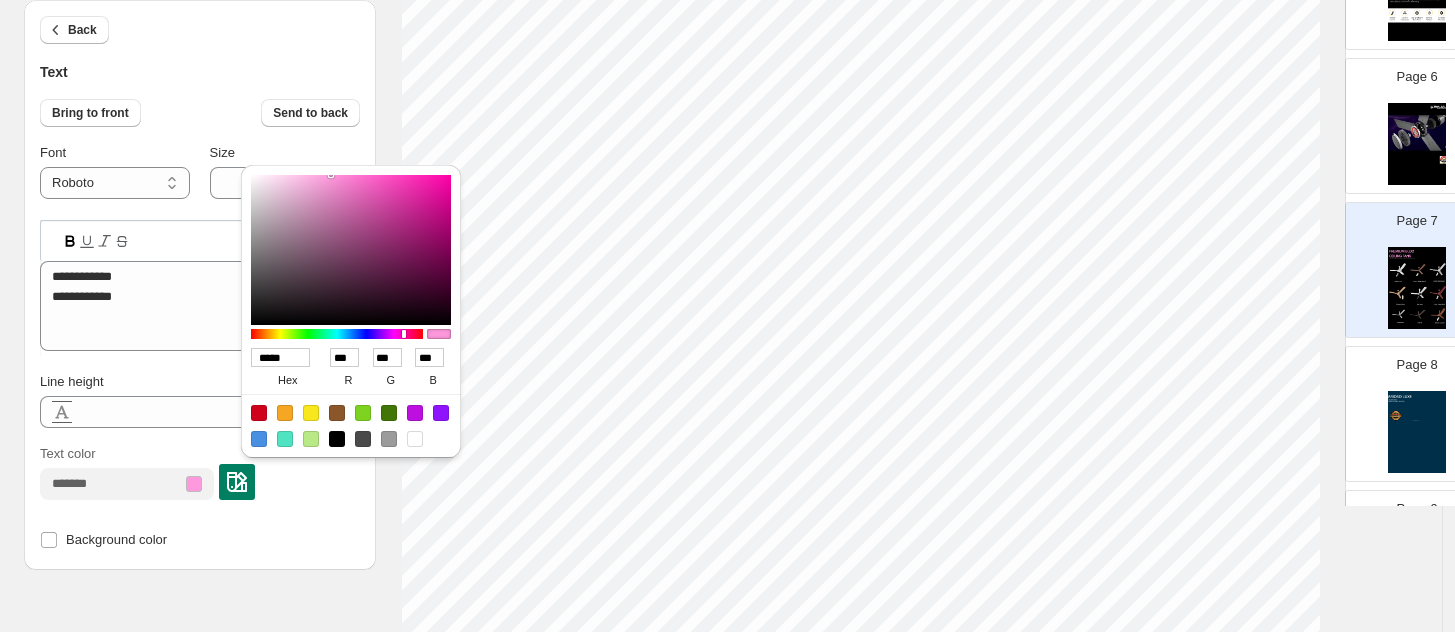 type on "******" 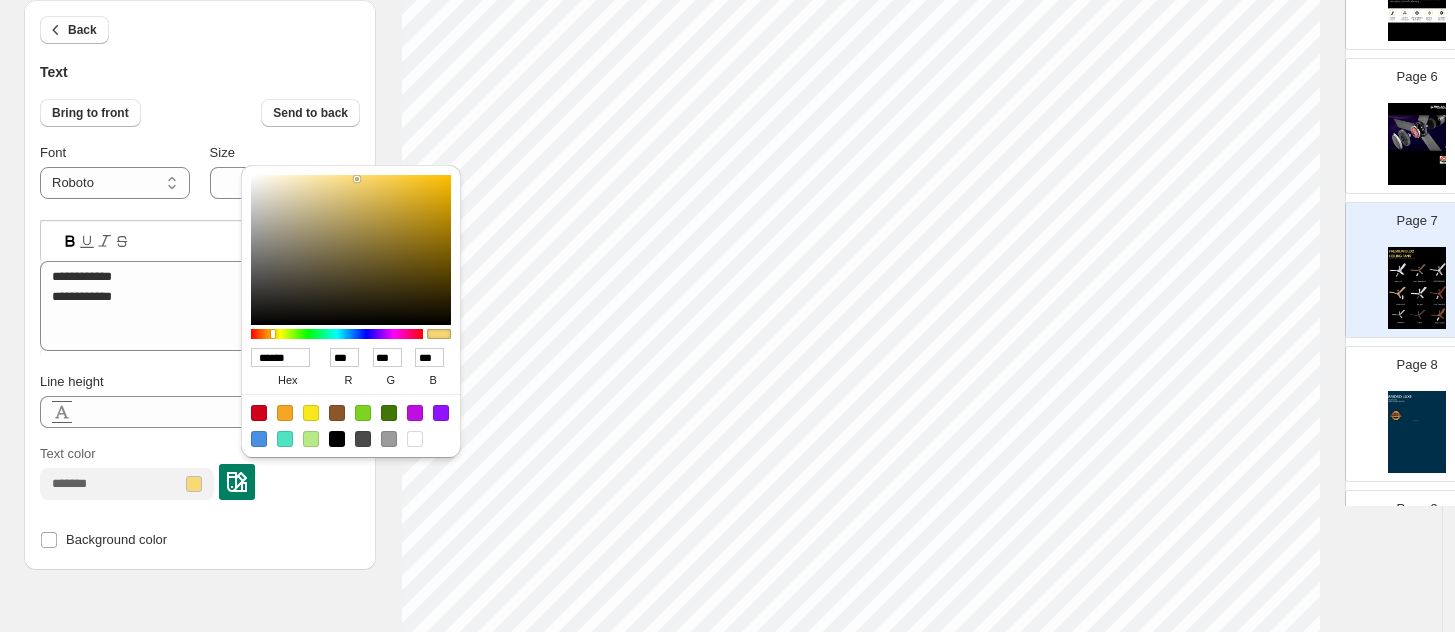 type on "******" 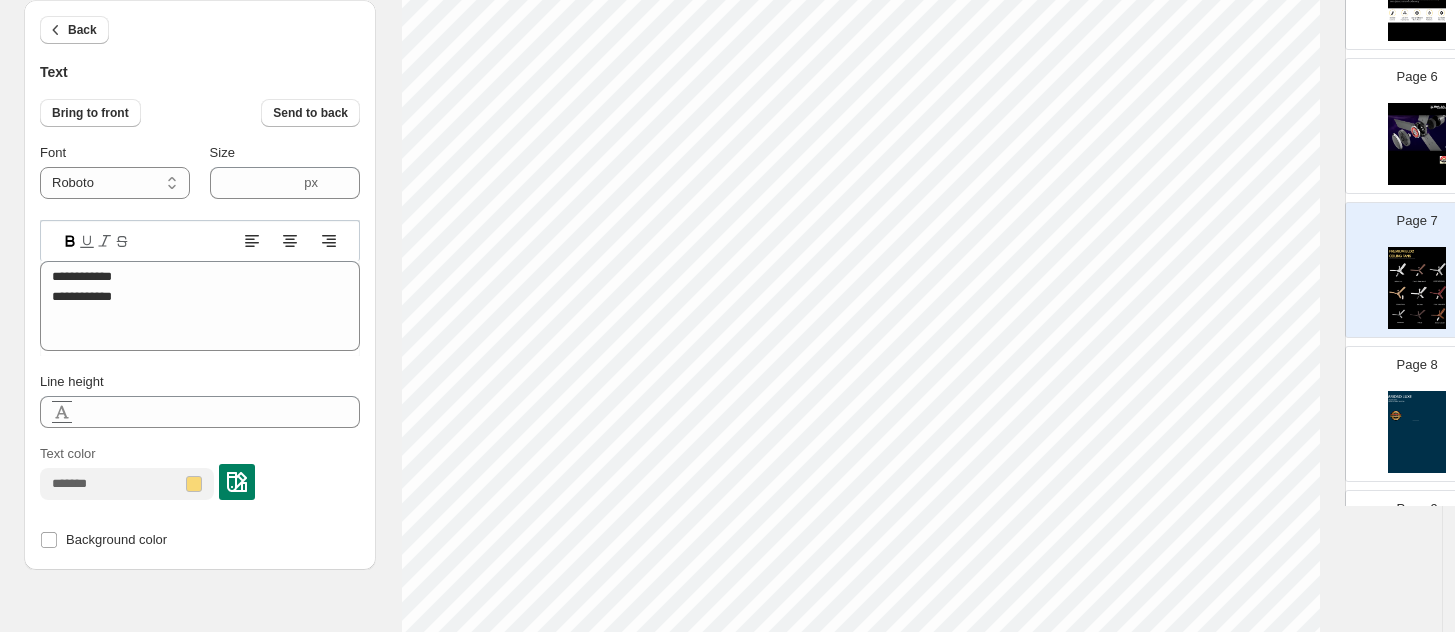scroll, scrollTop: 167, scrollLeft: 0, axis: vertical 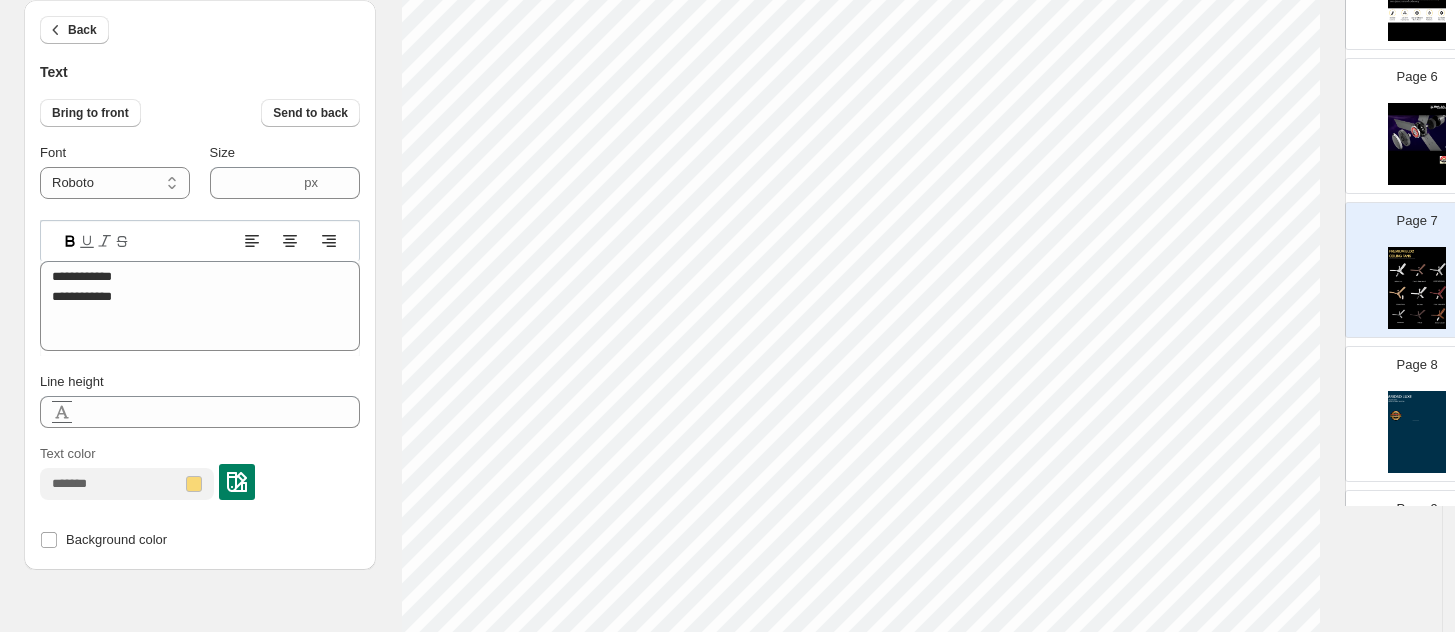 click at bounding box center (1417, 432) 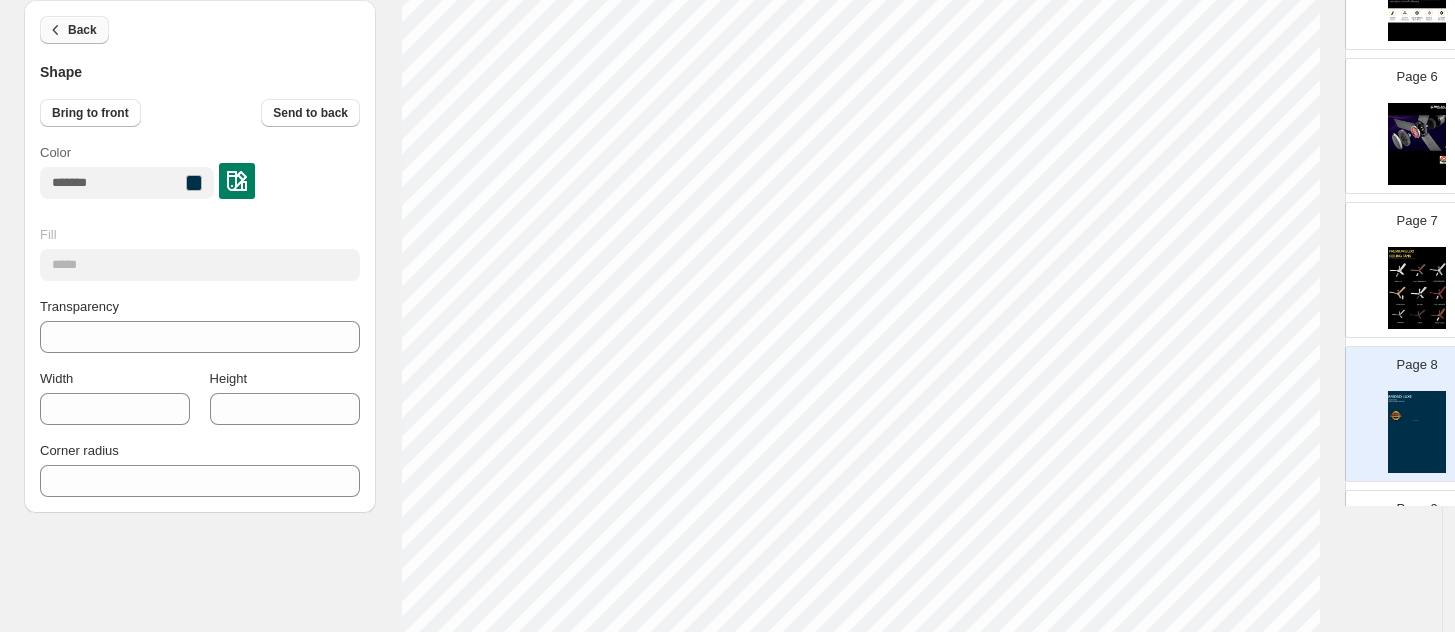 click on "Back" at bounding box center (82, 30) 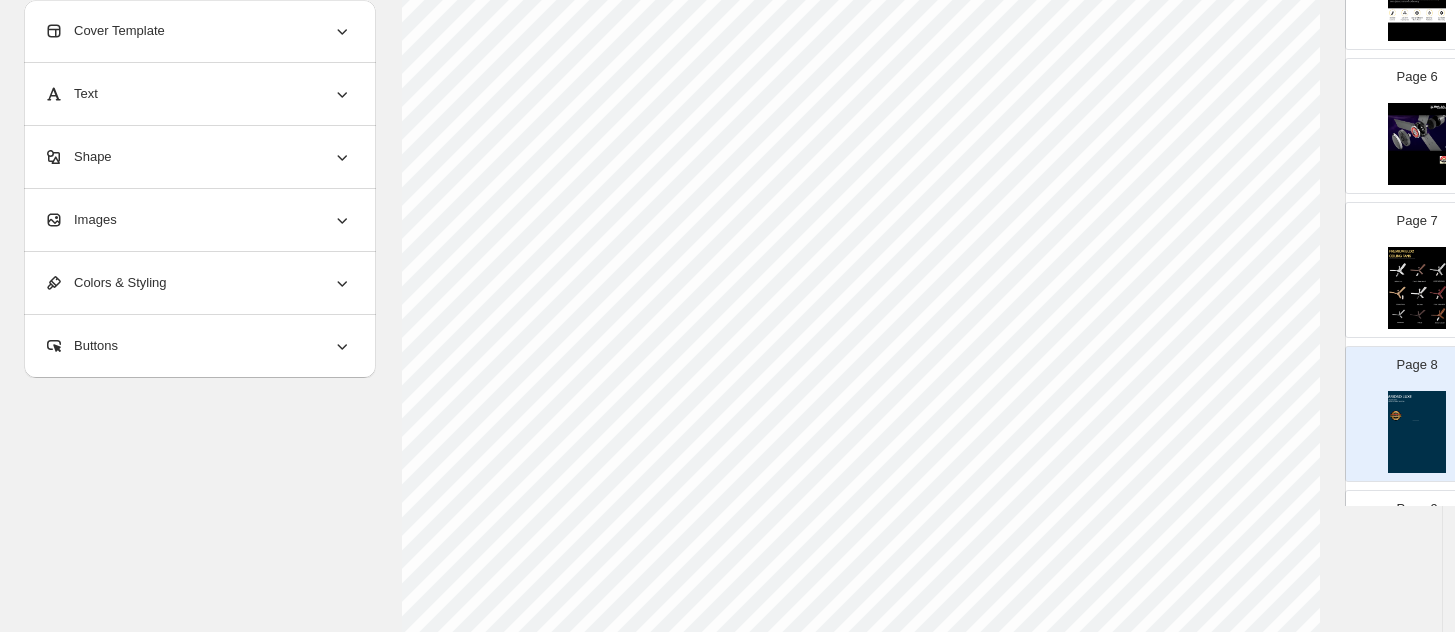 click on "Colors & Styling" at bounding box center [198, 283] 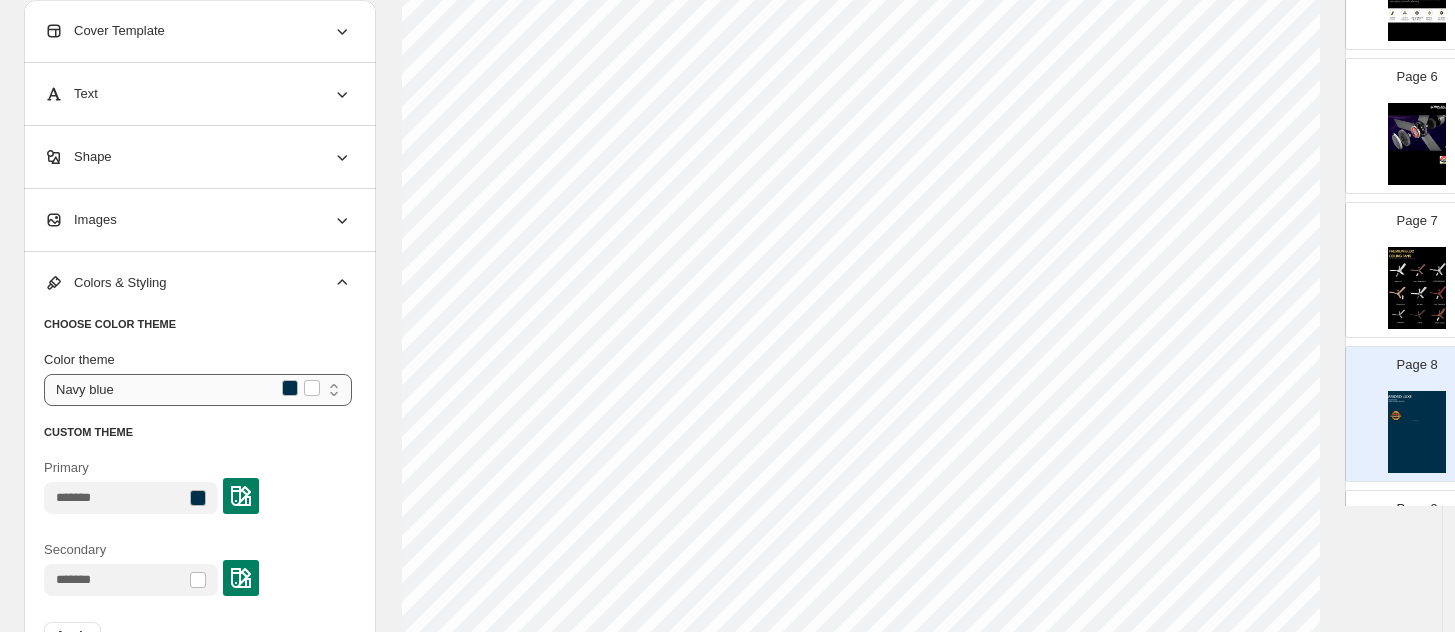 click on "**********" at bounding box center (198, 390) 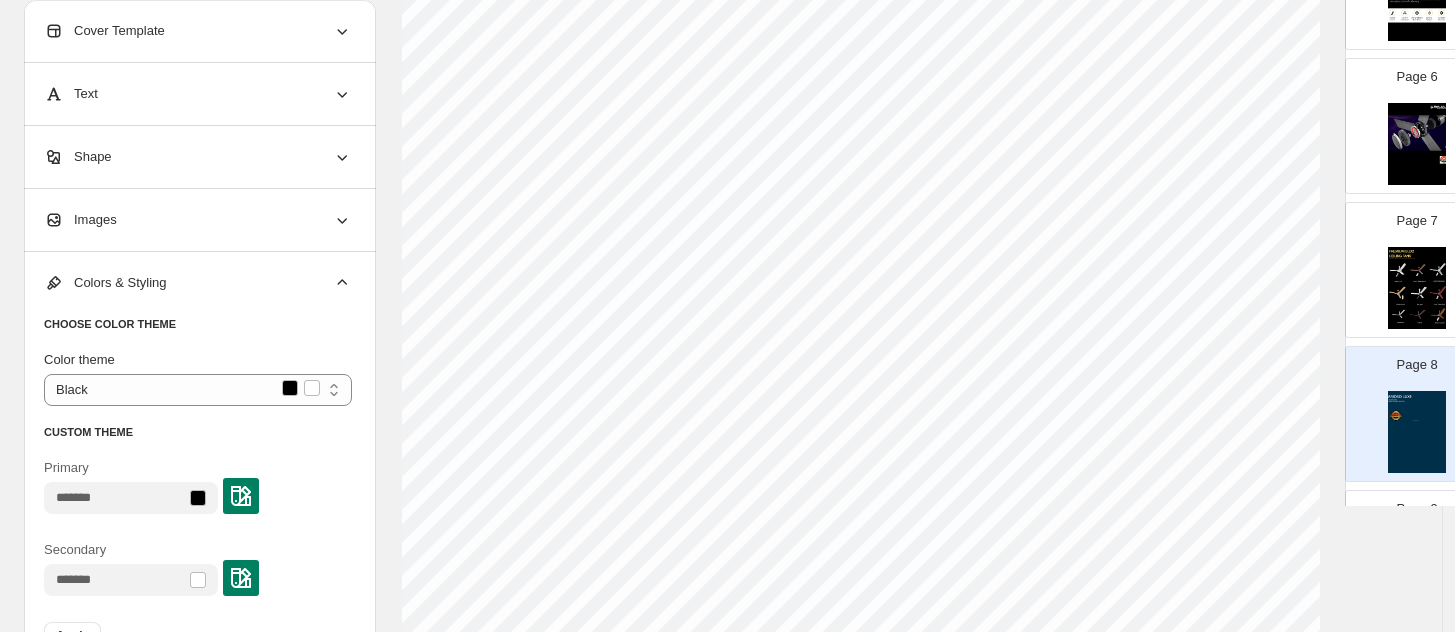 scroll, scrollTop: 667, scrollLeft: 0, axis: vertical 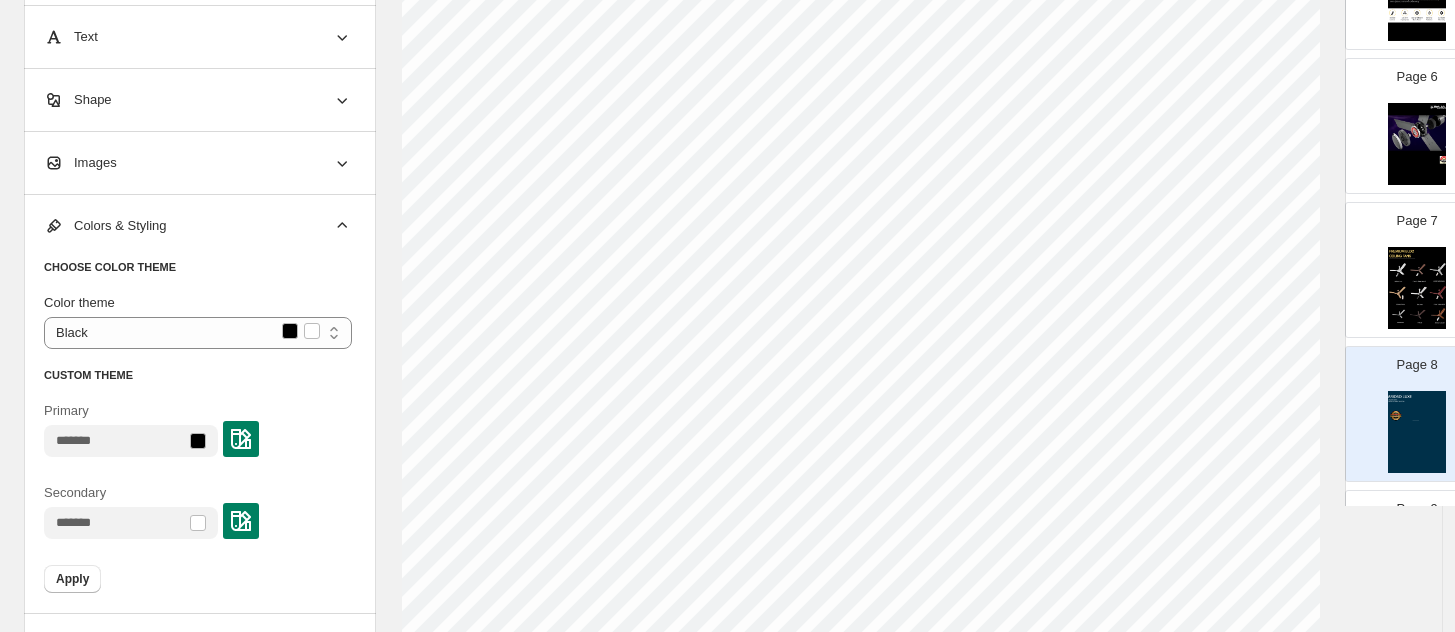 click on "Apply" at bounding box center (72, 579) 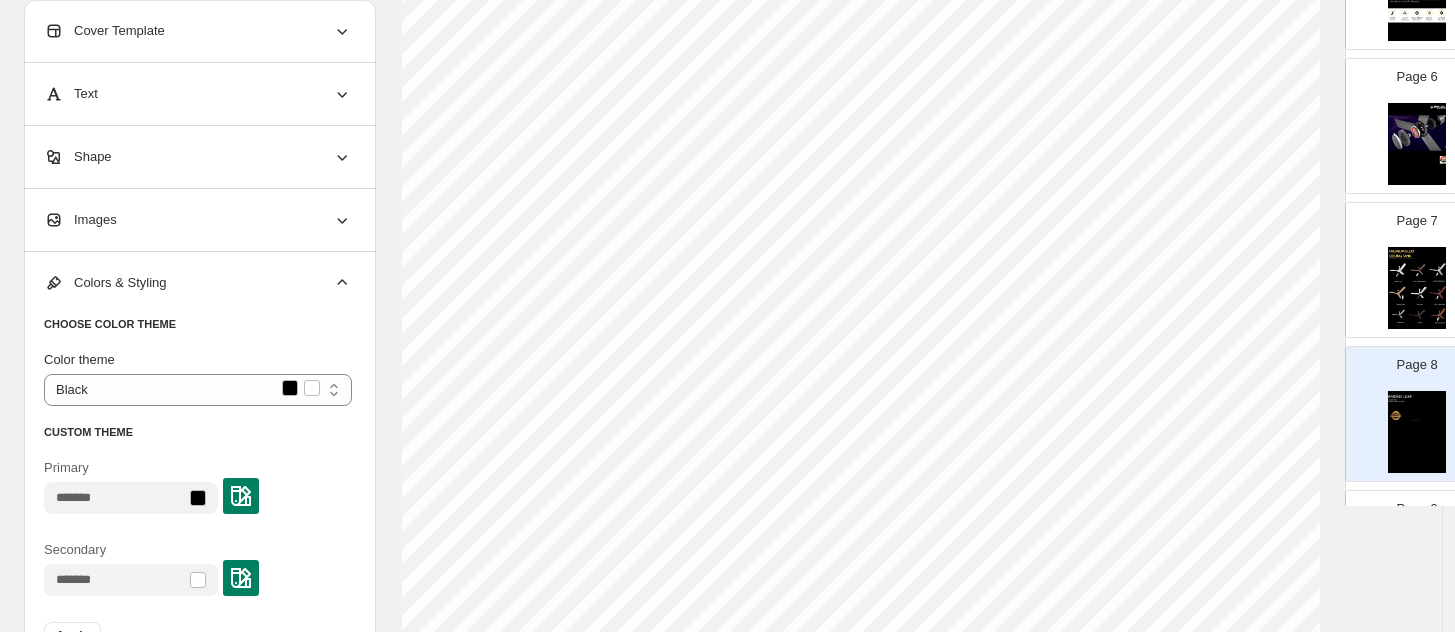 scroll, scrollTop: 167, scrollLeft: 0, axis: vertical 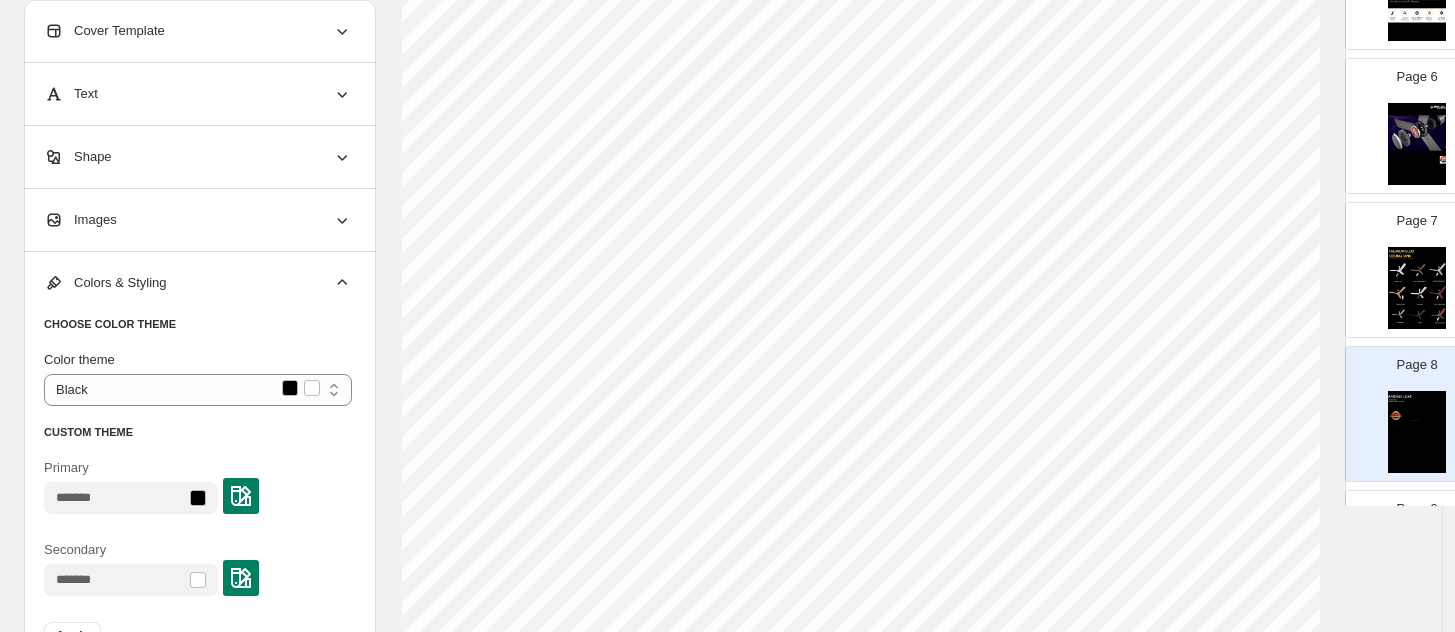 select on "********" 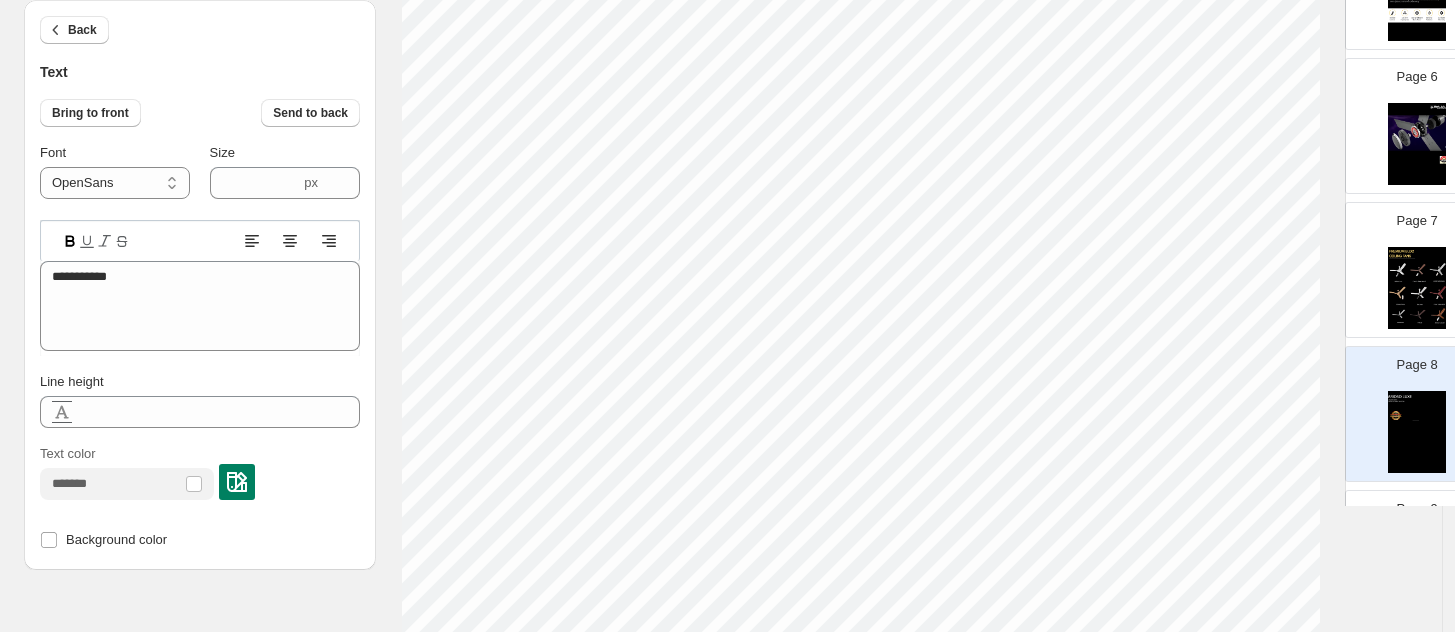click at bounding box center [237, 482] 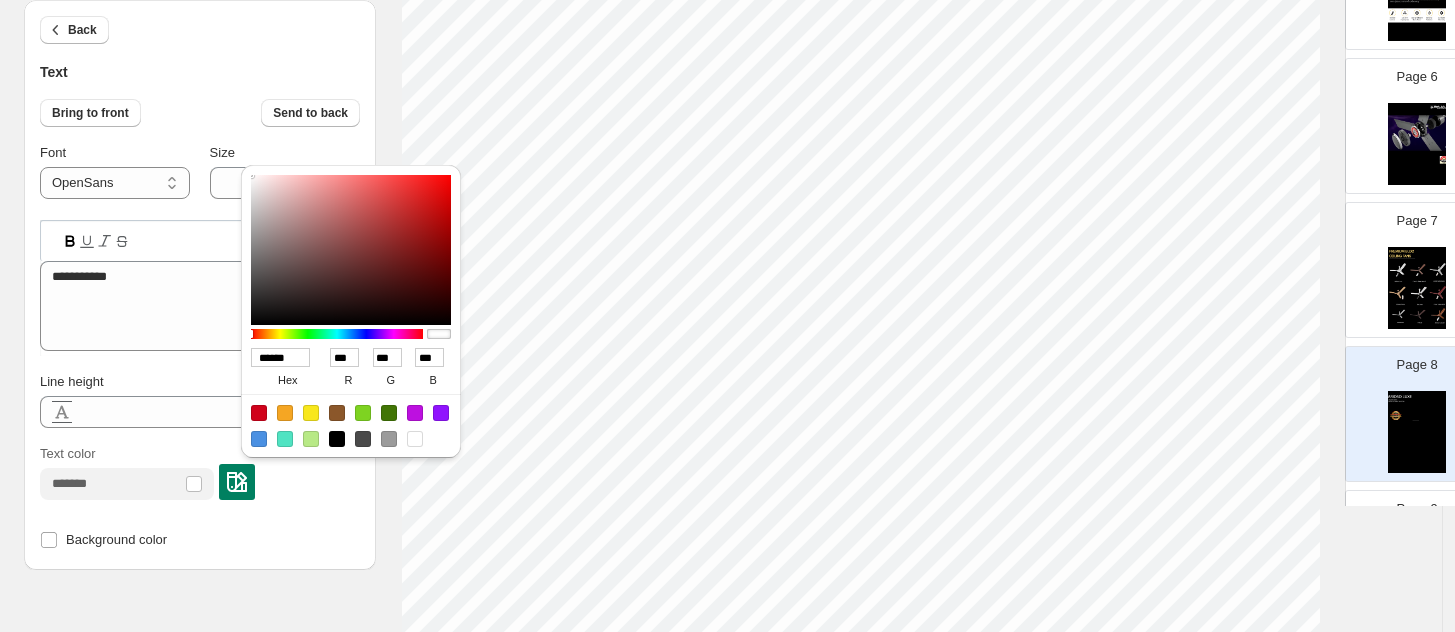 click on "******" at bounding box center [280, 357] 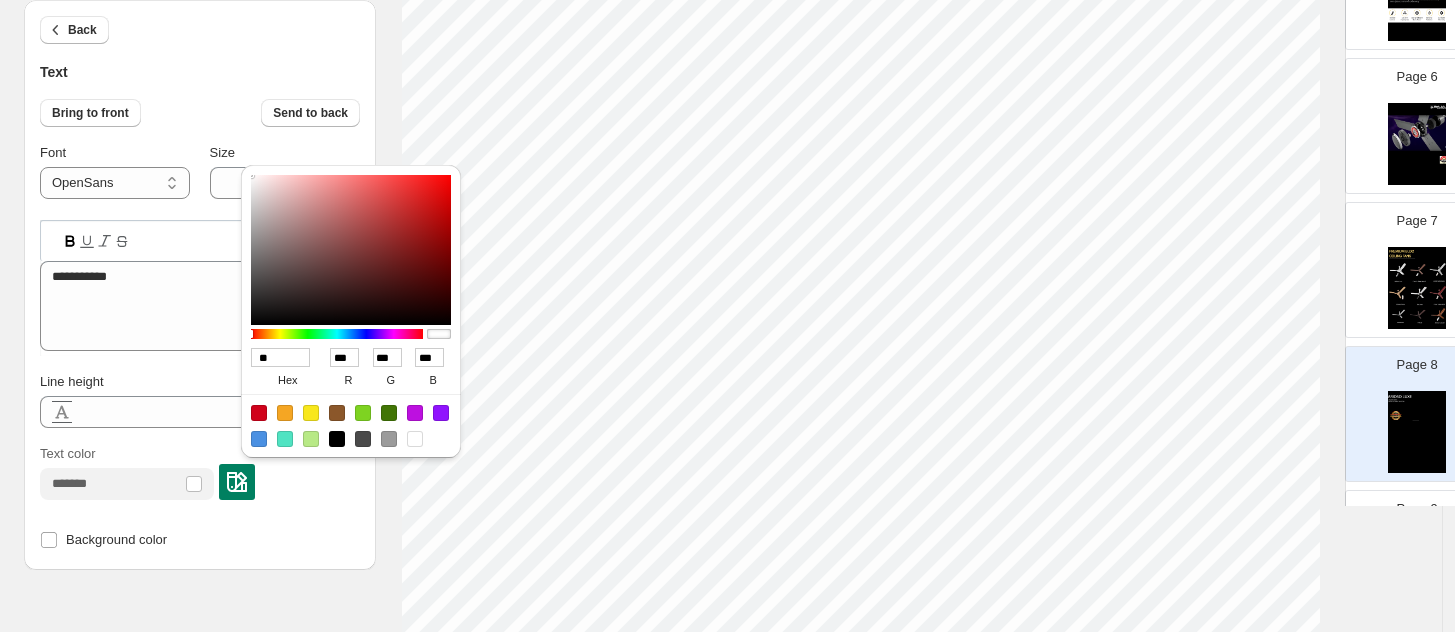 type on "***" 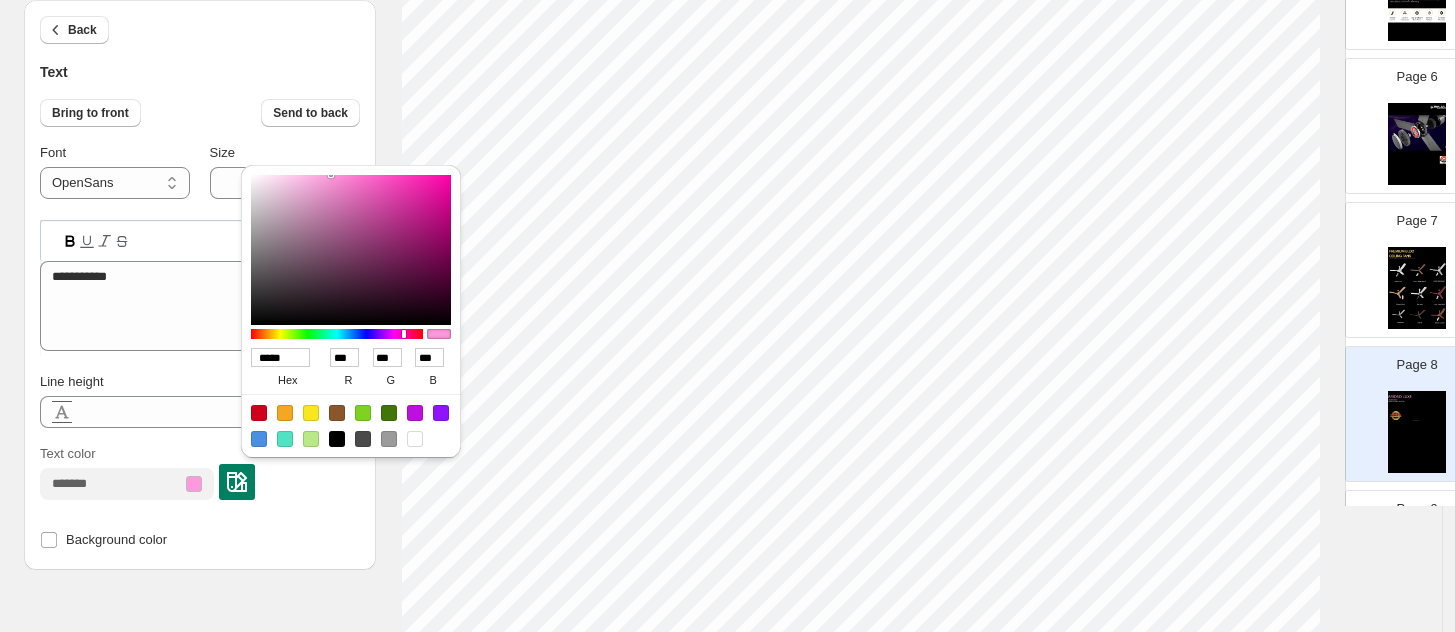type on "******" 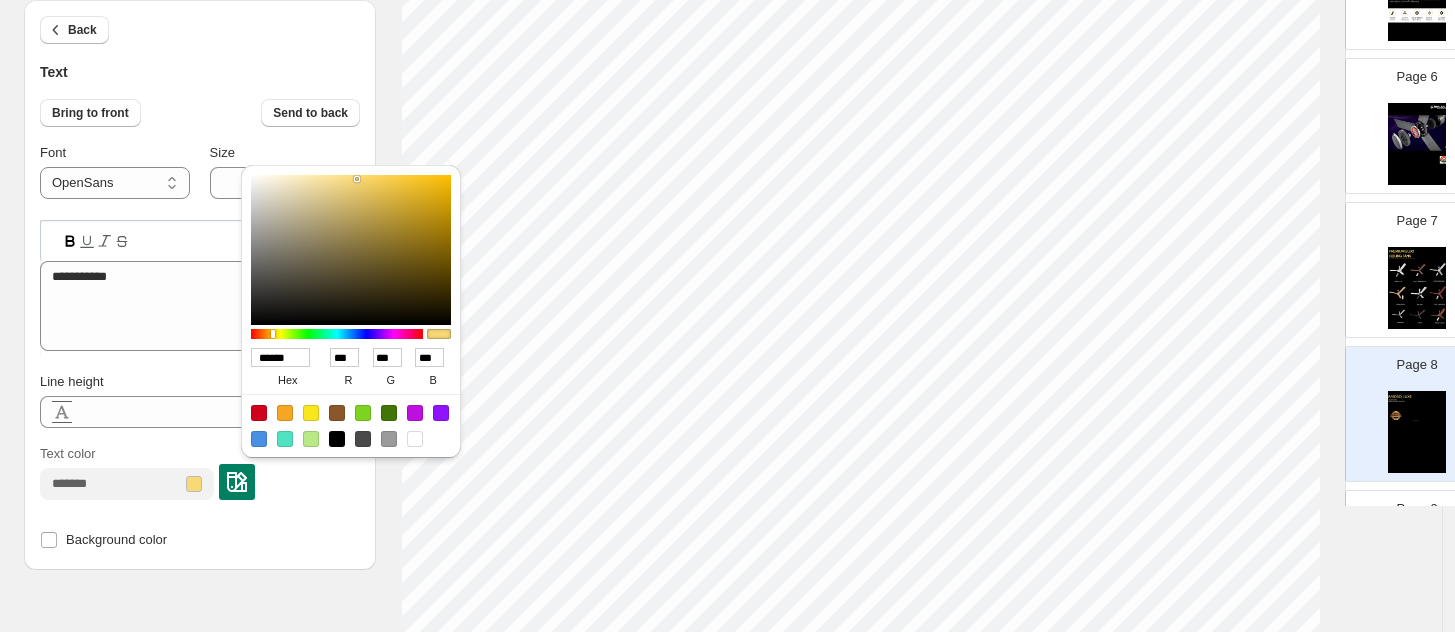 select on "******" 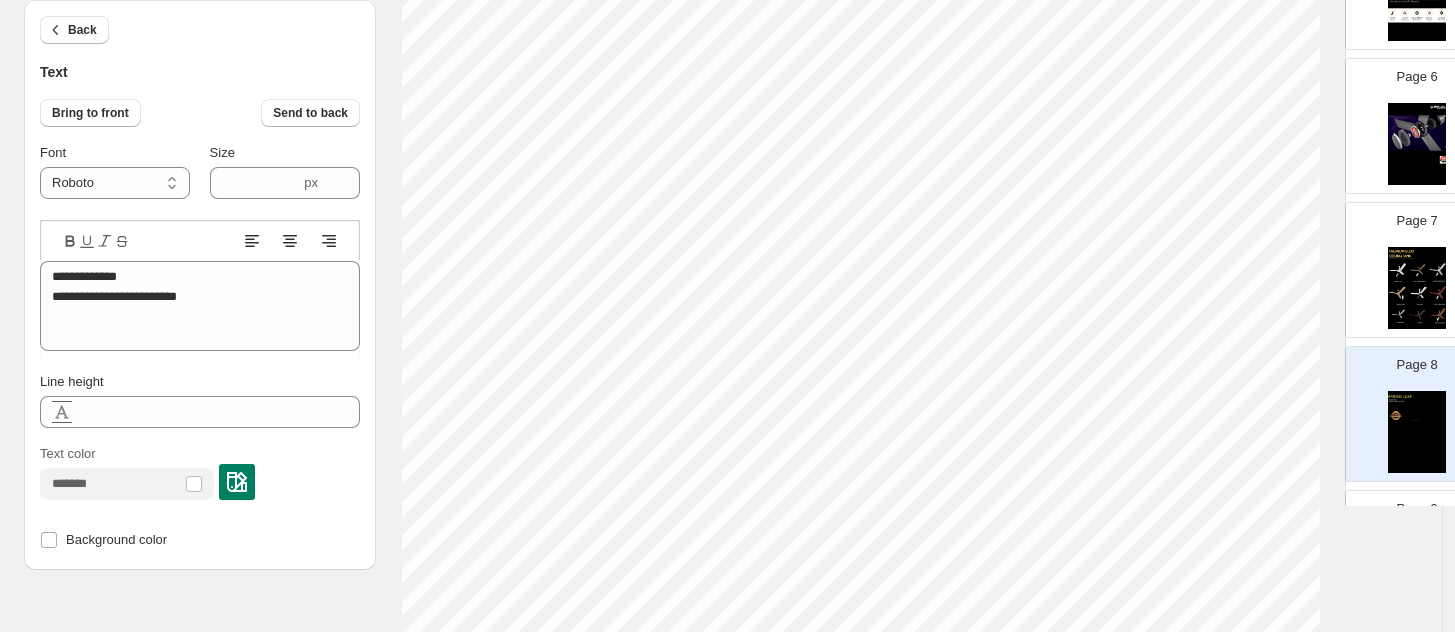 click at bounding box center [237, 482] 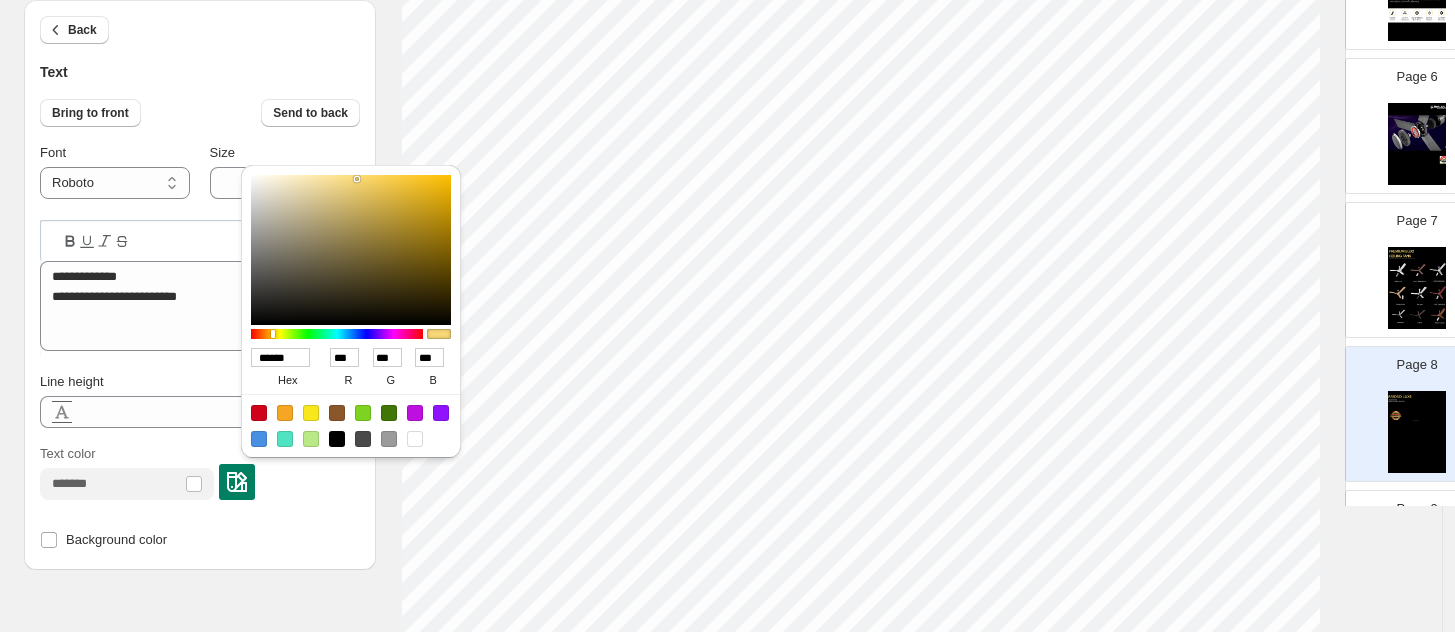 click on "****** hex *** r *** g *** b *** a" at bounding box center (351, 368) 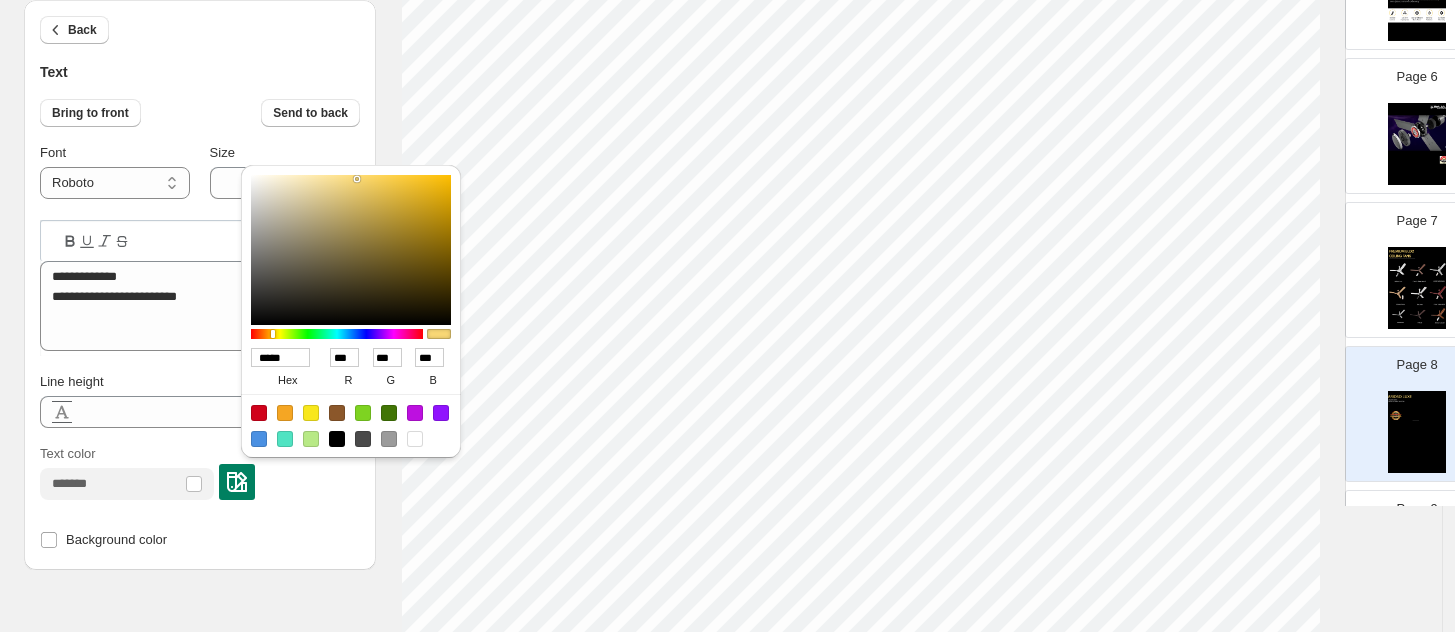 type on "******" 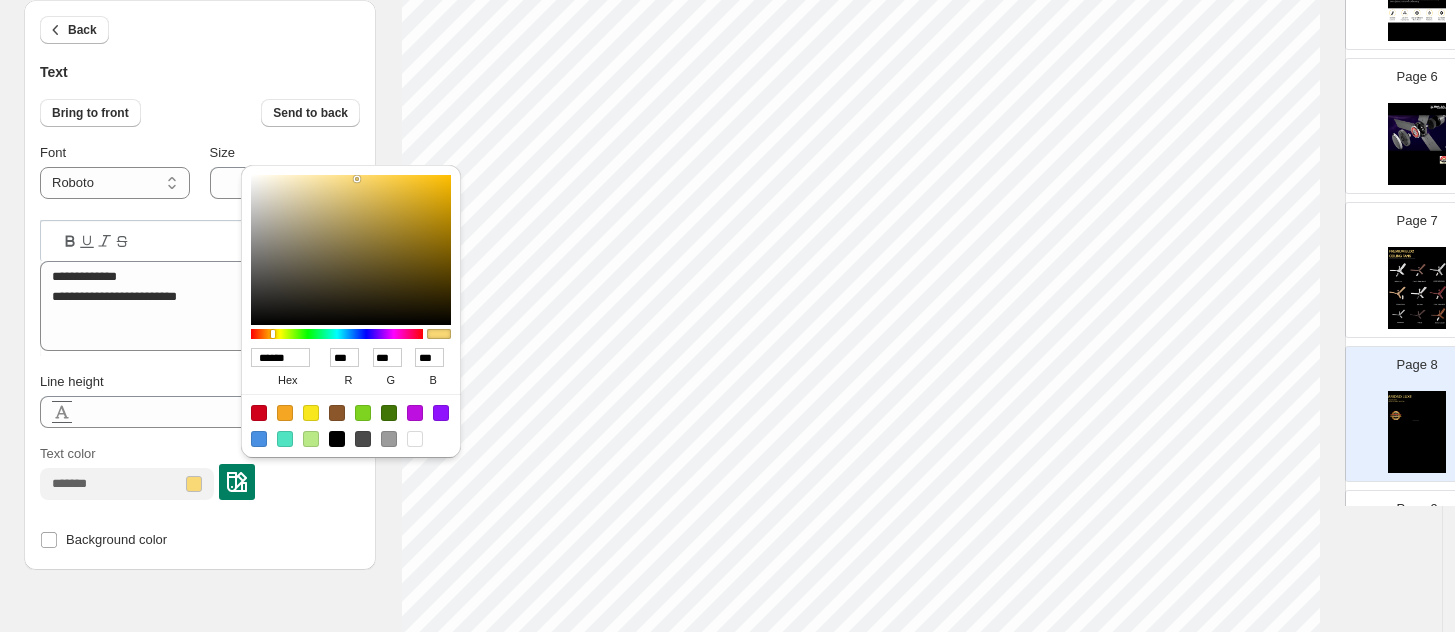 click on "Background color" at bounding box center [200, 540] 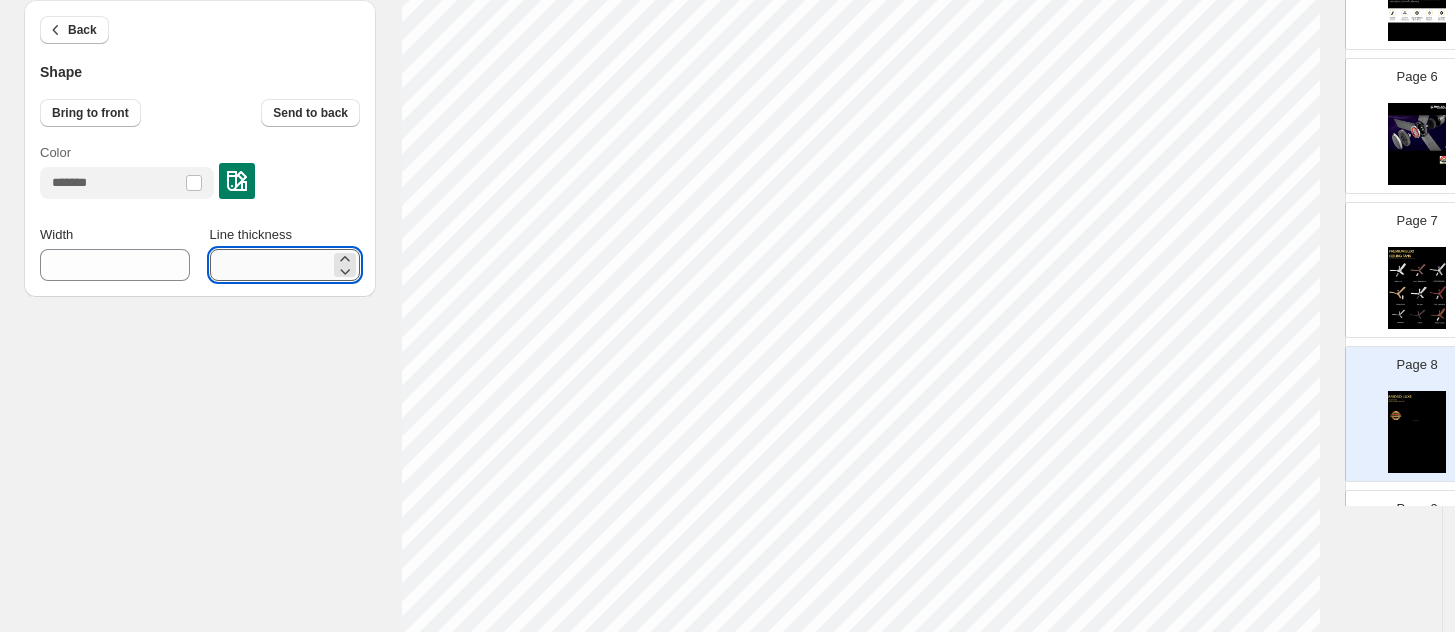 click on "*" at bounding box center (270, 265) 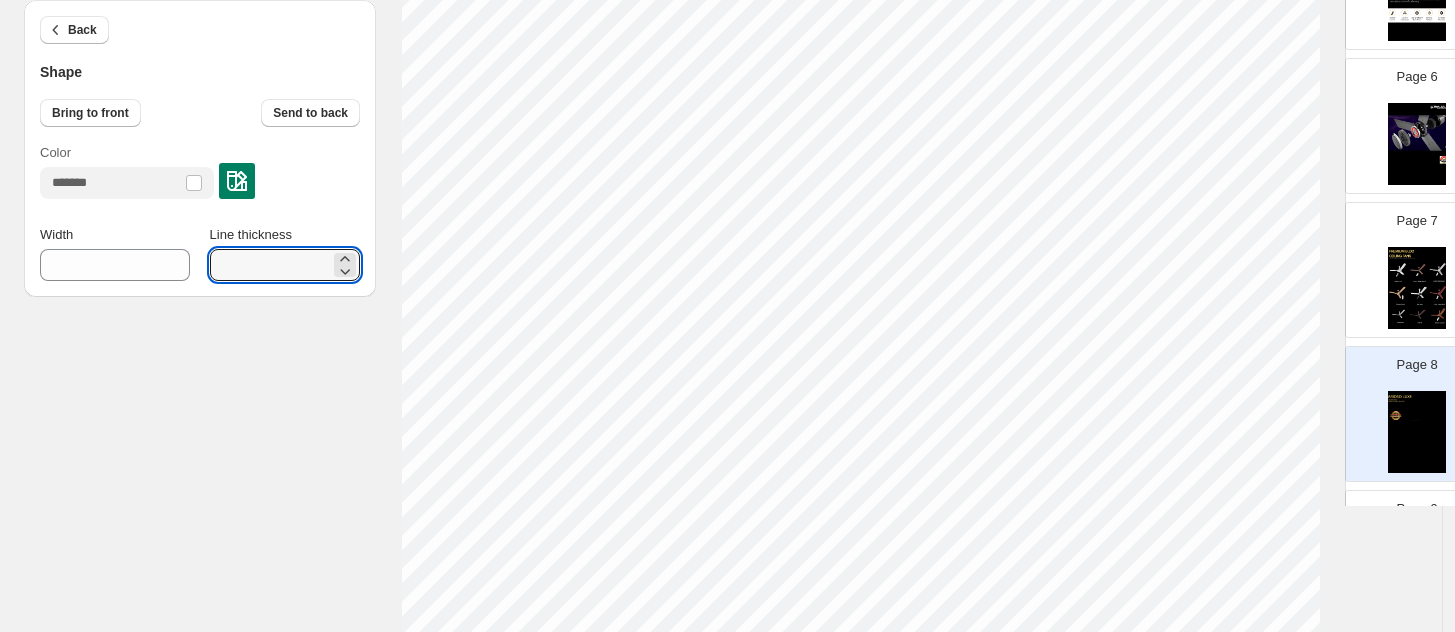 type on "*" 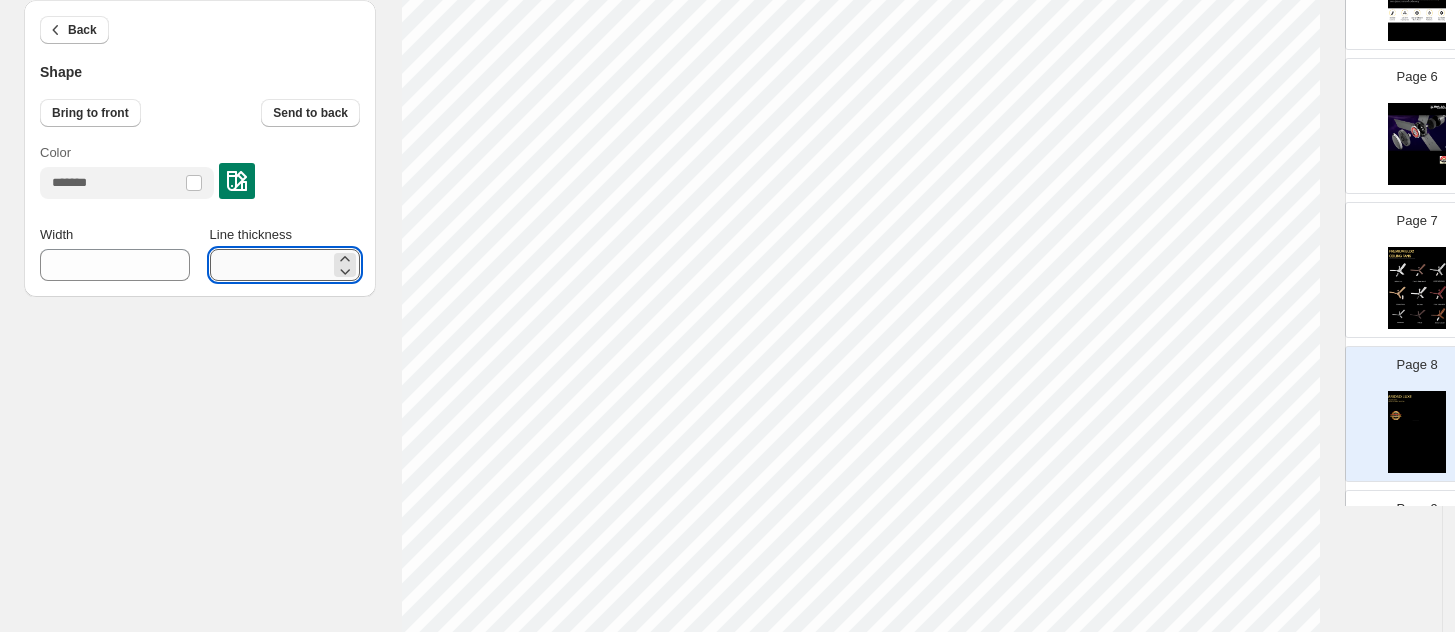 click on "*" at bounding box center [270, 265] 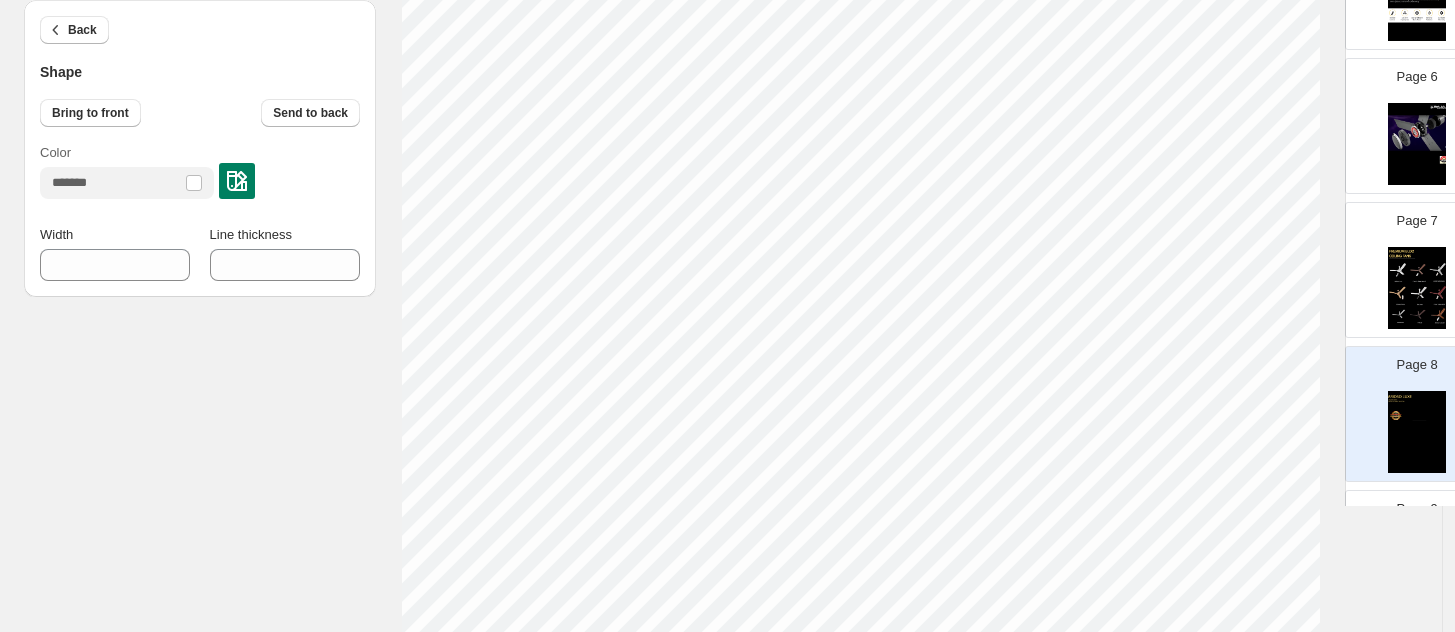 type on "***" 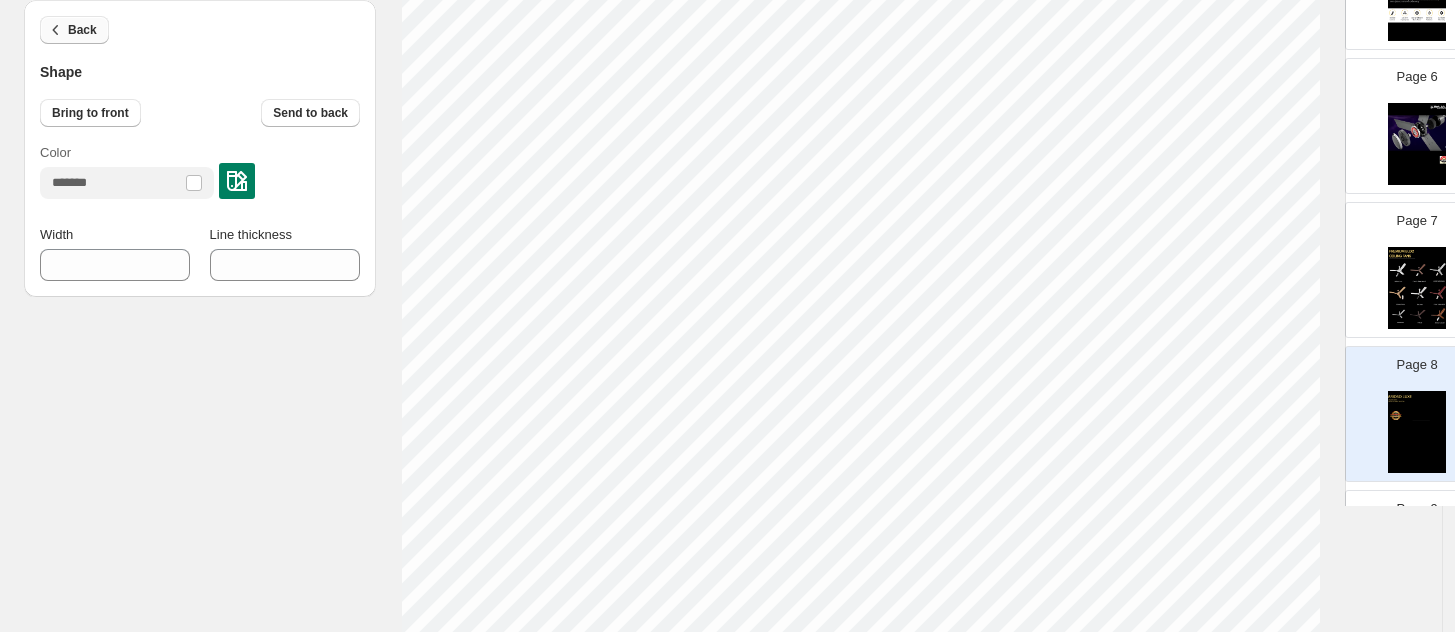 click on "Back" at bounding box center (82, 30) 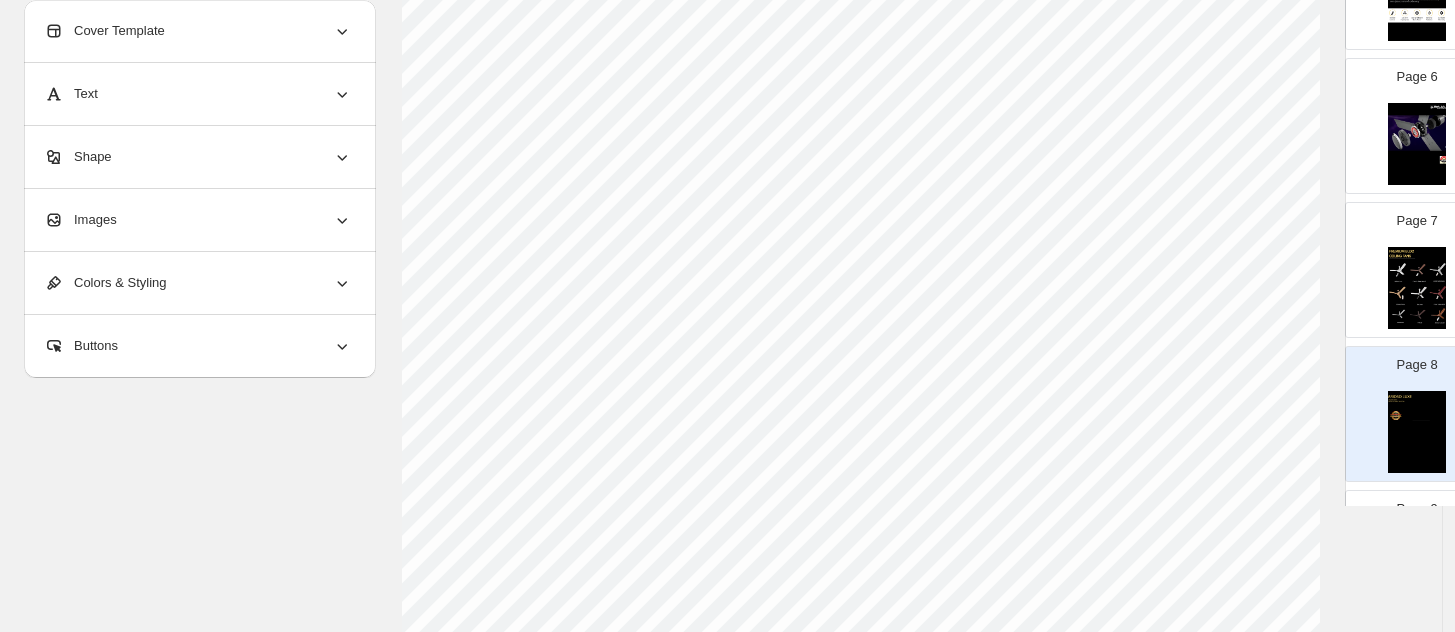 click on "Shape" at bounding box center [78, 157] 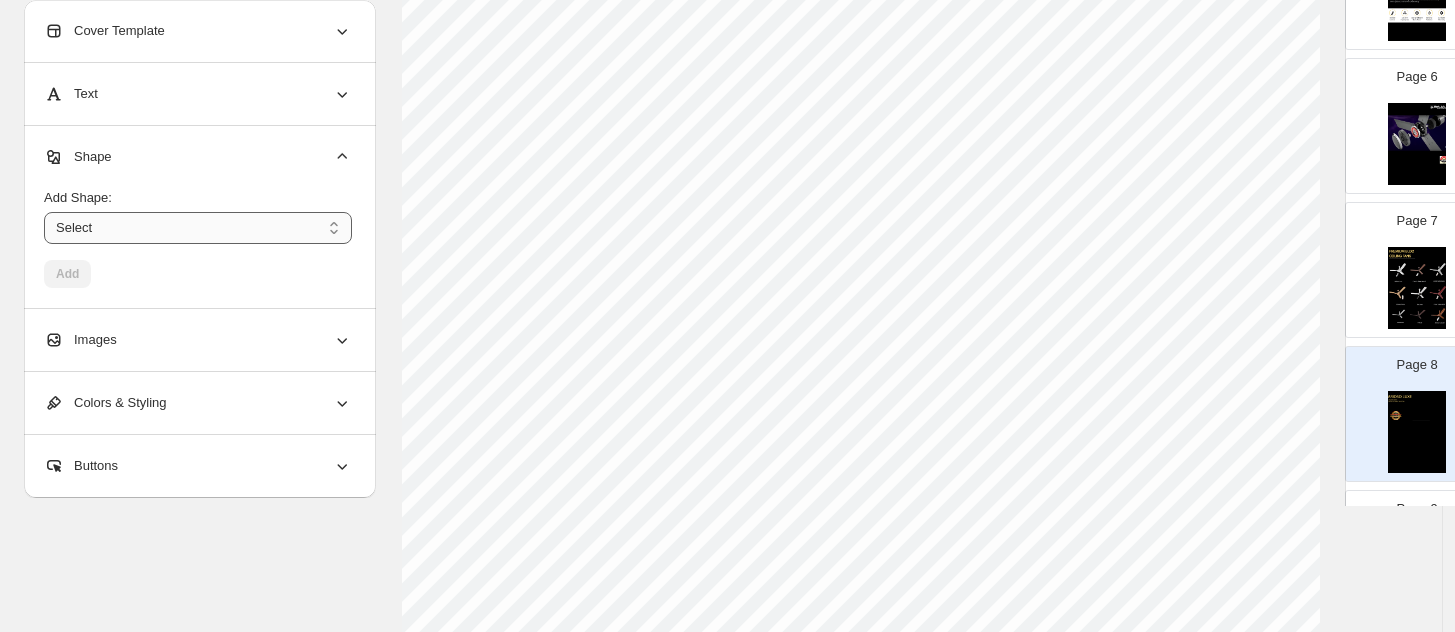drag, startPoint x: 106, startPoint y: 224, endPoint x: 106, endPoint y: 243, distance: 19 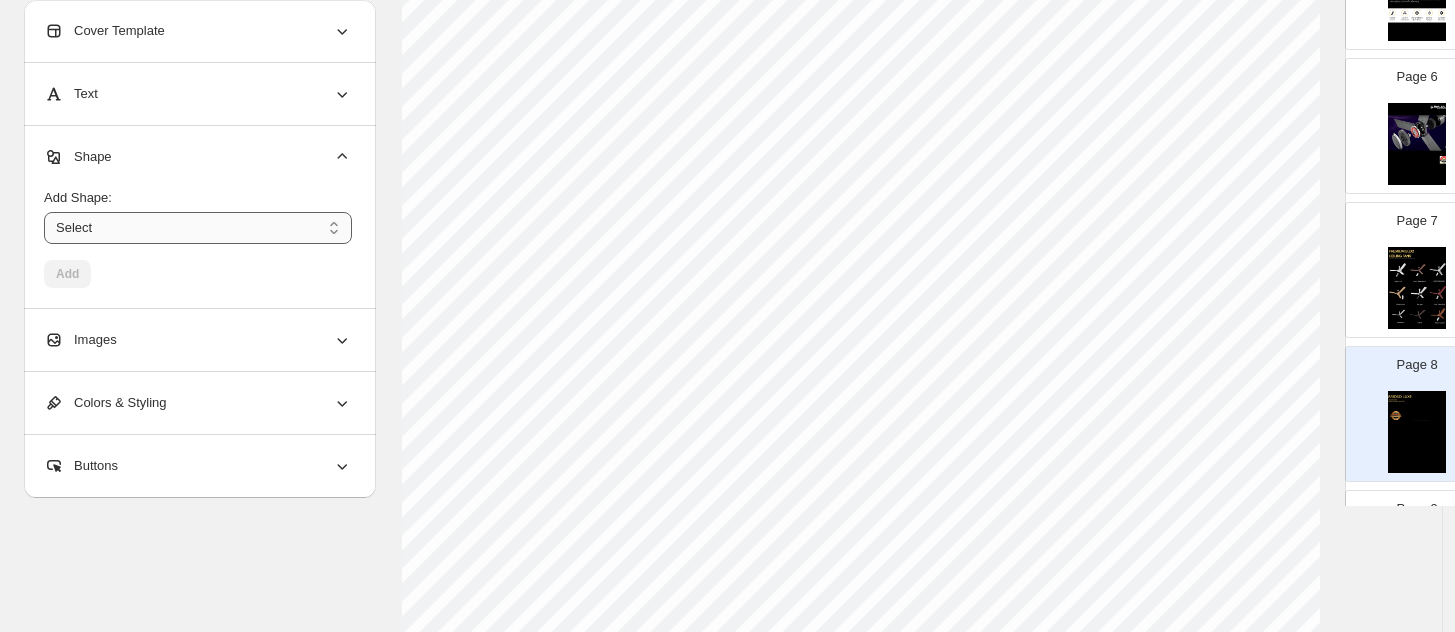 select on "****" 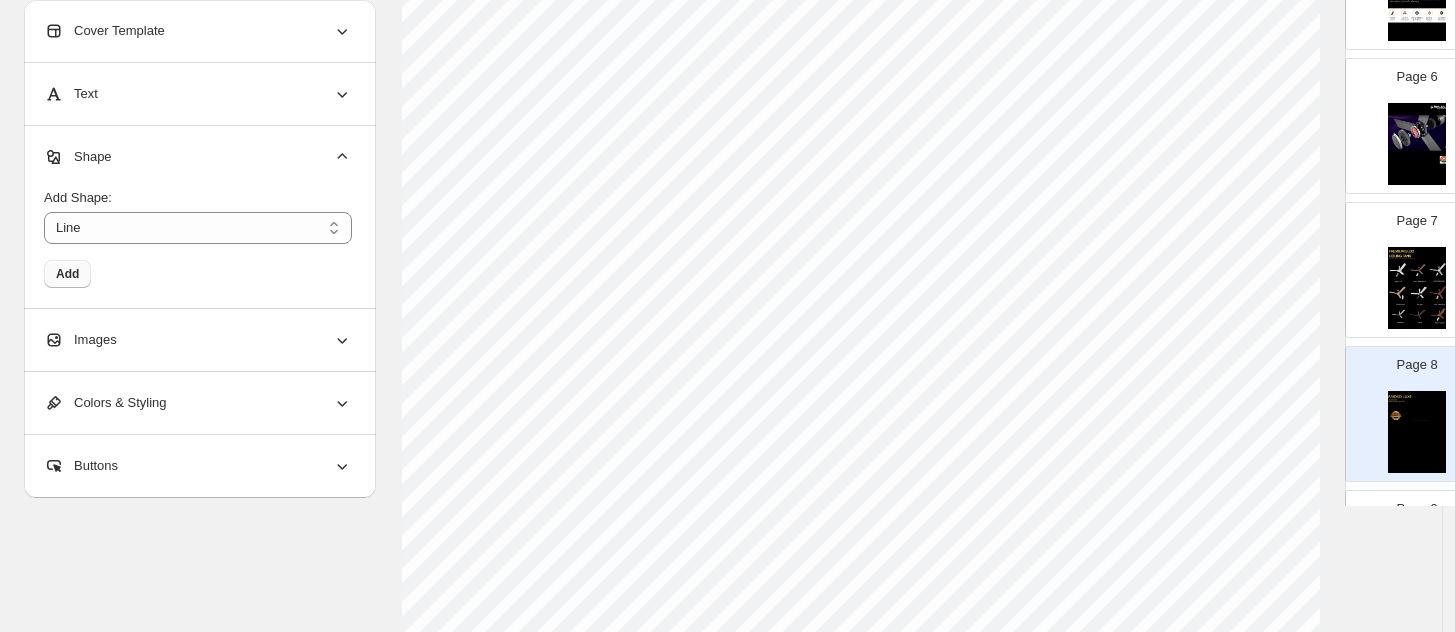 click on "Add" at bounding box center (67, 274) 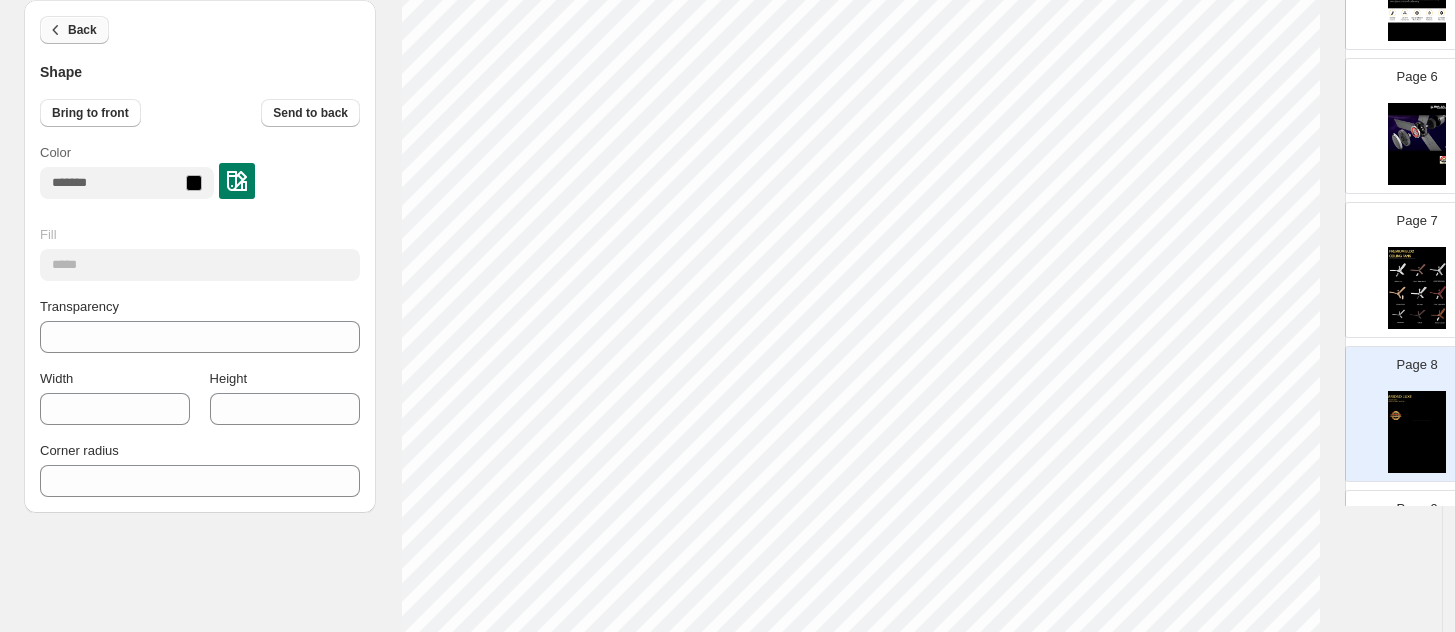 click on "Back" at bounding box center (82, 30) 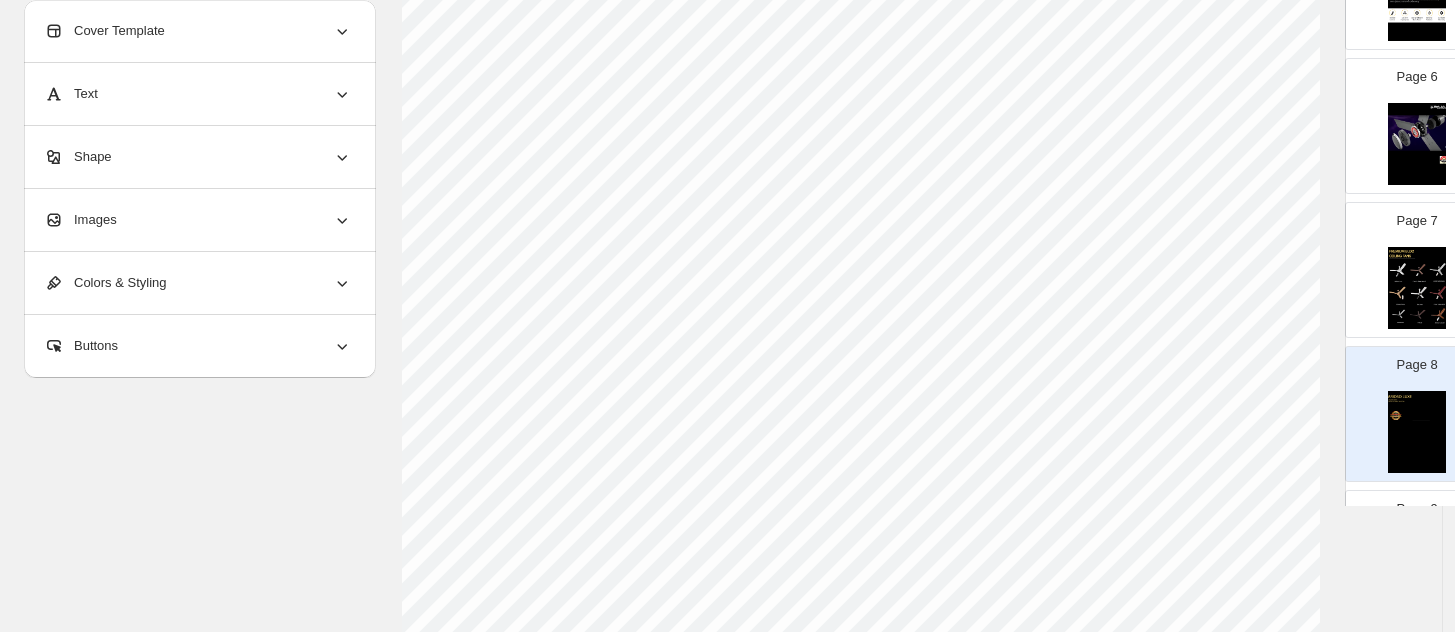 select on "********" 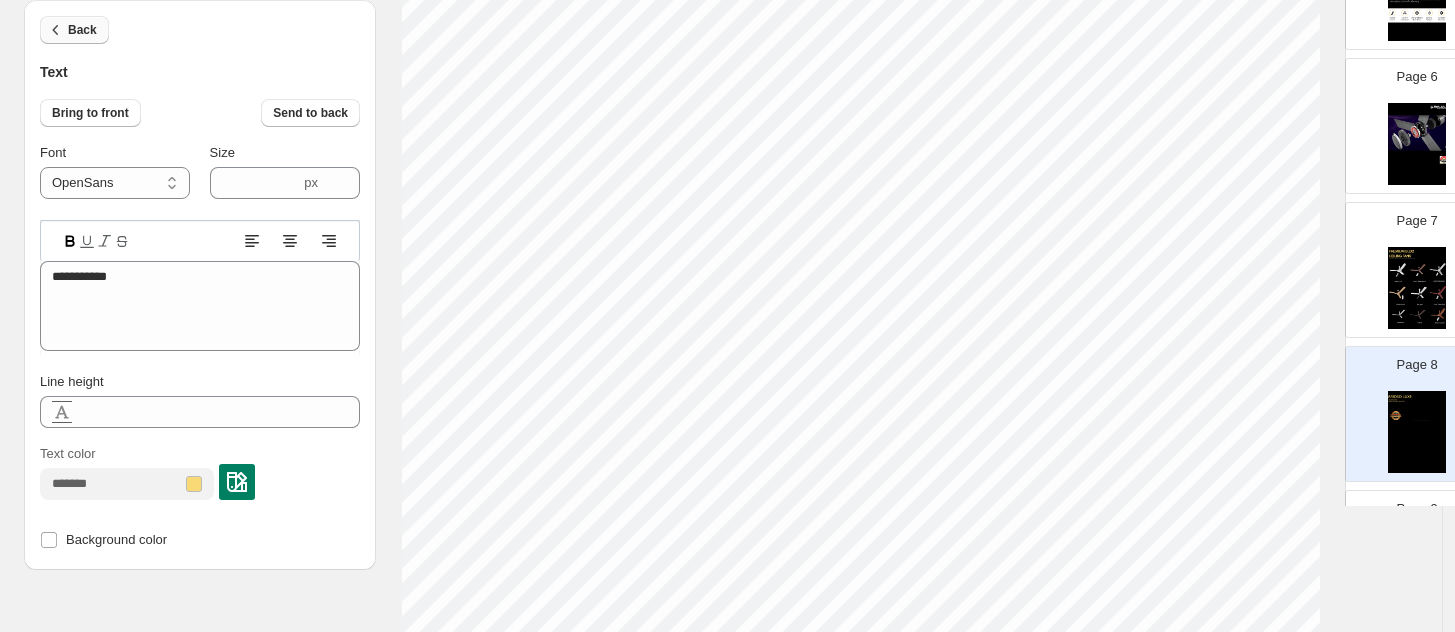 click on "Back" at bounding box center [82, 30] 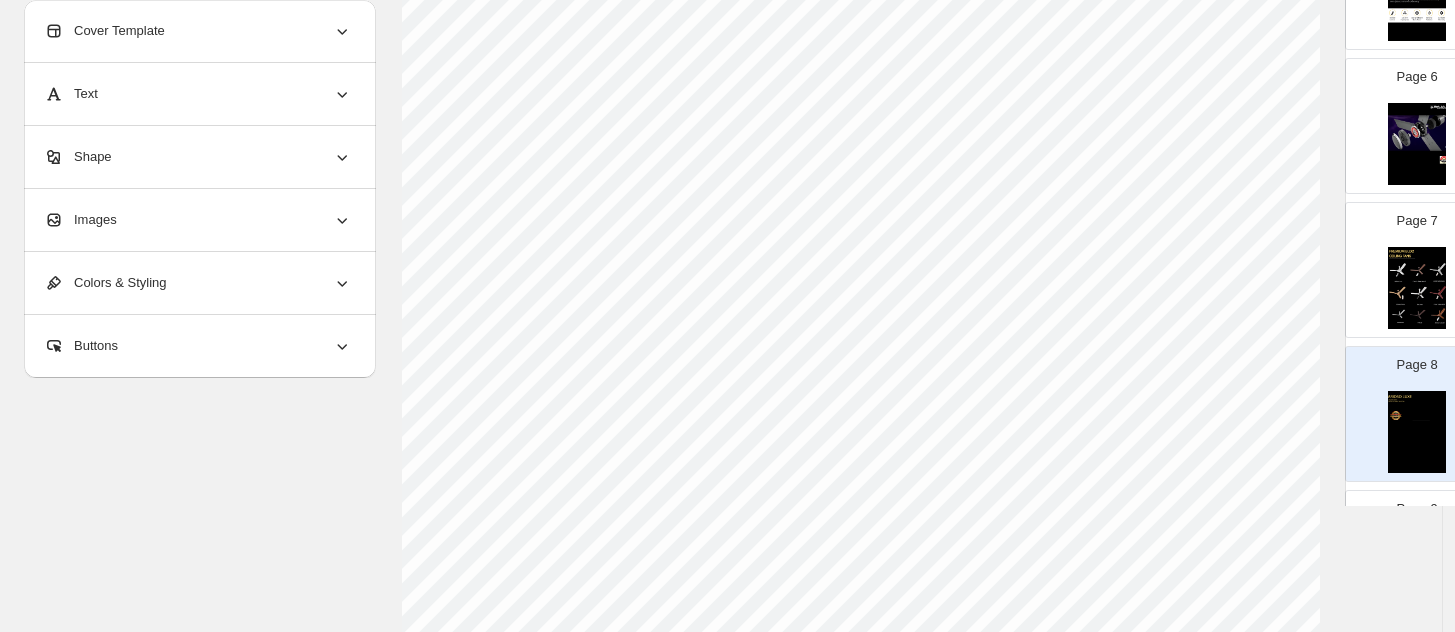select on "******" 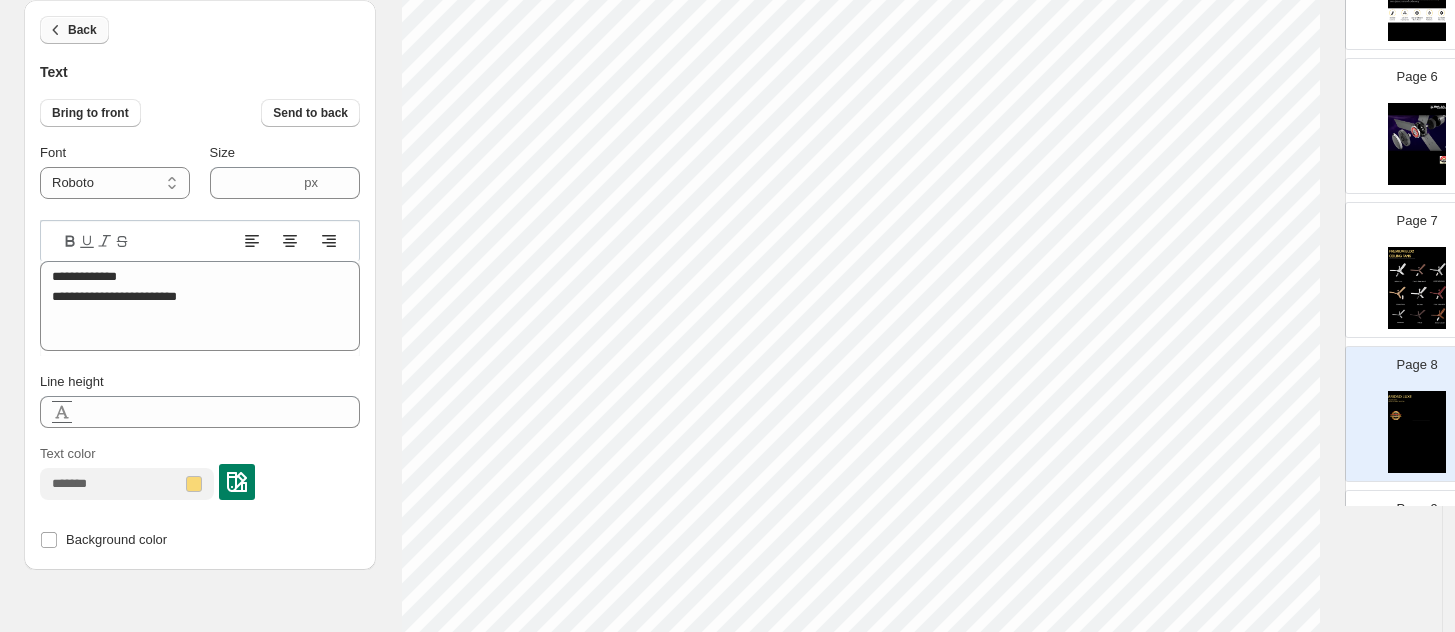 click on "Back" at bounding box center [82, 30] 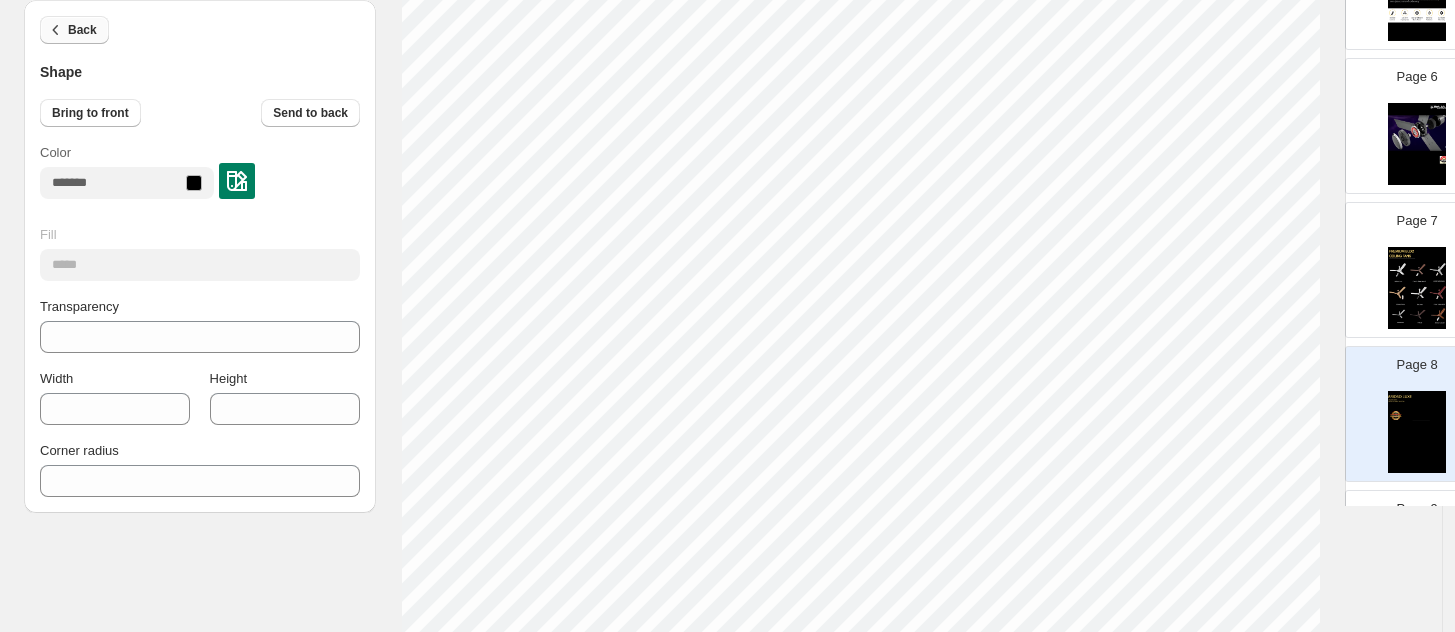 click on "Back" at bounding box center [82, 30] 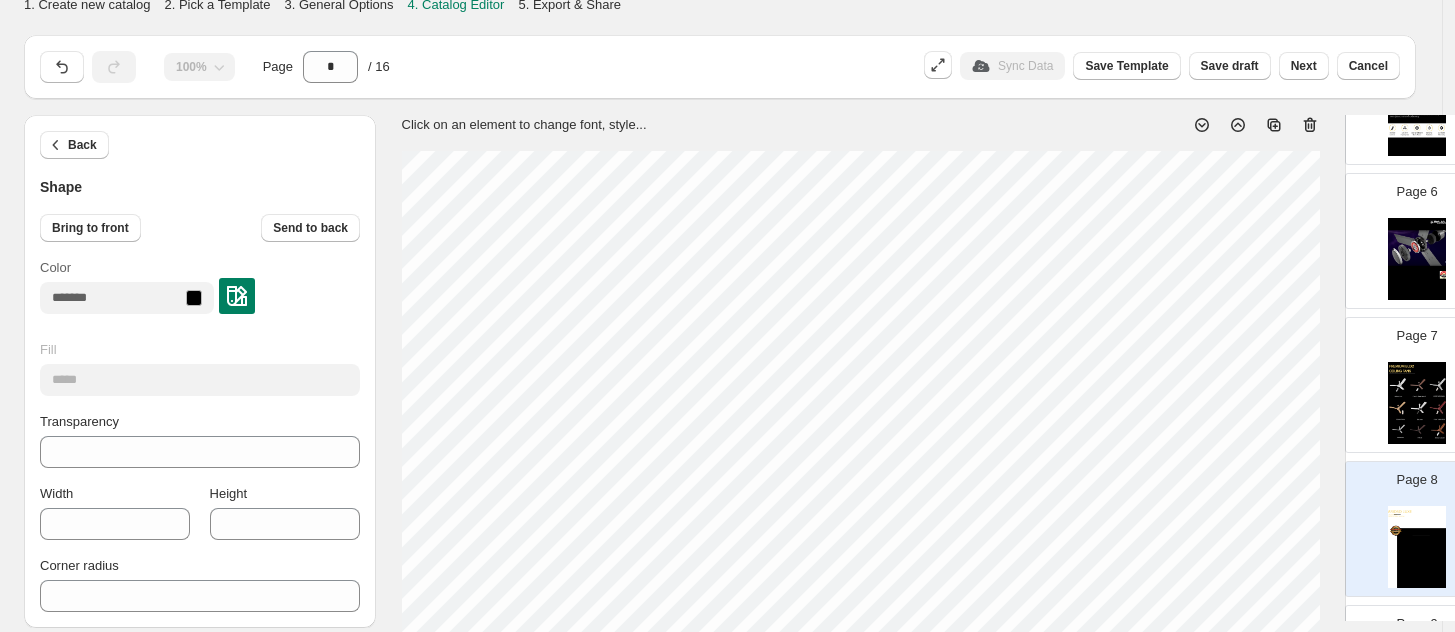scroll, scrollTop: 0, scrollLeft: 0, axis: both 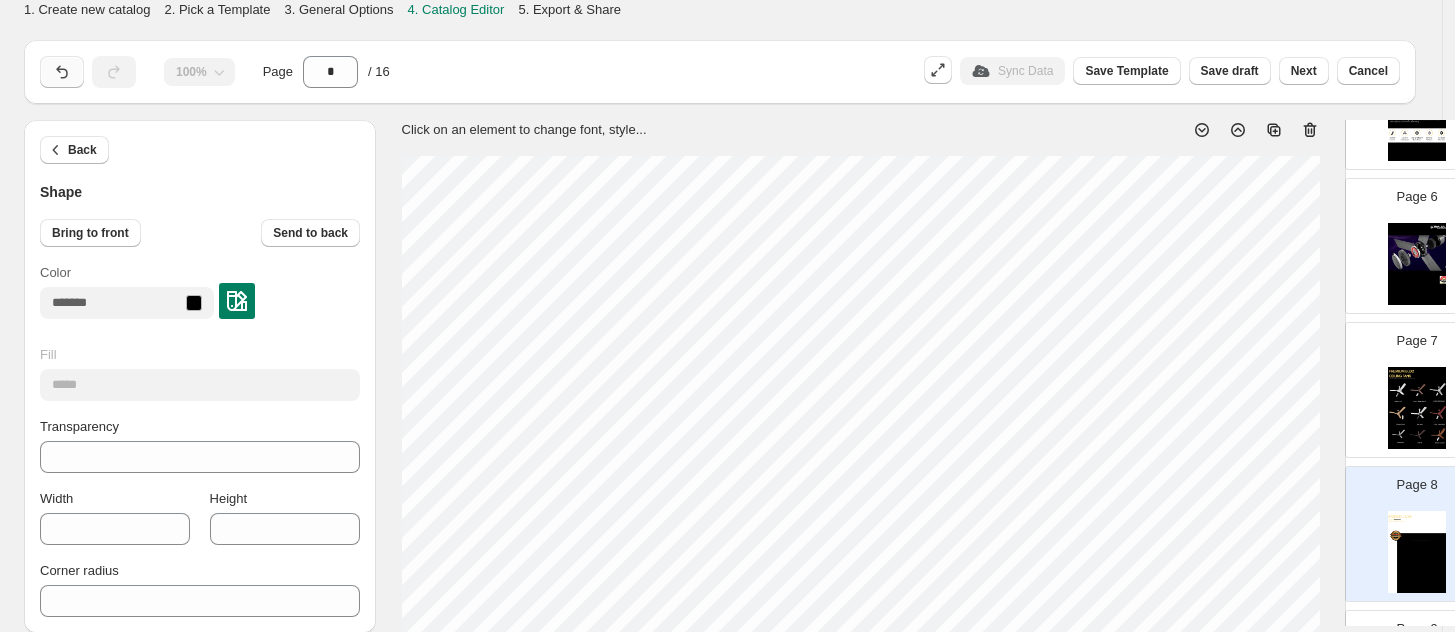 click 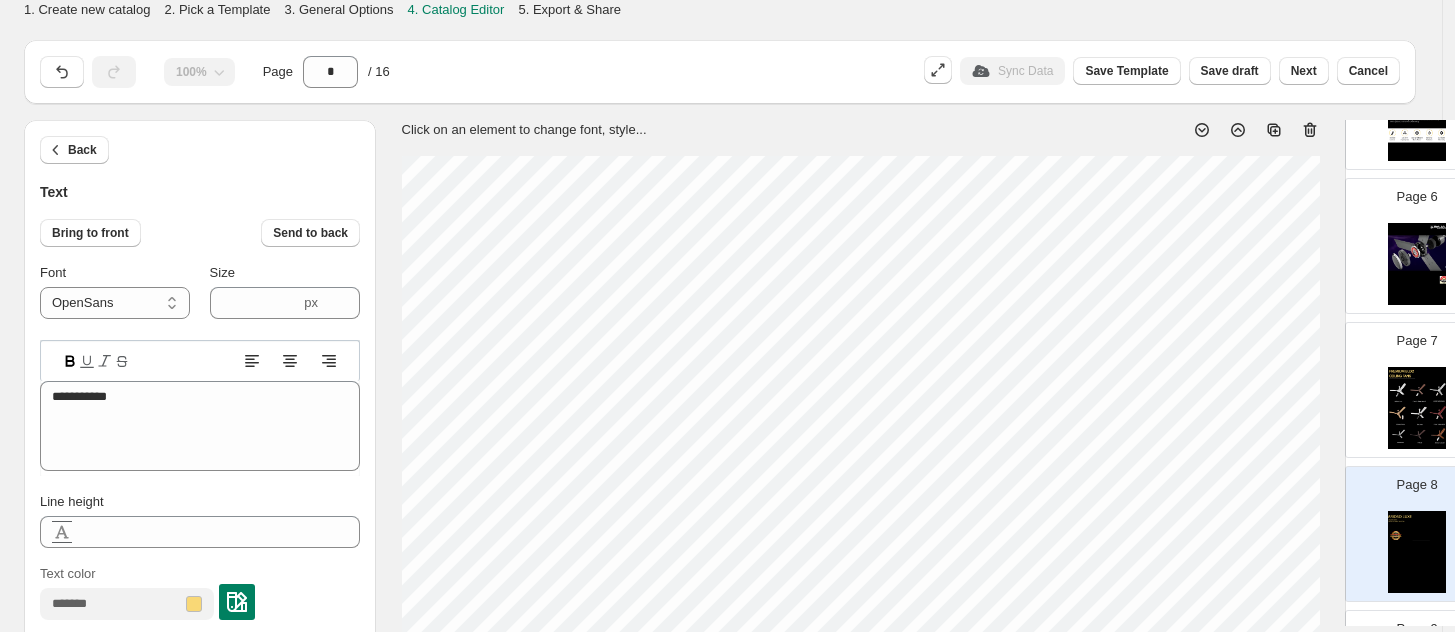 select on "******" 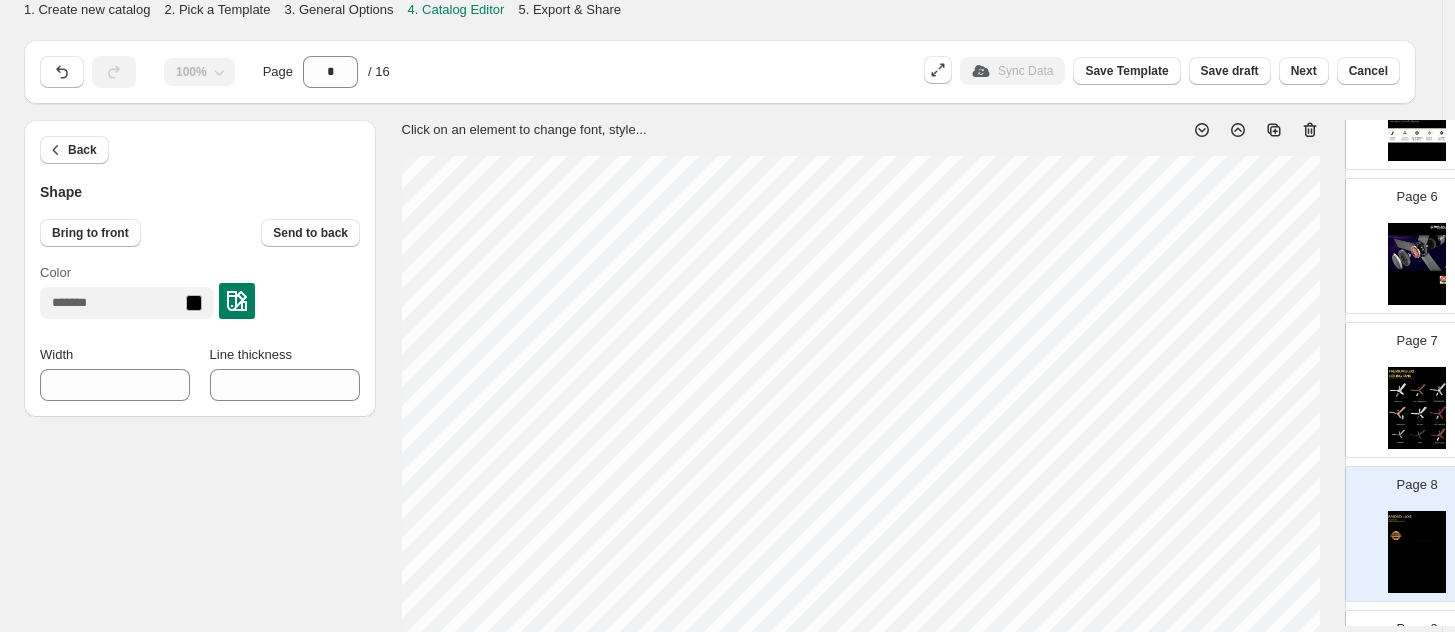 click on "1. Create new catalog 2. Pick a Template 3. General Options 4. Catalog Editor 5. Export & Share 100% Page *  / 16 Sync Data Save Template Save draft Next Cancel Back Shape Bring to front Send to back Color Width *** Line thickness * Click on an element to change font, style... Drag & Drop Add Page Page 1 Page 2 Page 3 Page 4 Page 5 Page 6 Page 7 Page 8 Page 9 Page 10 Page 11 Page 12 Page 13 Page 14 Page 15 Page 16 16 Pages Return to Catalog options Billing Help Center Get Support Suggestion box
You have dropped the item.
You have moved the item from position 8
to position 7
Press space bar to start a drag.
When dragging you can use the arrow keys to move the item around and escape to cancel.
Some screen readers may require you to be in focus mode or to use your pass through key" at bounding box center (727, 316) 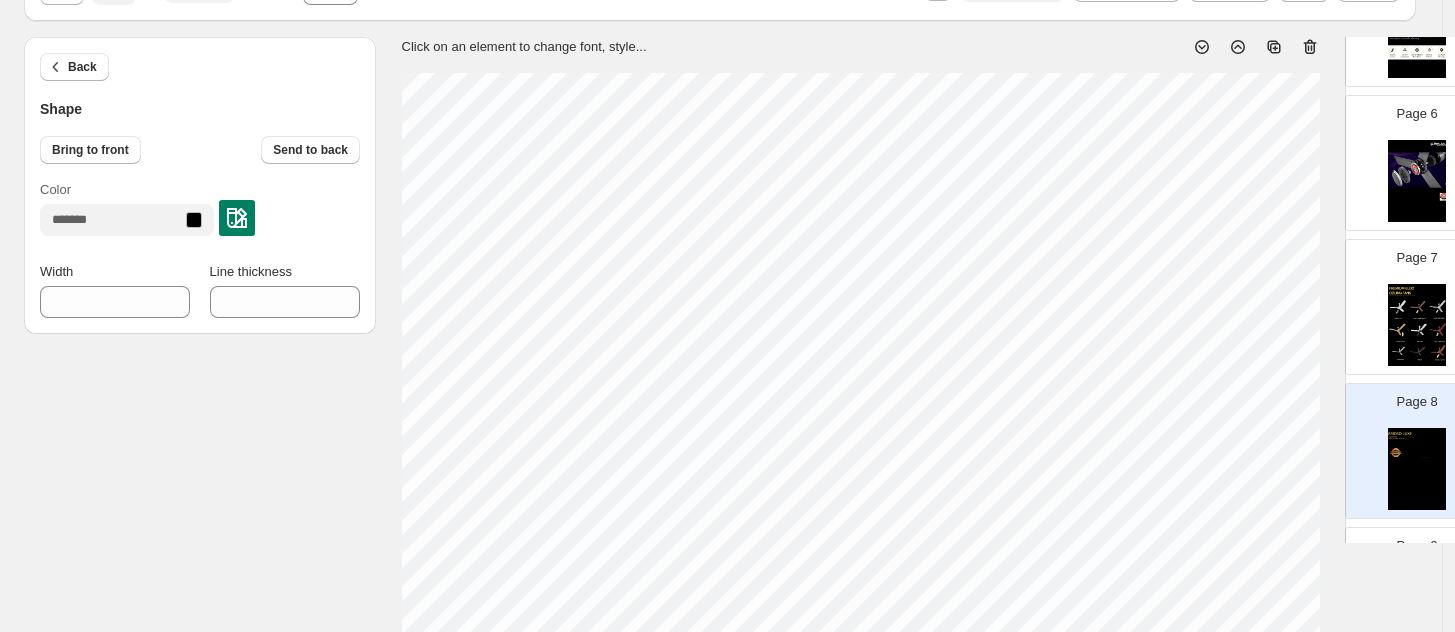 scroll, scrollTop: 125, scrollLeft: 0, axis: vertical 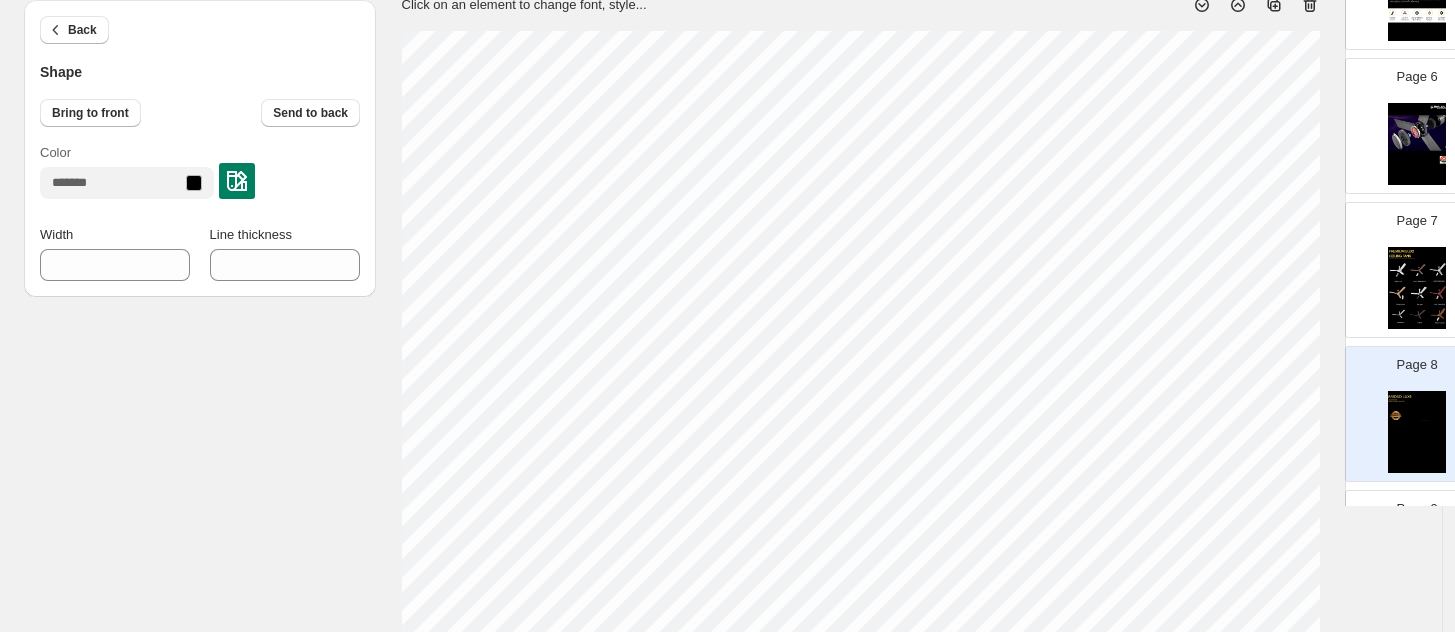 click at bounding box center [237, 181] 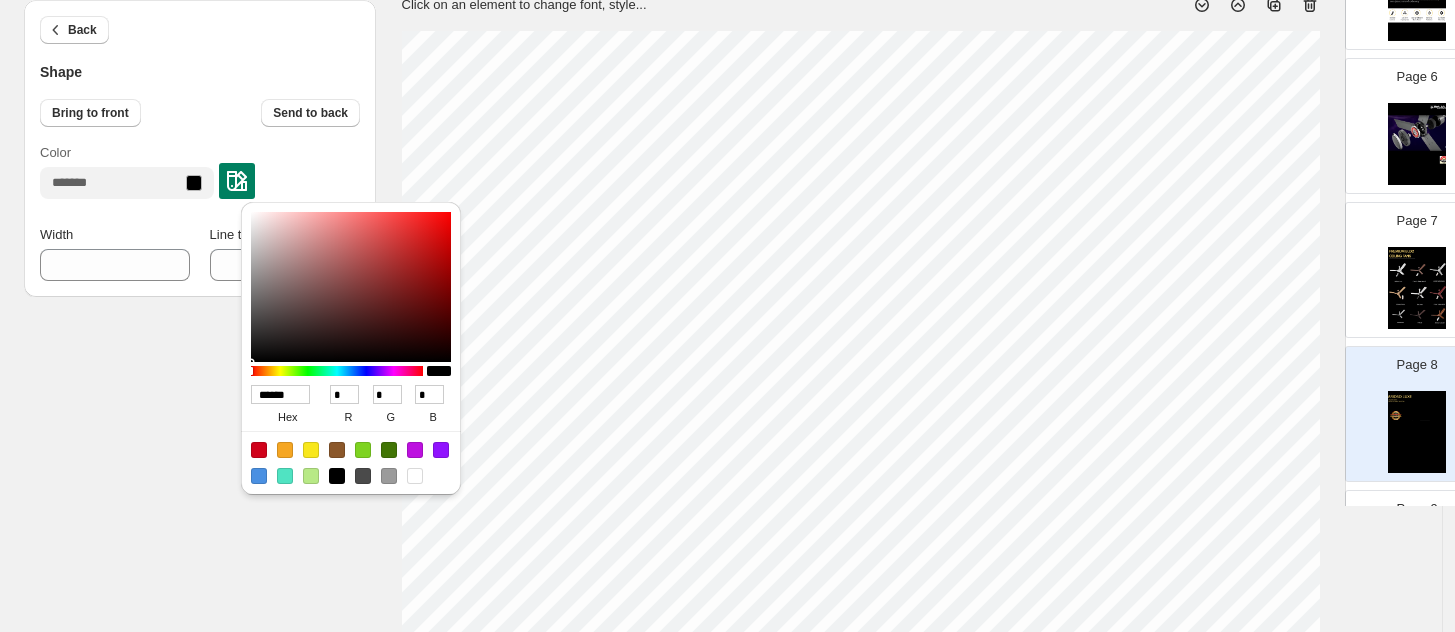 type on "******" 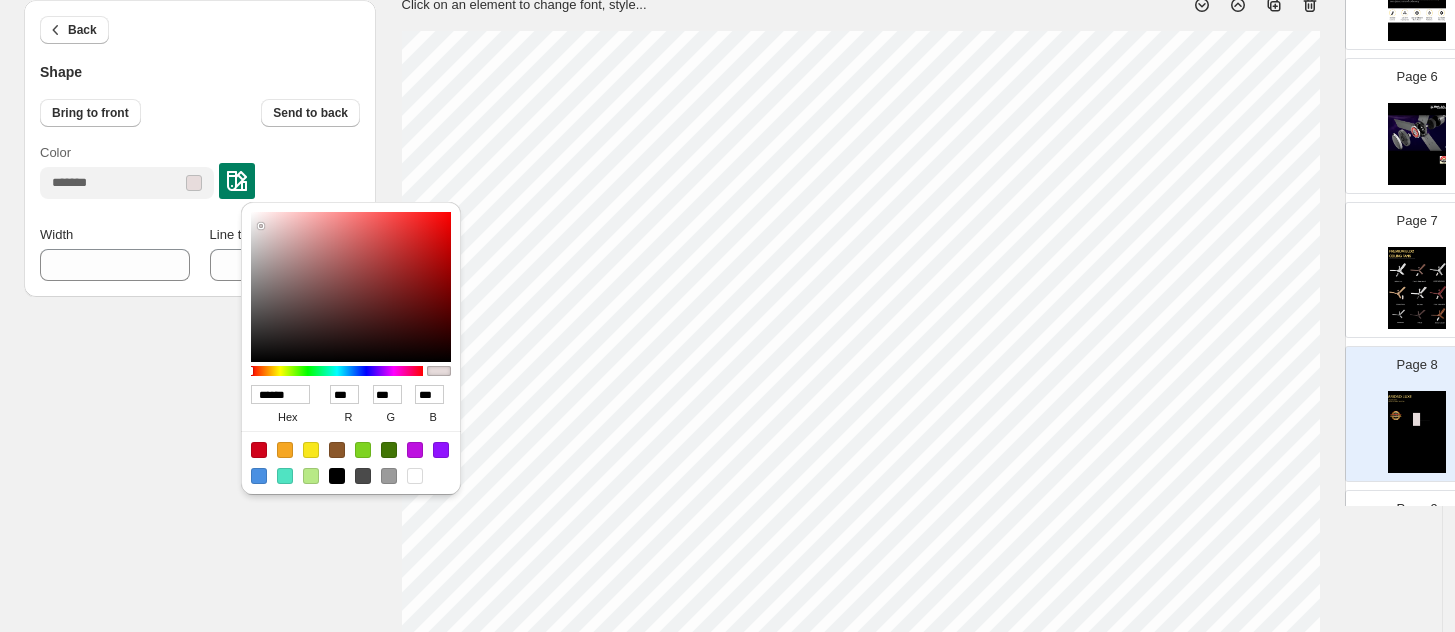 type on "******" 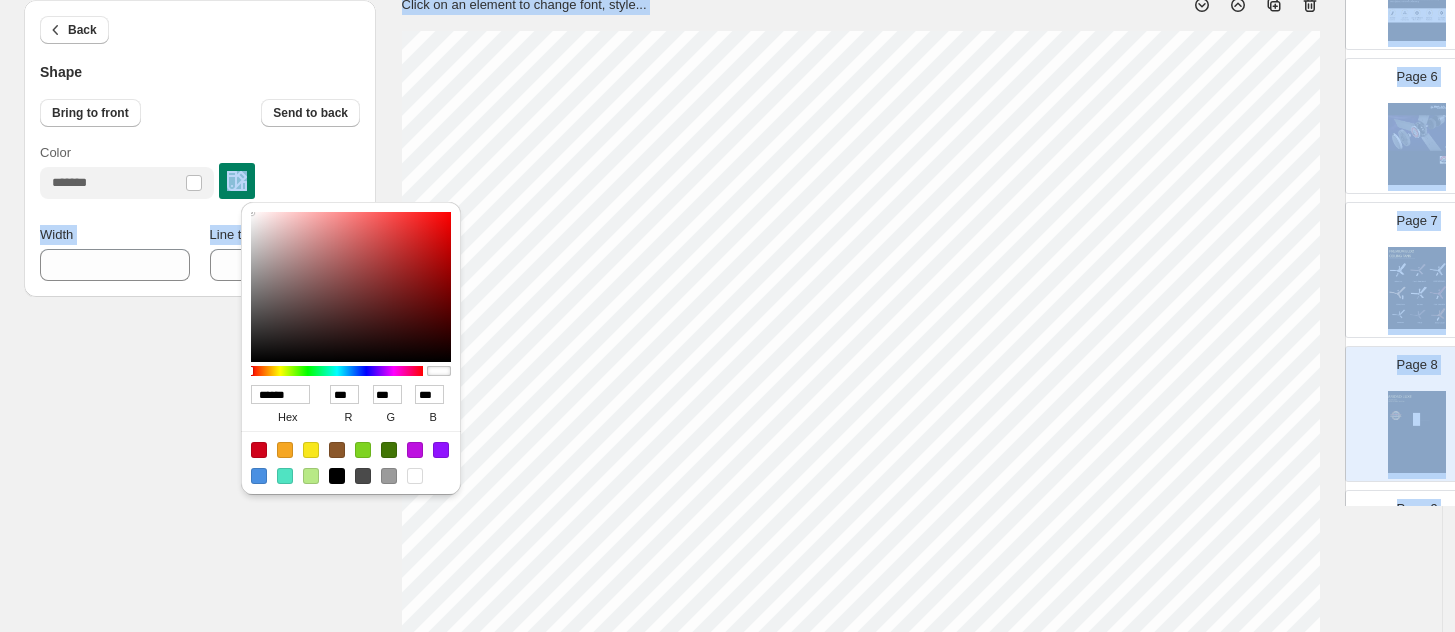 drag, startPoint x: 261, startPoint y: 226, endPoint x: 225, endPoint y: 202, distance: 43.266617 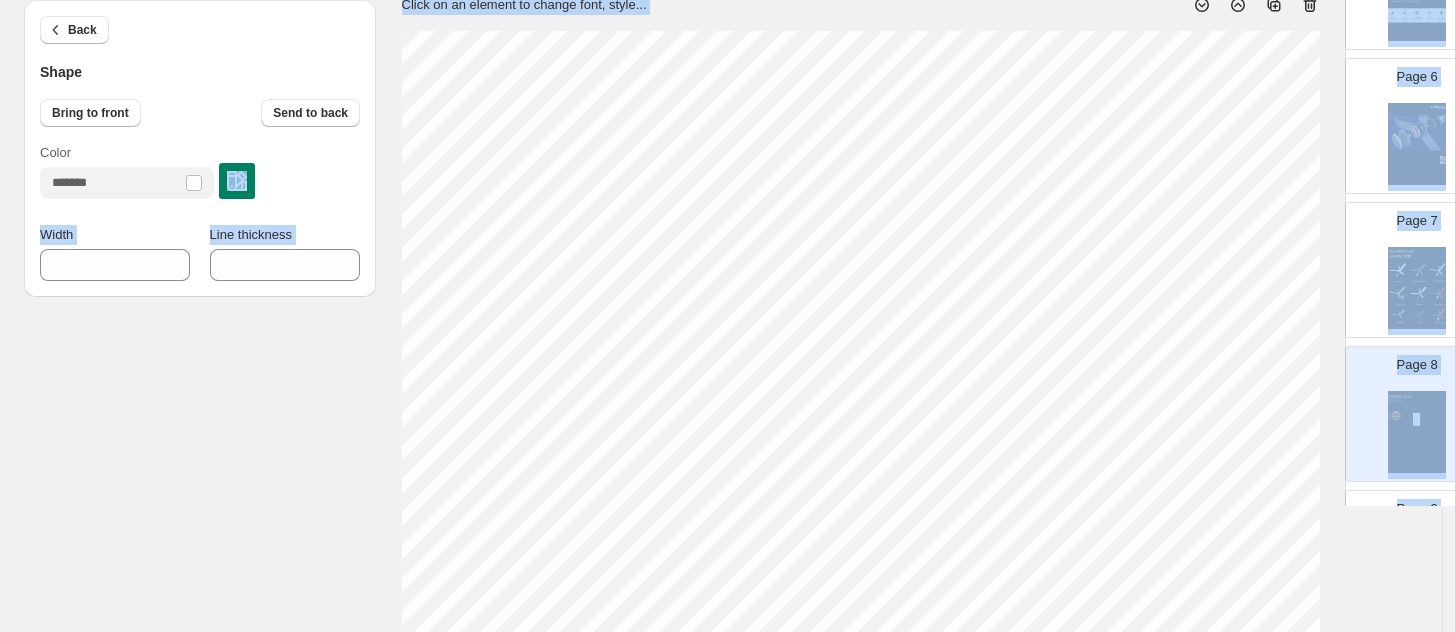 click on "Back Shape Bring to front Send to back Color Width *** Line thickness *** Click on an element to change font, style... Drag & Drop Add Page Page 1 Page 2 Page 3 Page 4 Page 5 Page 6 Page 7 Page 8 Page 9 Page 10 Page 11 Page 12 Page 13 Page 14 Page 15 Page 16 16 Pages" at bounding box center [721, 607] 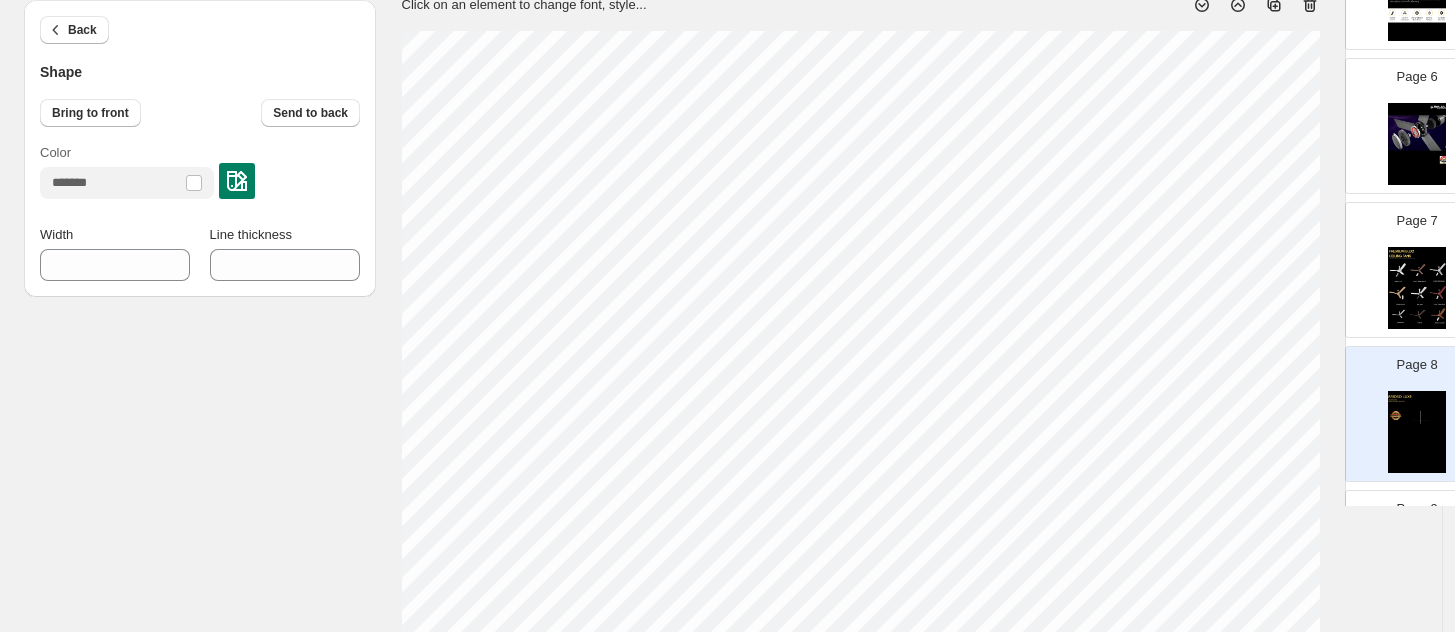 type on "***" 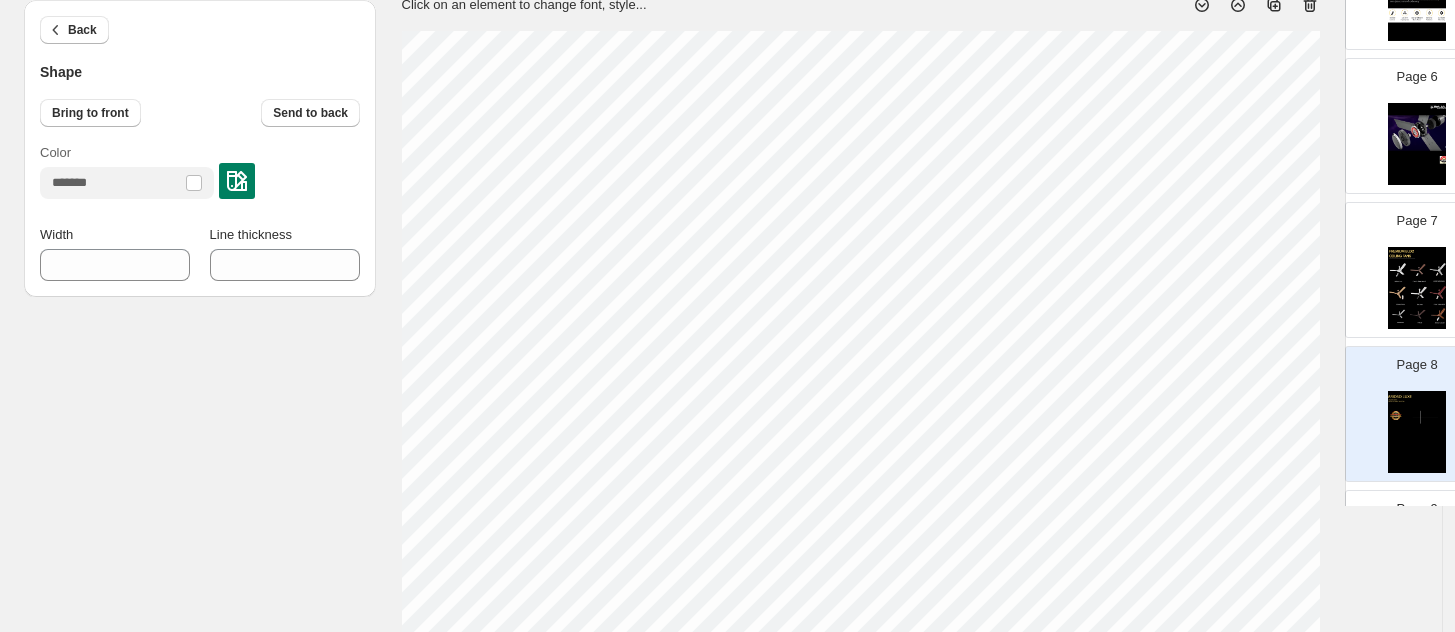 type on "*" 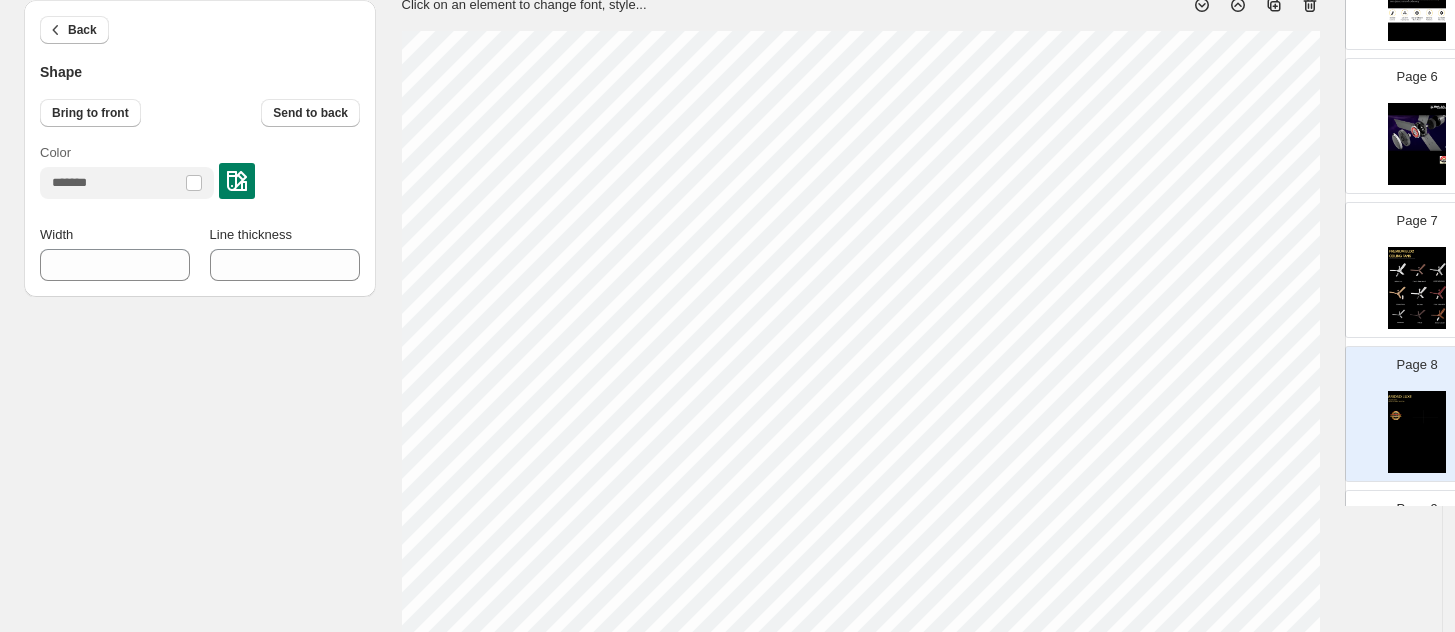 type on "***" 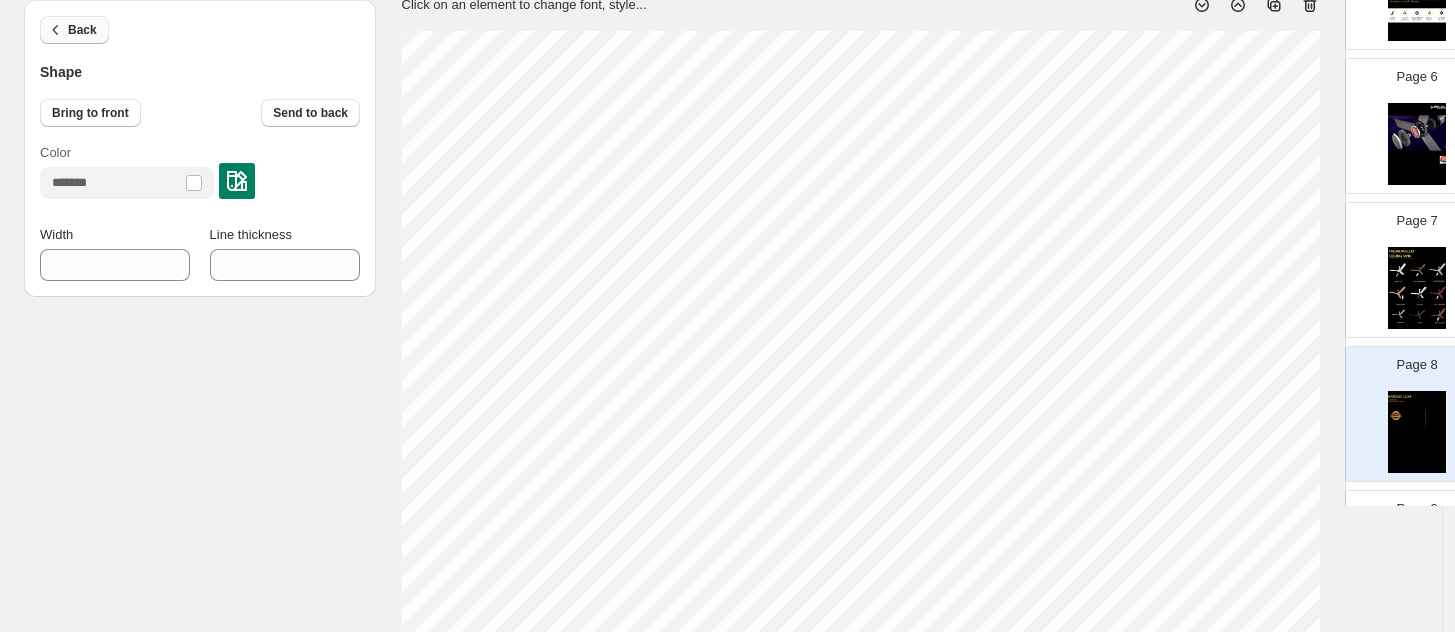 click on "Back" at bounding box center [82, 30] 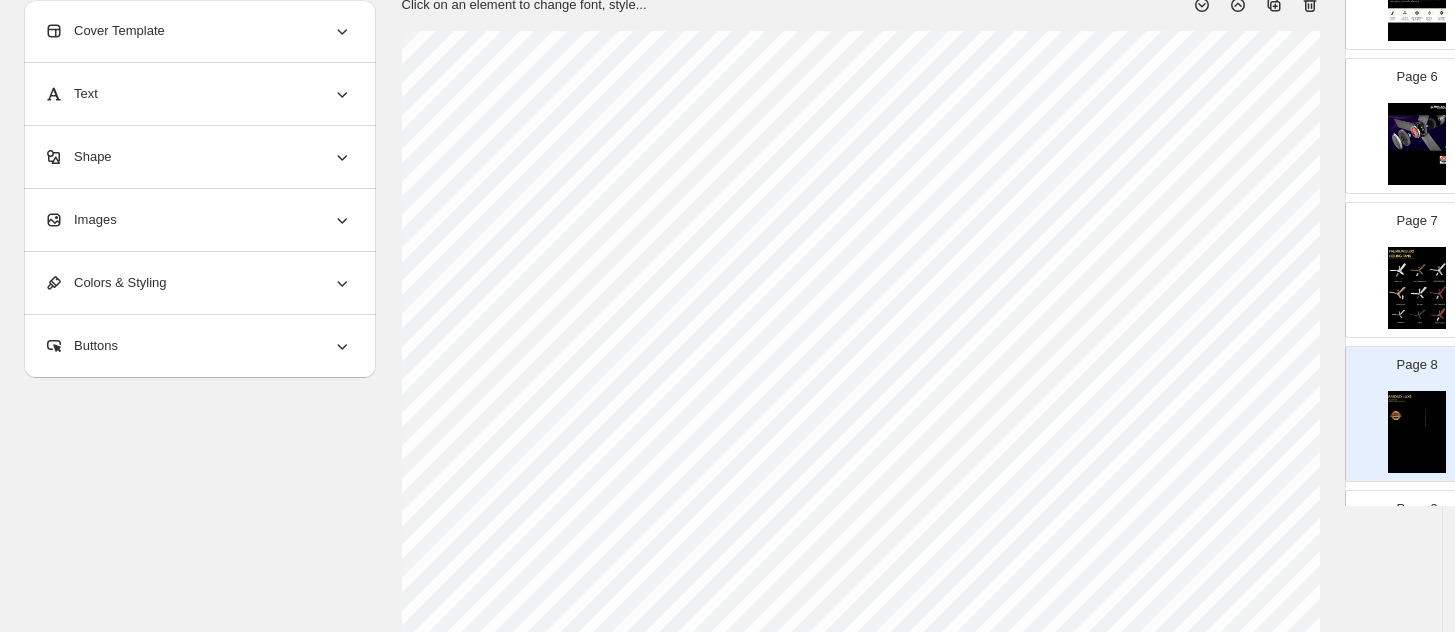 click on "Text" at bounding box center (198, 94) 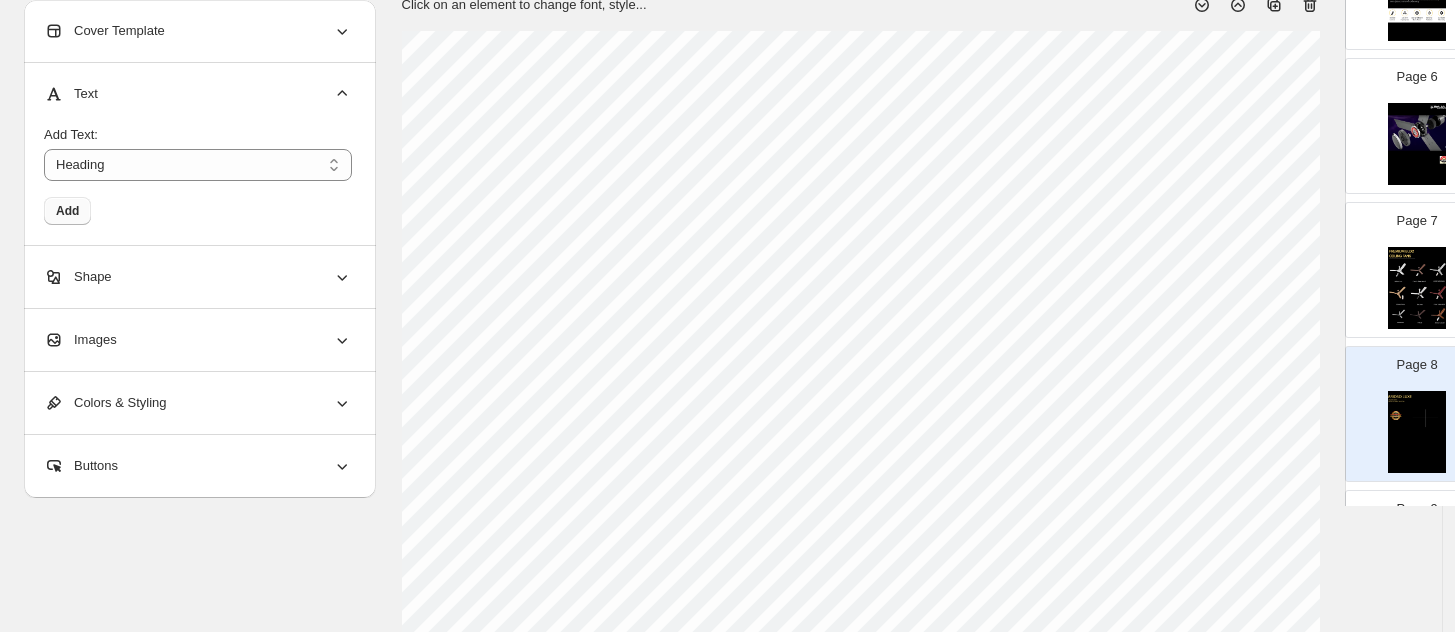 click on "Add" at bounding box center (67, 211) 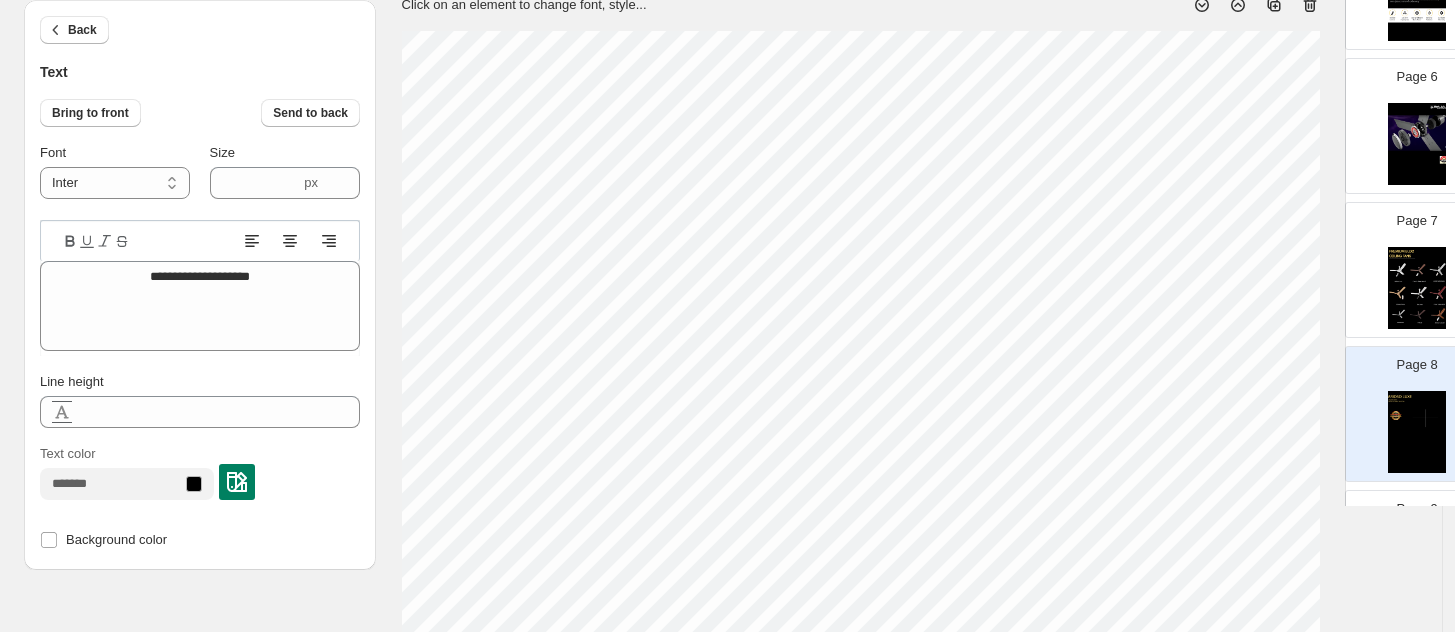 click at bounding box center [237, 482] 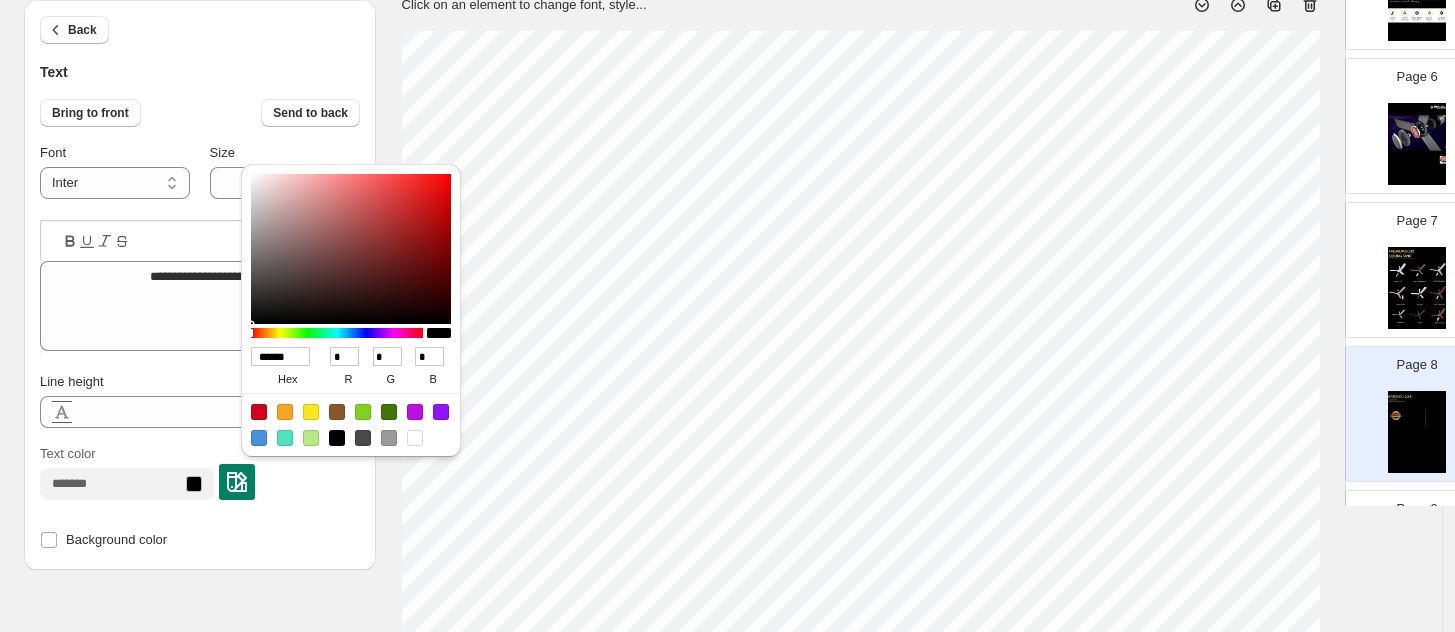 type on "******" 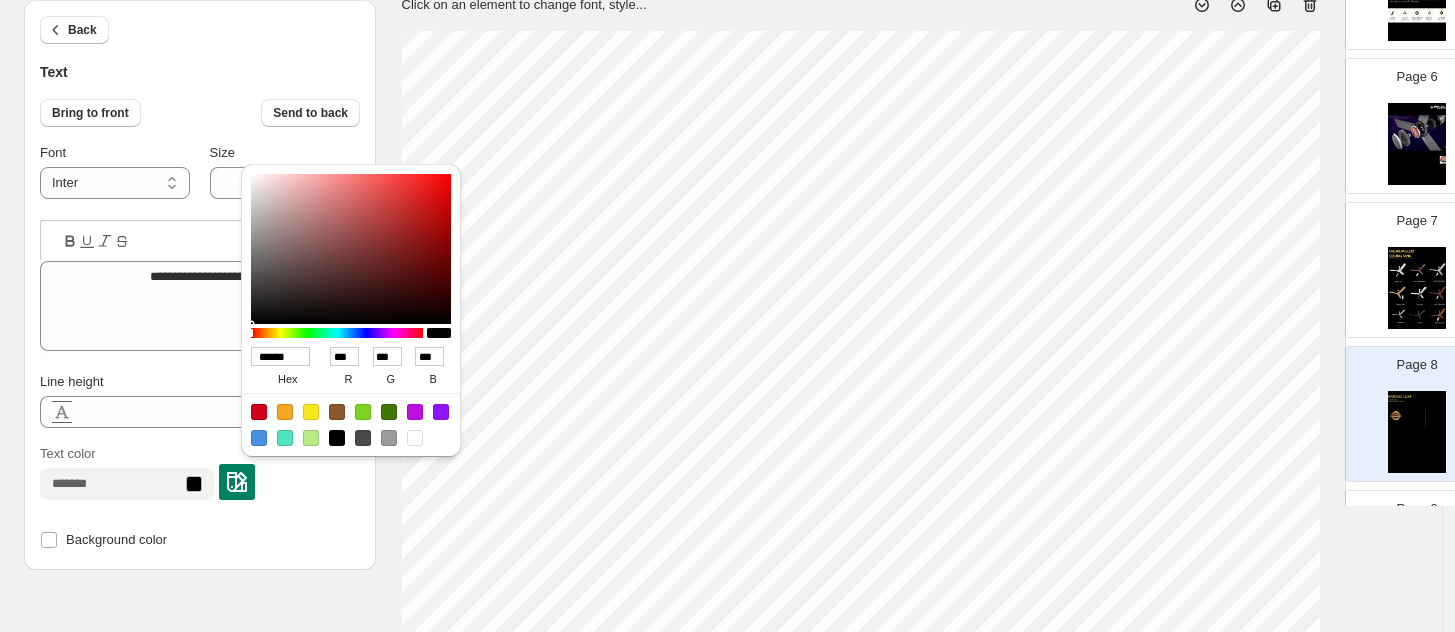 type on "******" 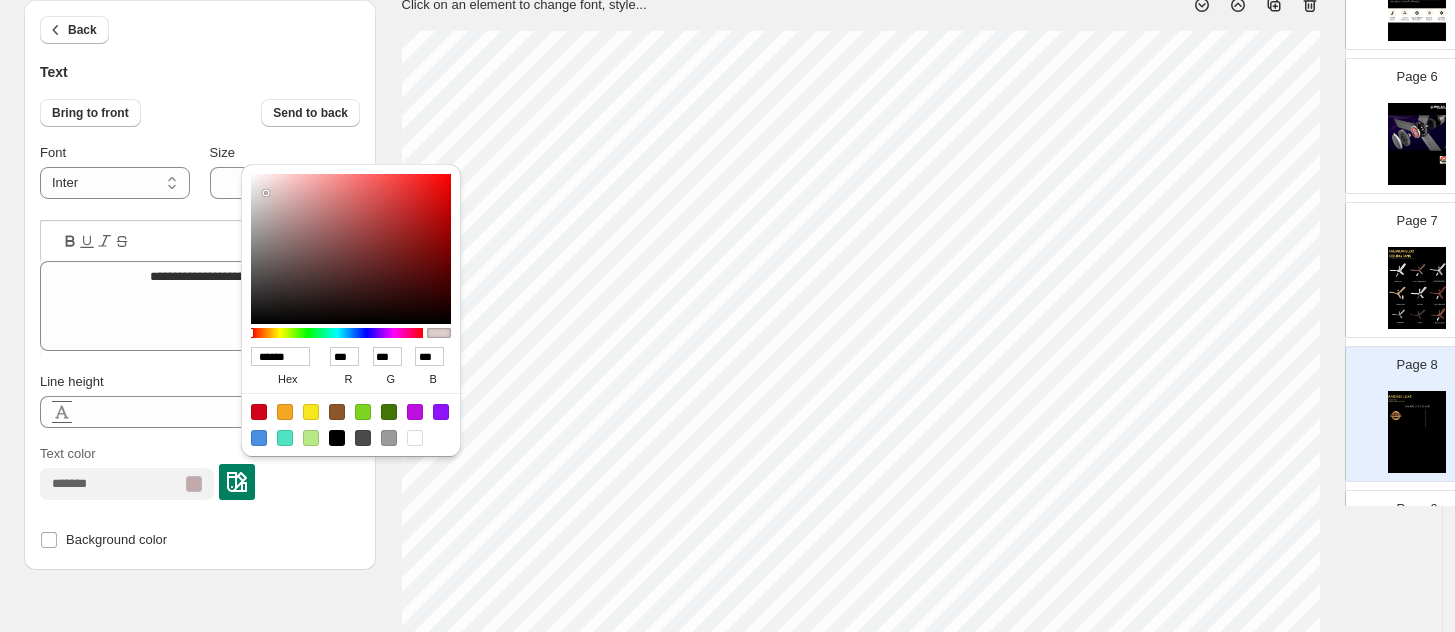 type on "******" 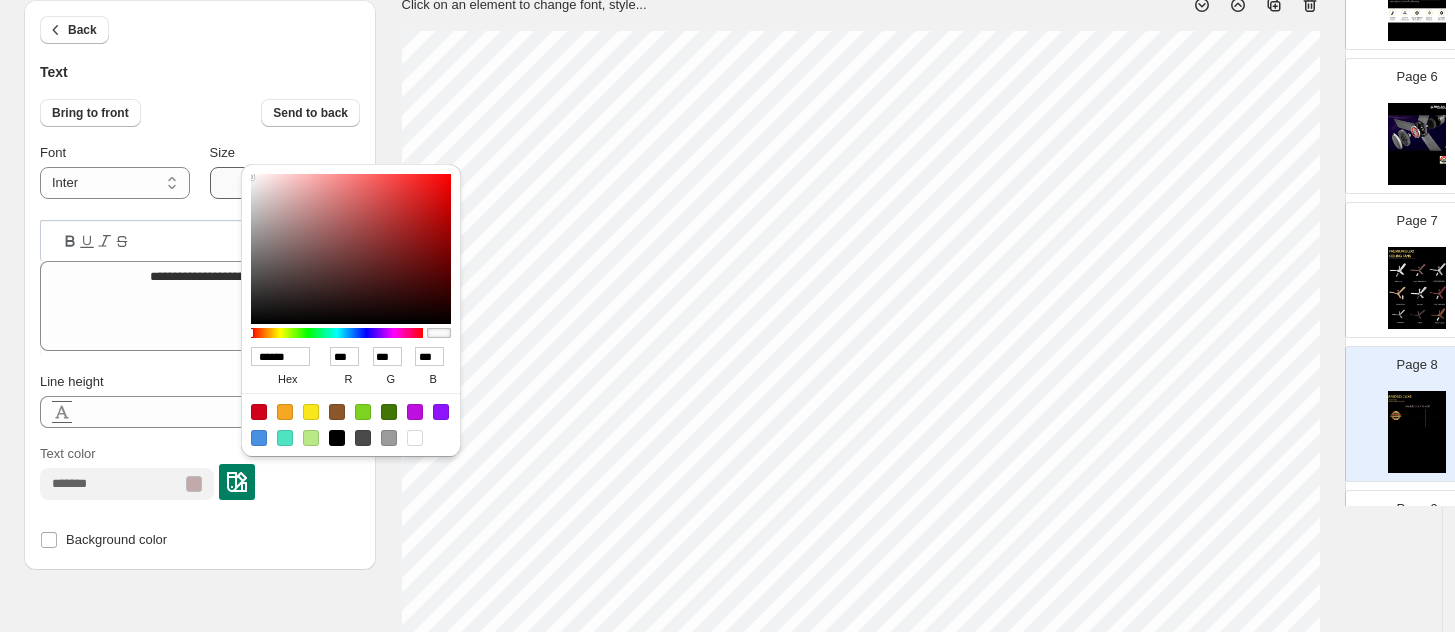 type on "******" 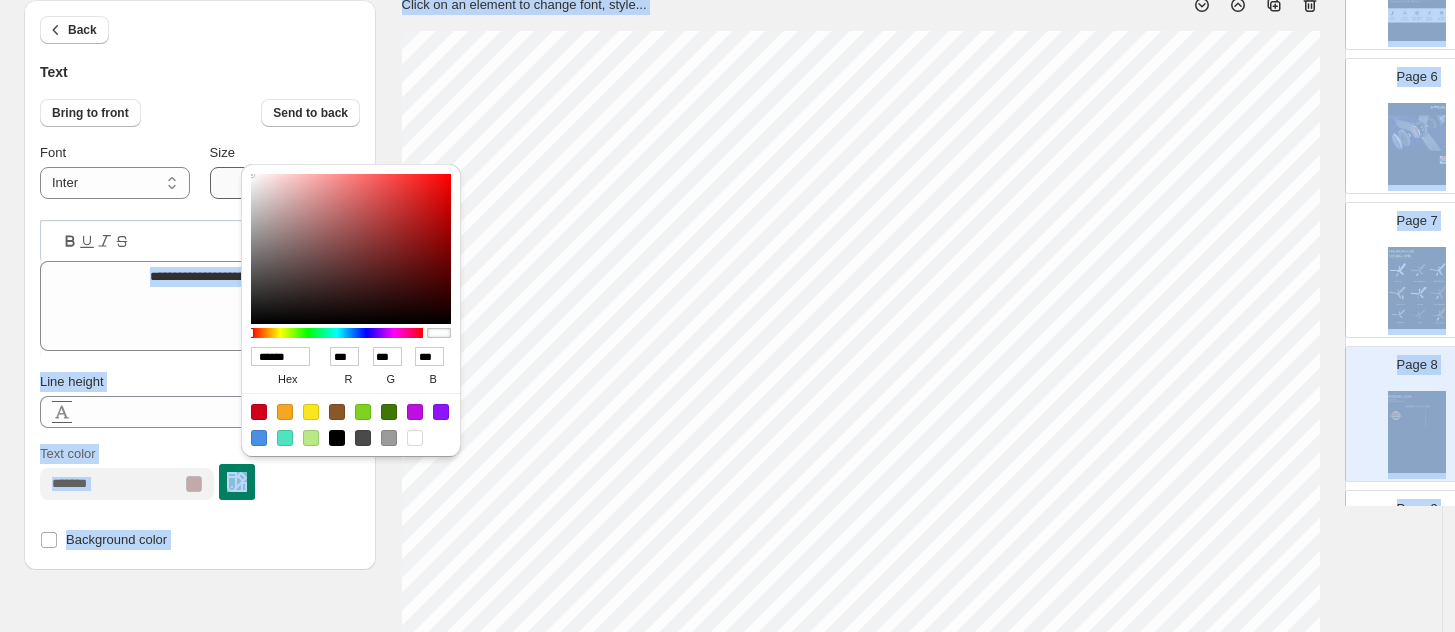drag, startPoint x: 277, startPoint y: 210, endPoint x: 226, endPoint y: 168, distance: 66.068146 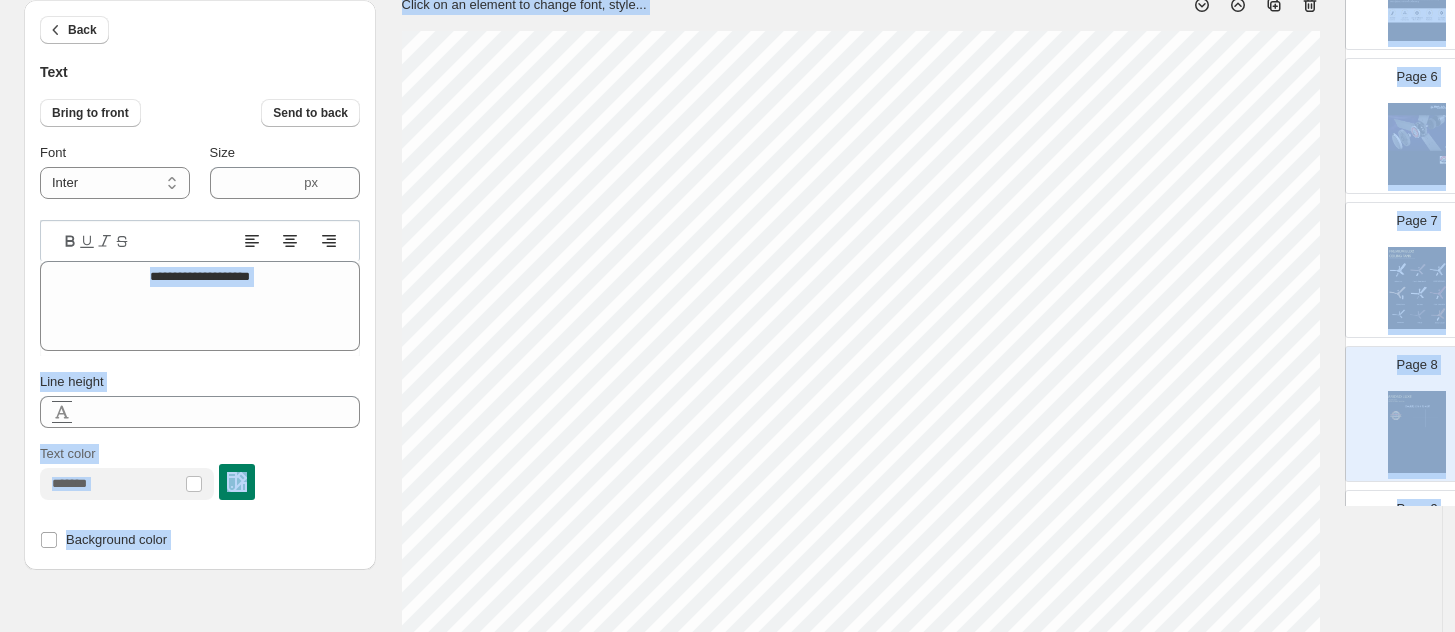 click on "Text color" at bounding box center [200, 477] 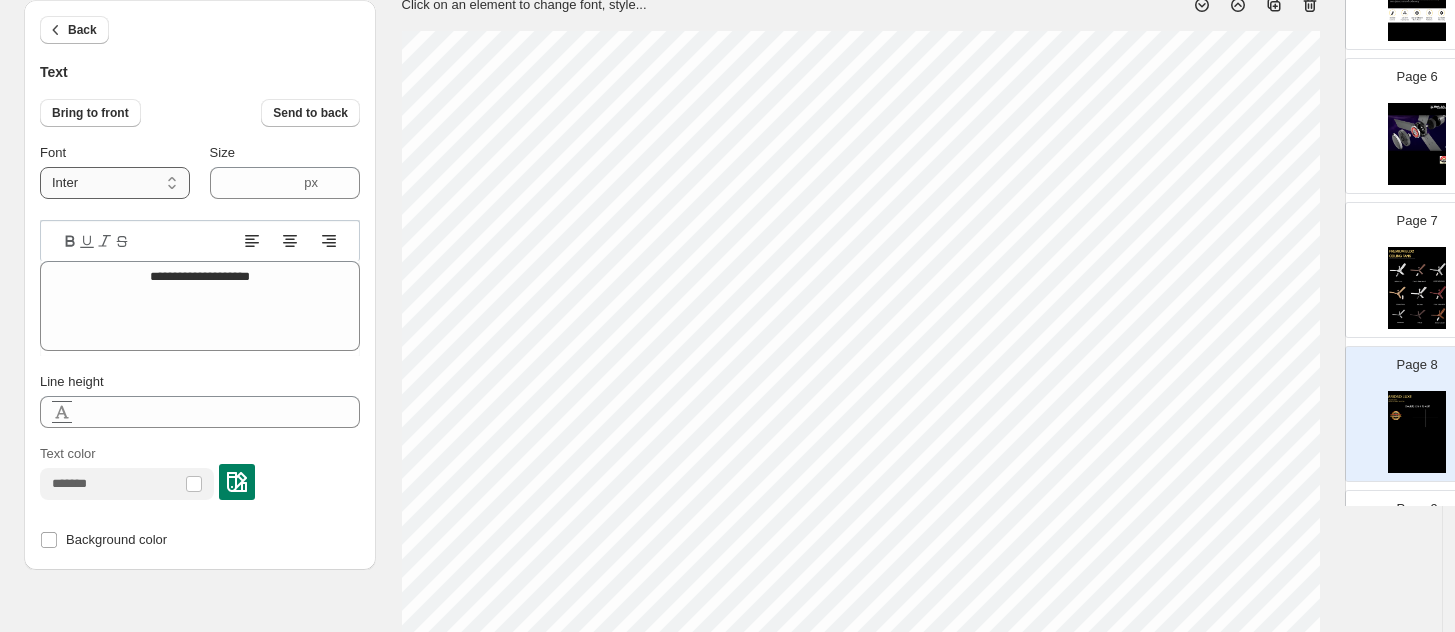 click on "**********" at bounding box center [115, 183] 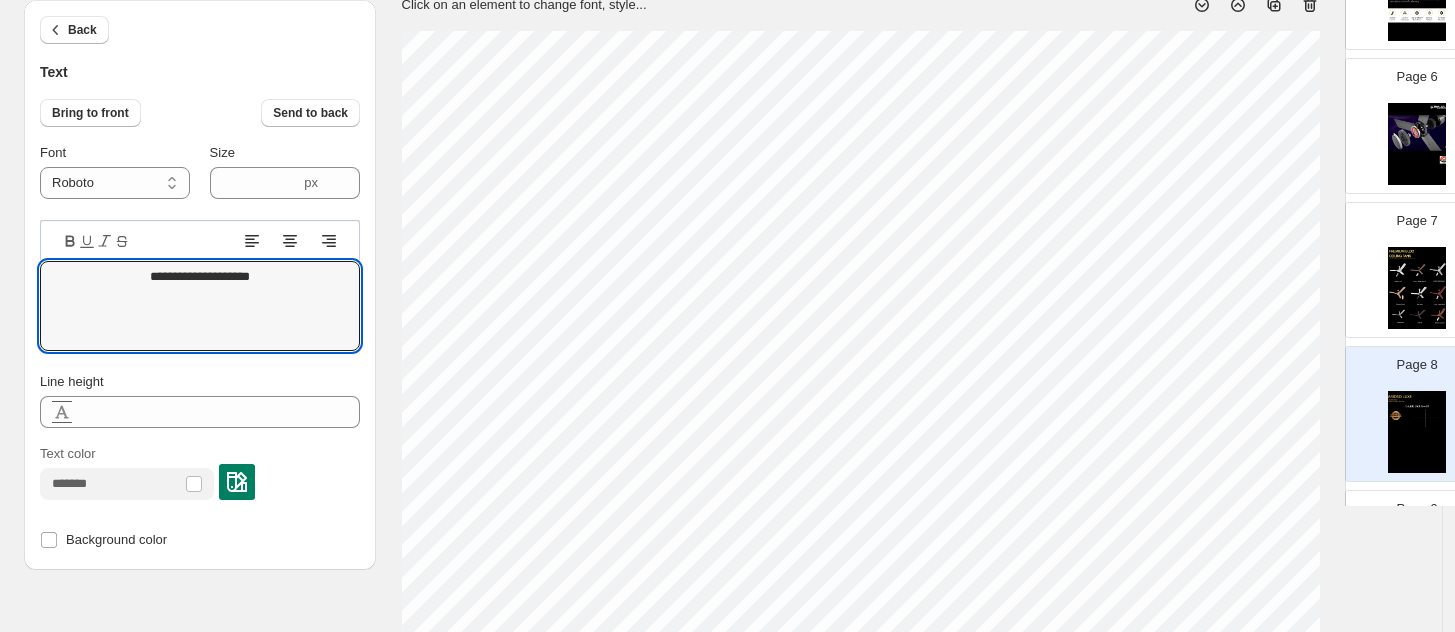 click 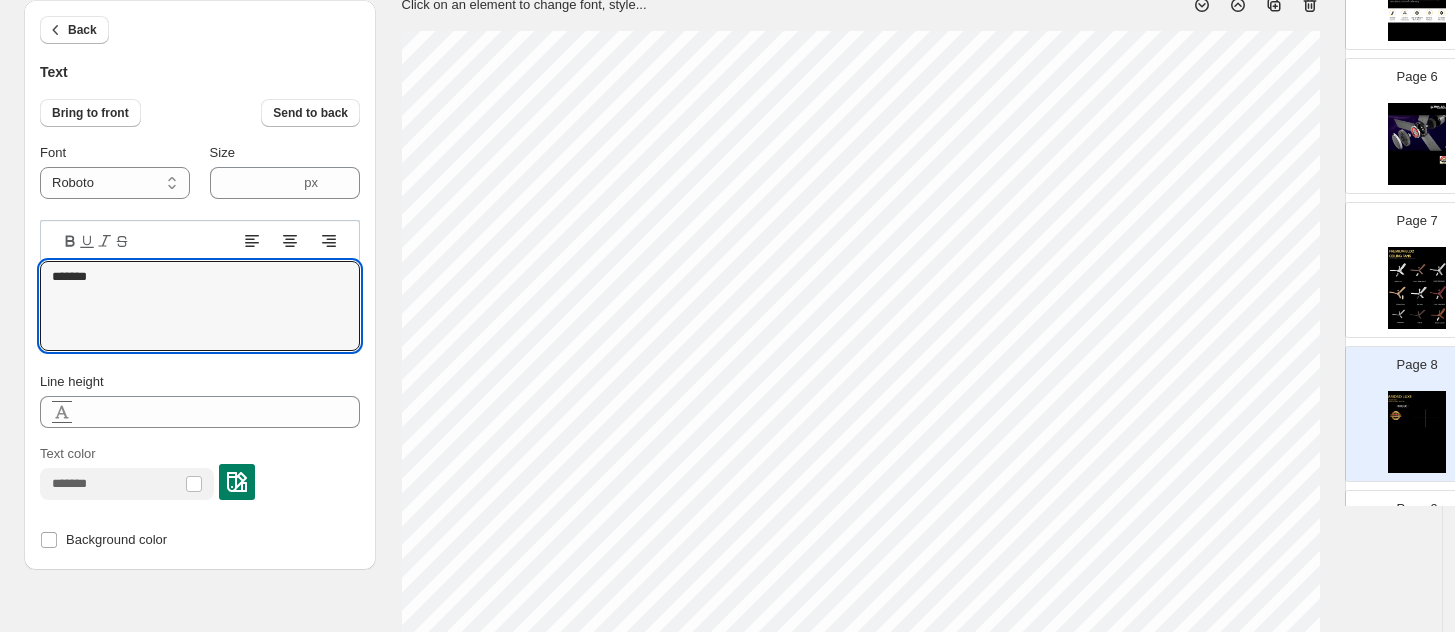 type on "*******" 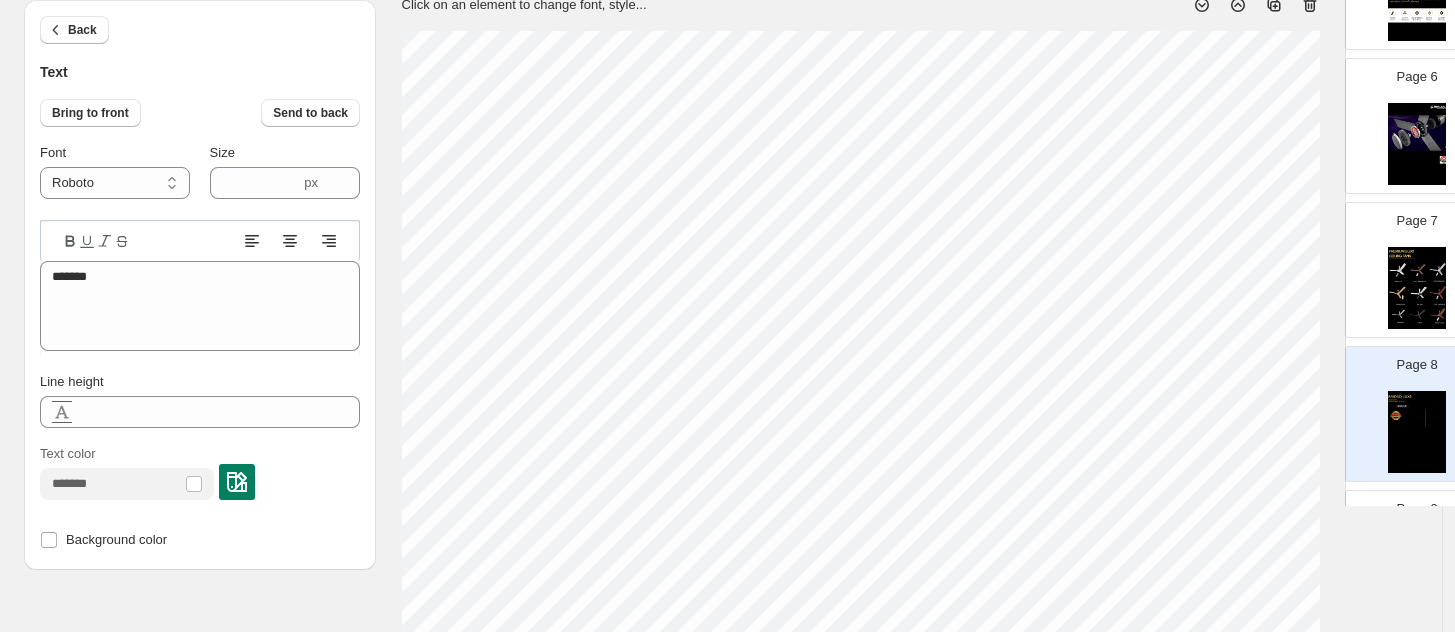 type on "****" 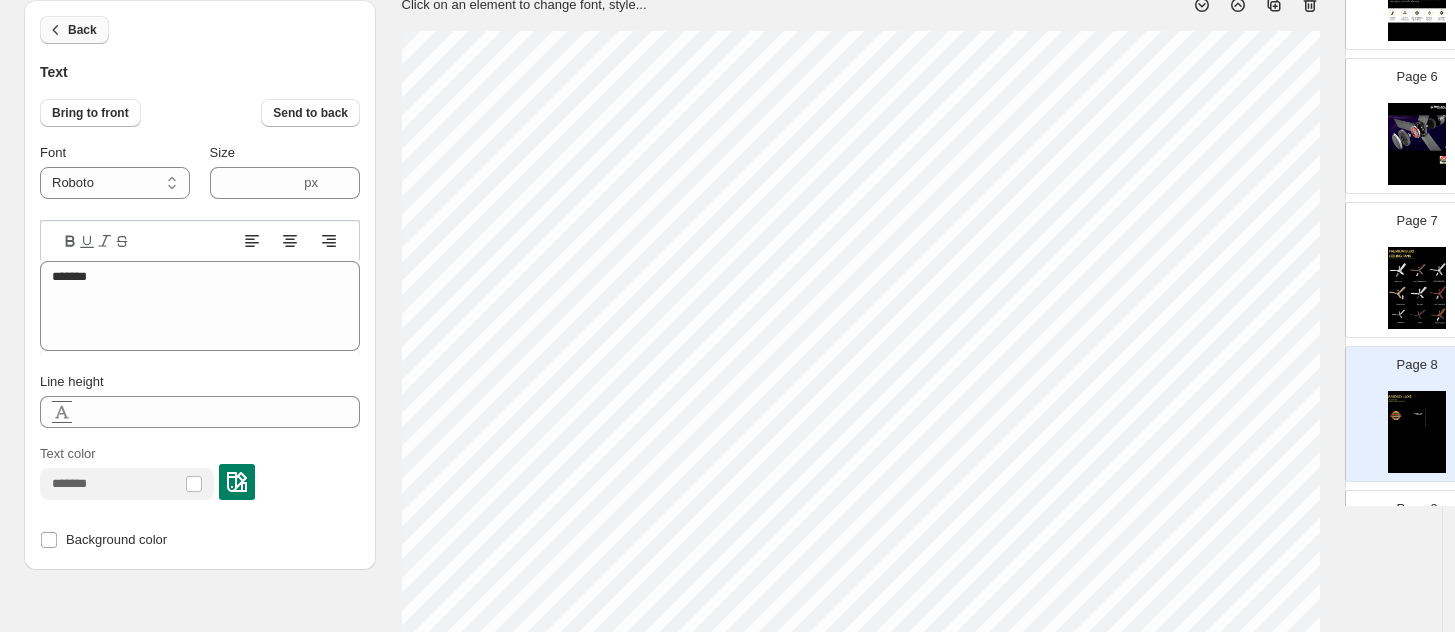 click on "Back" at bounding box center [82, 30] 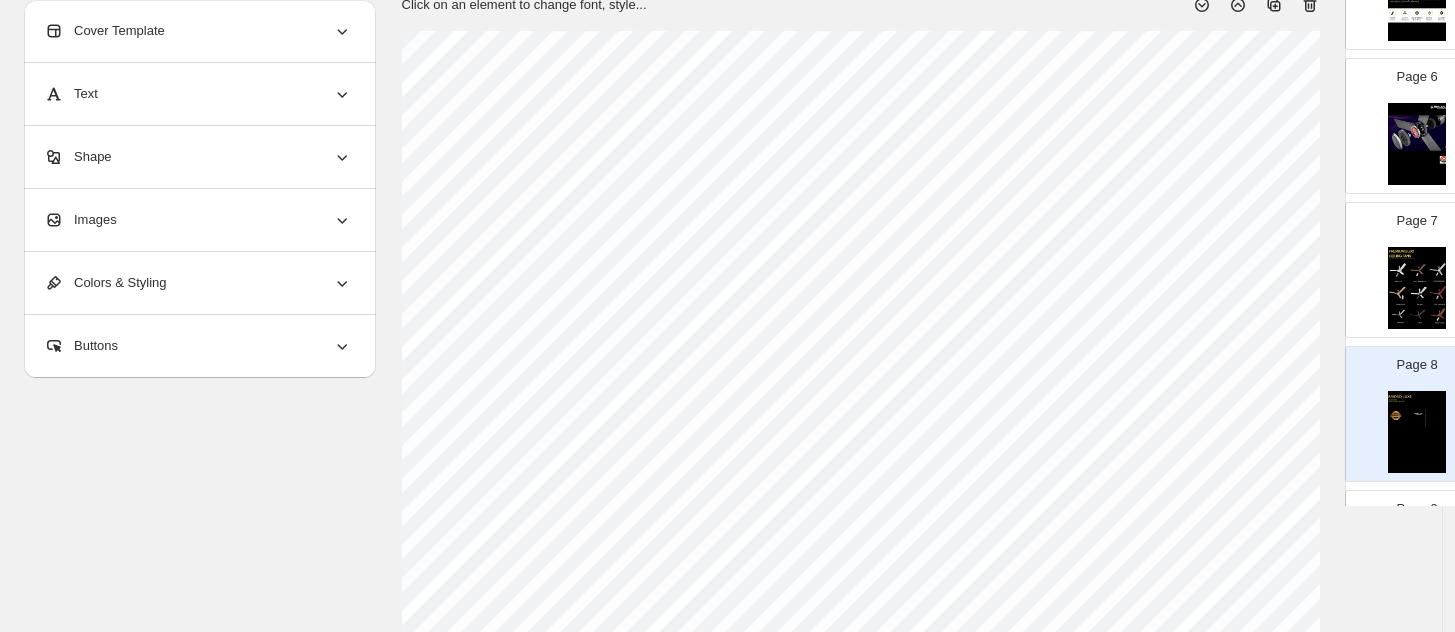 click on "Text" at bounding box center [198, 94] 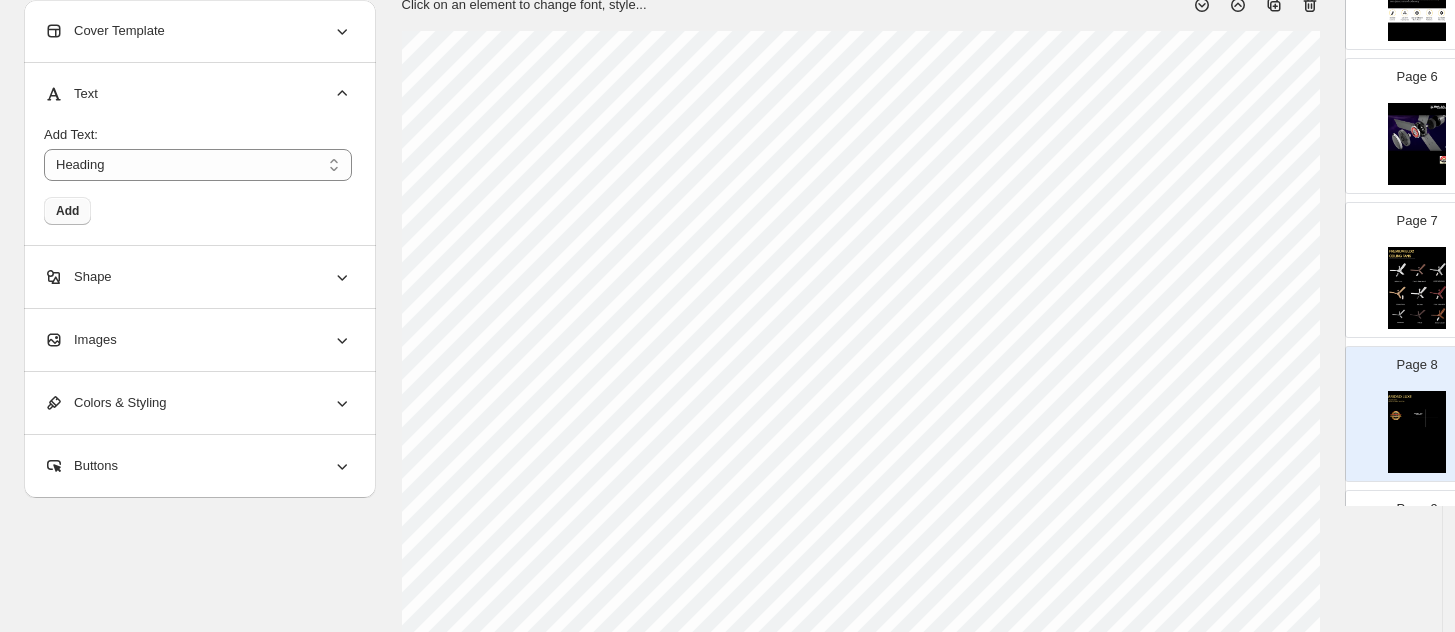 click on "Add" at bounding box center [67, 211] 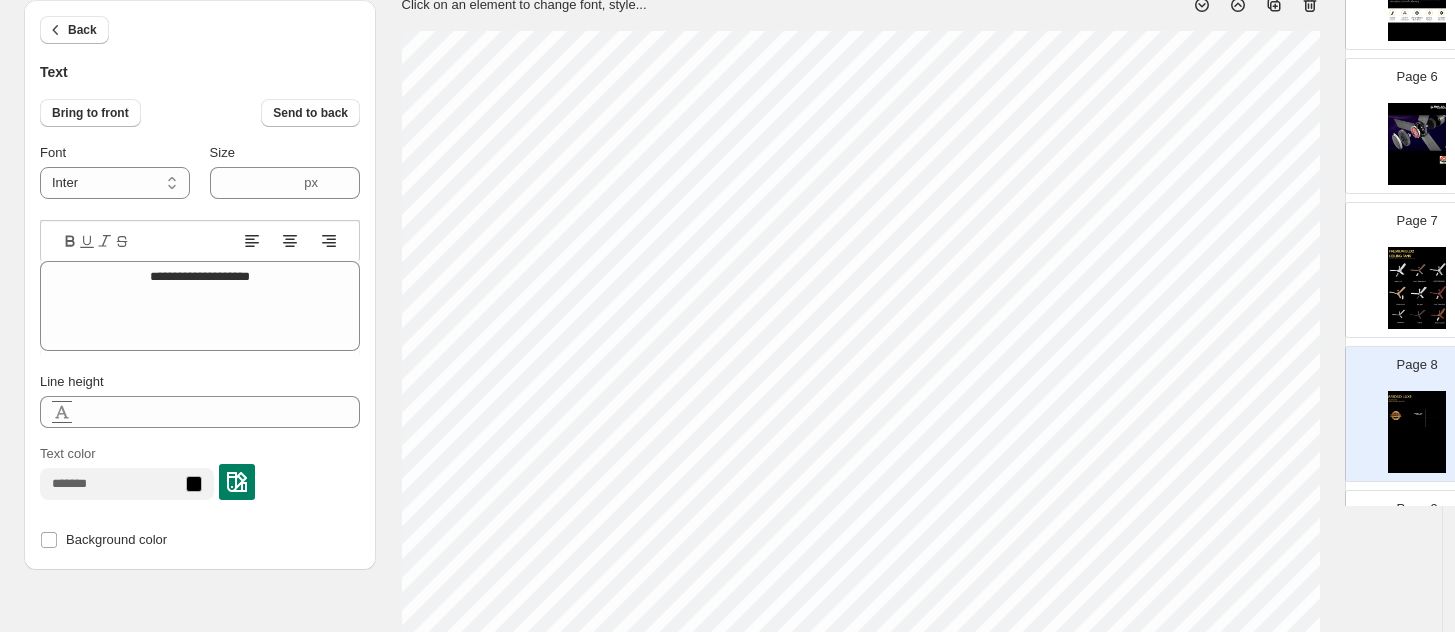 click at bounding box center (237, 482) 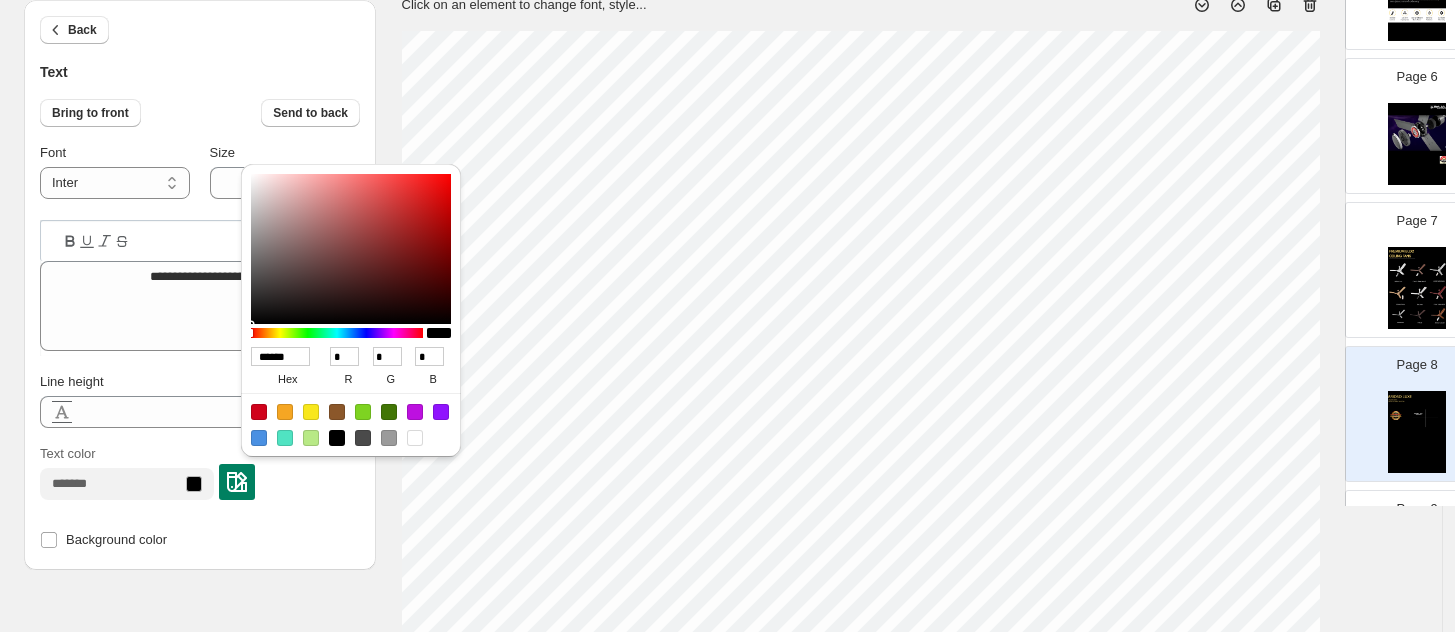 type on "******" 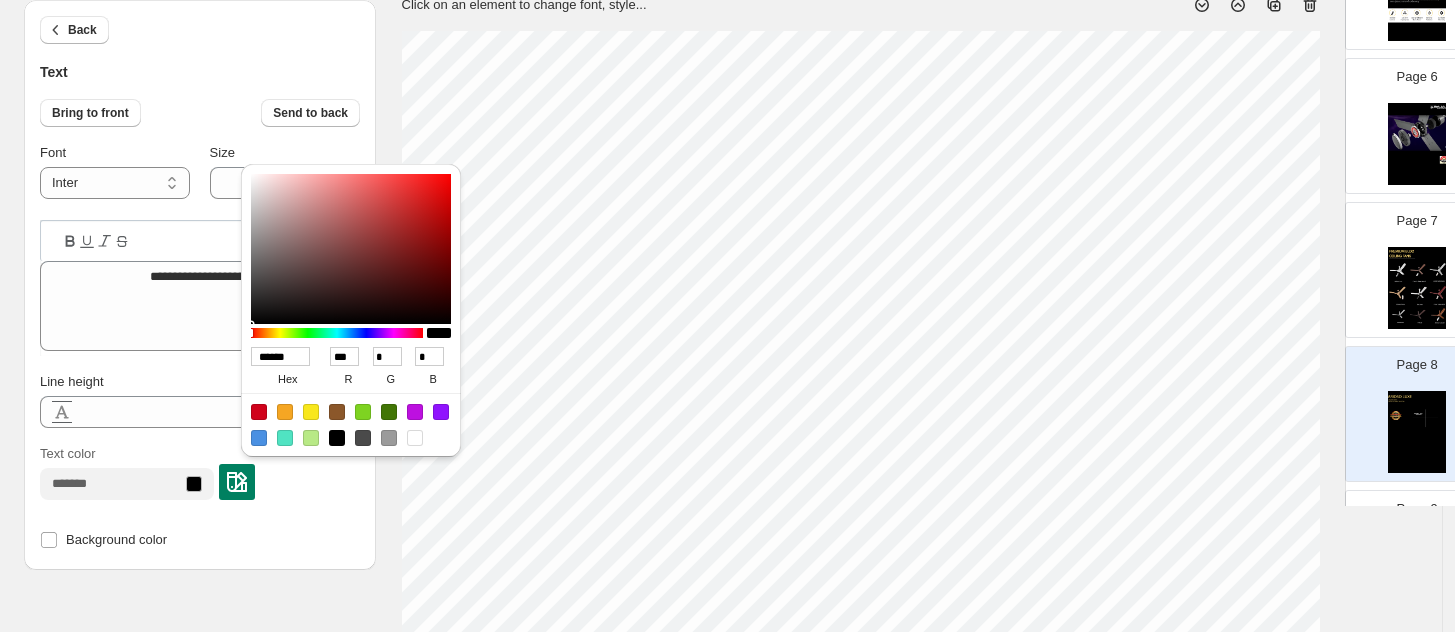 type on "***" 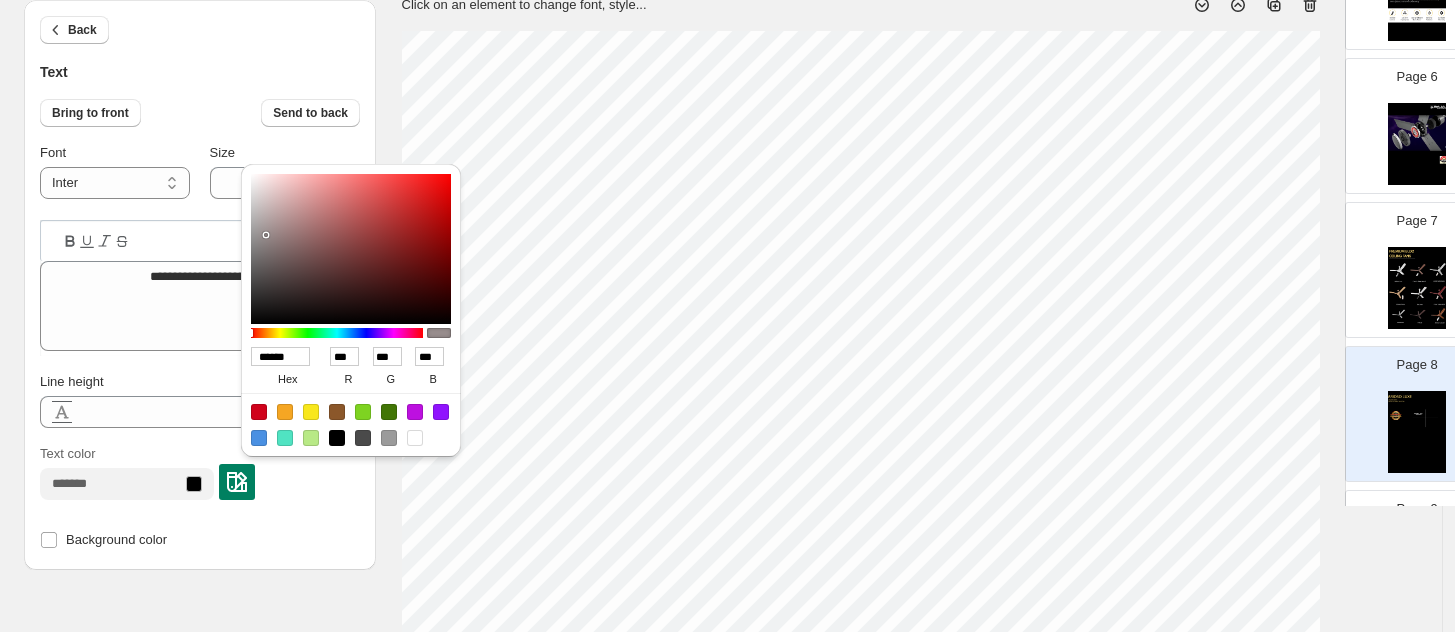 type on "******" 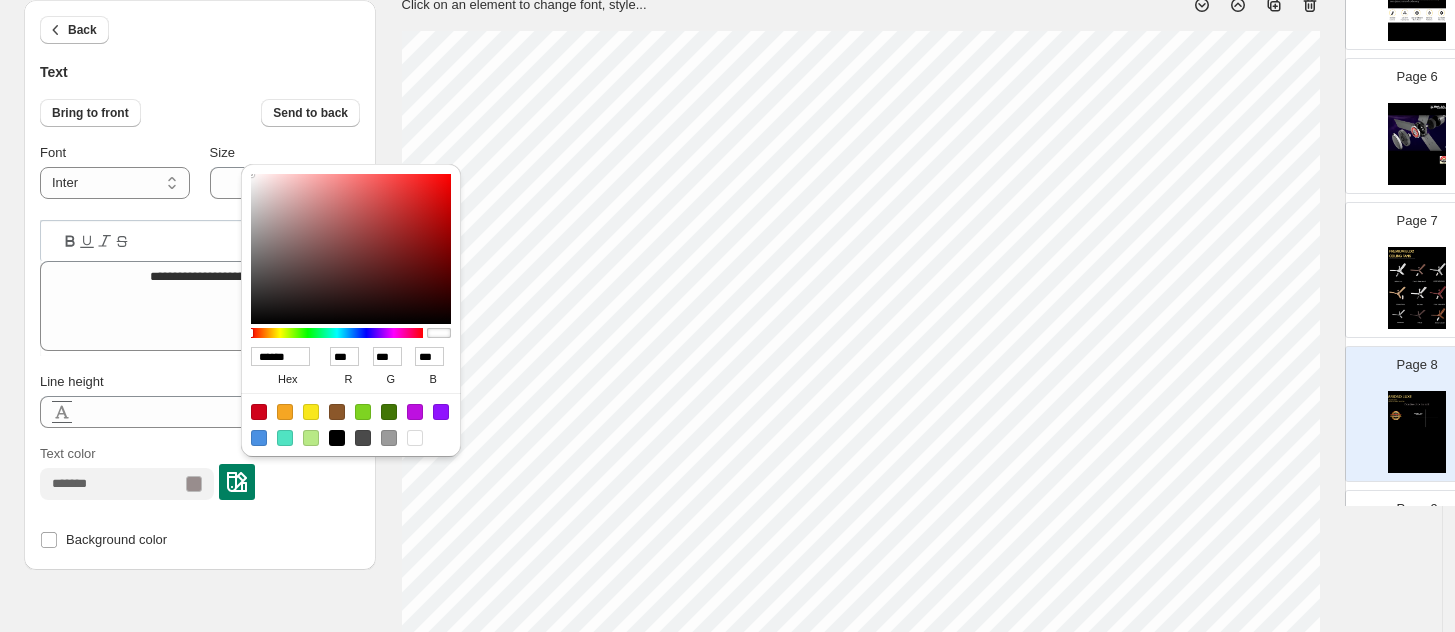 drag, startPoint x: 266, startPoint y: 235, endPoint x: 237, endPoint y: 166, distance: 74.84651 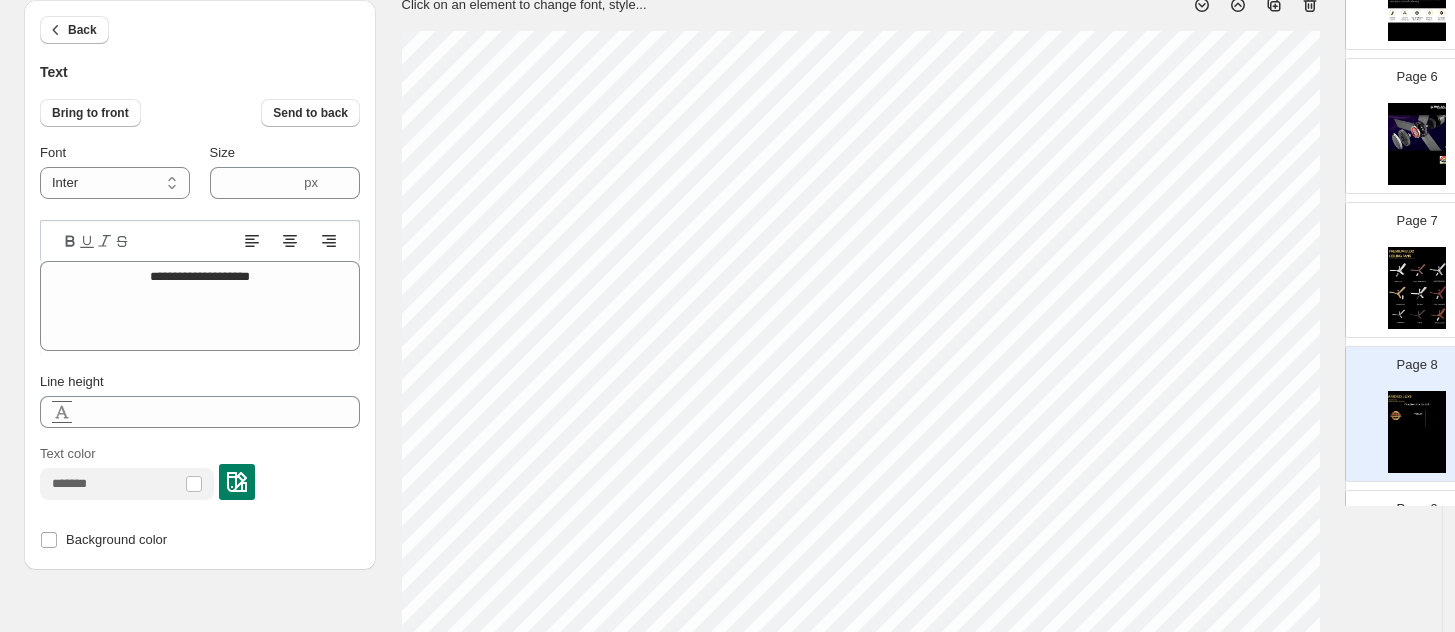 click 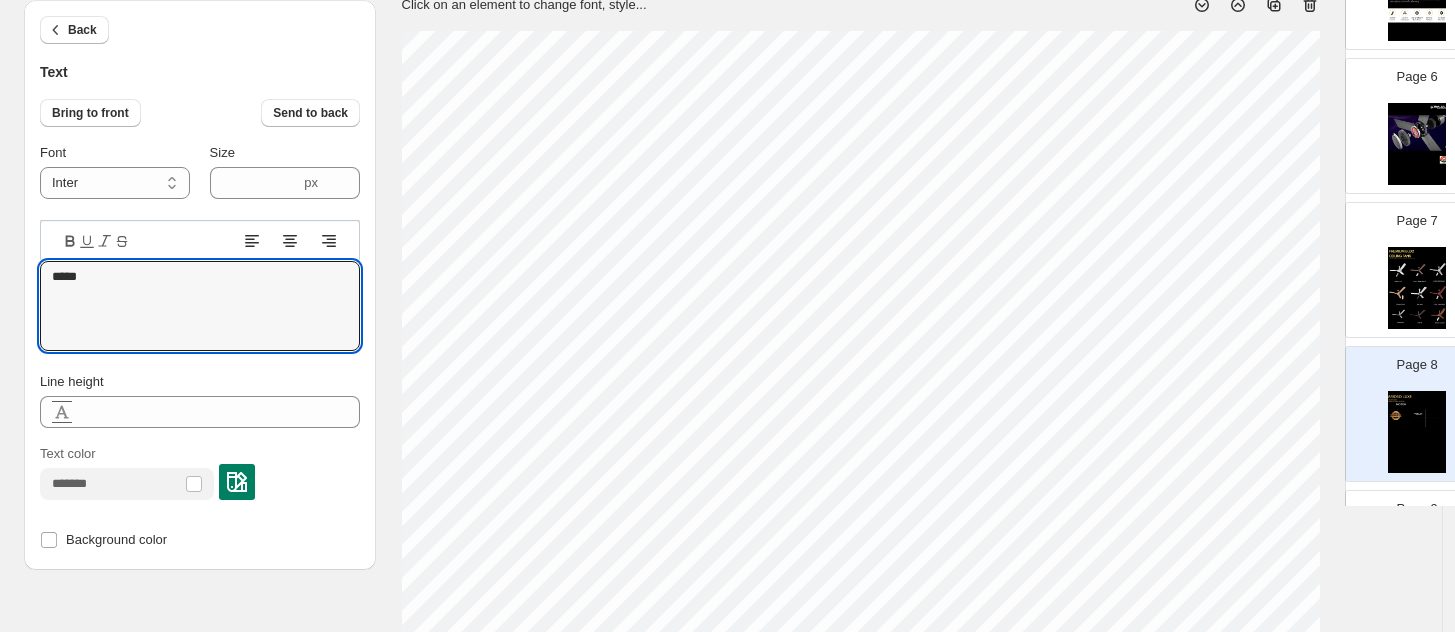 type on "*****" 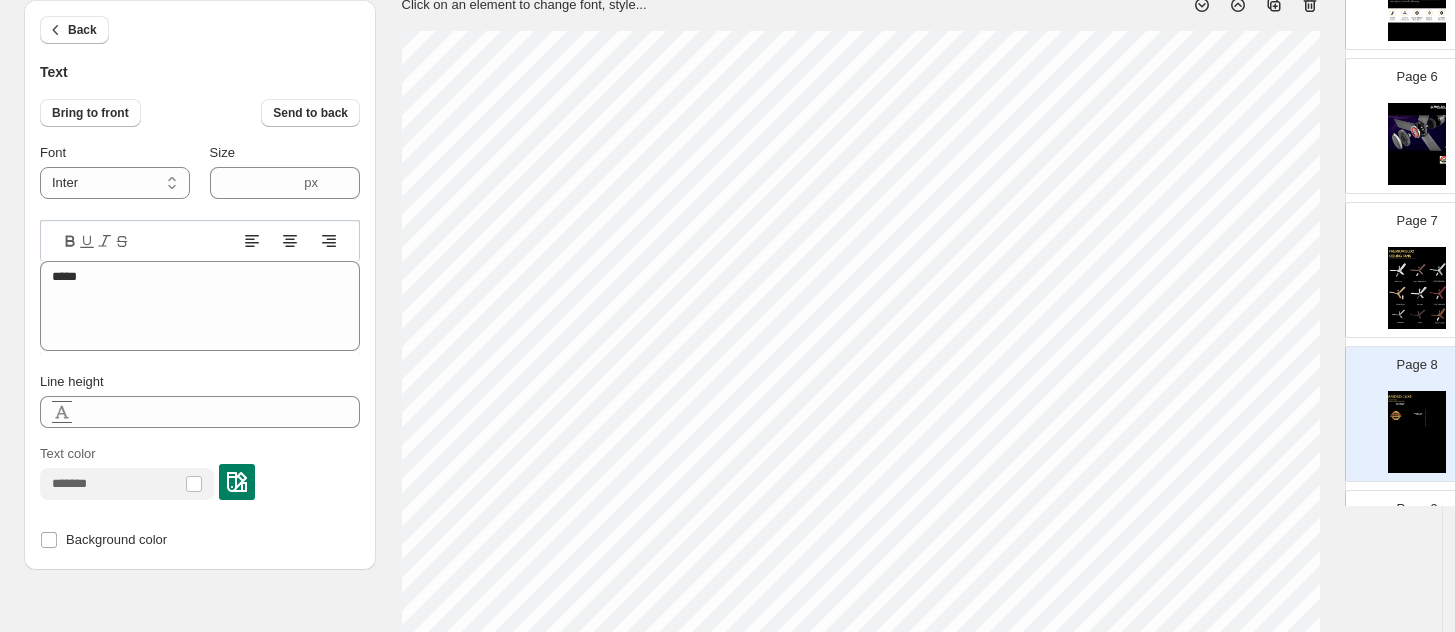 type on "****" 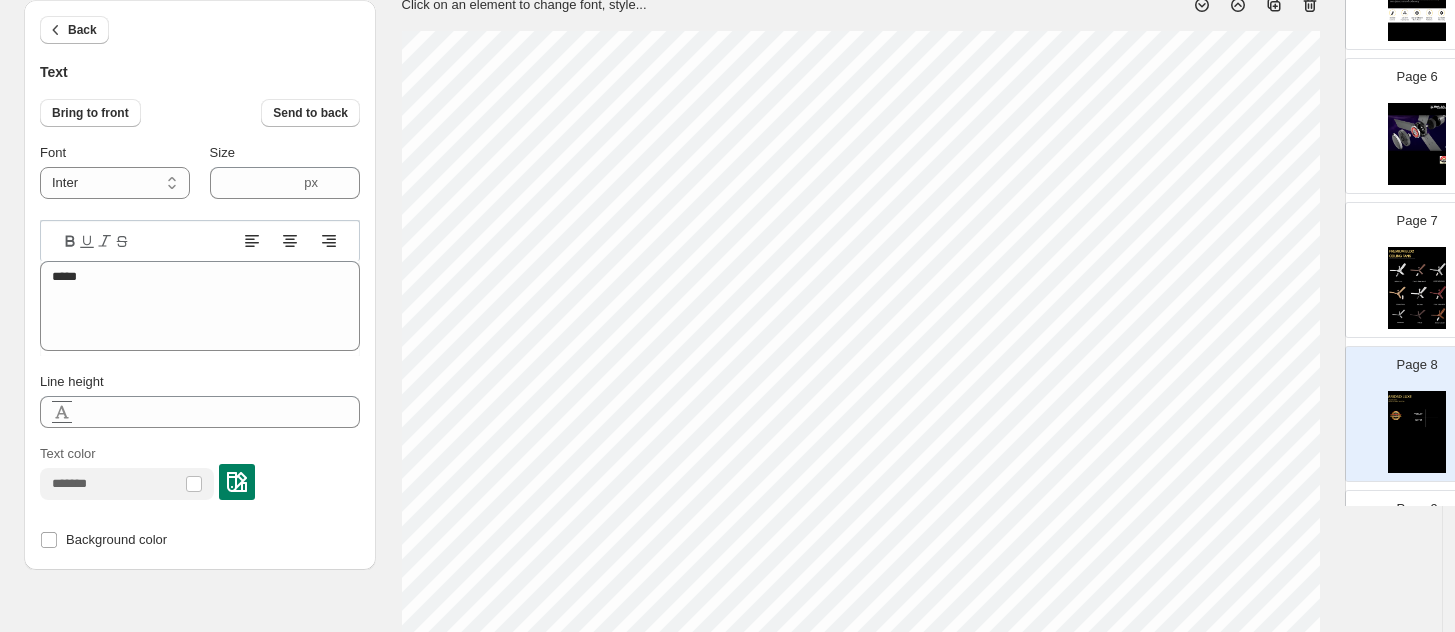select on "******" 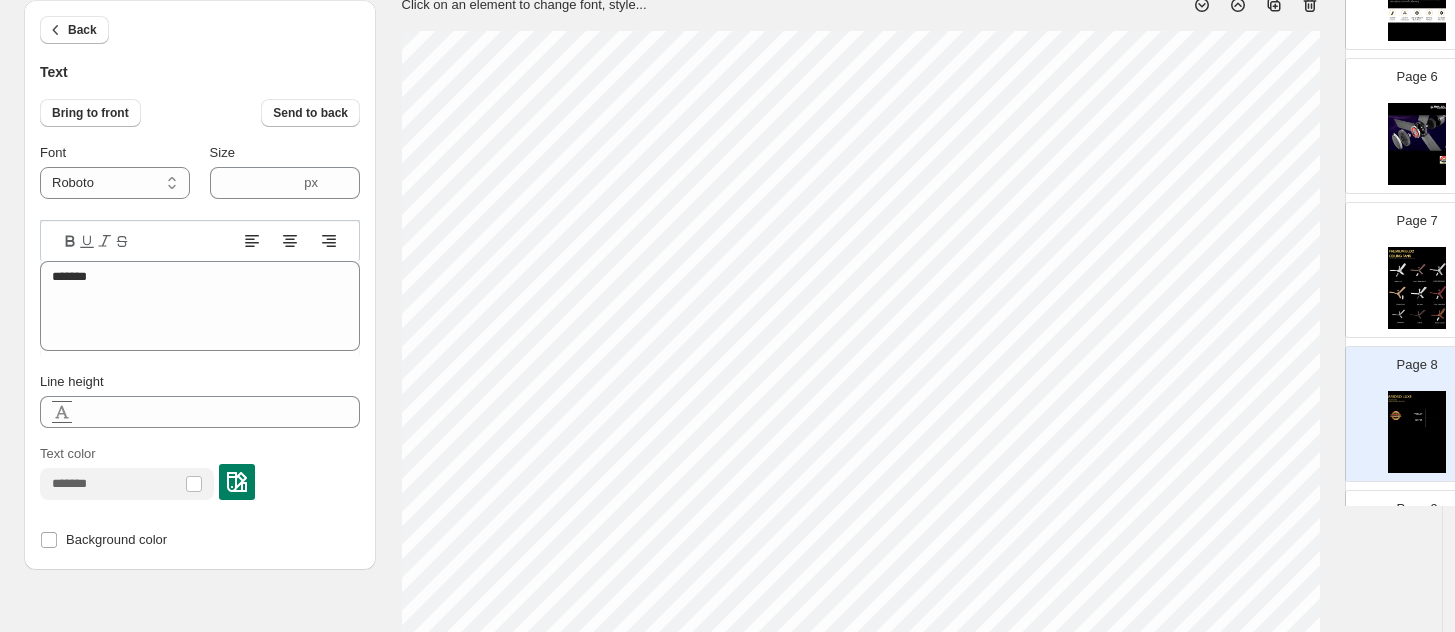 select on "*****" 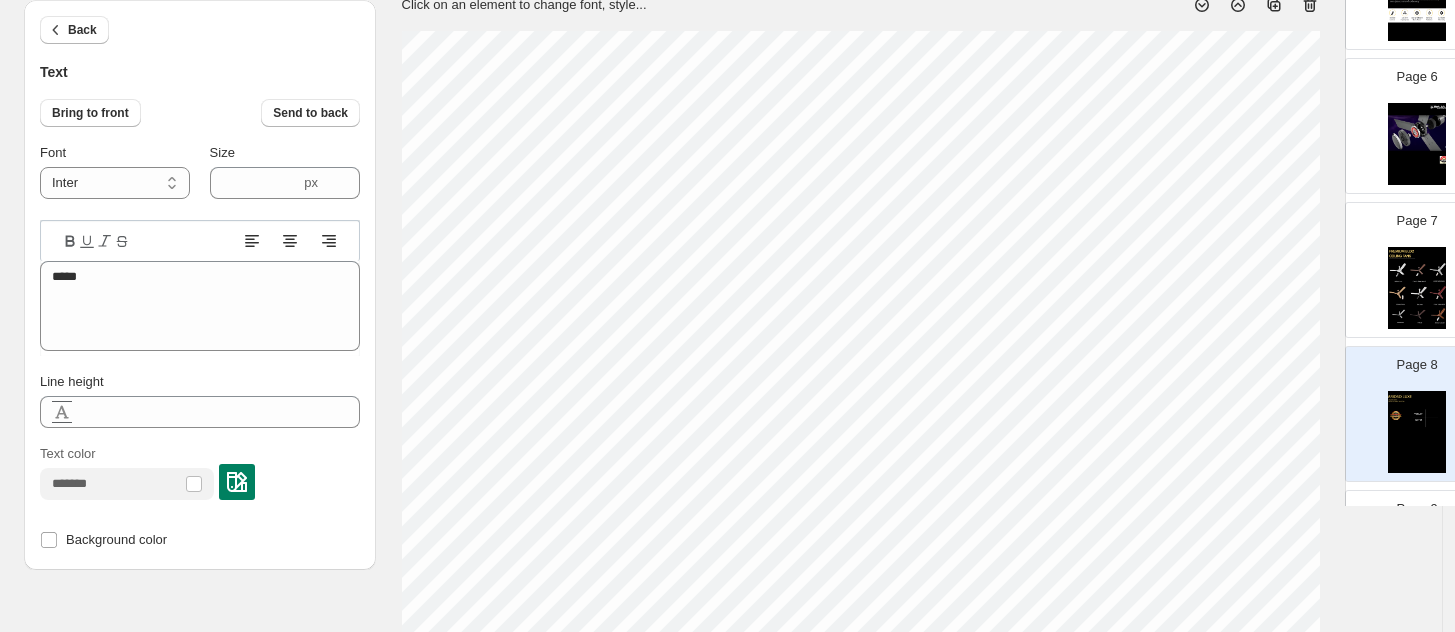 type on "****" 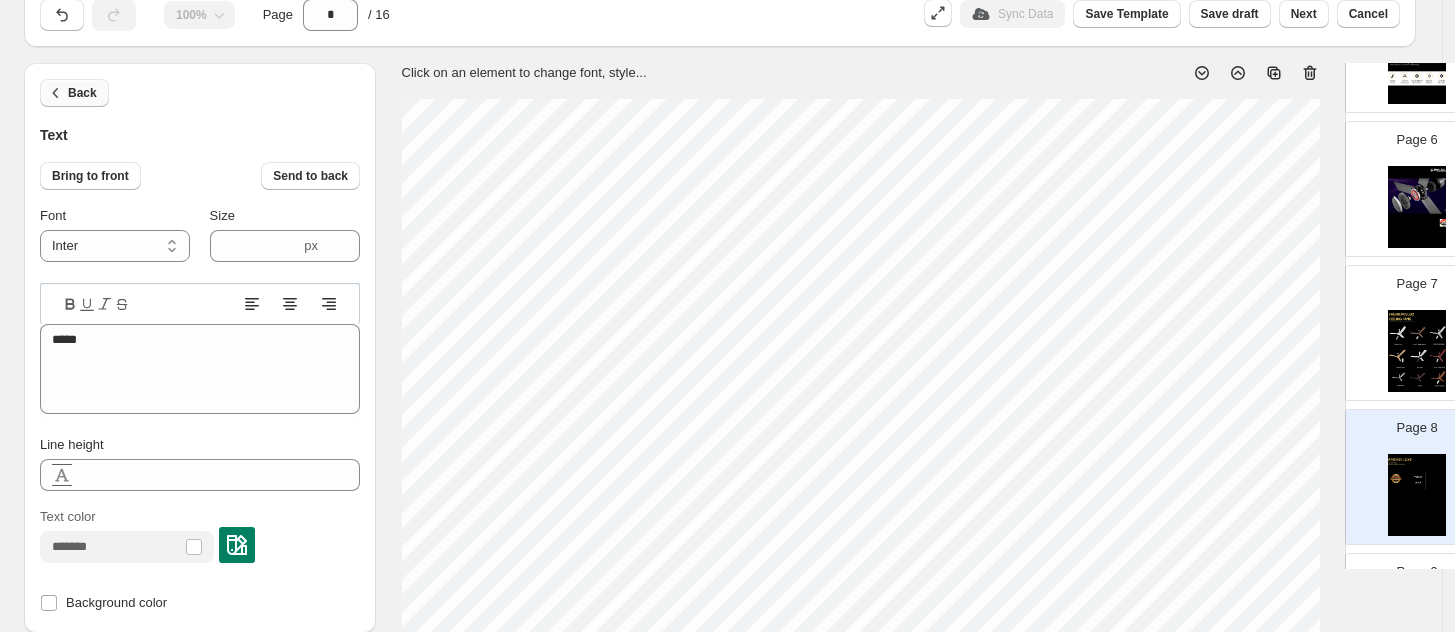scroll, scrollTop: 0, scrollLeft: 0, axis: both 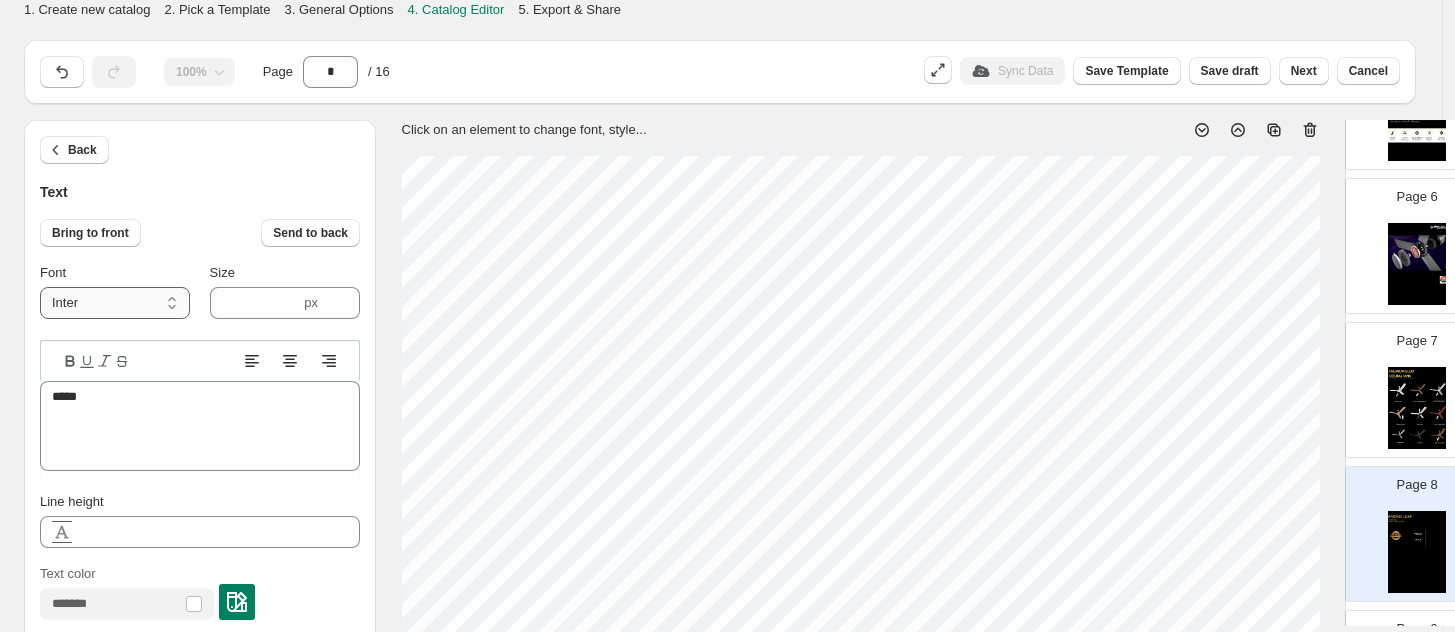 drag, startPoint x: 87, startPoint y: 288, endPoint x: 93, endPoint y: 314, distance: 26.683329 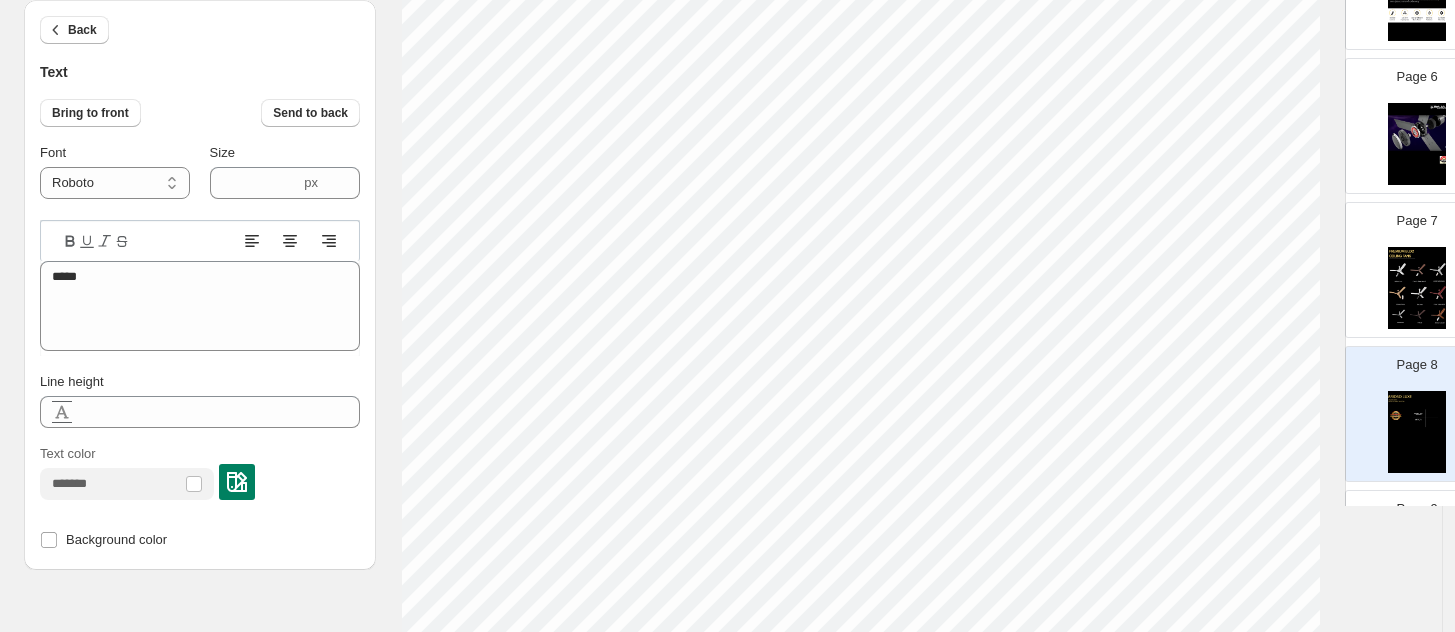 scroll, scrollTop: 250, scrollLeft: 0, axis: vertical 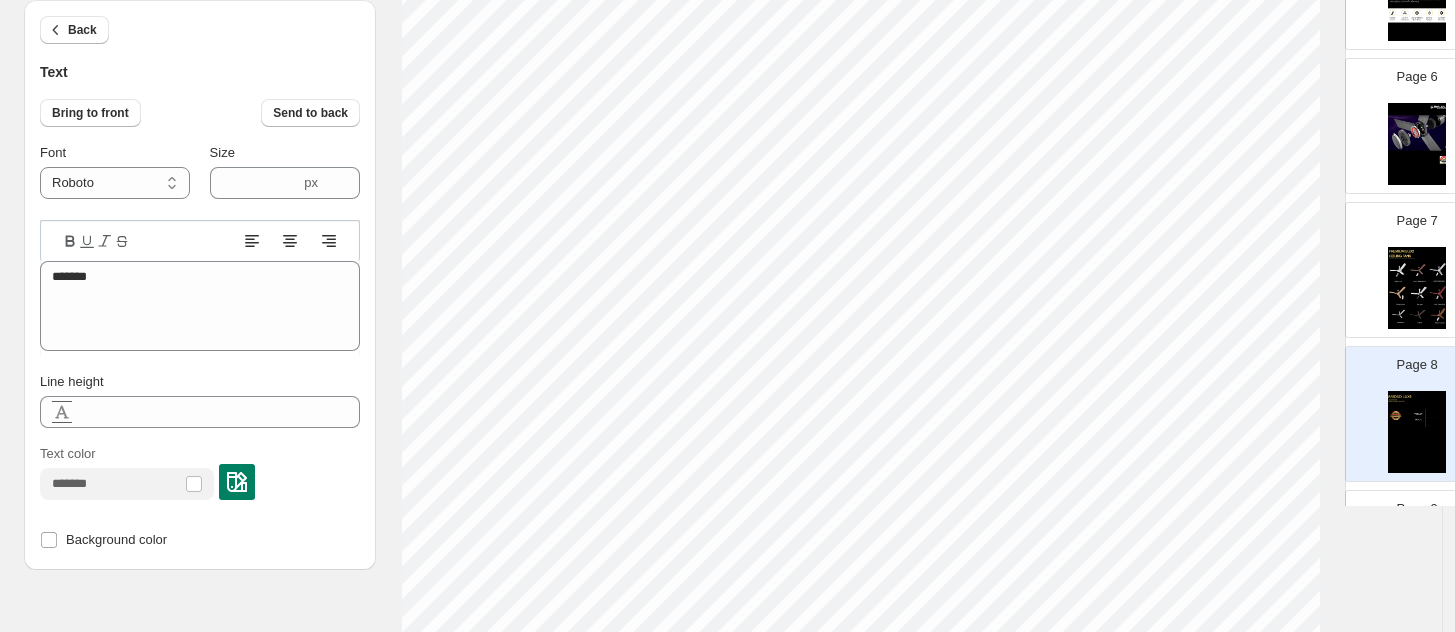 type on "*****" 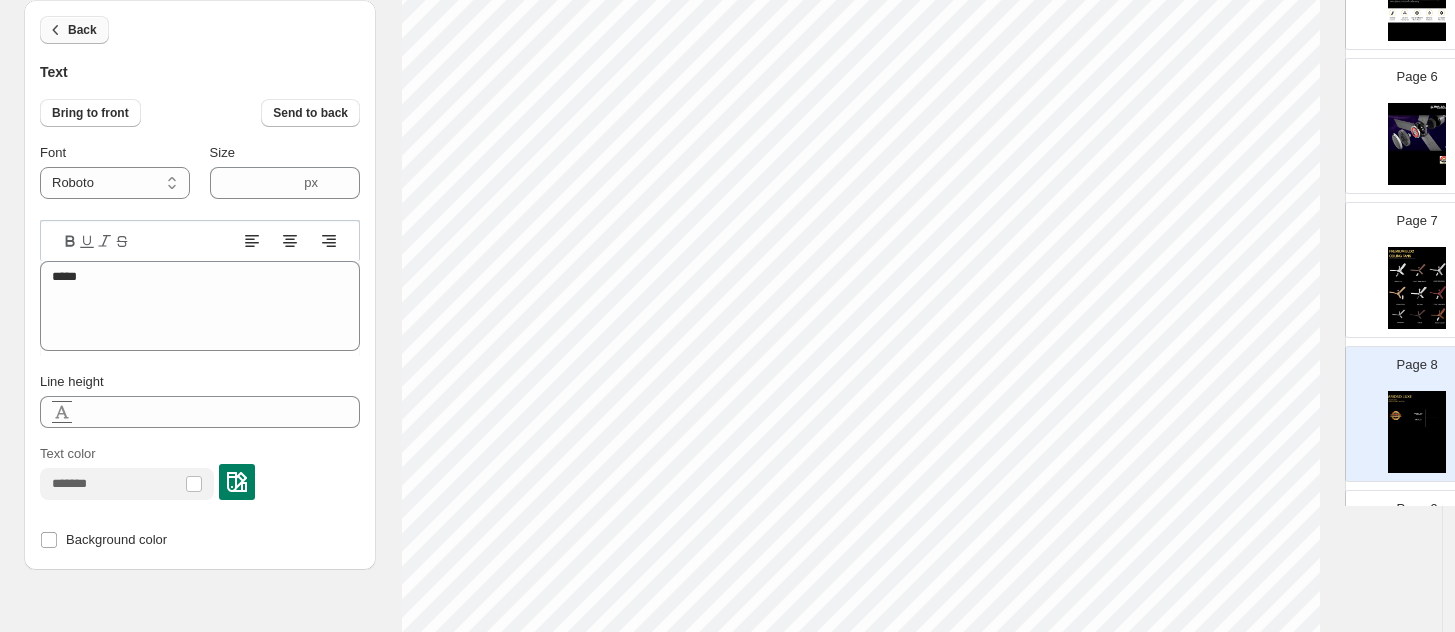 click on "Back" at bounding box center (82, 30) 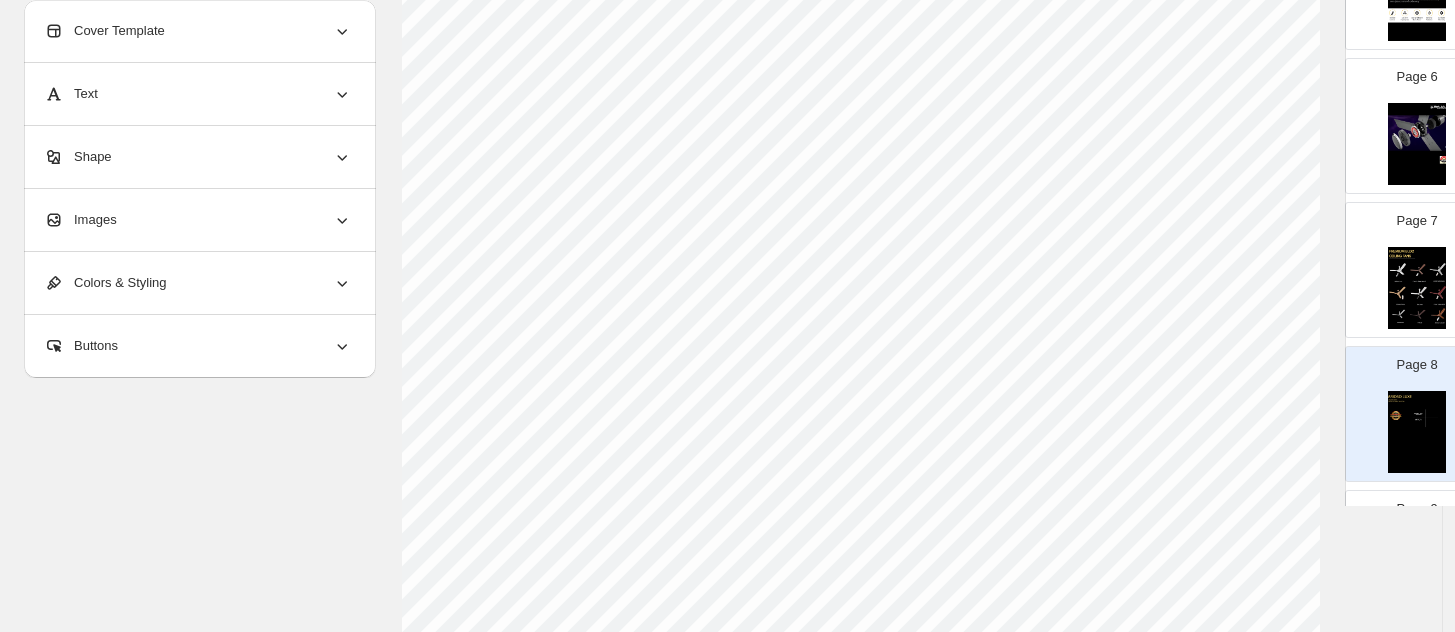 click on "Text" at bounding box center [71, 94] 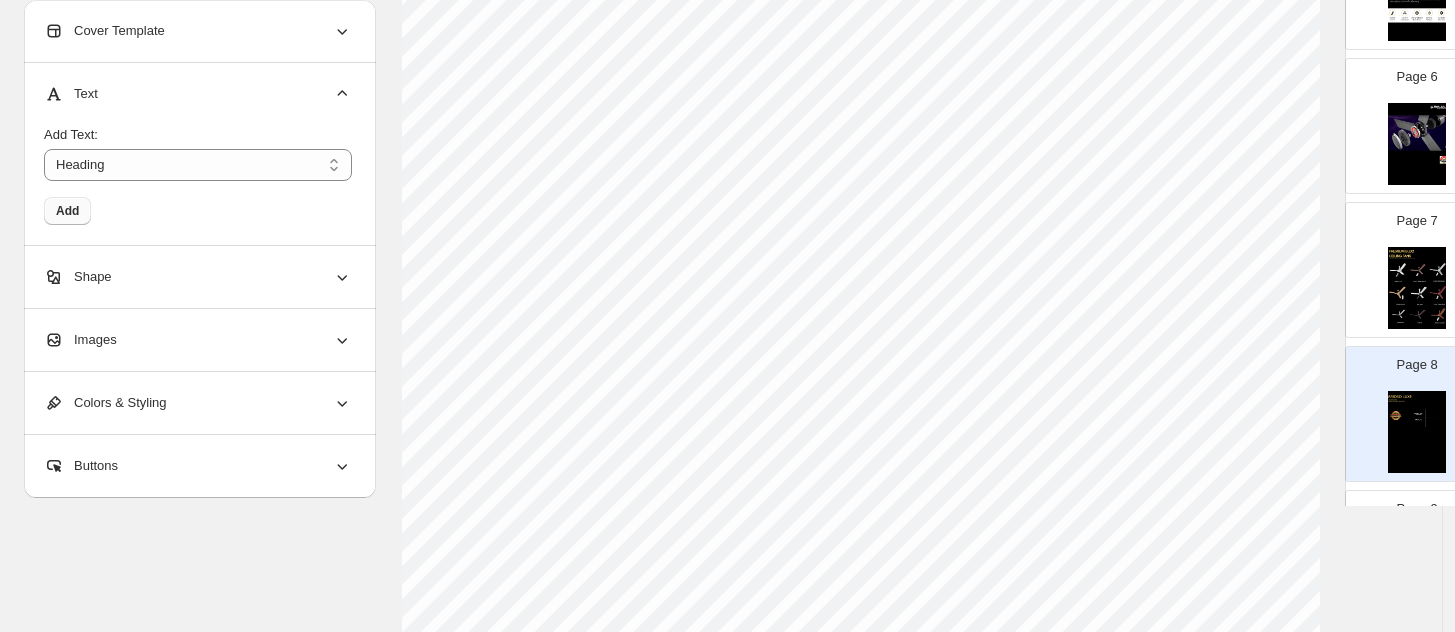 click on "Add" at bounding box center [67, 211] 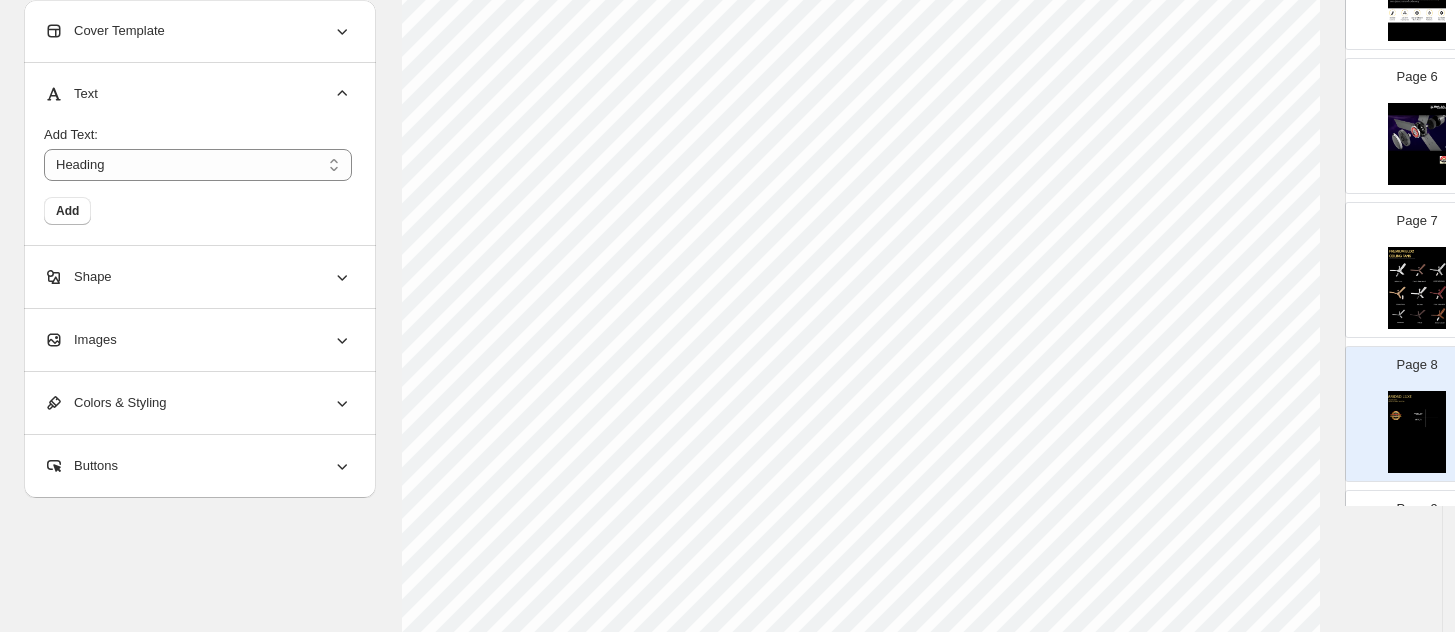 scroll, scrollTop: 125, scrollLeft: 0, axis: vertical 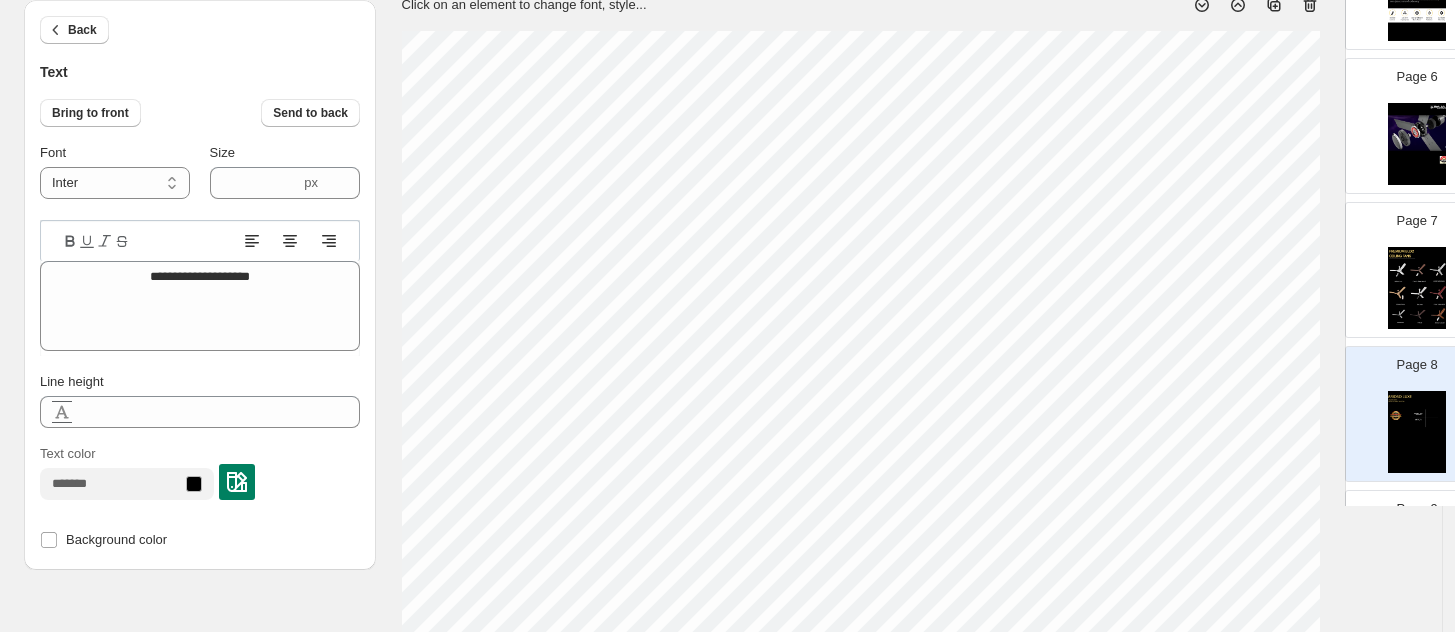 drag, startPoint x: 260, startPoint y: 484, endPoint x: 365, endPoint y: 484, distance: 105 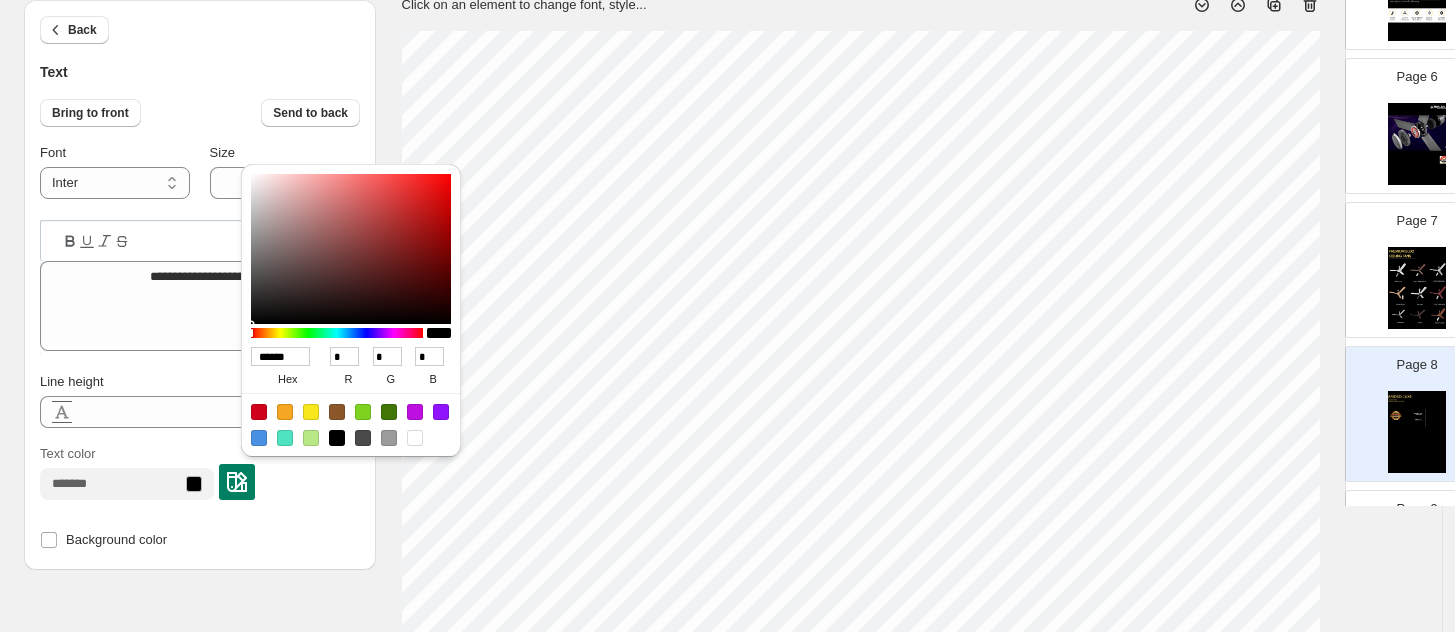 click at bounding box center (415, 438) 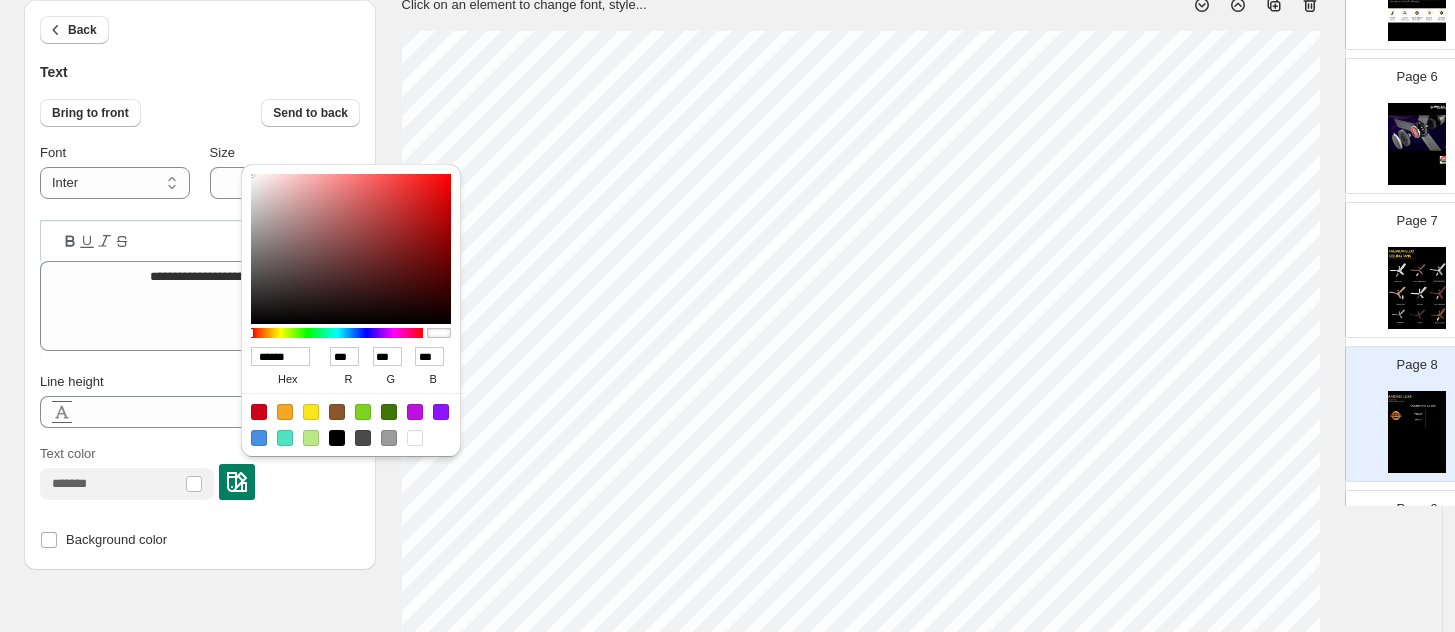 click on "Background color" at bounding box center (200, 540) 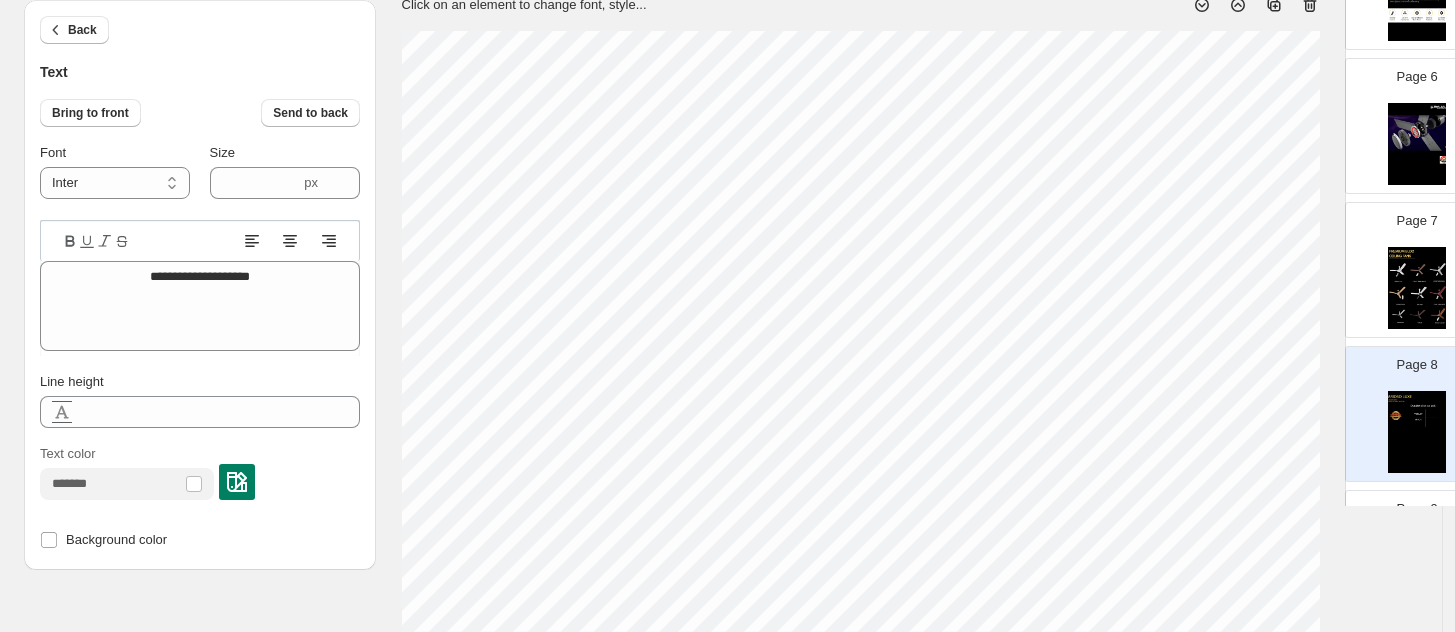 click 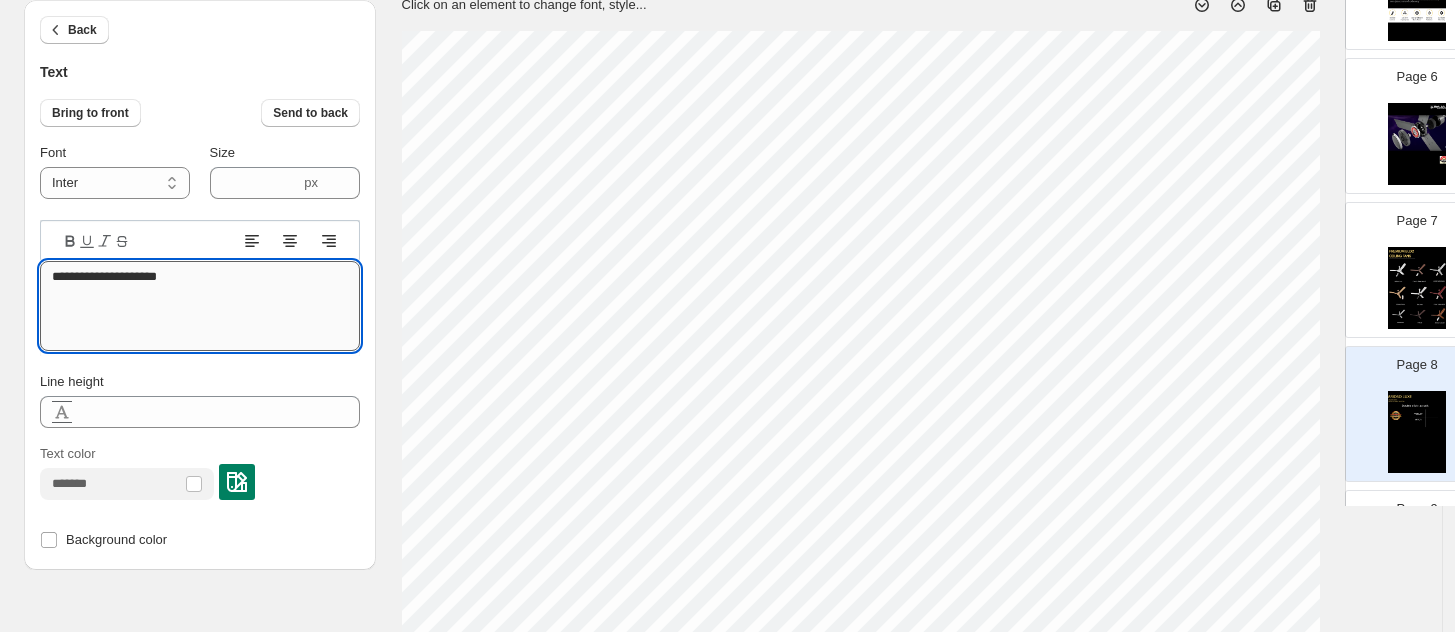 type on "*" 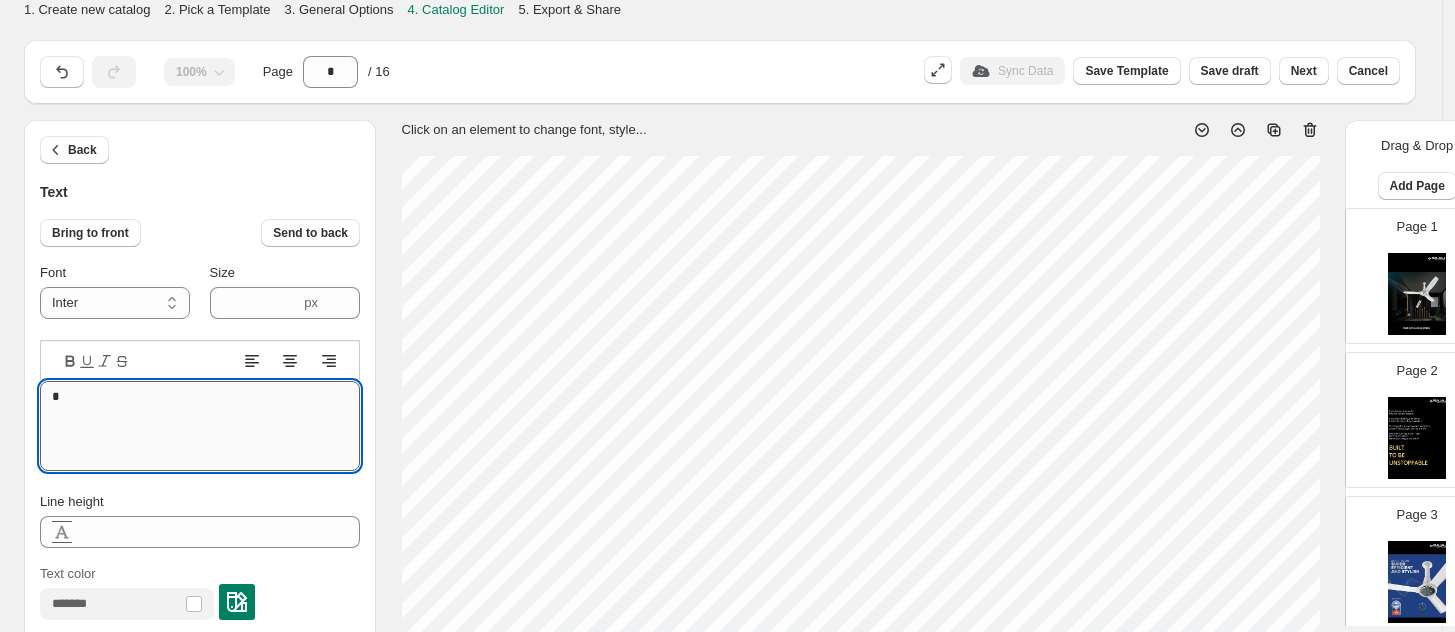scroll, scrollTop: 125, scrollLeft: 0, axis: vertical 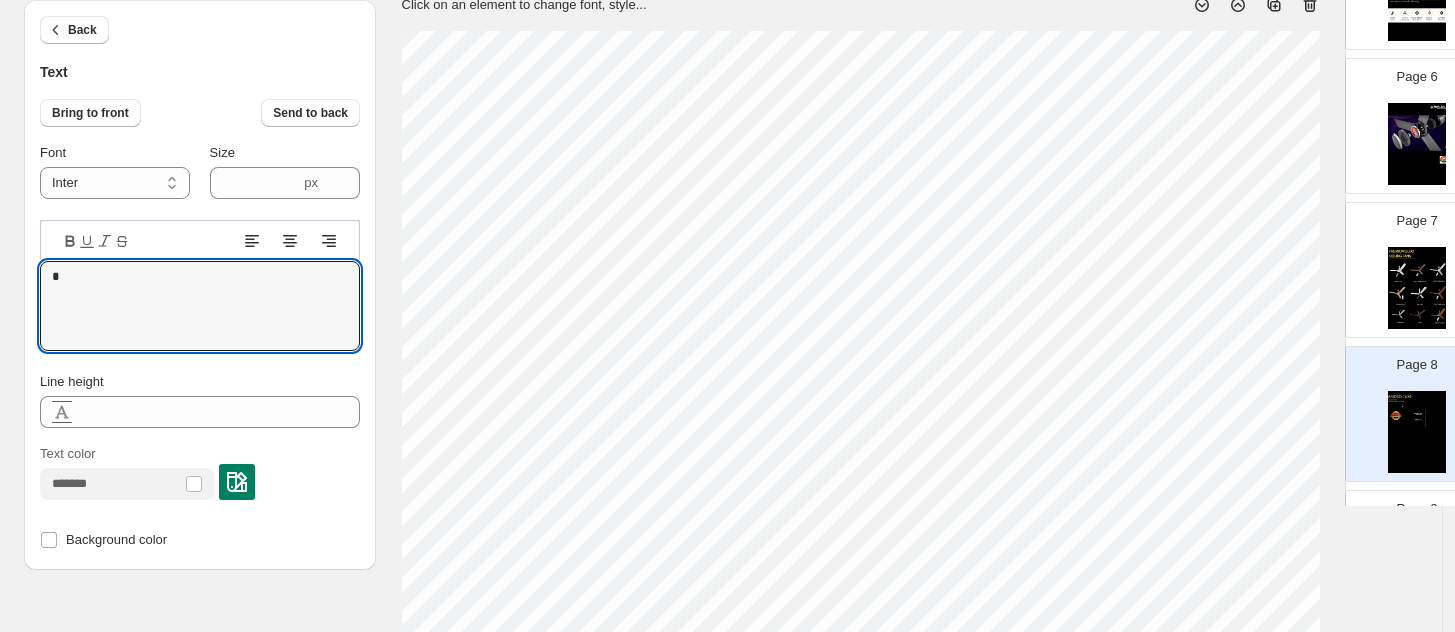 type on "*" 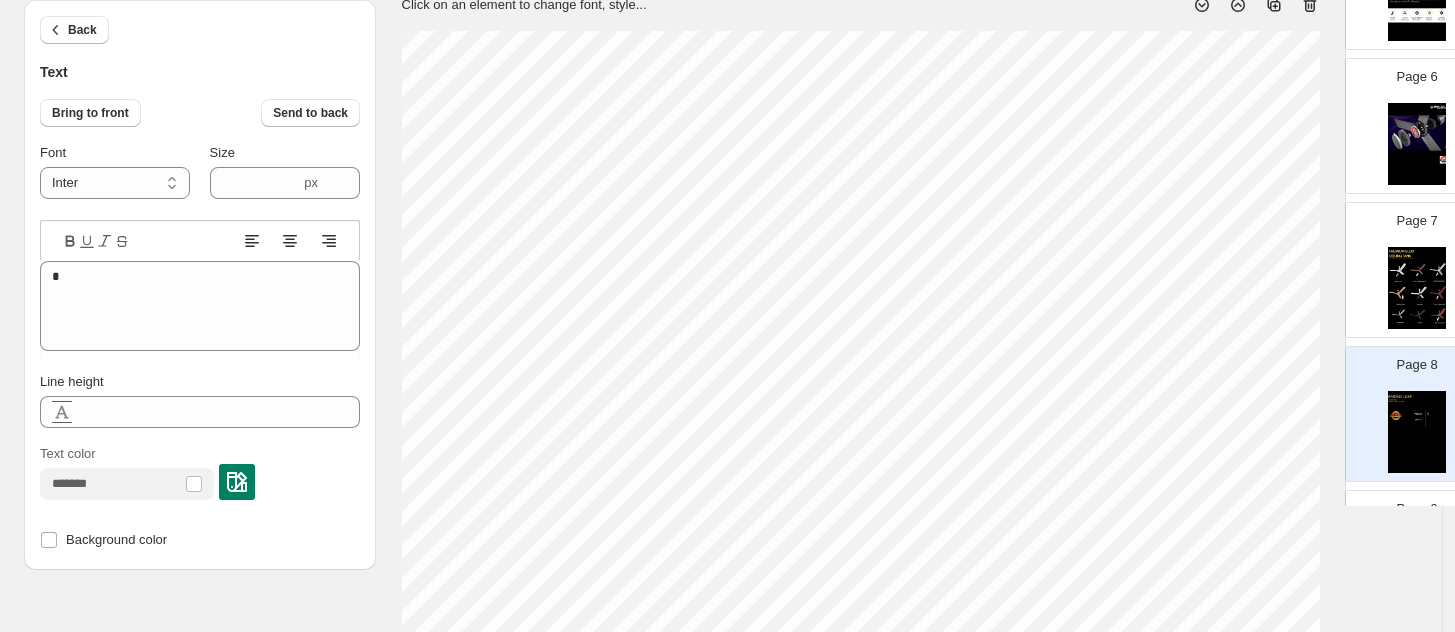 type on "****" 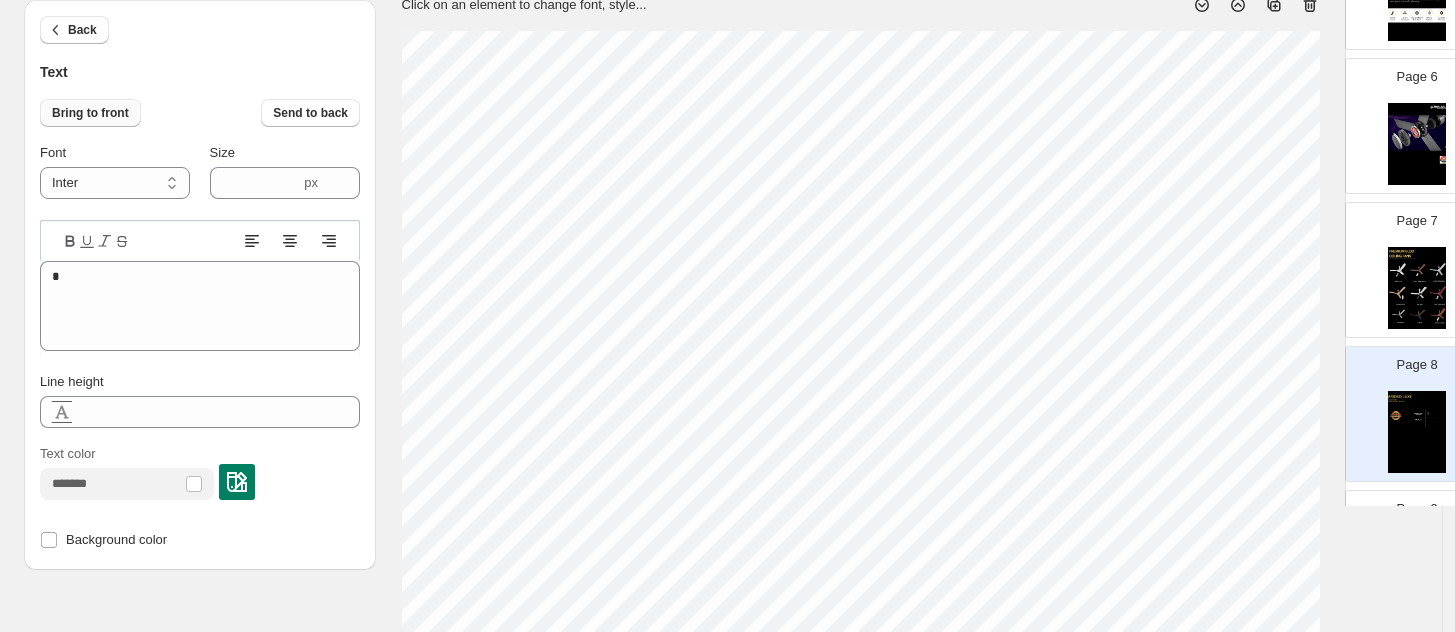 drag, startPoint x: 108, startPoint y: 180, endPoint x: 113, endPoint y: 119, distance: 61.204575 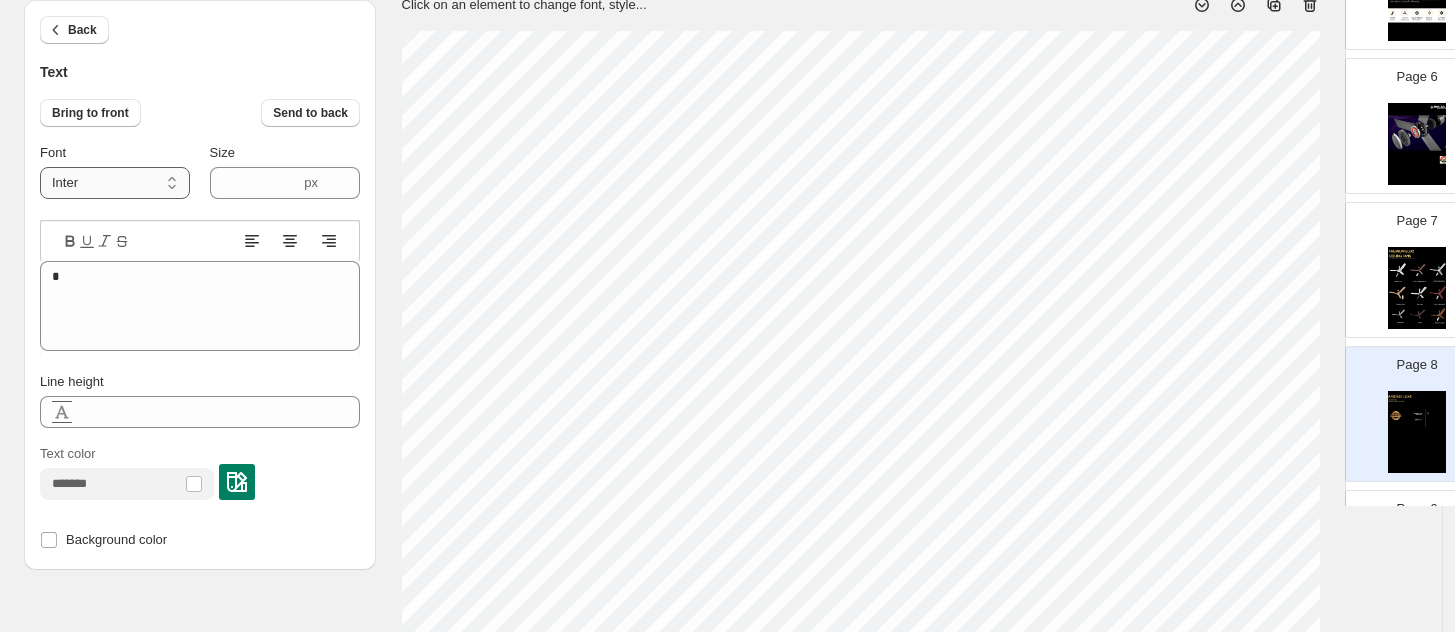select on "******" 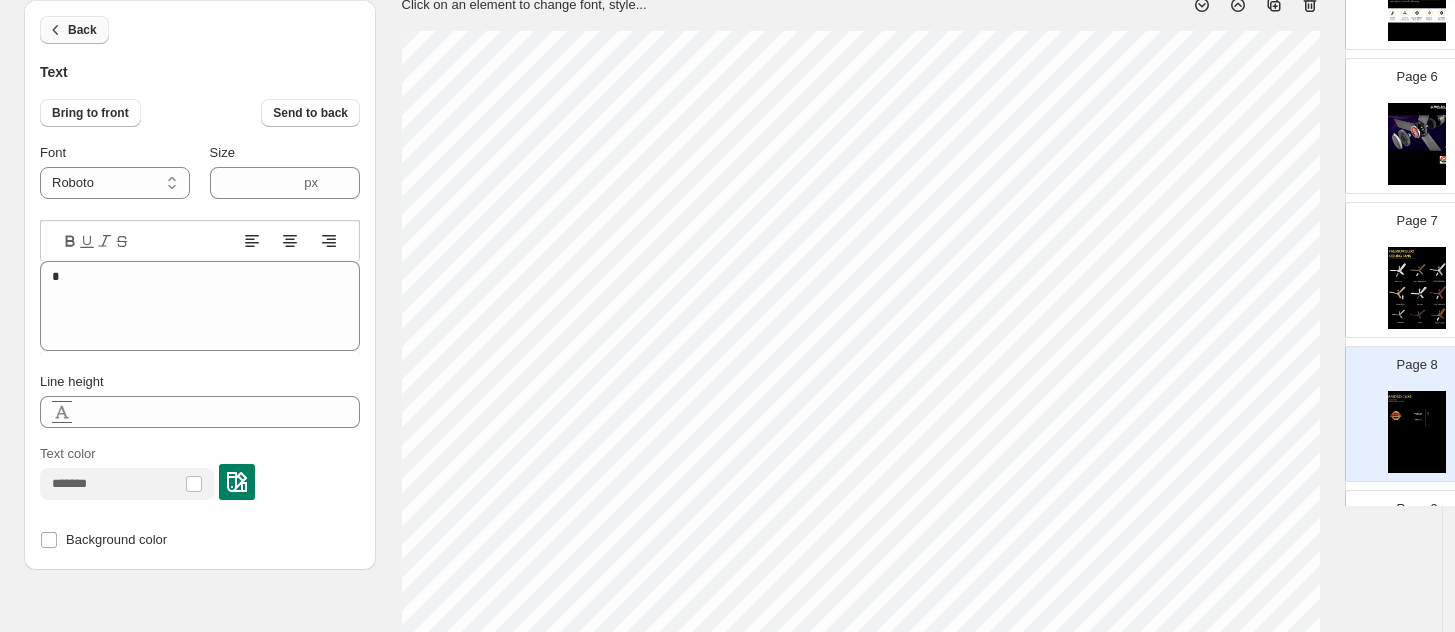 click on "Back" at bounding box center (82, 30) 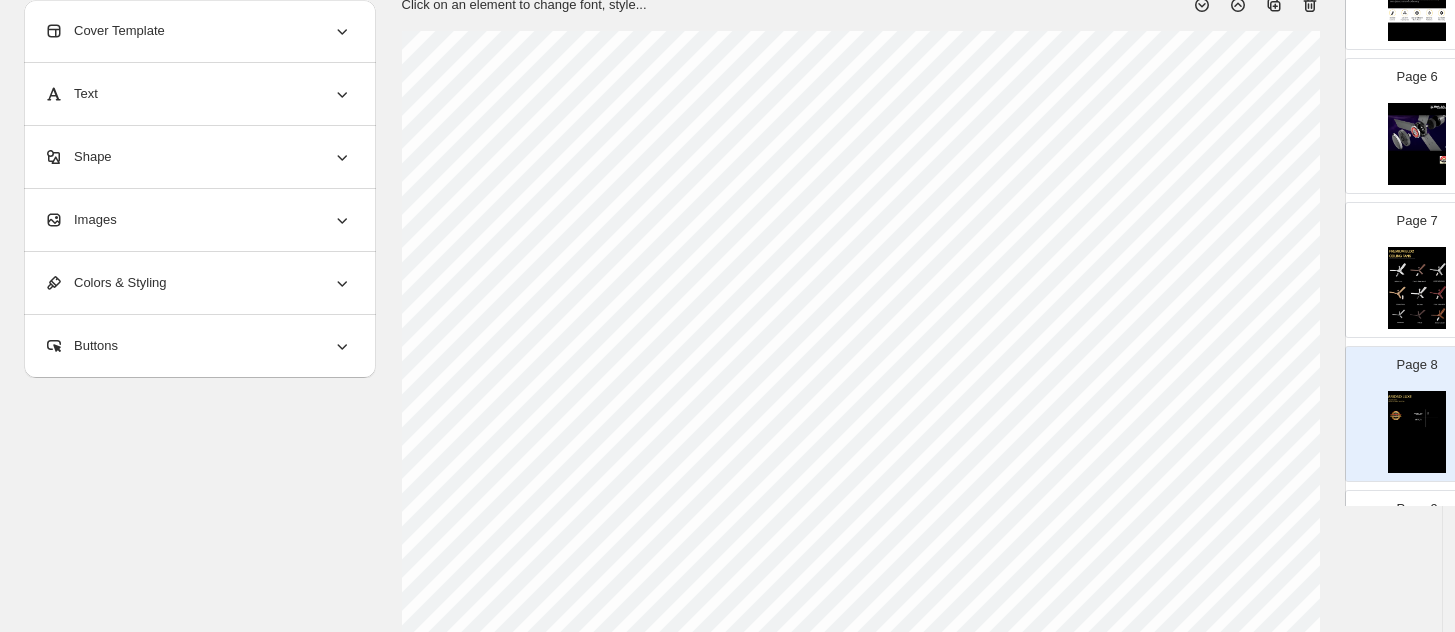 click on "Text" at bounding box center [198, 94] 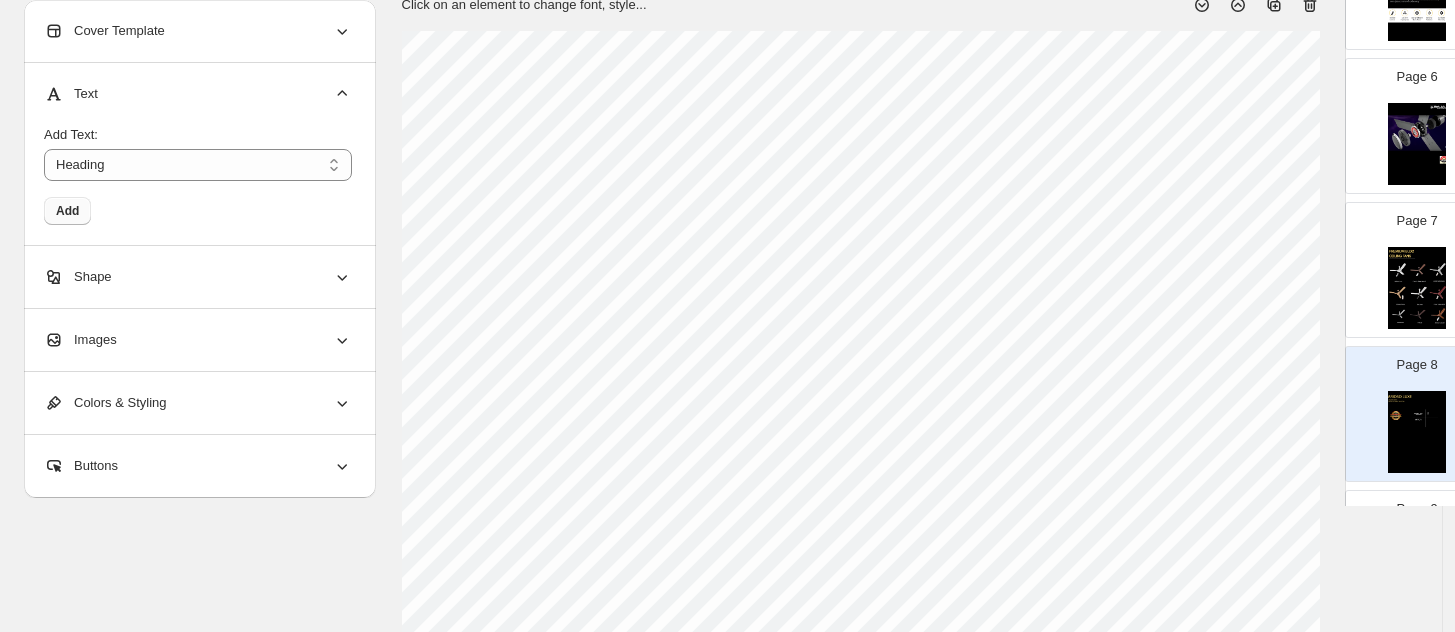 click on "Add" at bounding box center [67, 211] 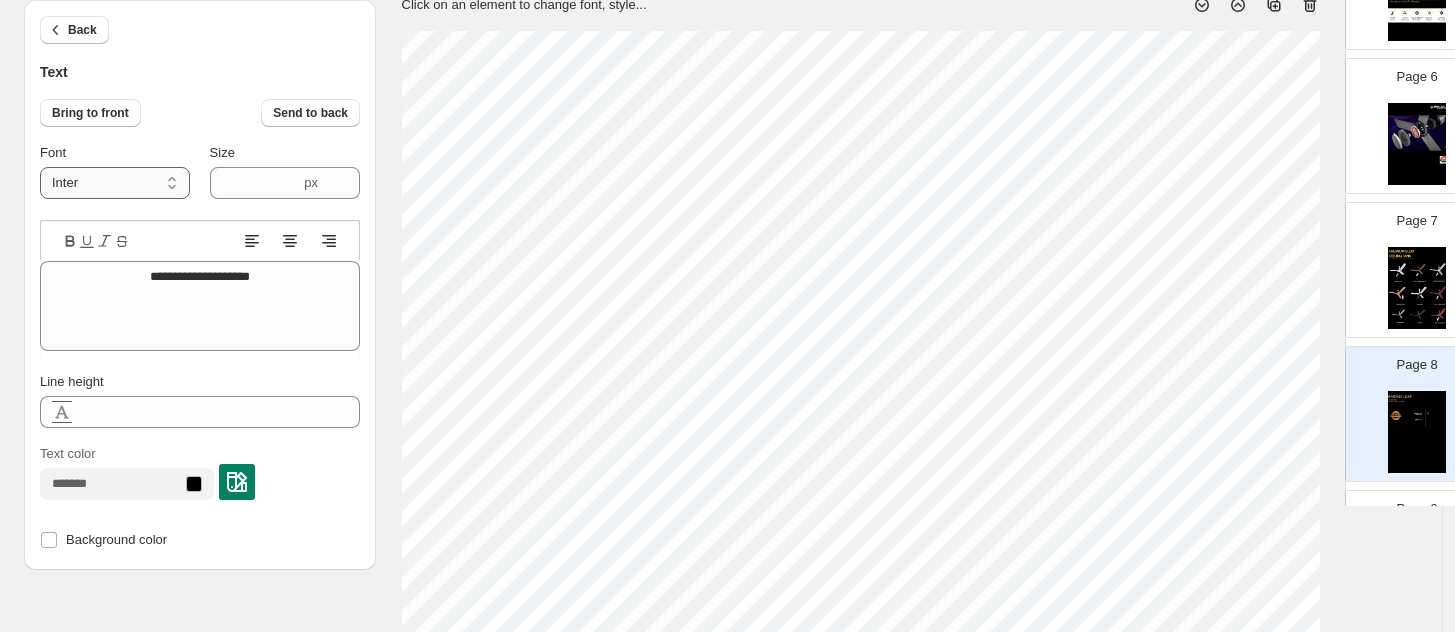 click on "**********" at bounding box center [115, 183] 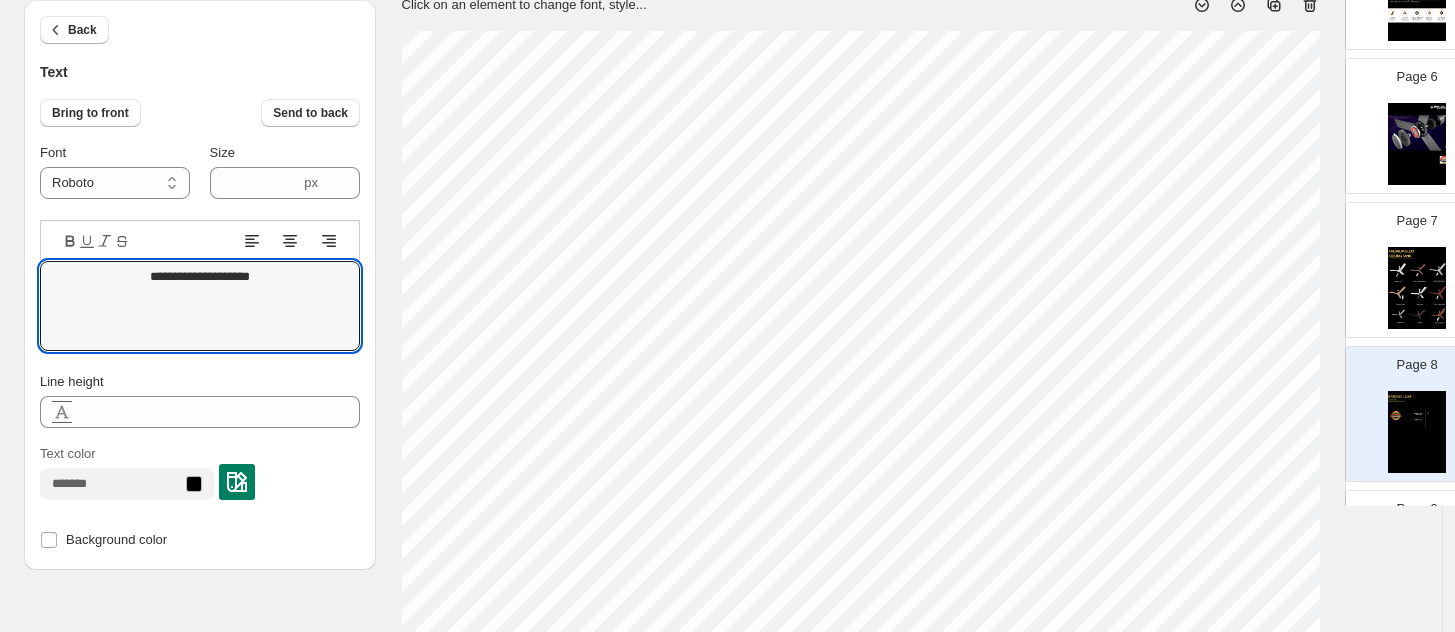 click 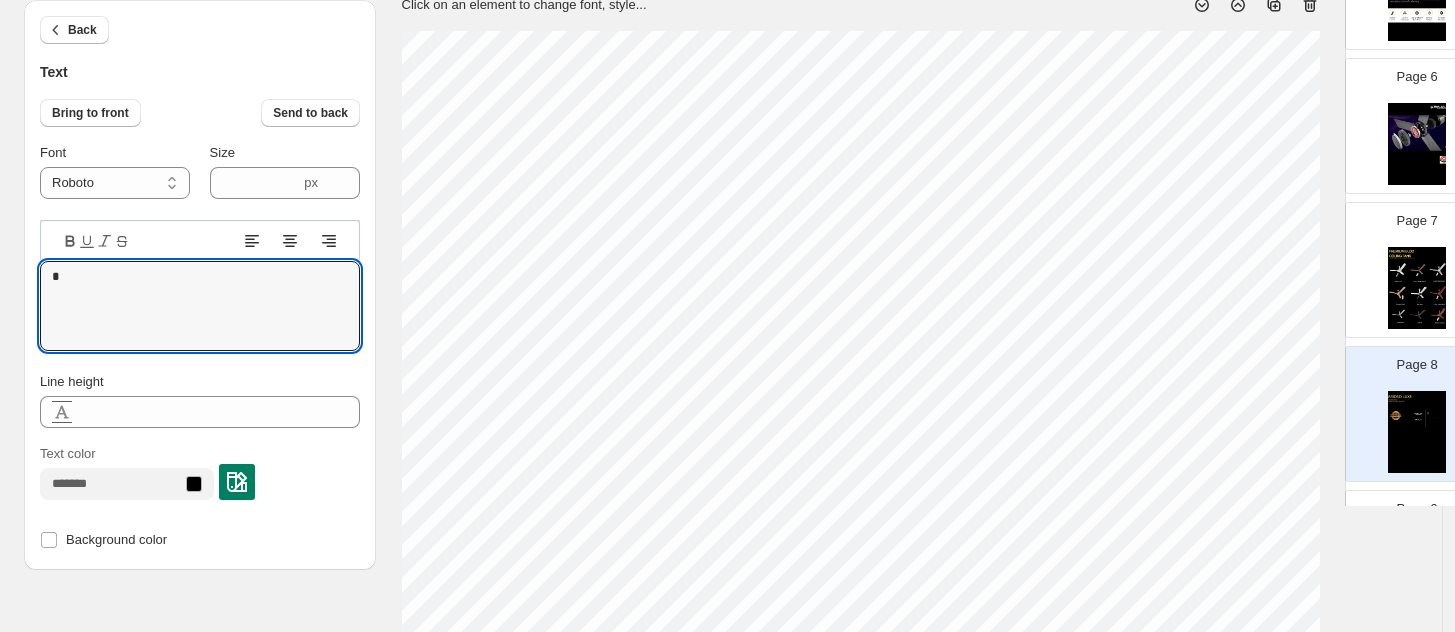 type on "*" 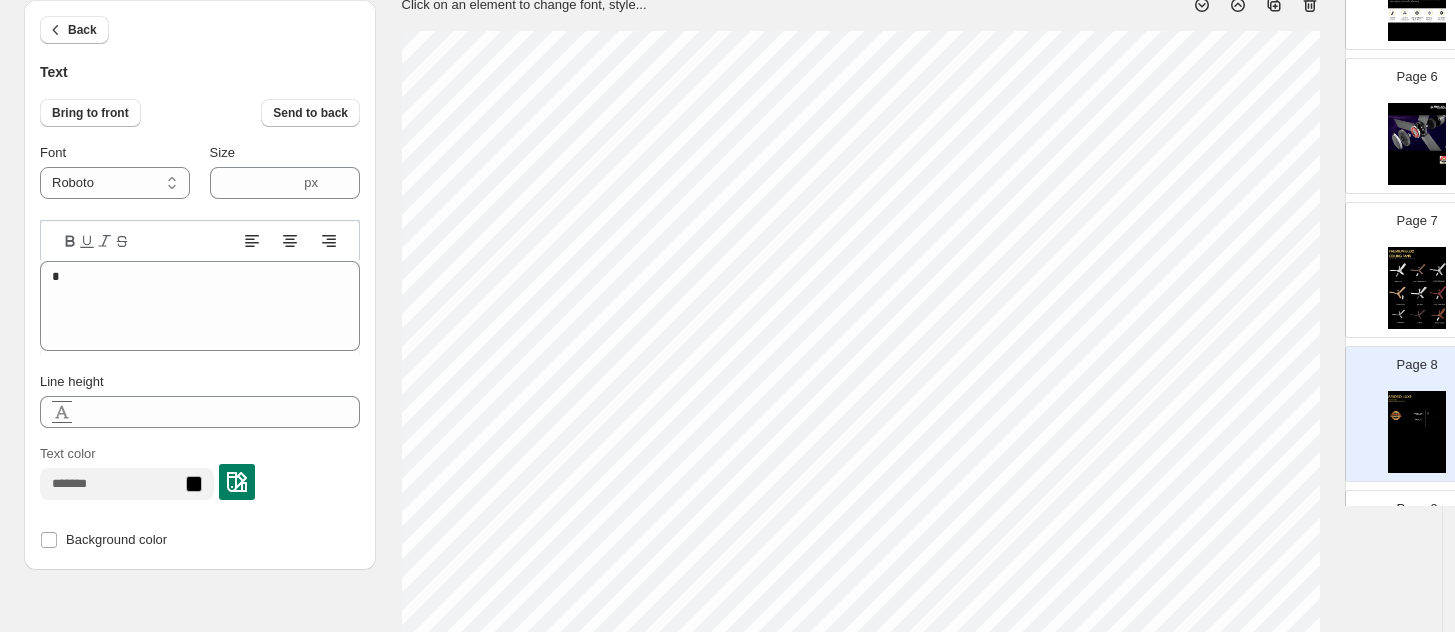 click at bounding box center (237, 482) 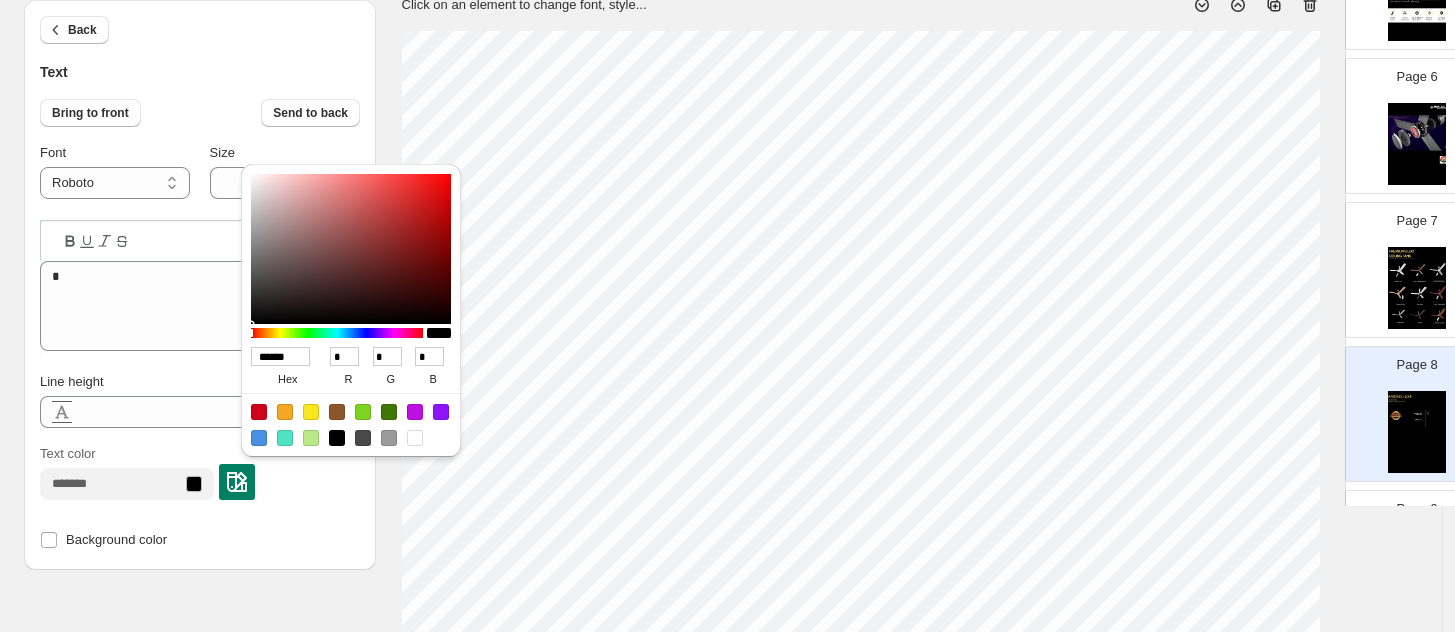 click at bounding box center (415, 438) 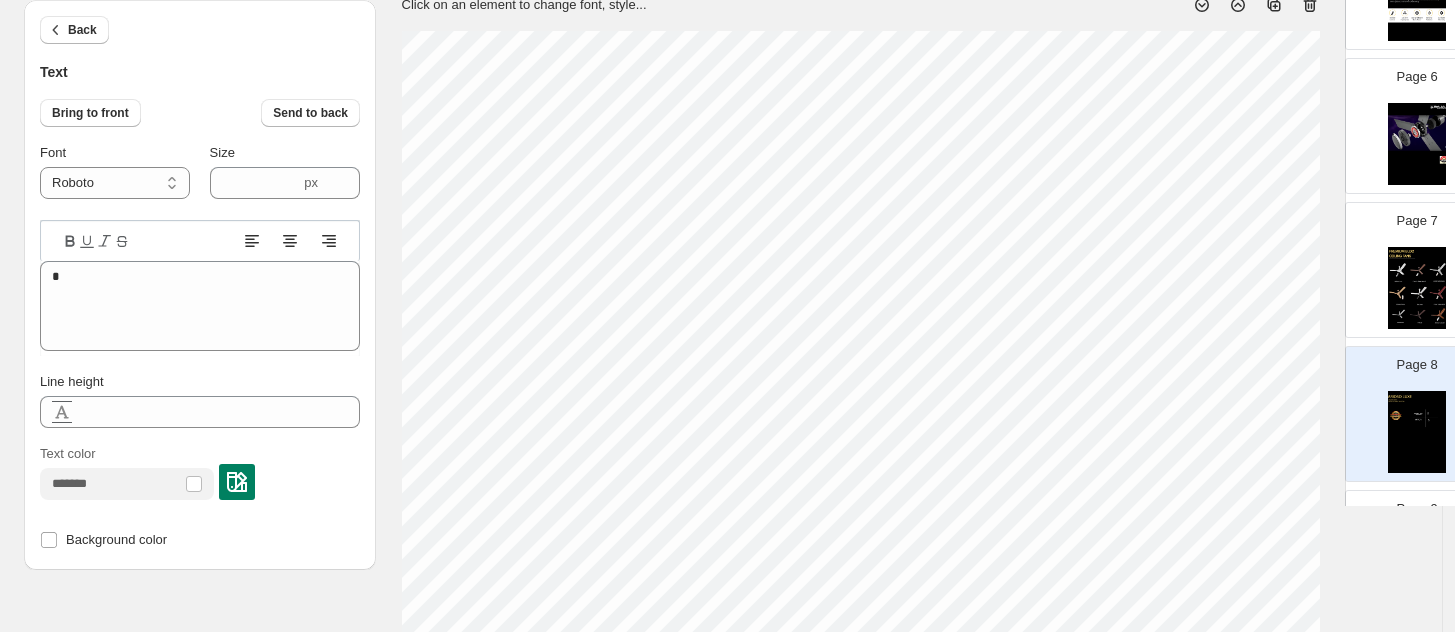 type on "****" 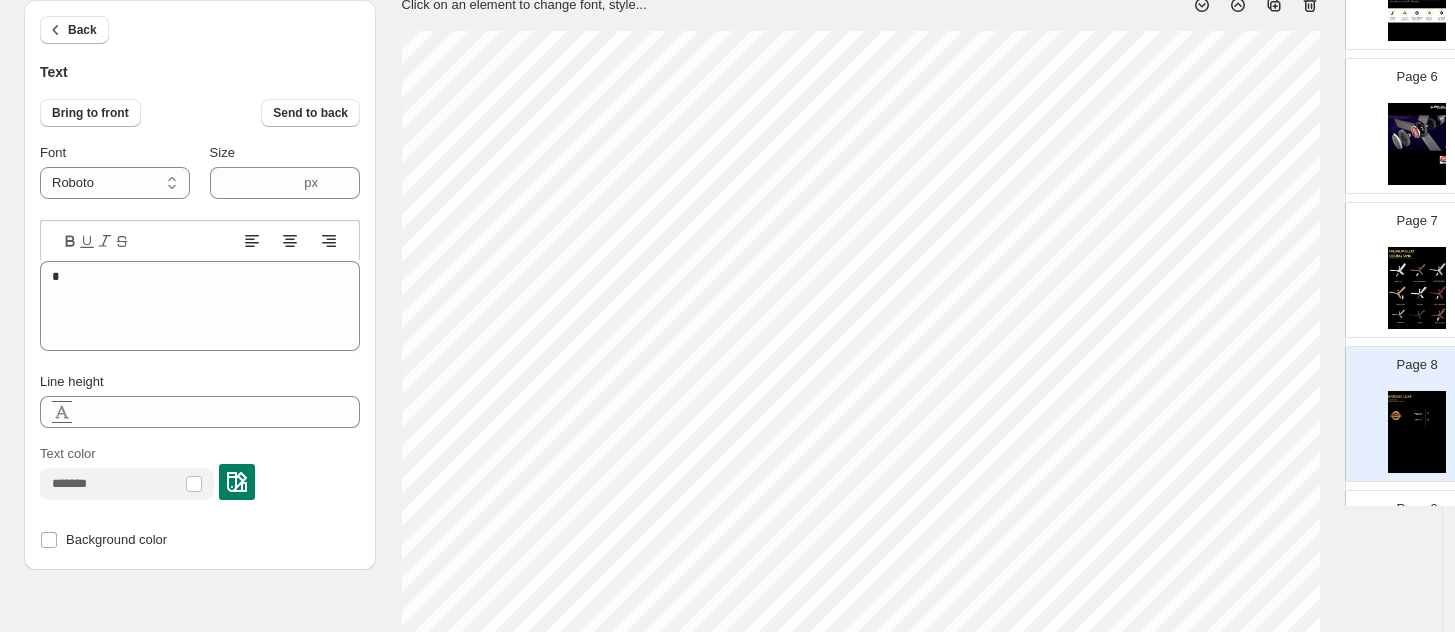 type on "*" 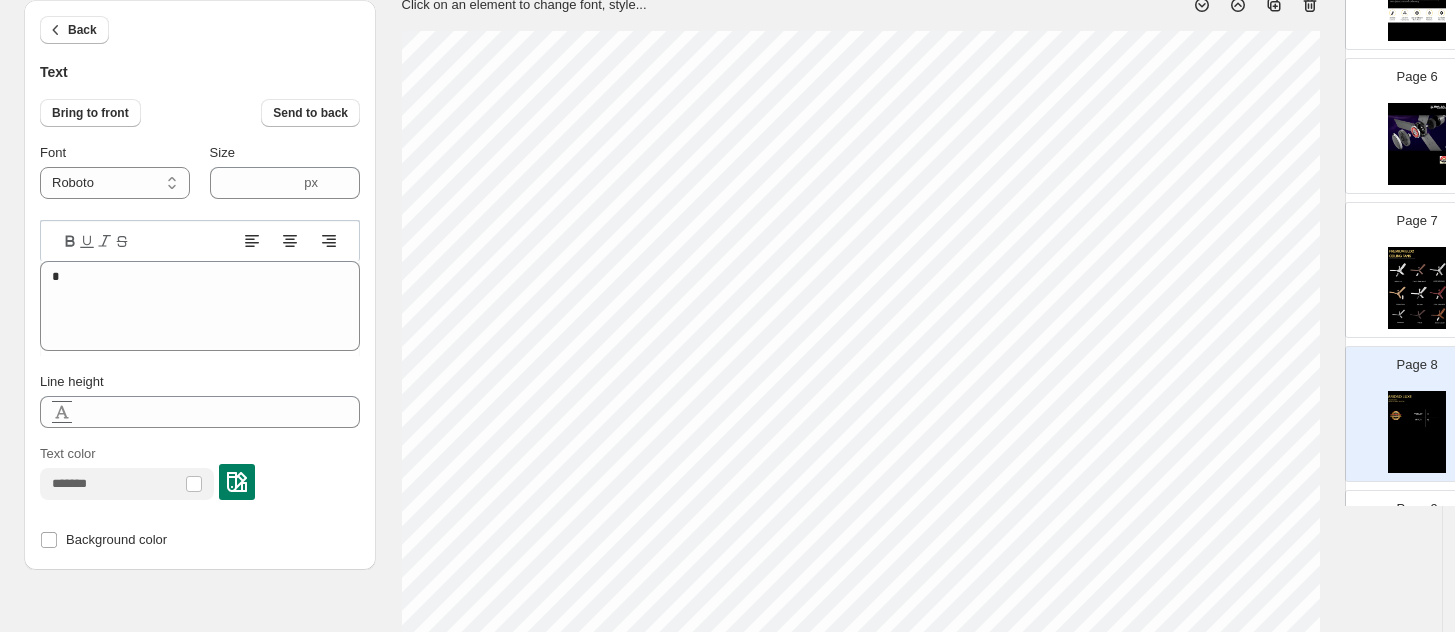 type on "****" 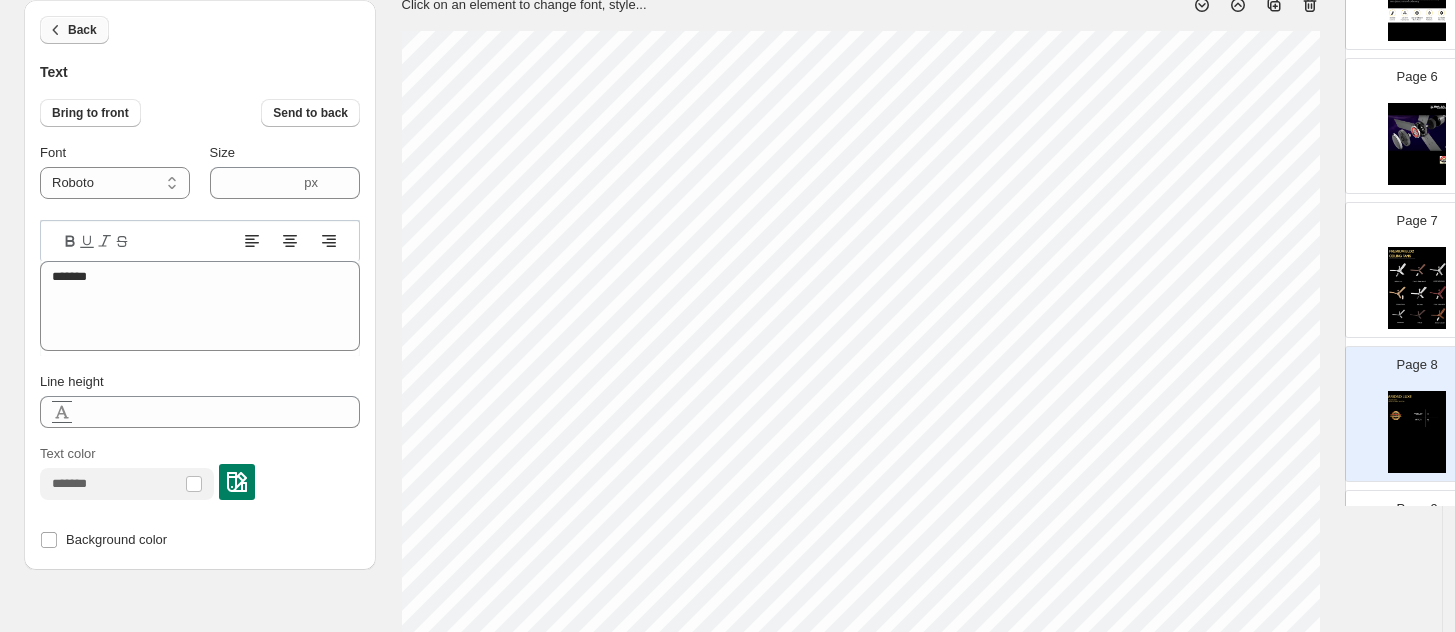 click on "Back" at bounding box center (82, 30) 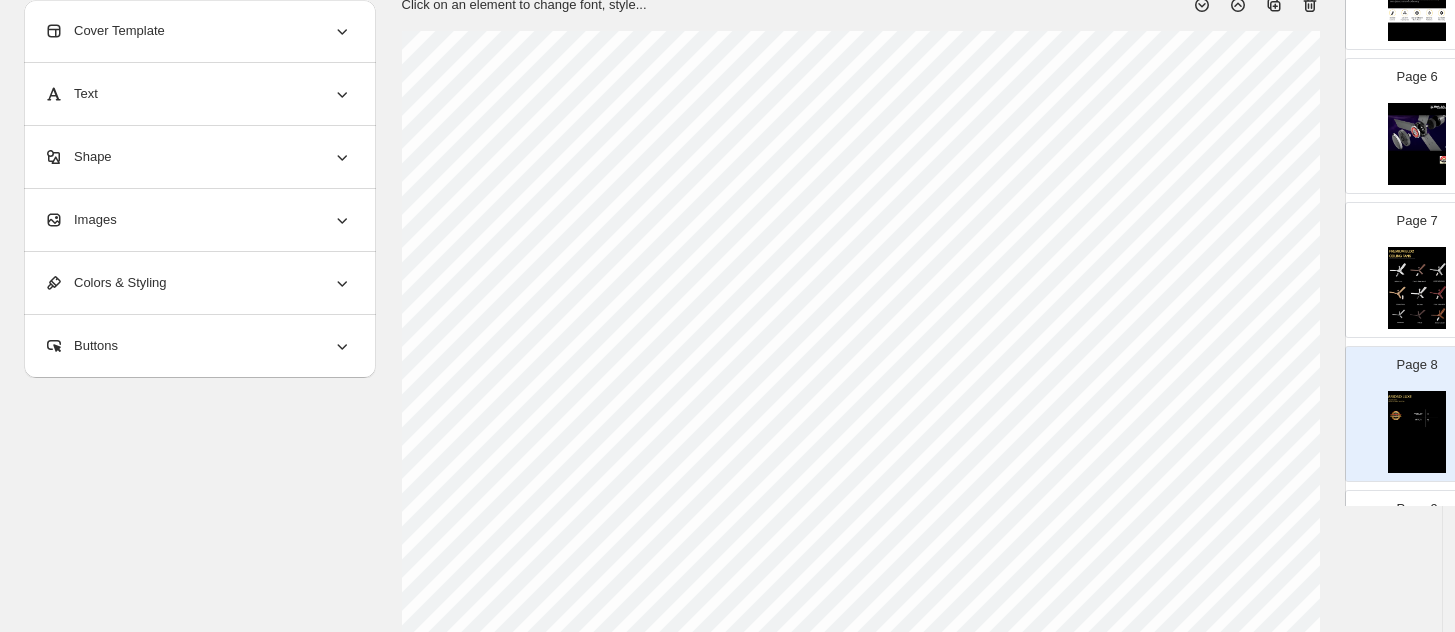 click on "Text" at bounding box center (71, 94) 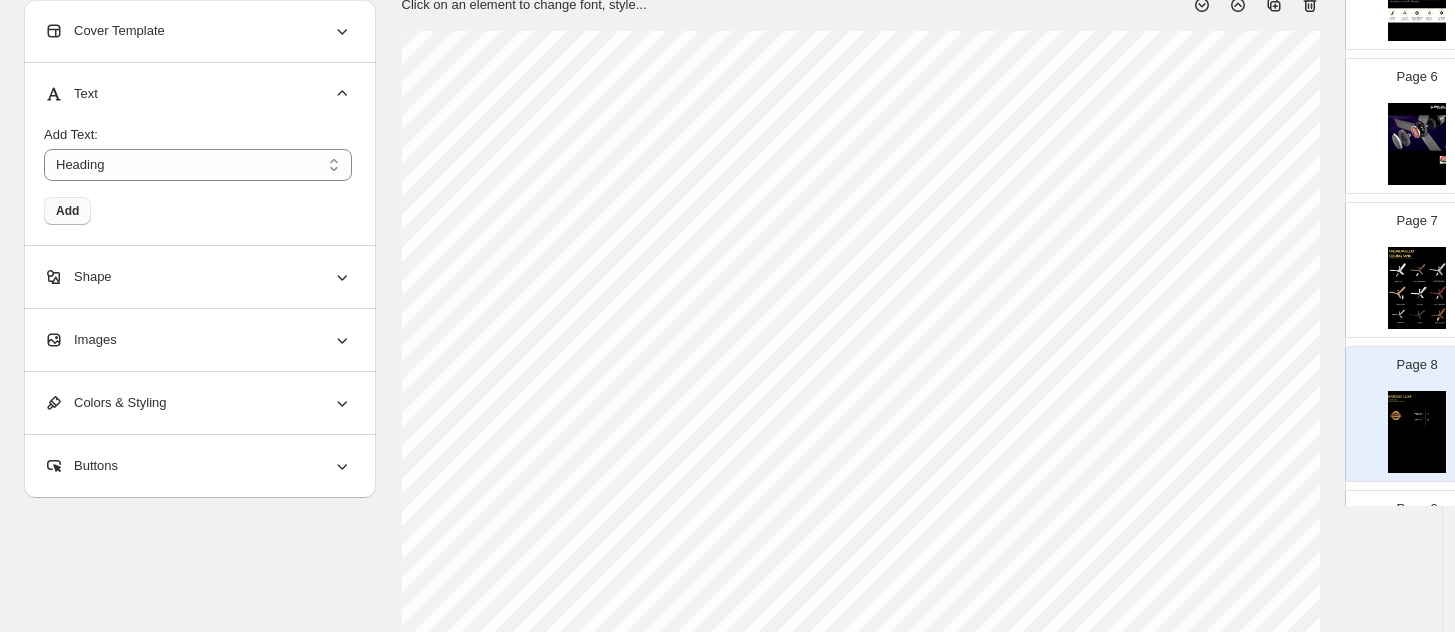 click on "Add" at bounding box center [67, 211] 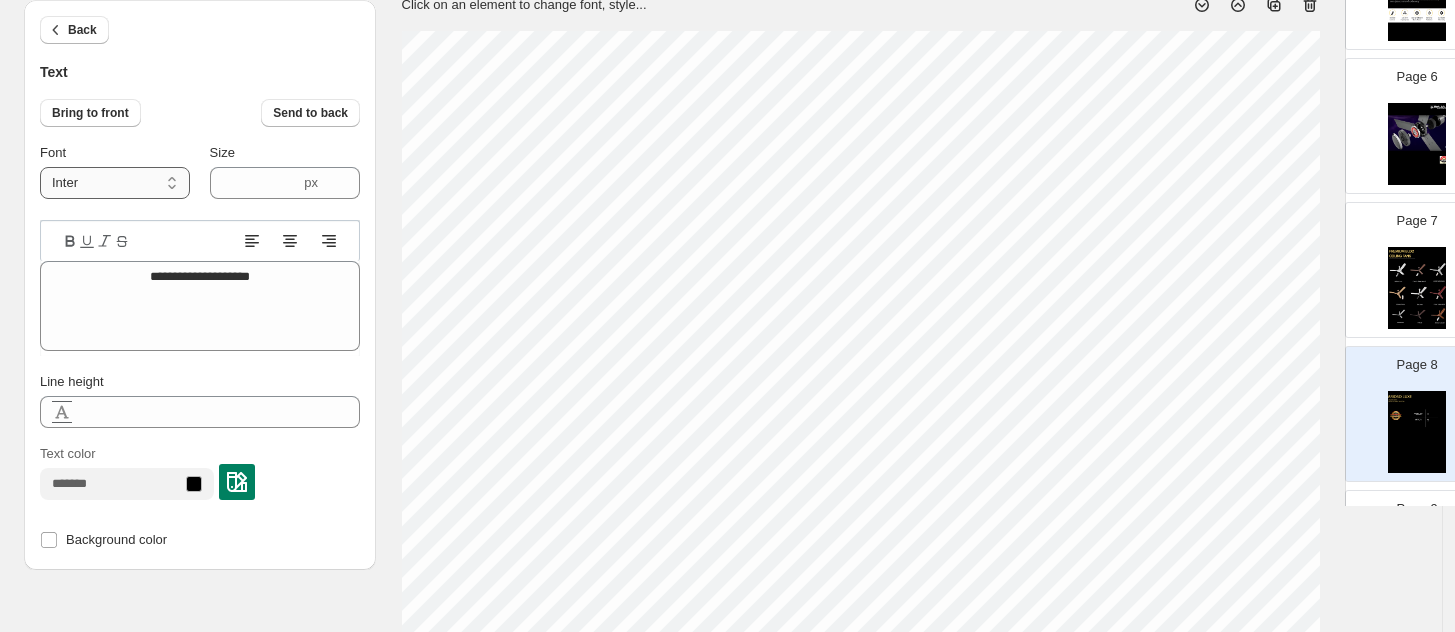 scroll, scrollTop: 20, scrollLeft: 2, axis: both 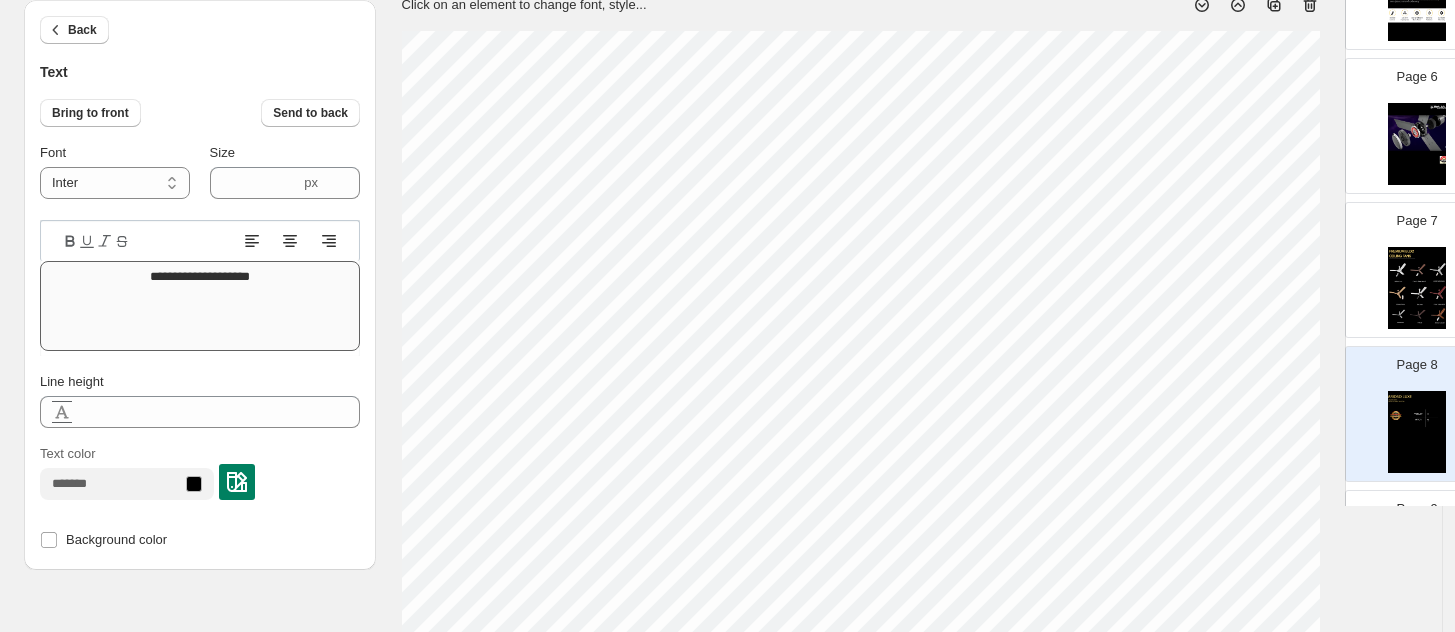 drag, startPoint x: 246, startPoint y: 236, endPoint x: 190, endPoint y: 264, distance: 62.609905 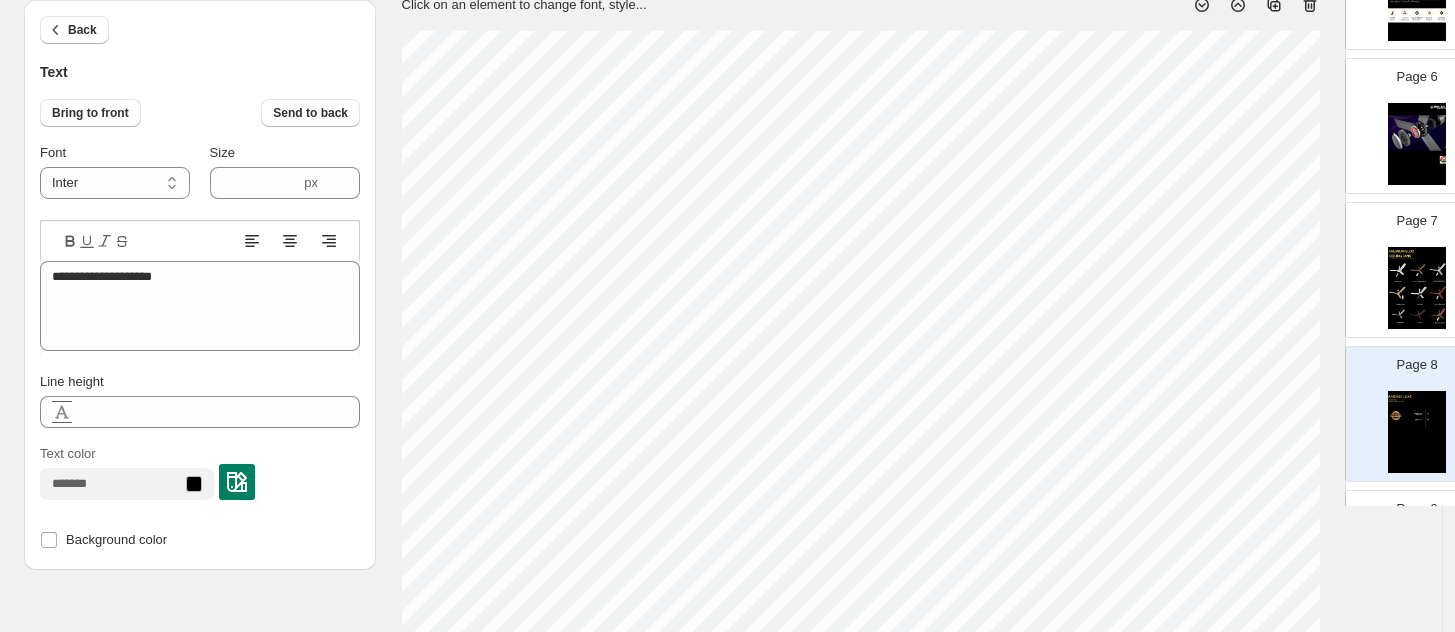 click at bounding box center (237, 482) 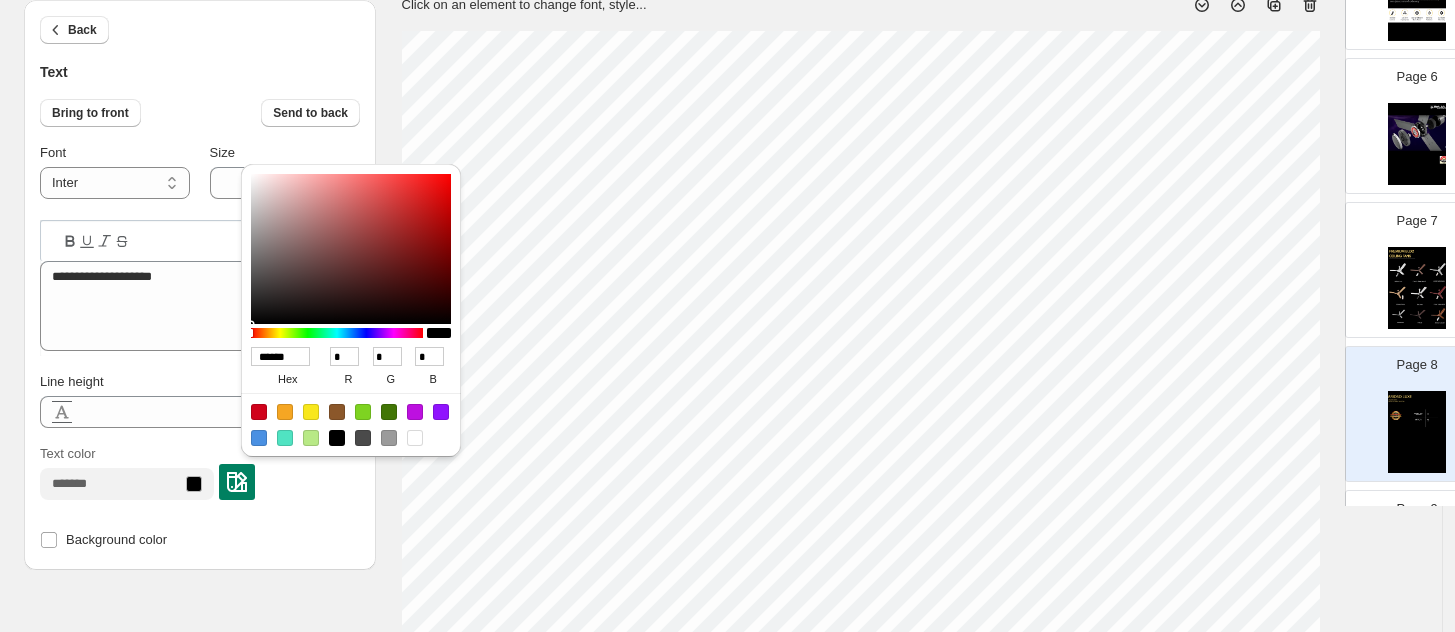 click at bounding box center (415, 438) 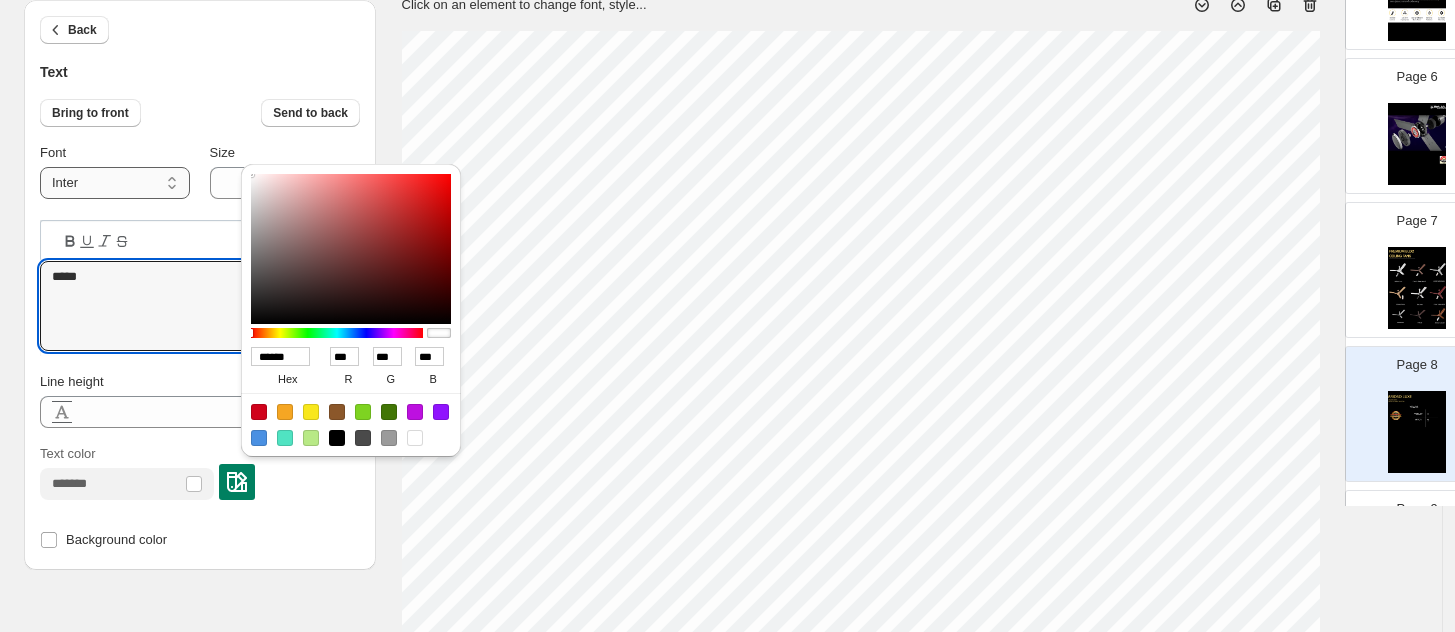 type on "*****" 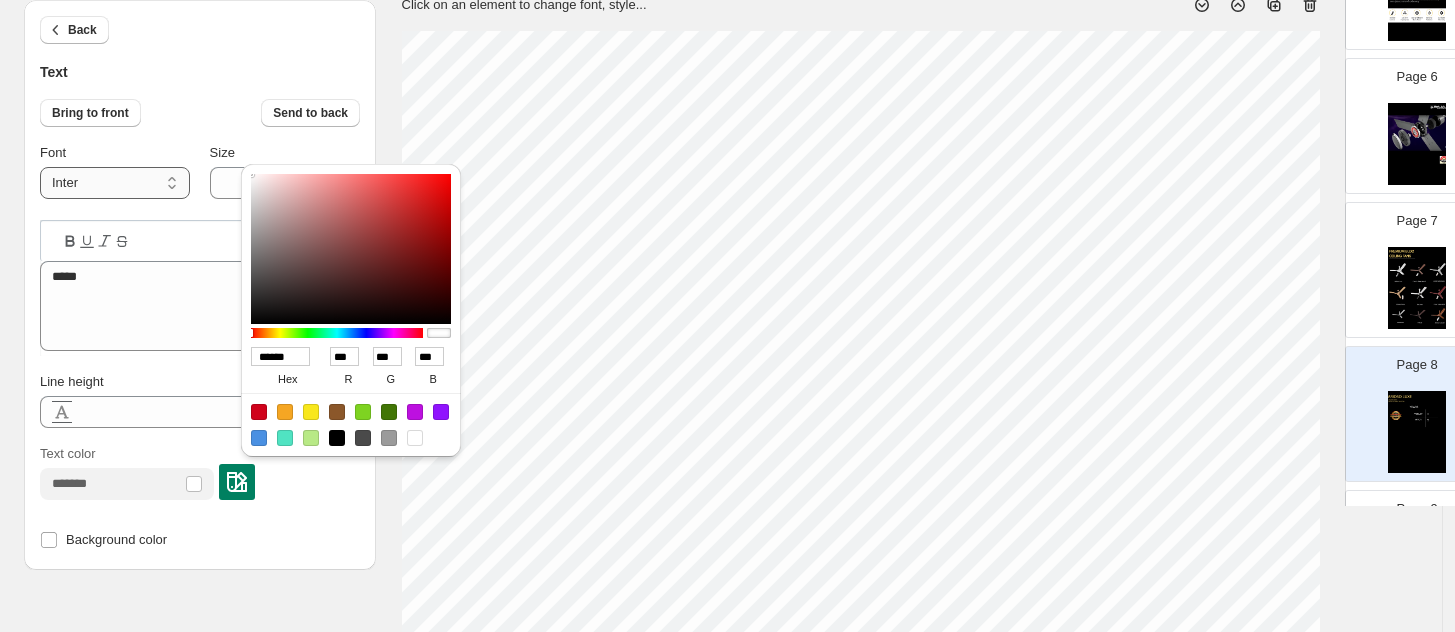 click on "**********" at bounding box center (115, 183) 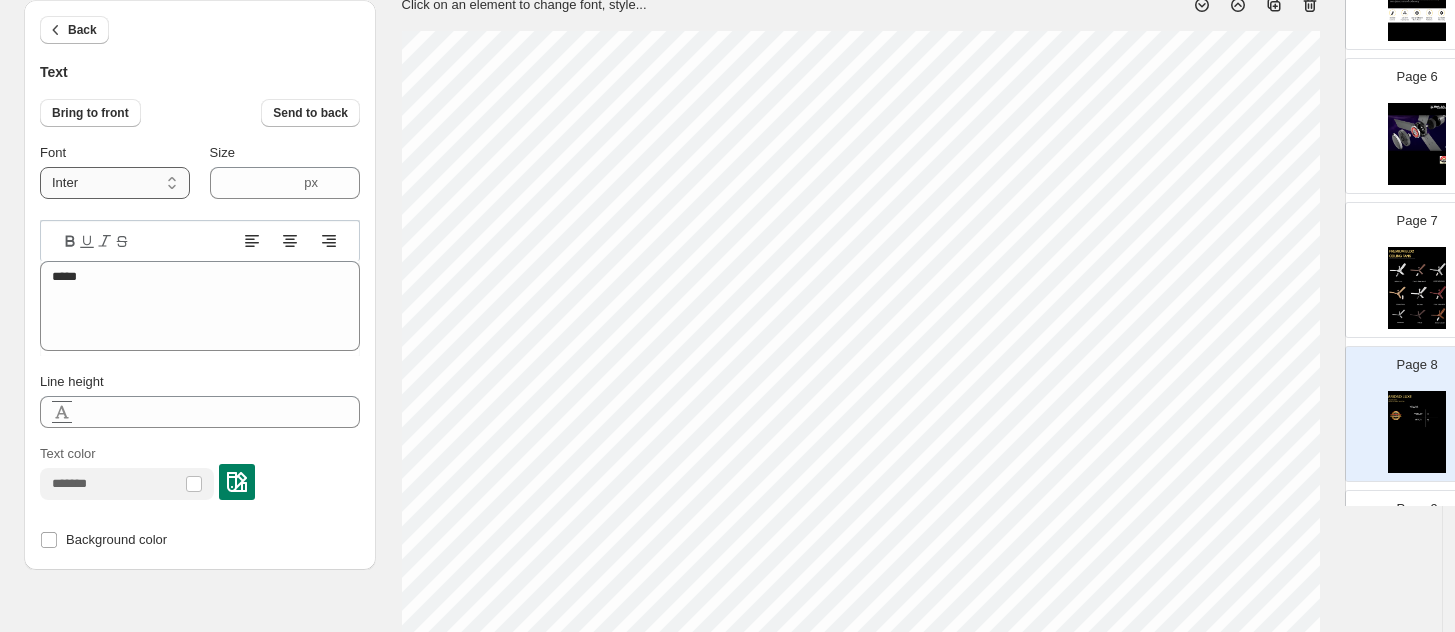 select on "******" 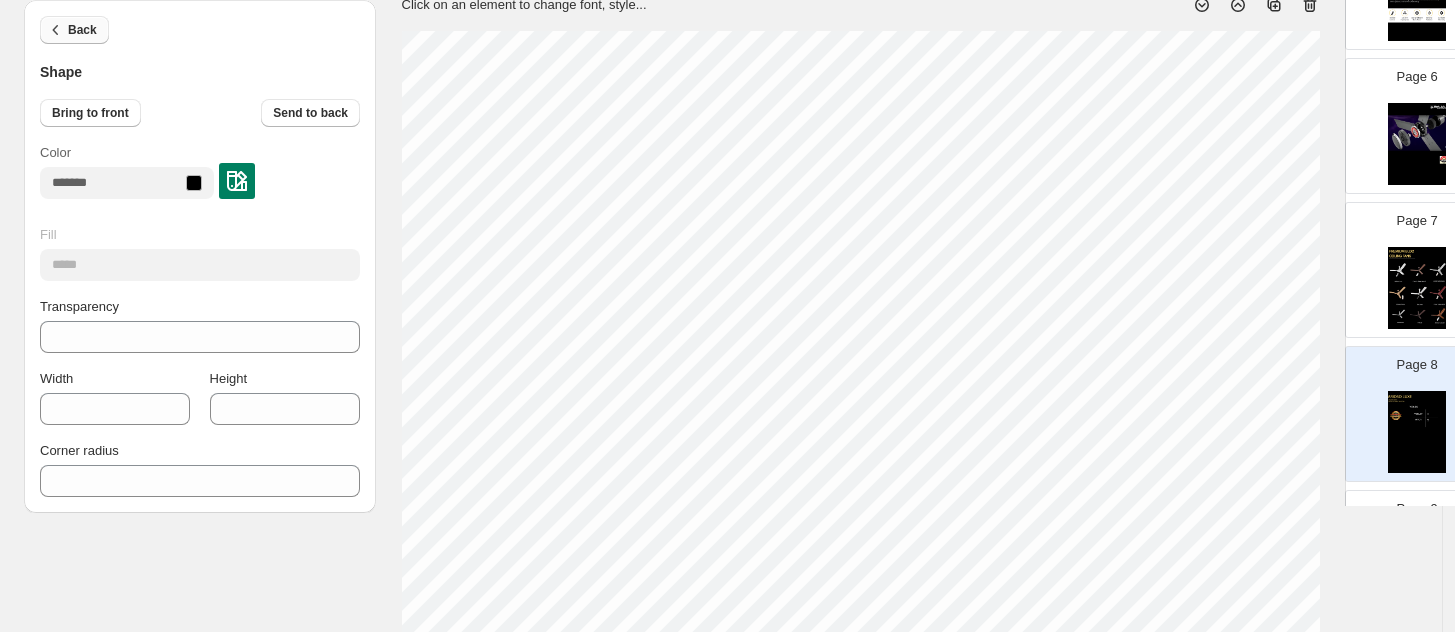 click on "Back Shape" at bounding box center (200, 41) 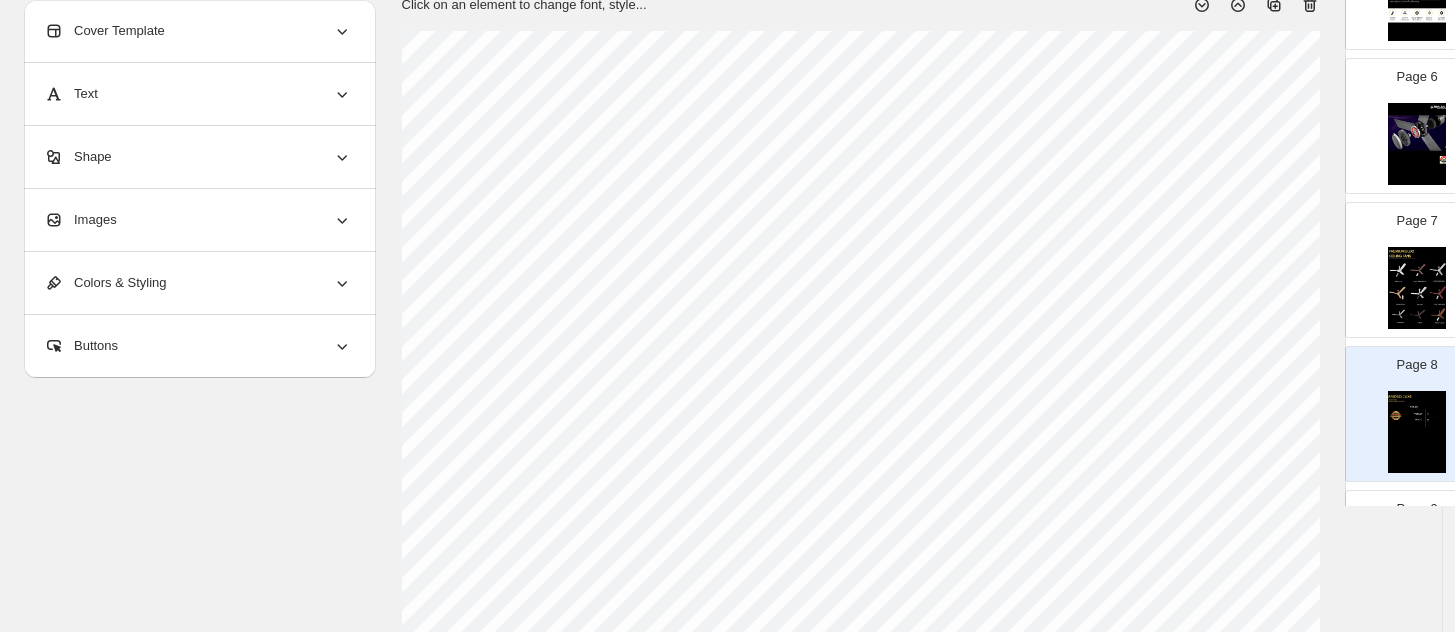 select on "******" 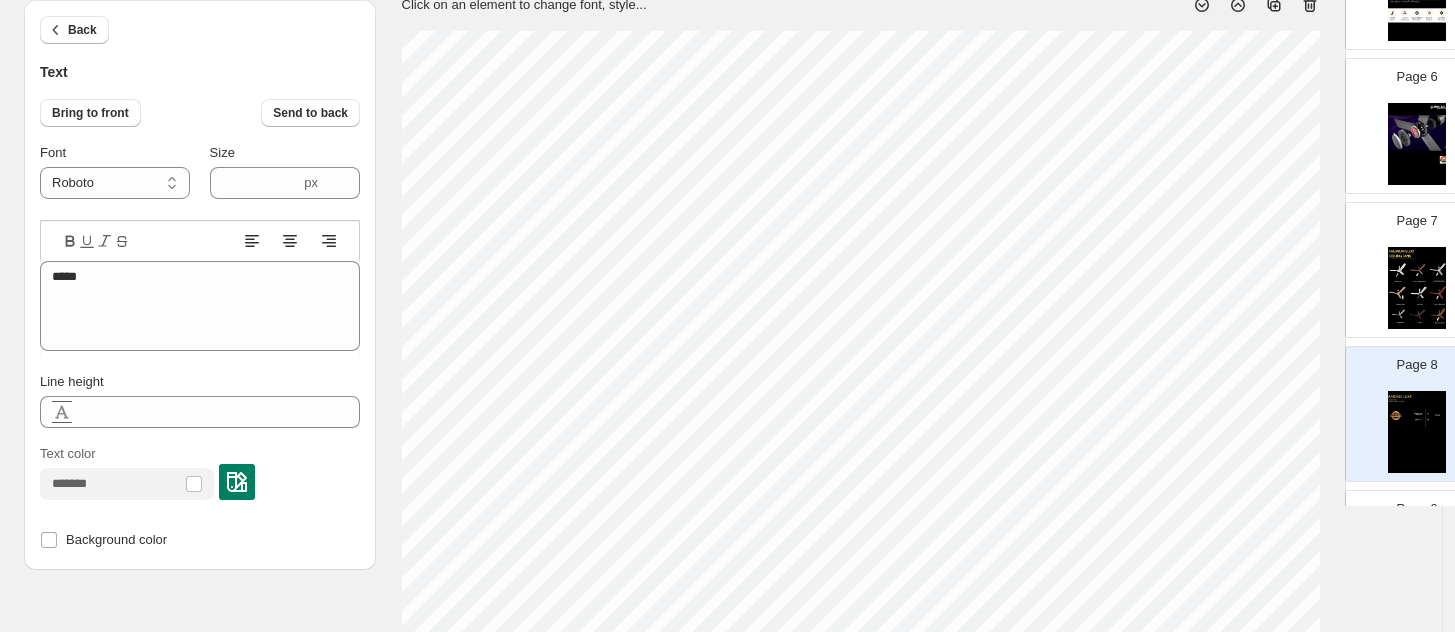 type on "****" 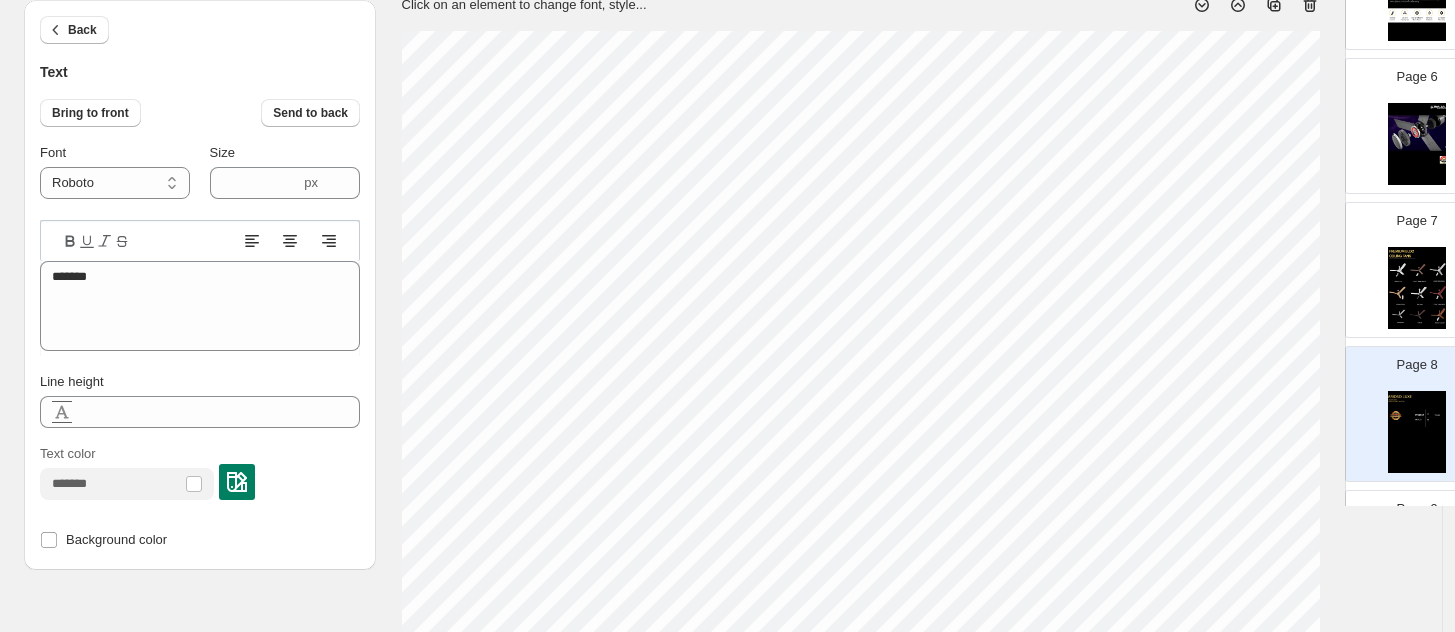 type on "*****" 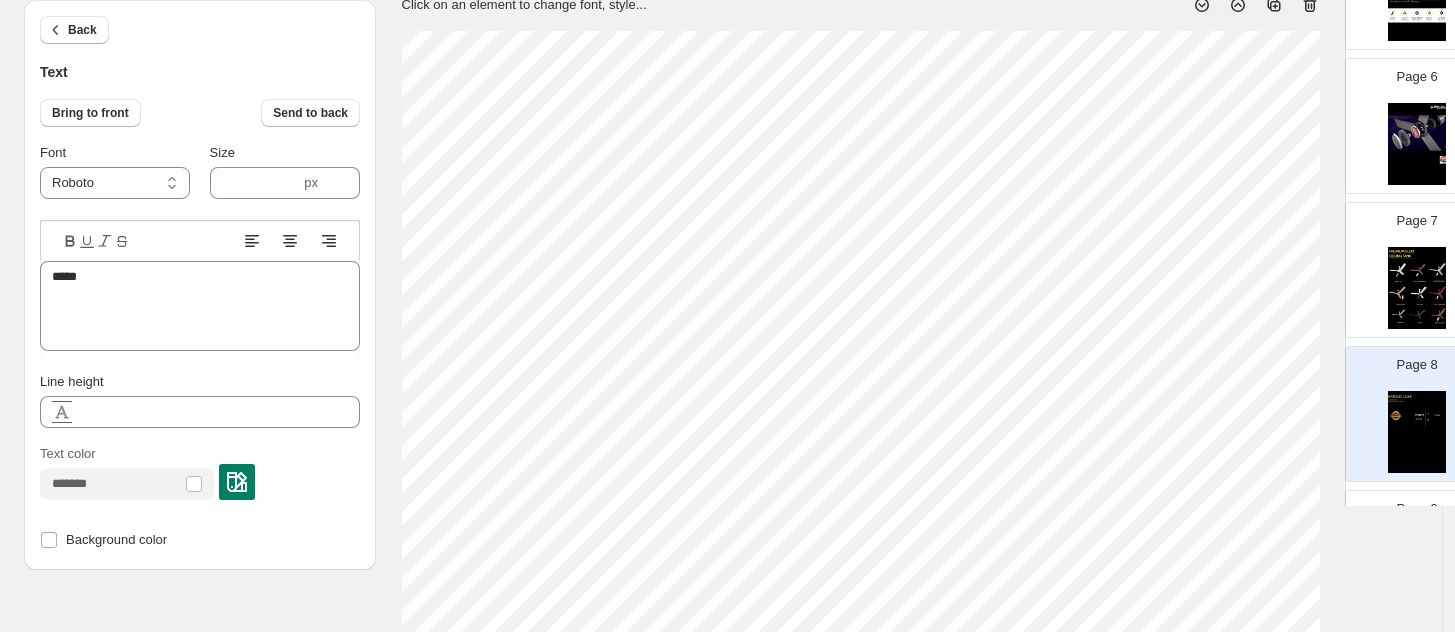 type on "****" 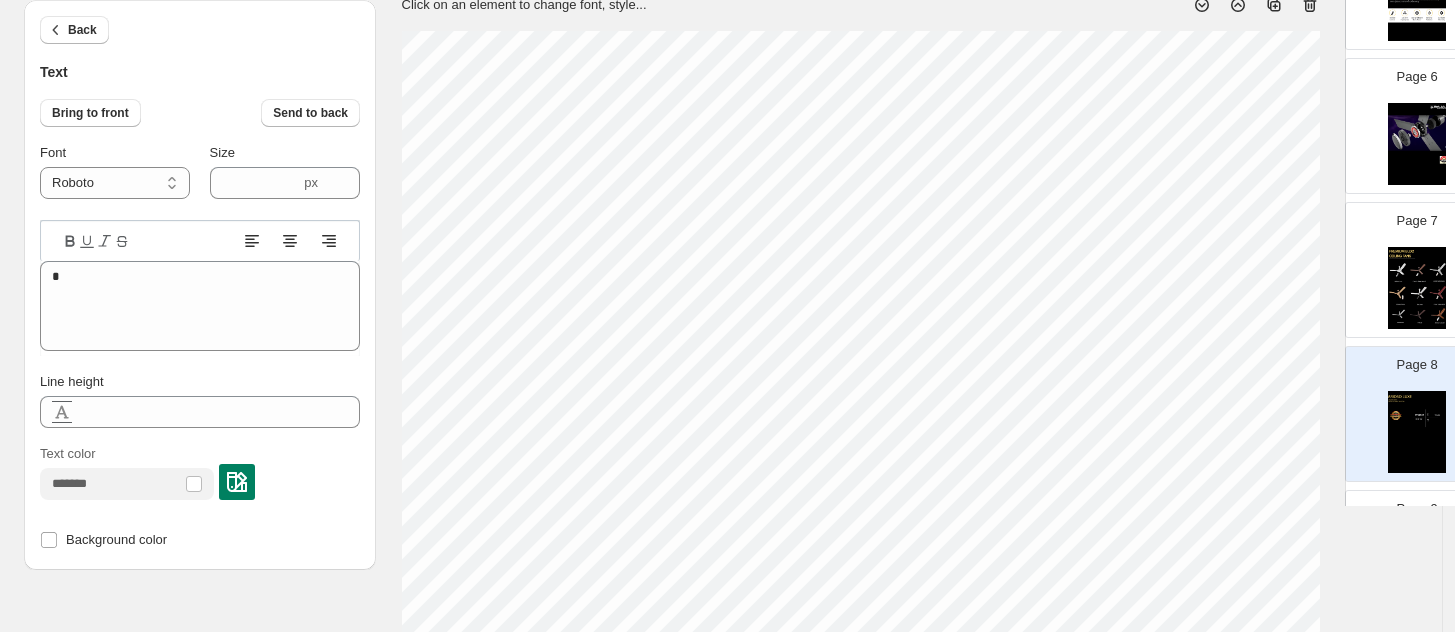 type on "*" 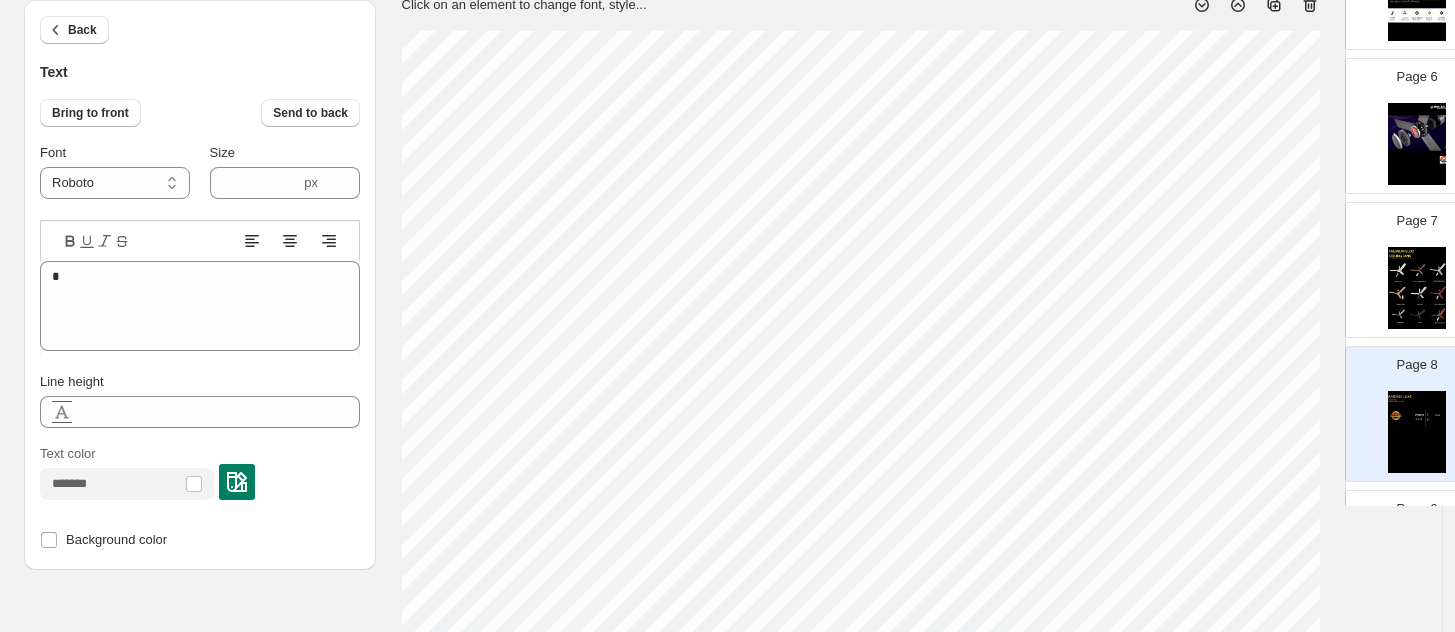type on "****" 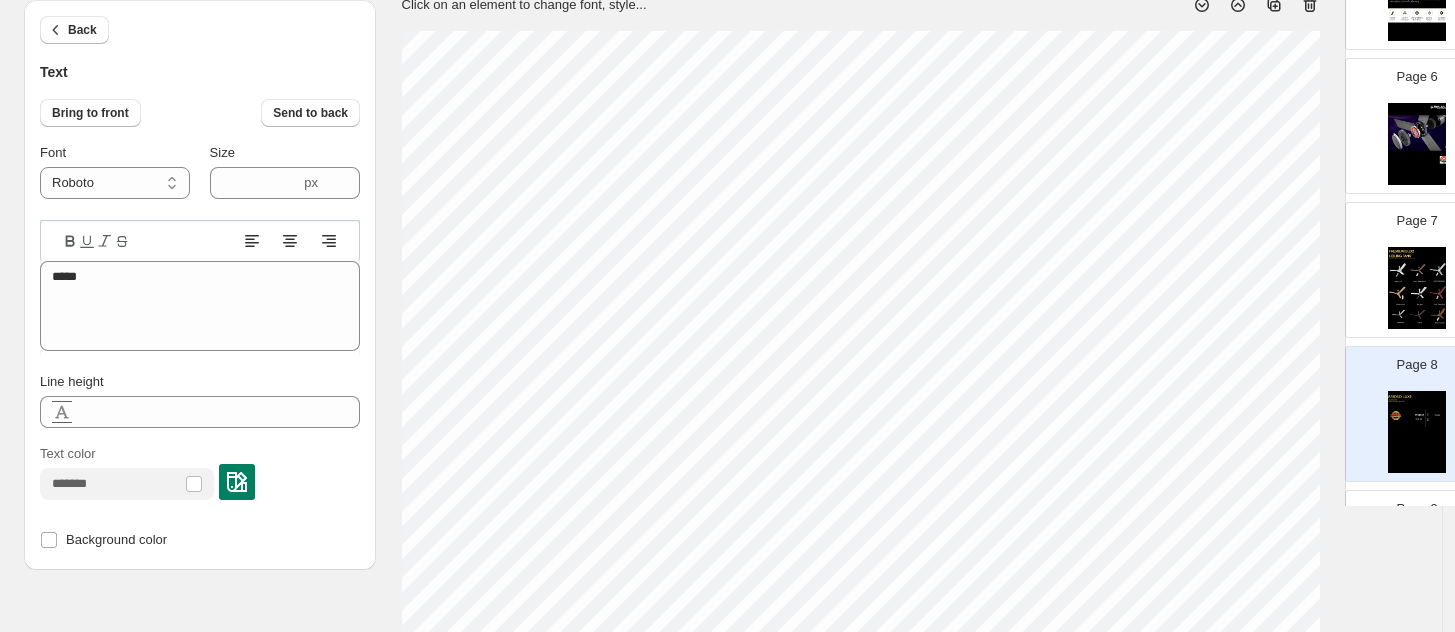 type on "****" 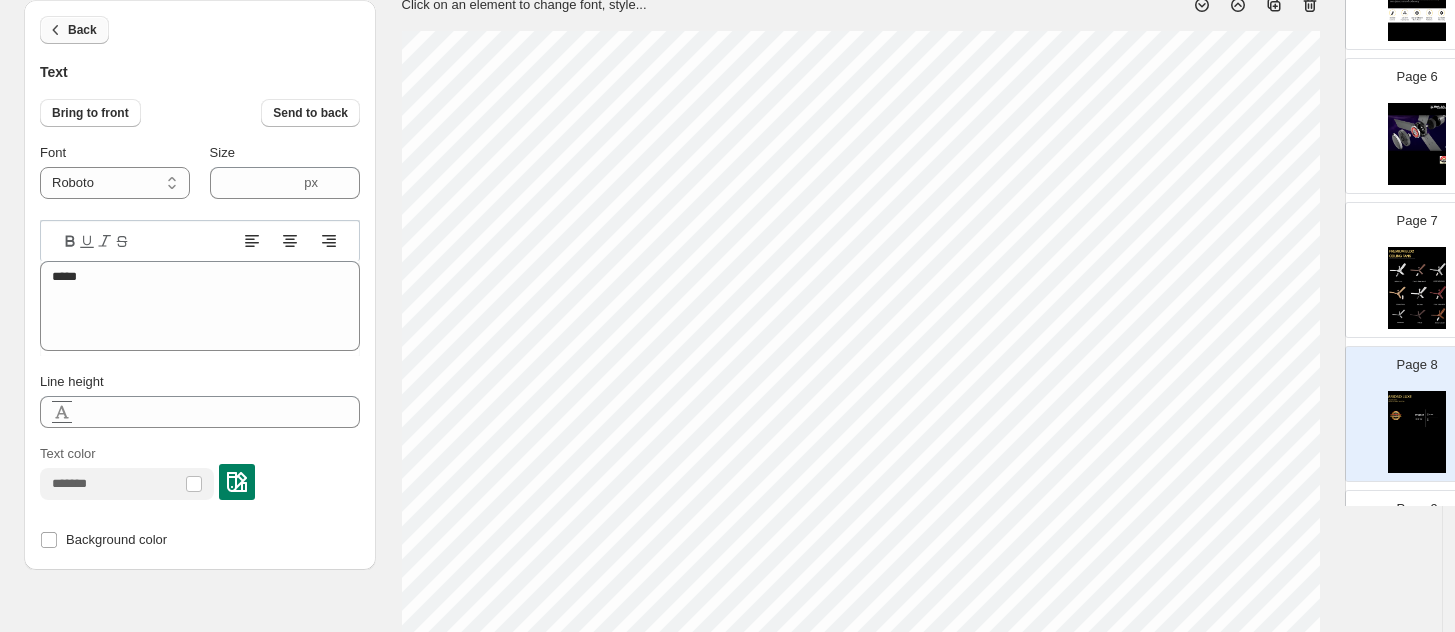 click on "Back" at bounding box center [74, 30] 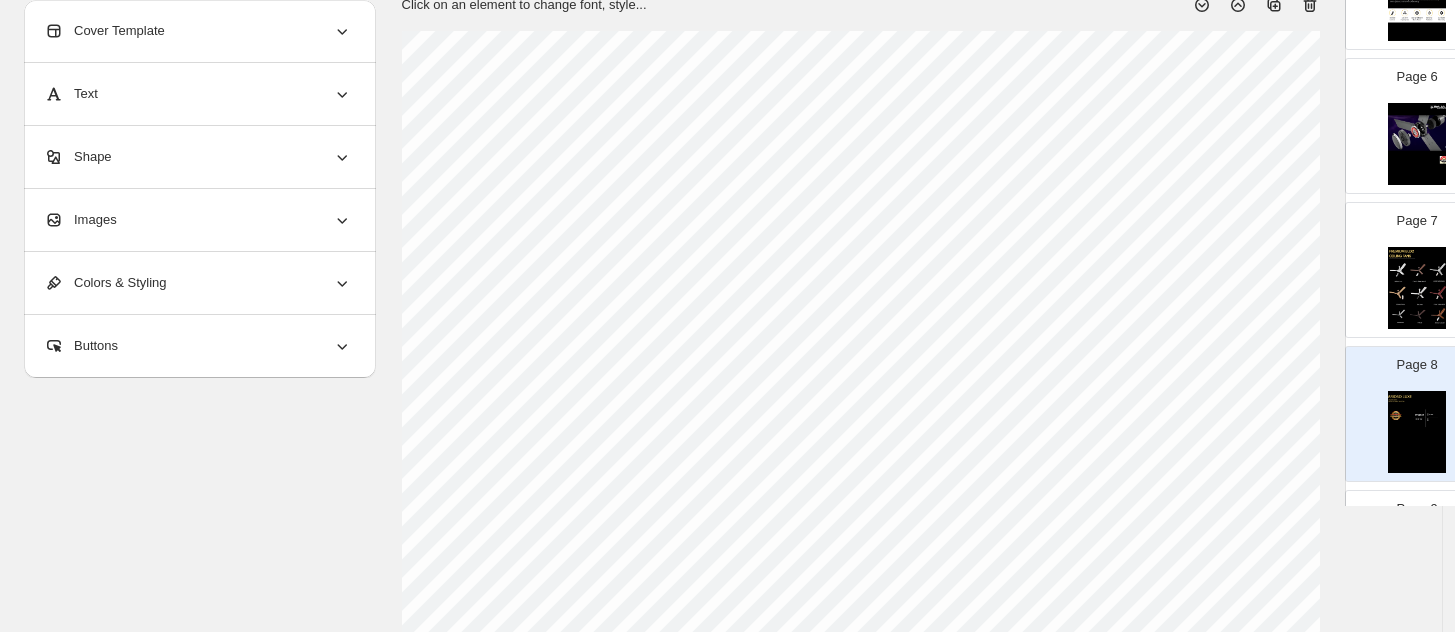 click on "Text" at bounding box center [71, 94] 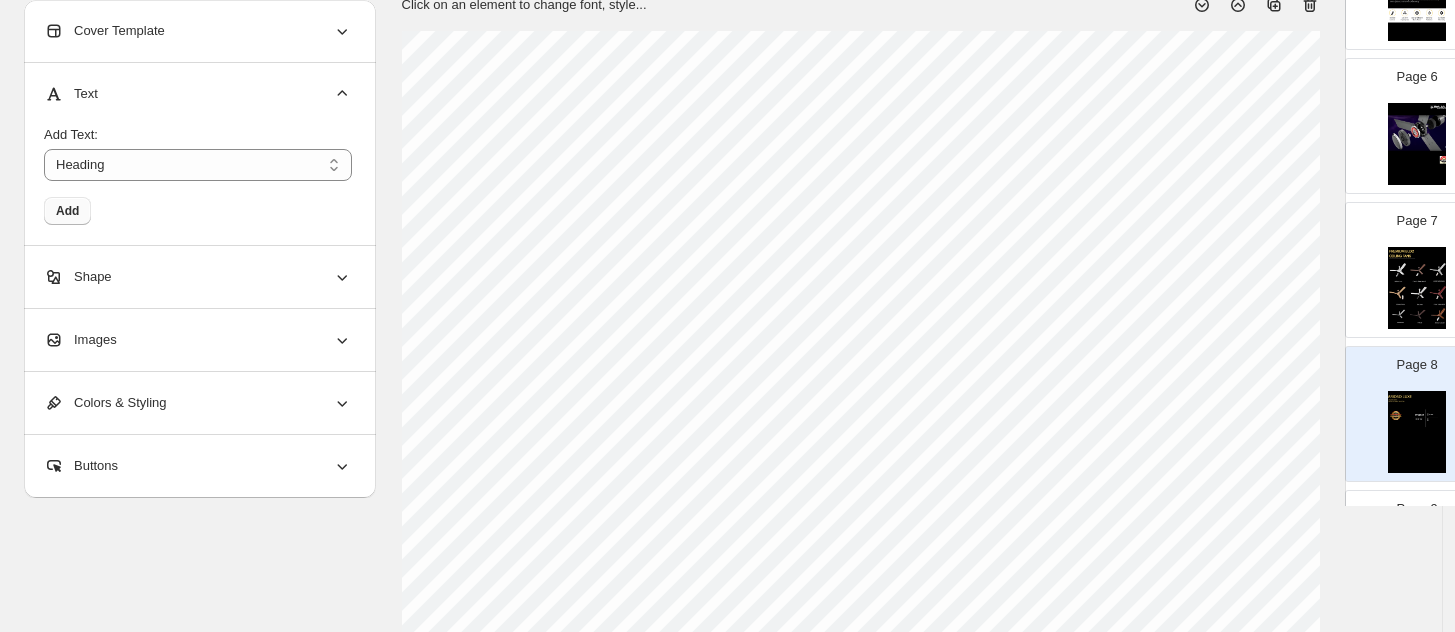 click on "Add" at bounding box center (67, 211) 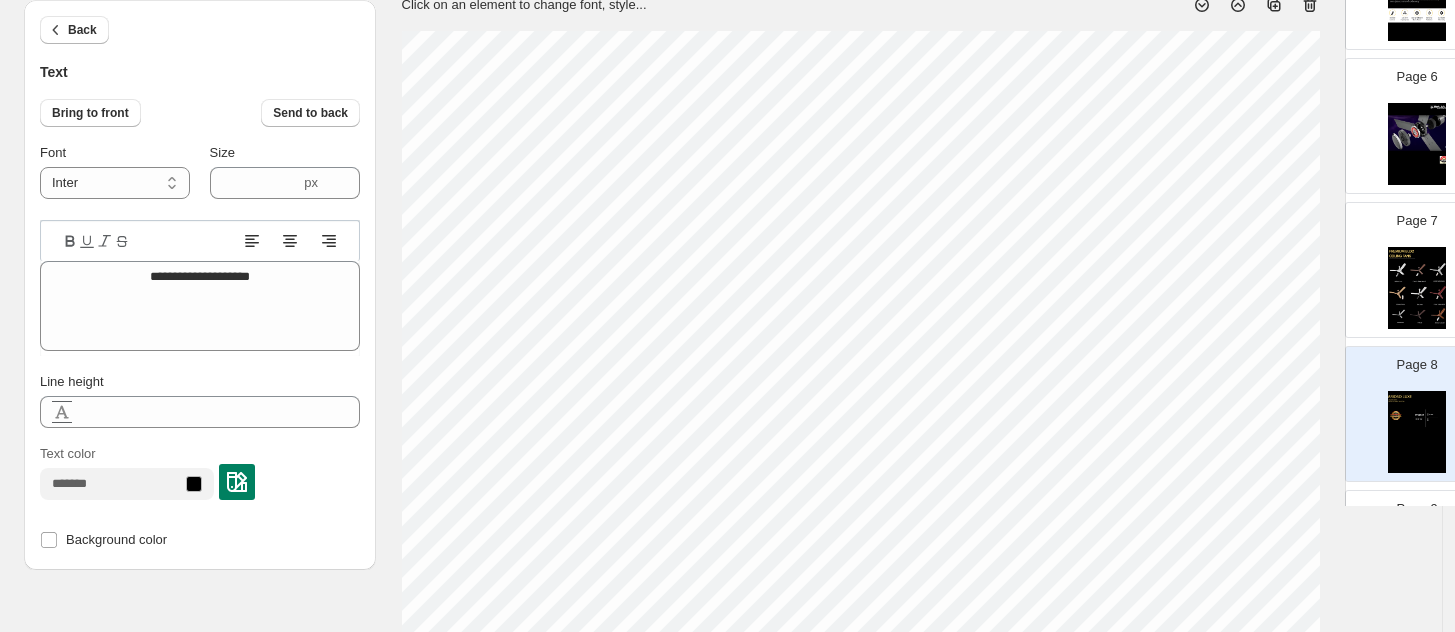 click at bounding box center [237, 482] 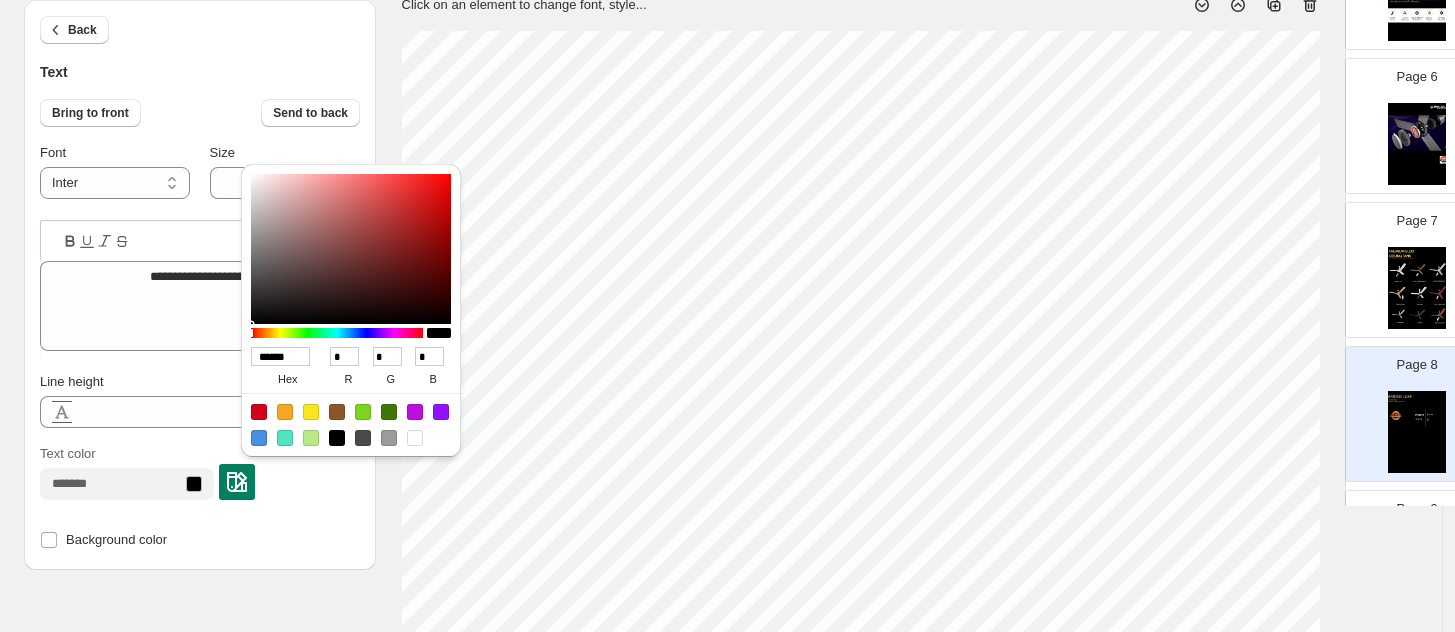 drag, startPoint x: 415, startPoint y: 439, endPoint x: 280, endPoint y: 446, distance: 135.18137 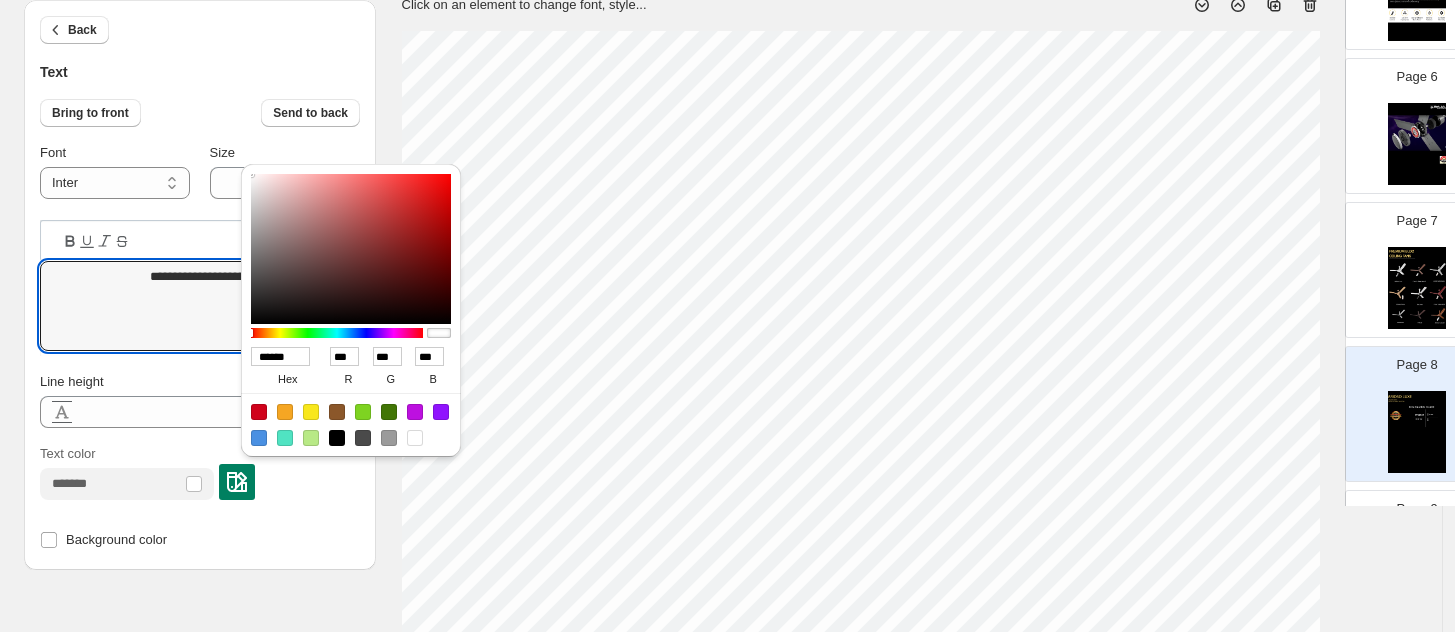 click on "Background color" at bounding box center [200, 532] 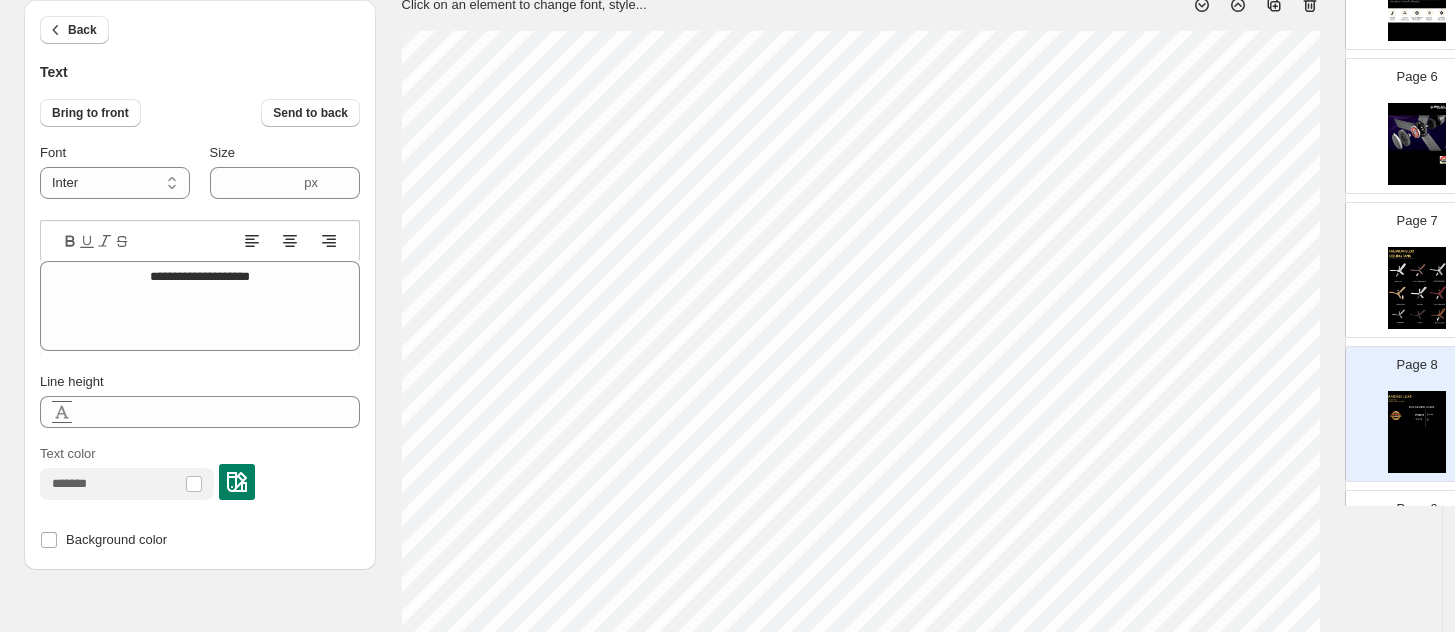 click 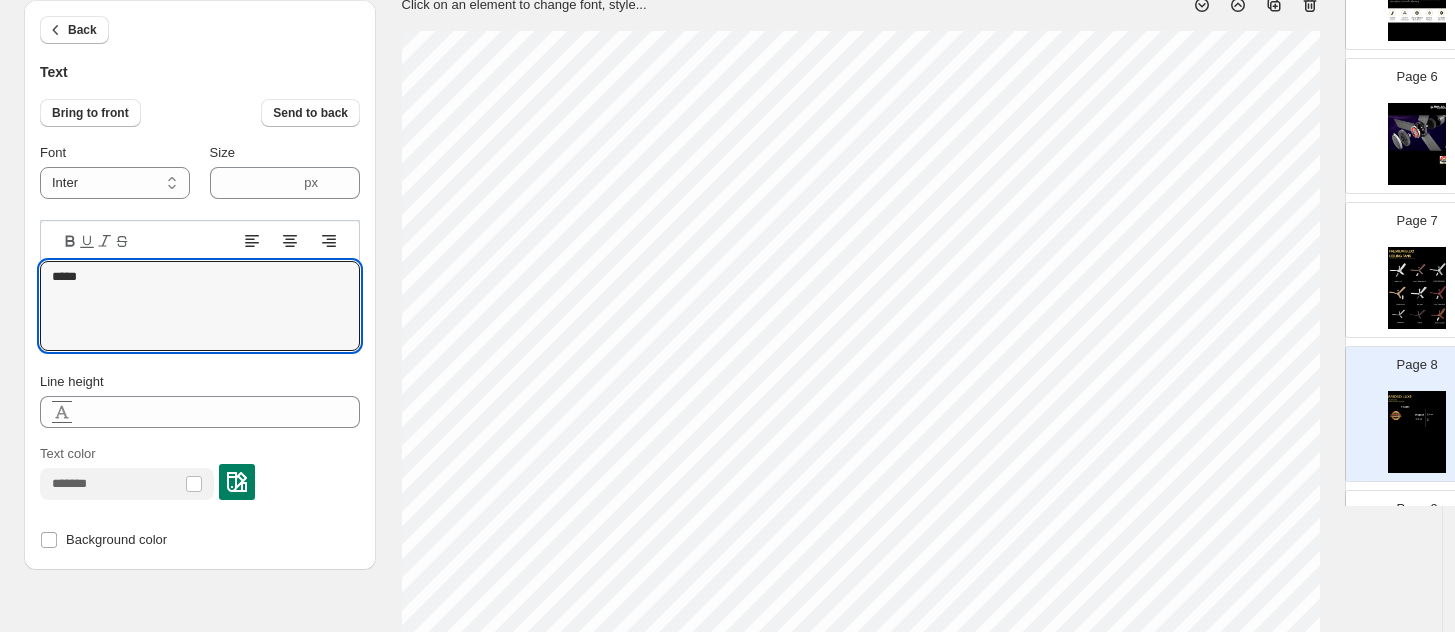 type on "*****" 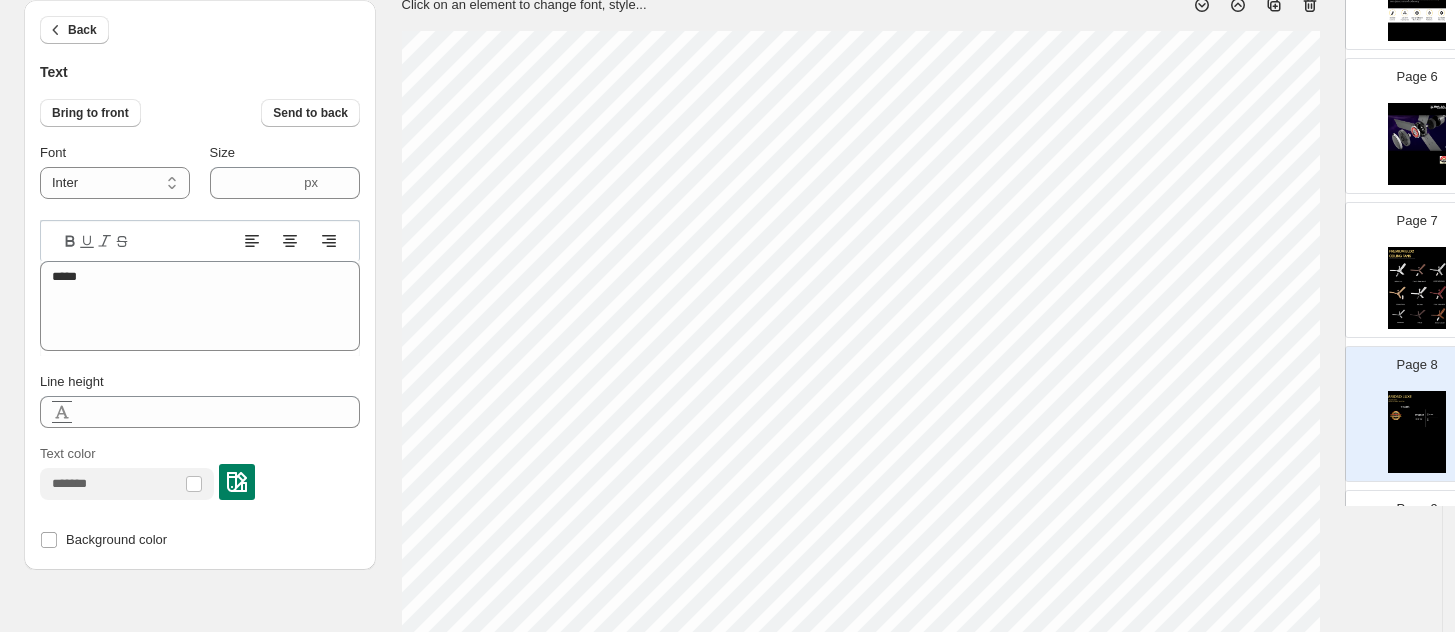 select on "******" 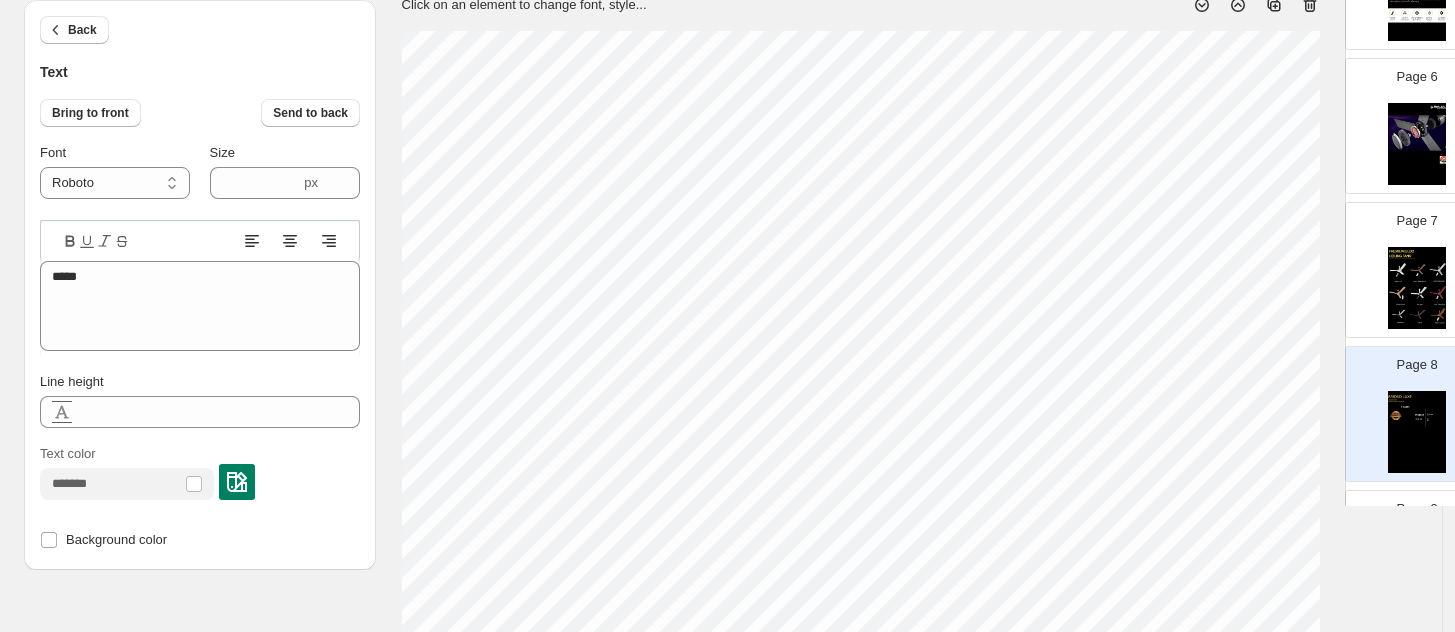 select on "*****" 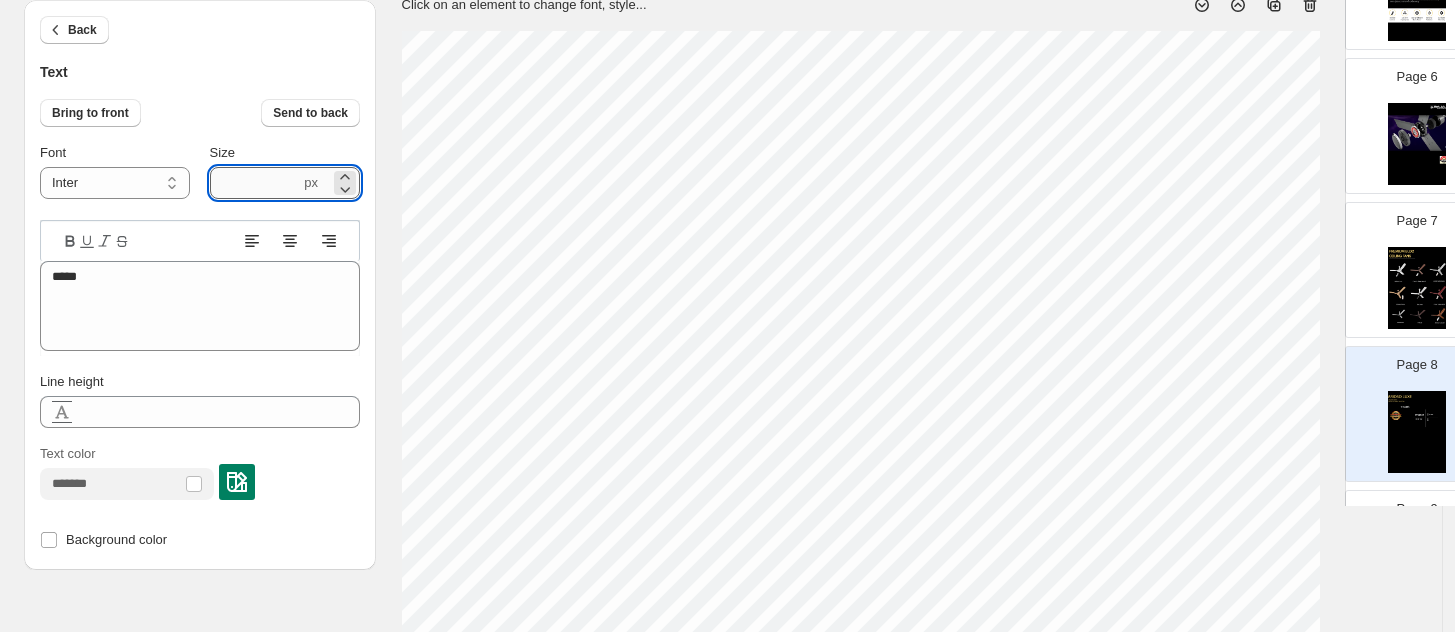 click on "****" at bounding box center (255, 183) 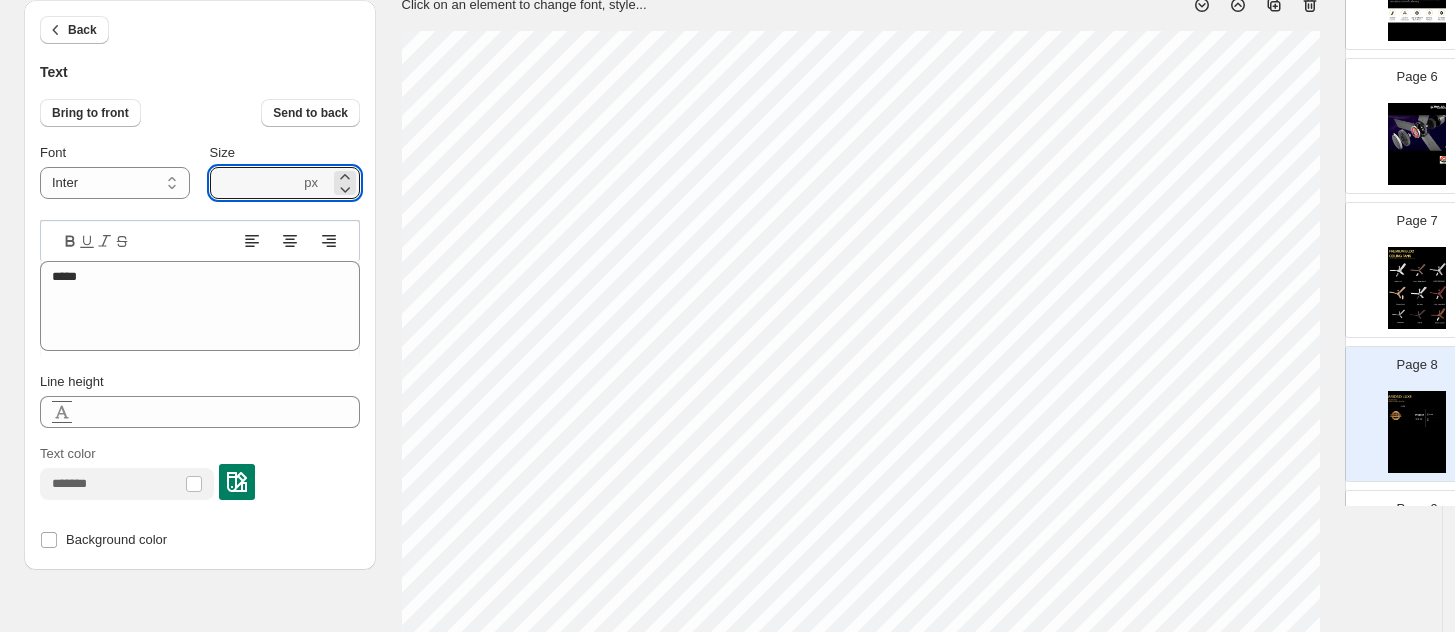 type on "****" 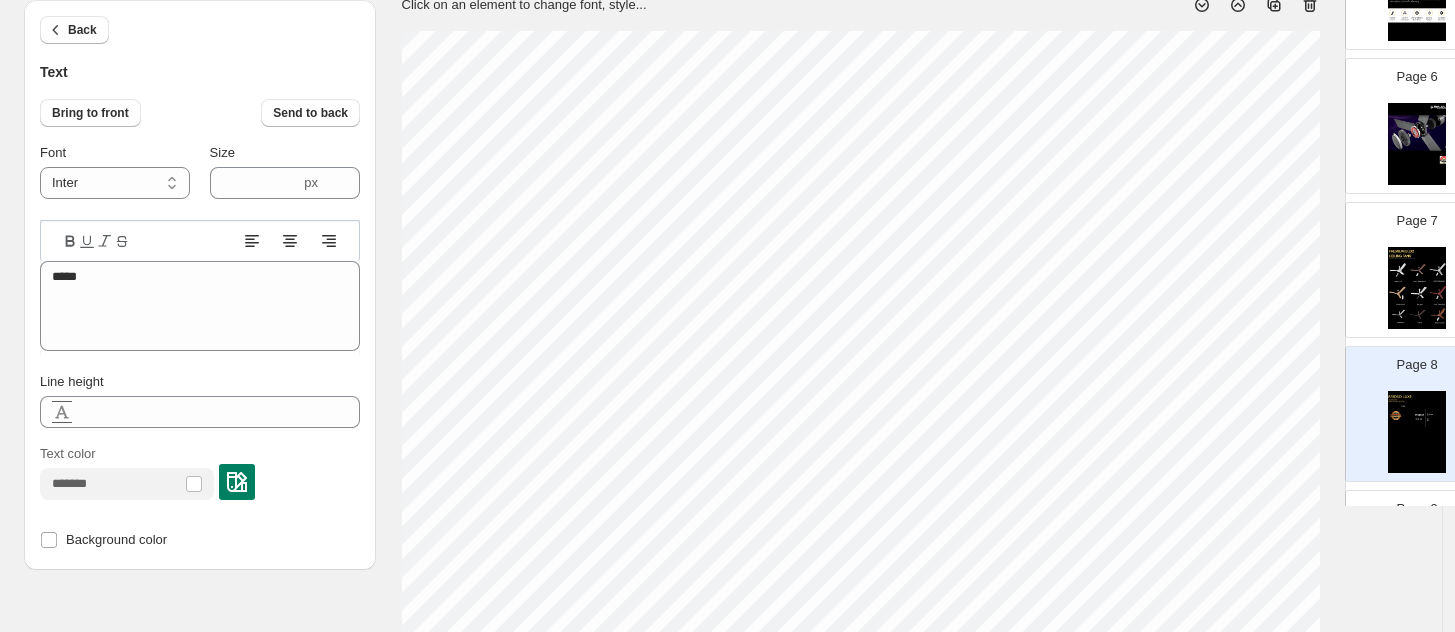 click on "Background color" at bounding box center (200, 540) 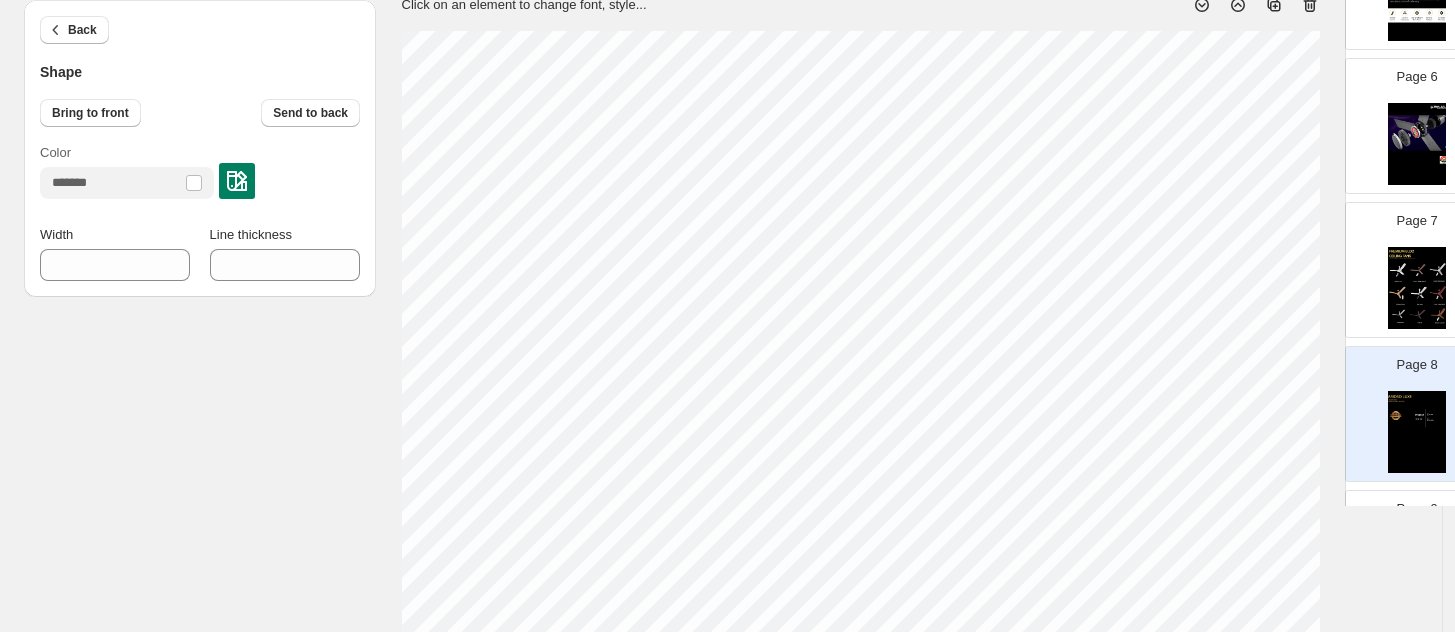 select on "******" 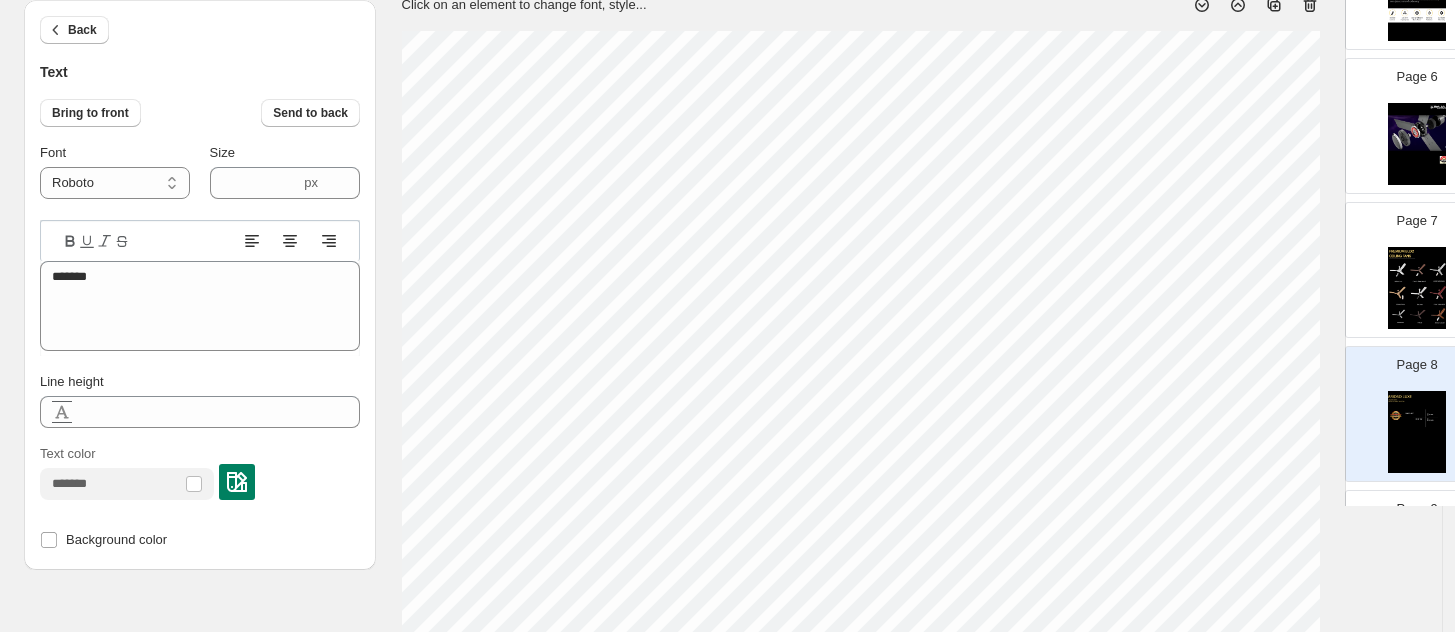 type on "*****" 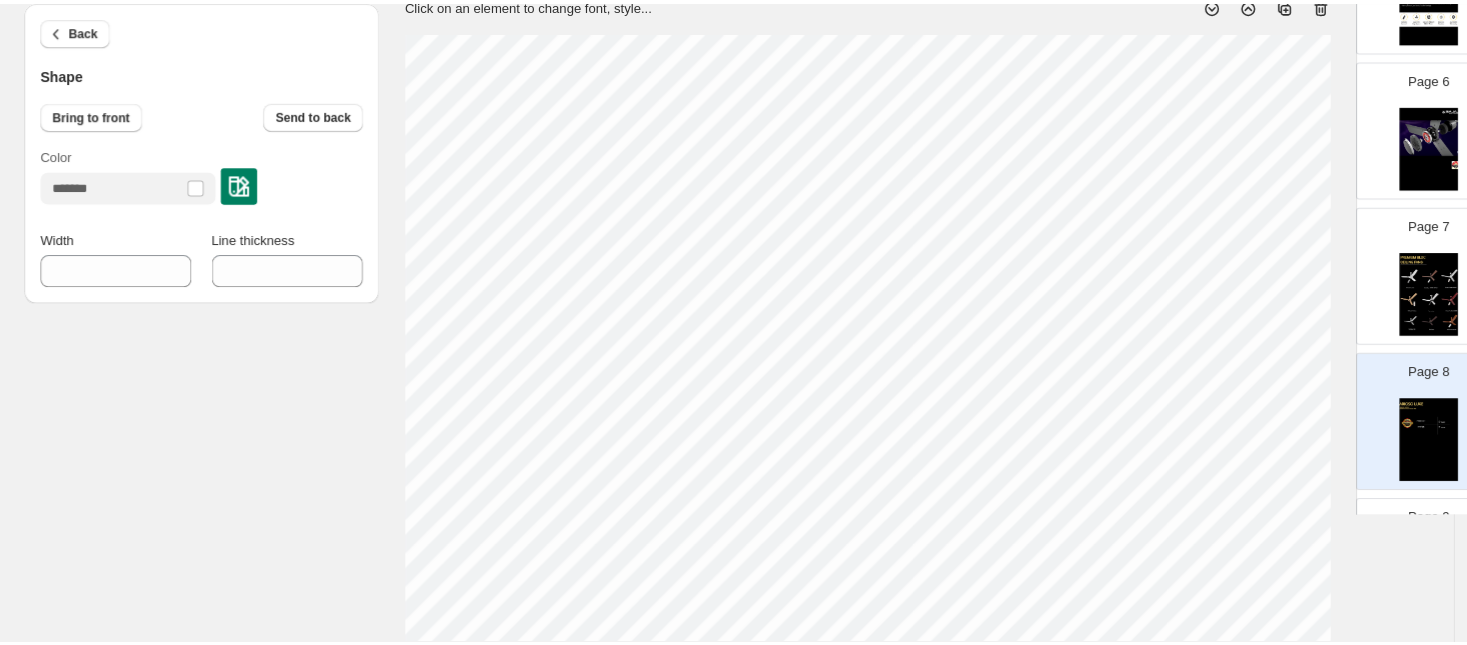 scroll, scrollTop: 0, scrollLeft: 0, axis: both 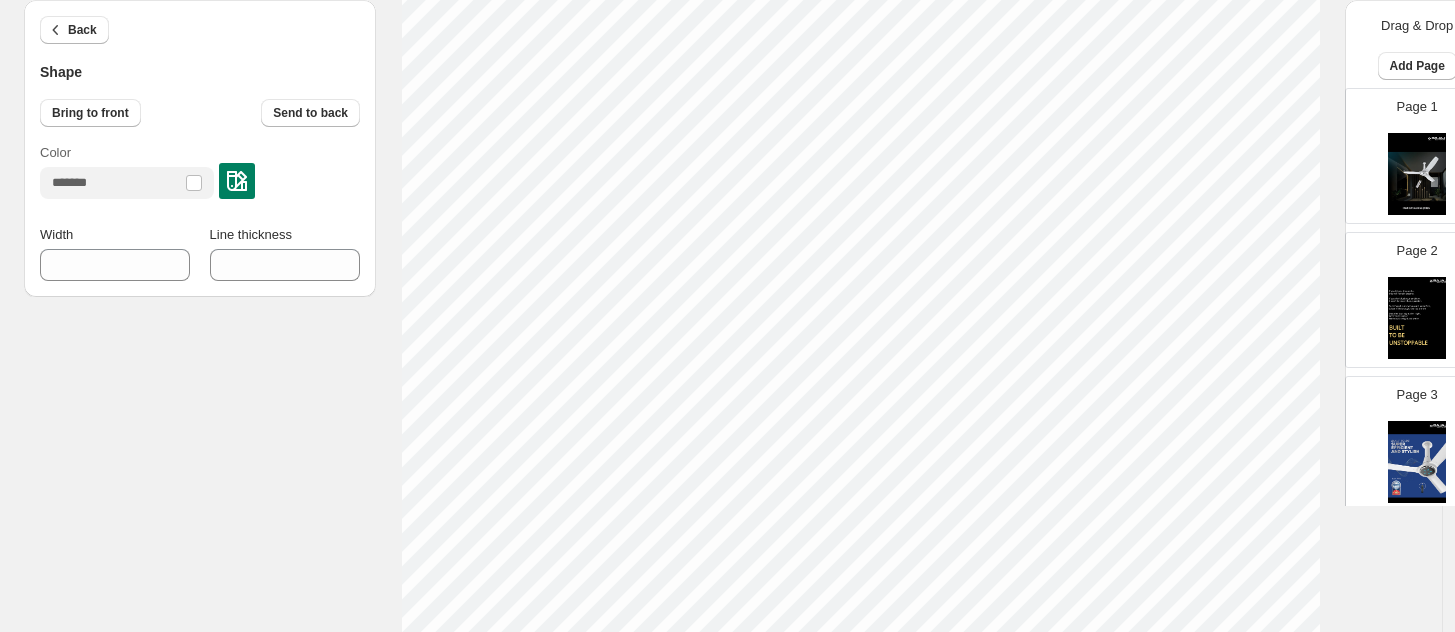 type on "*" 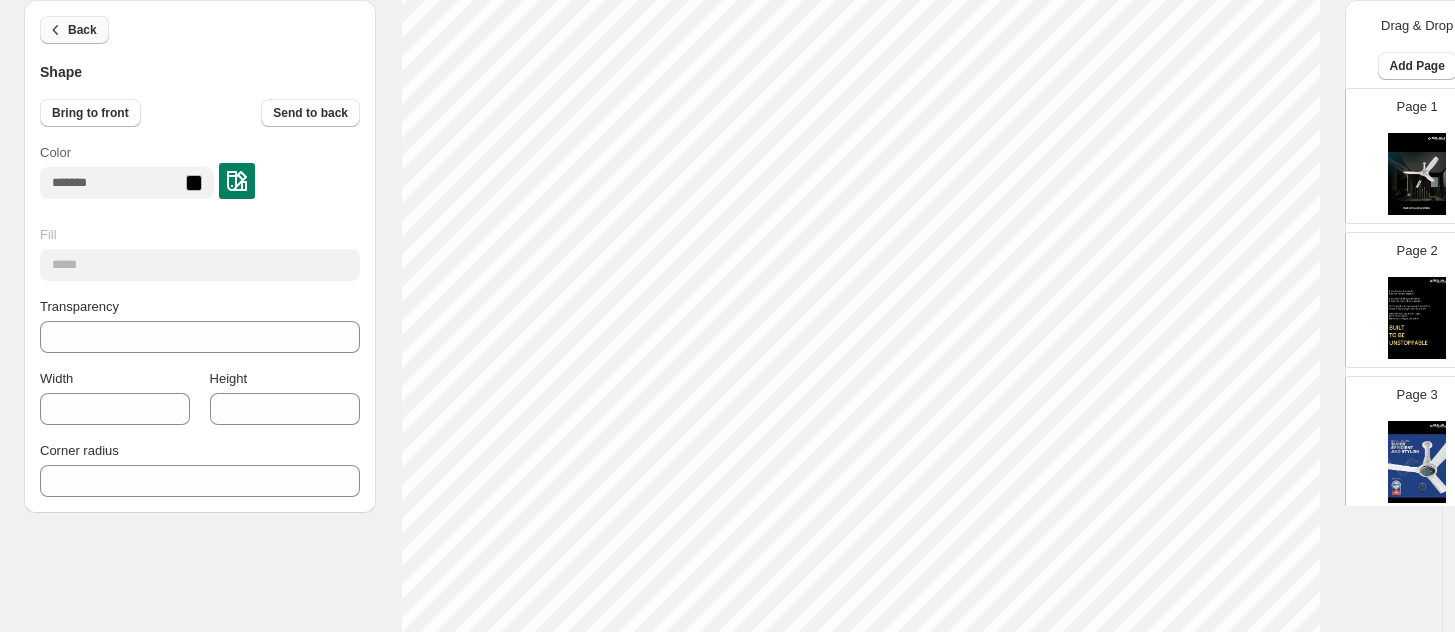 click on "Back" at bounding box center (82, 30) 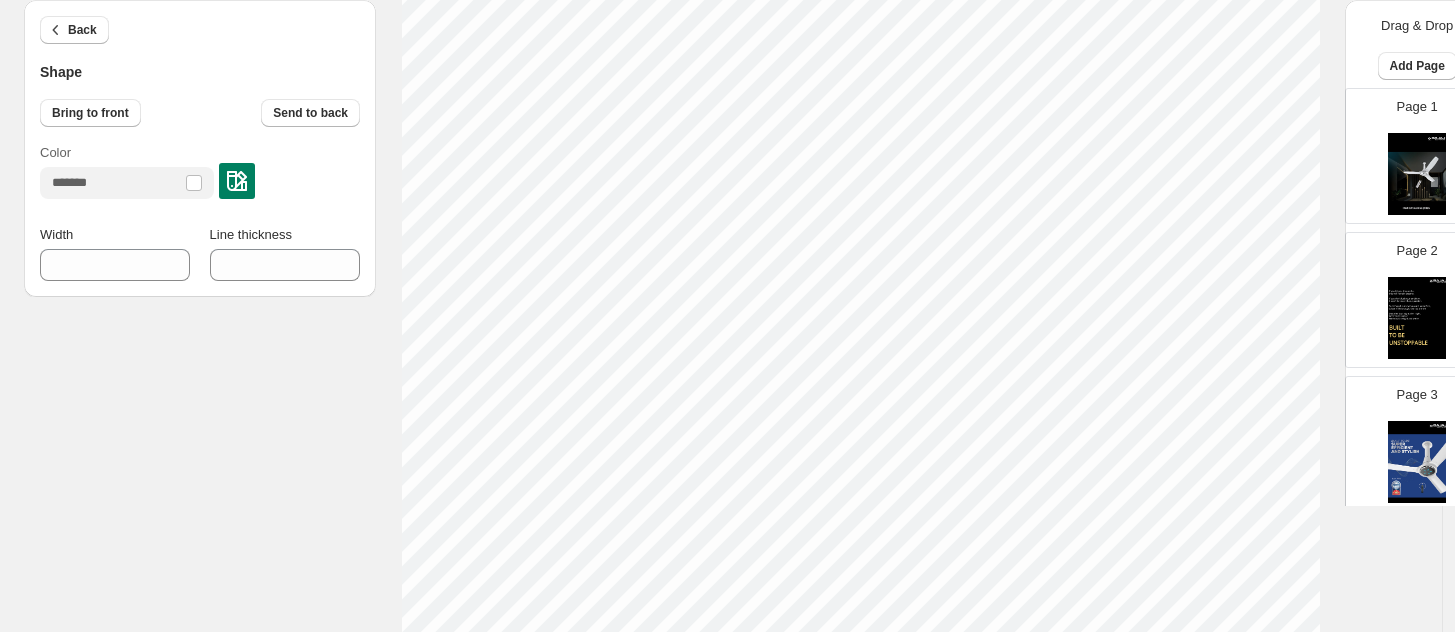 select on "******" 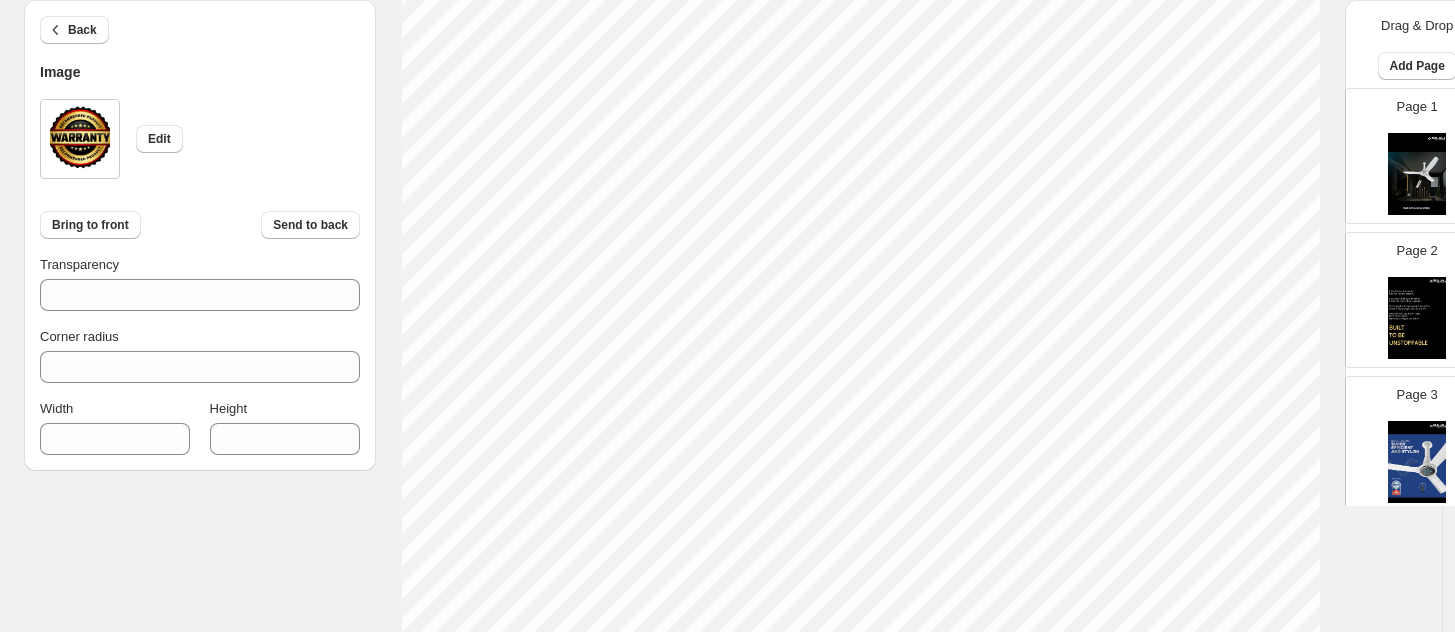 select on "******" 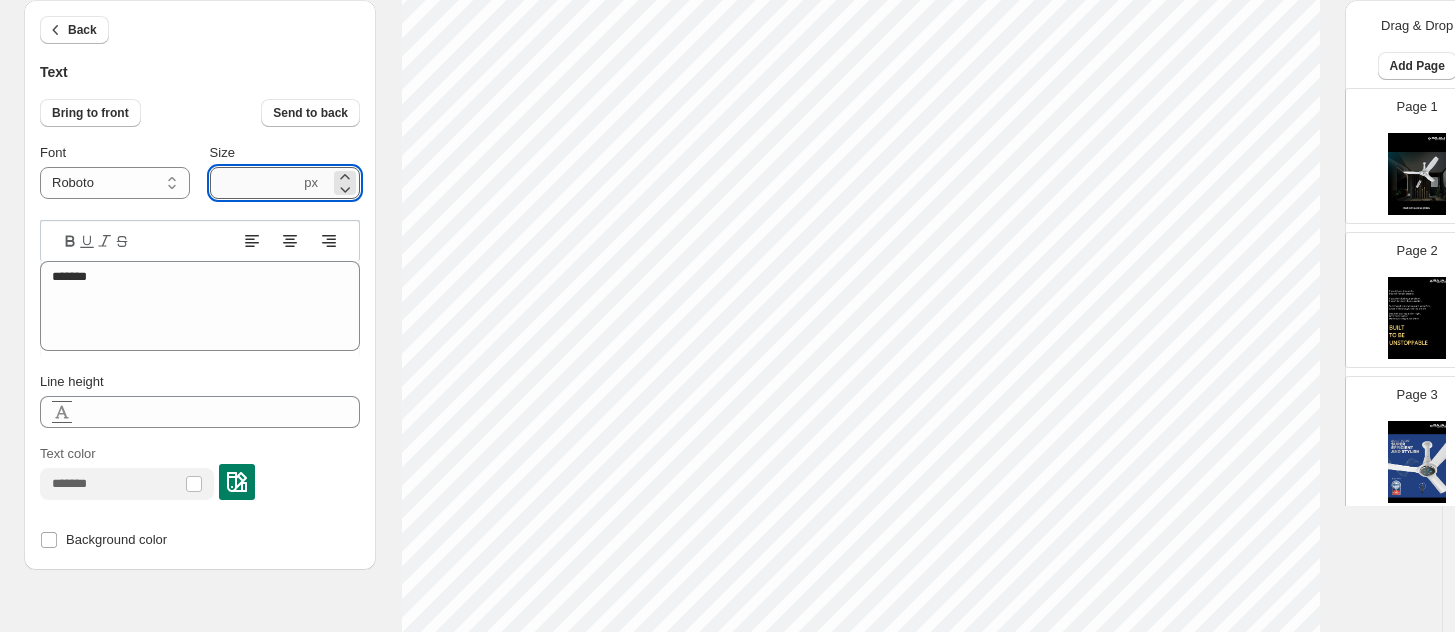 click on "****" at bounding box center (255, 183) 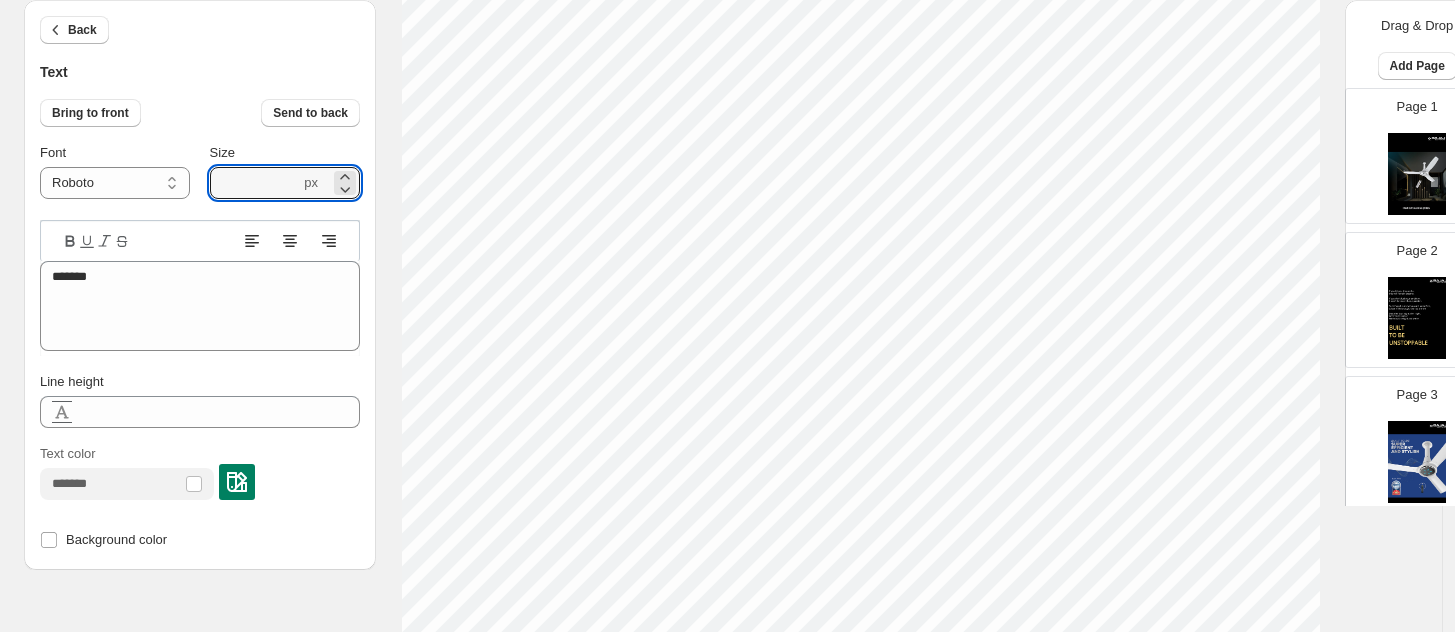 drag, startPoint x: 240, startPoint y: 185, endPoint x: 251, endPoint y: 221, distance: 37.64306 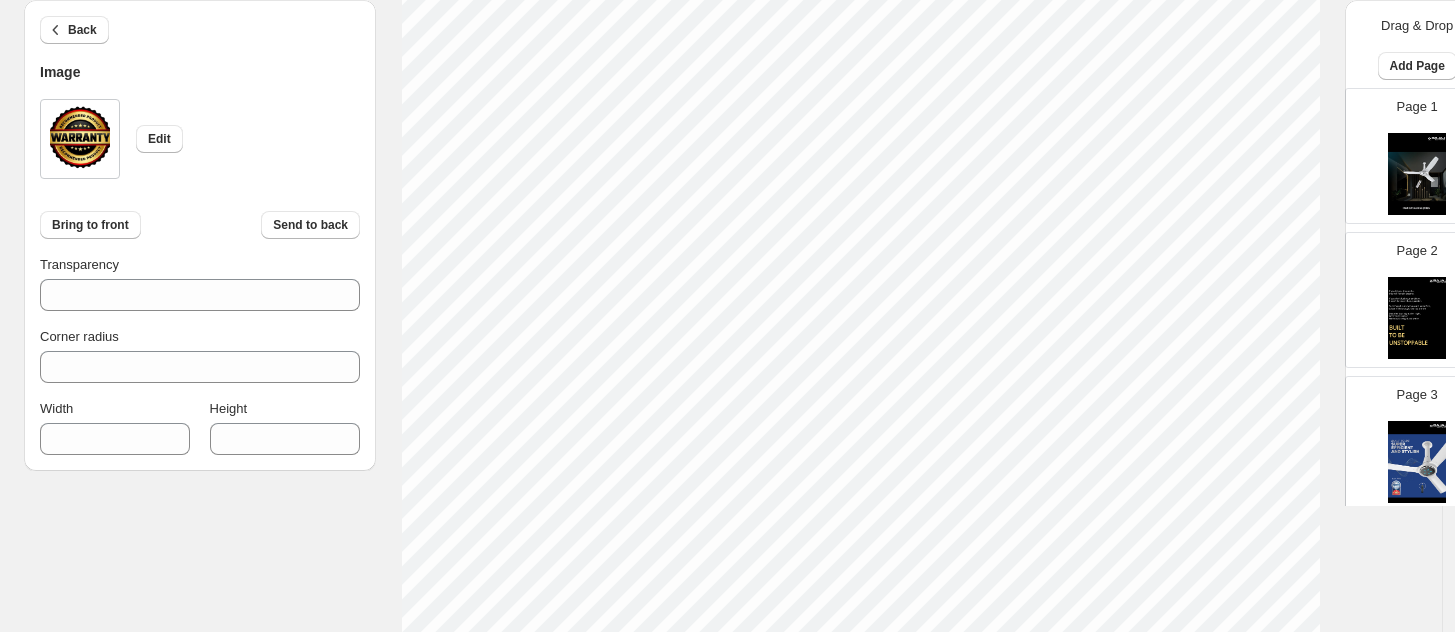 select on "******" 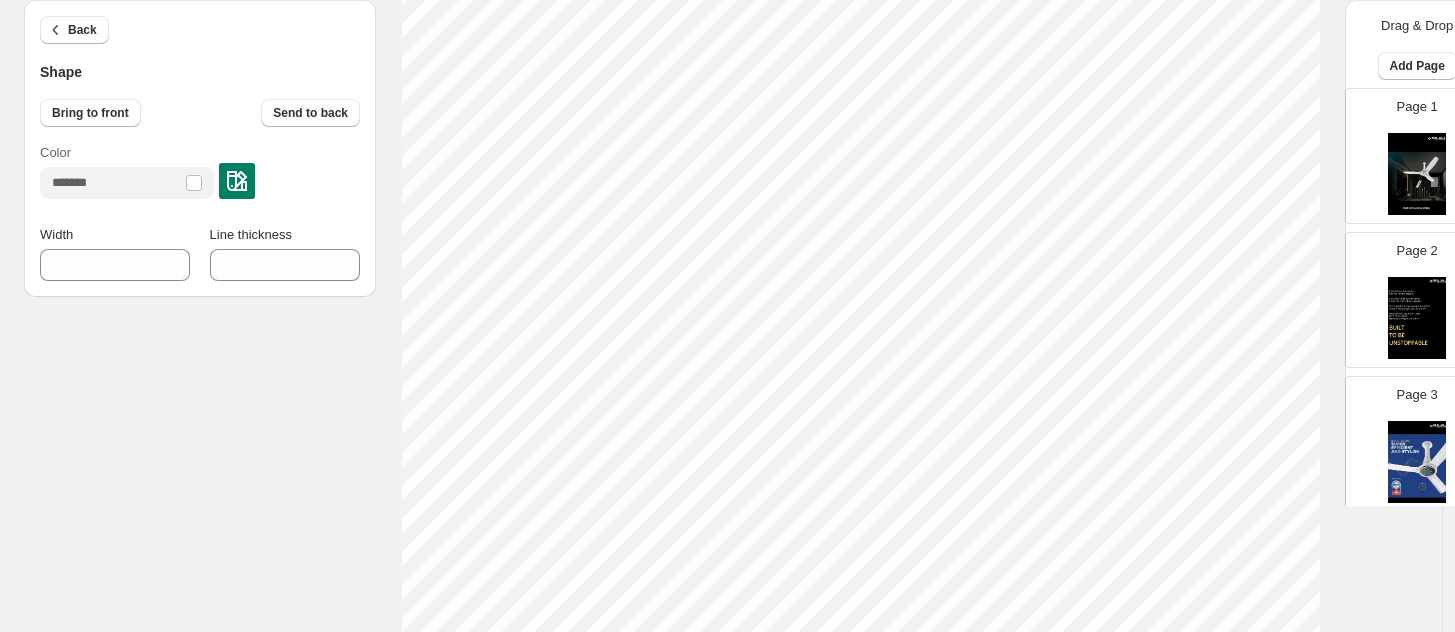 type on "***" 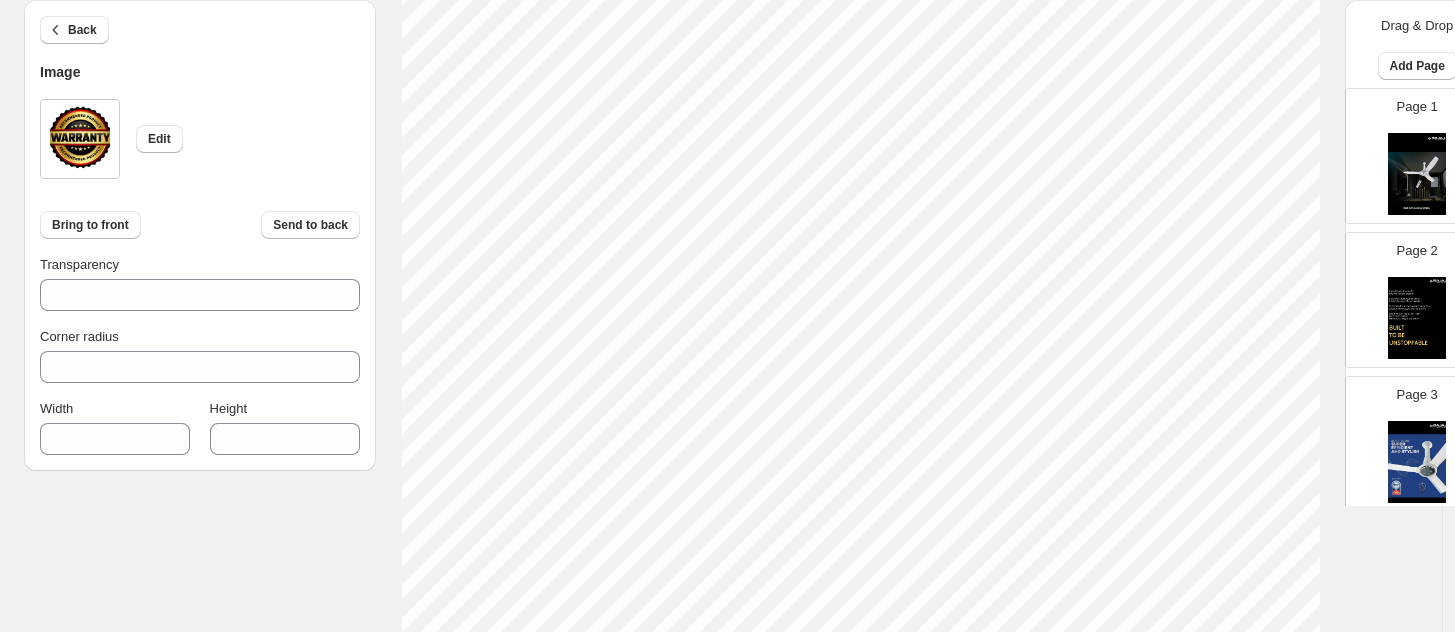 select on "******" 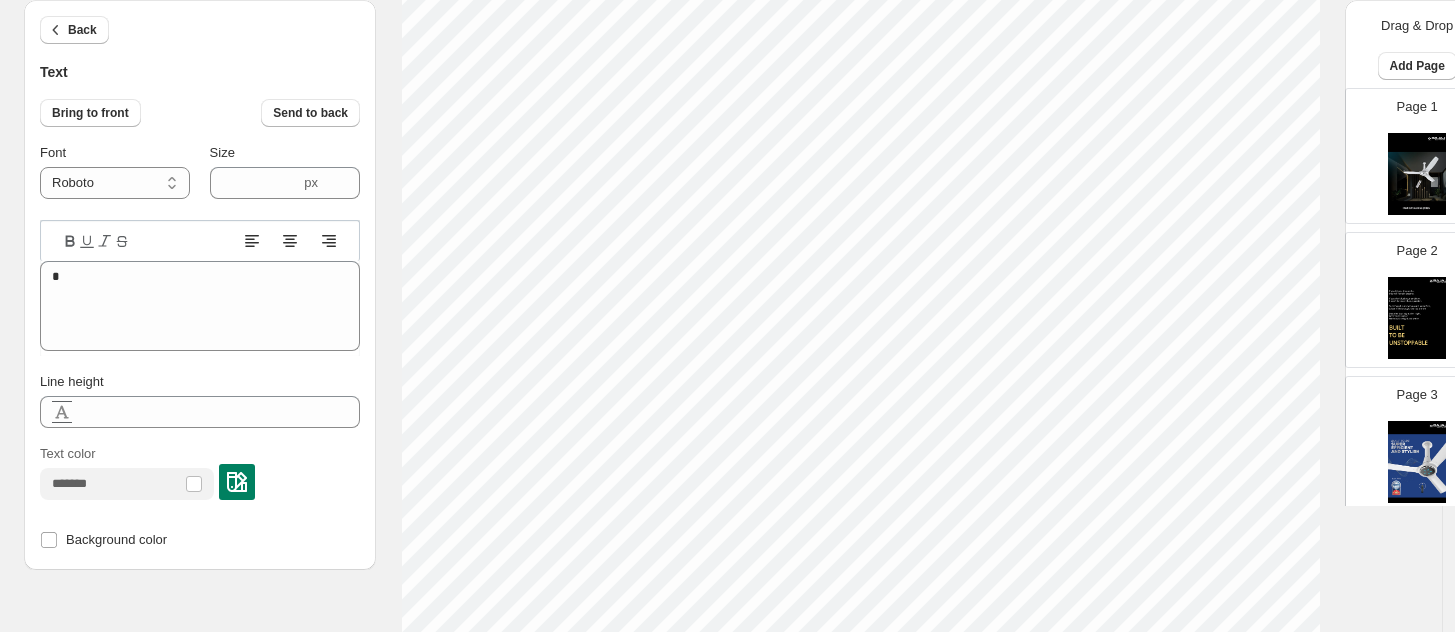 type on "****" 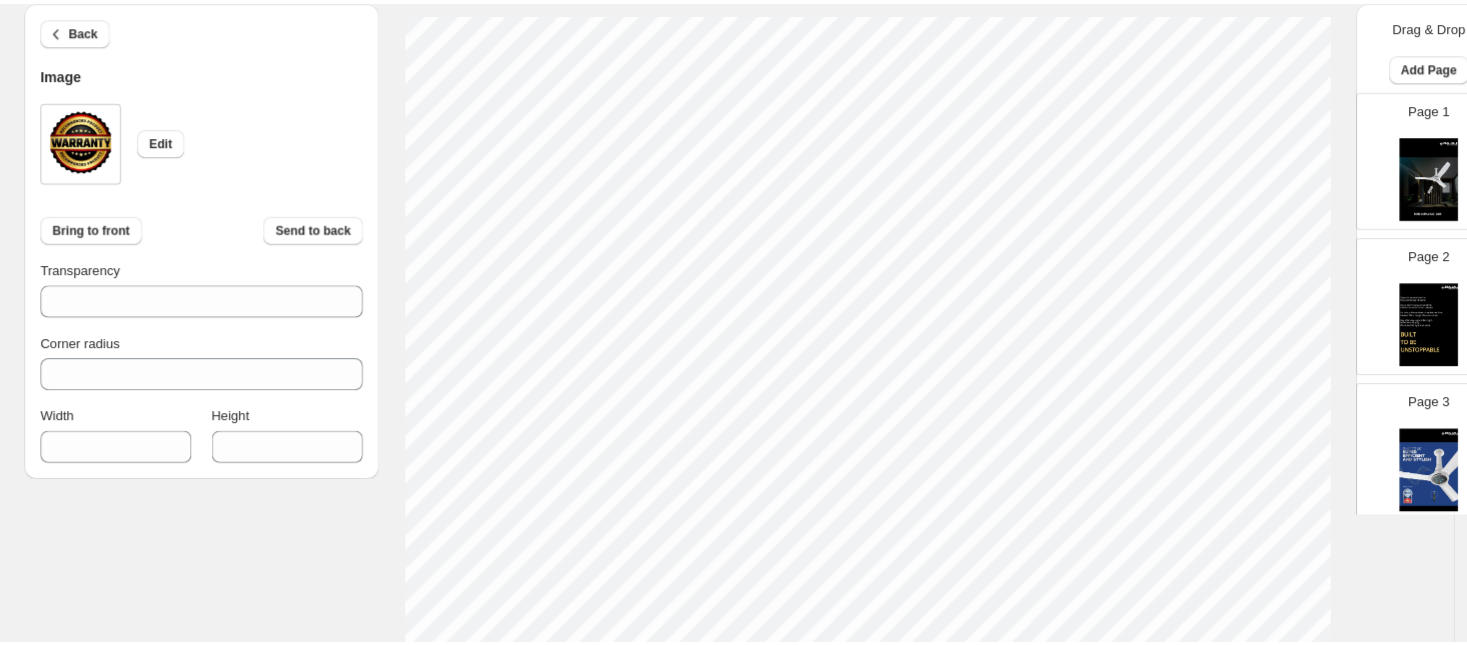 scroll, scrollTop: 0, scrollLeft: 0, axis: both 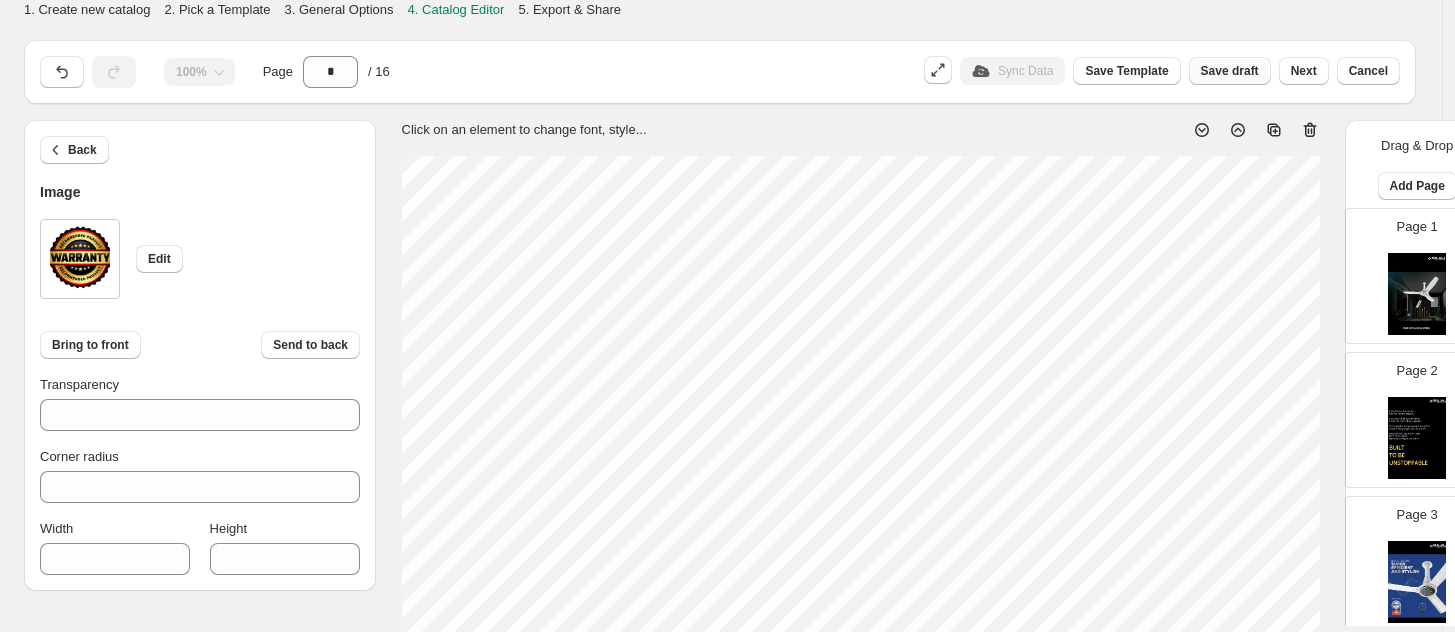 click on "Save draft" at bounding box center (1230, 71) 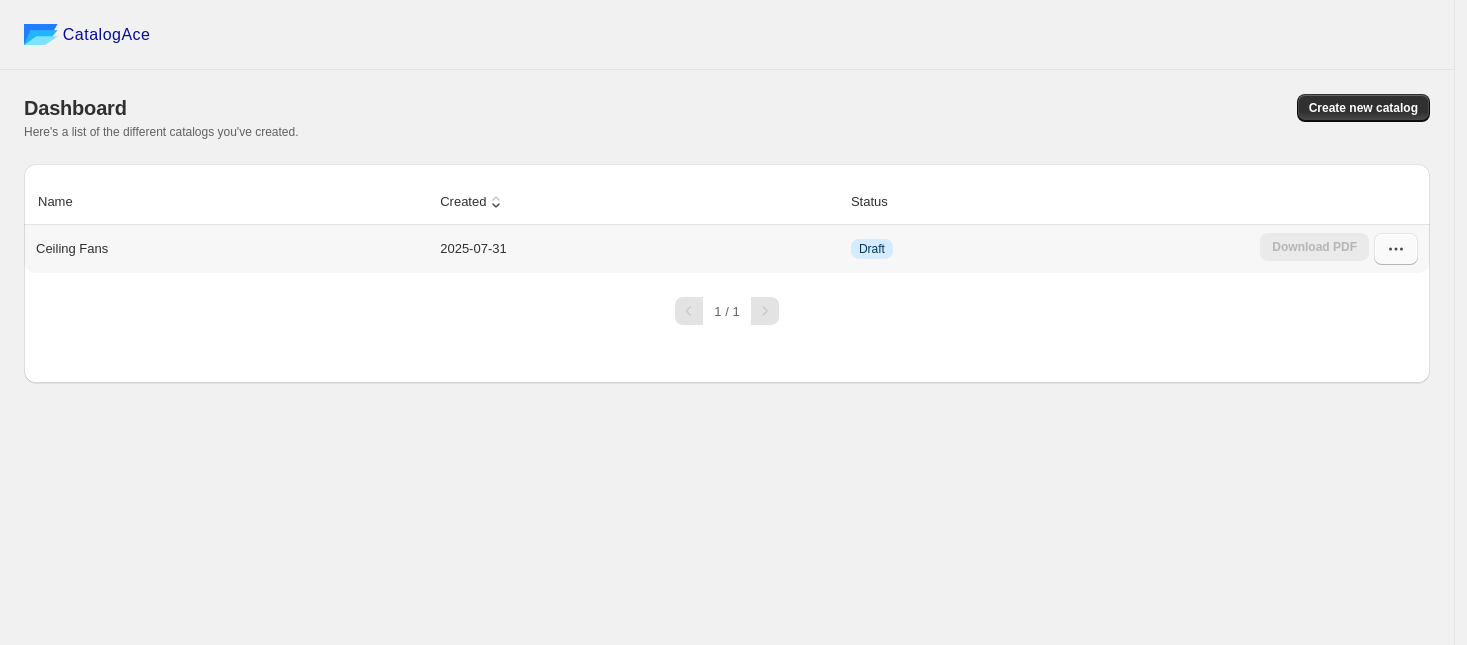 click 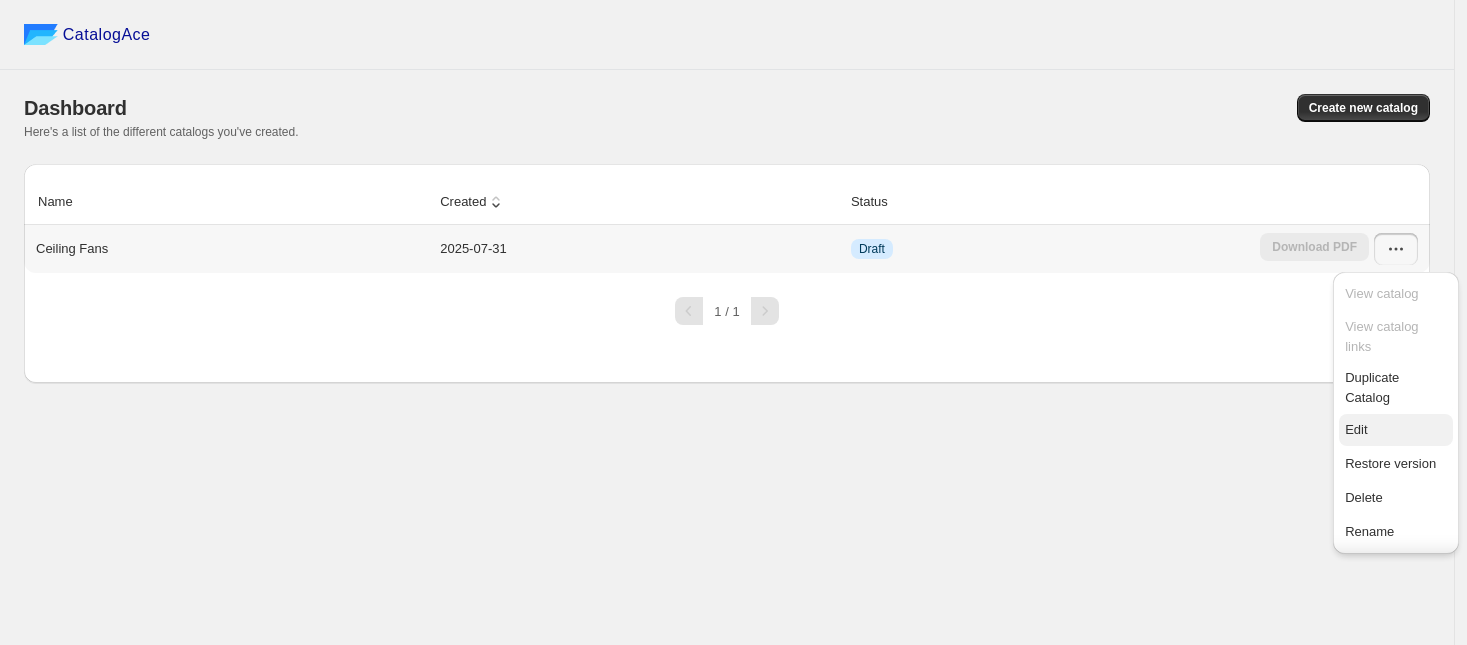 click on "Edit" at bounding box center [1396, 430] 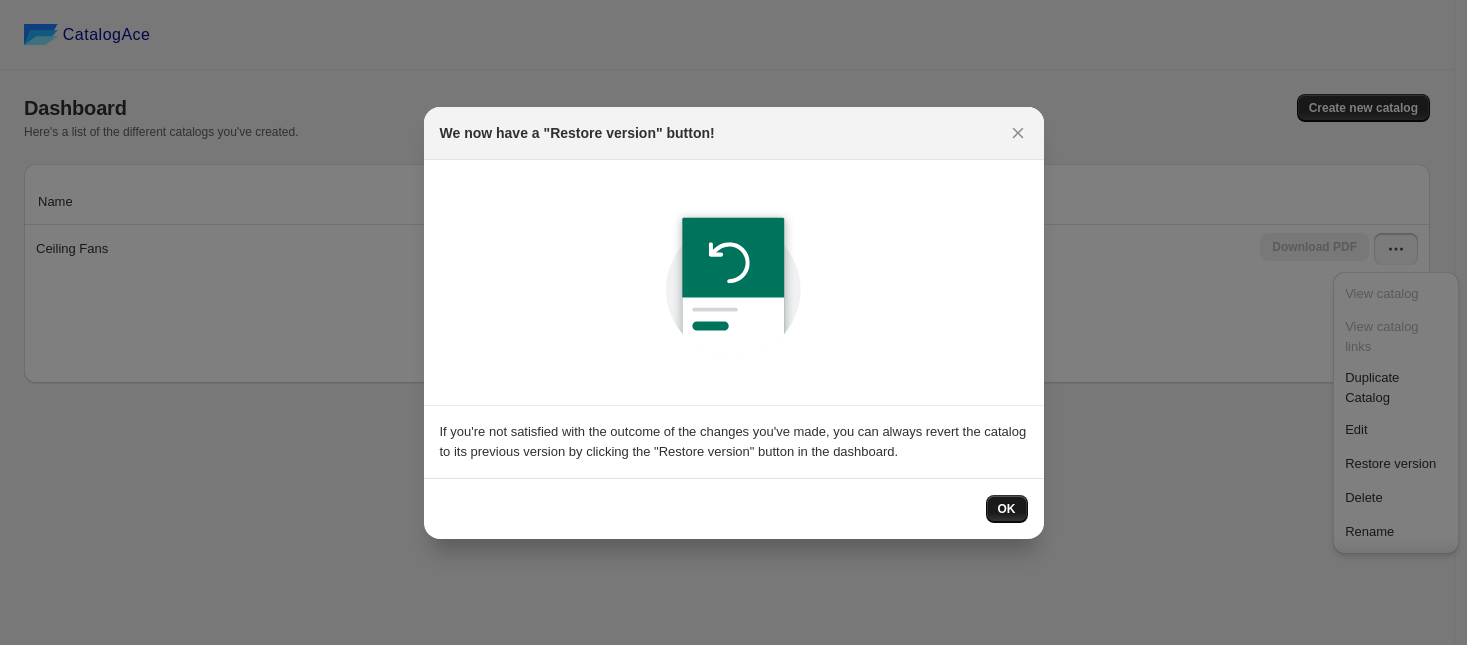 click on "OK" at bounding box center (1007, 509) 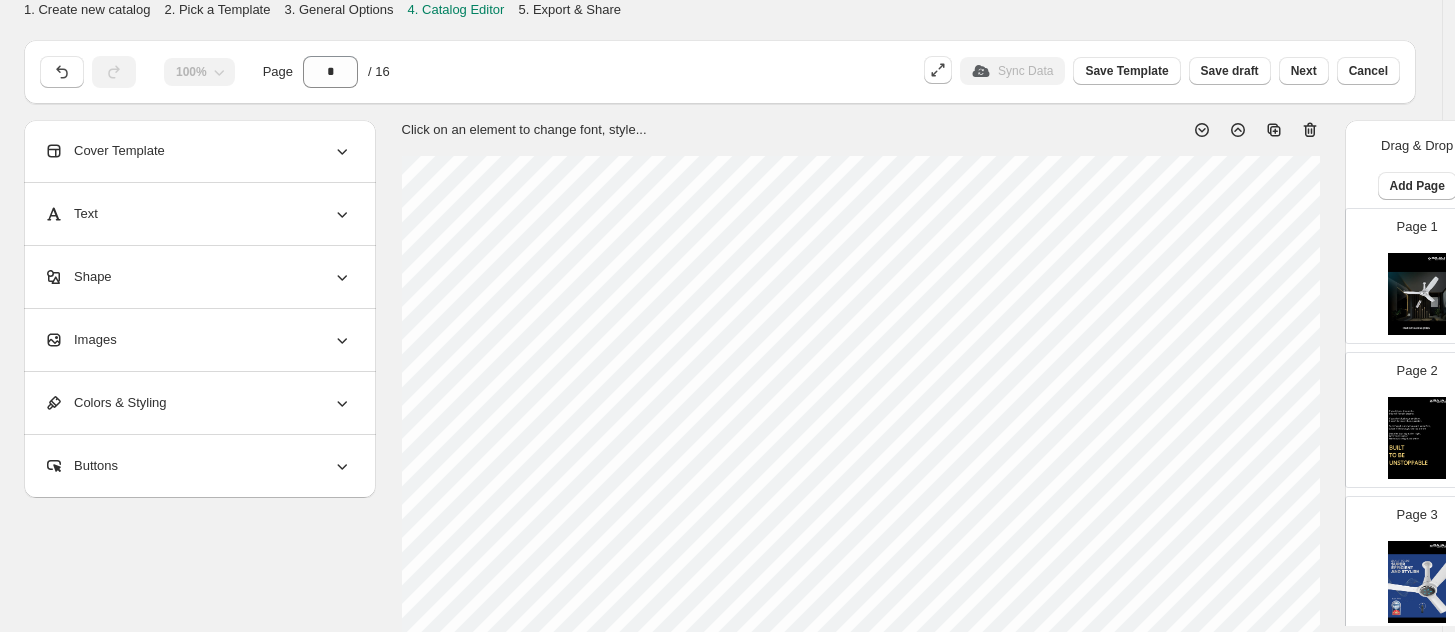 scroll, scrollTop: 125, scrollLeft: 0, axis: vertical 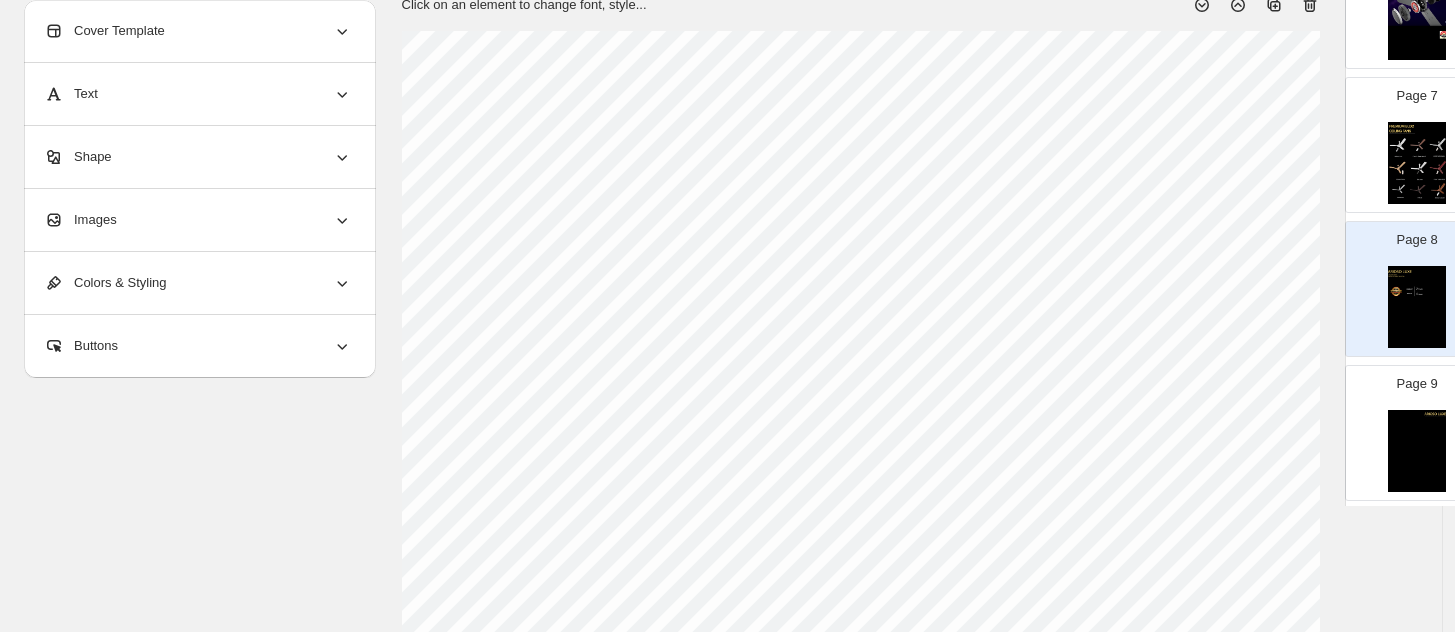 click on "Images" at bounding box center (80, 220) 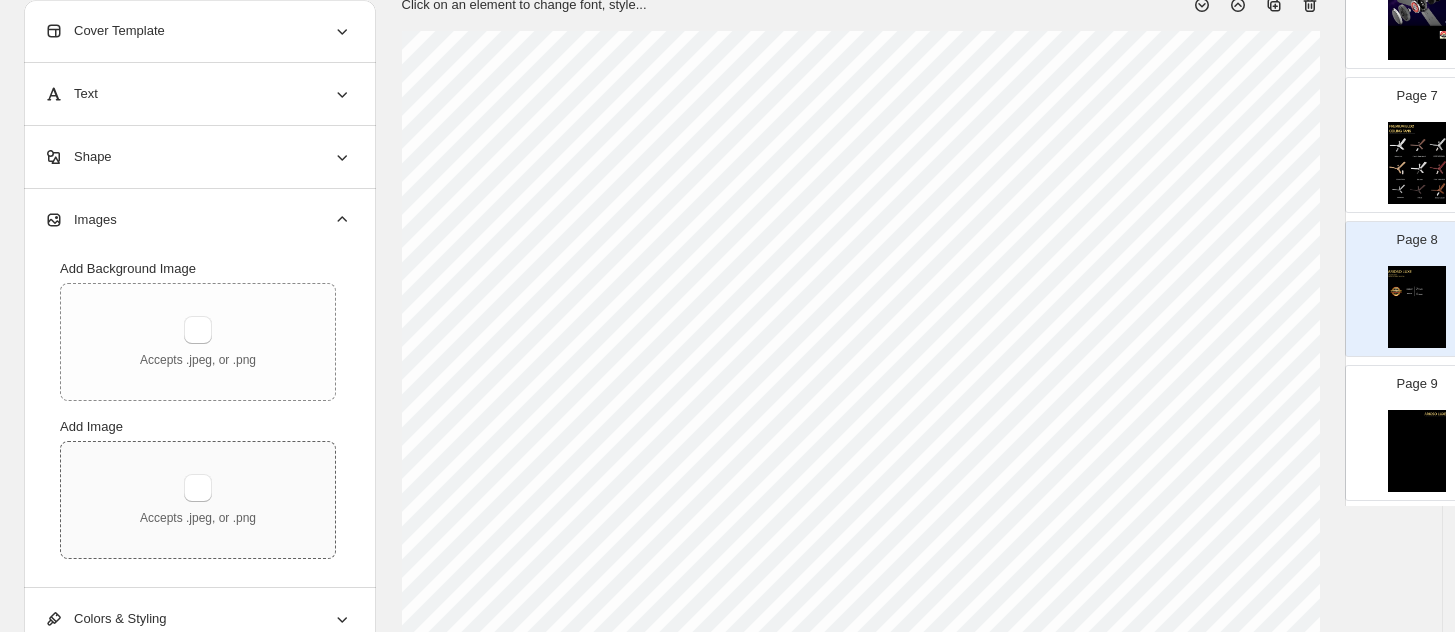 click on "Accepts .jpeg, or .png" at bounding box center (198, 518) 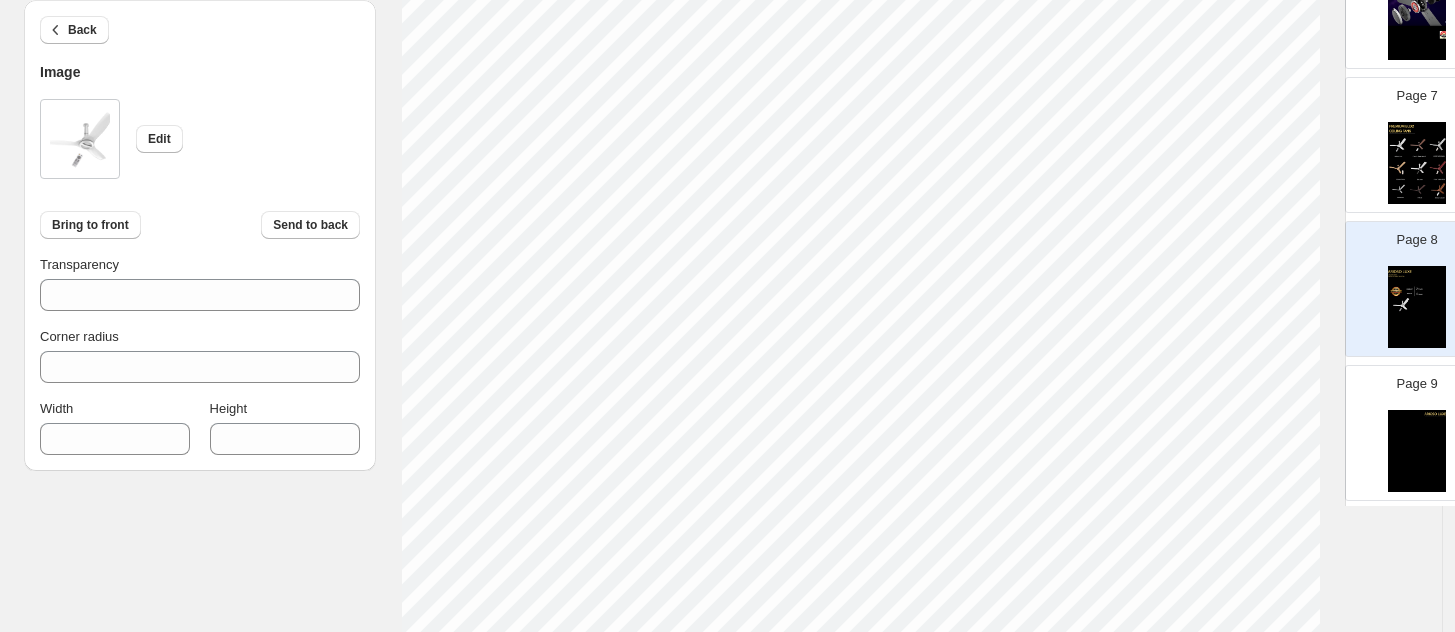 scroll, scrollTop: 500, scrollLeft: 0, axis: vertical 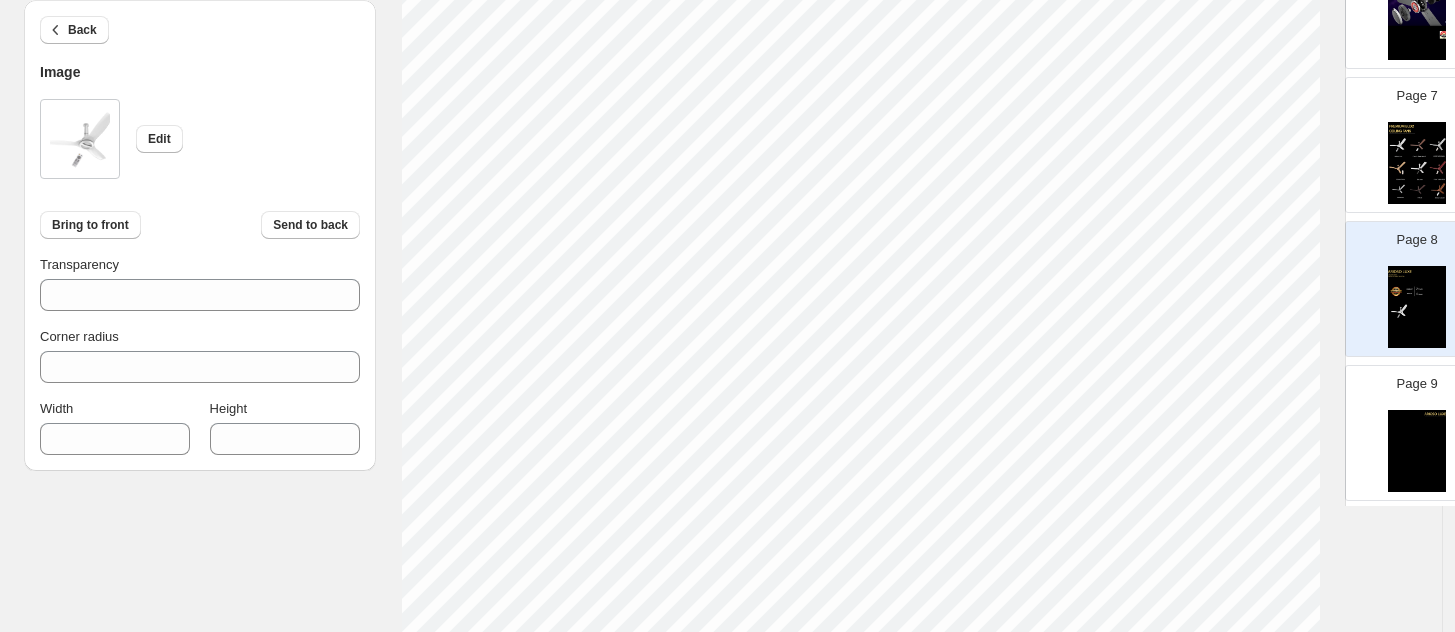 type on "***" 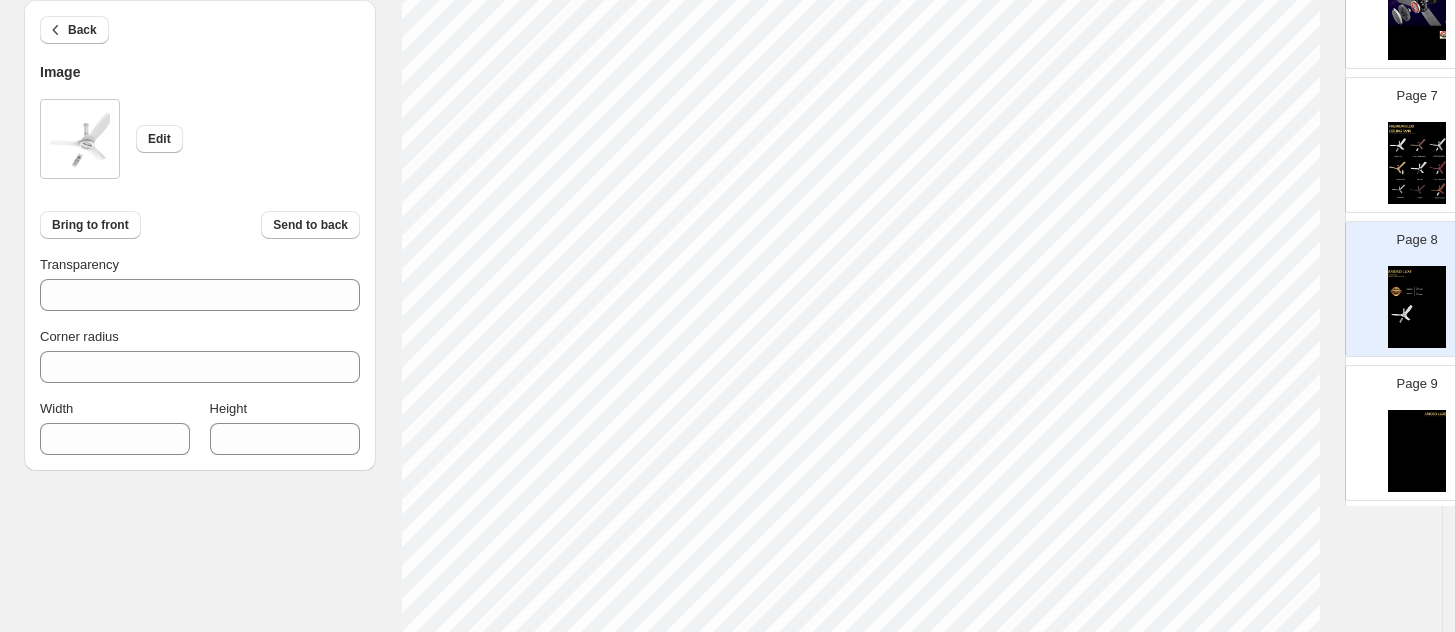type on "***" 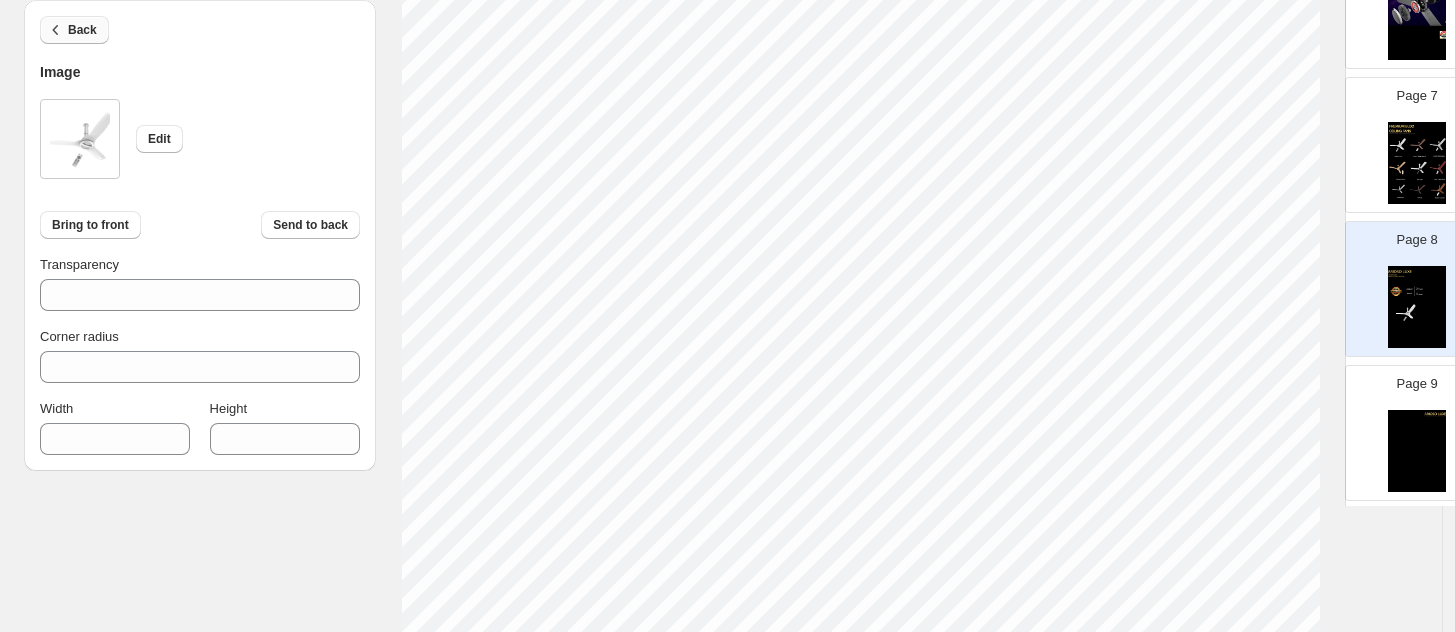 click on "Back" at bounding box center [82, 30] 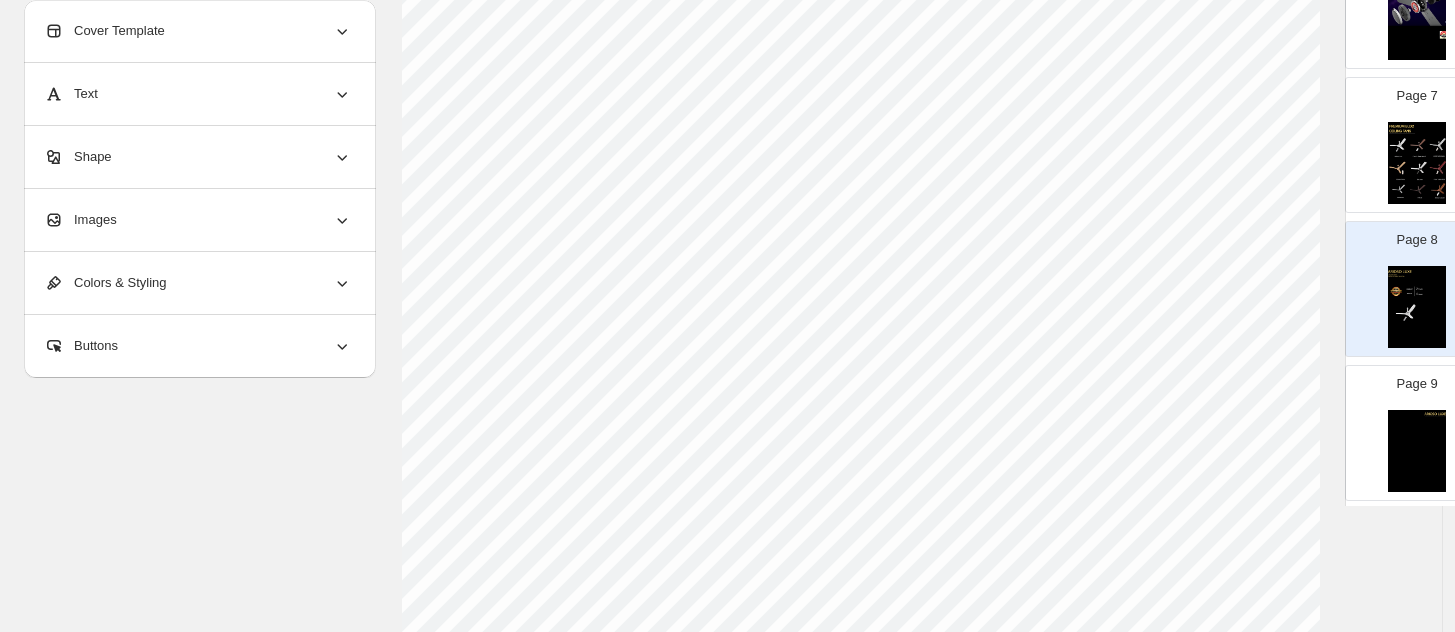 click on "Images" at bounding box center (80, 220) 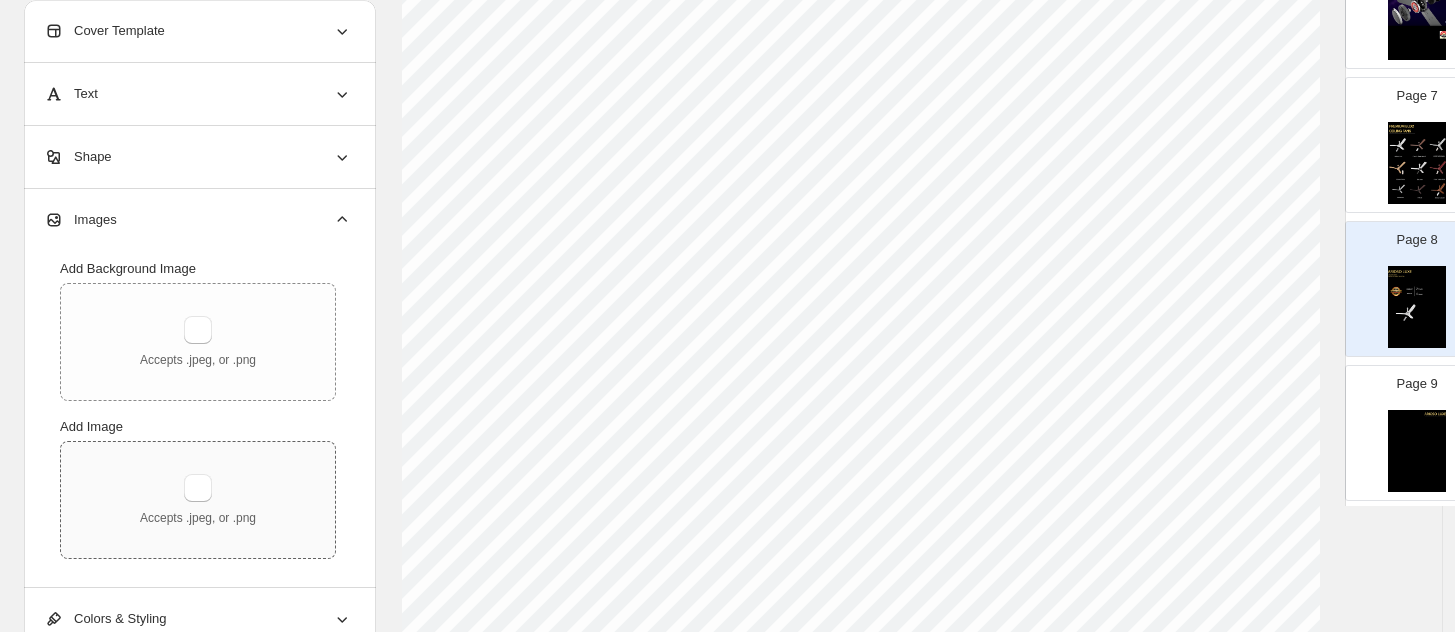 click on "Accepts .jpeg, or .png" at bounding box center [198, 518] 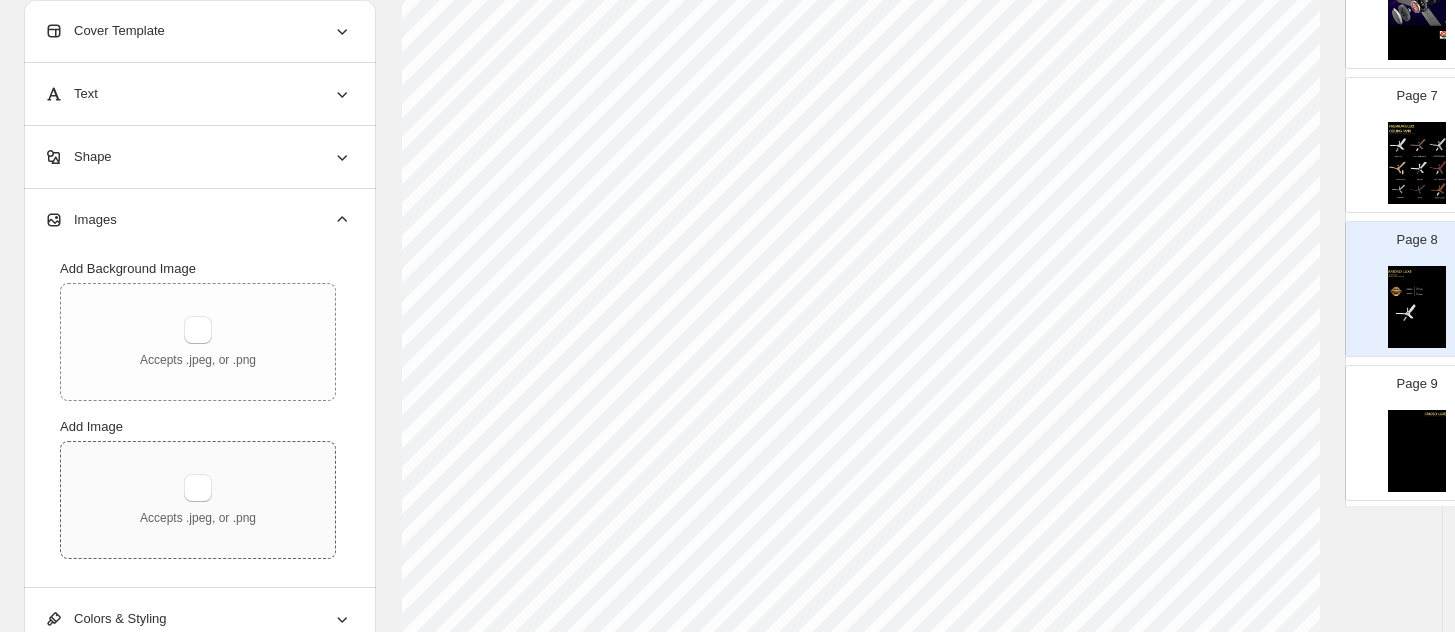 type on "**********" 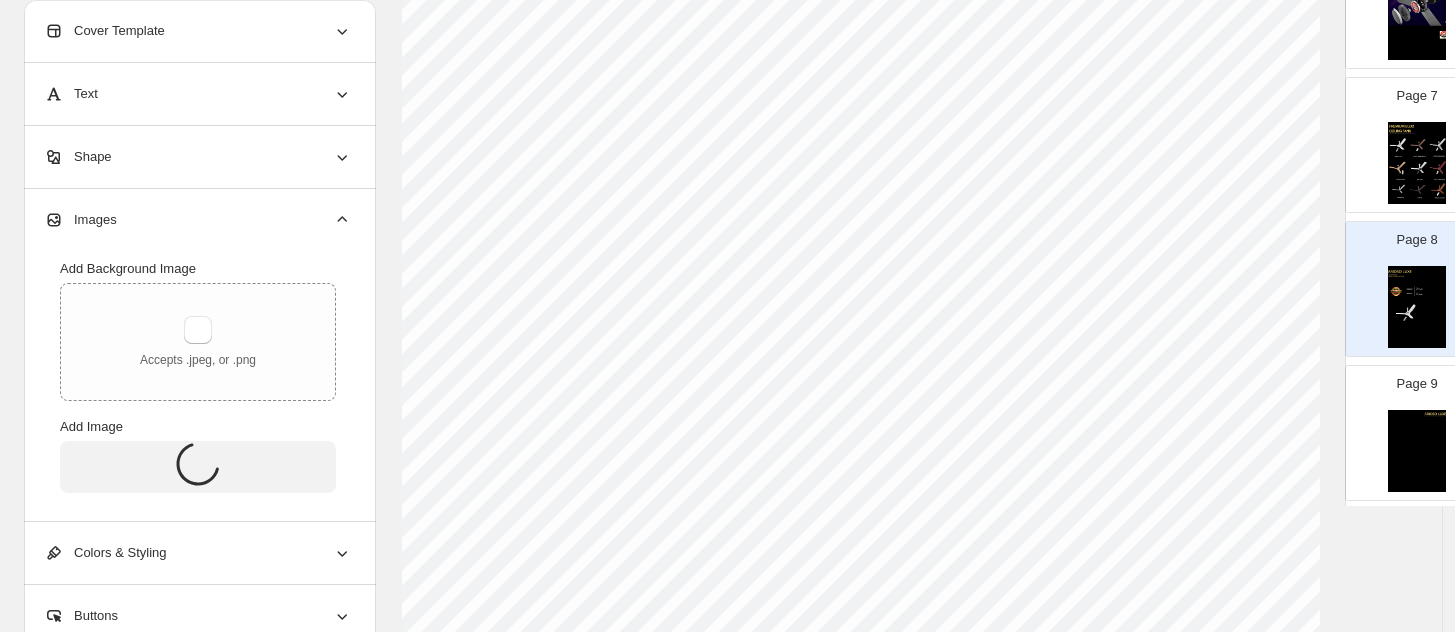 scroll, scrollTop: 375, scrollLeft: 0, axis: vertical 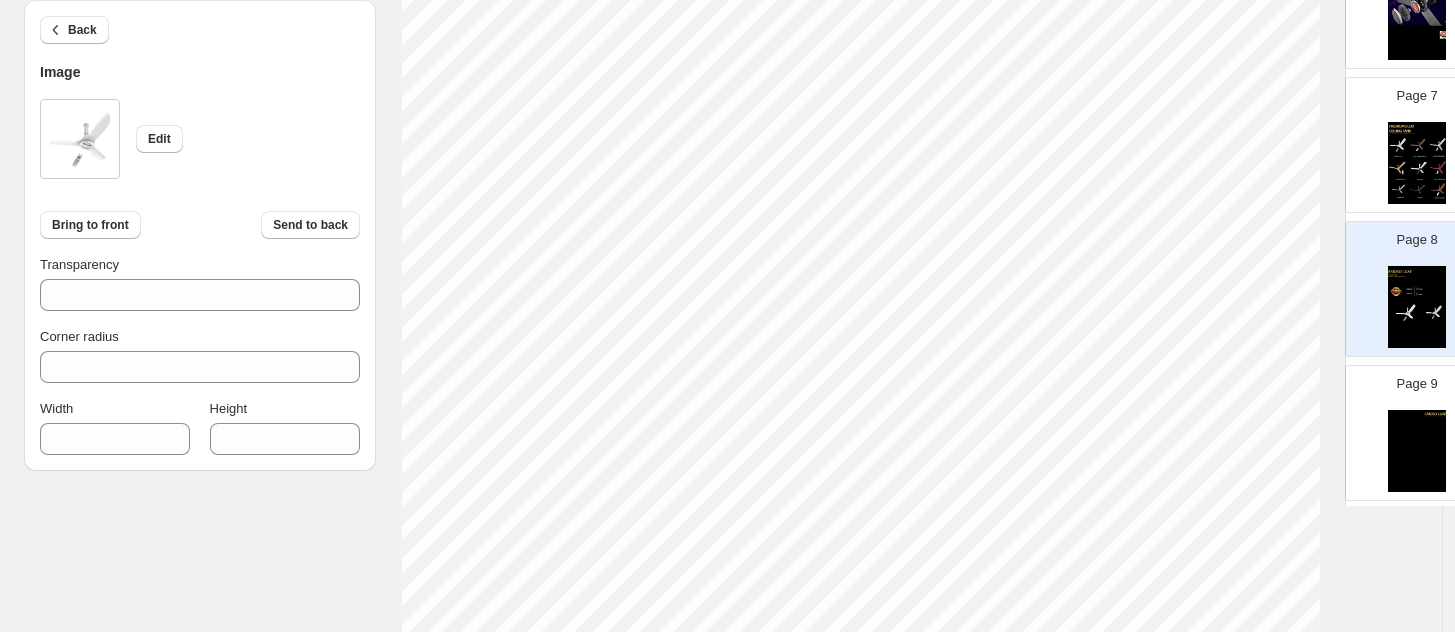 type on "***" 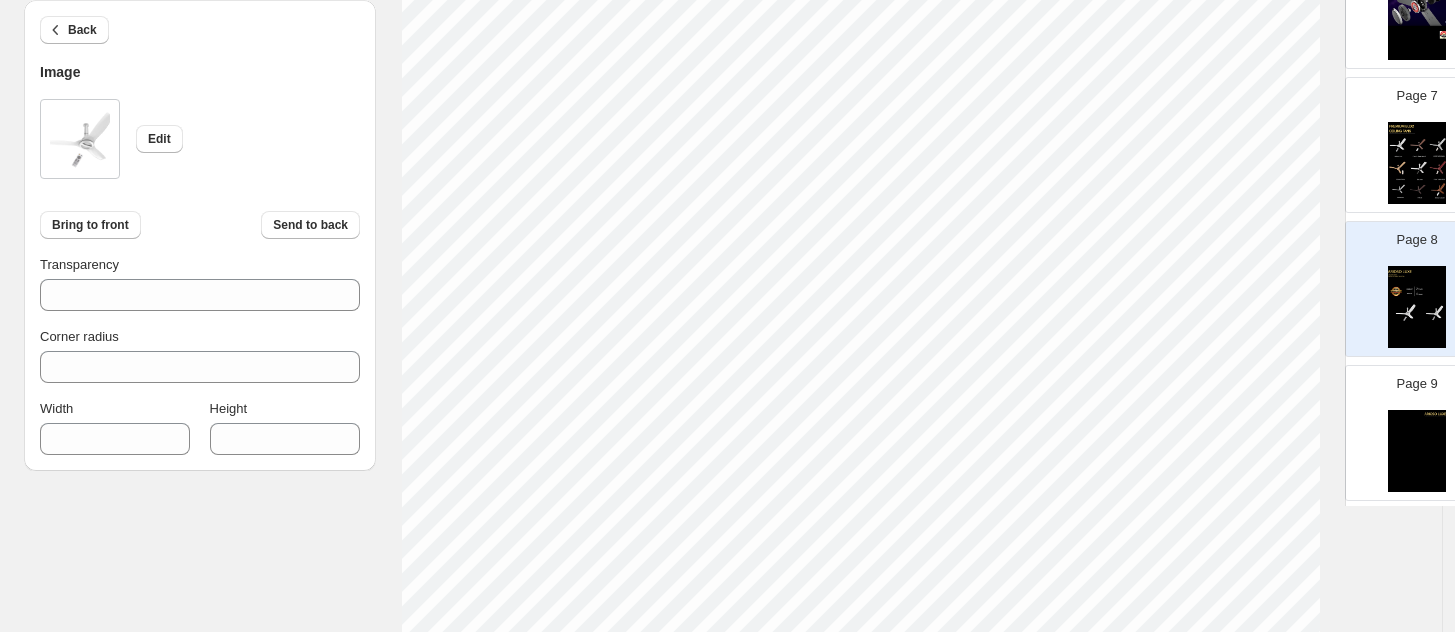 type on "***" 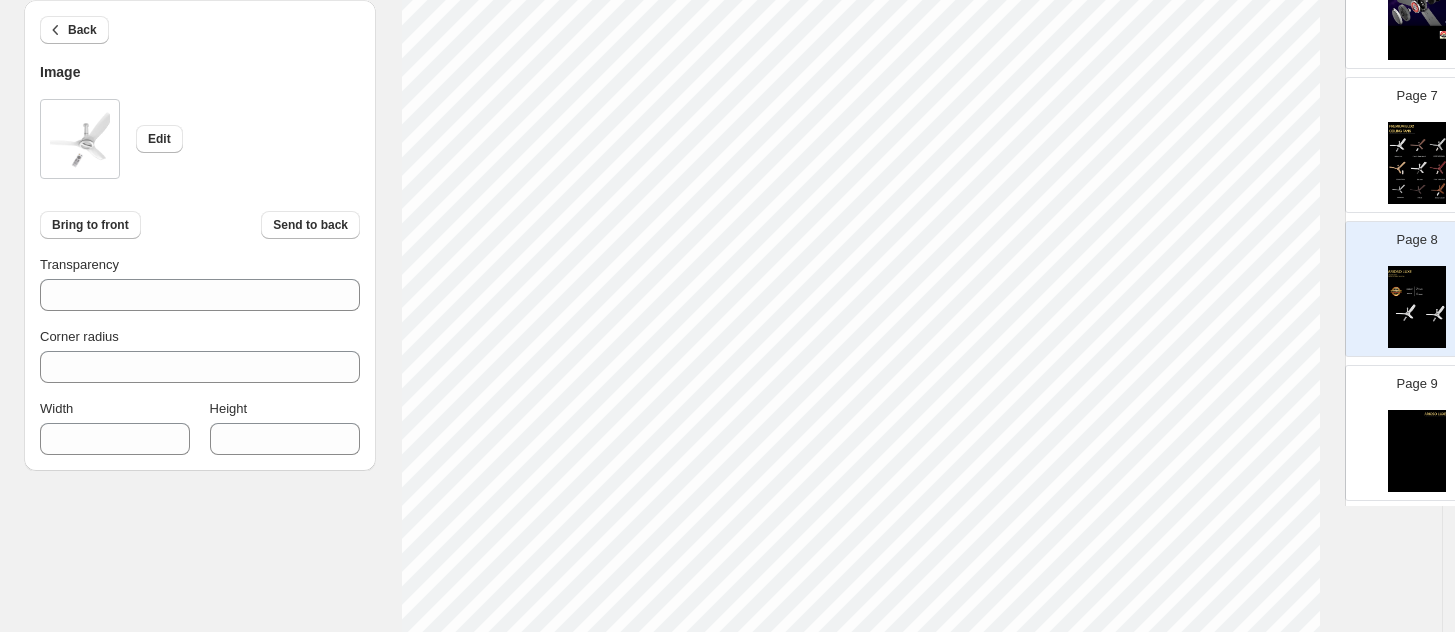 scroll, scrollTop: 500, scrollLeft: 0, axis: vertical 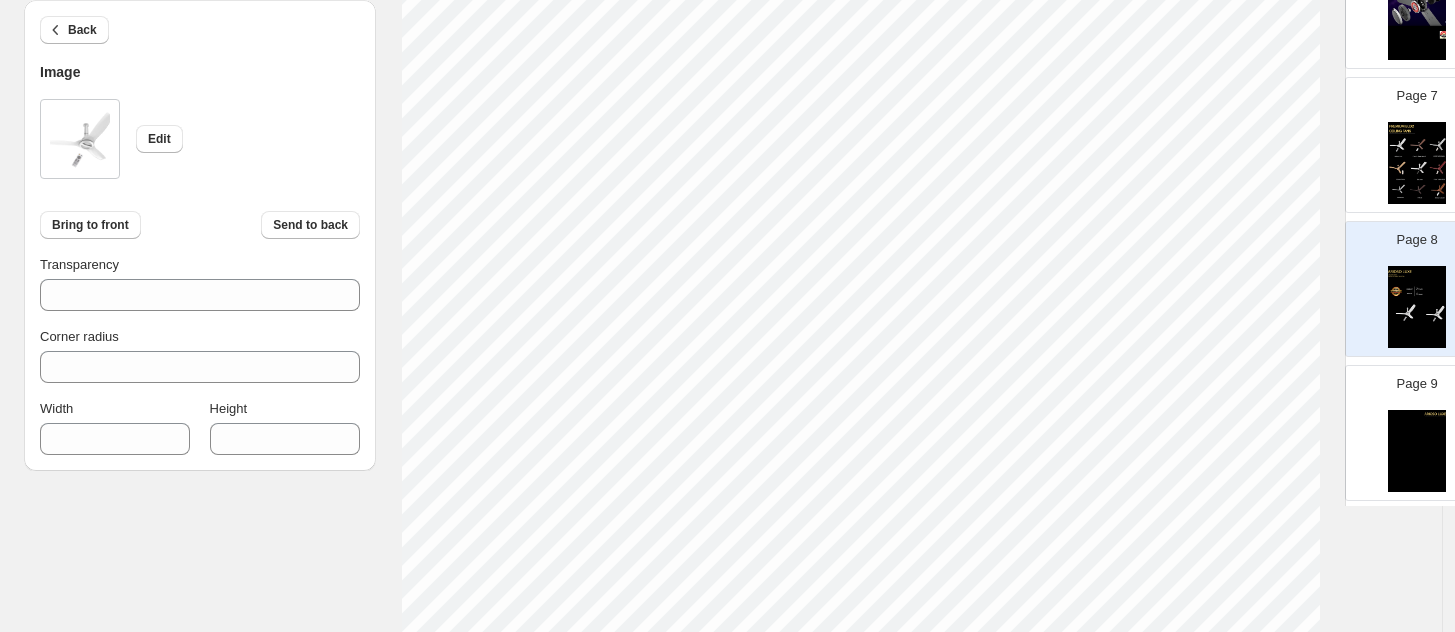 type on "***" 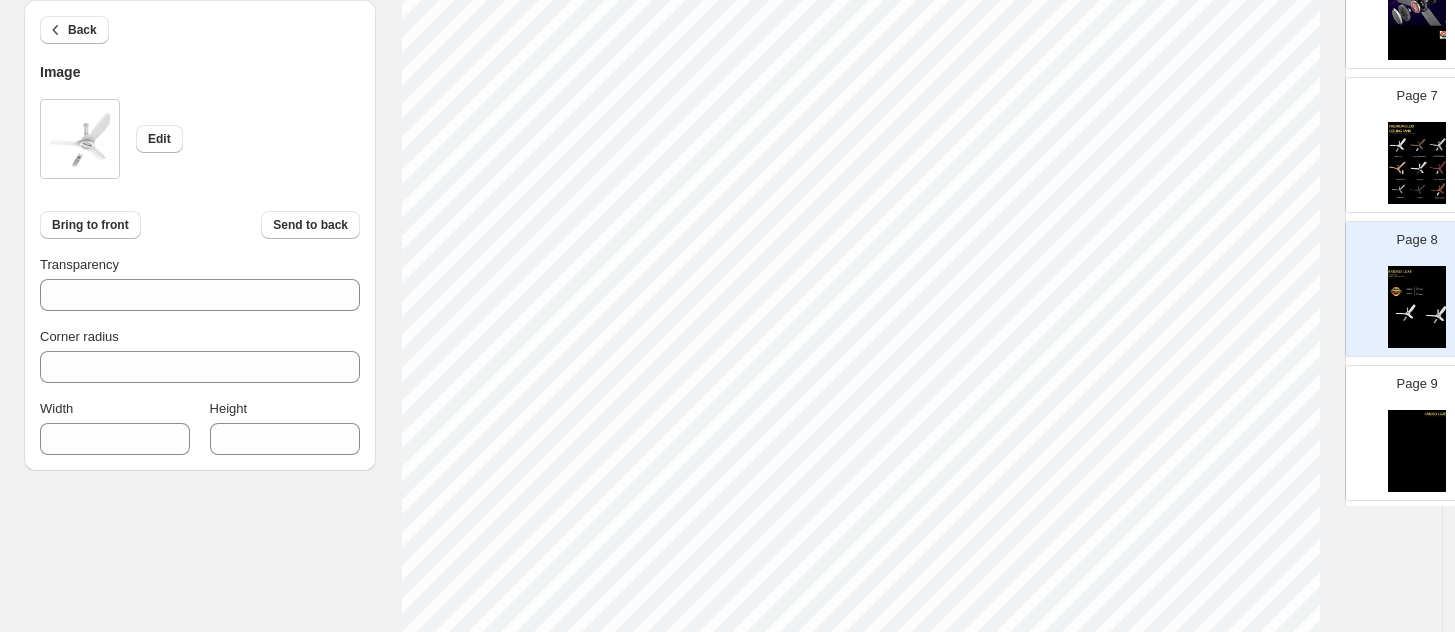 type on "***" 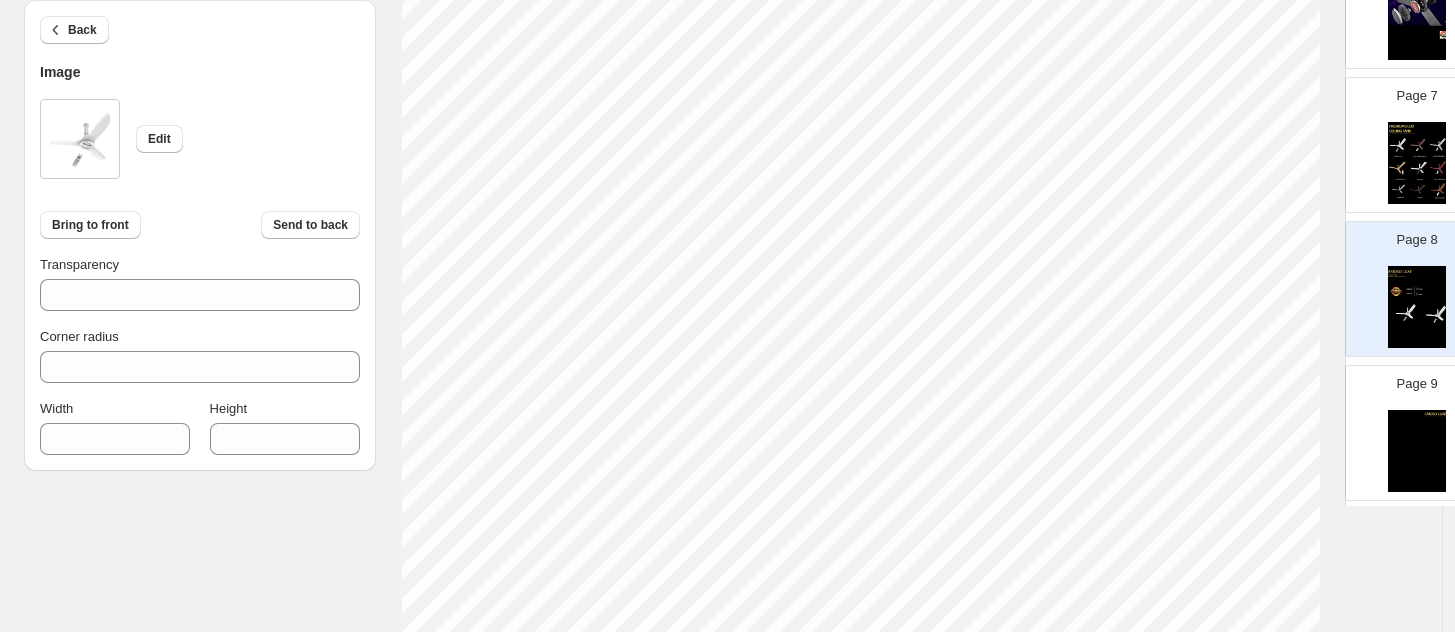 type on "***" 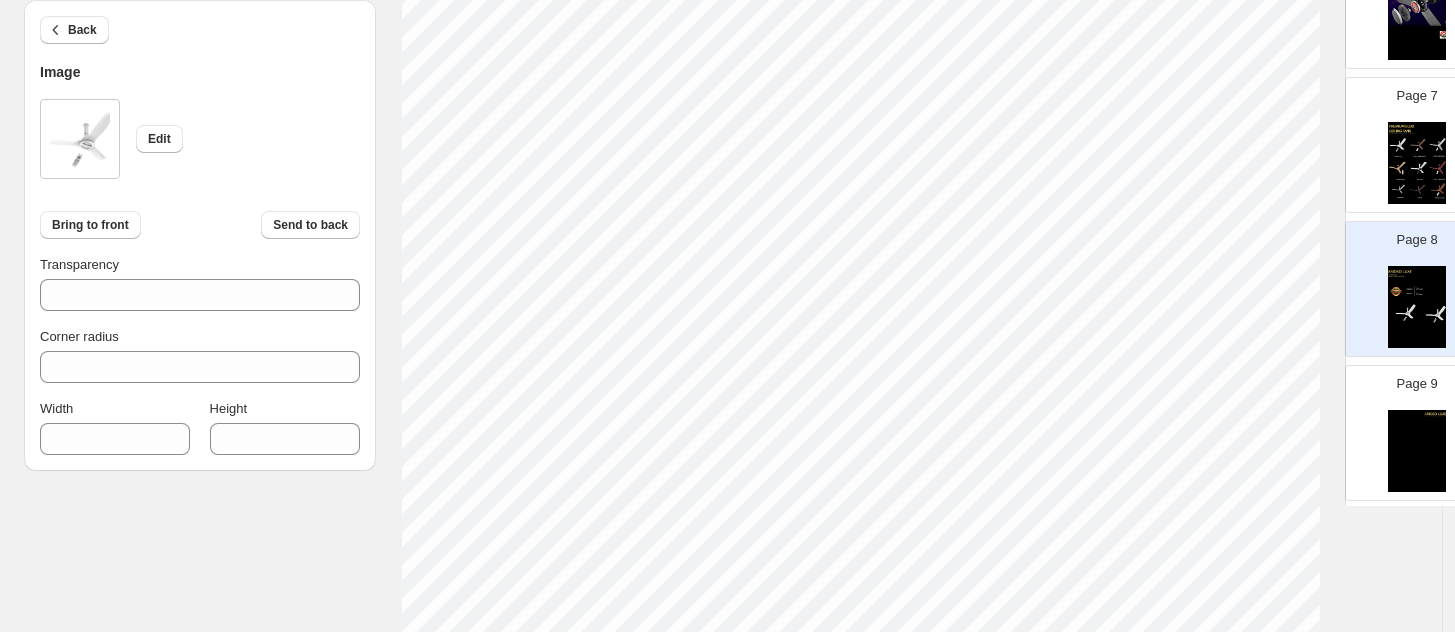 type on "***" 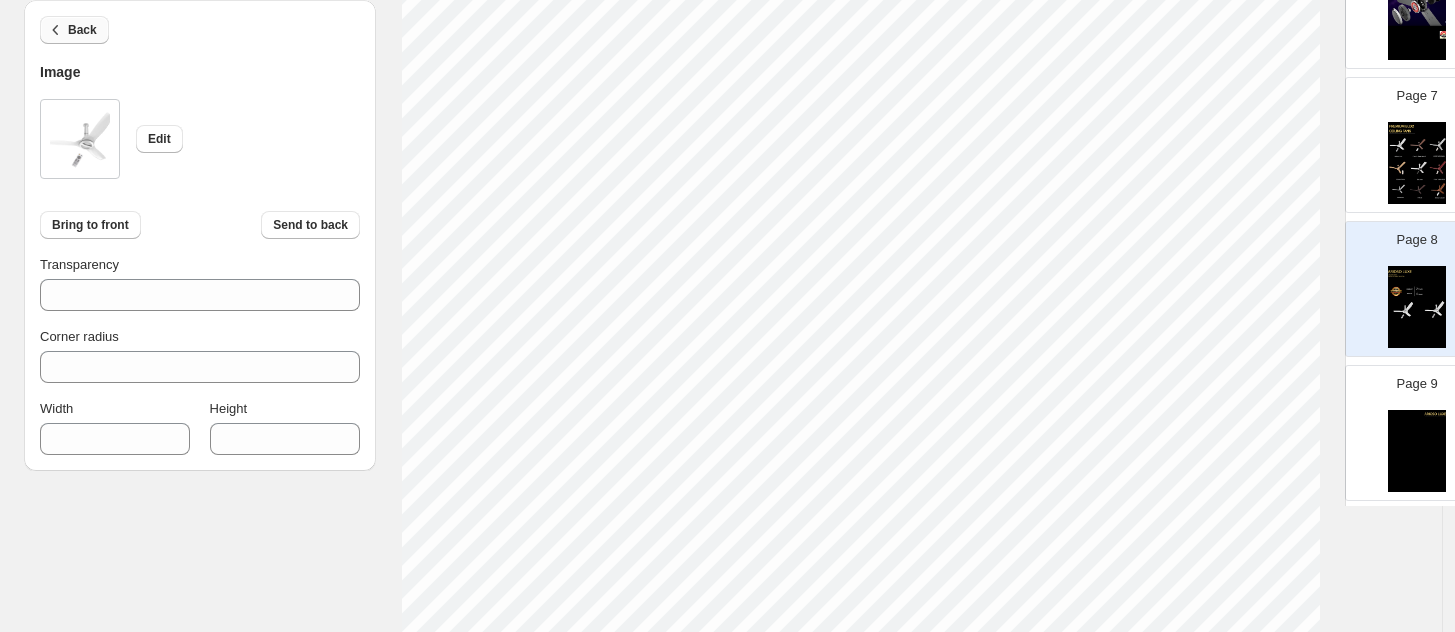 click on "Back" at bounding box center [82, 30] 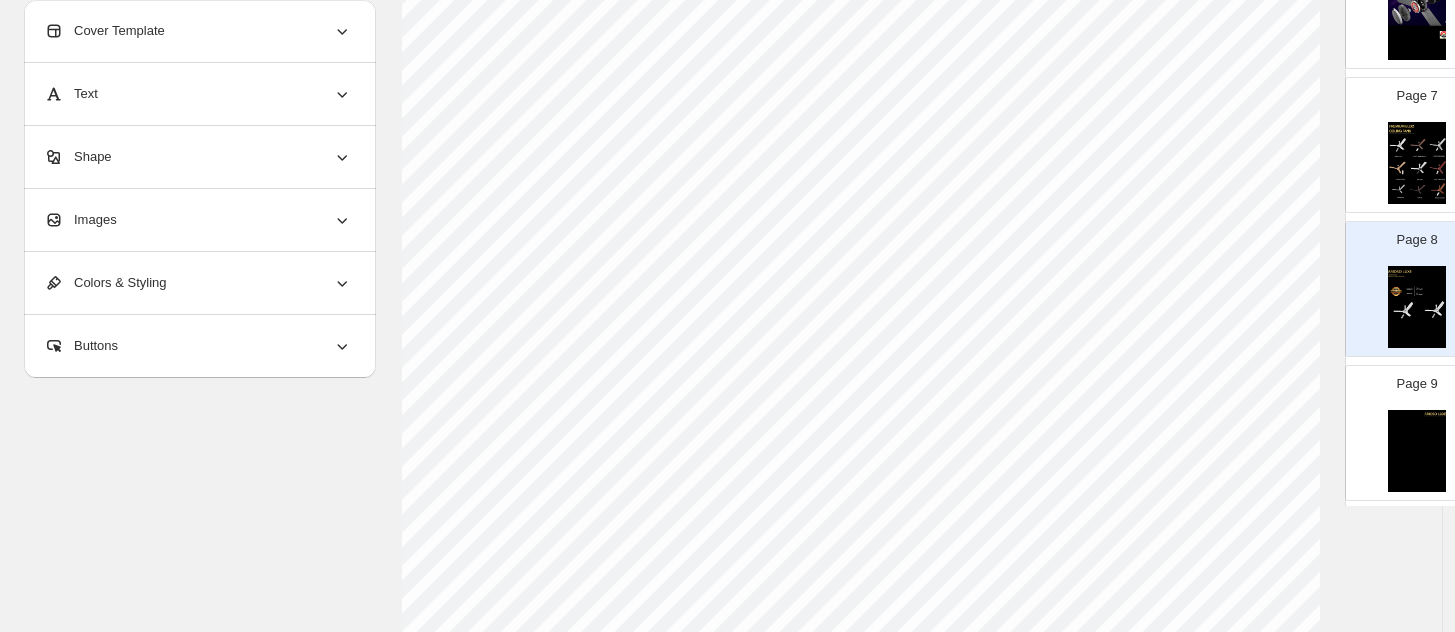 click on "Text" at bounding box center [71, 94] 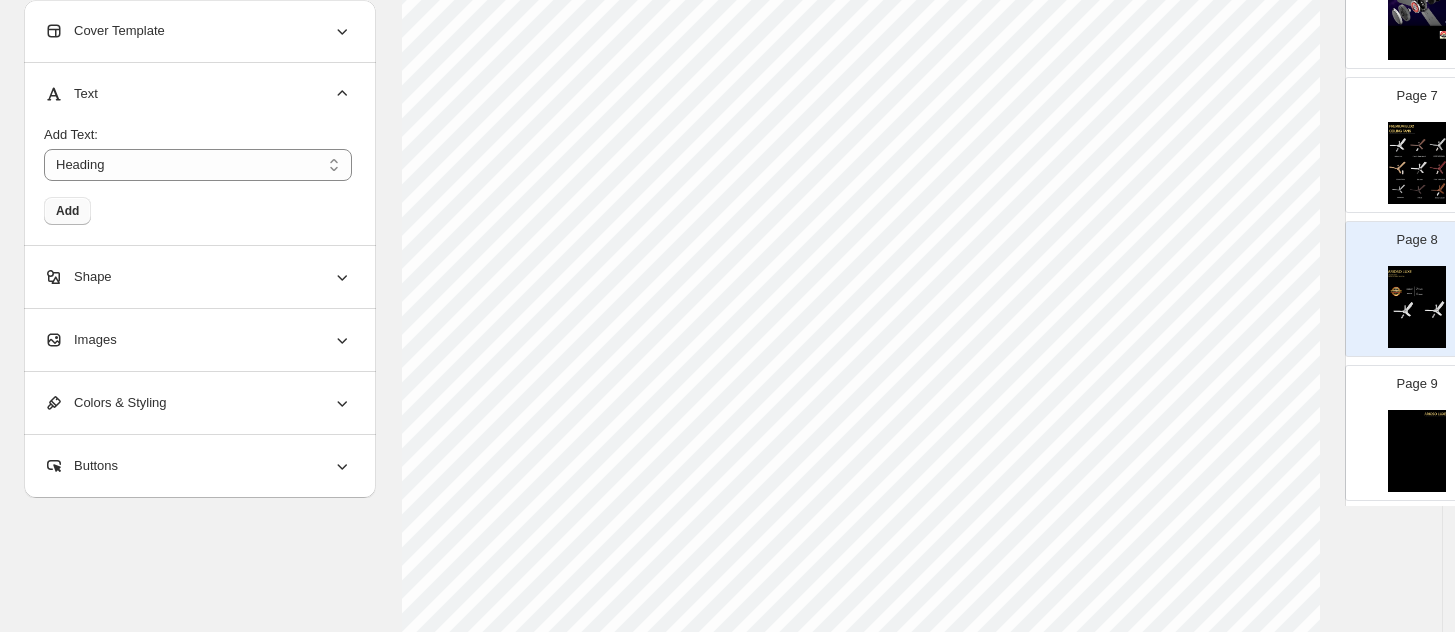 click on "Add" at bounding box center (67, 211) 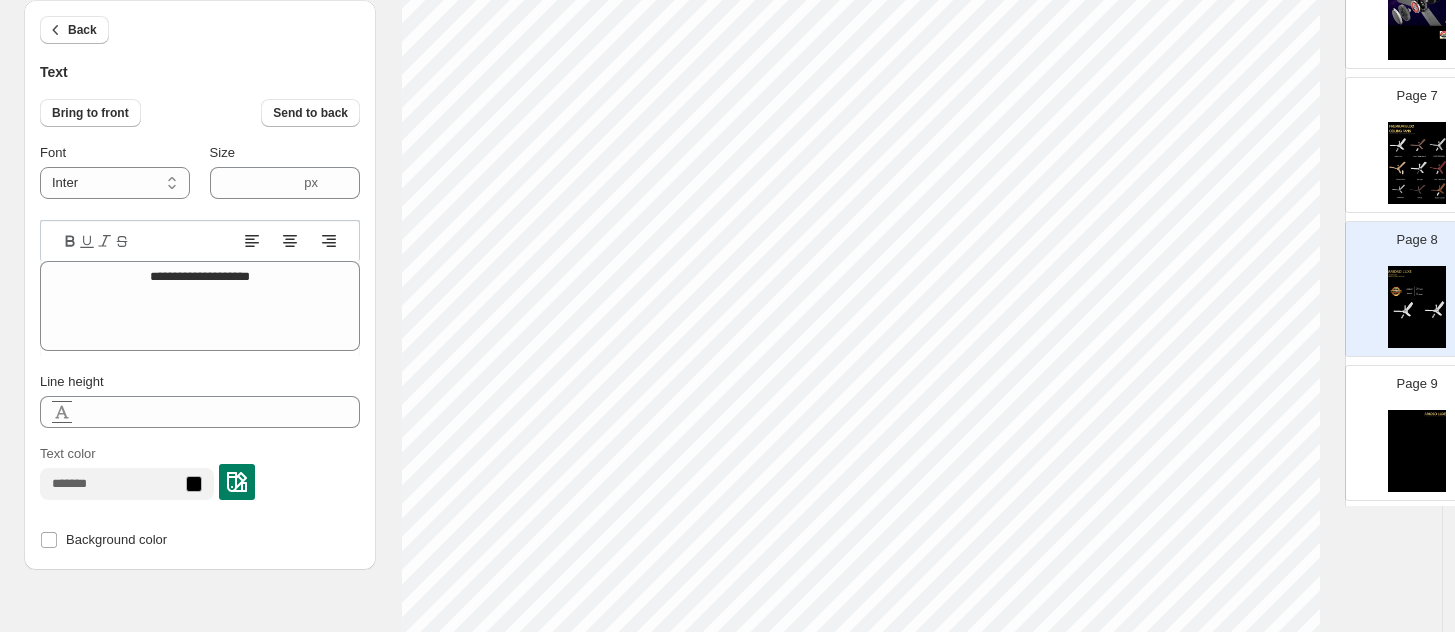 scroll, scrollTop: 535, scrollLeft: 0, axis: vertical 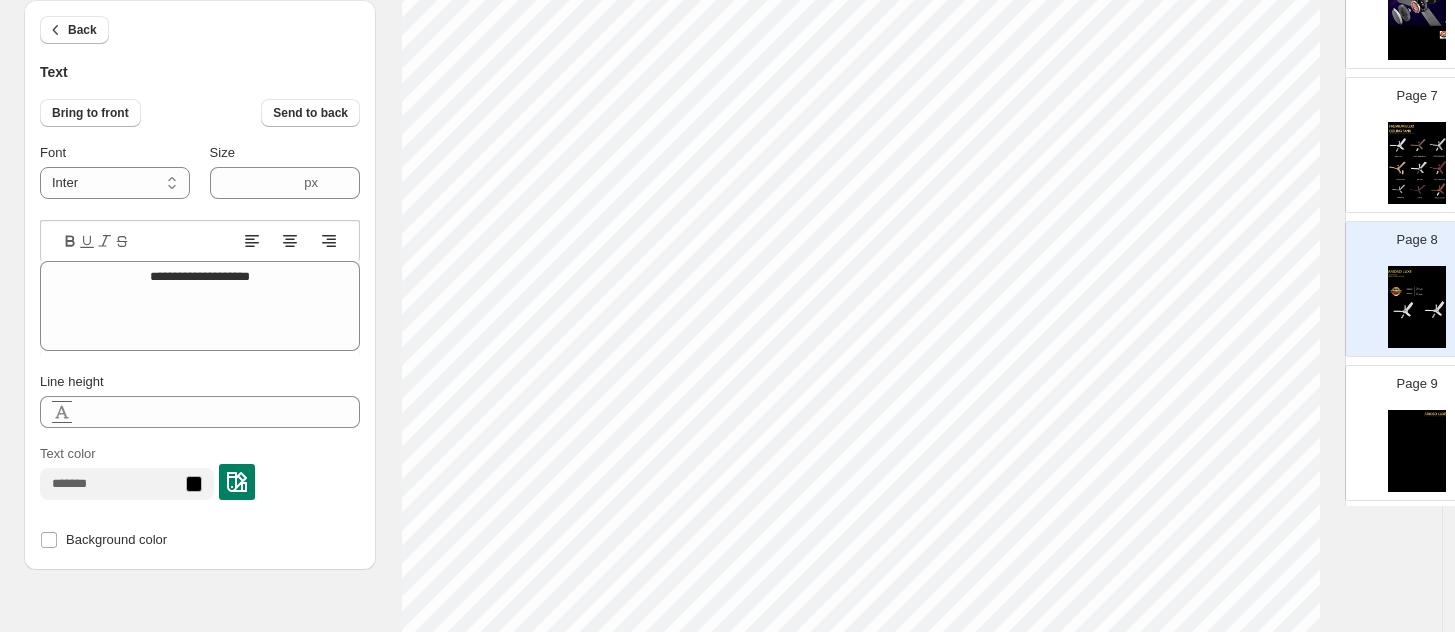click 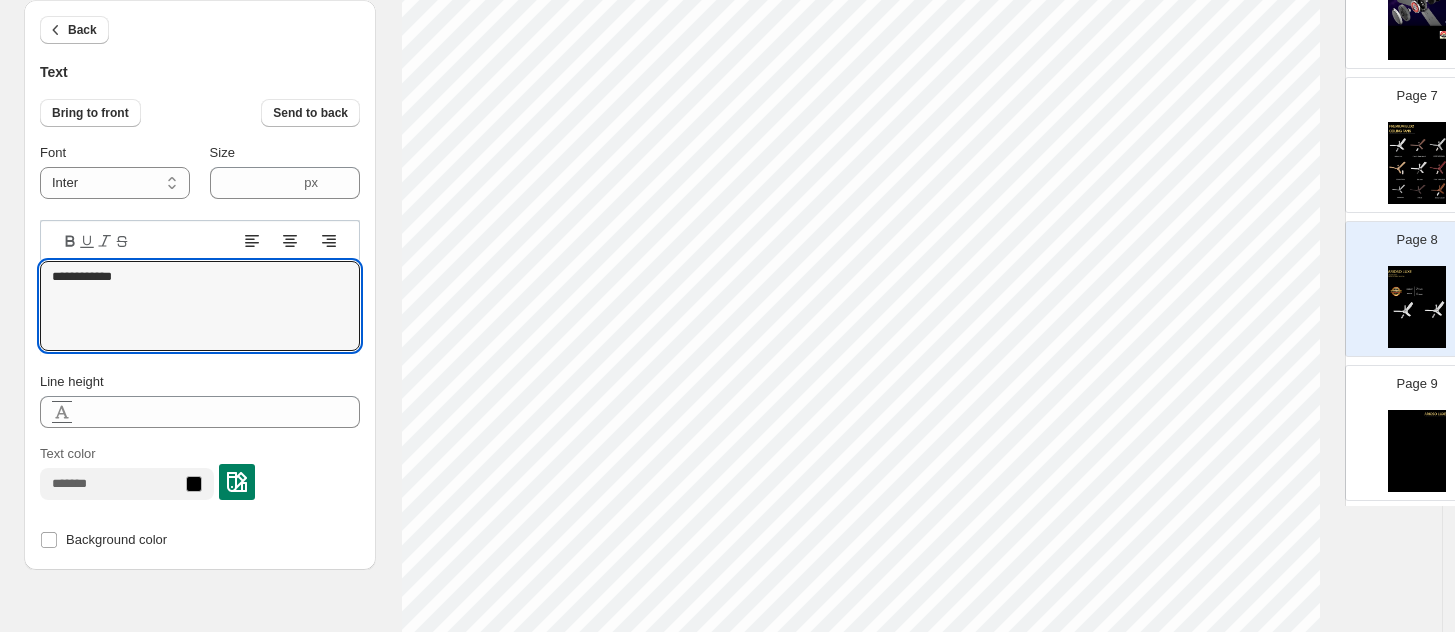 type on "**********" 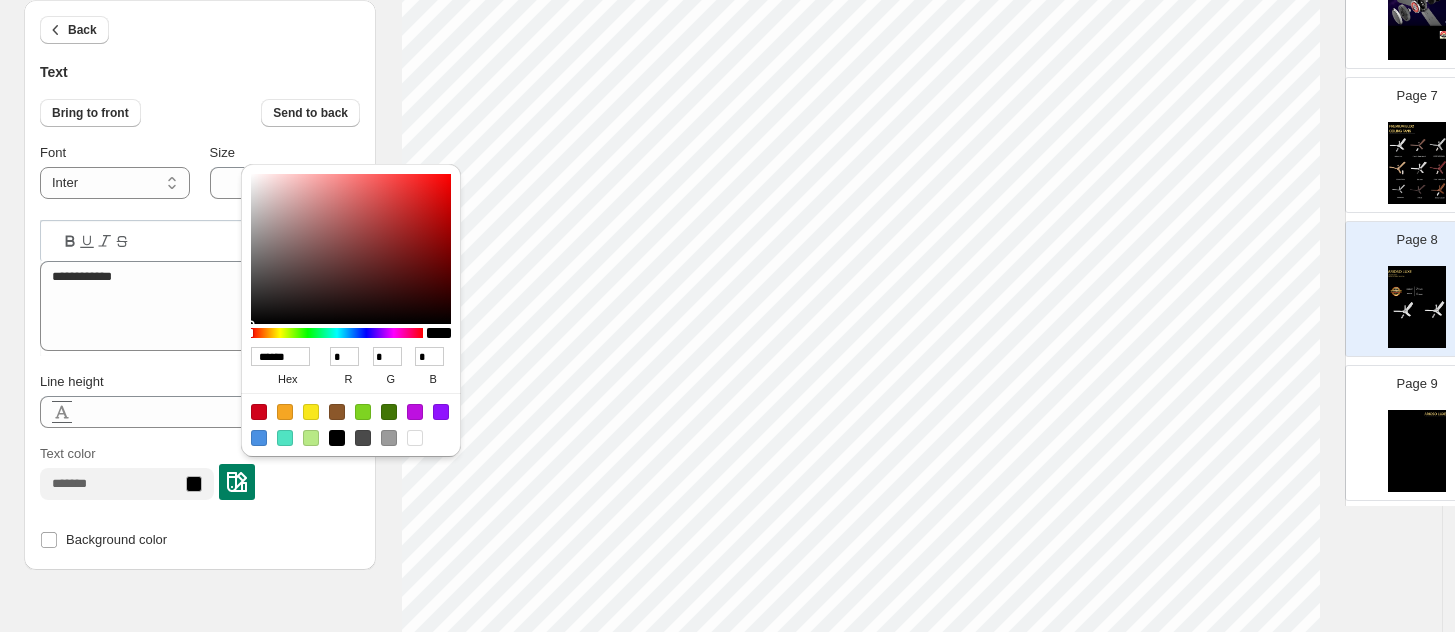 click at bounding box center (415, 438) 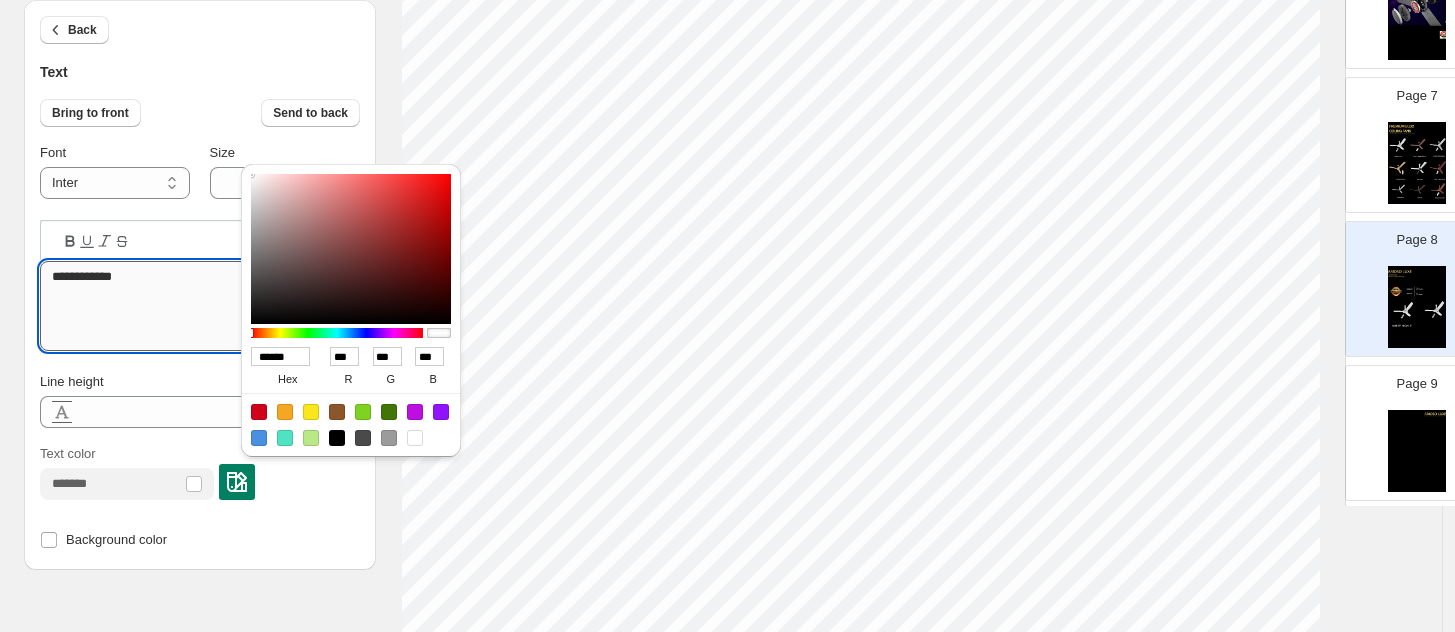 click on "**********" at bounding box center (200, 306) 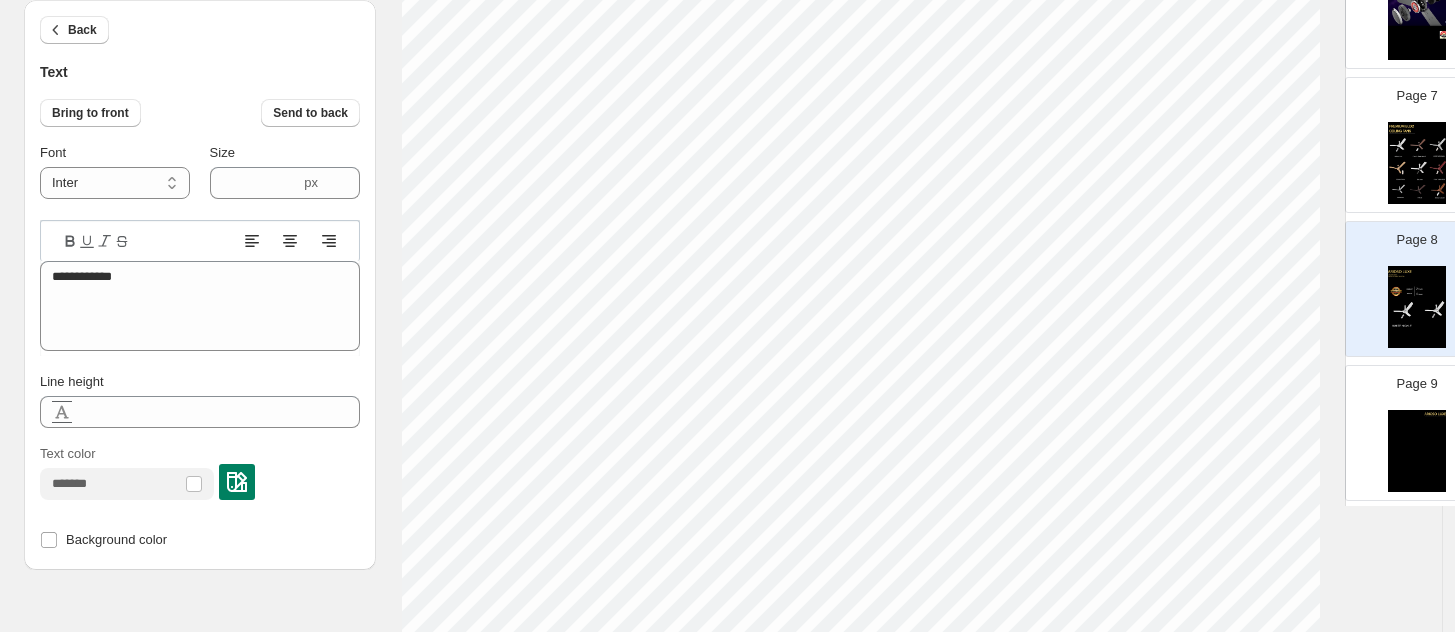 type on "****" 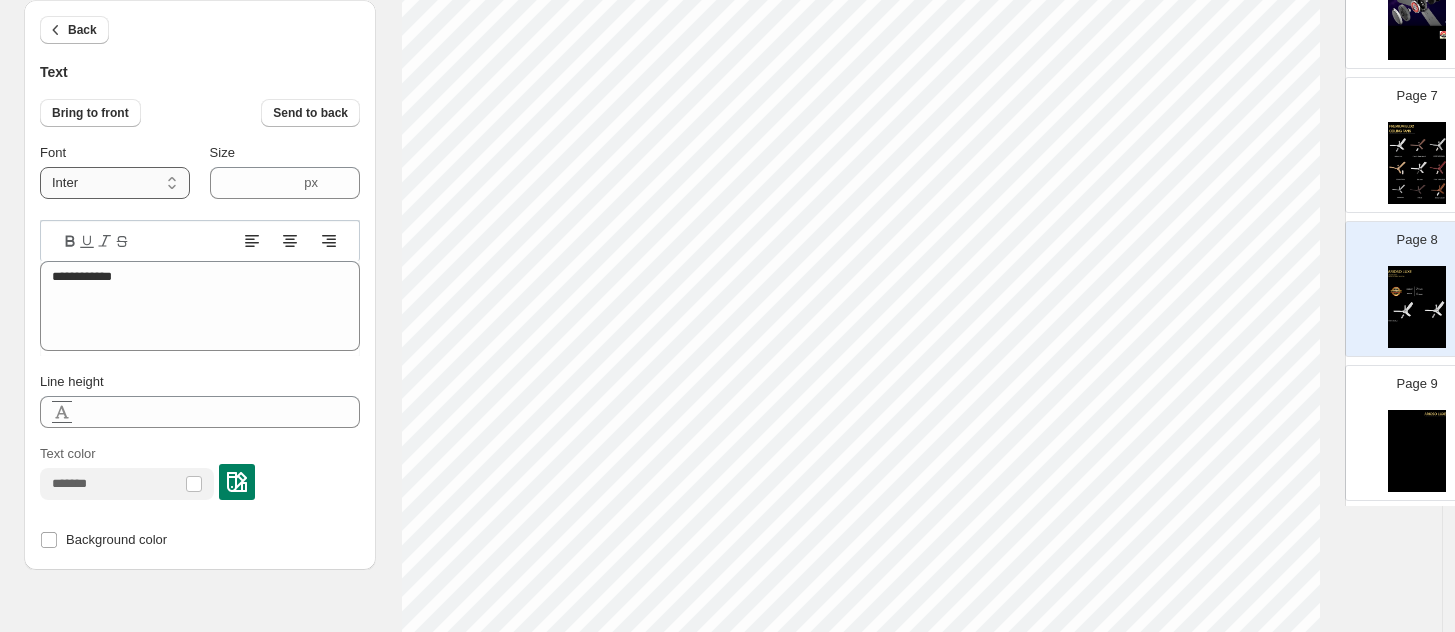 click on "**********" at bounding box center (115, 183) 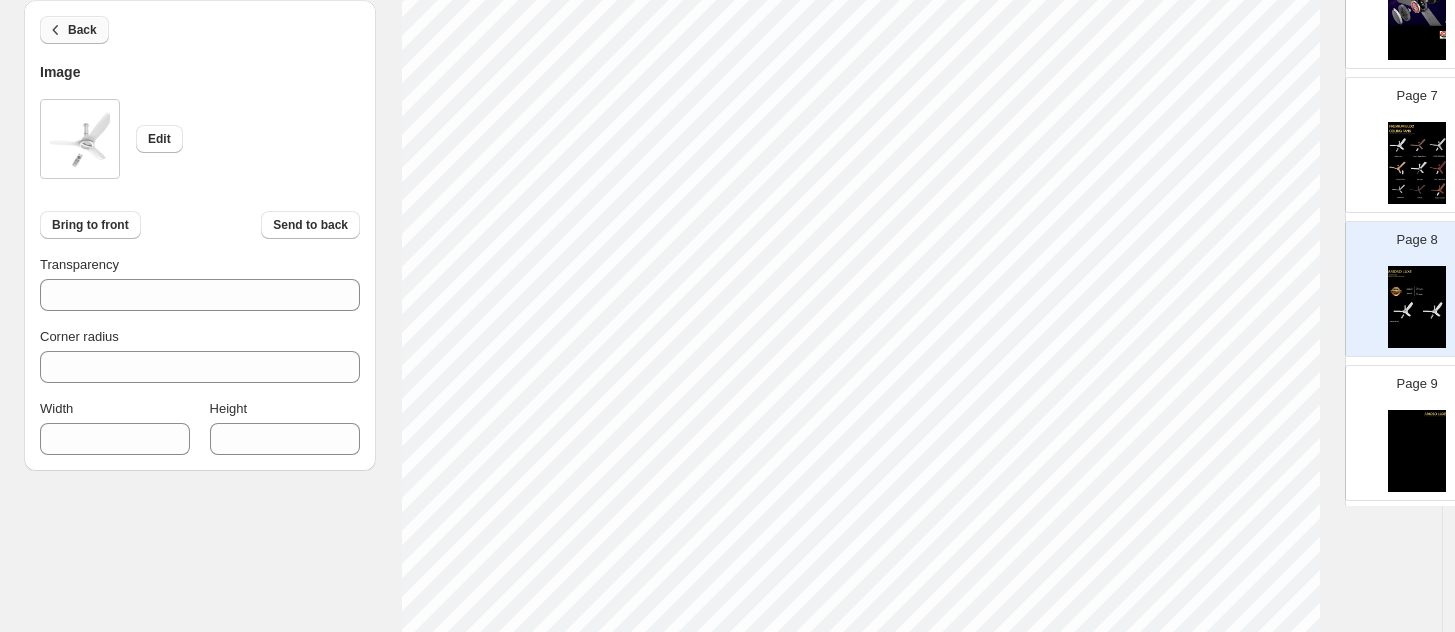 click on "Back" at bounding box center (82, 30) 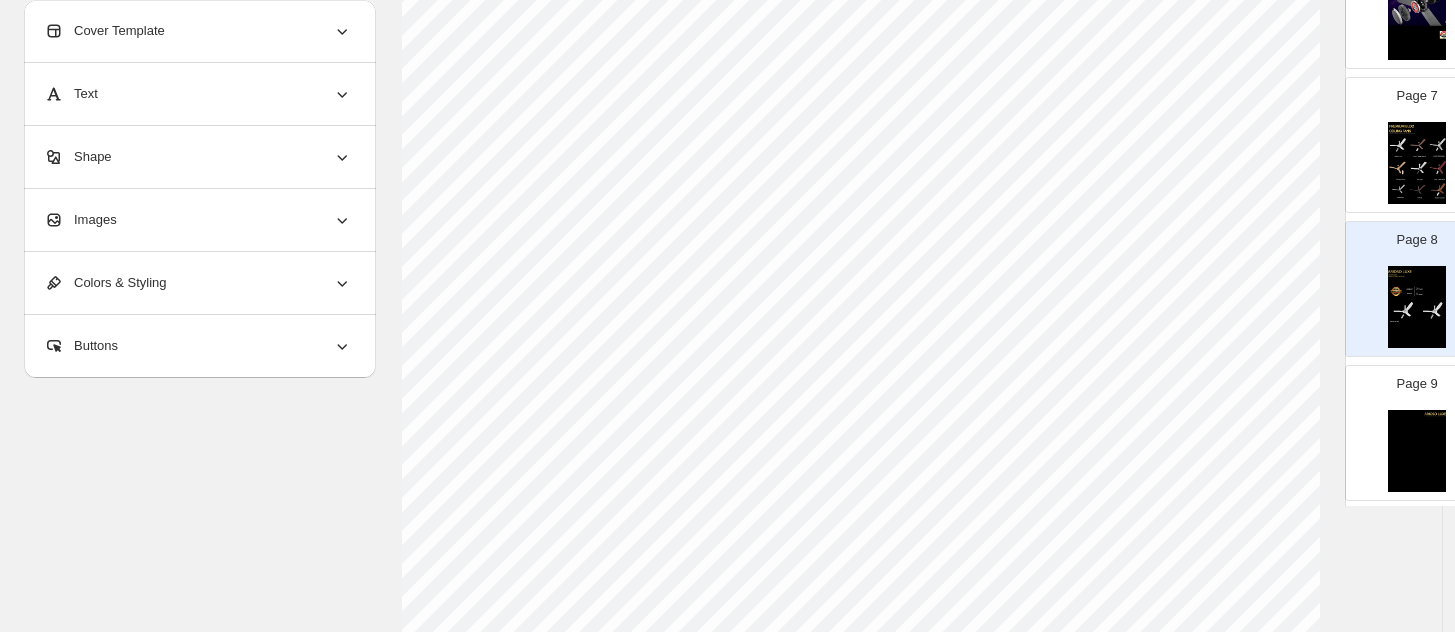 click on "Text" at bounding box center (198, 94) 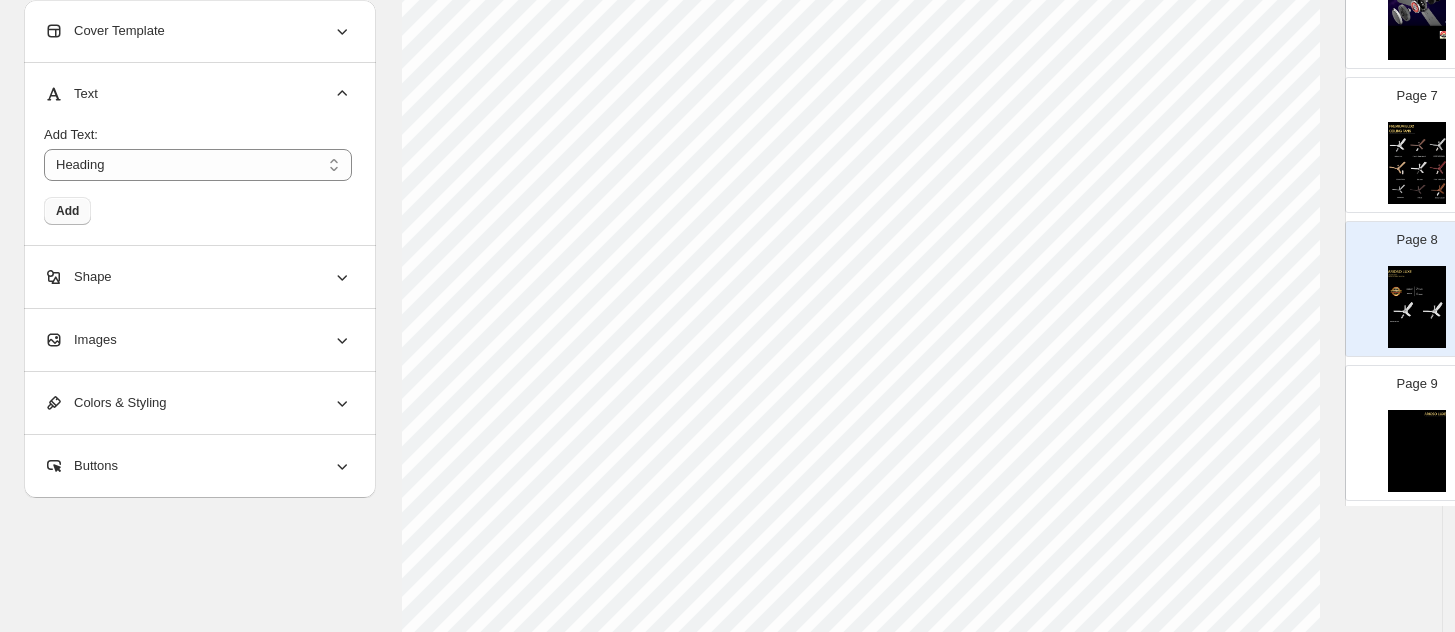 click on "Add" at bounding box center [67, 211] 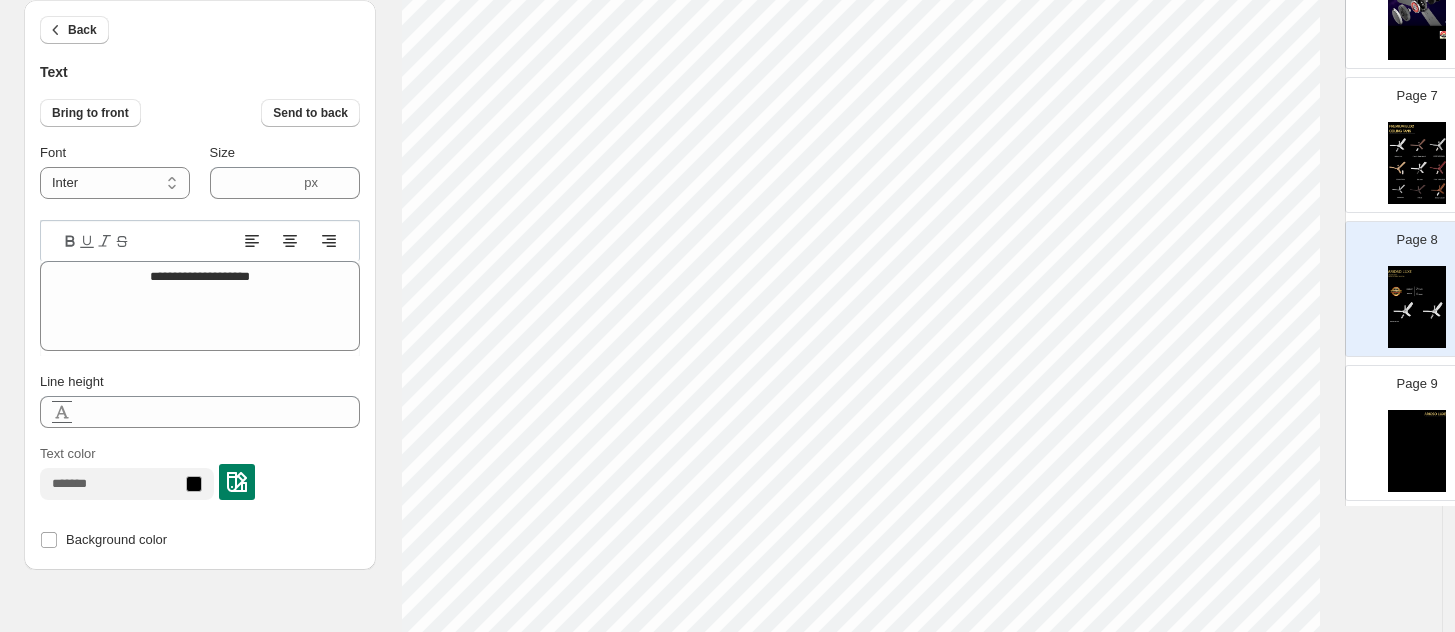 scroll, scrollTop: 566, scrollLeft: 0, axis: vertical 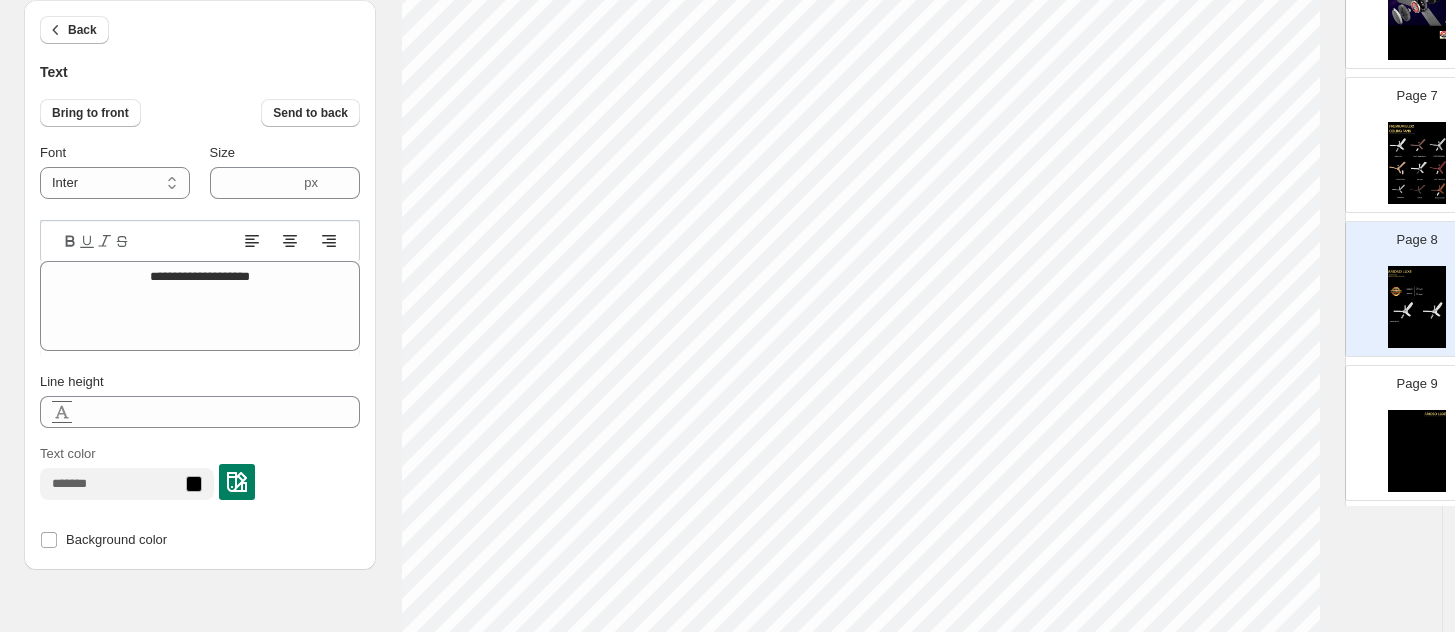 click at bounding box center [237, 482] 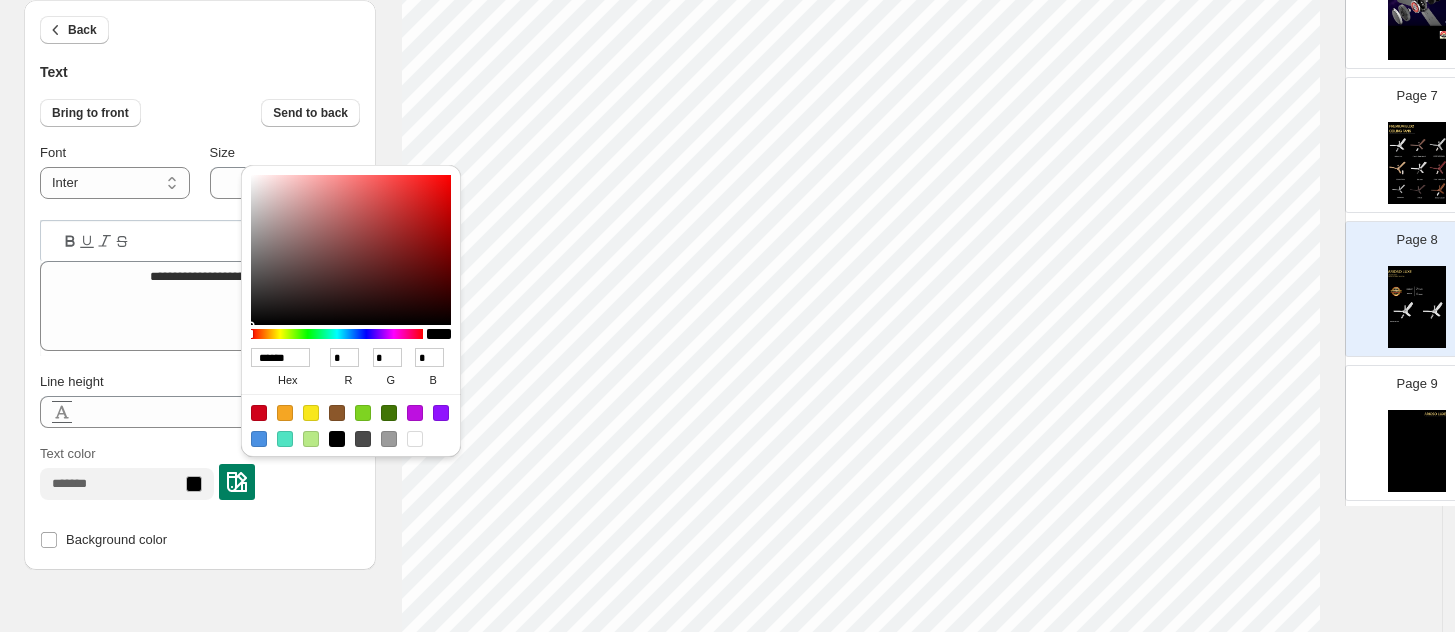 click at bounding box center [415, 439] 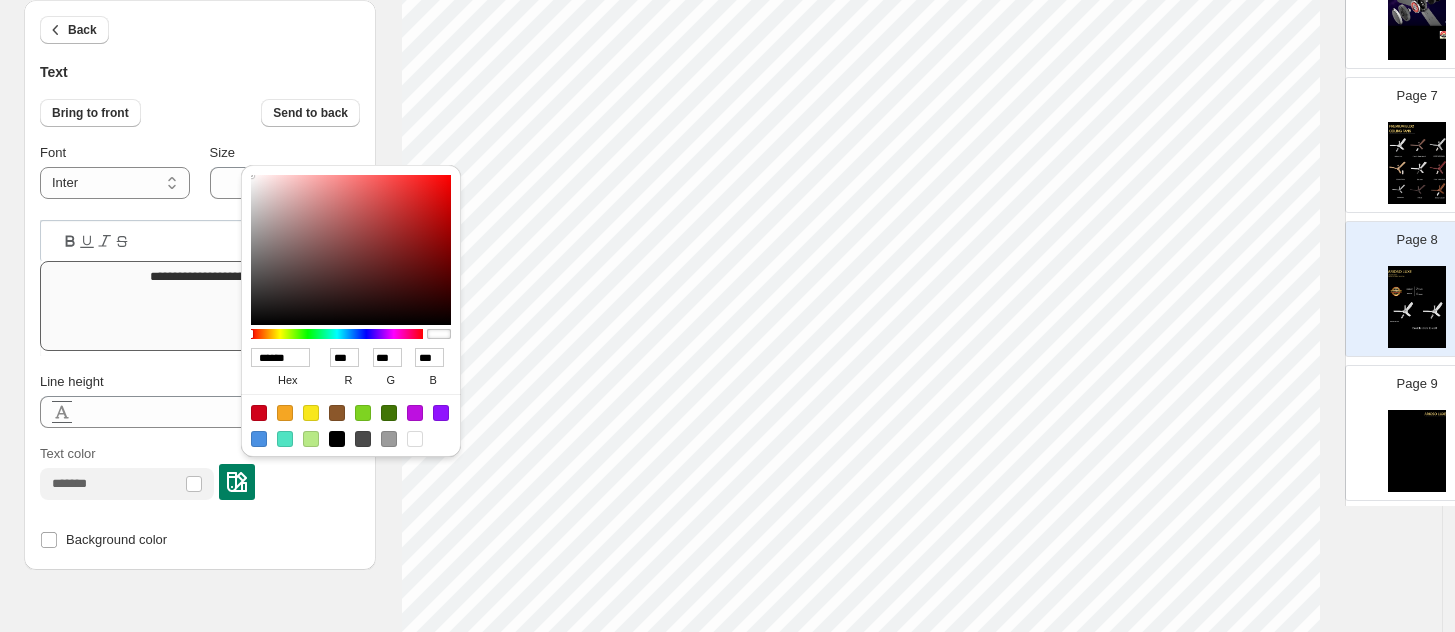 drag, startPoint x: 320, startPoint y: 528, endPoint x: 281, endPoint y: 325, distance: 206.71236 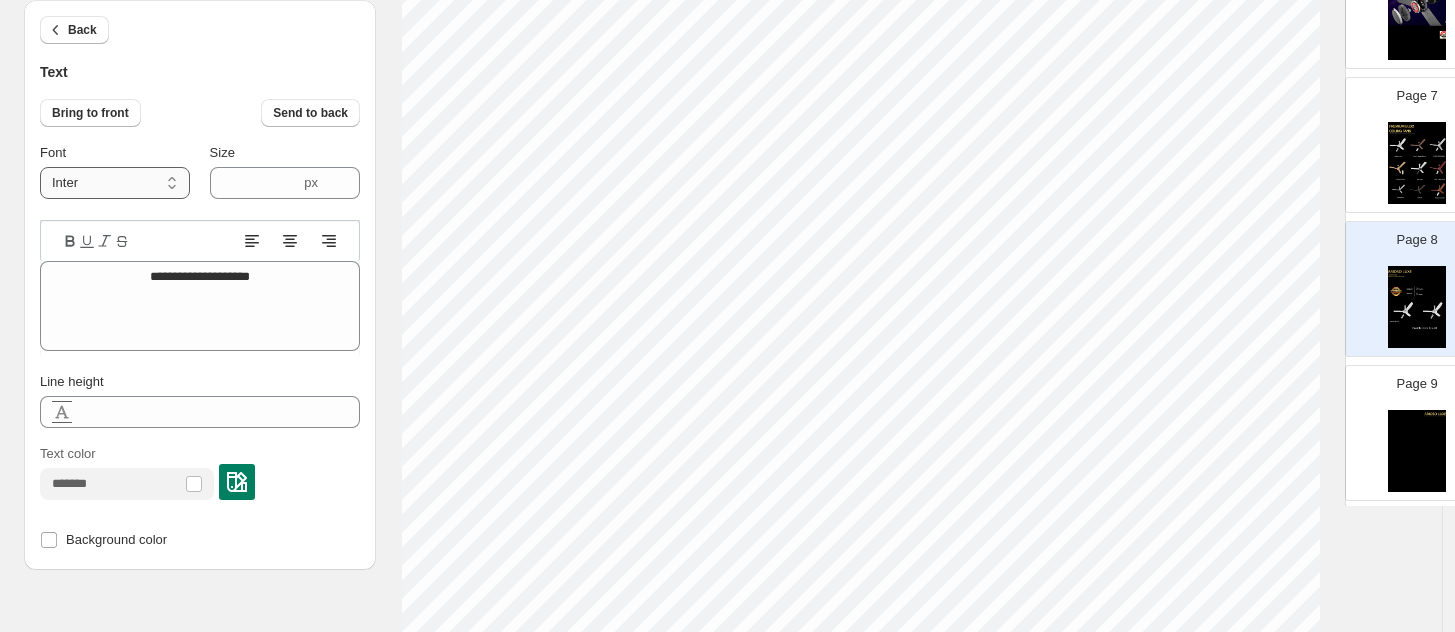 drag, startPoint x: 91, startPoint y: 169, endPoint x: 83, endPoint y: 191, distance: 23.409399 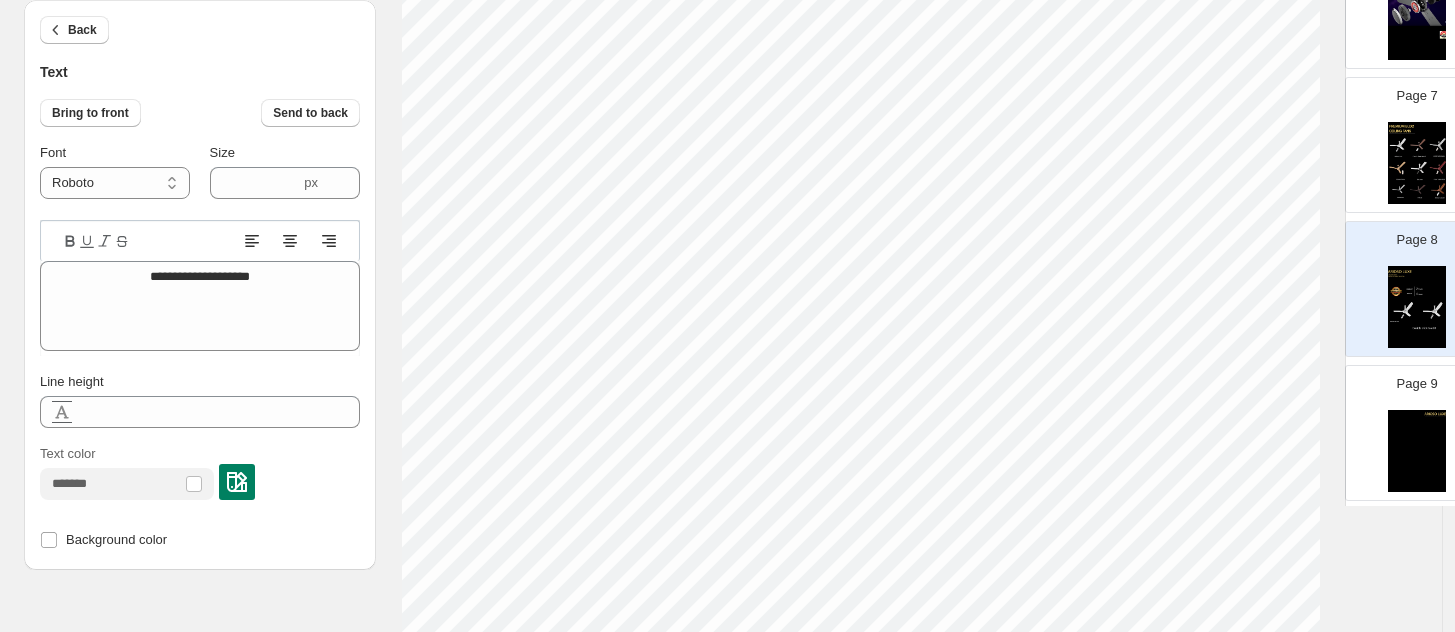 drag, startPoint x: 242, startPoint y: 243, endPoint x: 220, endPoint y: 250, distance: 23.086792 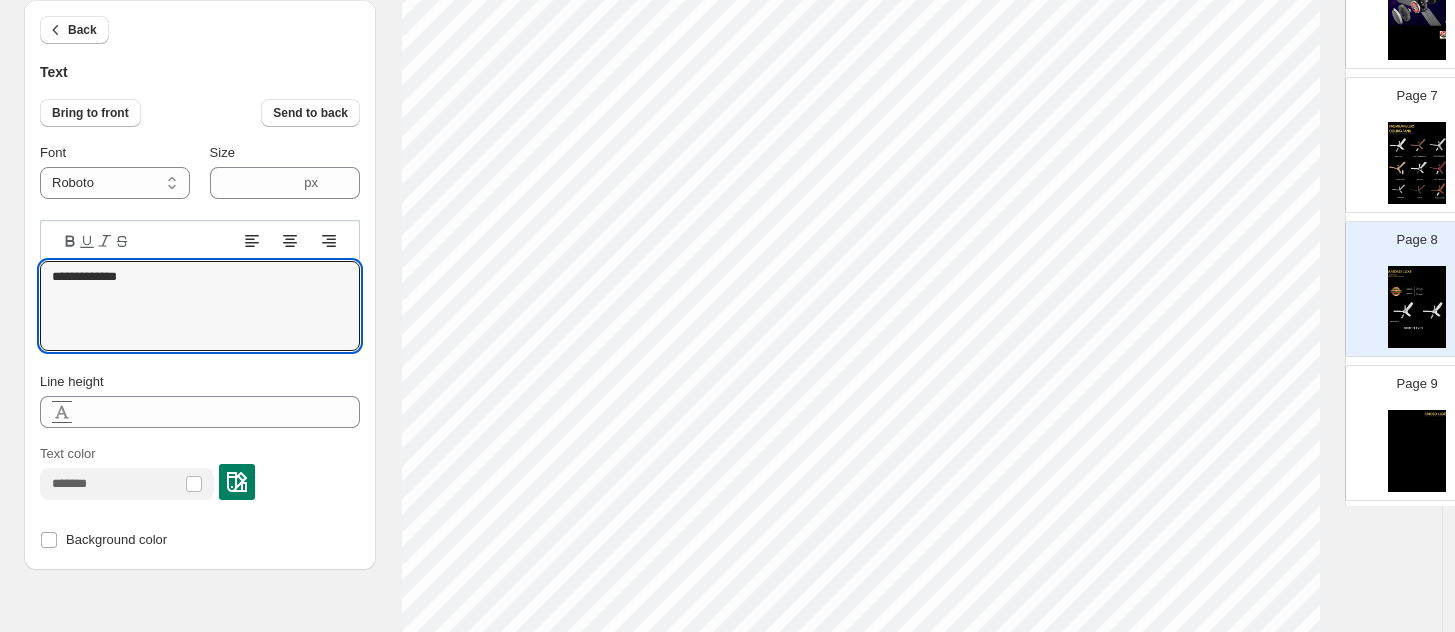 type on "**********" 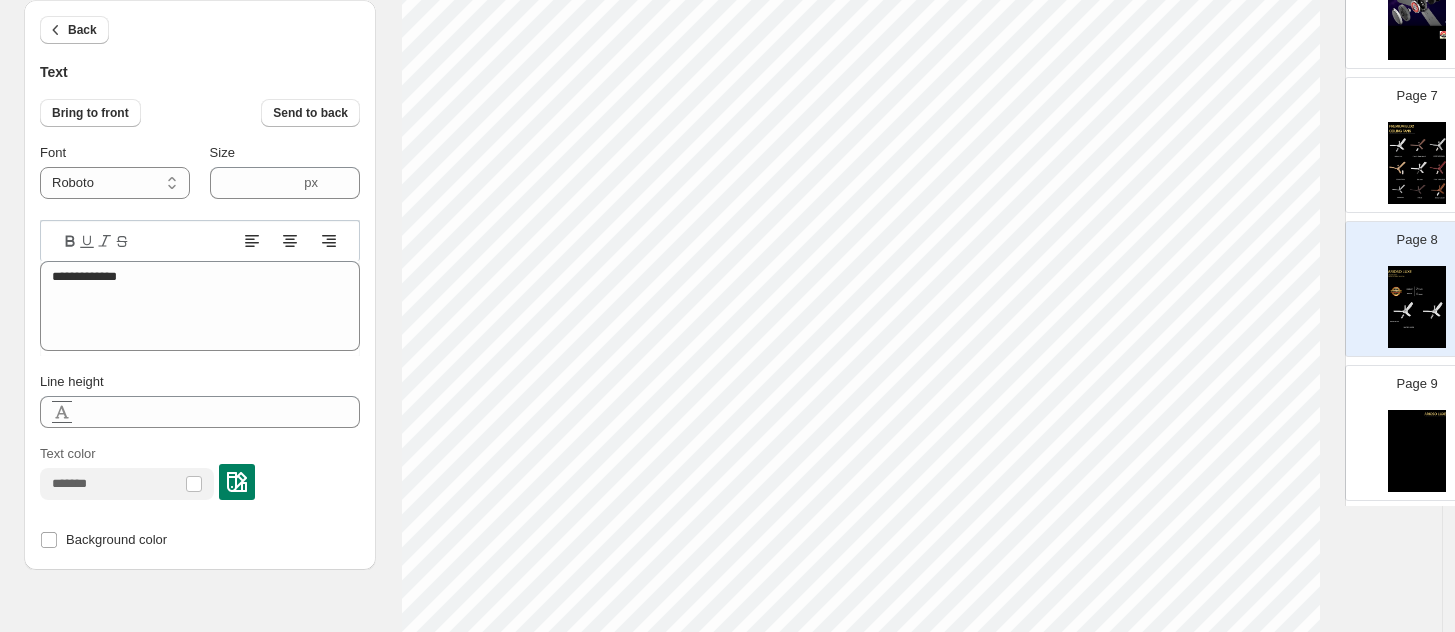 type on "****" 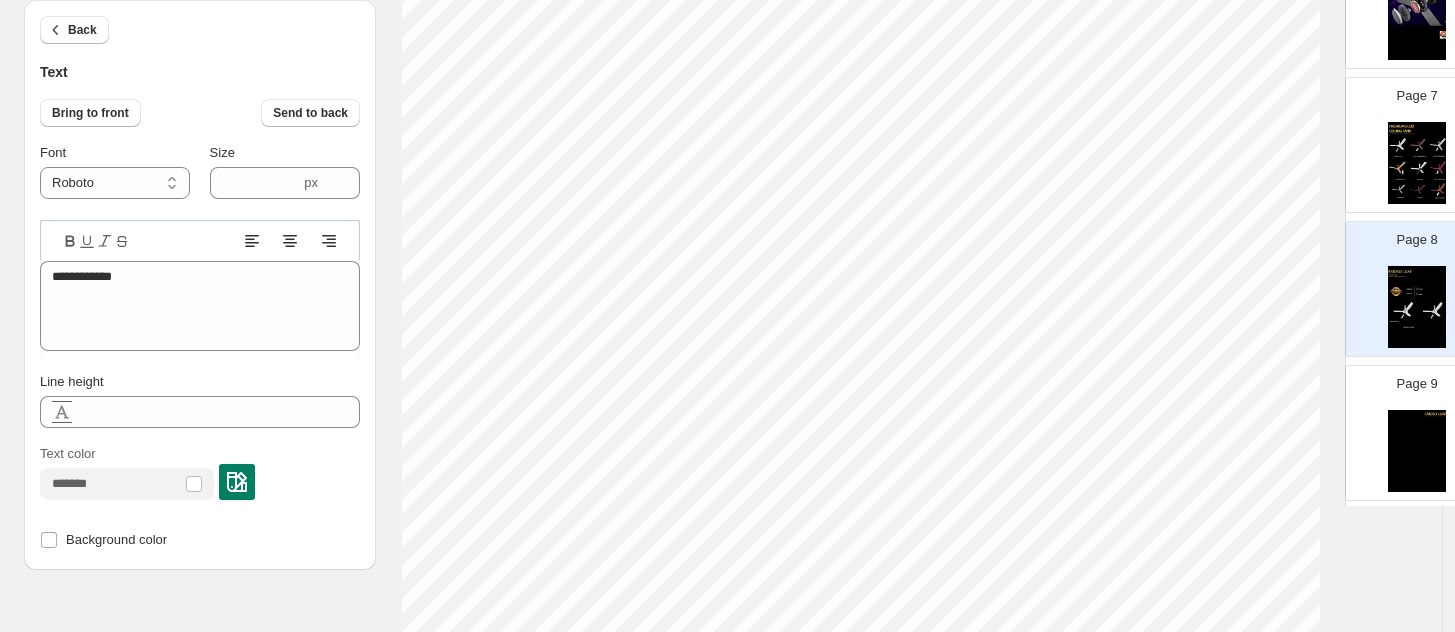 type on "****" 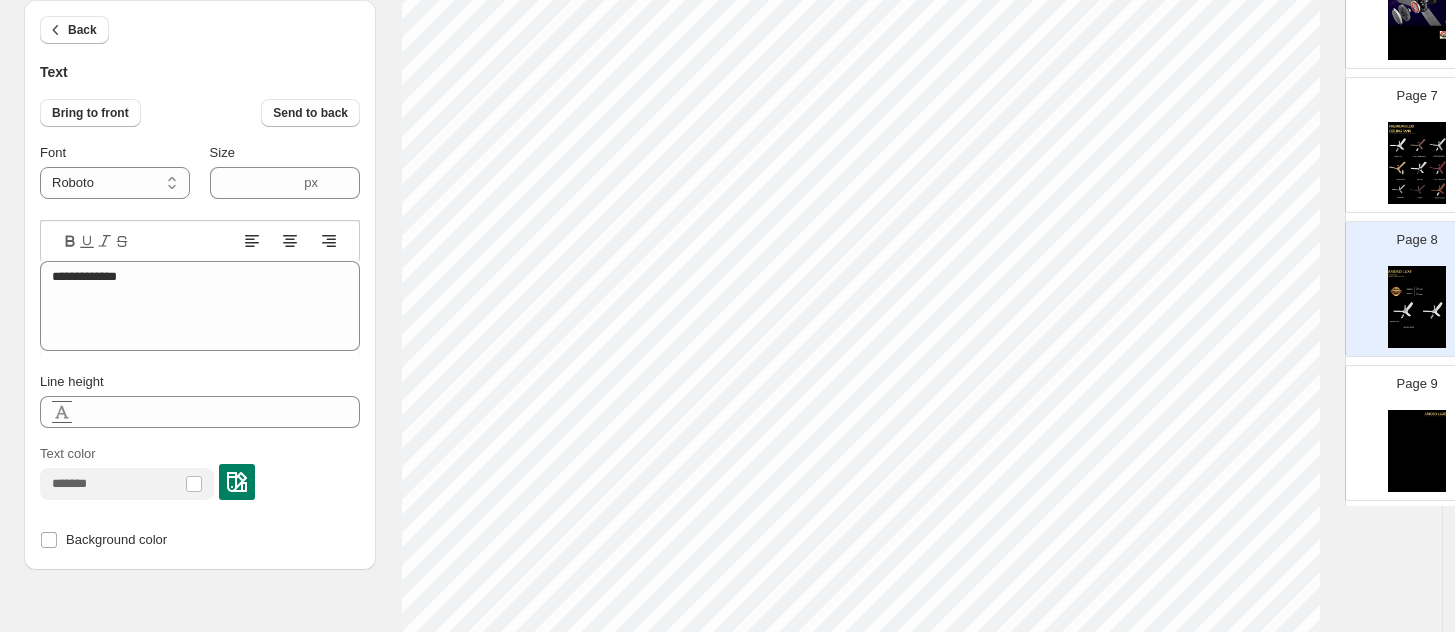 type on "****" 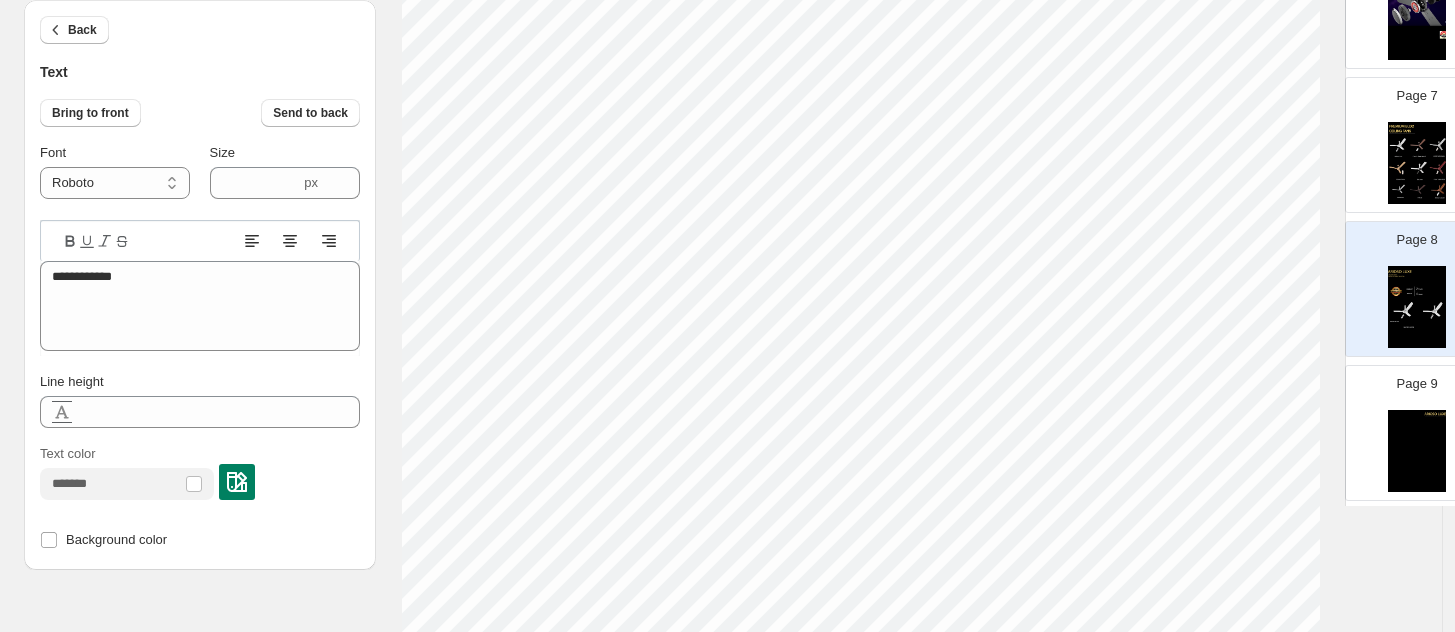 type on "****" 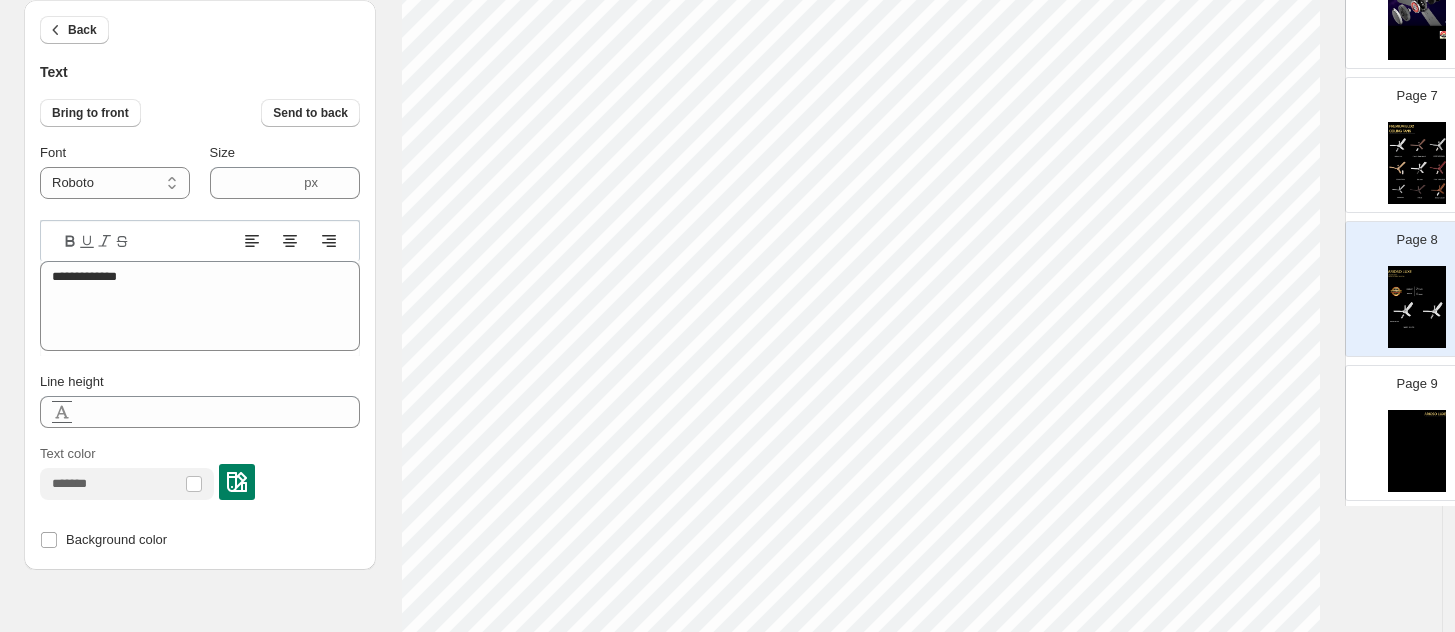 type on "****" 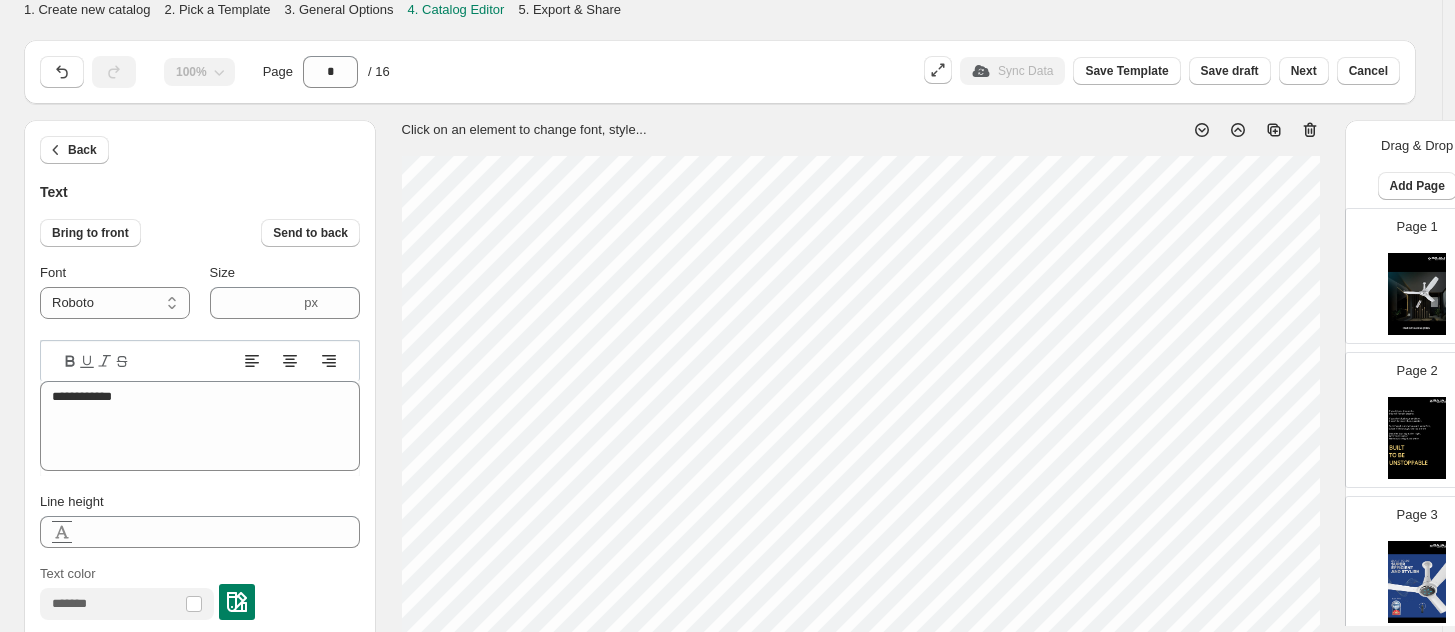 select on "******" 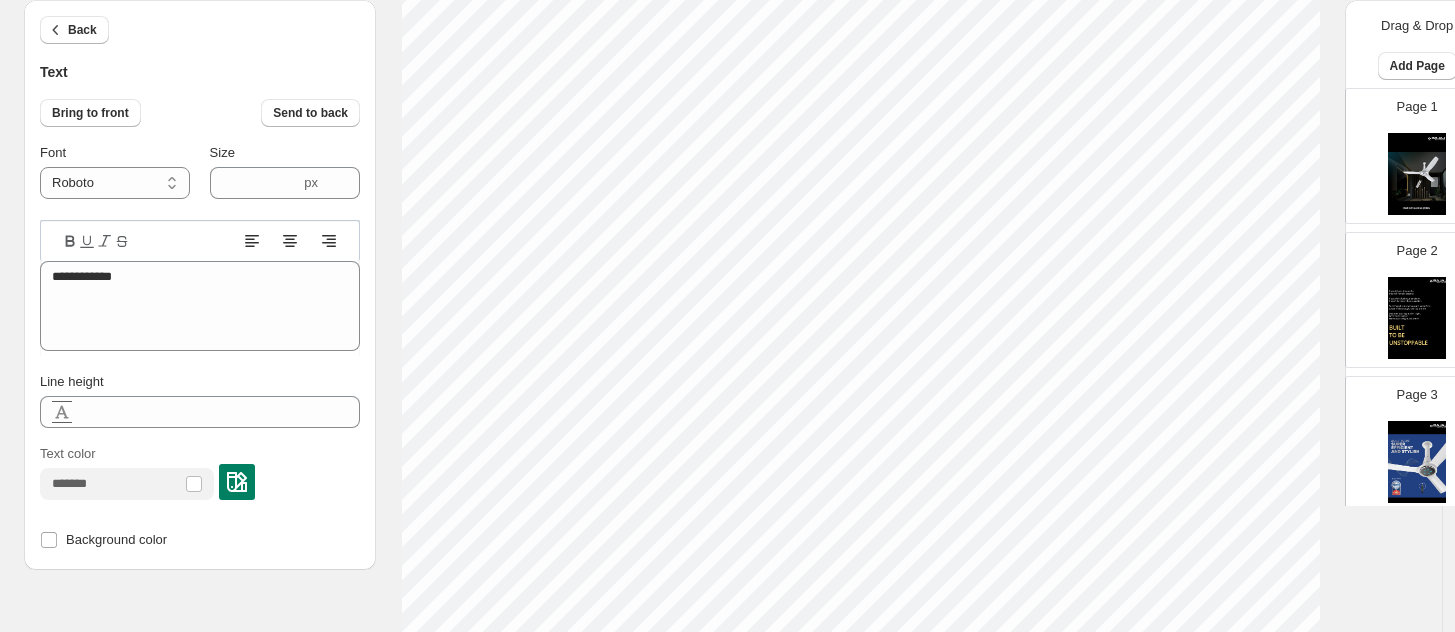 scroll, scrollTop: 875, scrollLeft: 0, axis: vertical 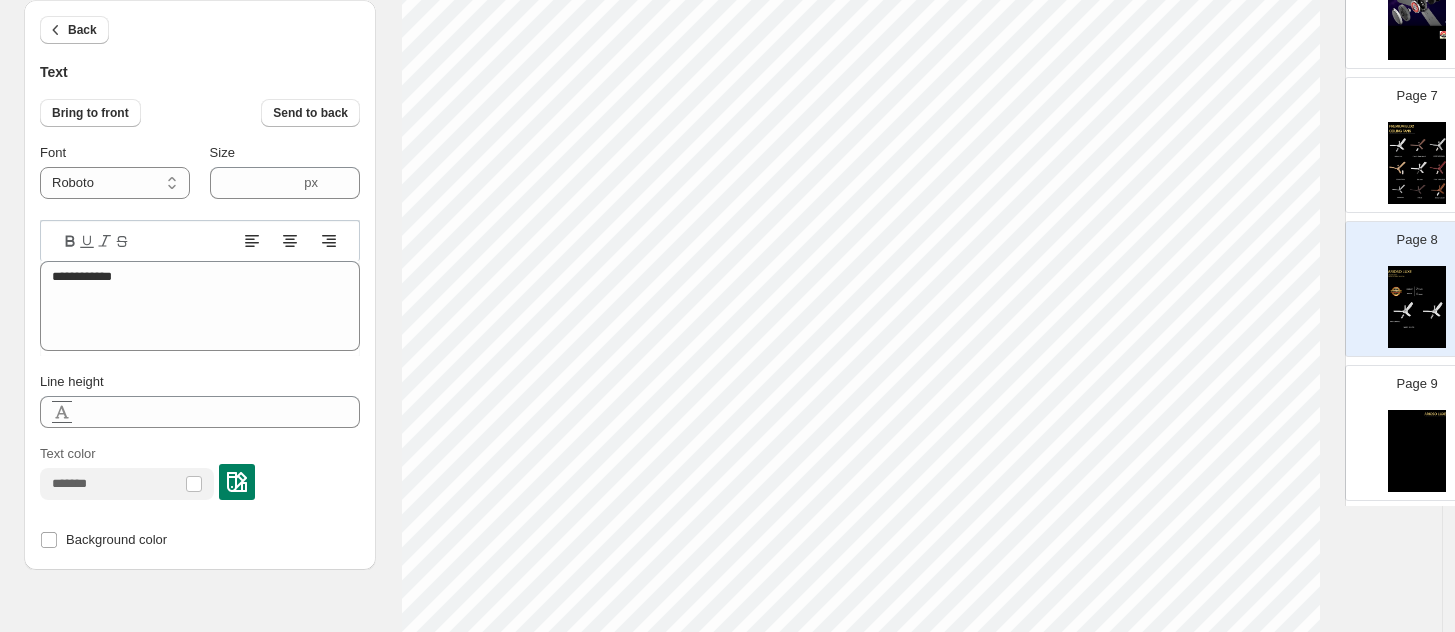 type on "****" 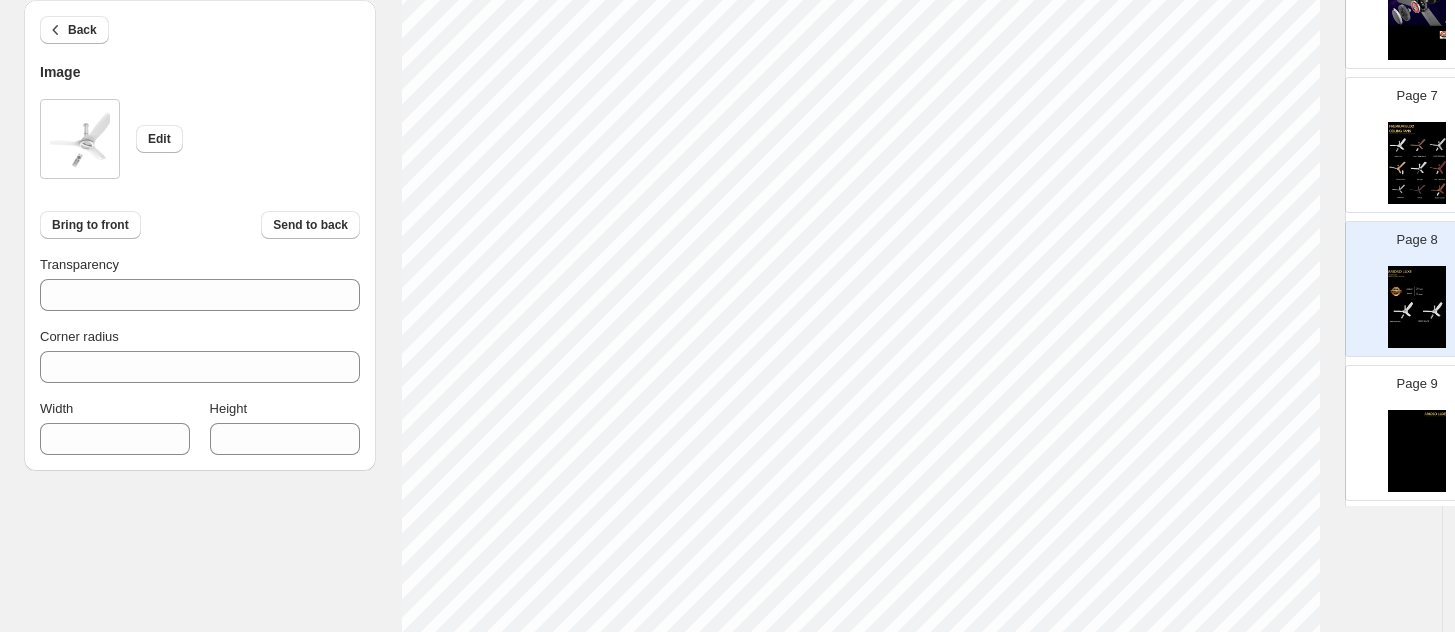 type on "***" 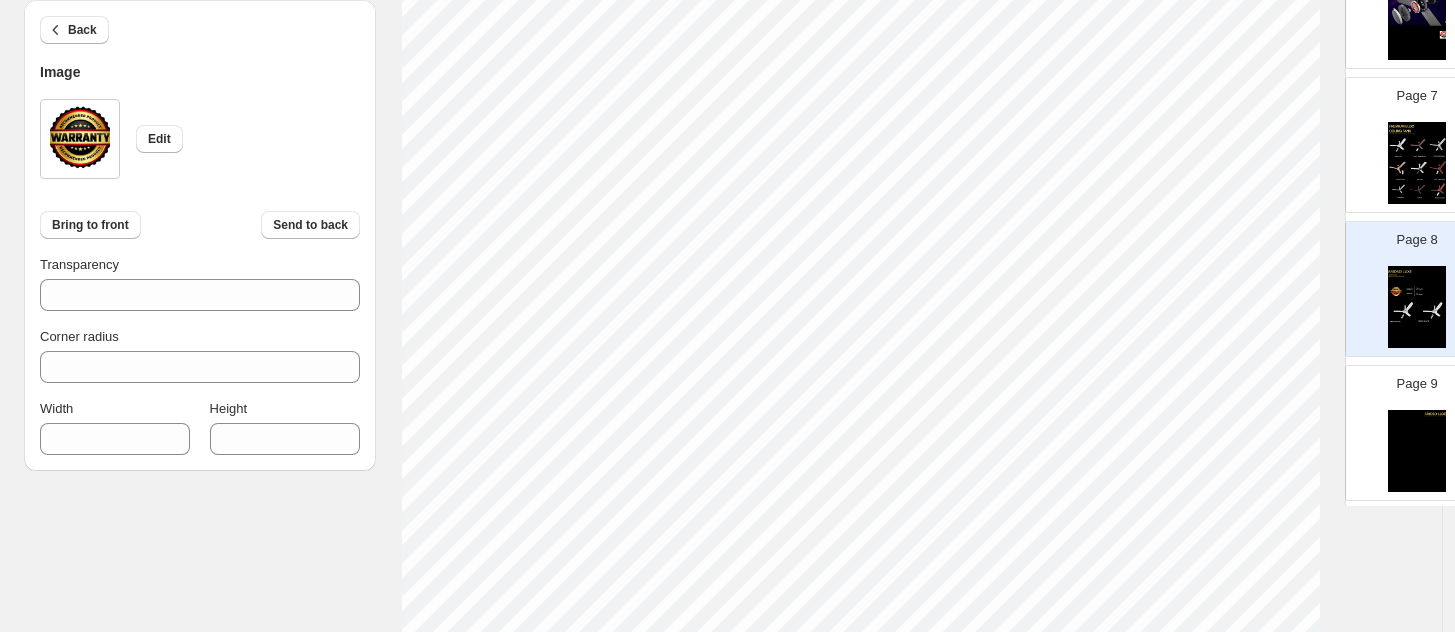 scroll, scrollTop: 566, scrollLeft: 0, axis: vertical 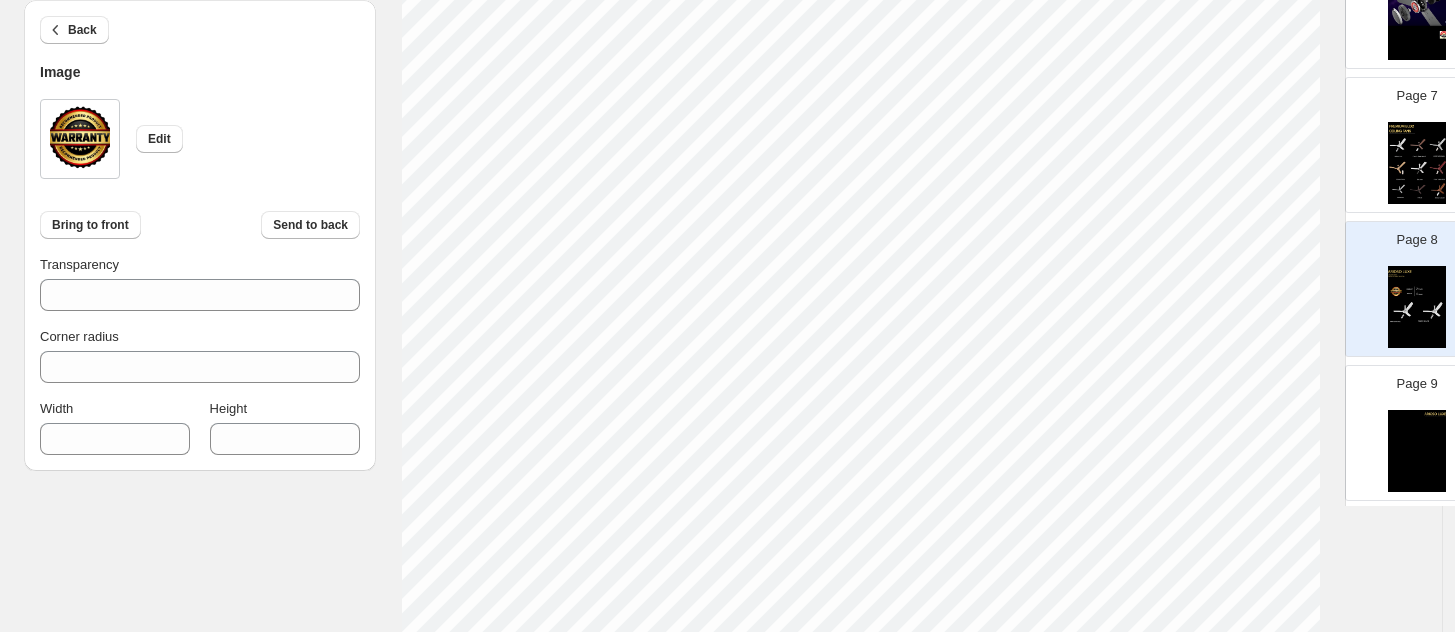 select on "******" 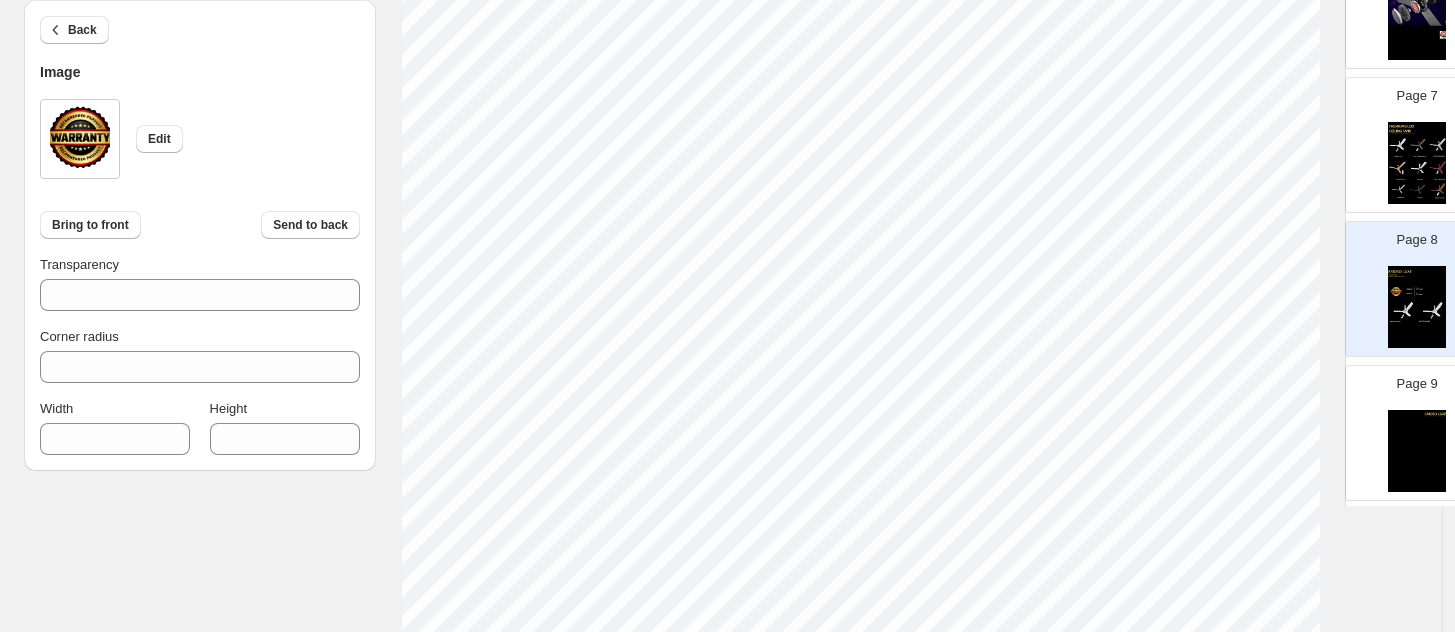 scroll, scrollTop: 792, scrollLeft: 0, axis: vertical 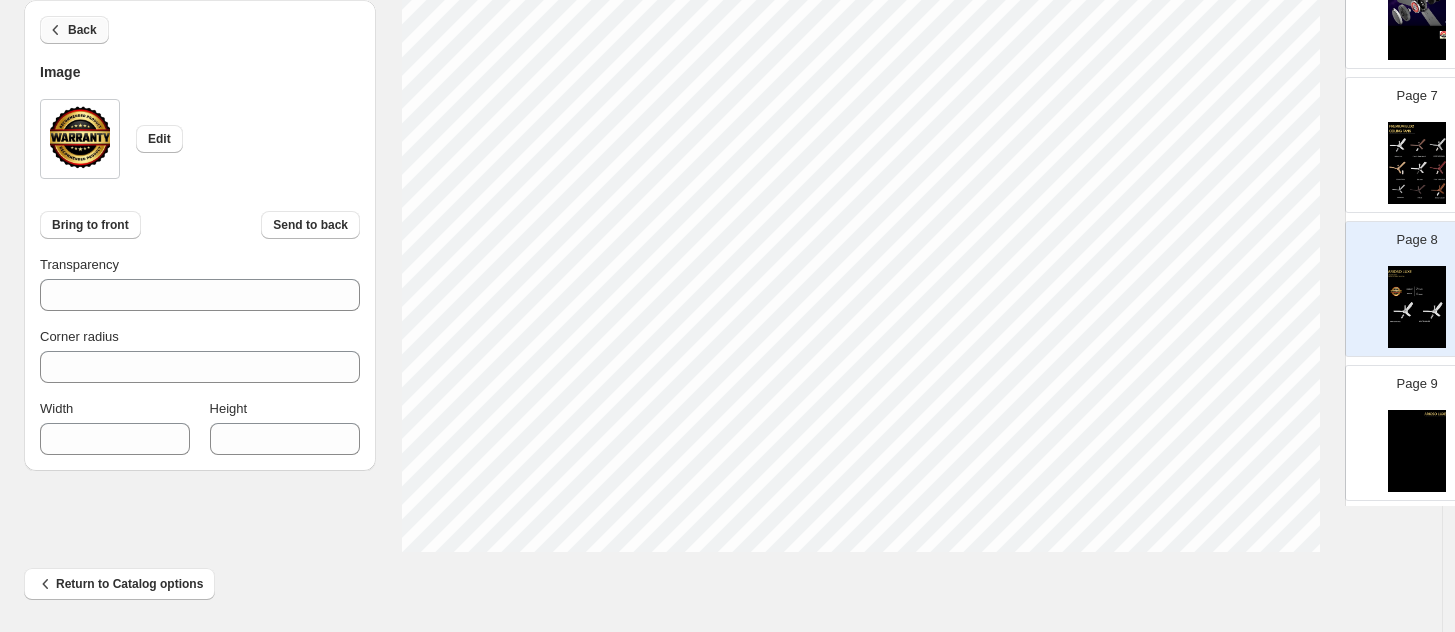 click 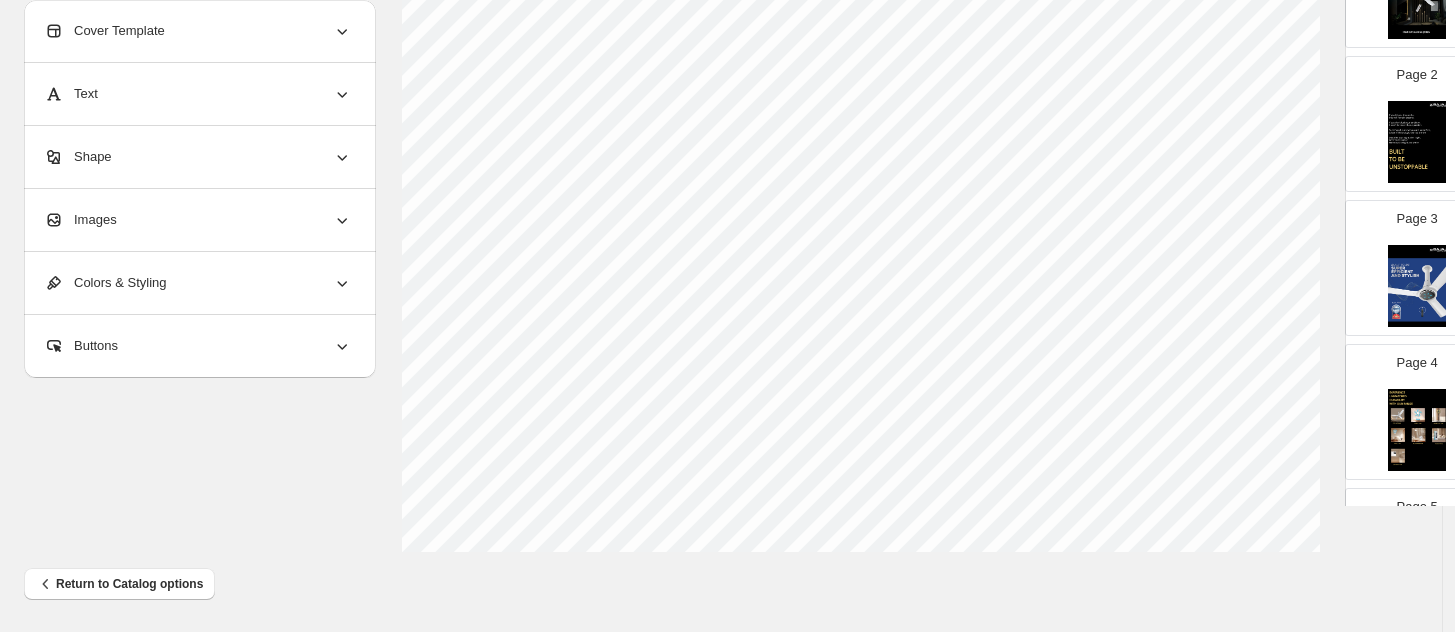 scroll, scrollTop: 0, scrollLeft: 0, axis: both 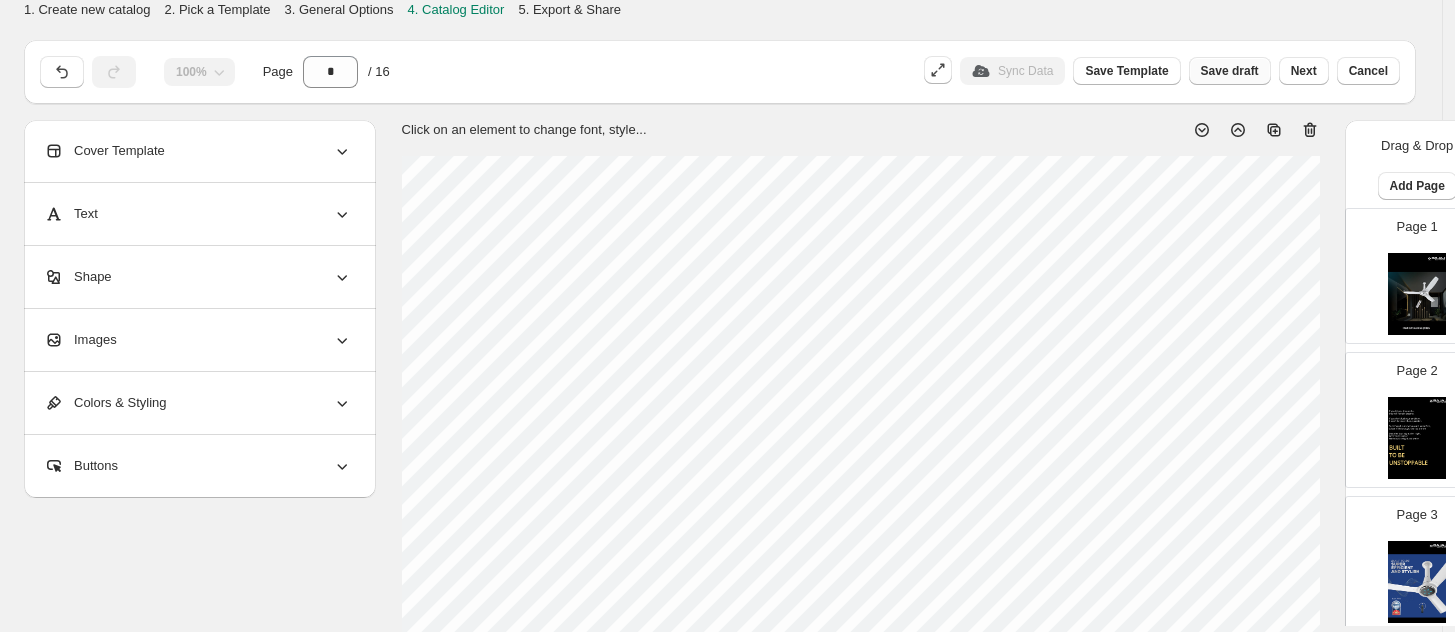 click on "Save draft" at bounding box center [1230, 71] 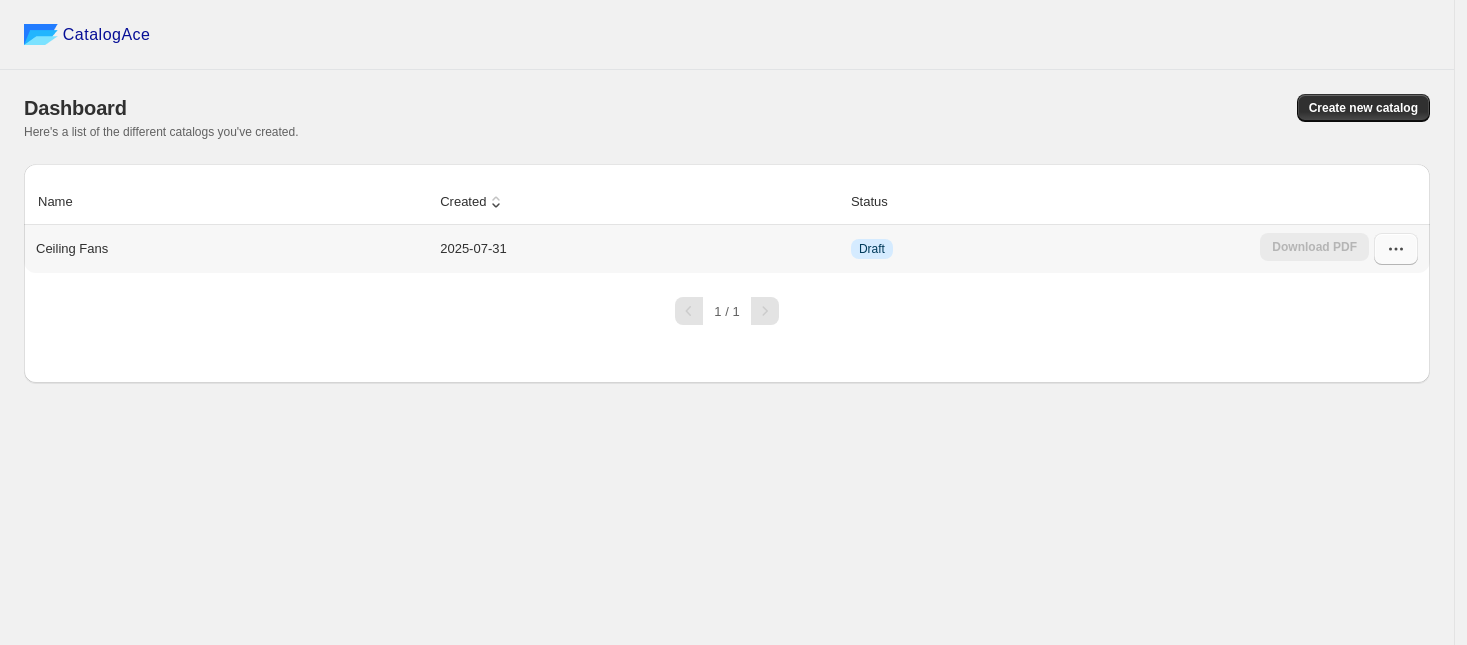 click 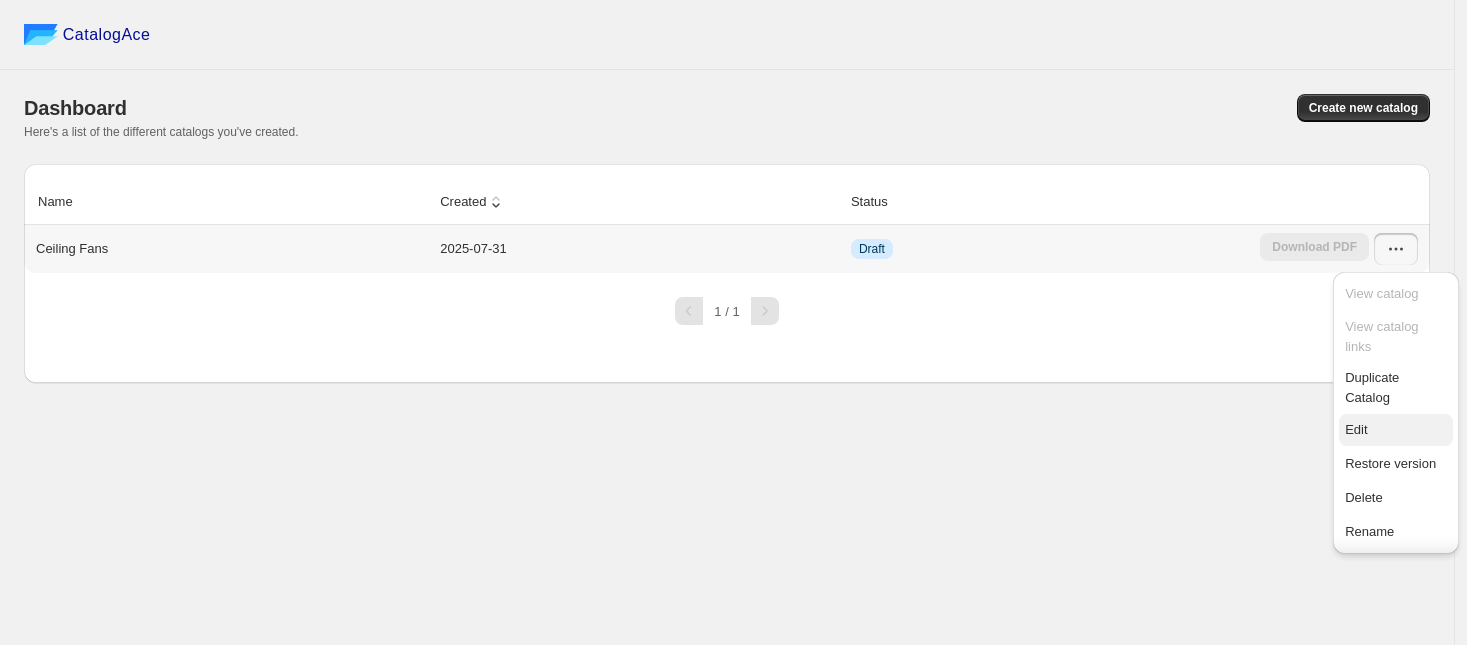 click on "Edit" at bounding box center [1396, 430] 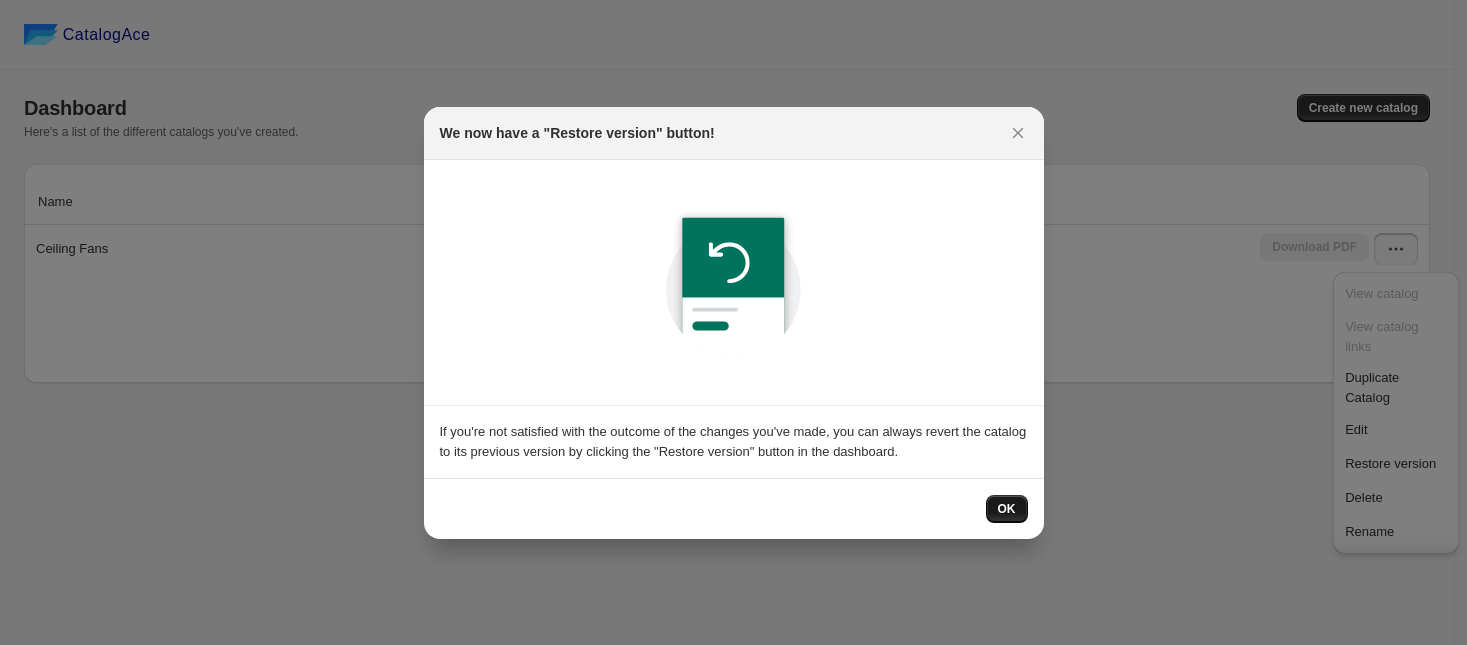 click on "OK" at bounding box center (1007, 509) 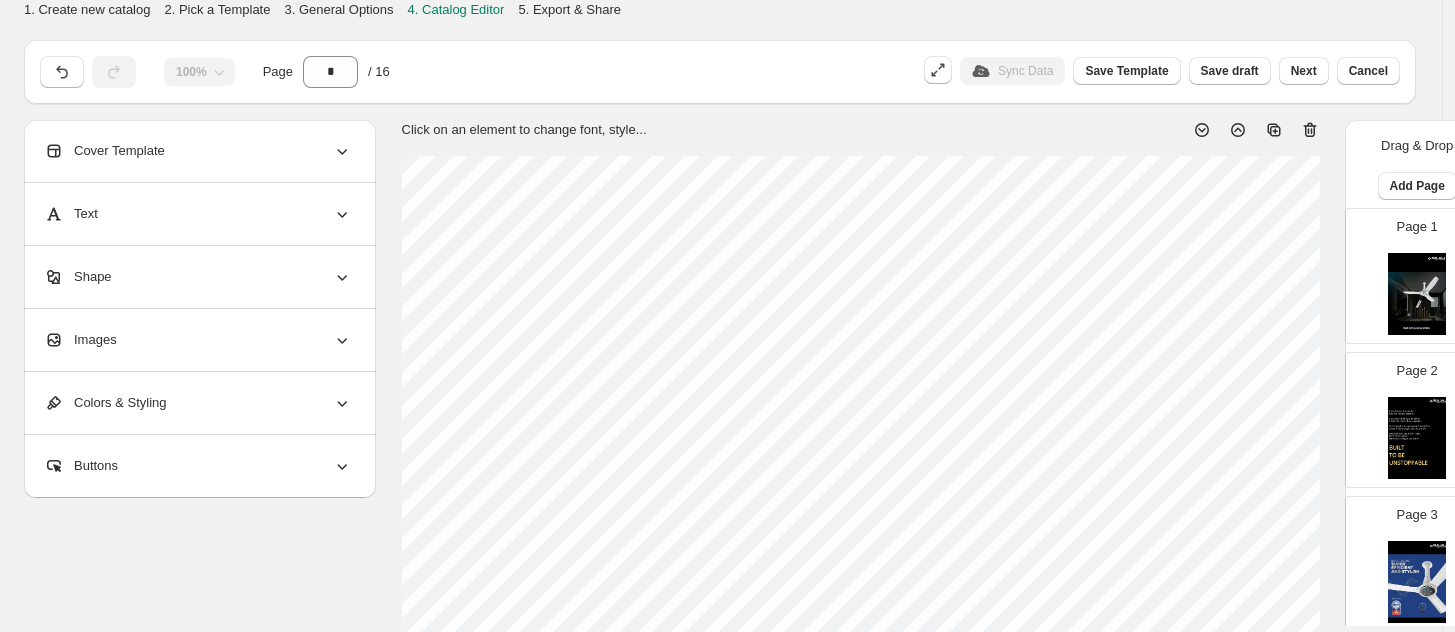 scroll, scrollTop: 625, scrollLeft: 0, axis: vertical 